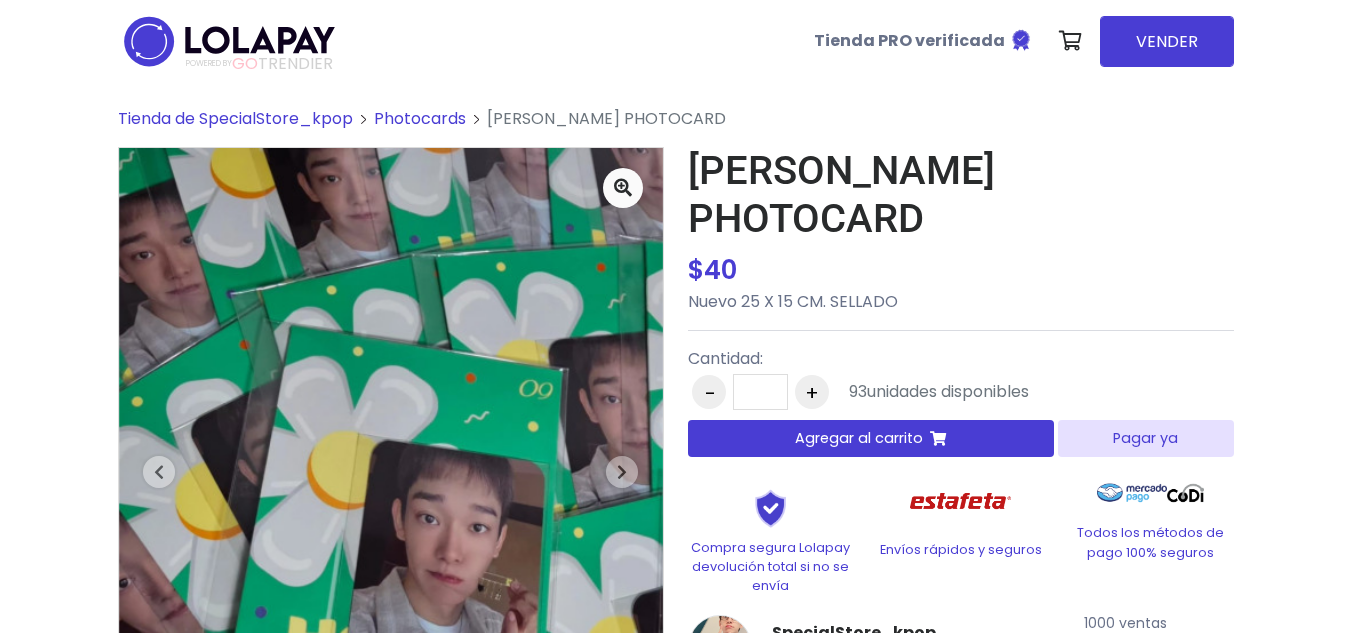 scroll, scrollTop: 0, scrollLeft: 0, axis: both 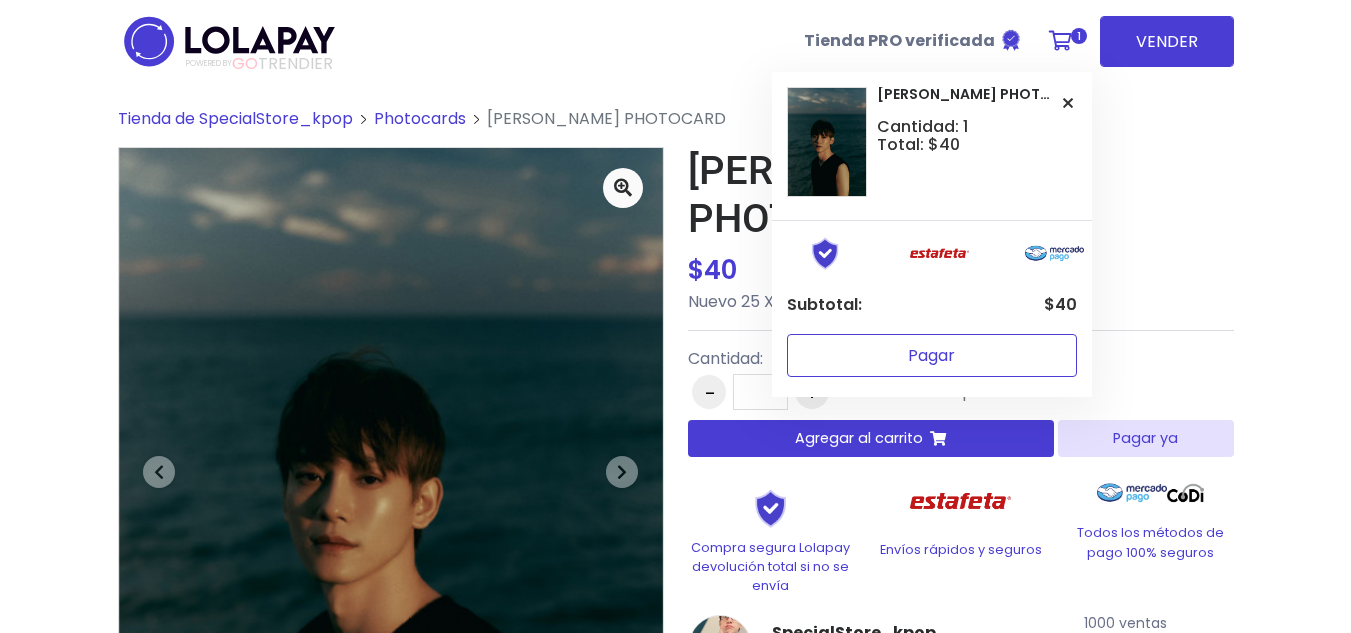 click on "Pagar" at bounding box center [932, 355] 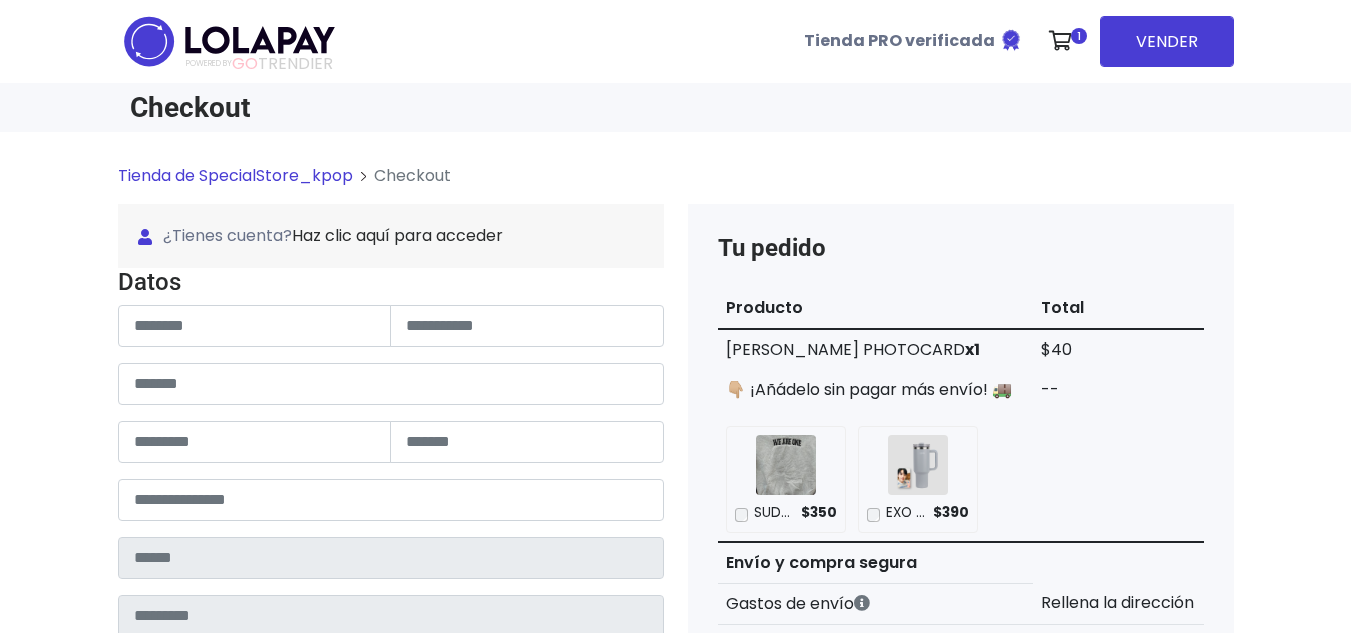 scroll, scrollTop: 0, scrollLeft: 0, axis: both 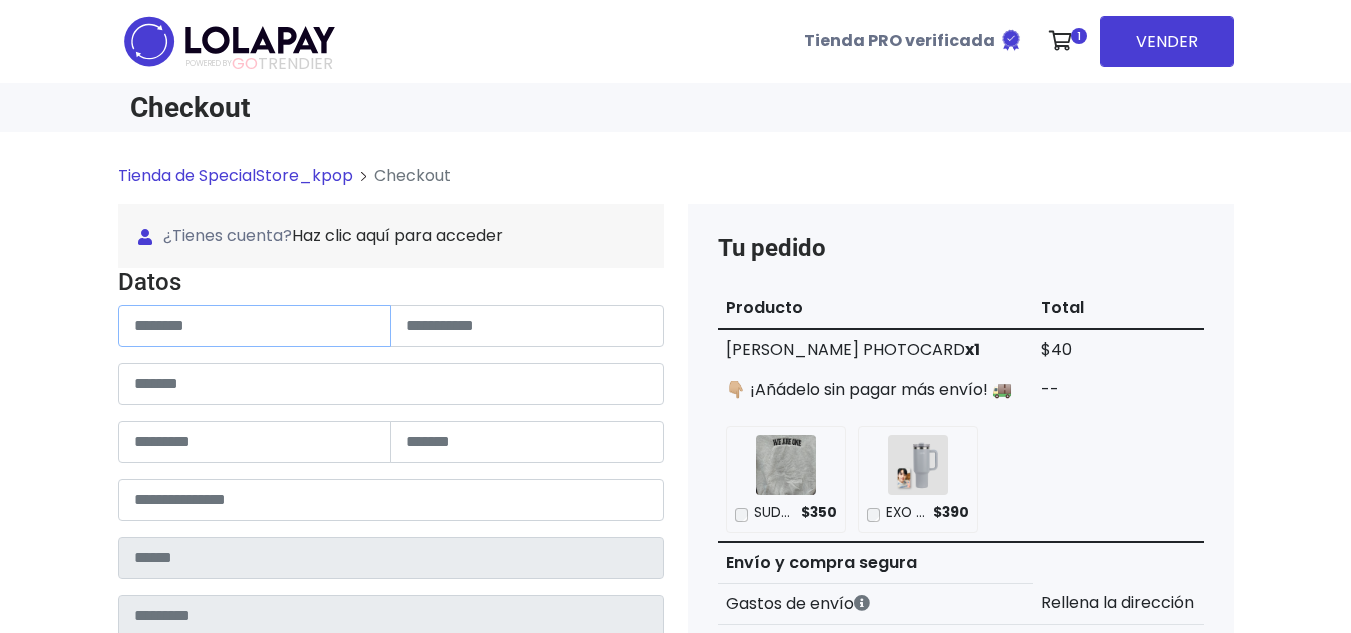 click at bounding box center [255, 326] 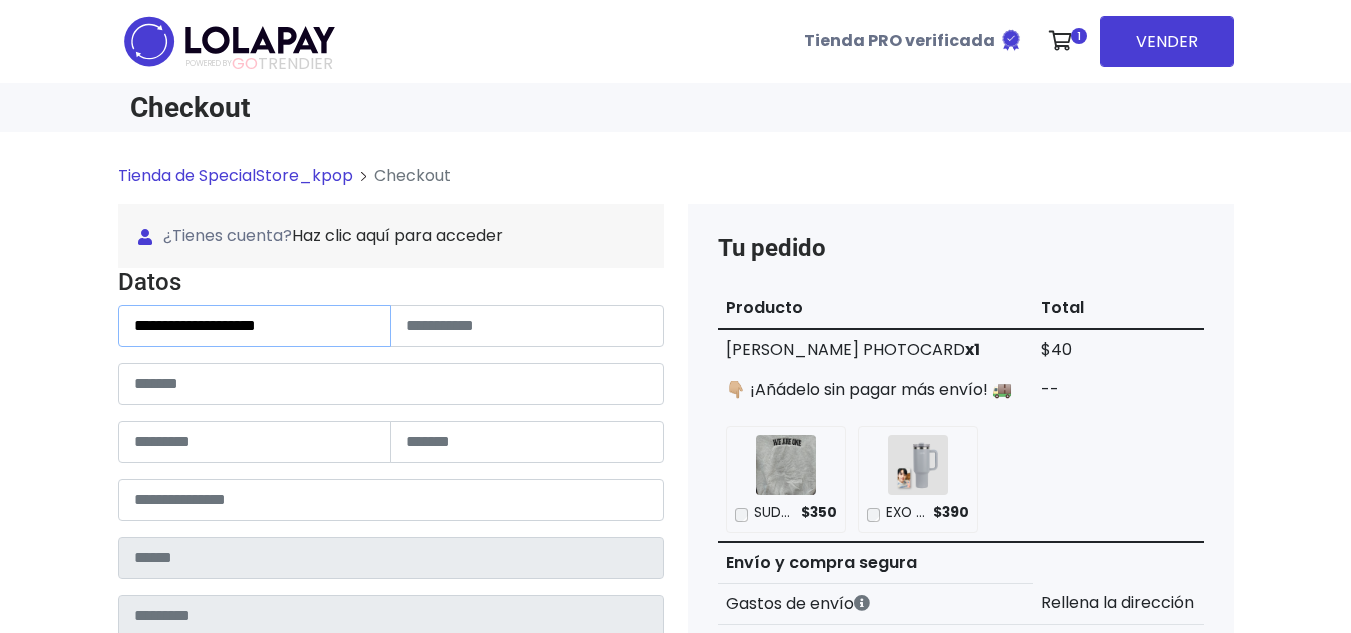 click on "**********" at bounding box center [255, 326] 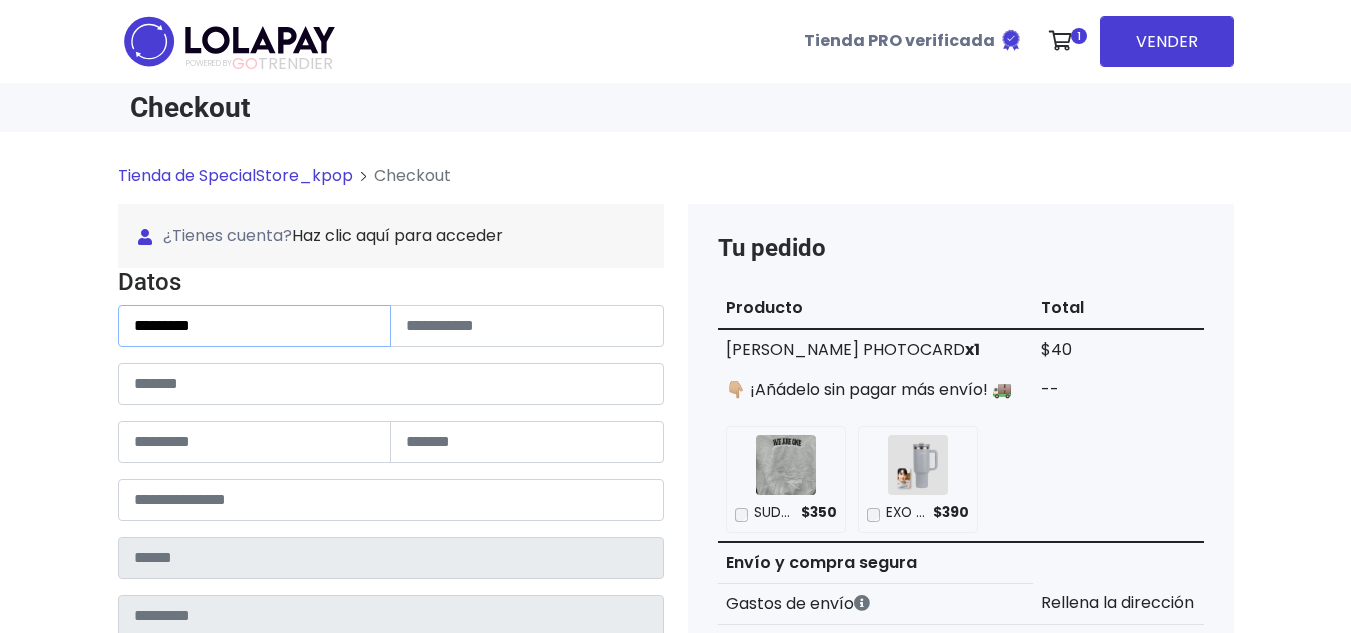 type on "********" 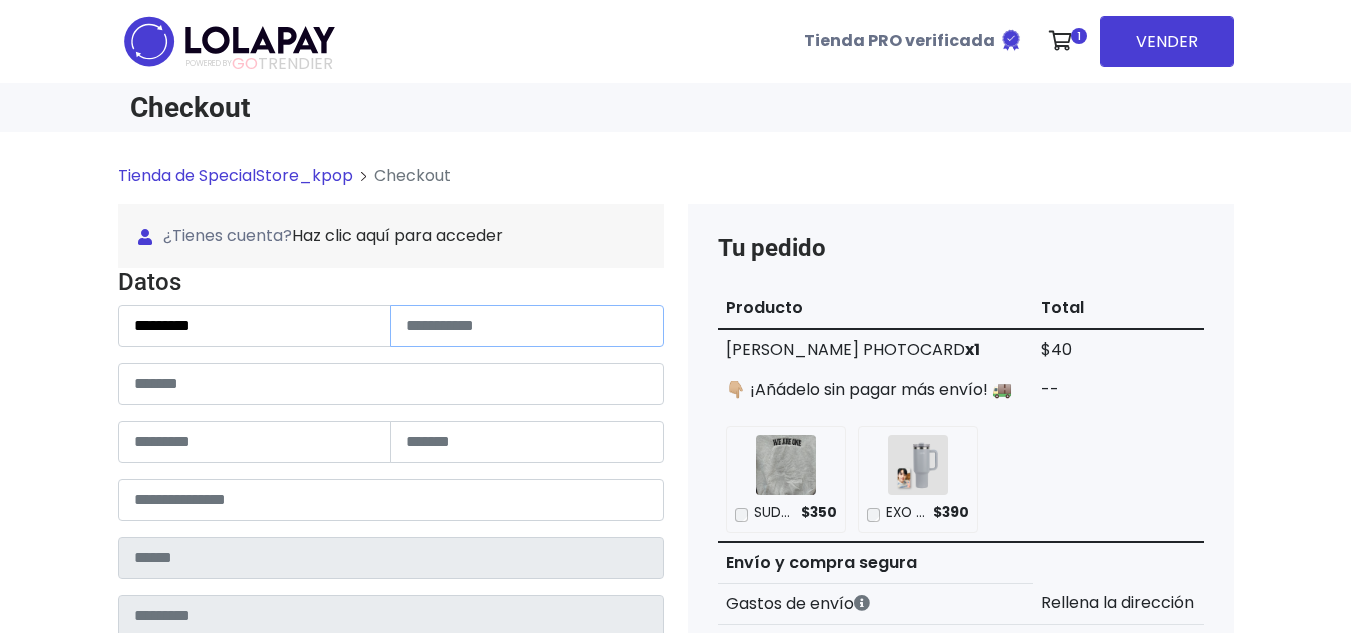 click at bounding box center [527, 326] 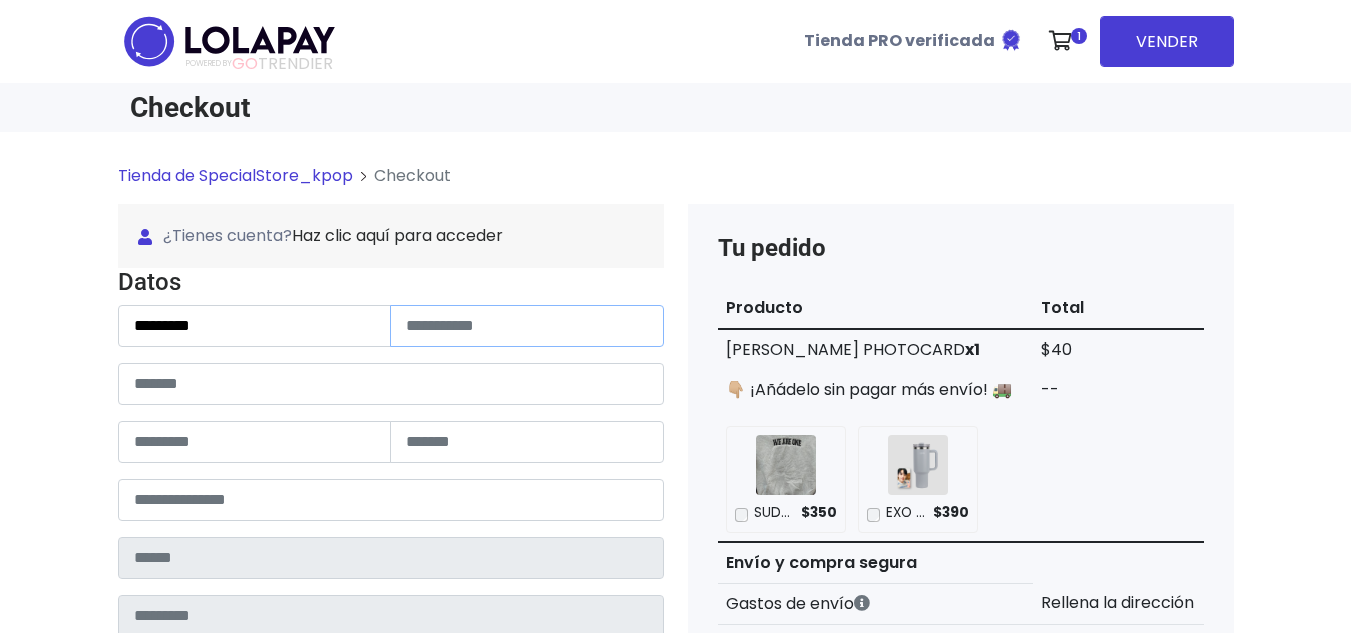paste on "**********" 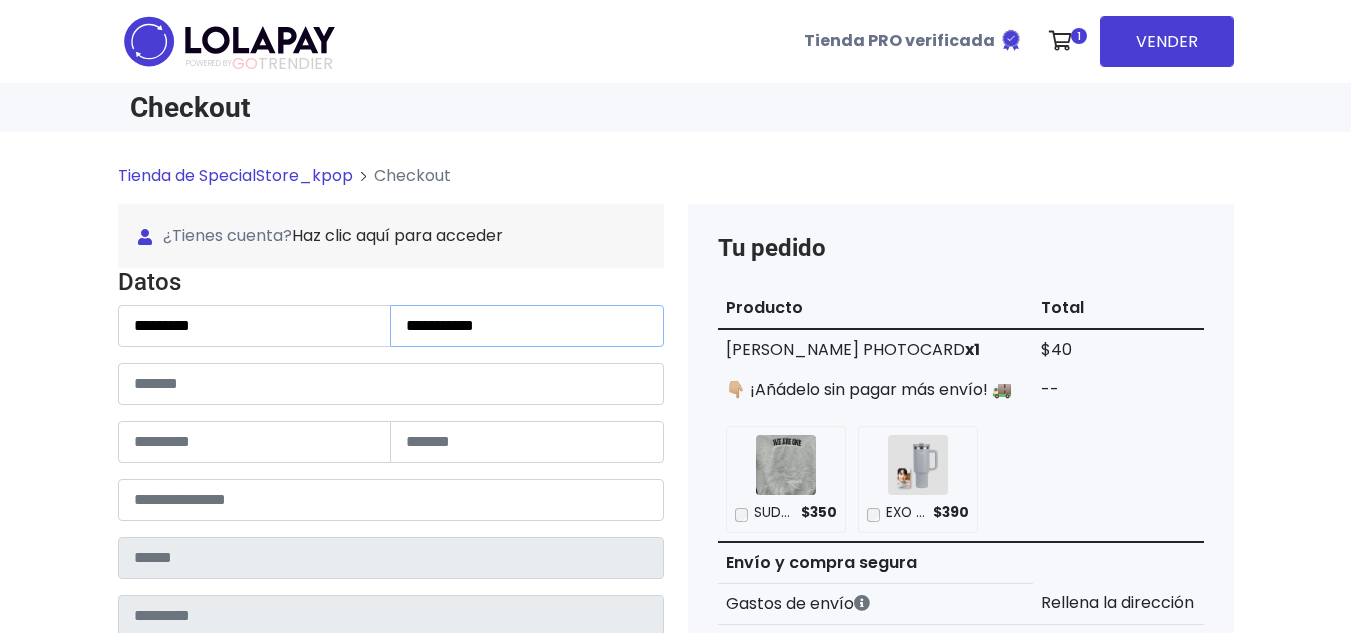 type on "**********" 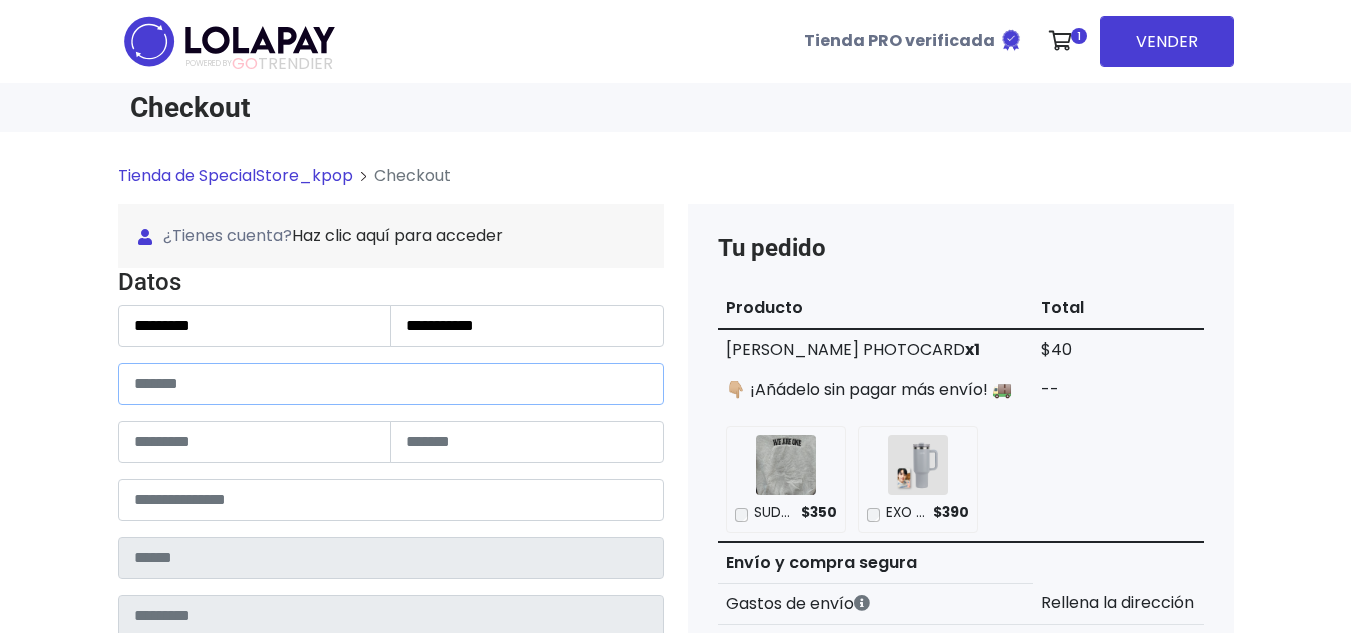 click at bounding box center (391, 384) 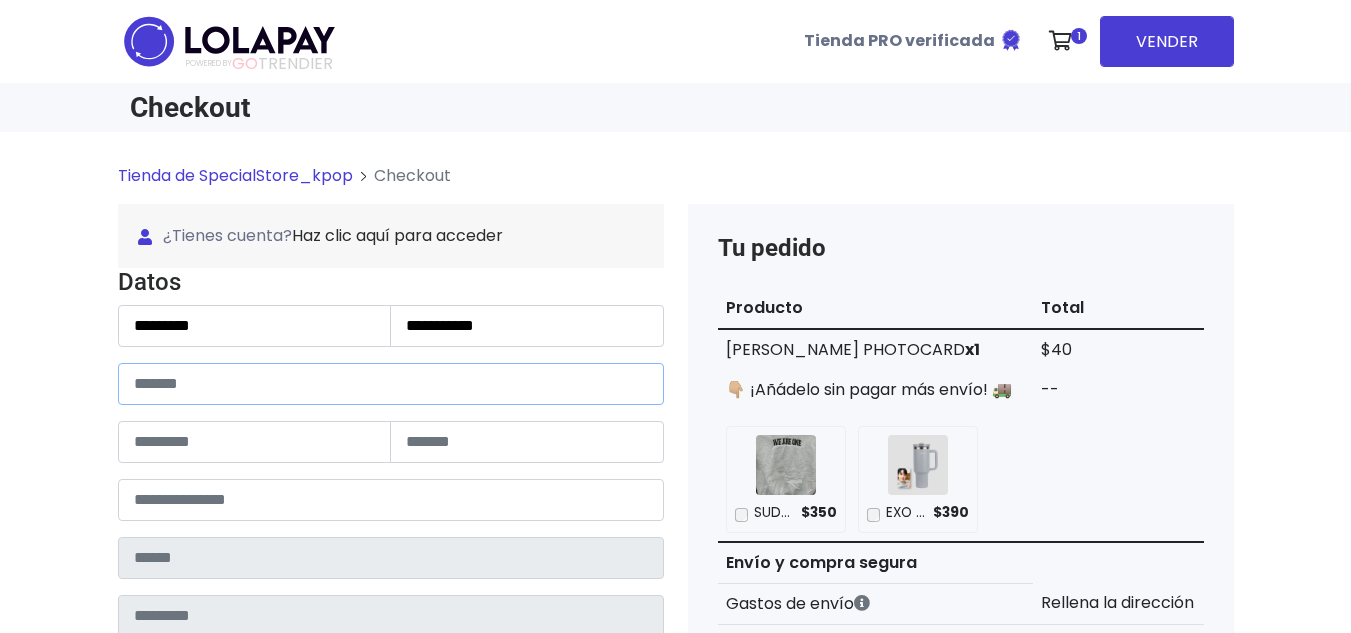 paste on "**********" 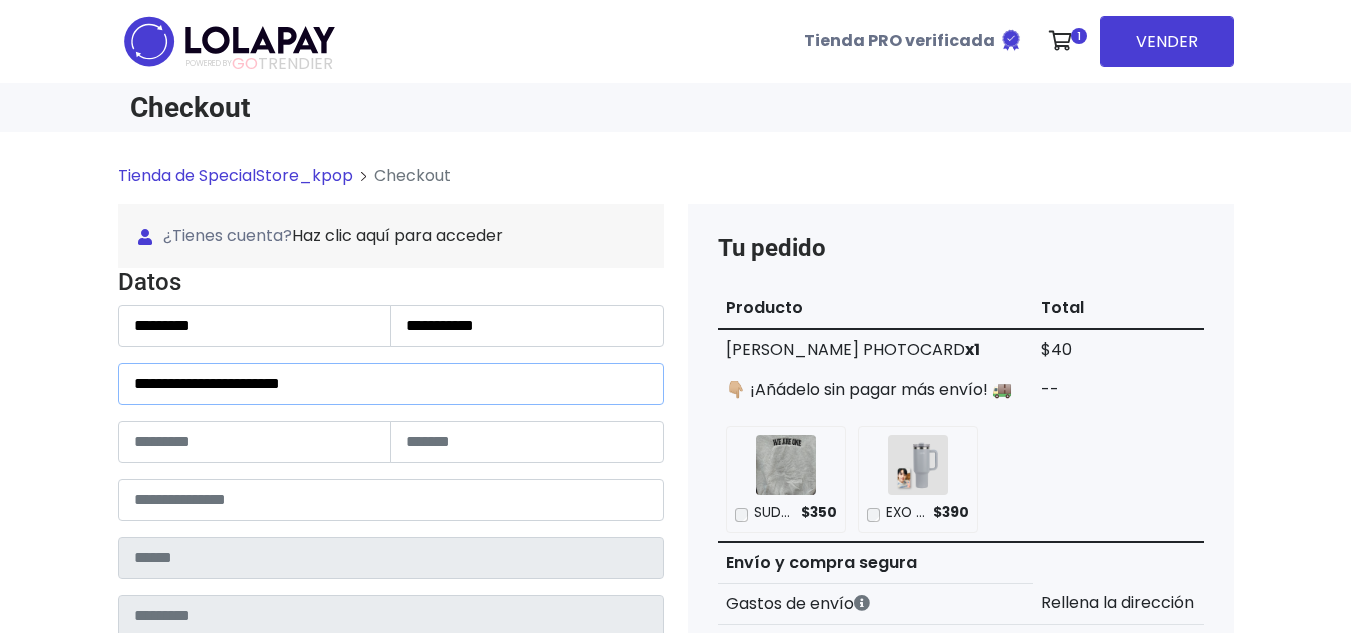 drag, startPoint x: 297, startPoint y: 388, endPoint x: 509, endPoint y: 397, distance: 212.19095 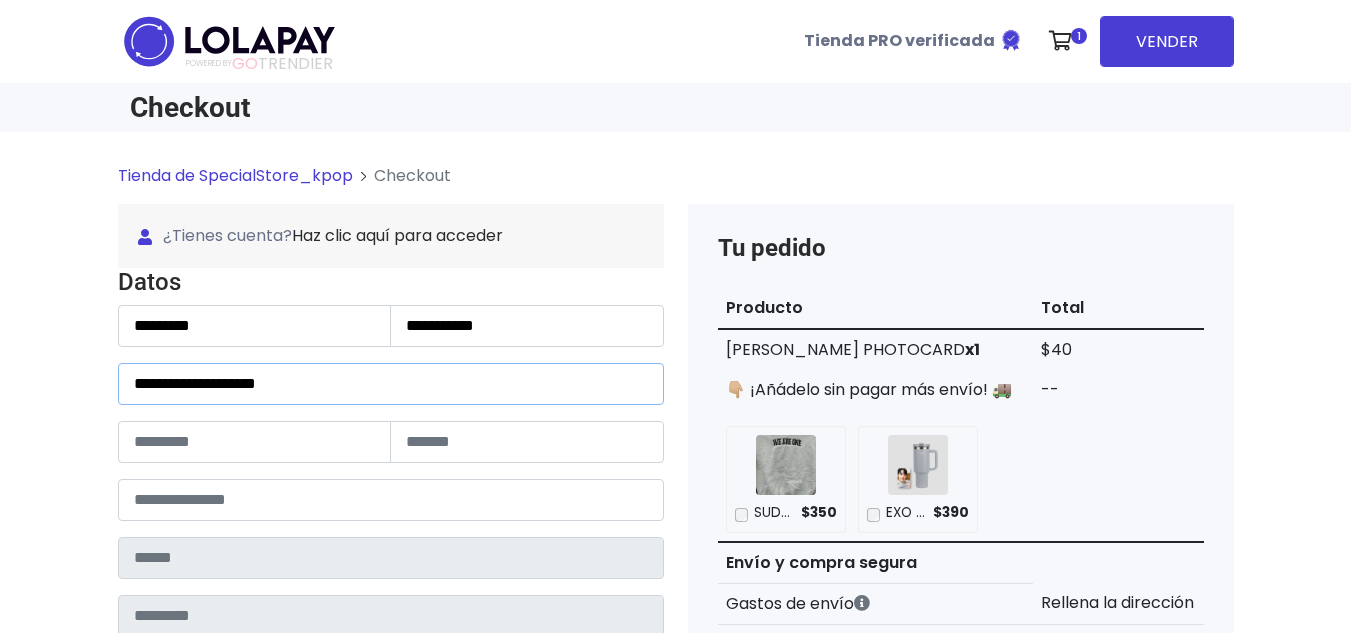 type on "**********" 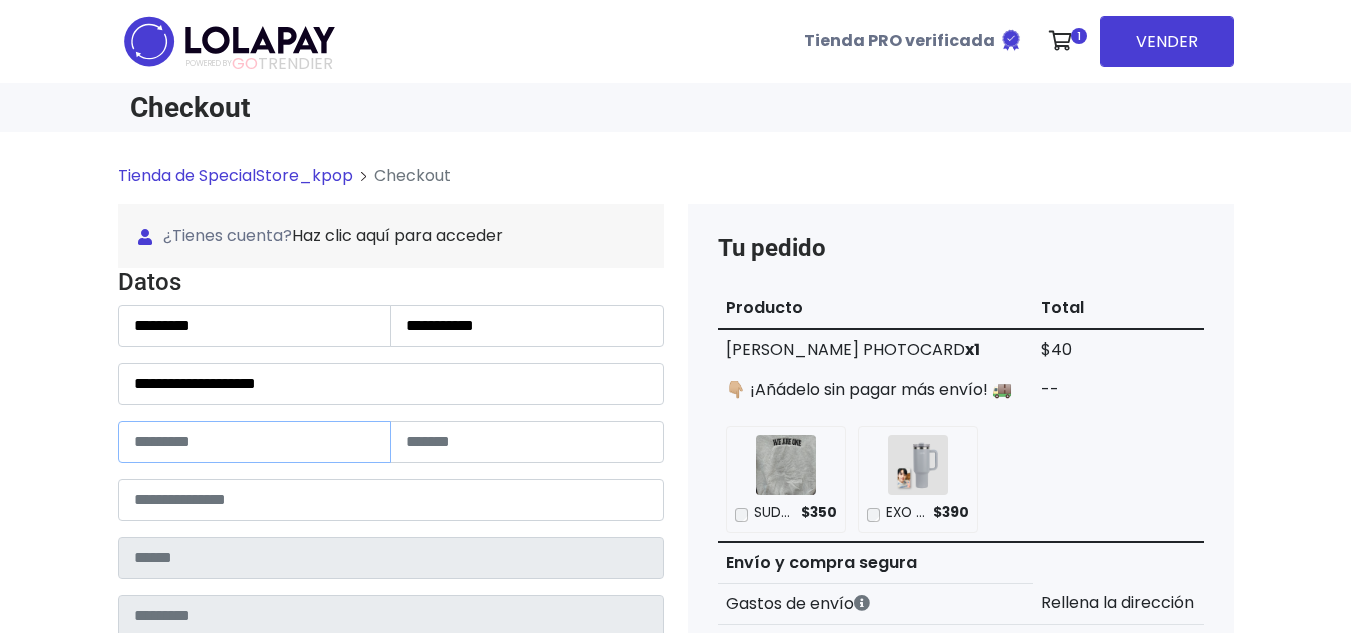 click at bounding box center (255, 442) 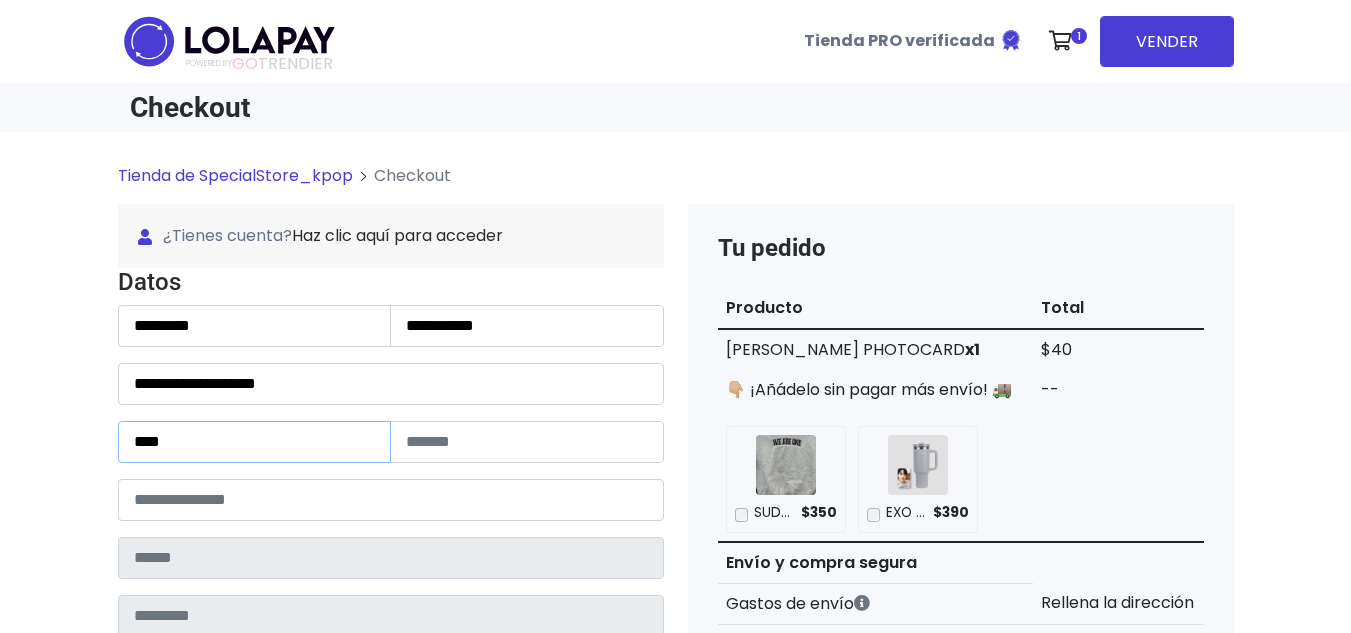 type on "****" 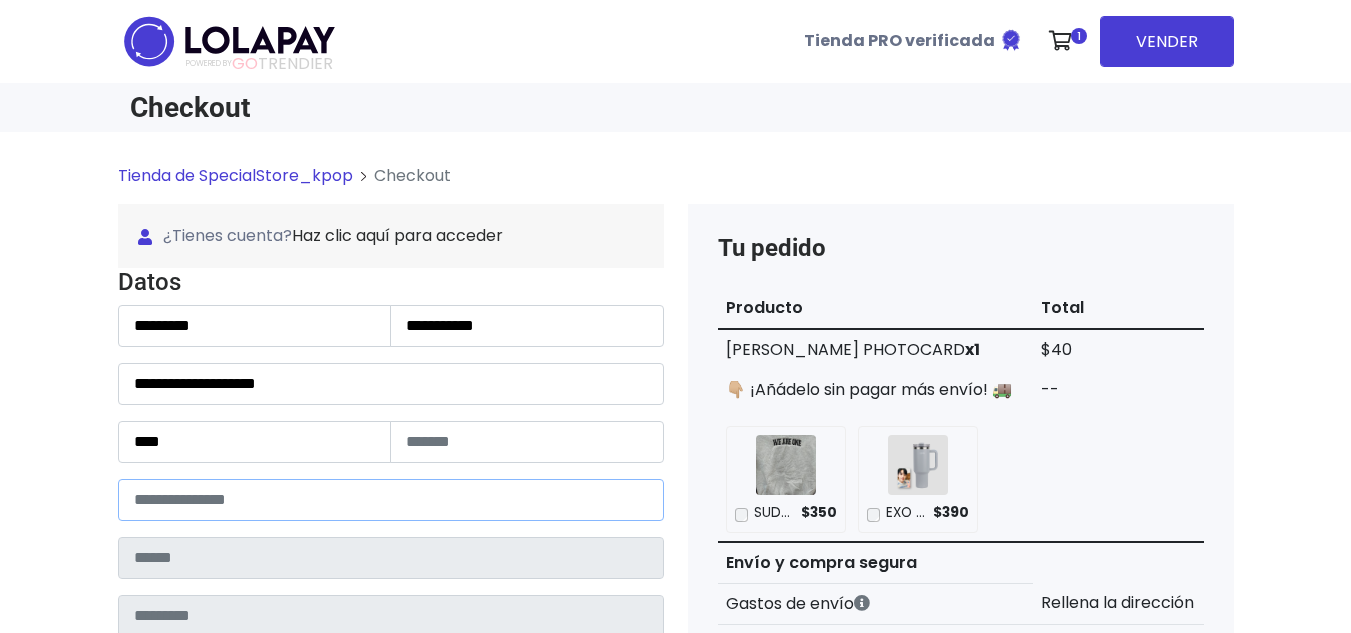 click at bounding box center (391, 500) 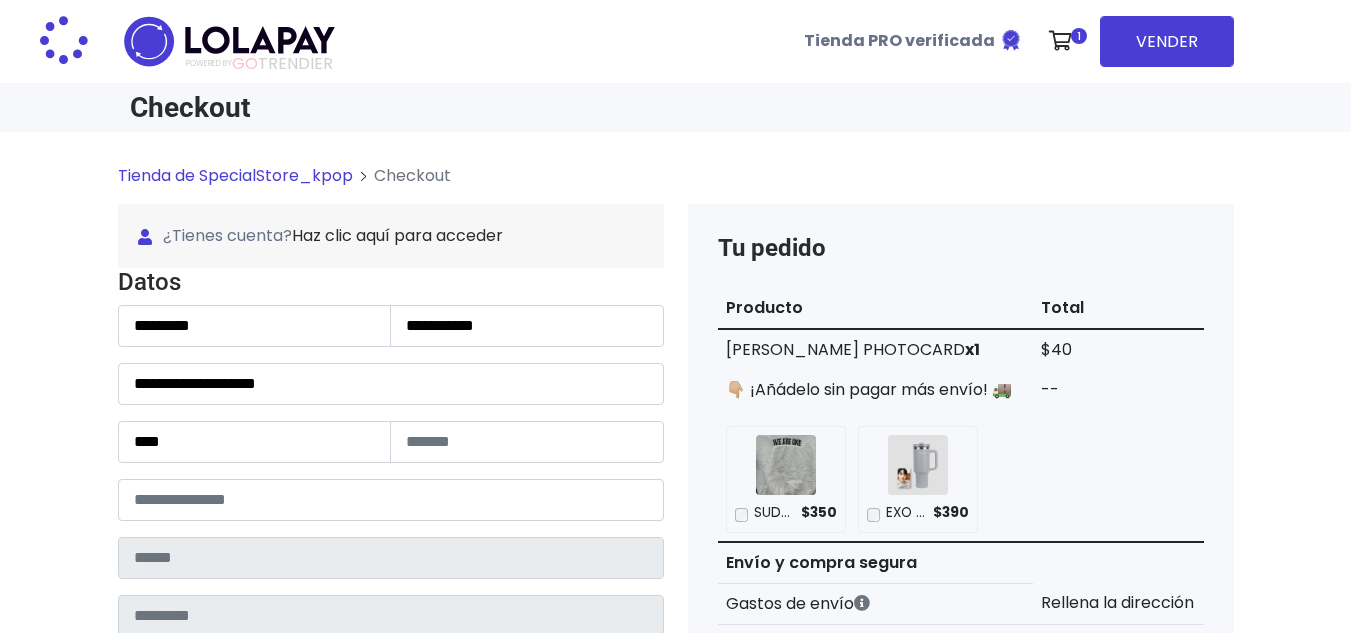 type on "**********" 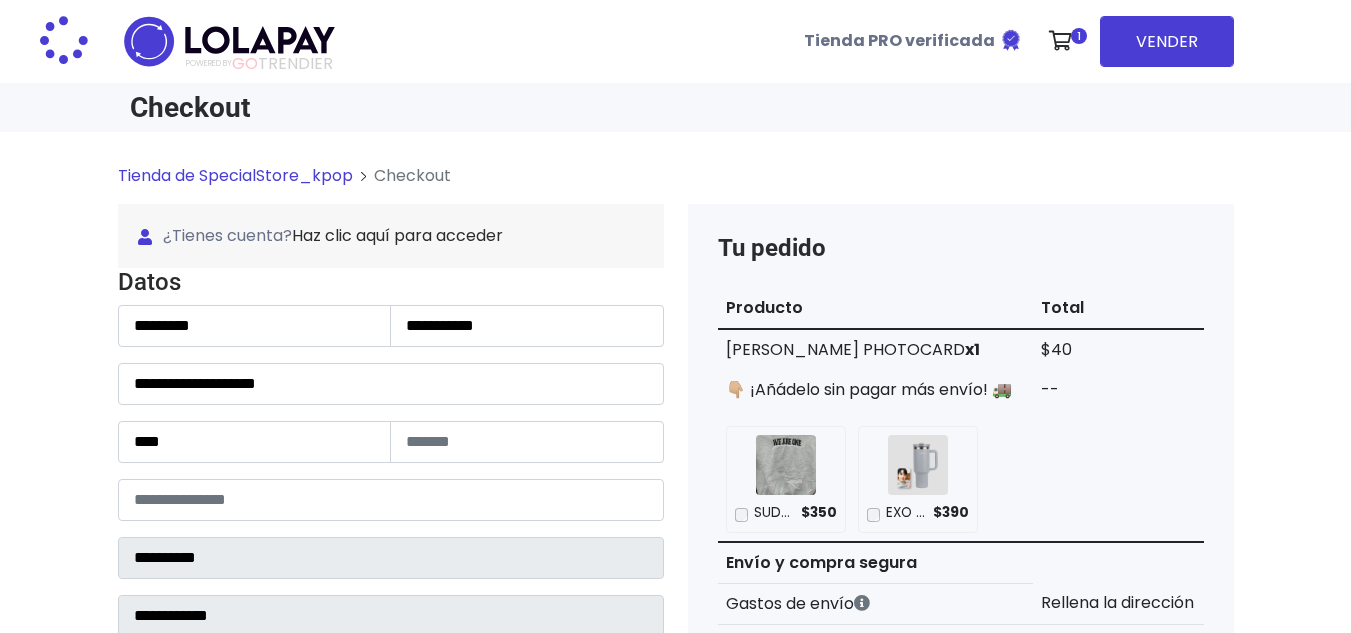 select 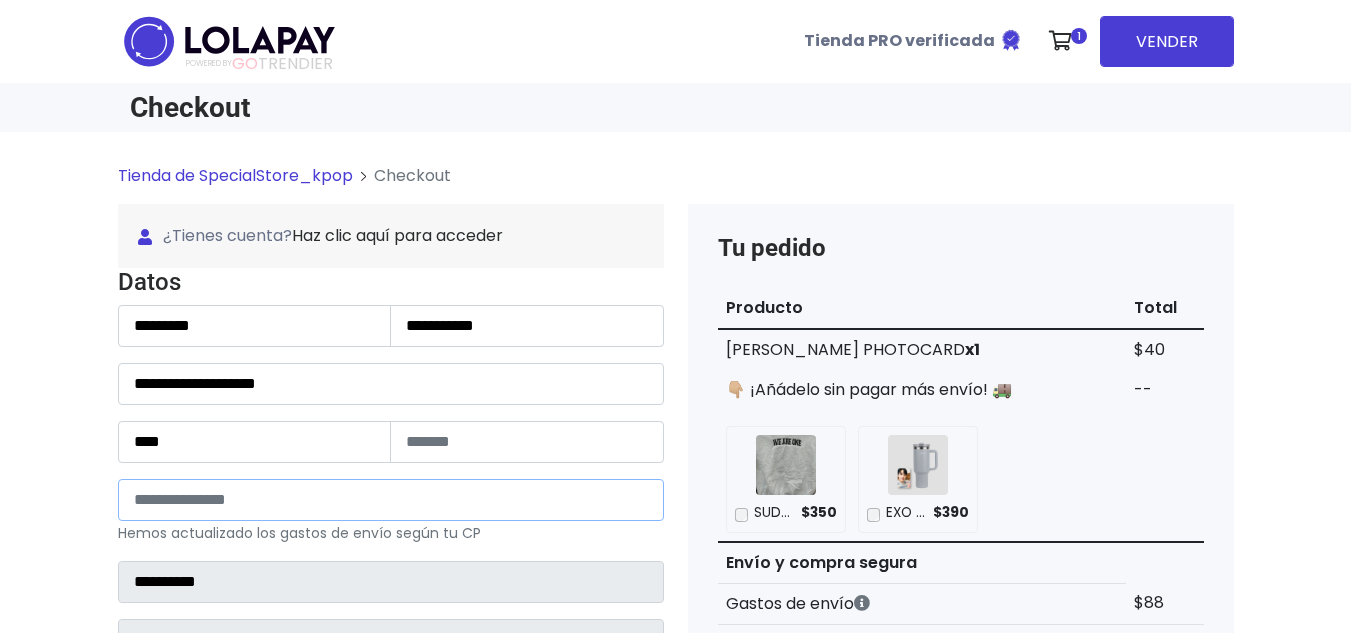 type on "*****" 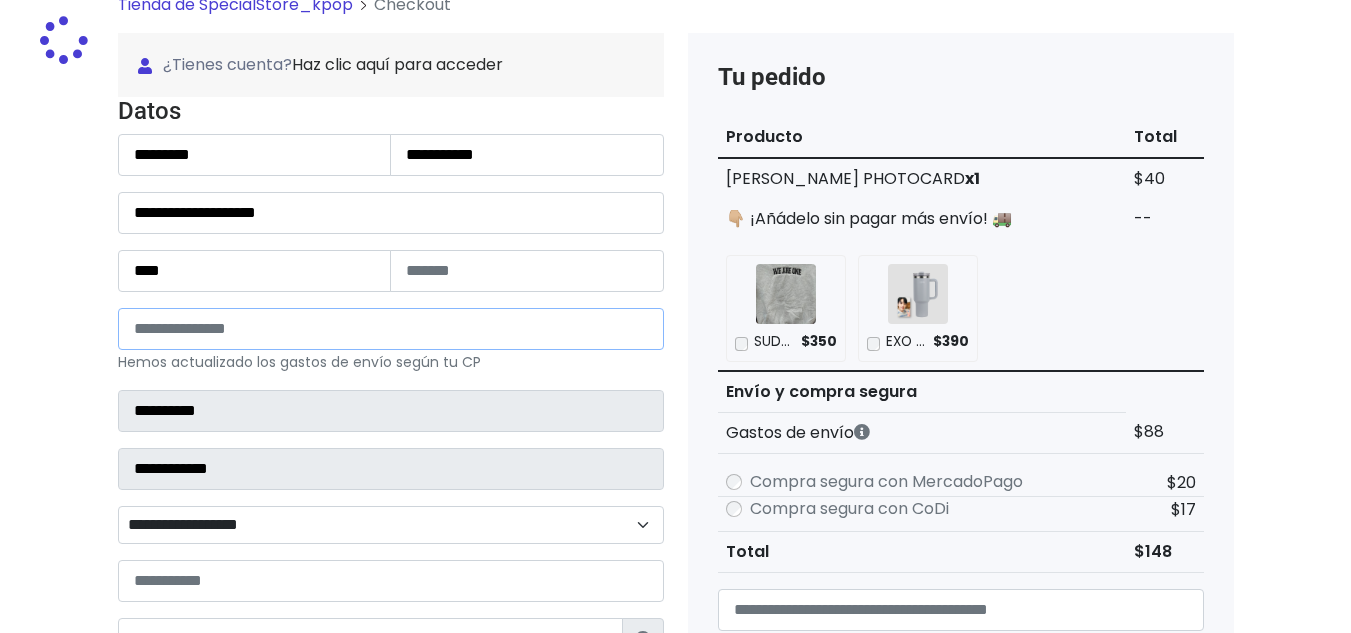 scroll, scrollTop: 300, scrollLeft: 0, axis: vertical 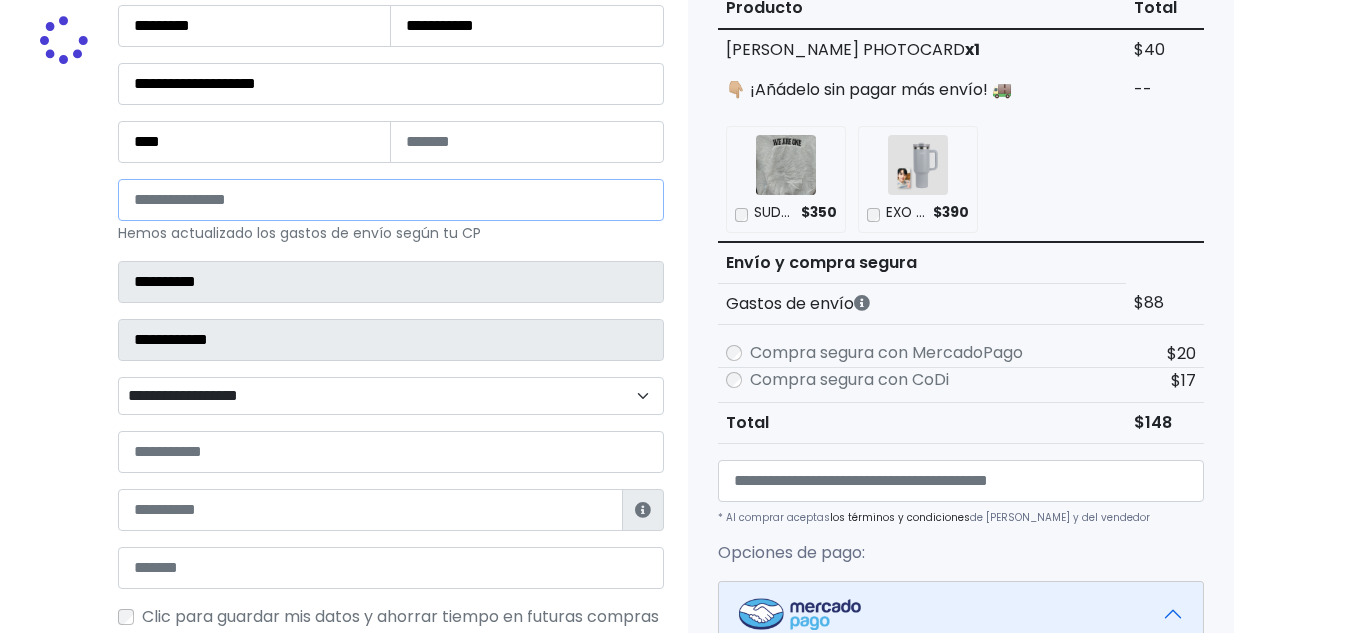 select 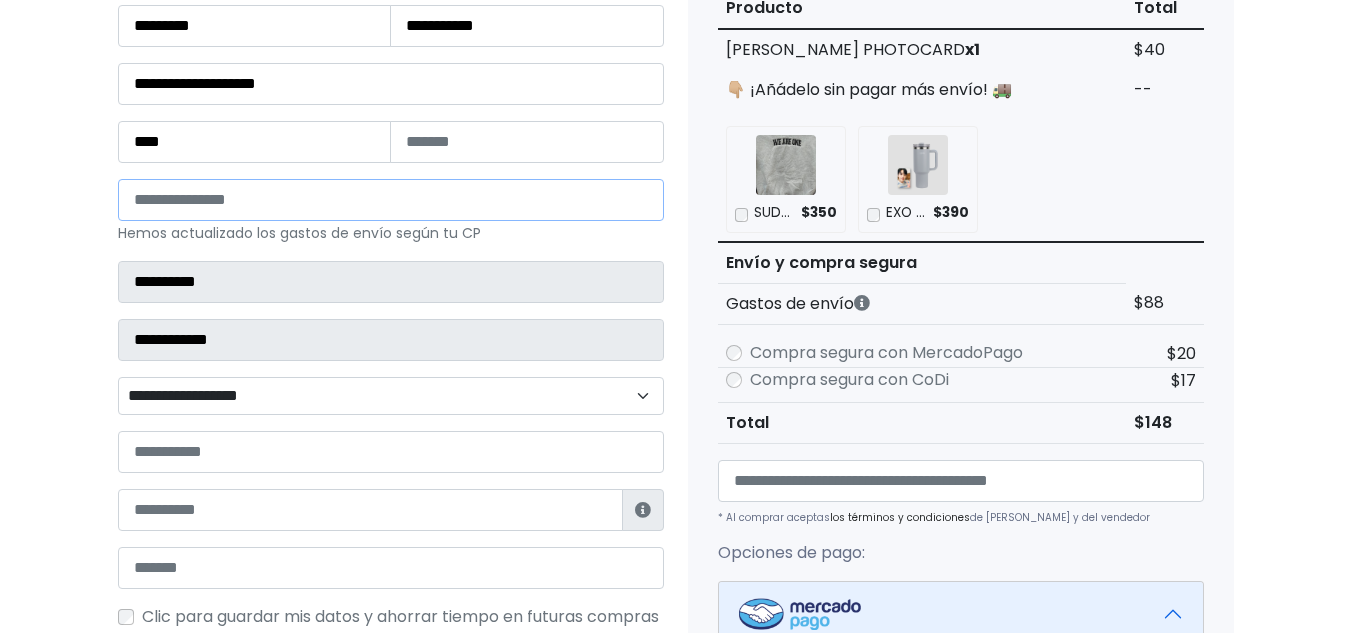 type on "*****" 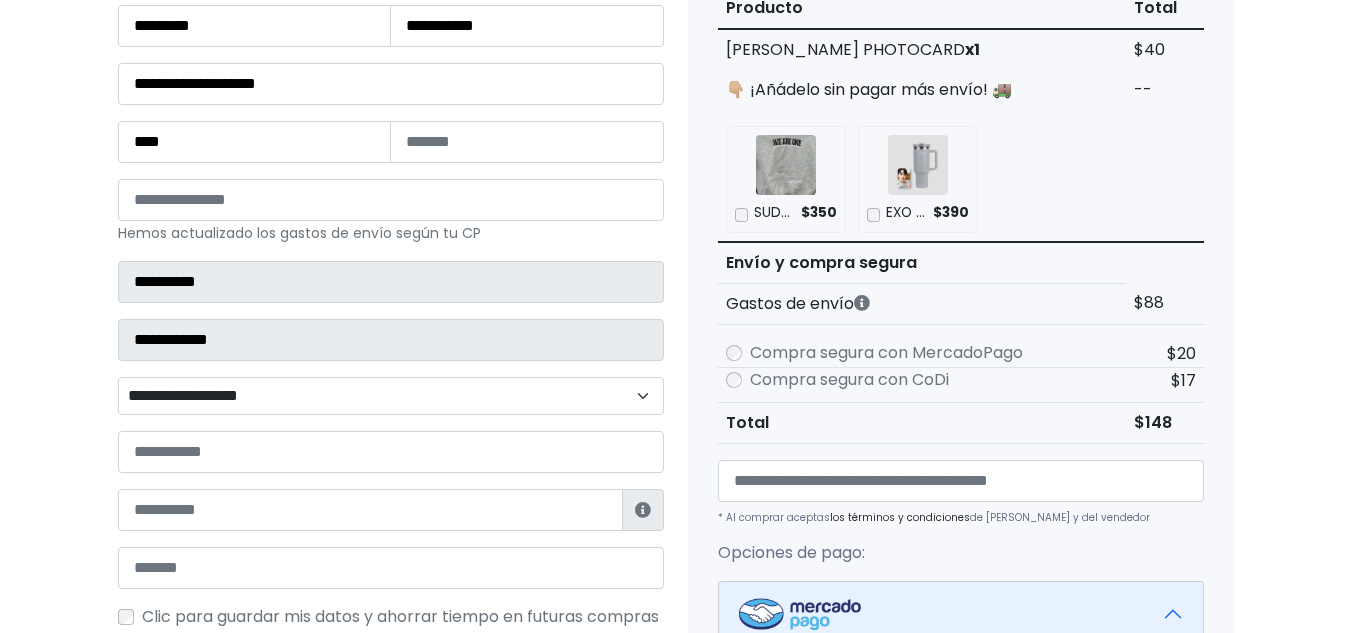 click on "**********" at bounding box center (391, 396) 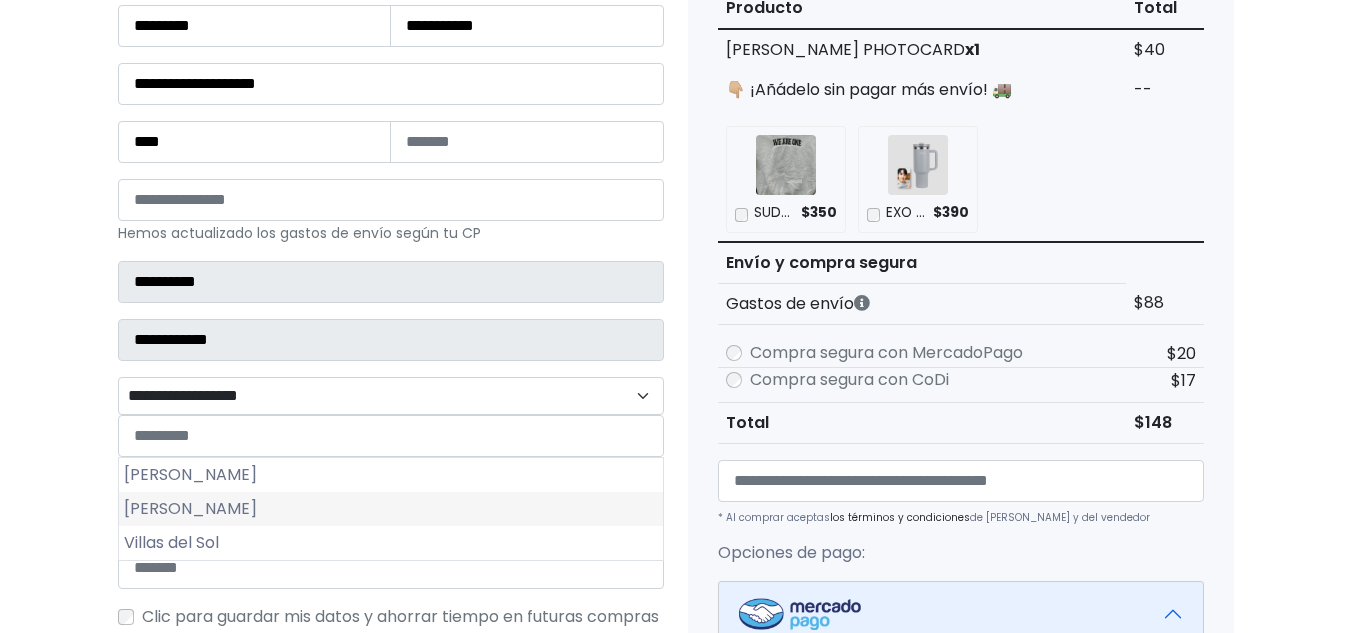 click on "Morelos" at bounding box center [391, 509] 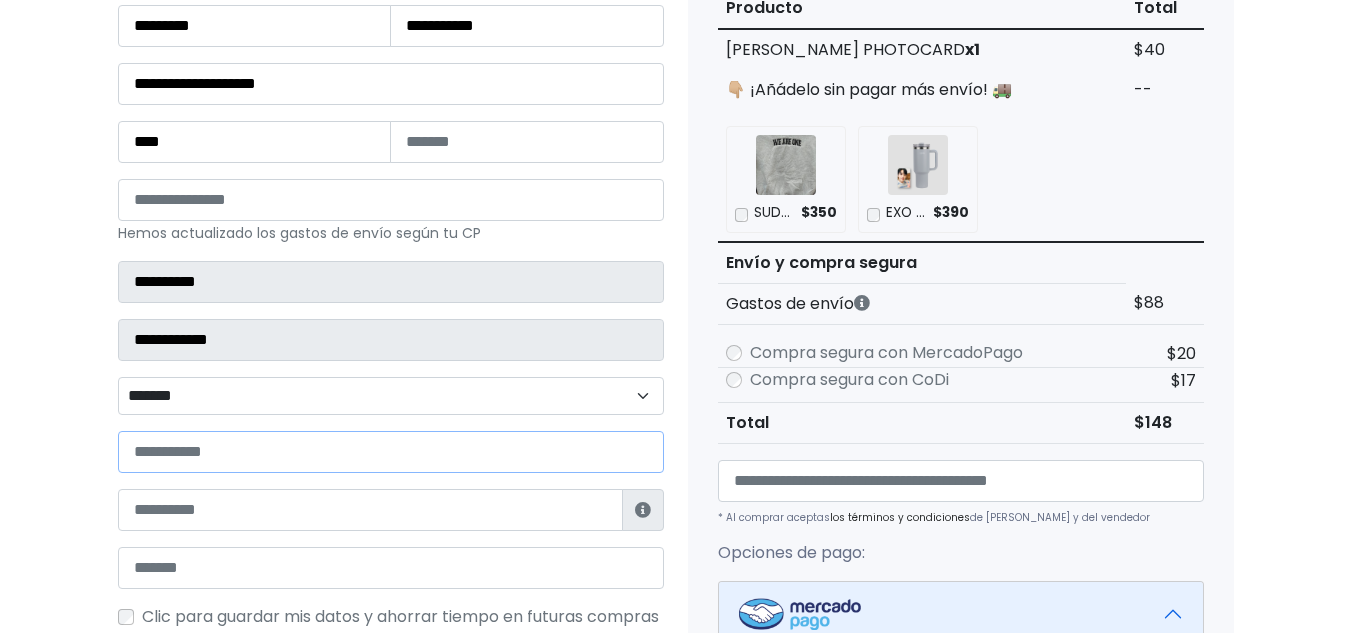 click at bounding box center [391, 452] 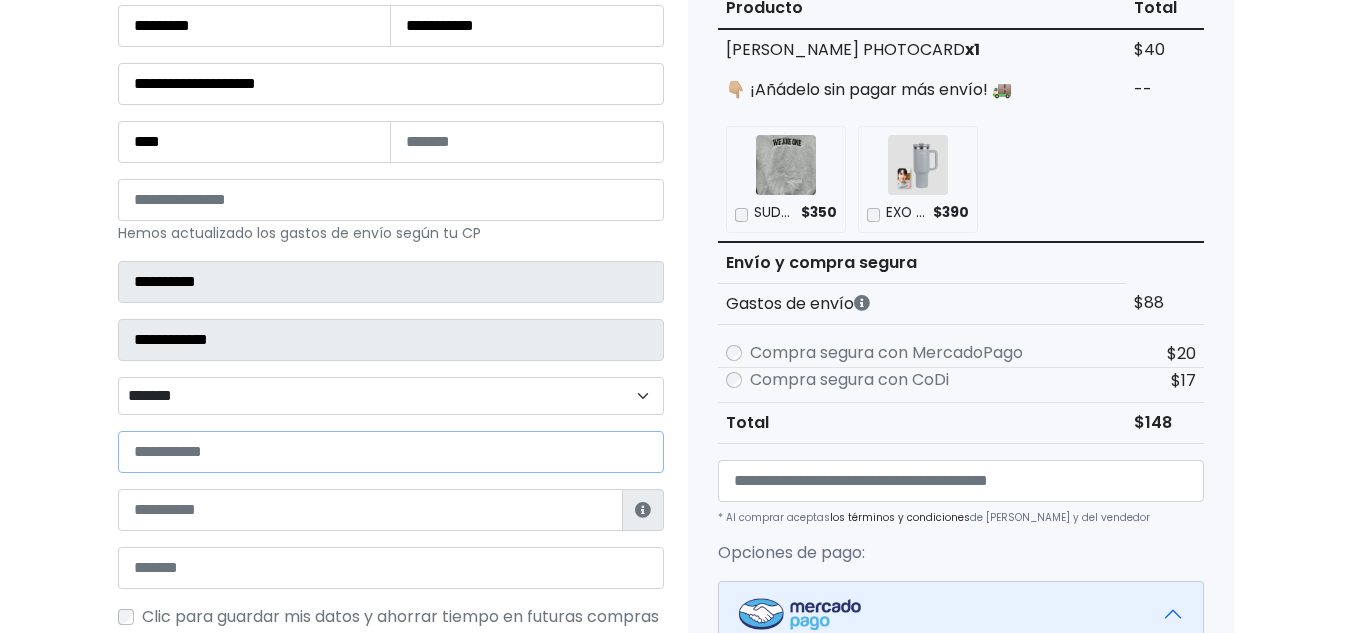 paste on "**********" 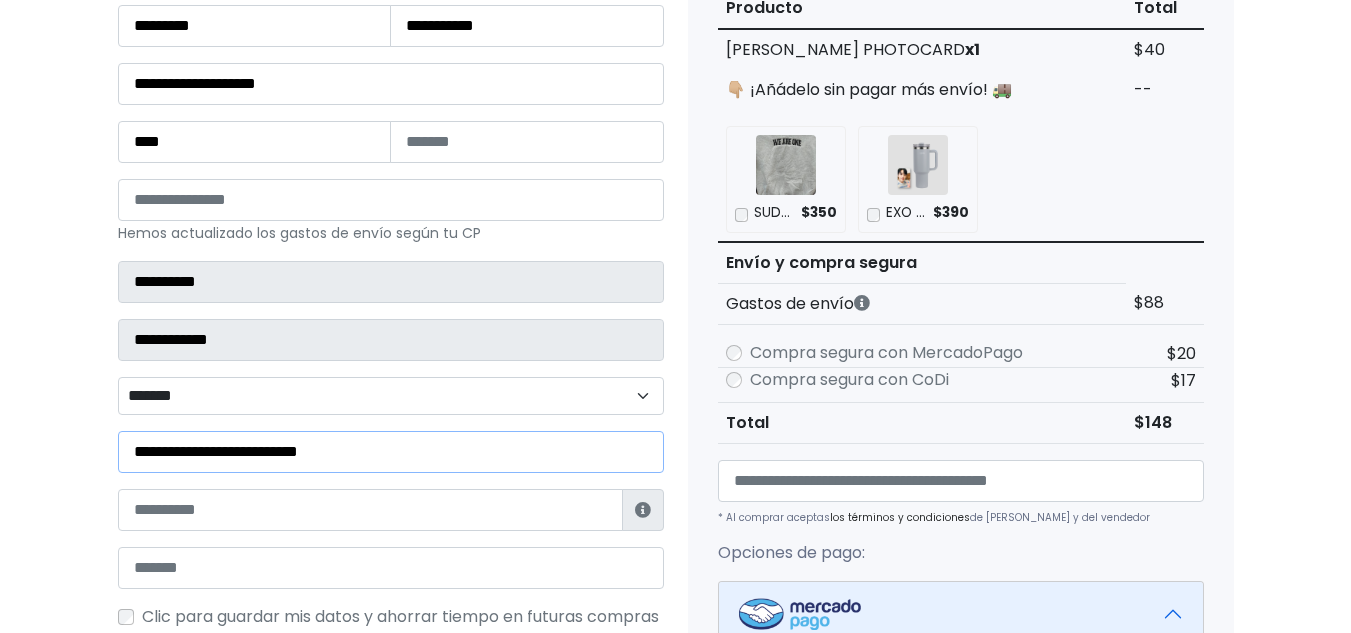 type on "**********" 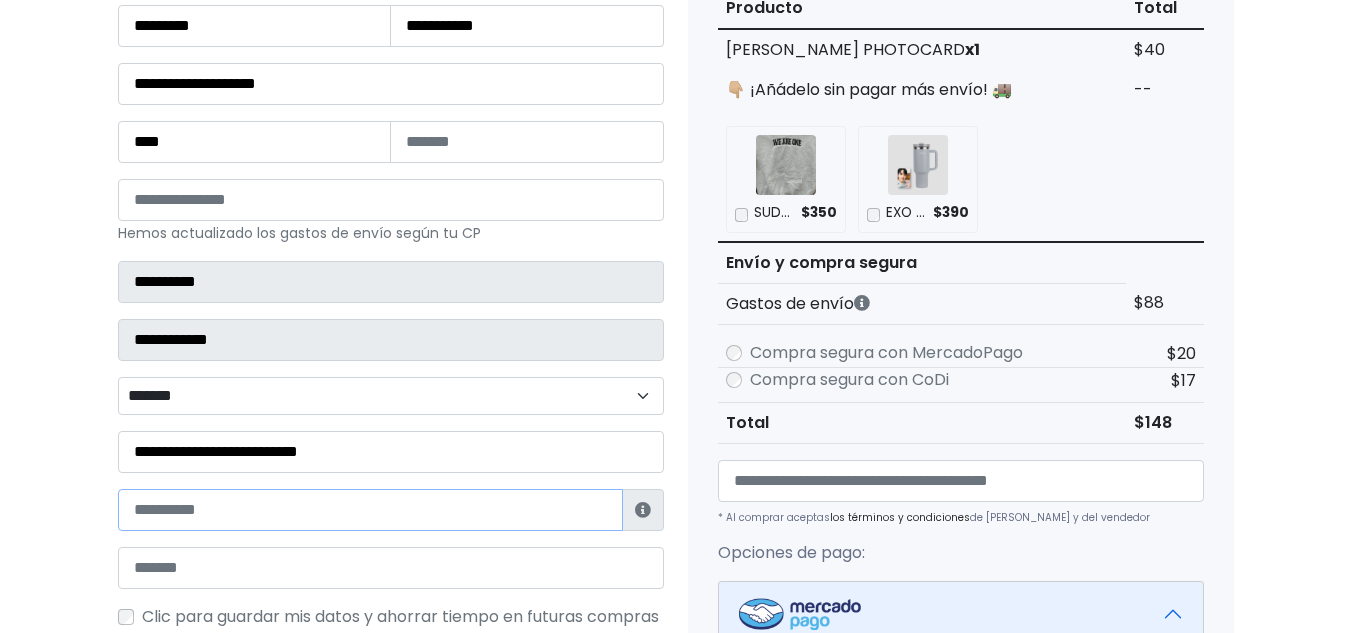 click at bounding box center (370, 510) 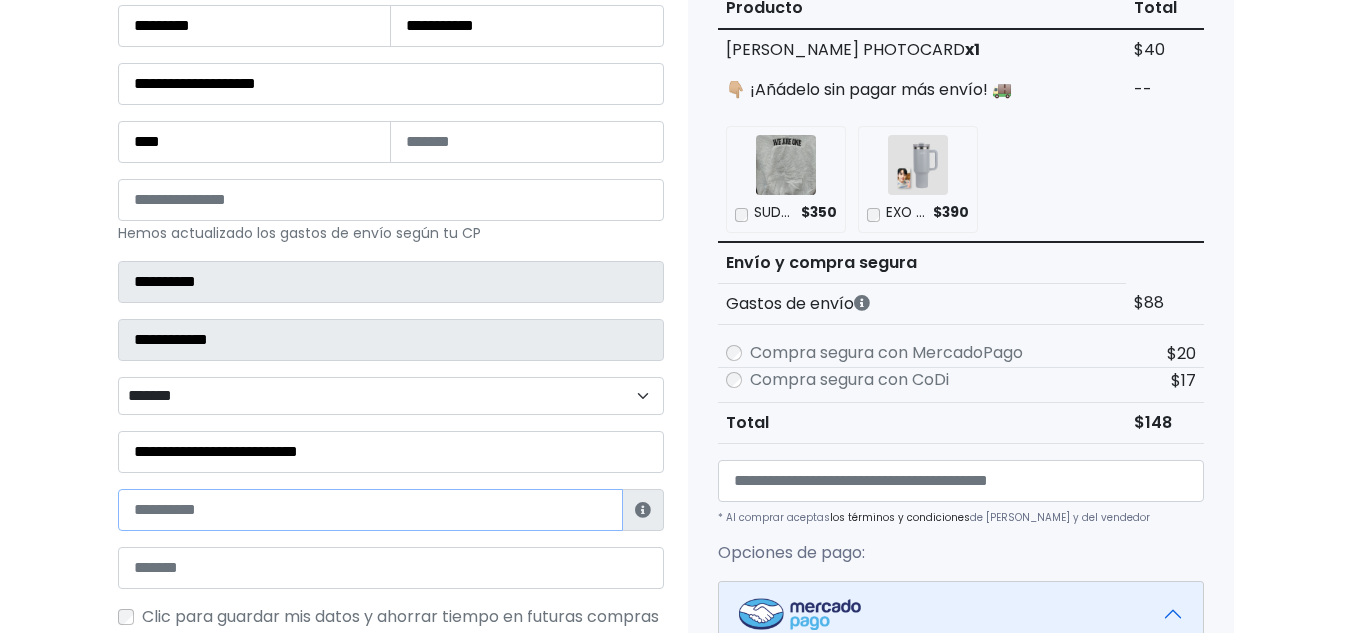 paste on "**********" 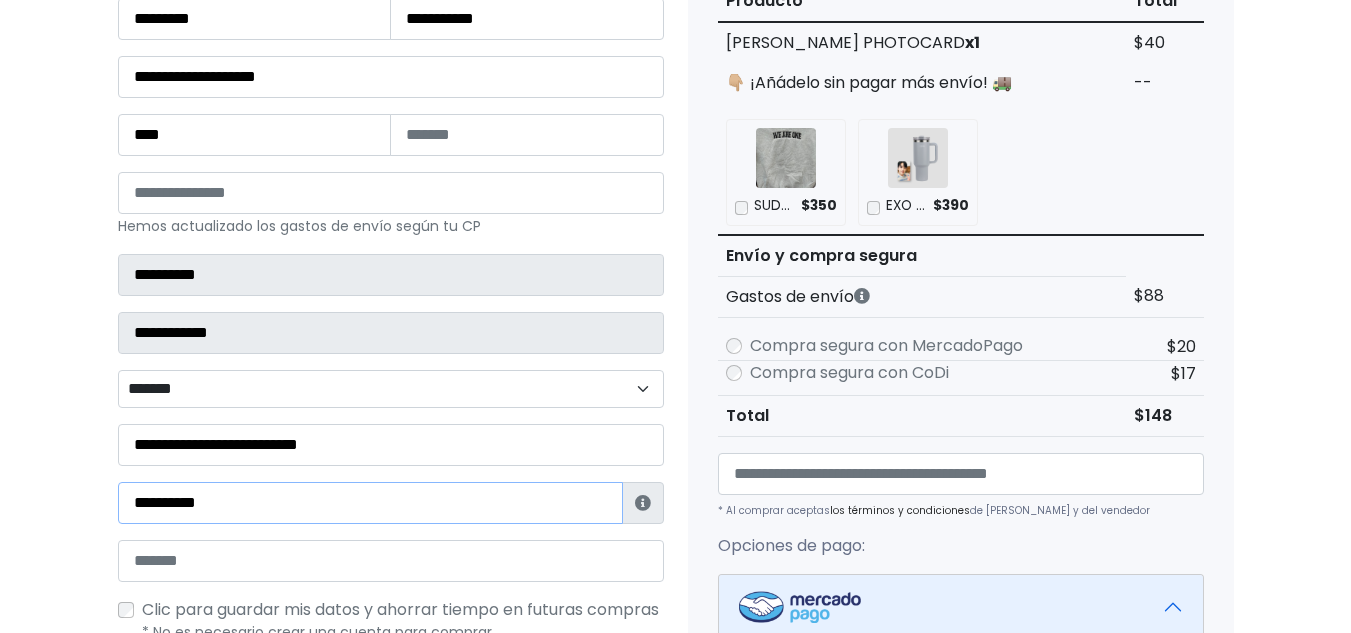 scroll, scrollTop: 600, scrollLeft: 0, axis: vertical 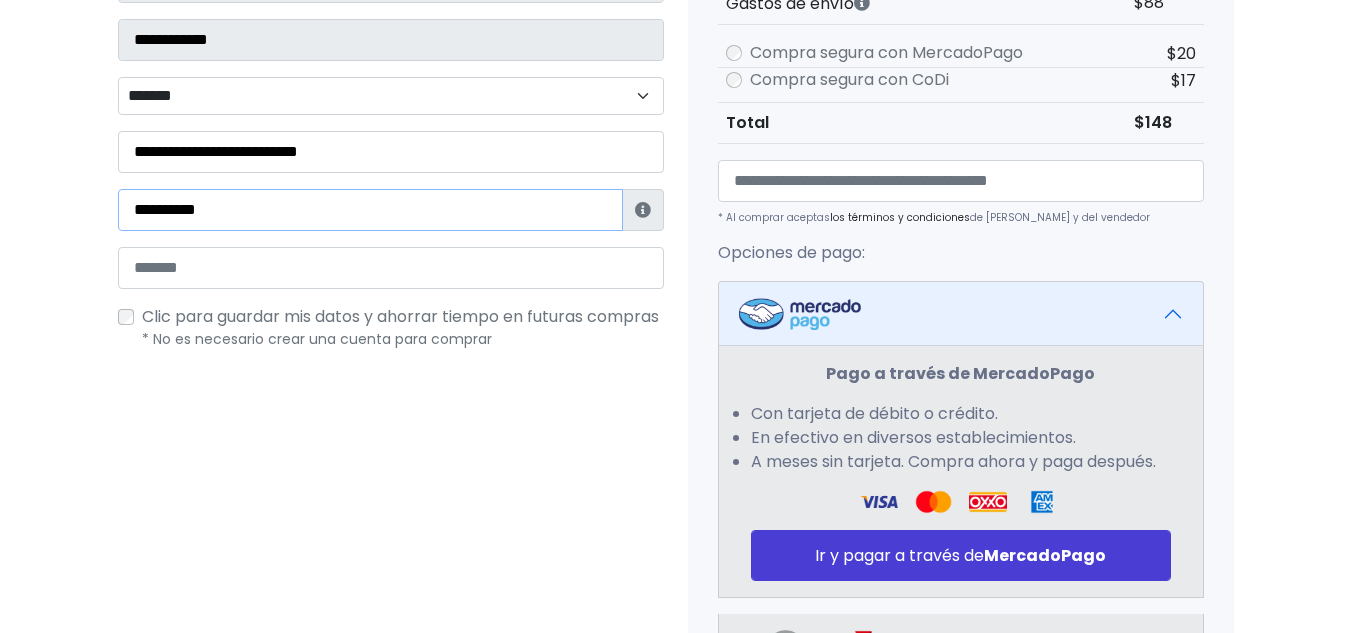 type on "**********" 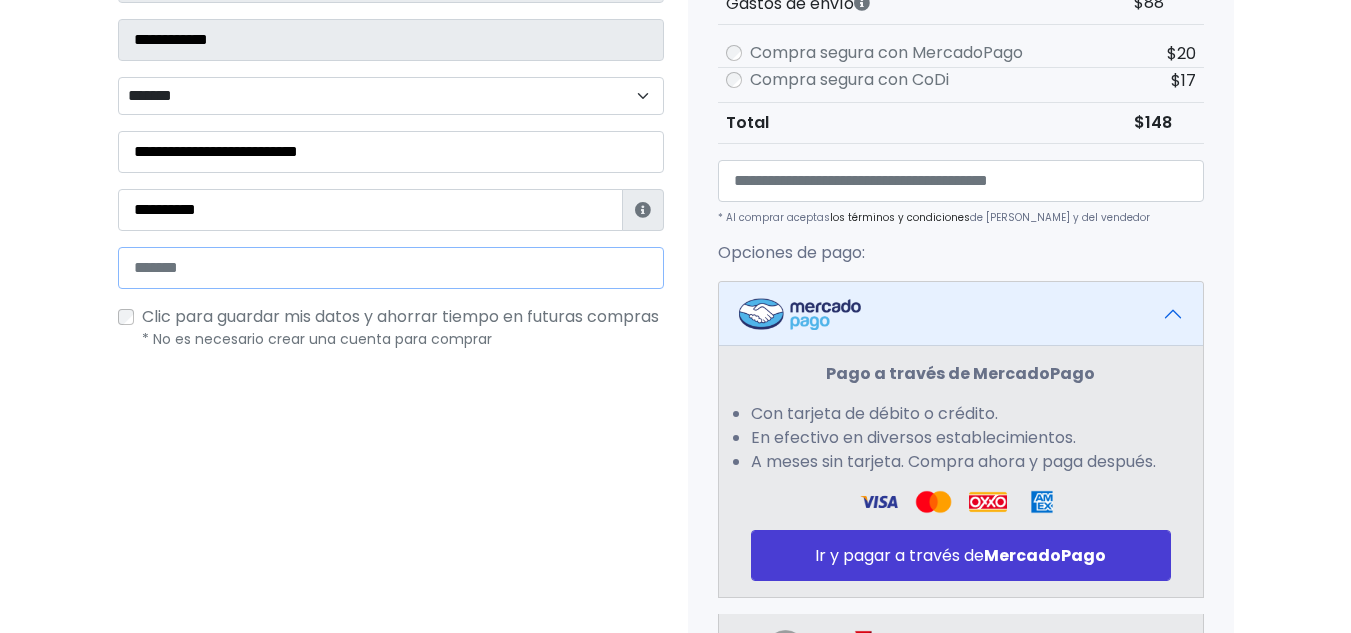 click at bounding box center [391, 268] 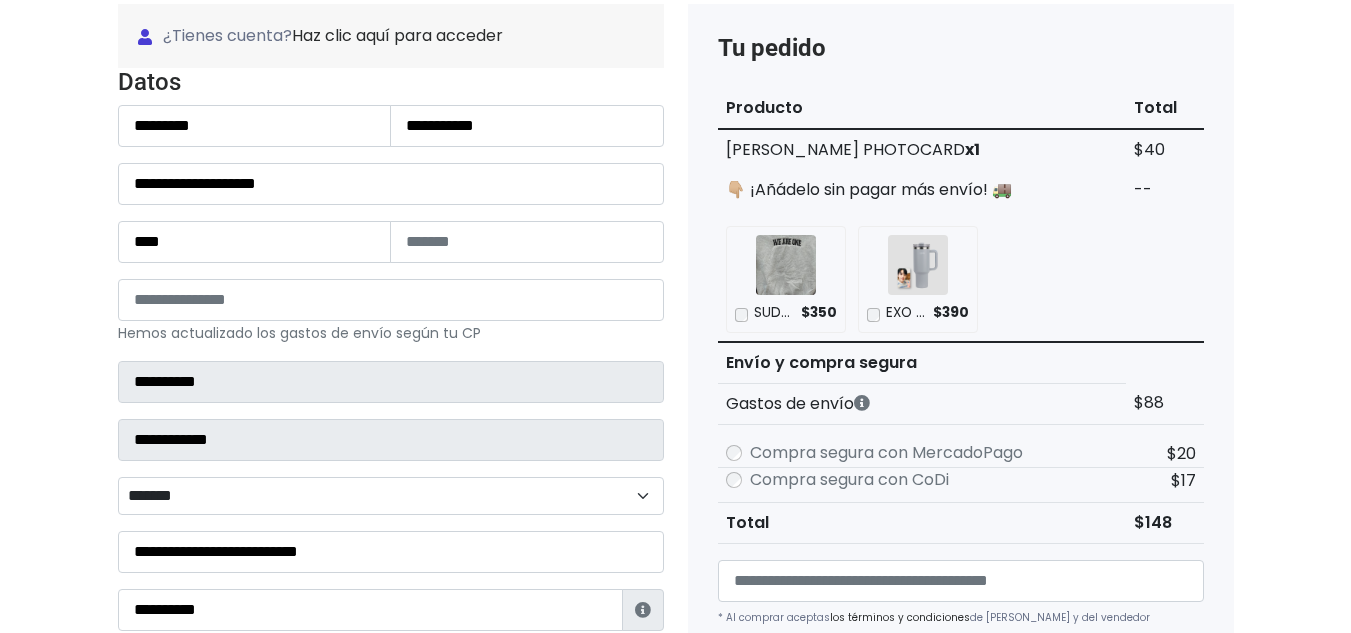 scroll, scrollTop: 800, scrollLeft: 0, axis: vertical 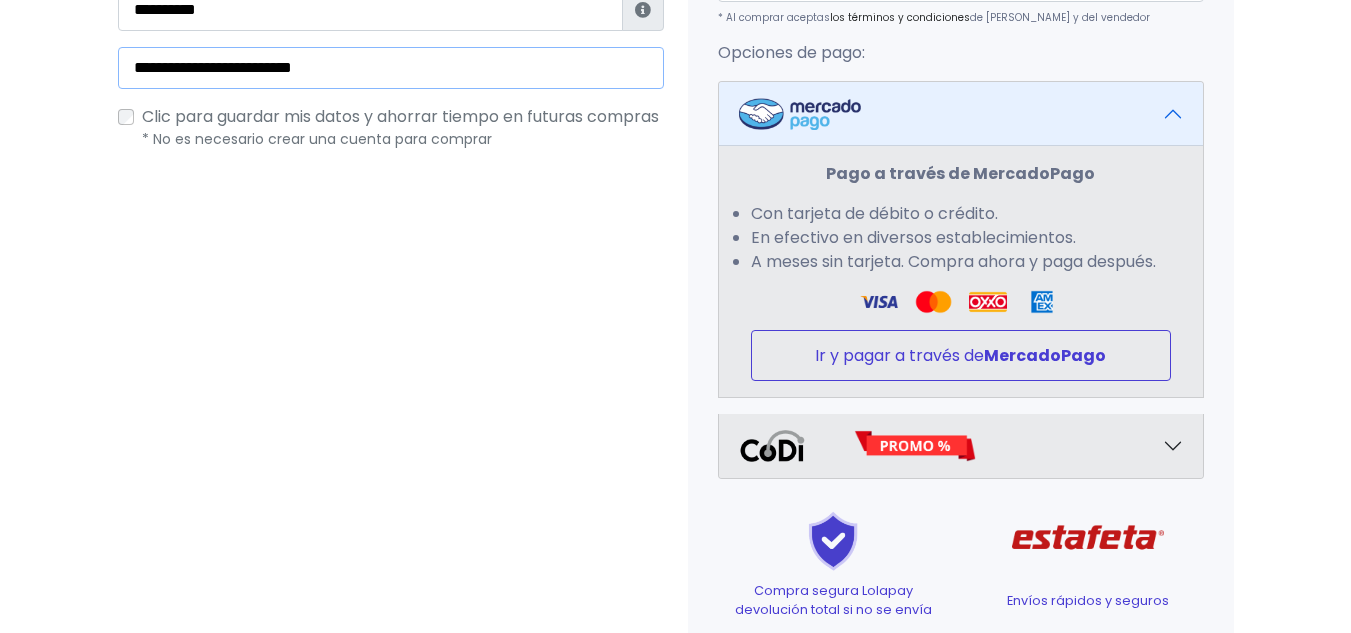 type on "**********" 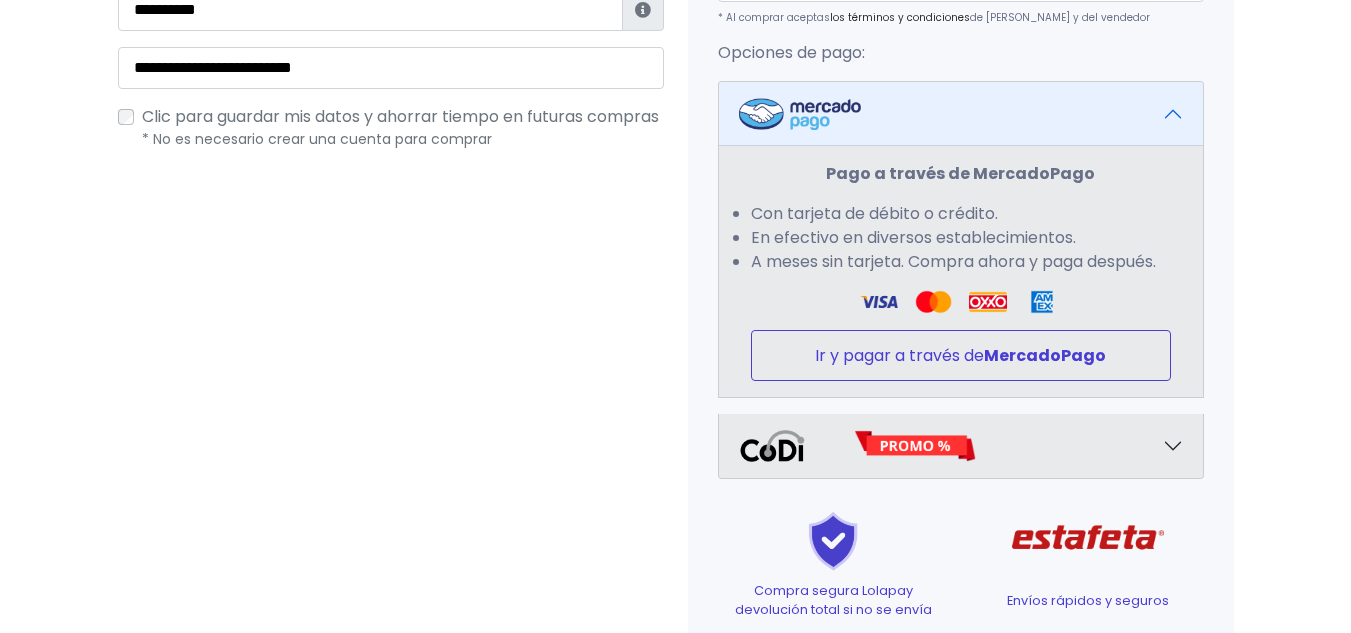 click on "MercadoPago" at bounding box center (1045, 355) 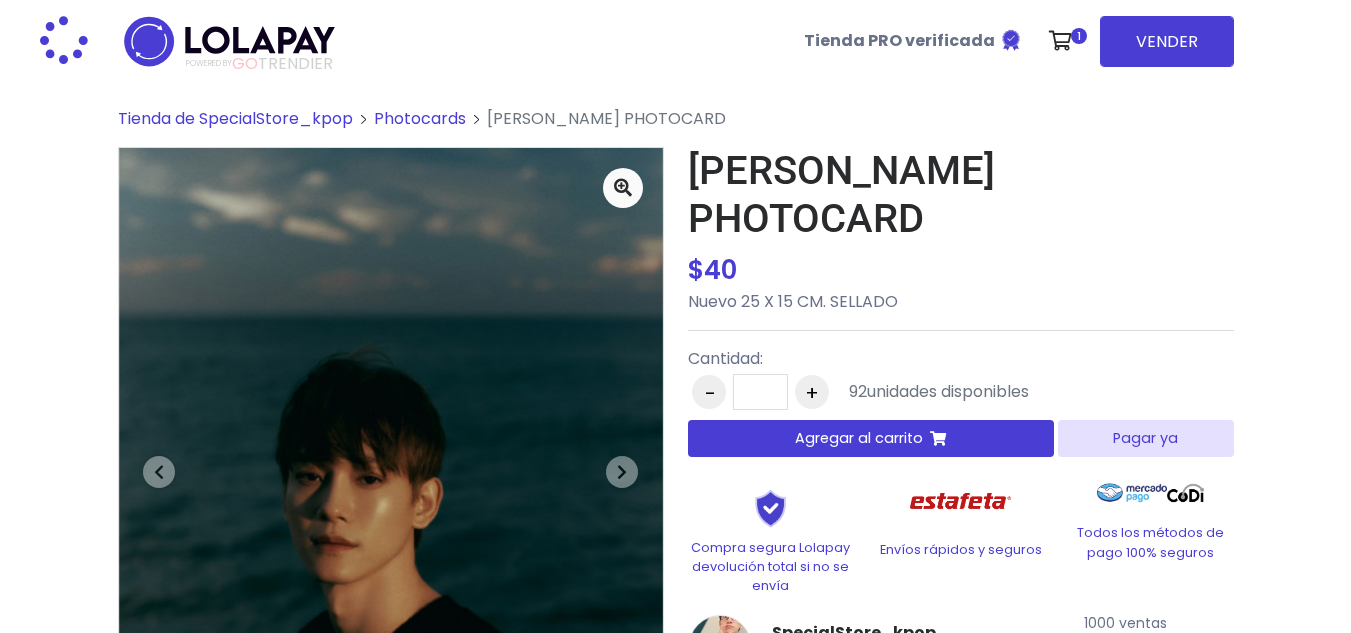 scroll, scrollTop: 0, scrollLeft: 0, axis: both 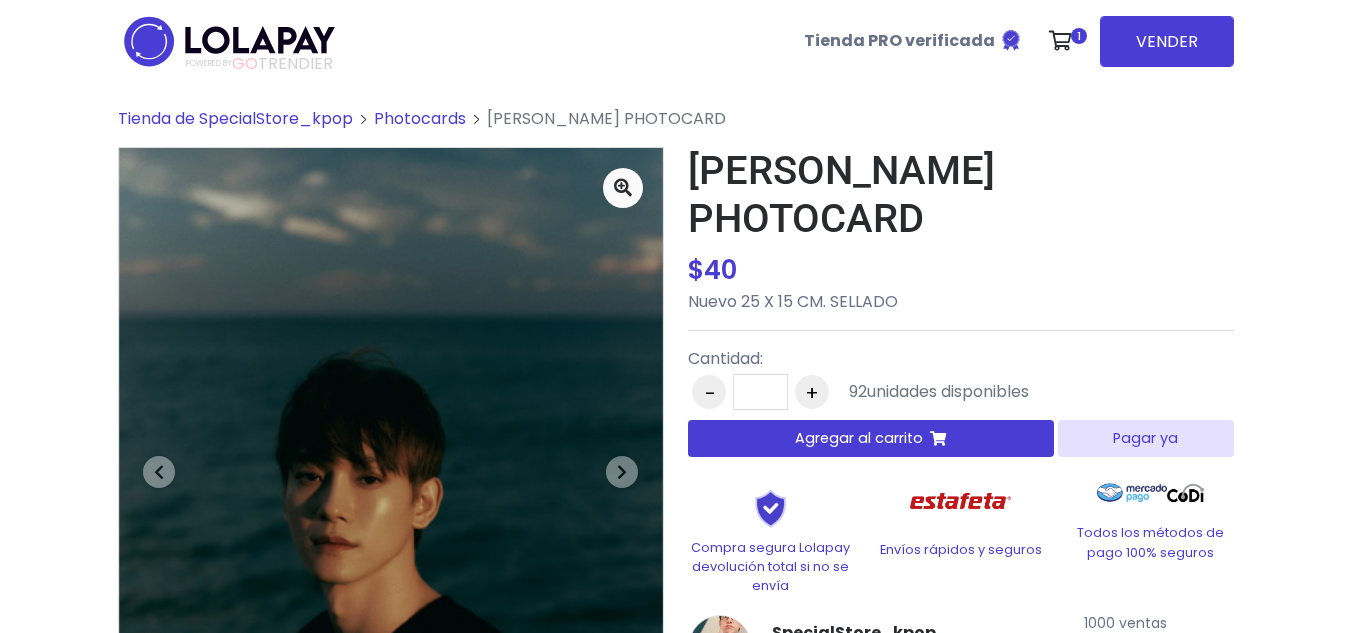 click on "Agregar al carrito" at bounding box center (871, 438) 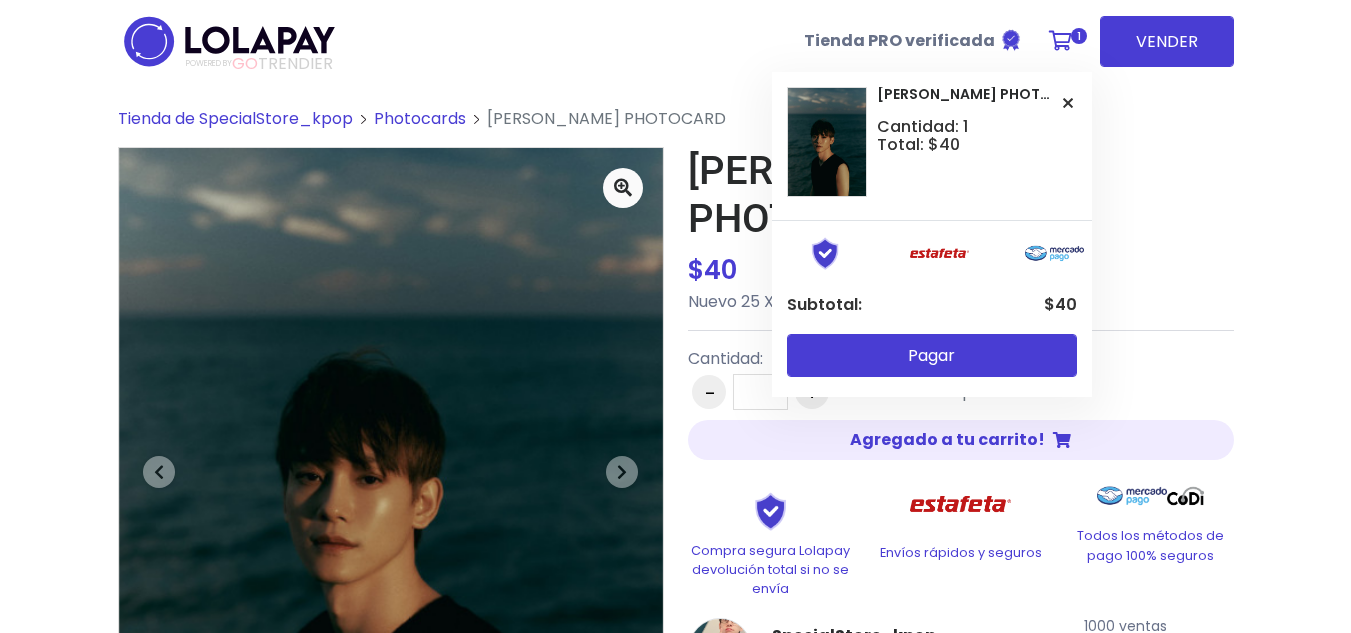 click on "1" at bounding box center (1079, 36) 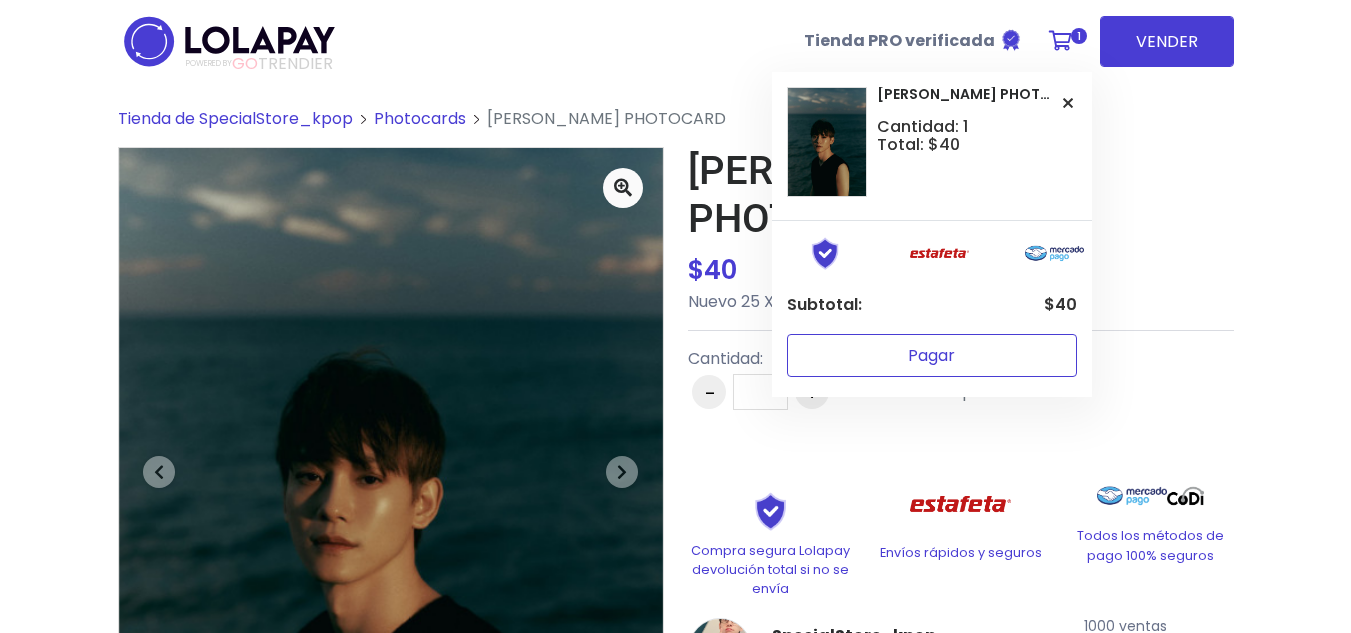 click on "Pagar" at bounding box center (932, 355) 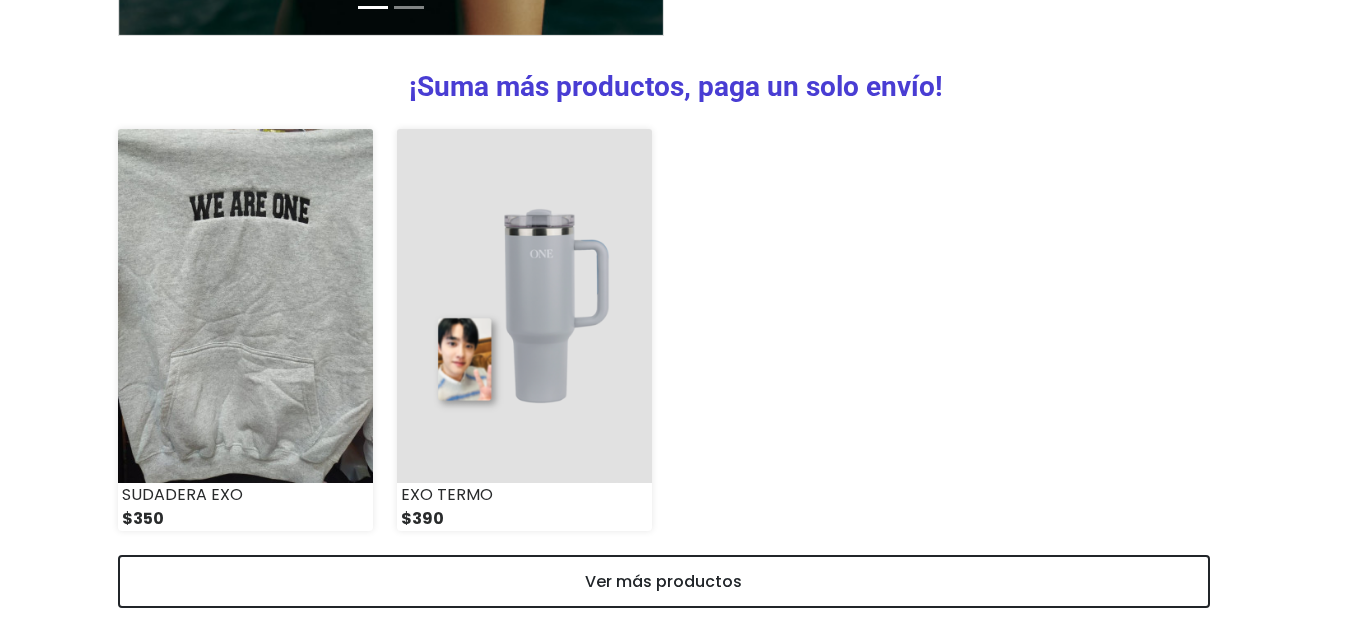 scroll, scrollTop: 887, scrollLeft: 0, axis: vertical 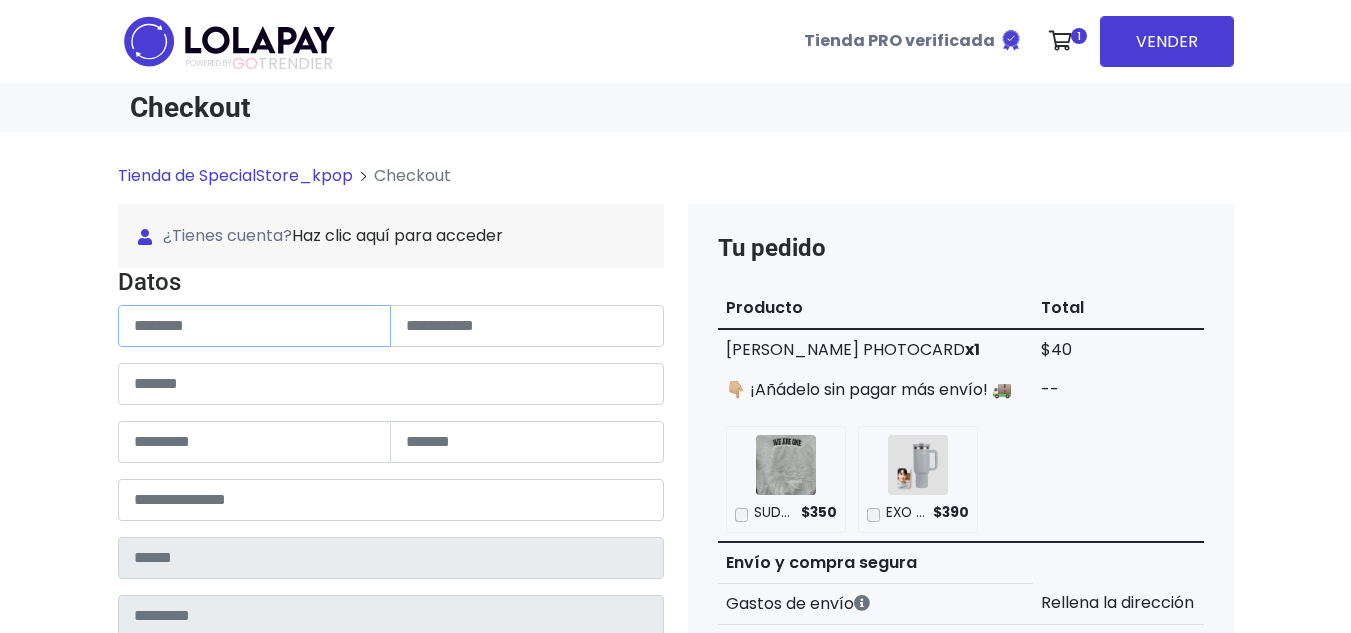click at bounding box center (255, 326) 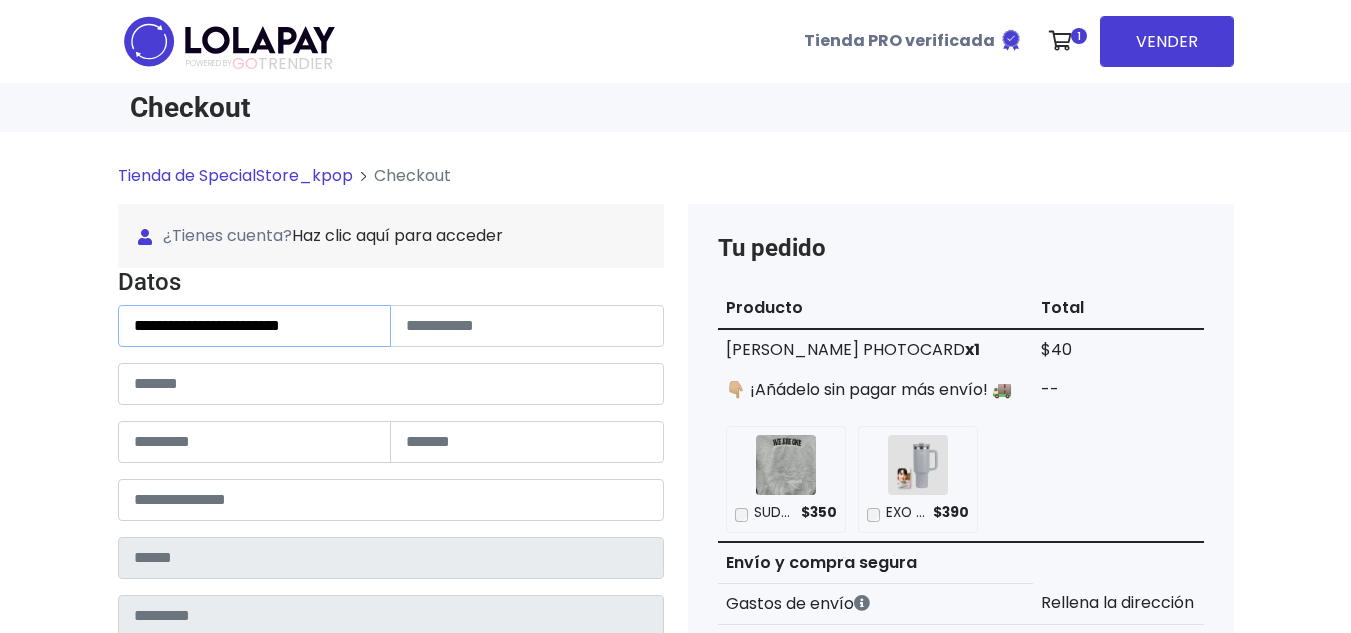 drag, startPoint x: 474, startPoint y: 345, endPoint x: 516, endPoint y: 346, distance: 42.0119 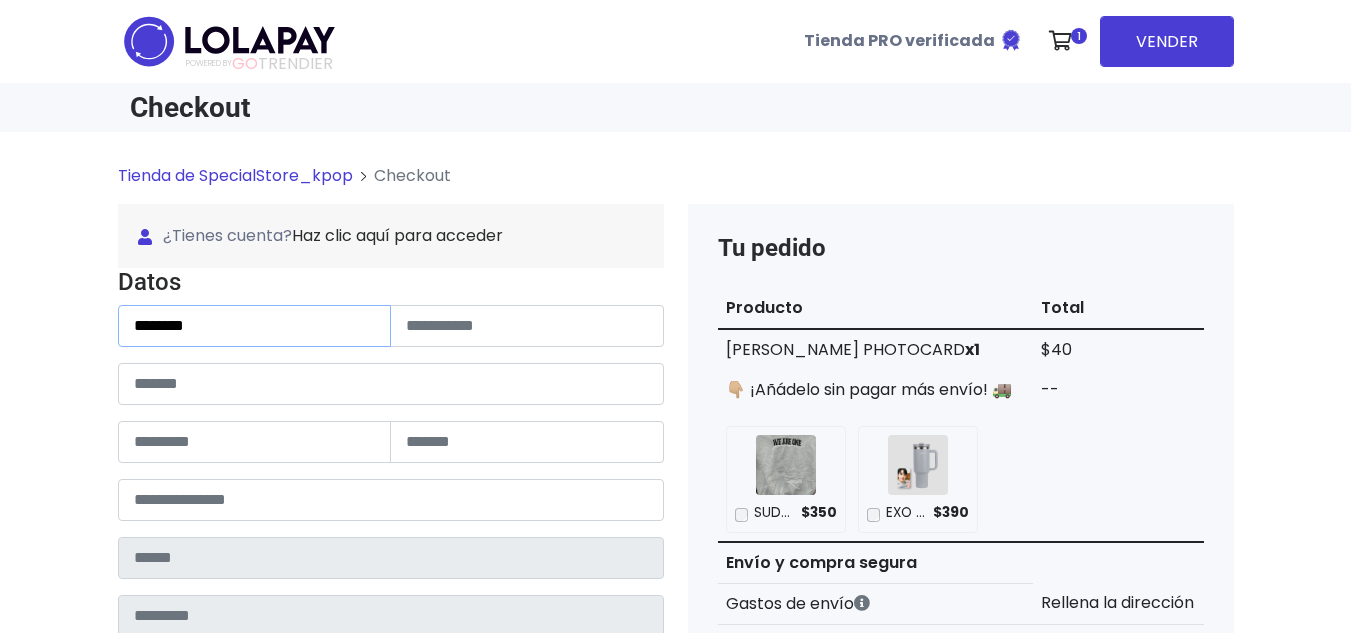 type on "********" 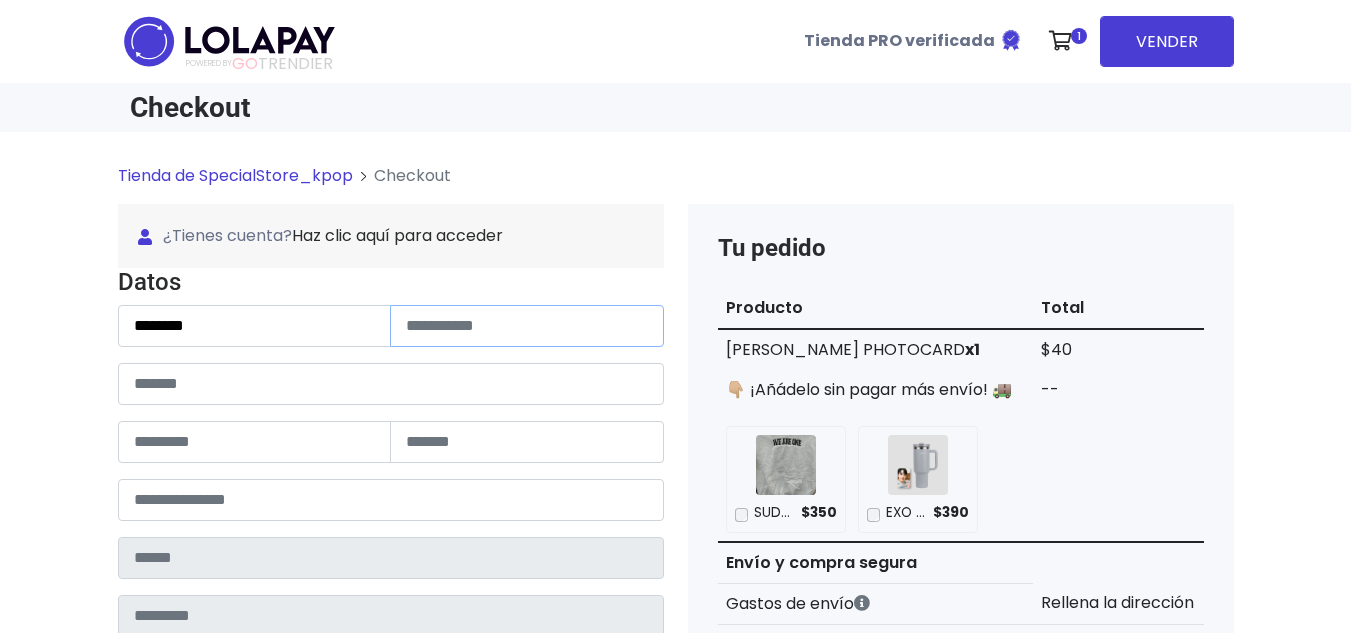 click at bounding box center [527, 326] 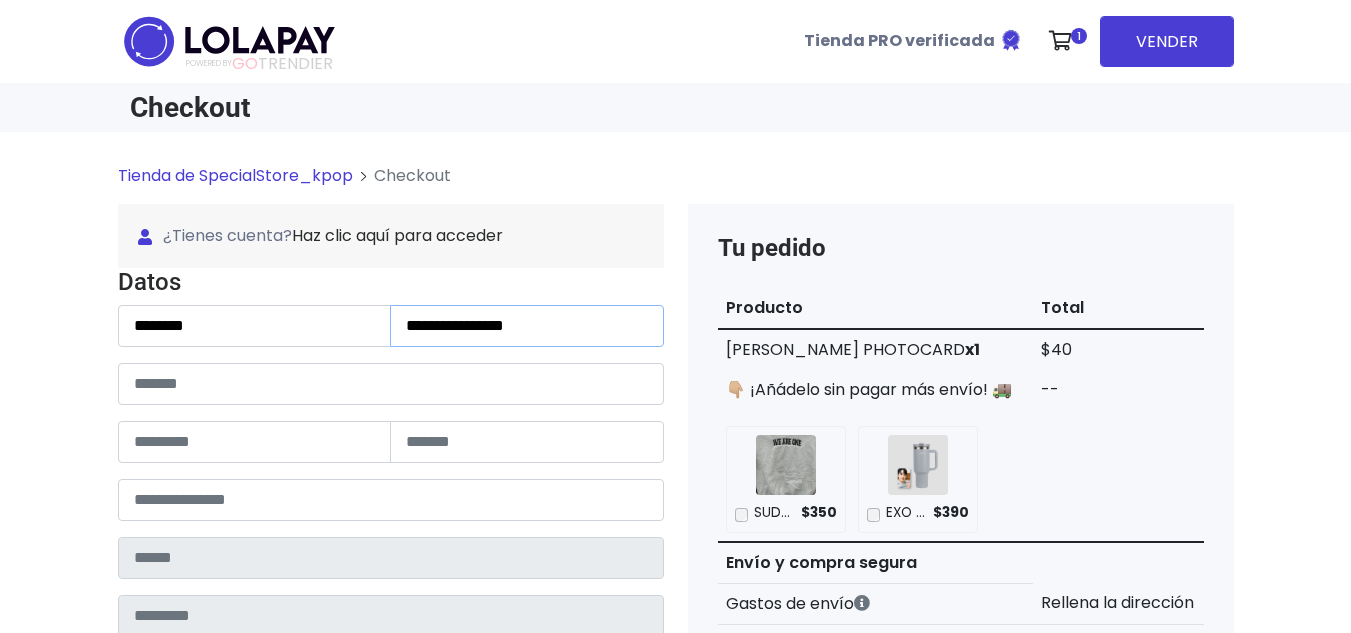 type on "**********" 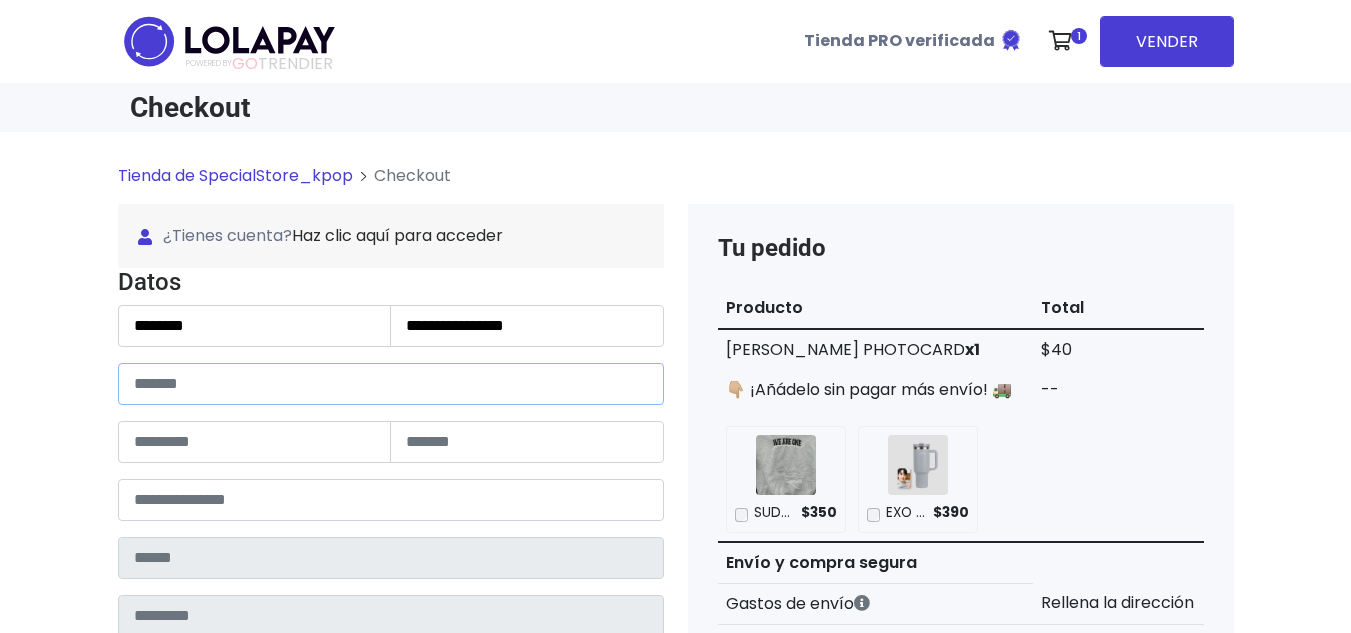 click at bounding box center (391, 384) 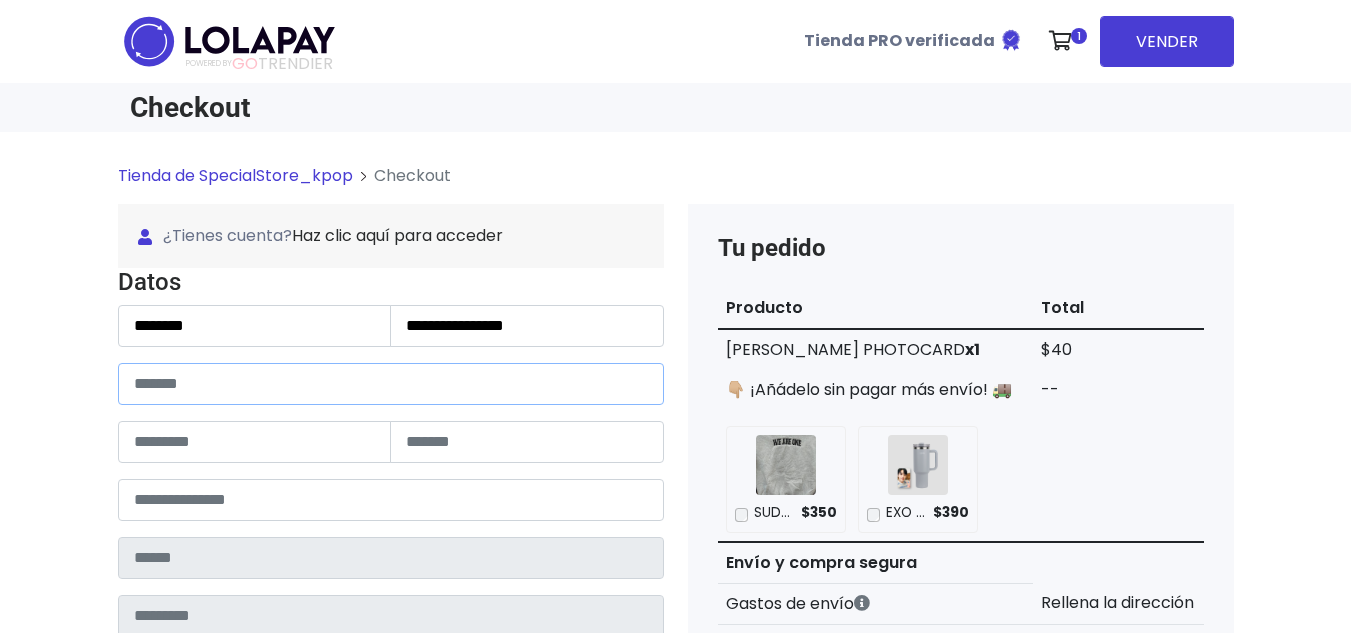 paste on "**********" 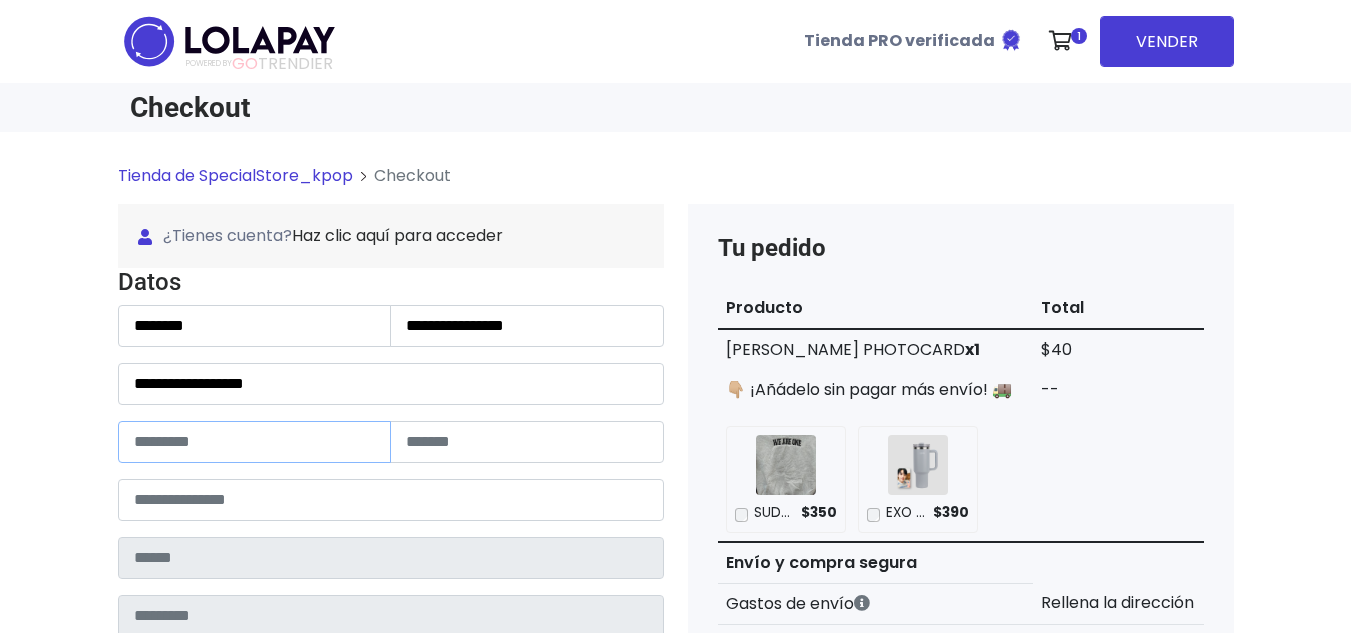 click at bounding box center (255, 442) 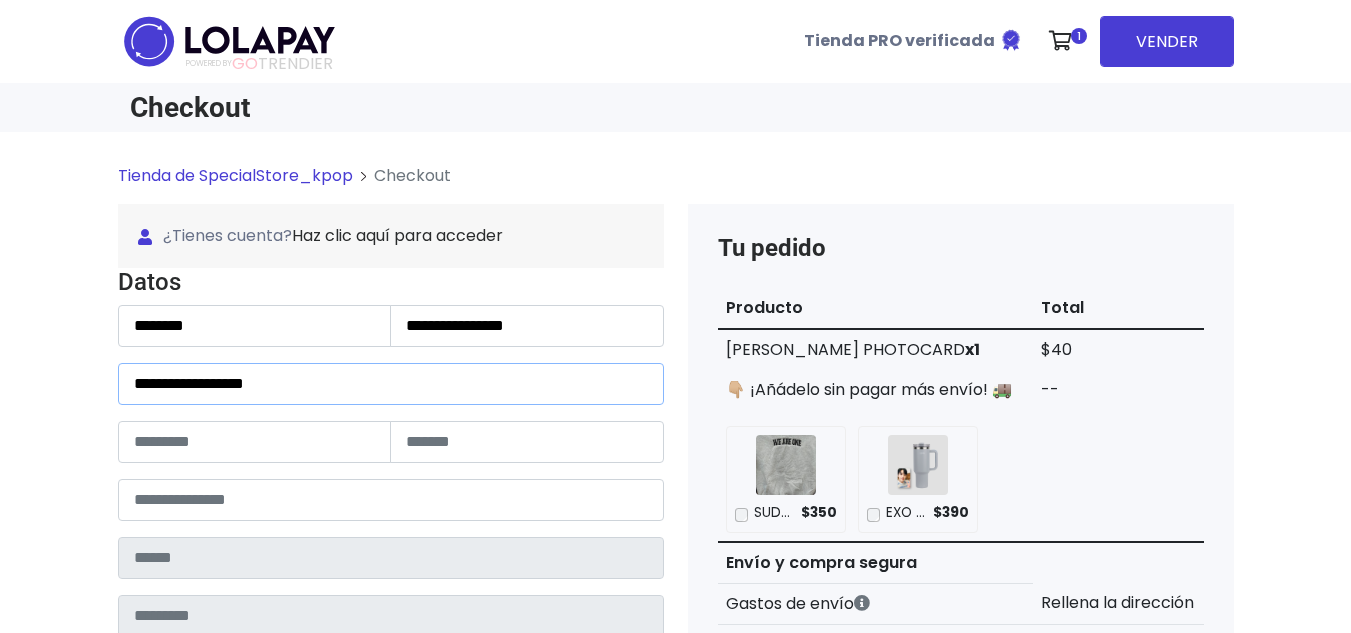 drag, startPoint x: 593, startPoint y: 365, endPoint x: 499, endPoint y: 365, distance: 94 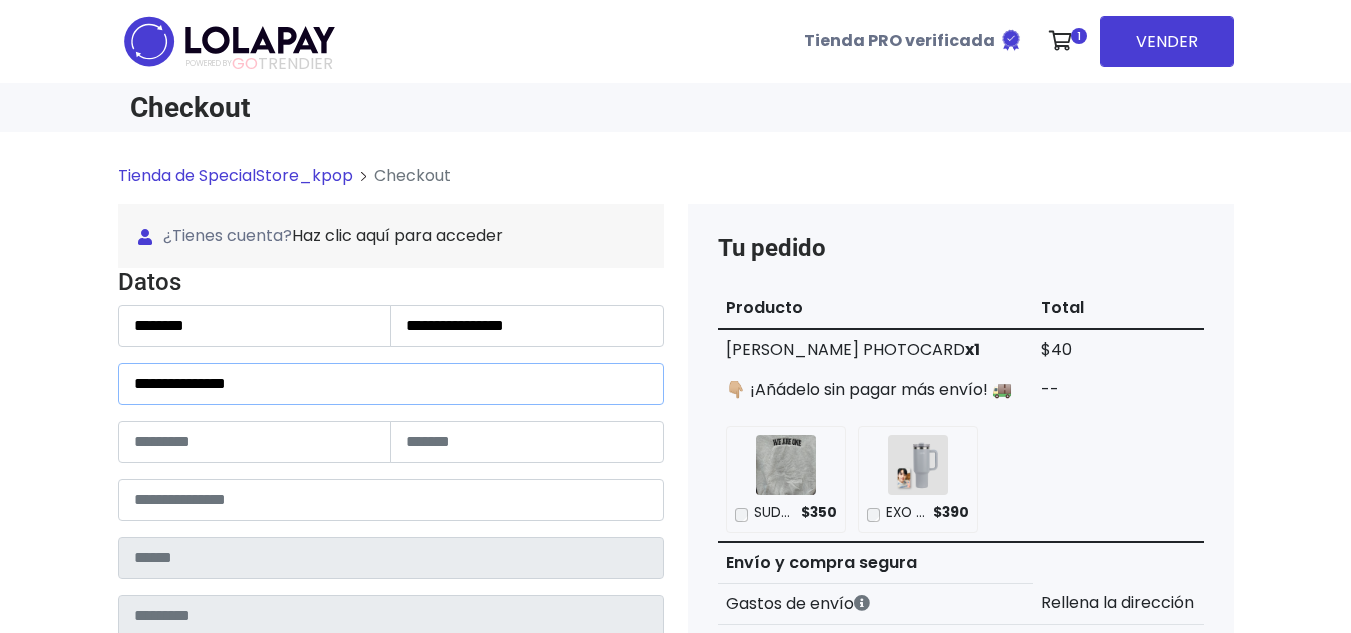 type on "**********" 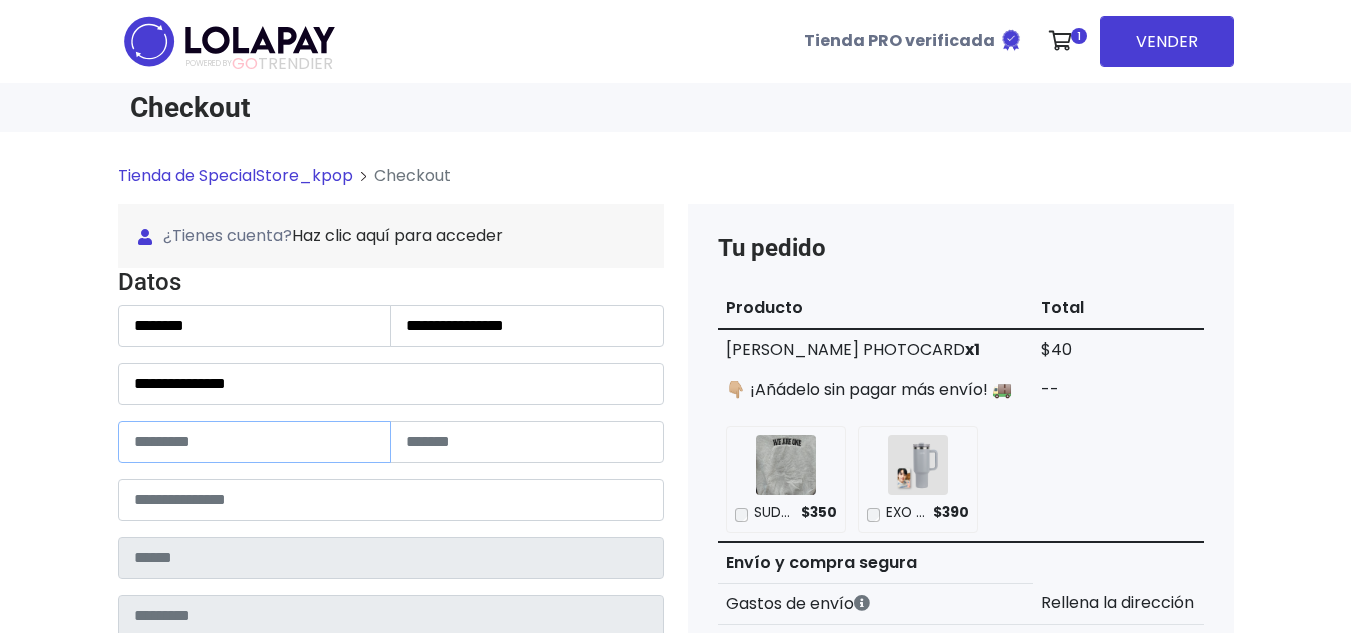 click at bounding box center (255, 442) 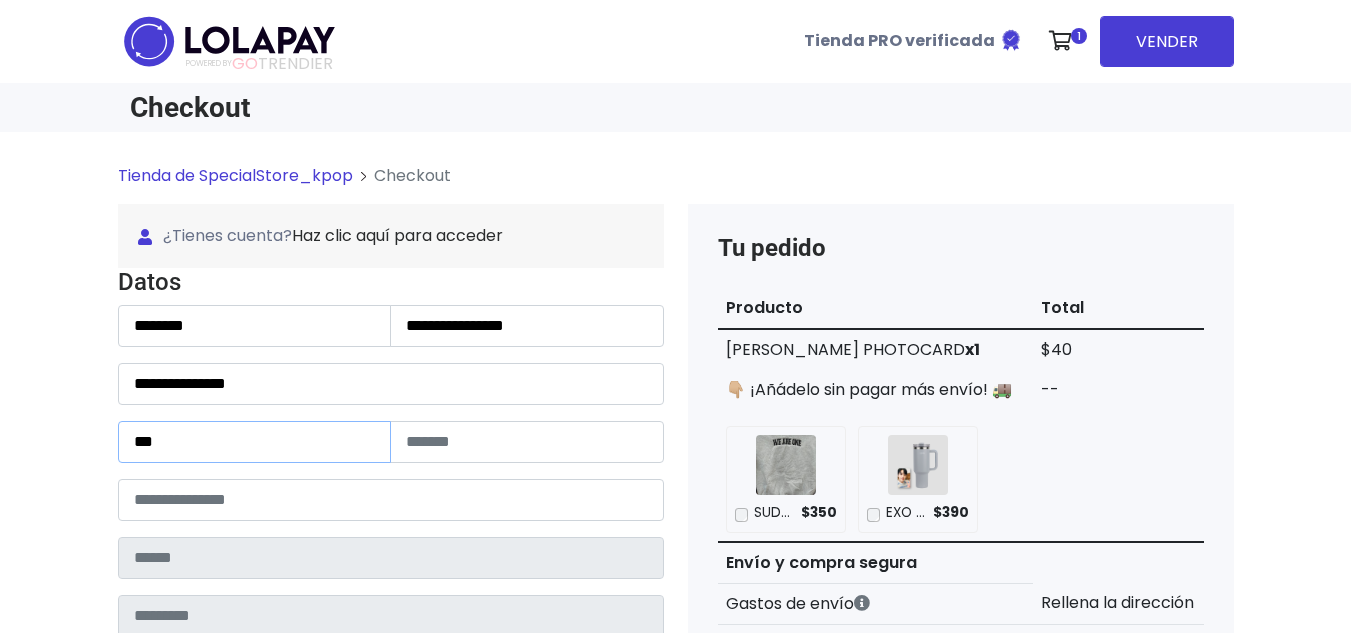 type on "***" 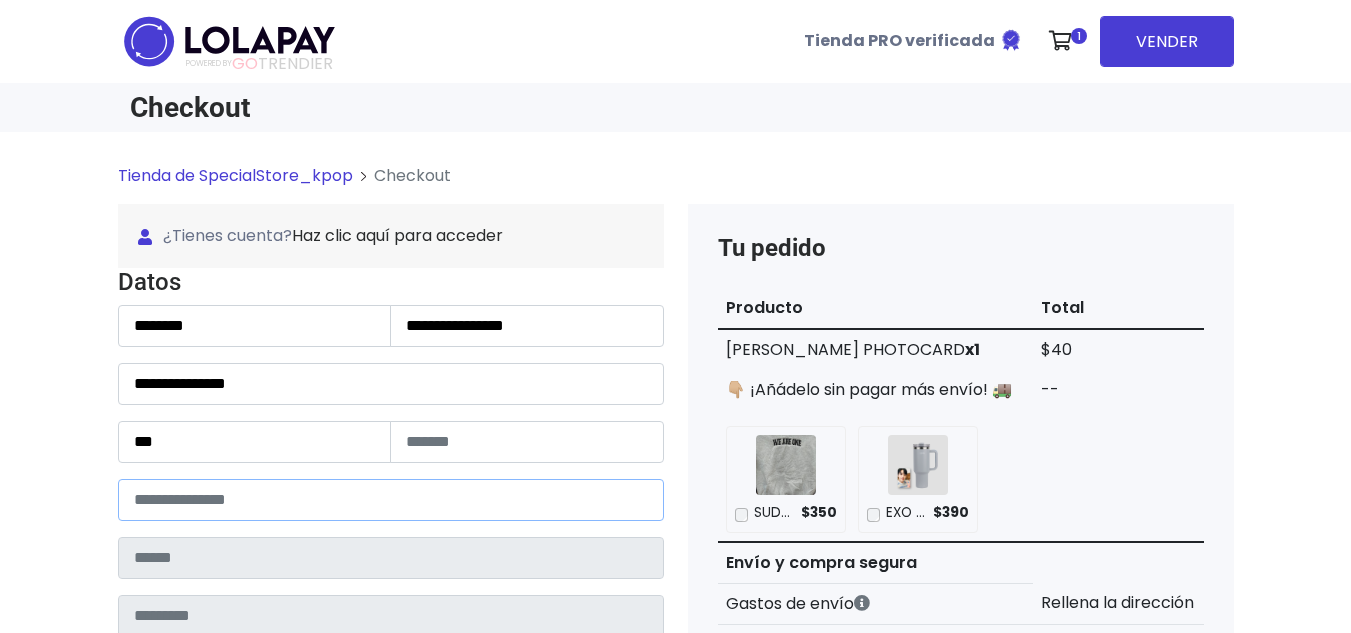 click at bounding box center [391, 500] 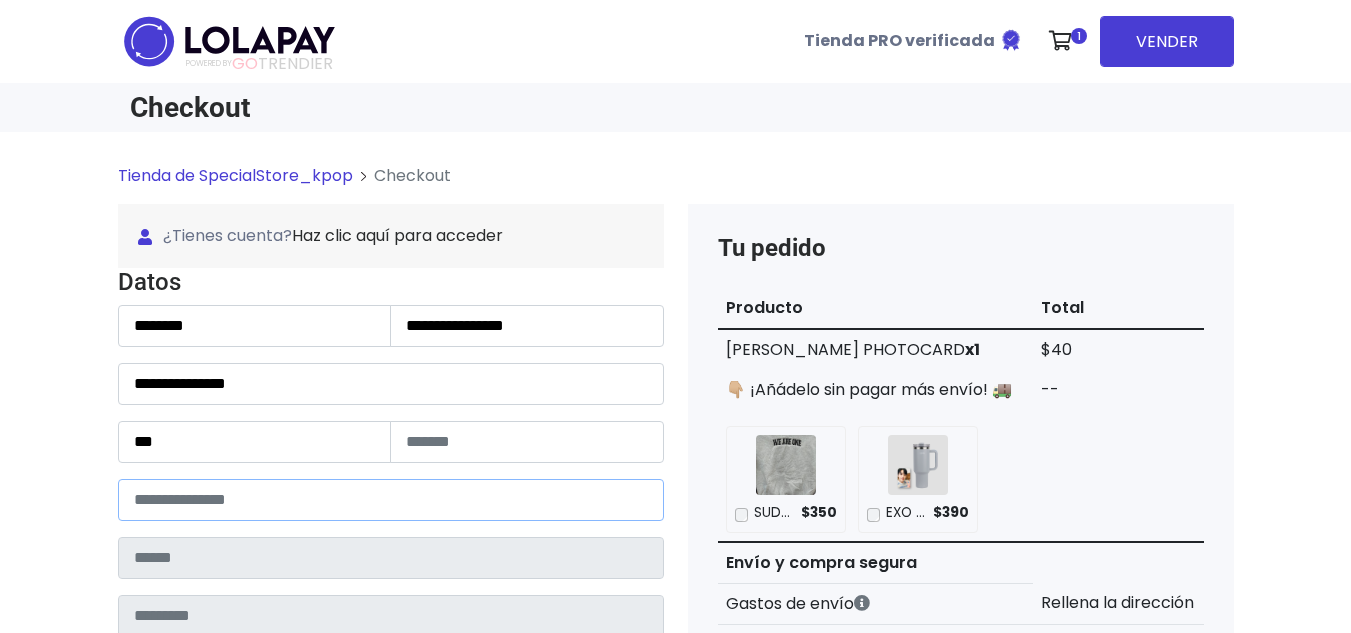 paste on "*****" 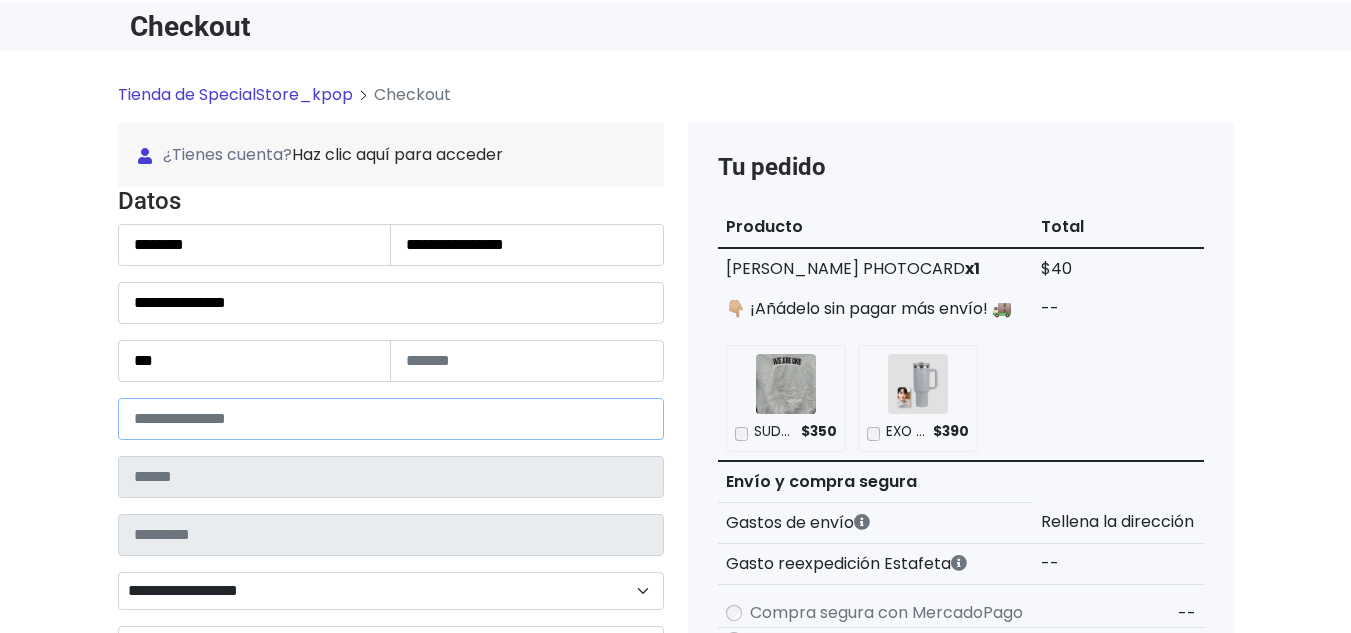 scroll, scrollTop: 200, scrollLeft: 0, axis: vertical 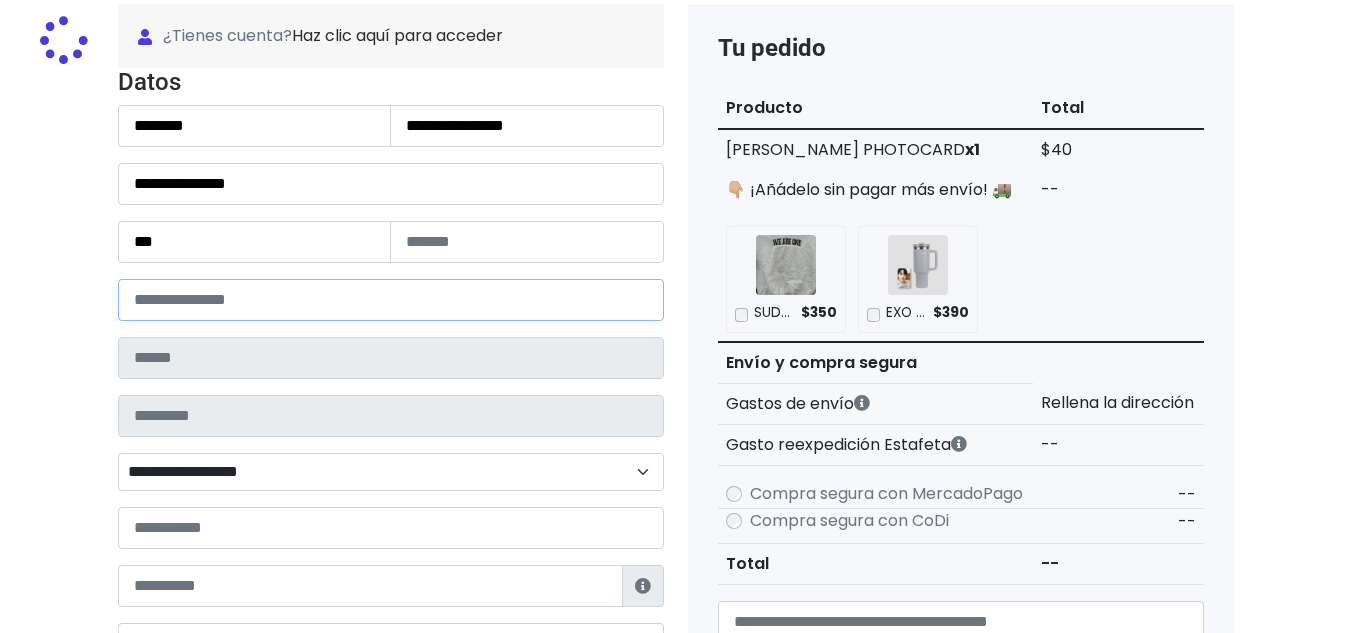 type on "******" 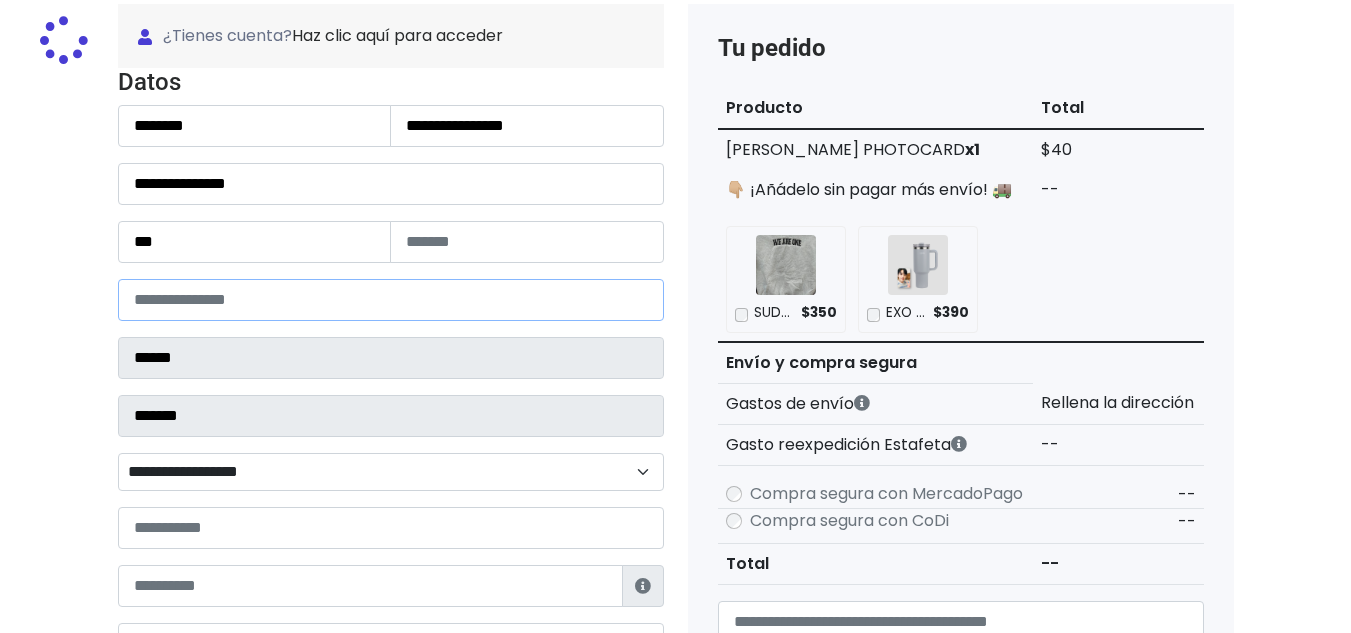 select 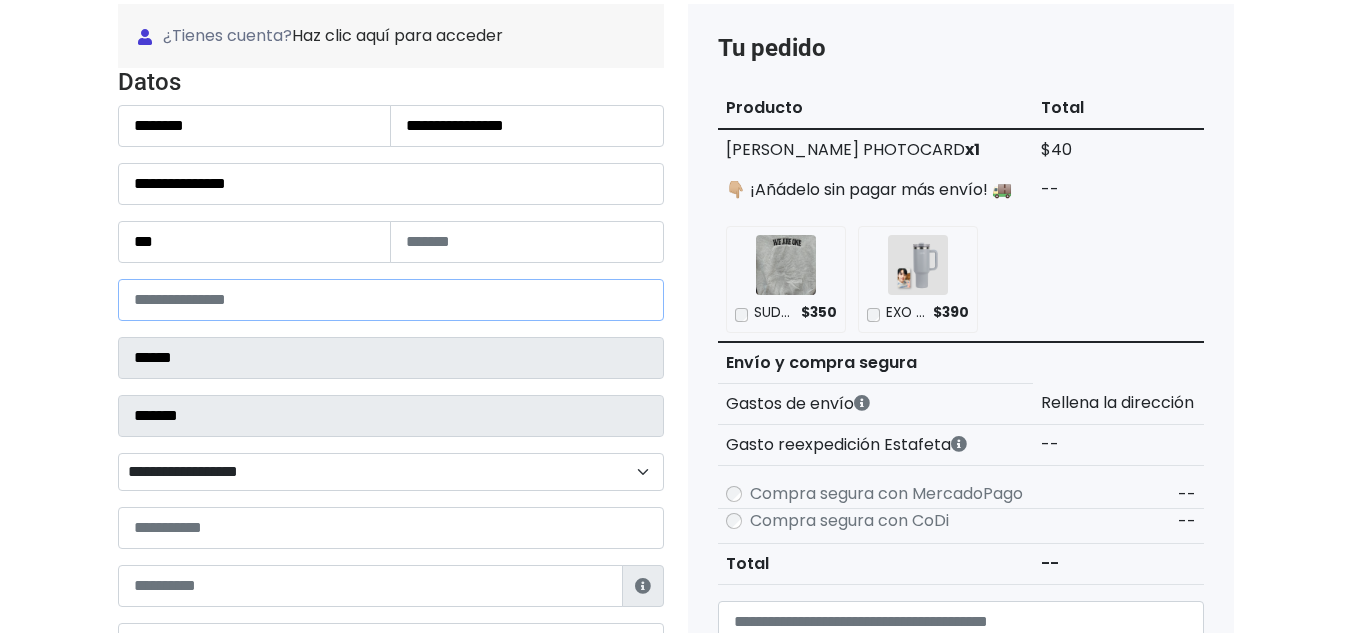 type on "*****" 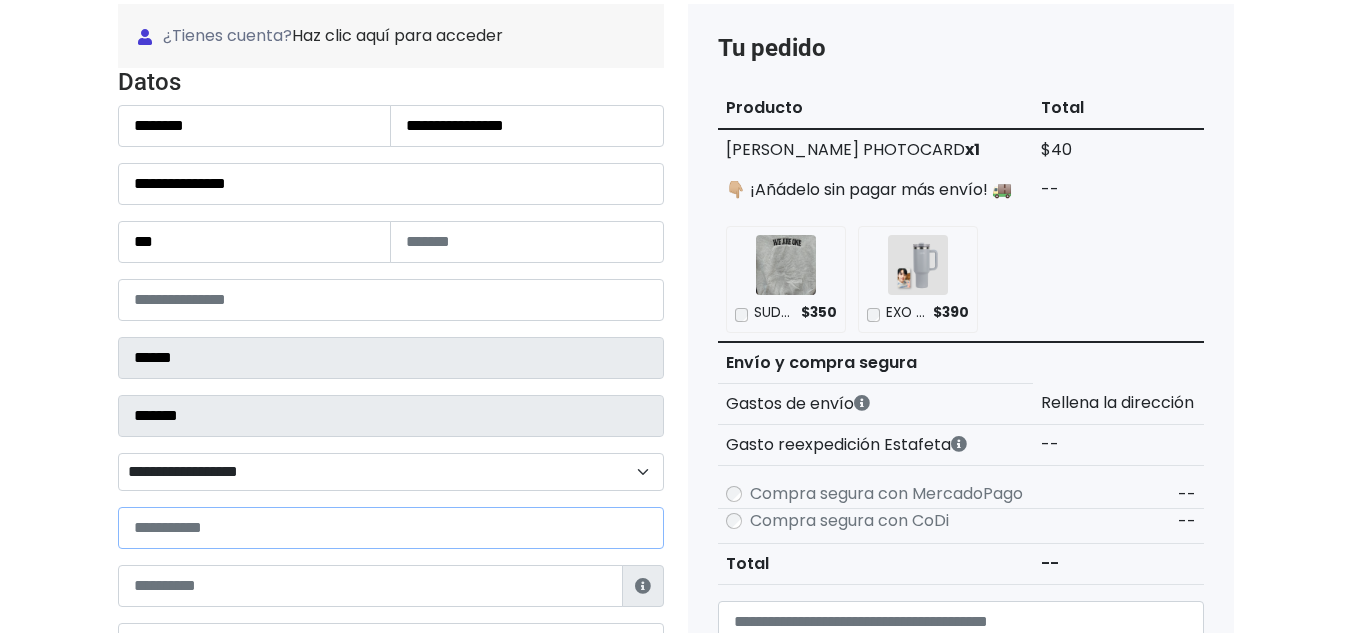 click on "**********" at bounding box center [391, 356] 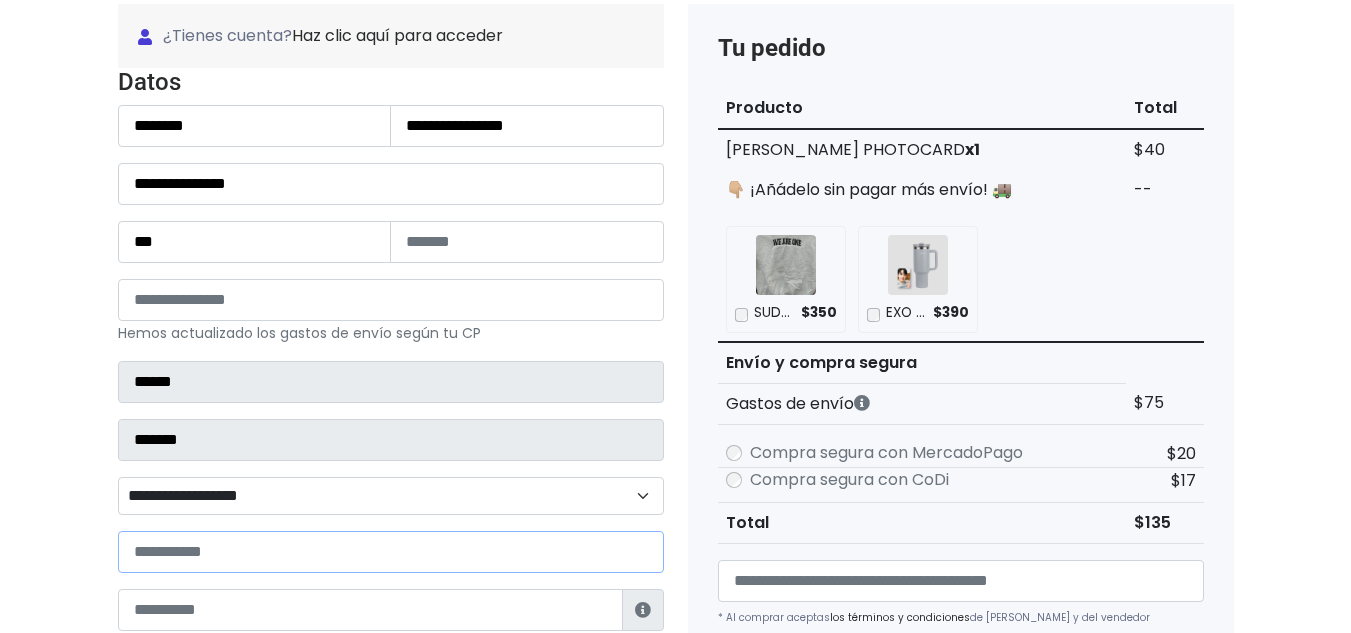 paste on "**********" 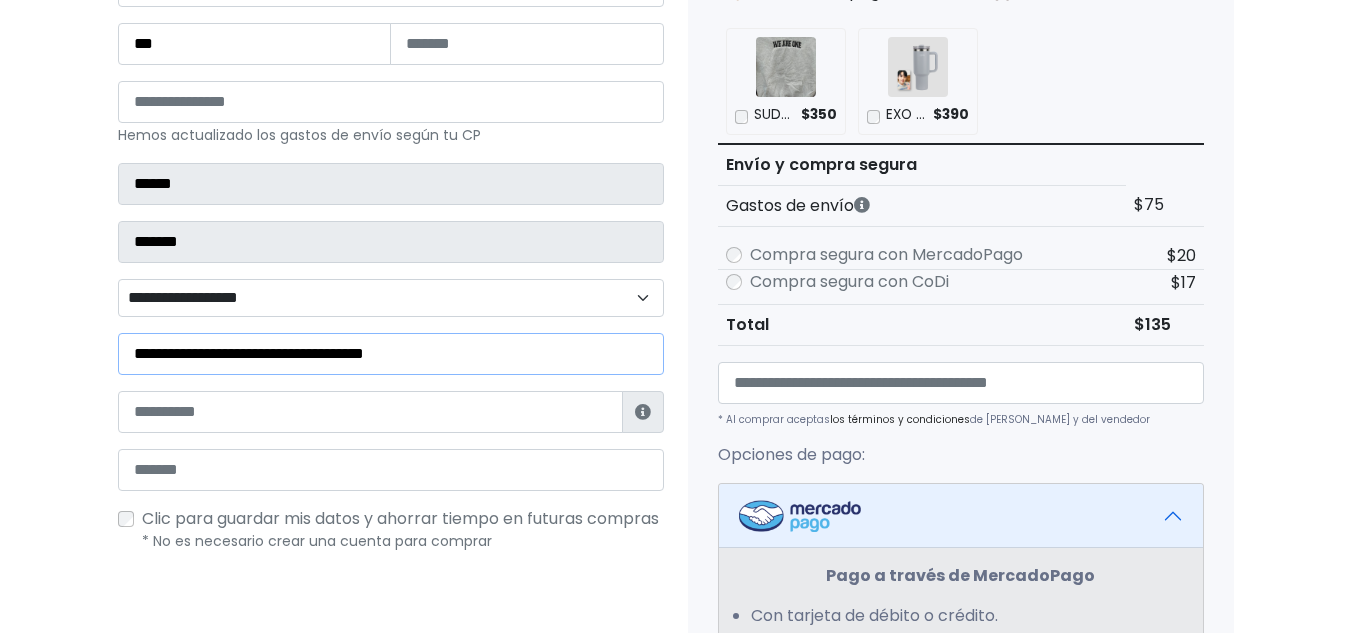 scroll, scrollTop: 400, scrollLeft: 0, axis: vertical 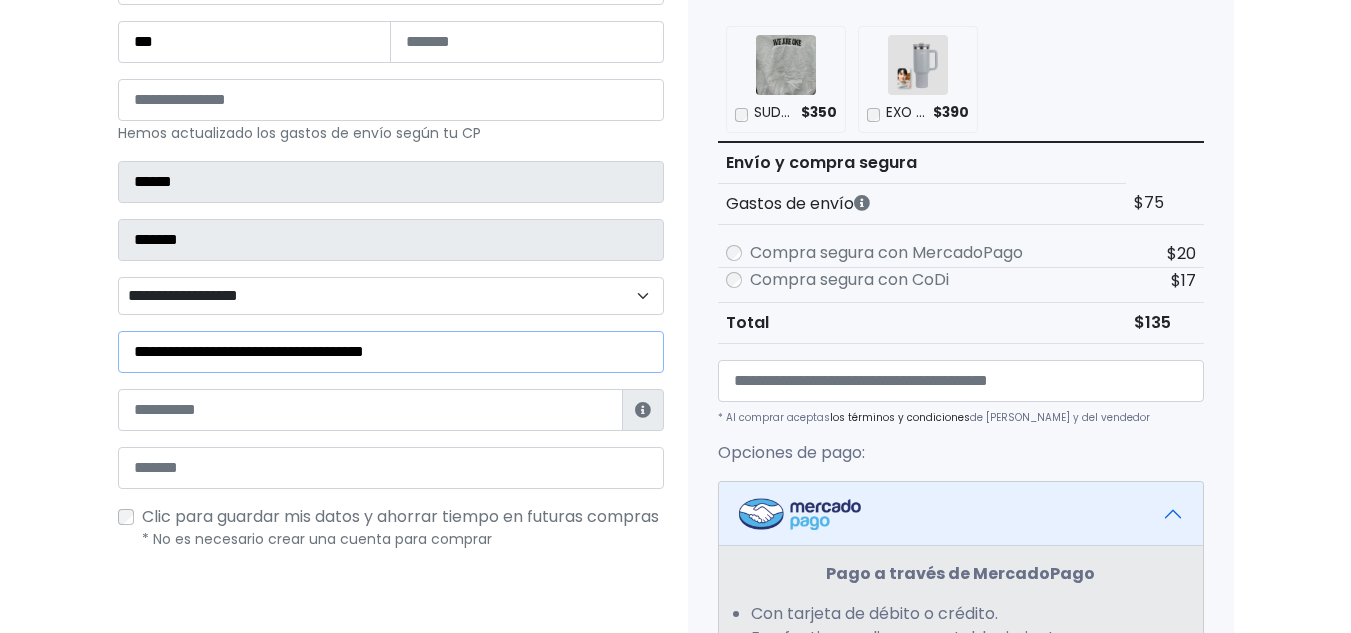 type on "**********" 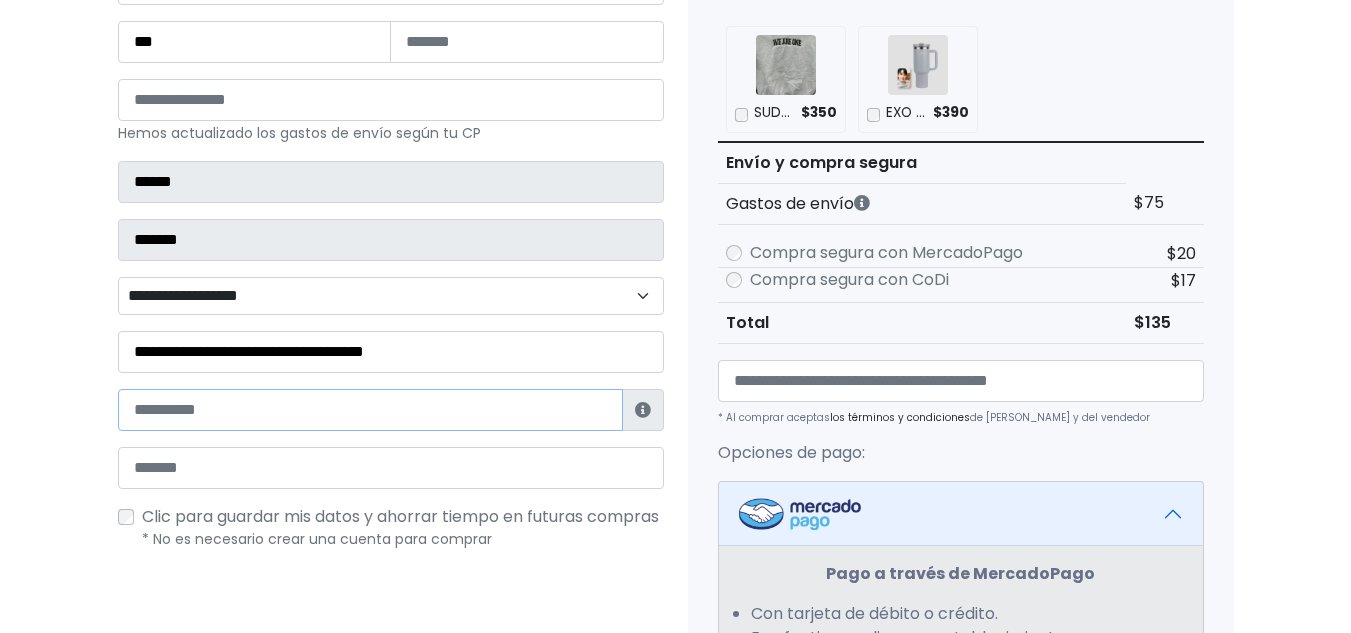 click at bounding box center [370, 410] 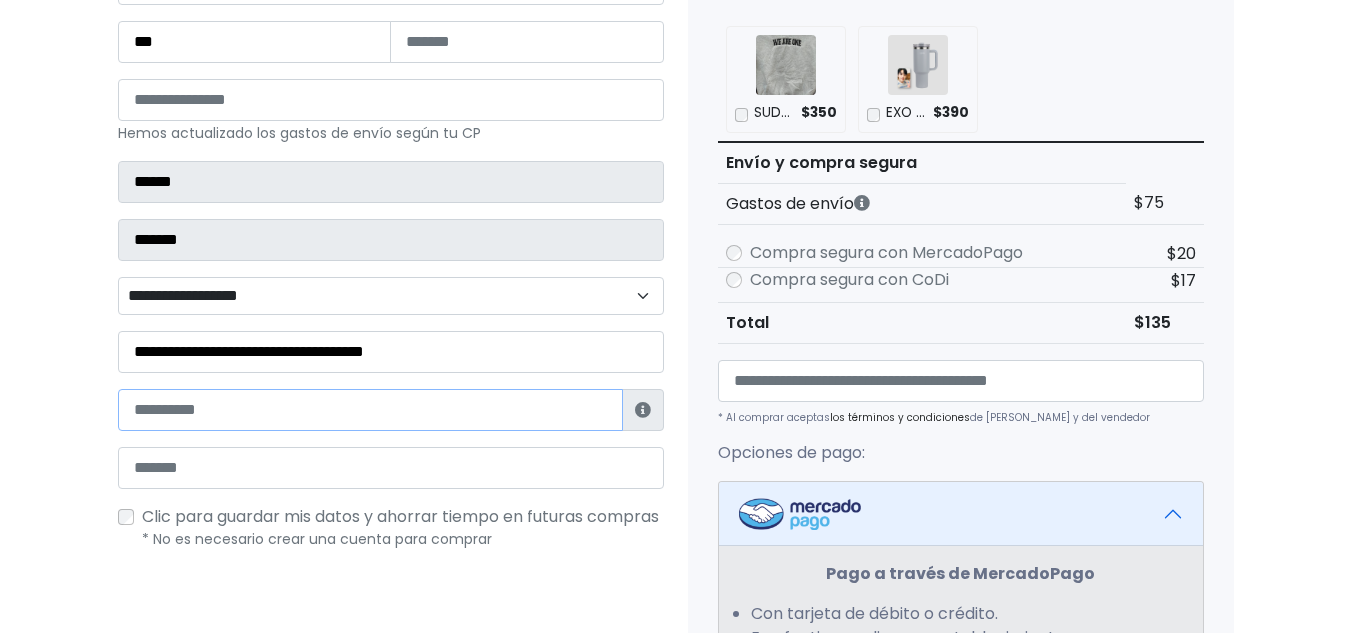 paste on "**********" 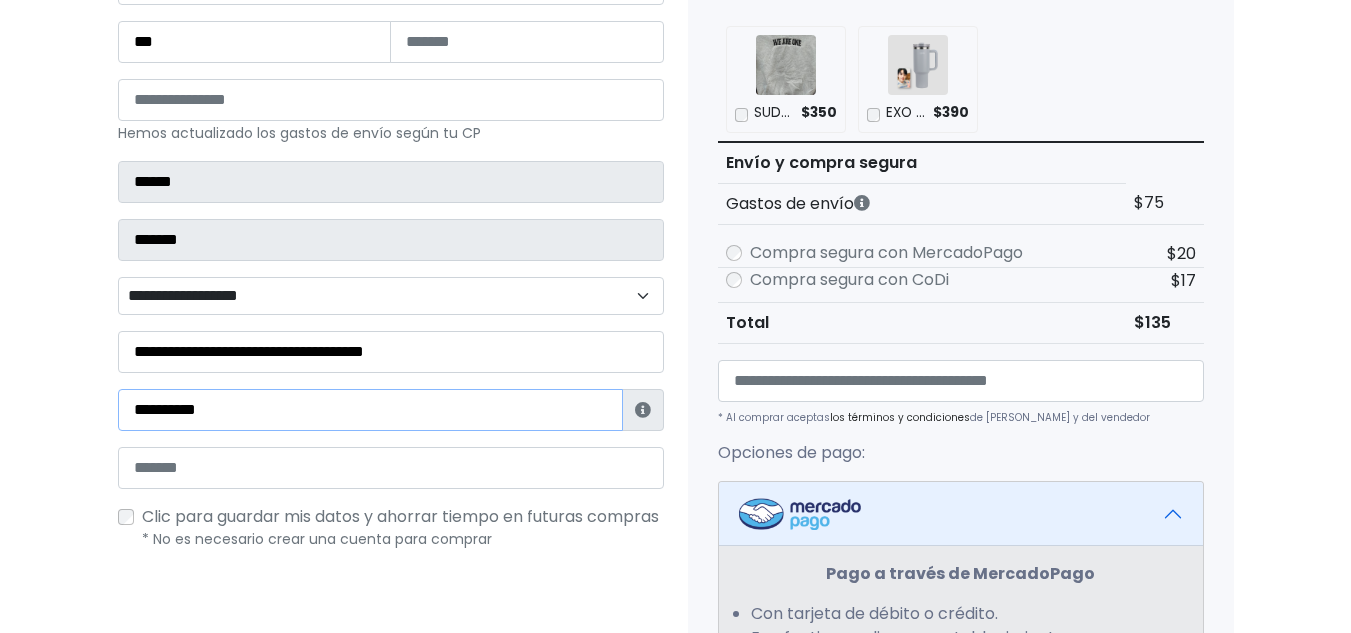 type on "**********" 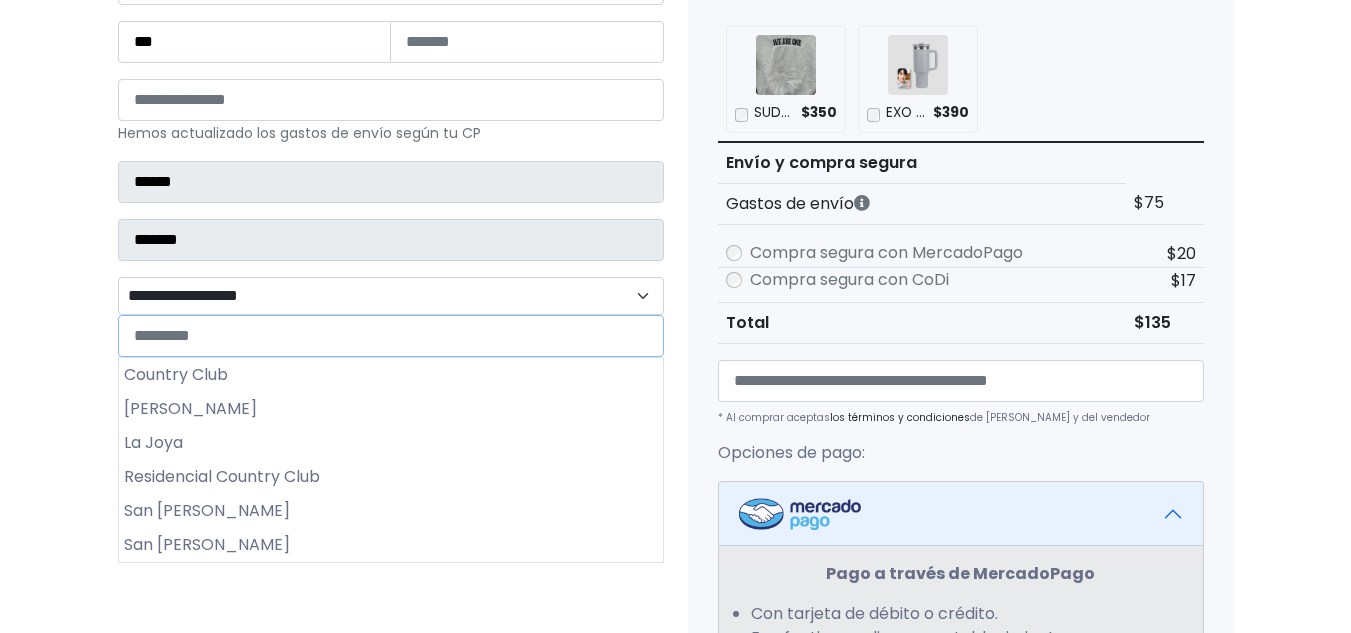 click on "**********" at bounding box center (391, 296) 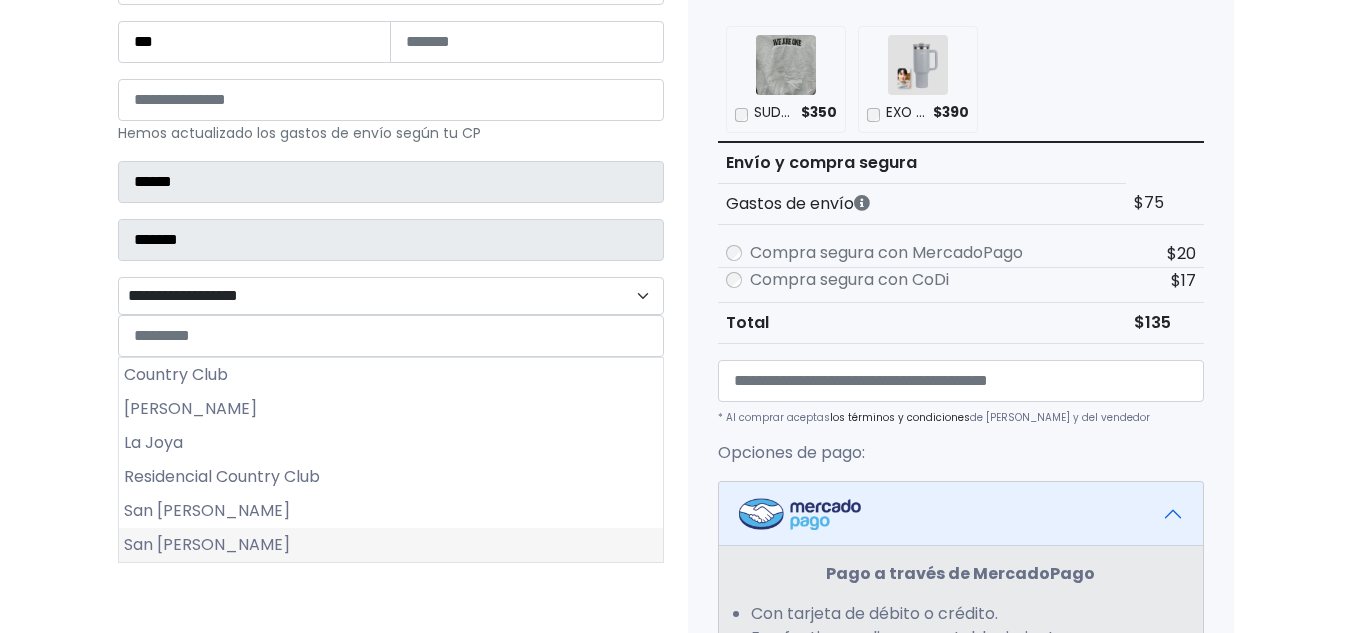 click on "San Gabriel" at bounding box center [391, 545] 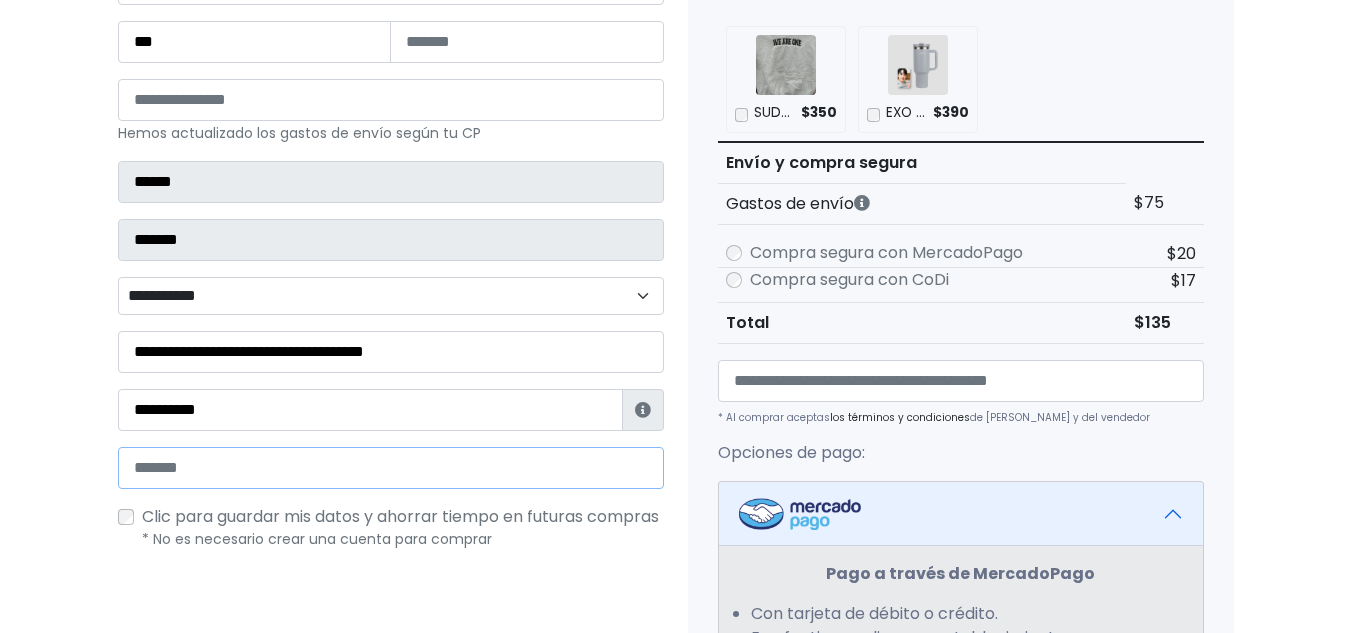 click at bounding box center (391, 468) 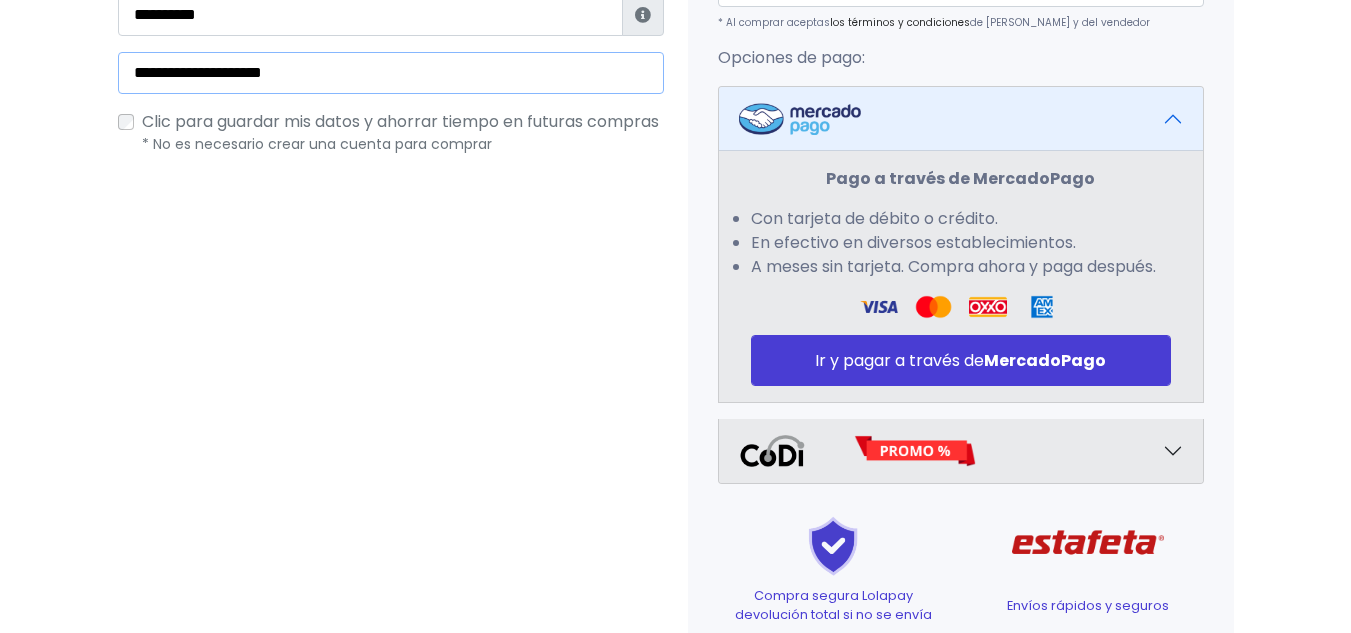 scroll, scrollTop: 800, scrollLeft: 0, axis: vertical 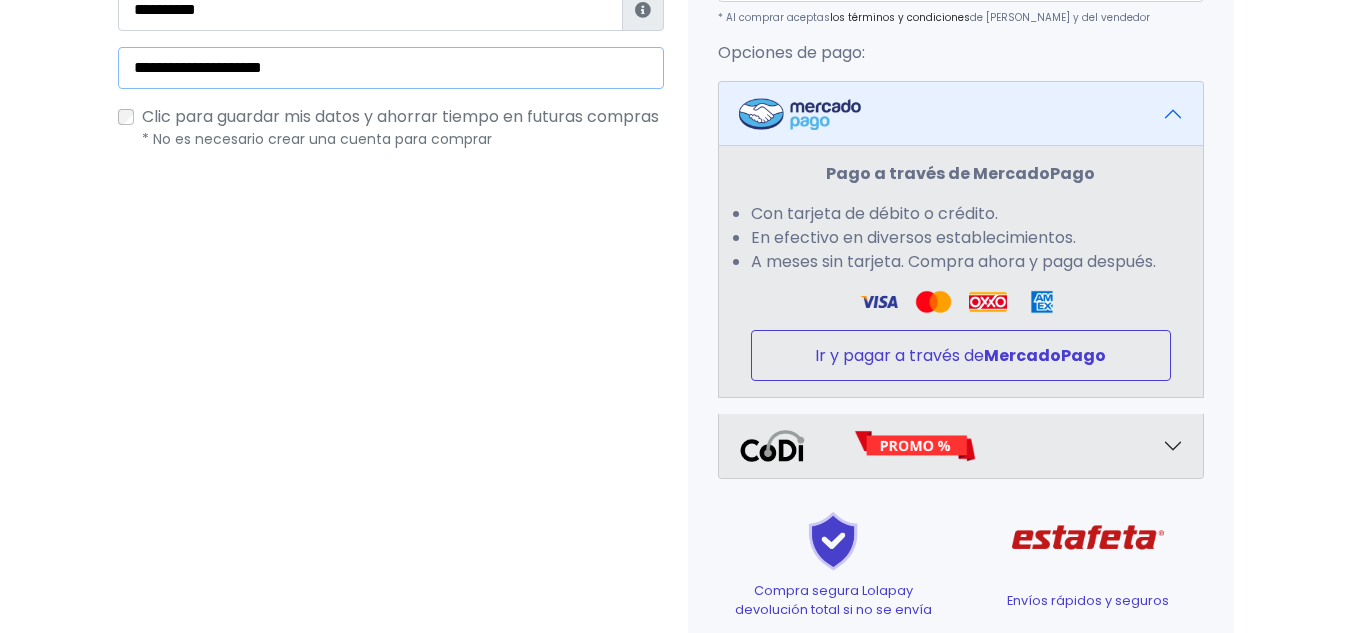 type on "**********" 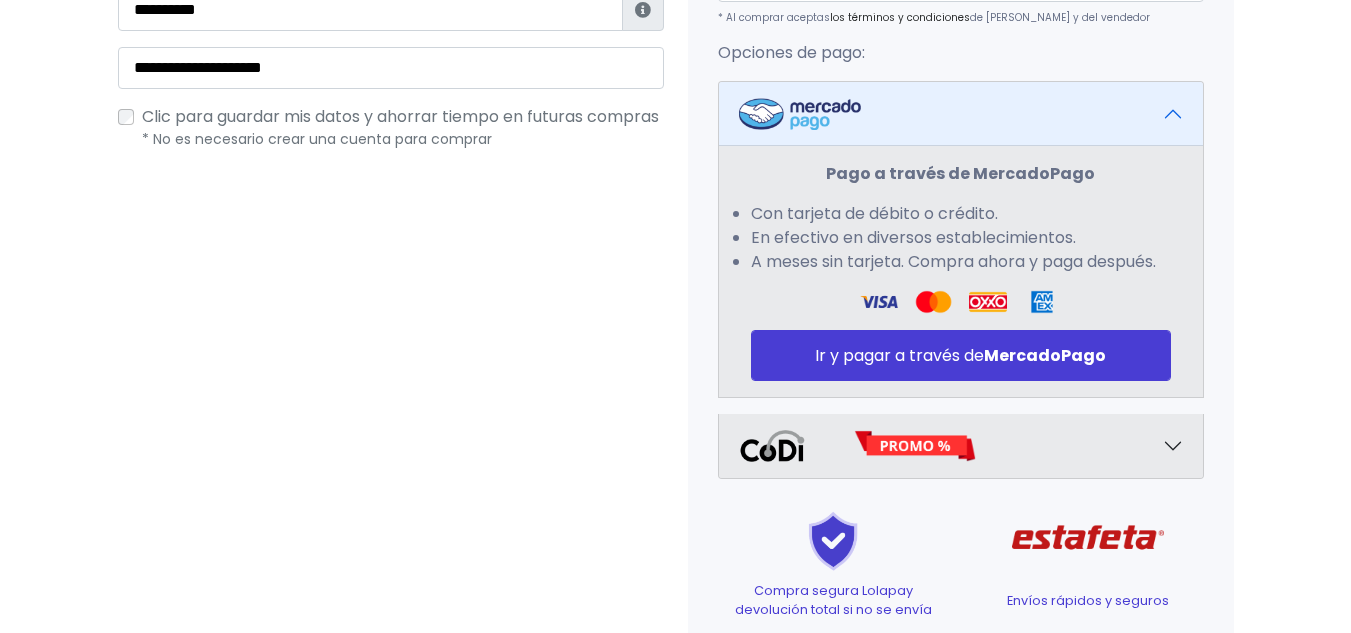 click on "MercadoPago" at bounding box center [1045, 355] 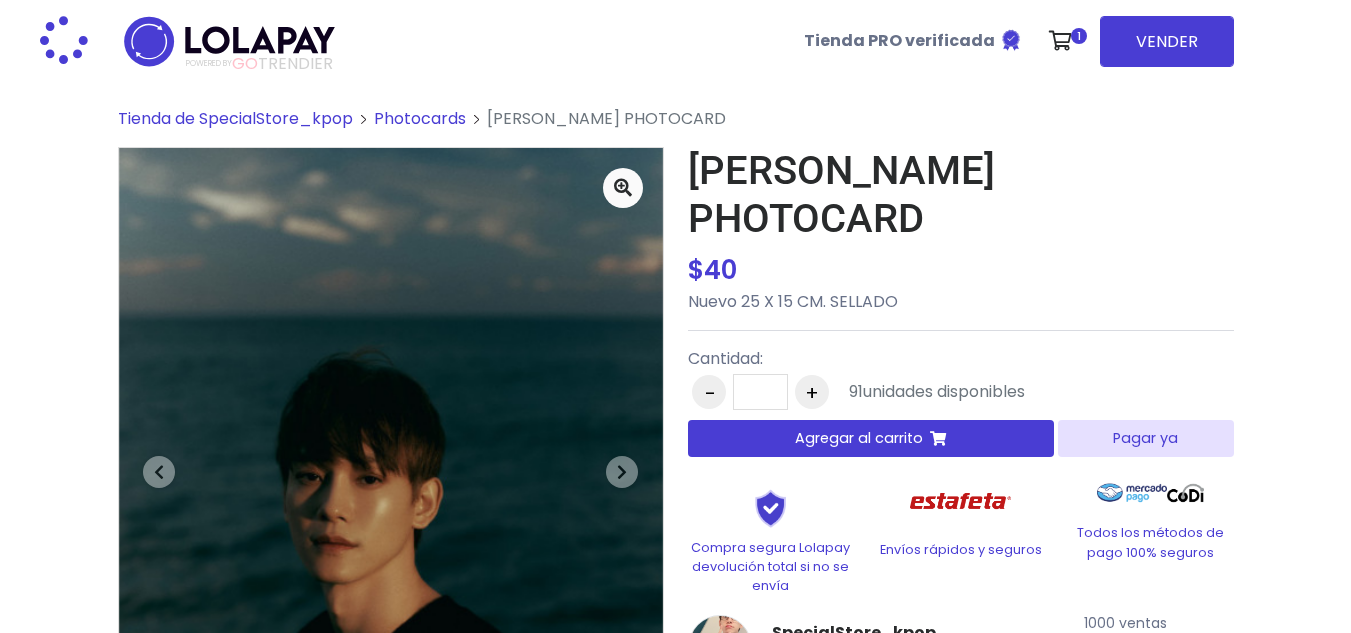 scroll, scrollTop: 0, scrollLeft: 0, axis: both 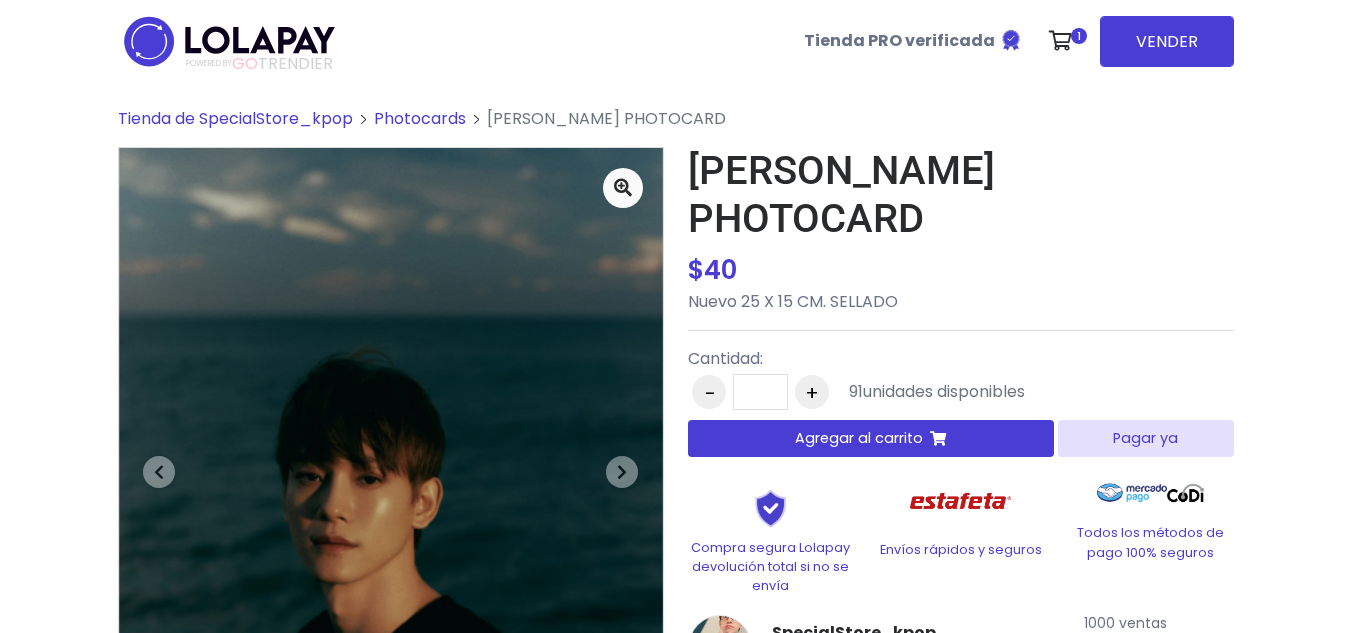 click on "Agregar al carrito" at bounding box center (871, 438) 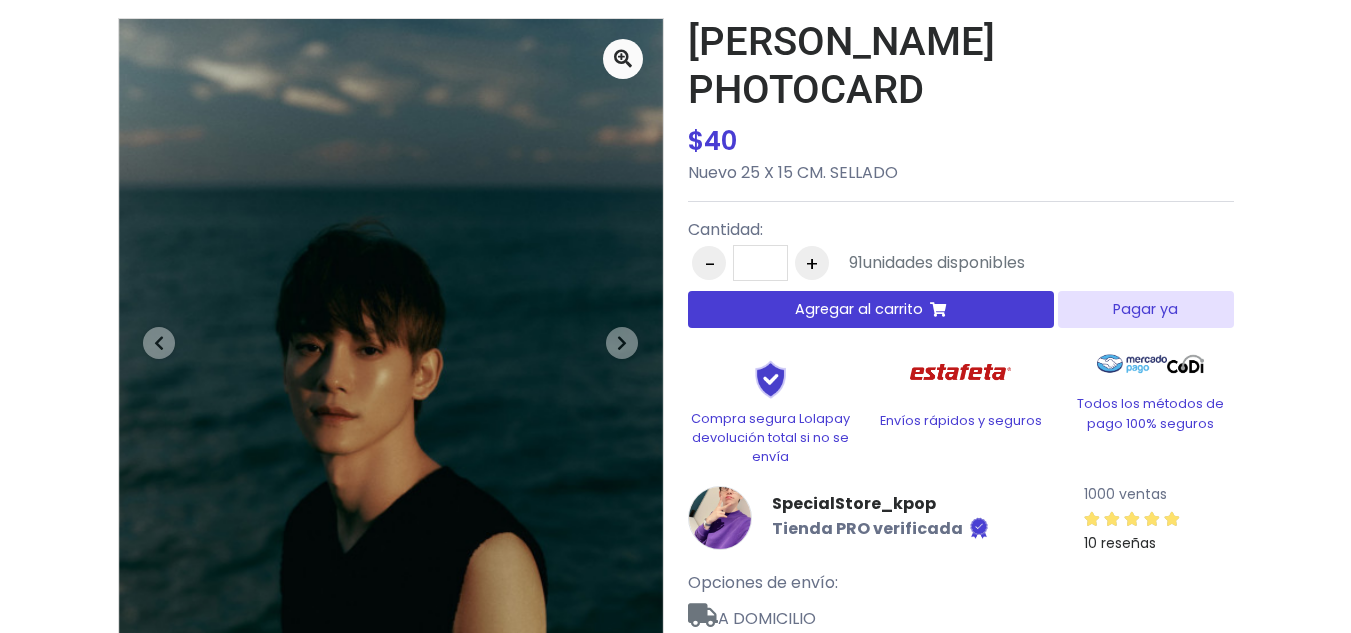 scroll, scrollTop: 0, scrollLeft: 0, axis: both 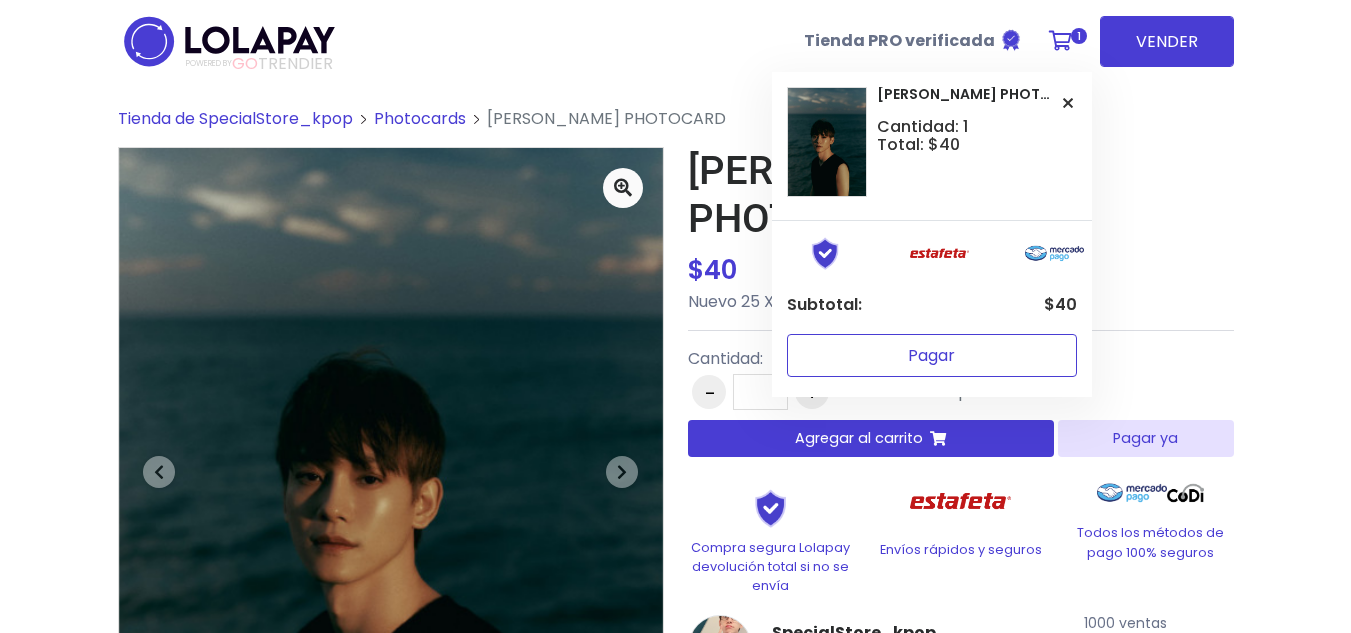 click on "Pagar" at bounding box center (932, 355) 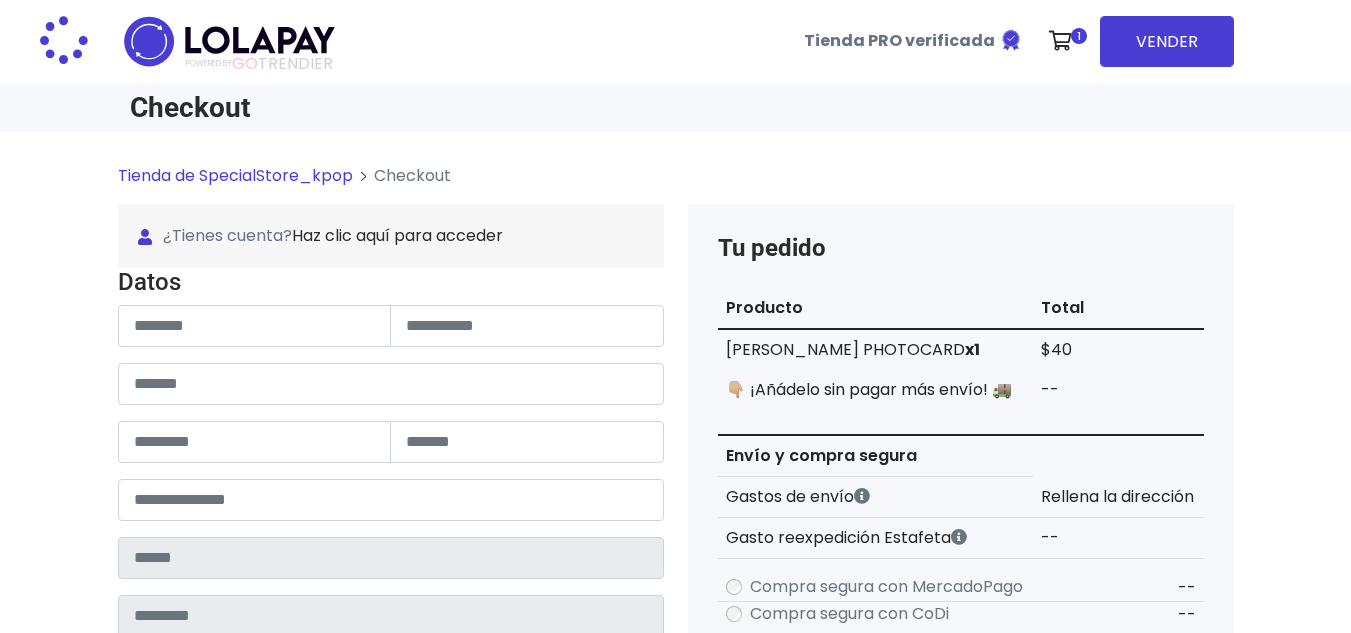 scroll, scrollTop: 0, scrollLeft: 0, axis: both 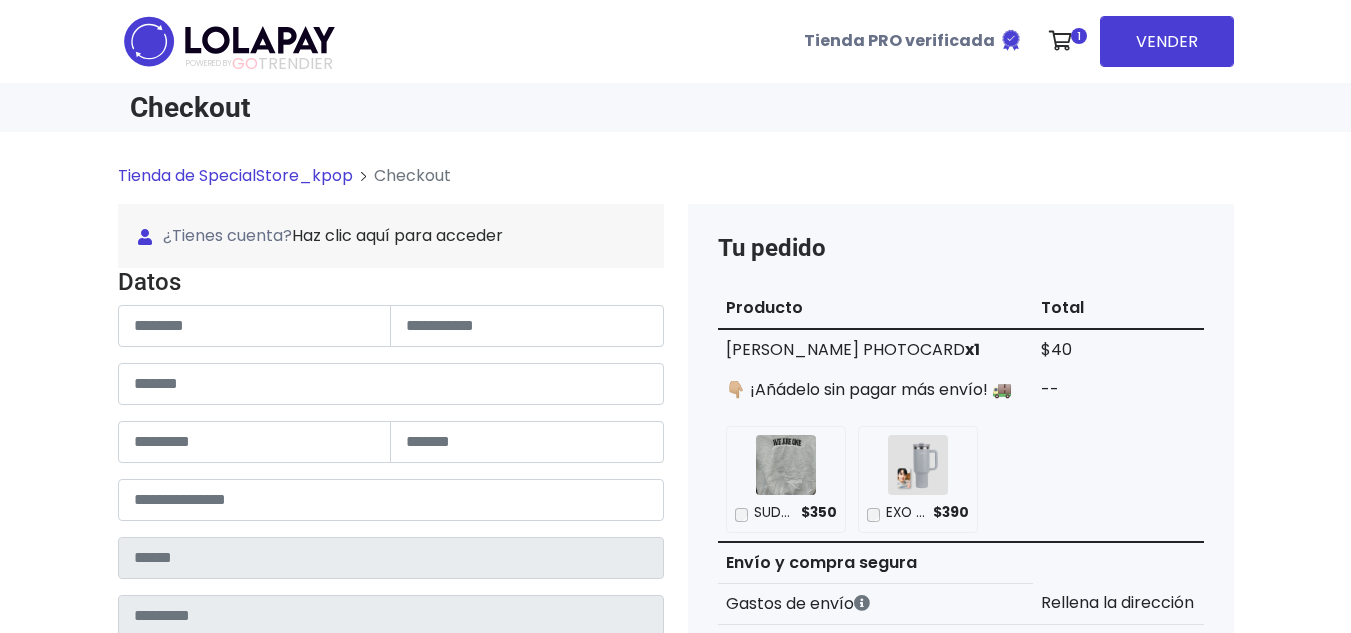 click on "¿Tienes cuenta?
Haz clic aquí para acceder
¿Olvidaste tu contraseña?
Entrar
Datos
Información de Estafeta
Cerrar" at bounding box center (391, 899) 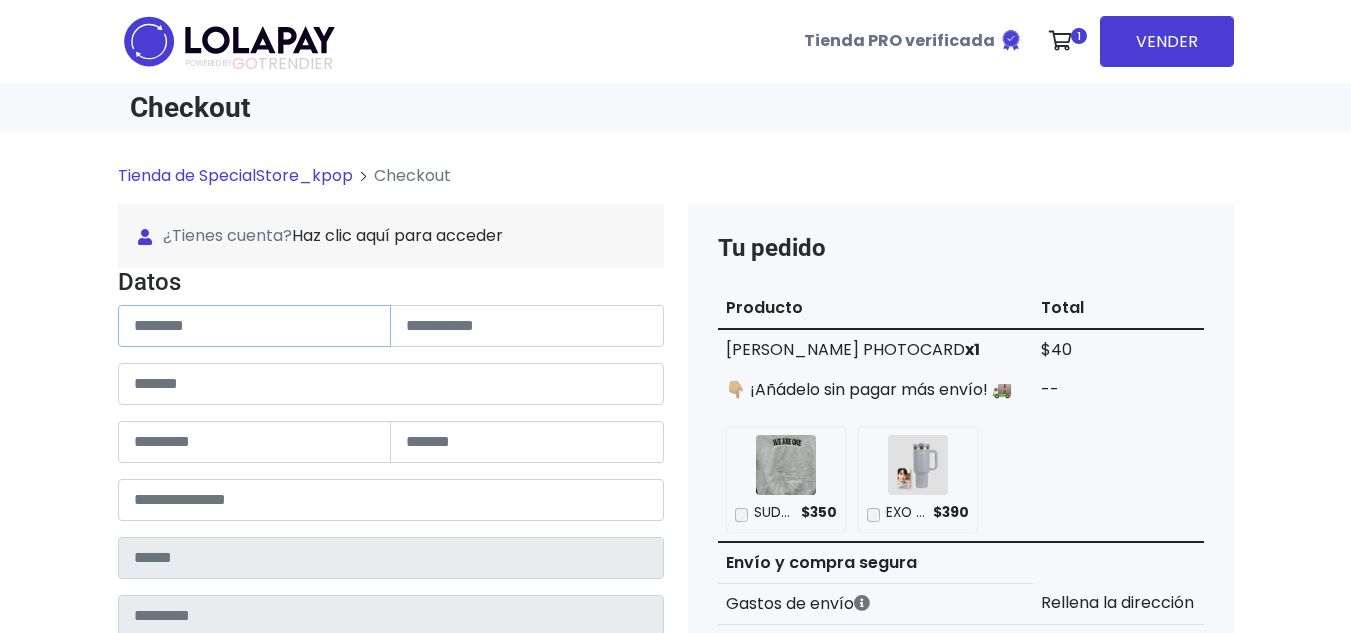 click at bounding box center [255, 326] 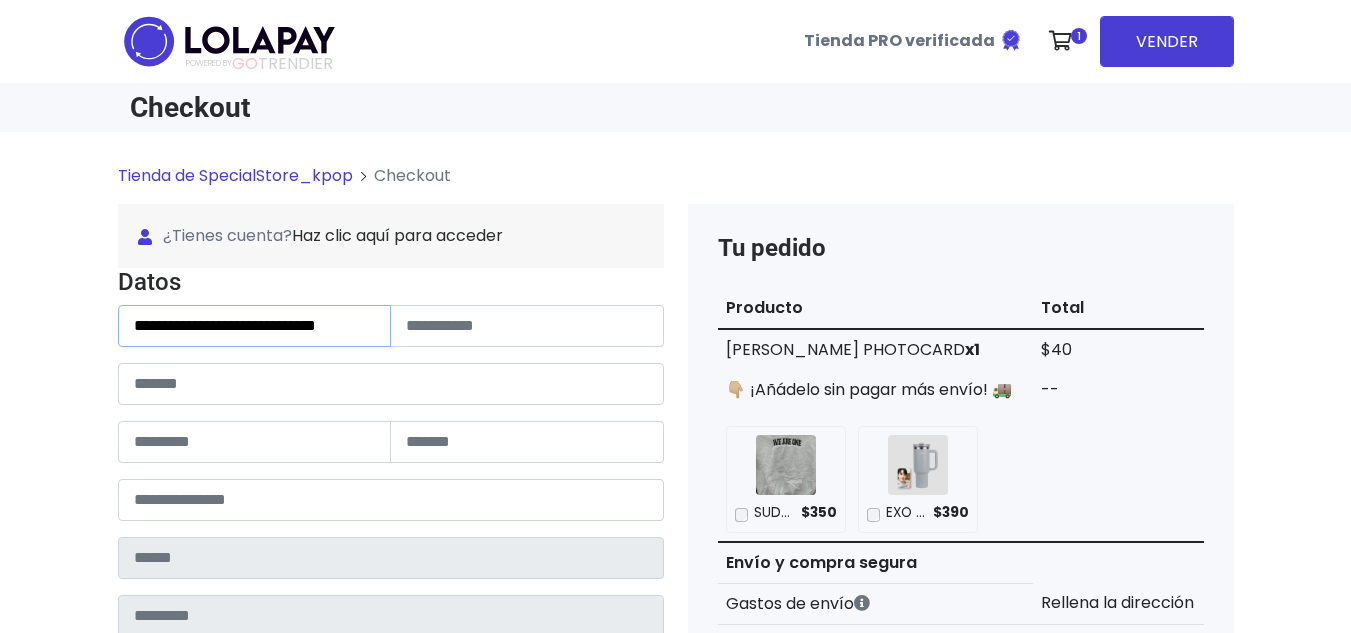 click on "**********" at bounding box center [255, 326] 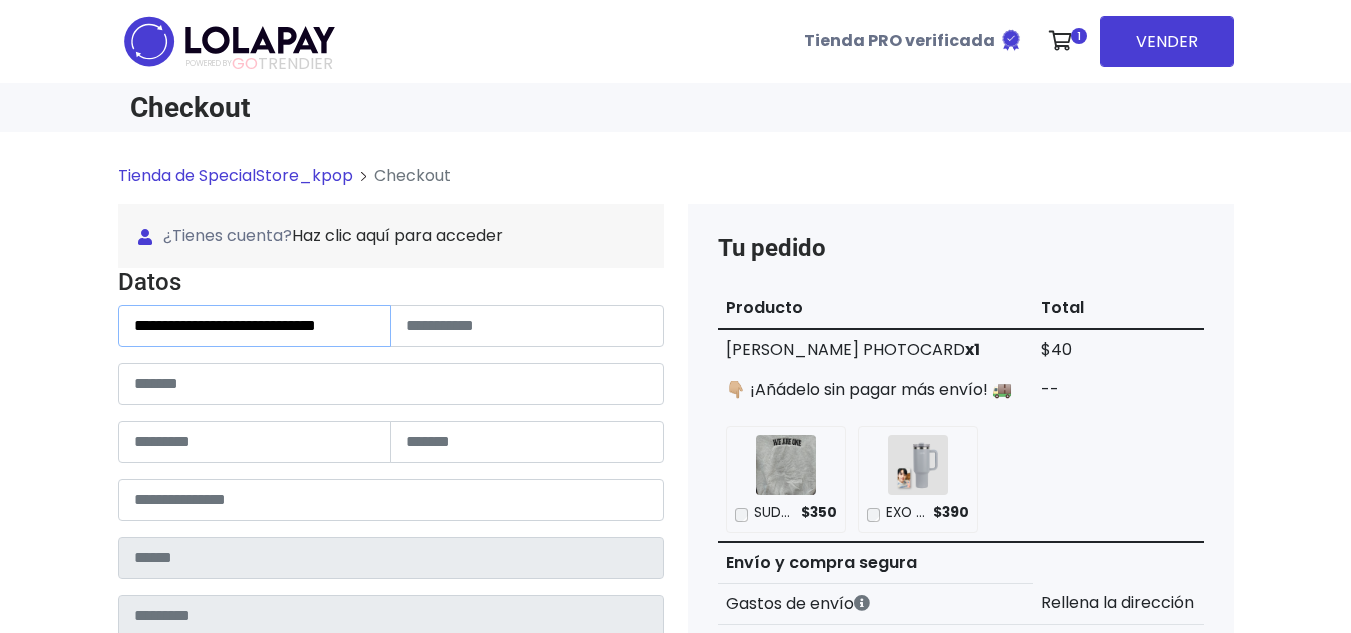 drag, startPoint x: 149, startPoint y: 327, endPoint x: 62, endPoint y: 327, distance: 87 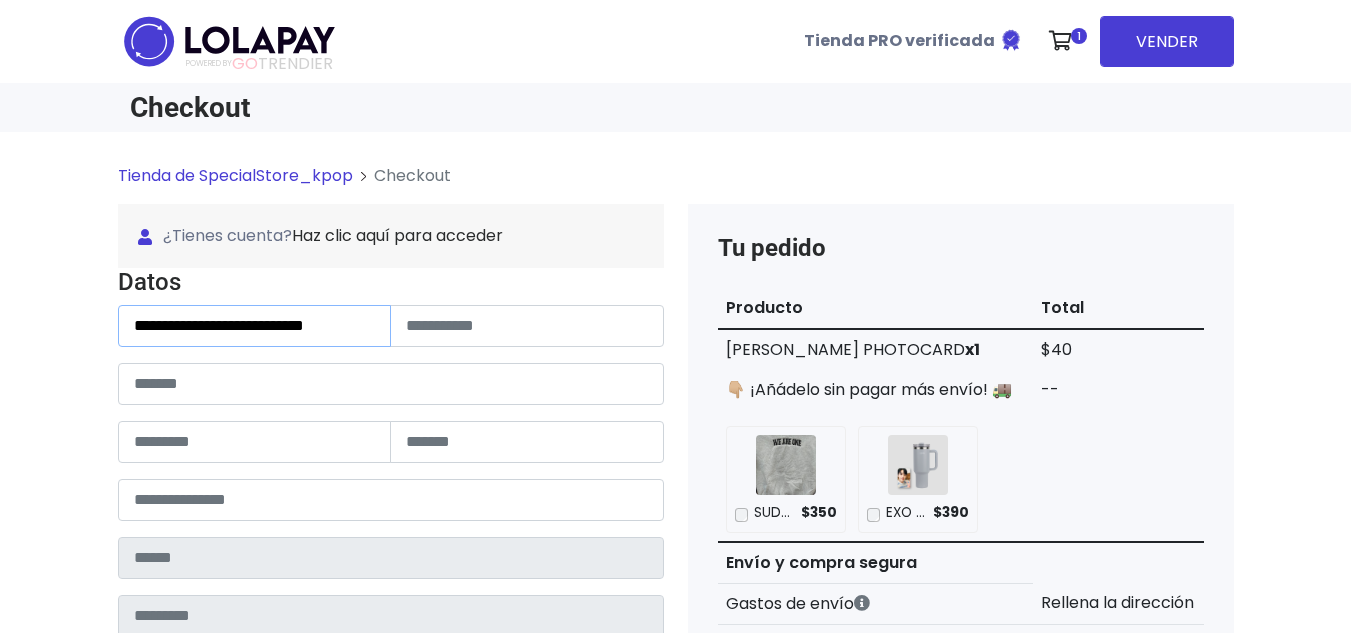 drag, startPoint x: 246, startPoint y: 329, endPoint x: 378, endPoint y: 329, distance: 132 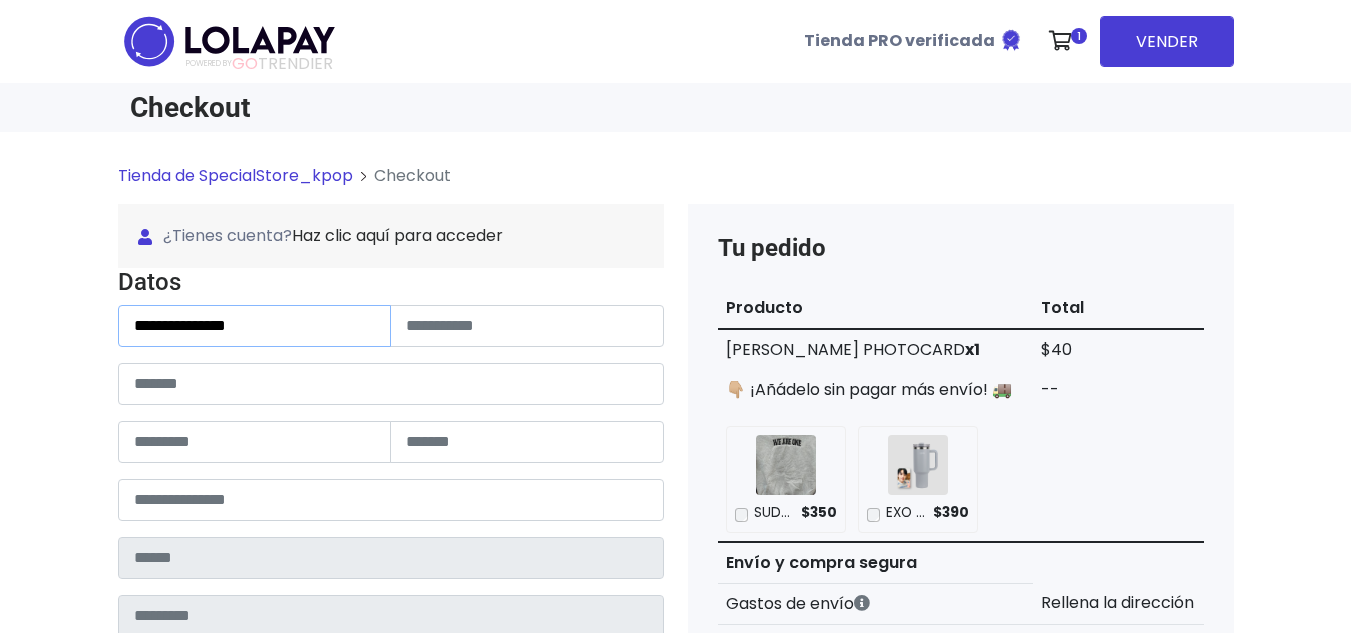 type on "**********" 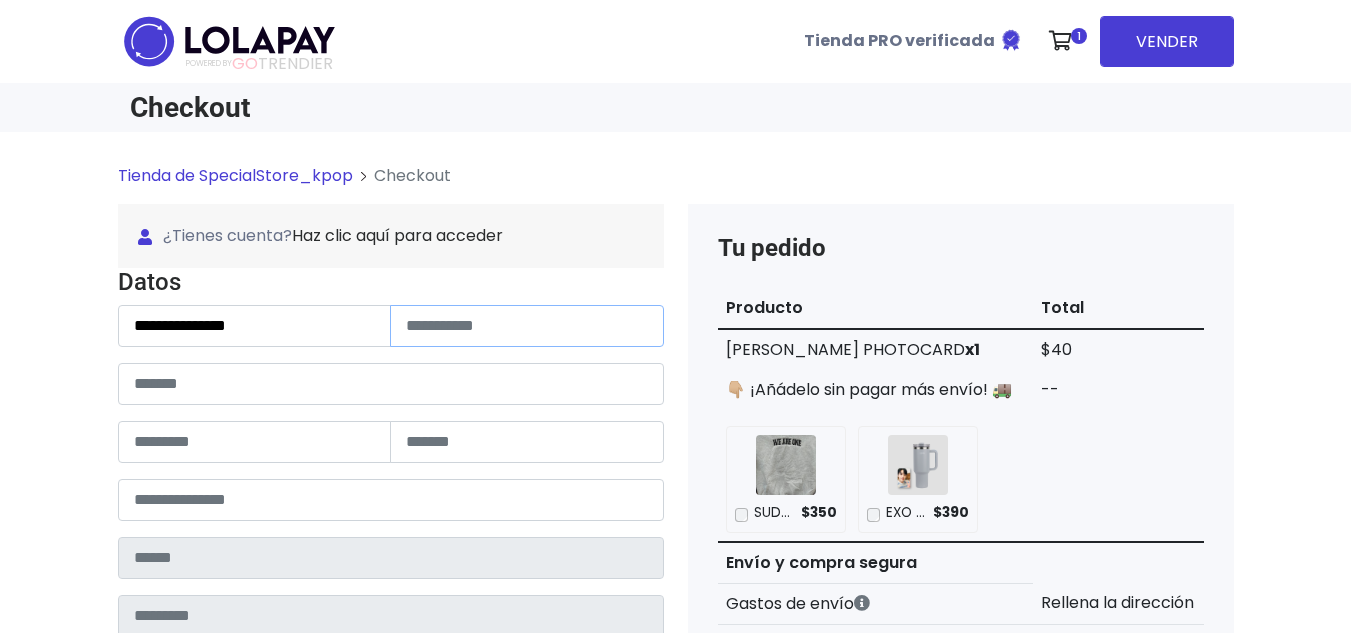 click at bounding box center (527, 326) 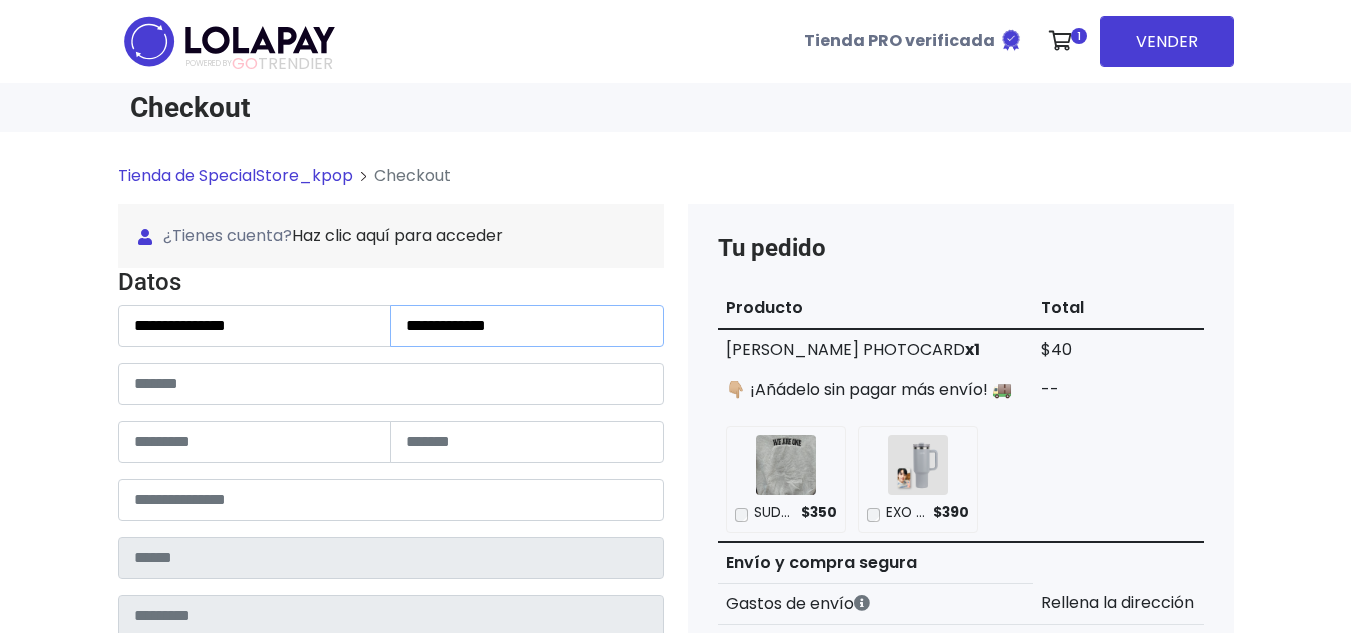 type on "**********" 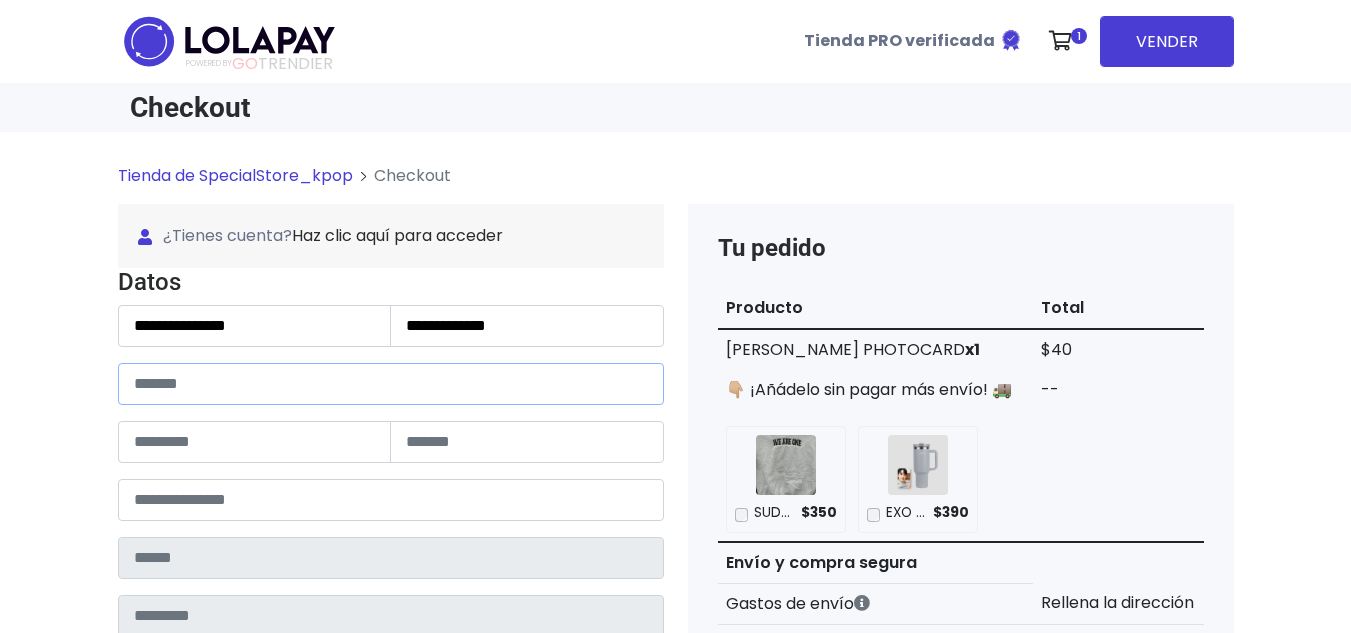 click at bounding box center (391, 384) 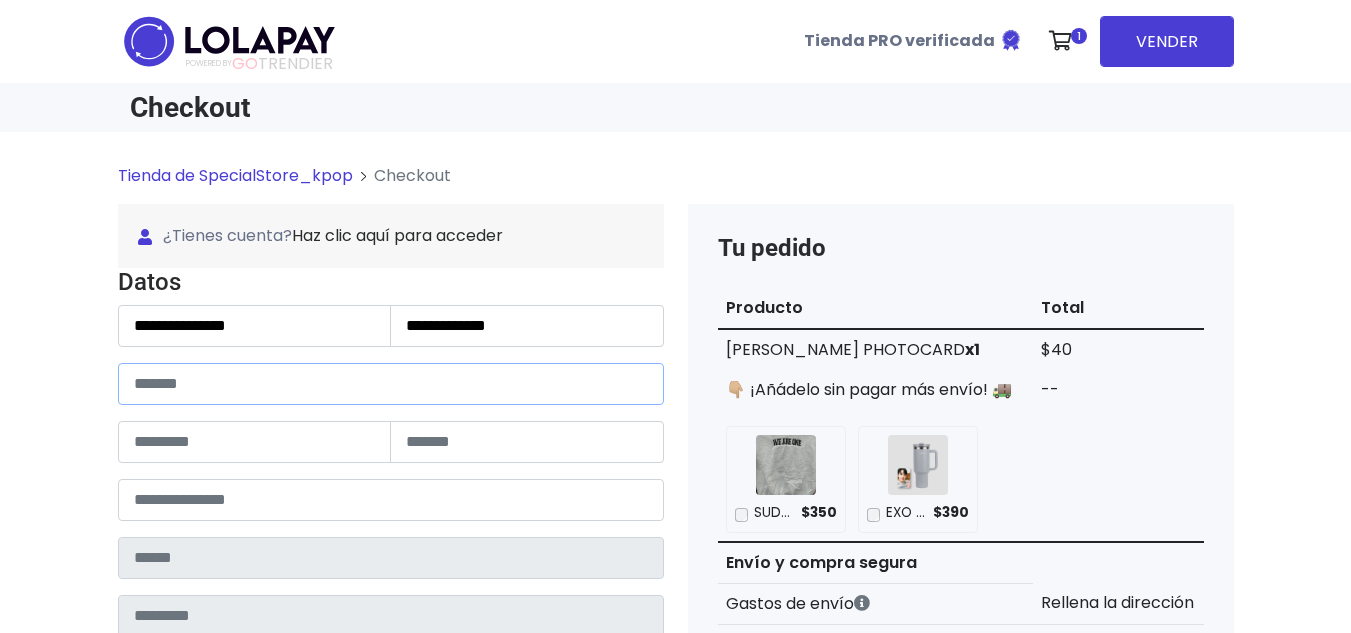 paste on "**********" 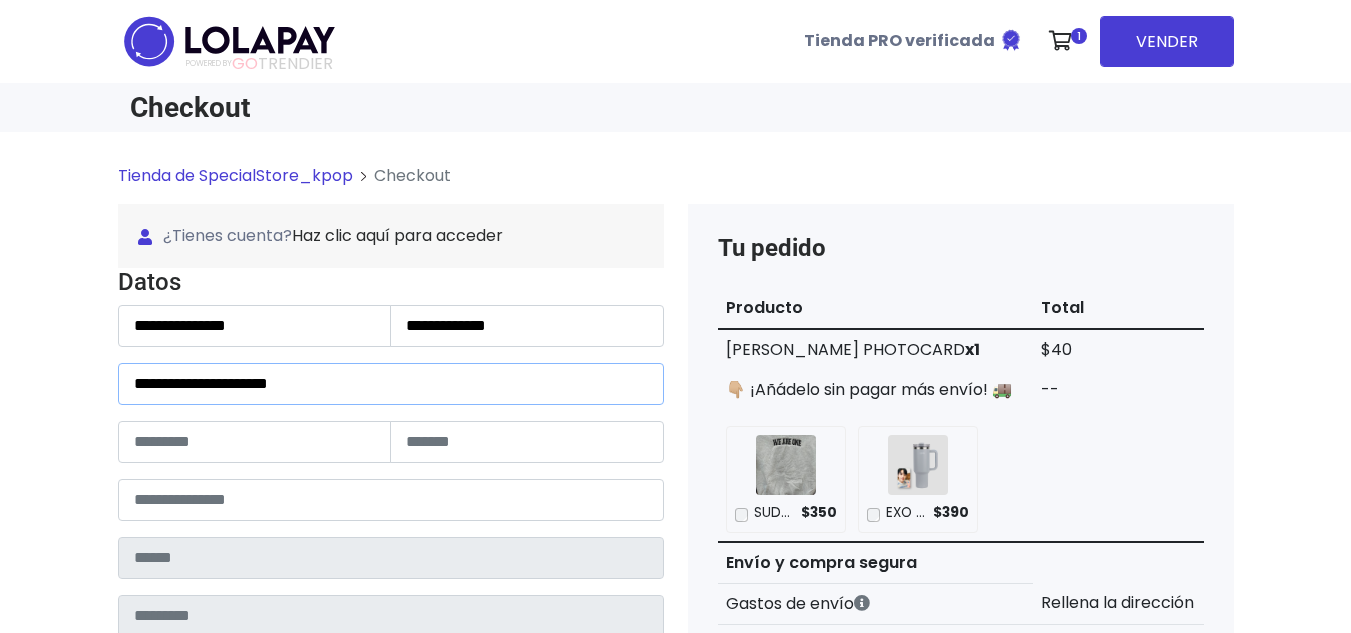 drag, startPoint x: 266, startPoint y: 387, endPoint x: 408, endPoint y: 386, distance: 142.00352 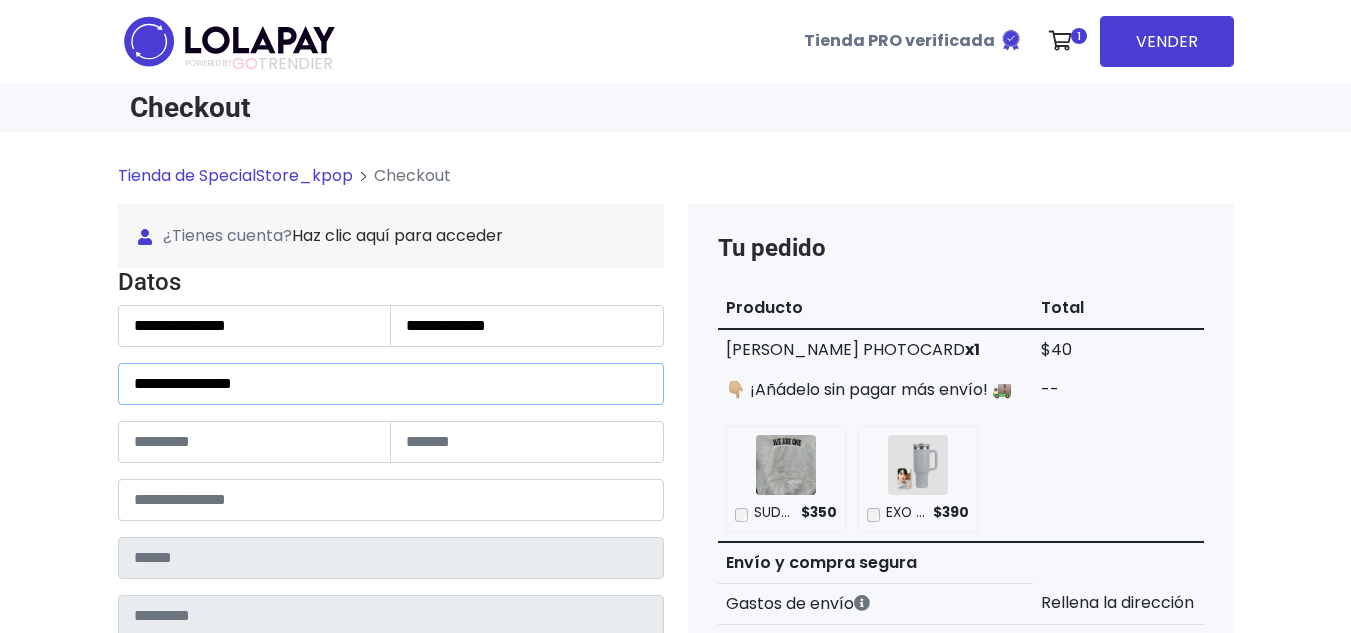 type on "**********" 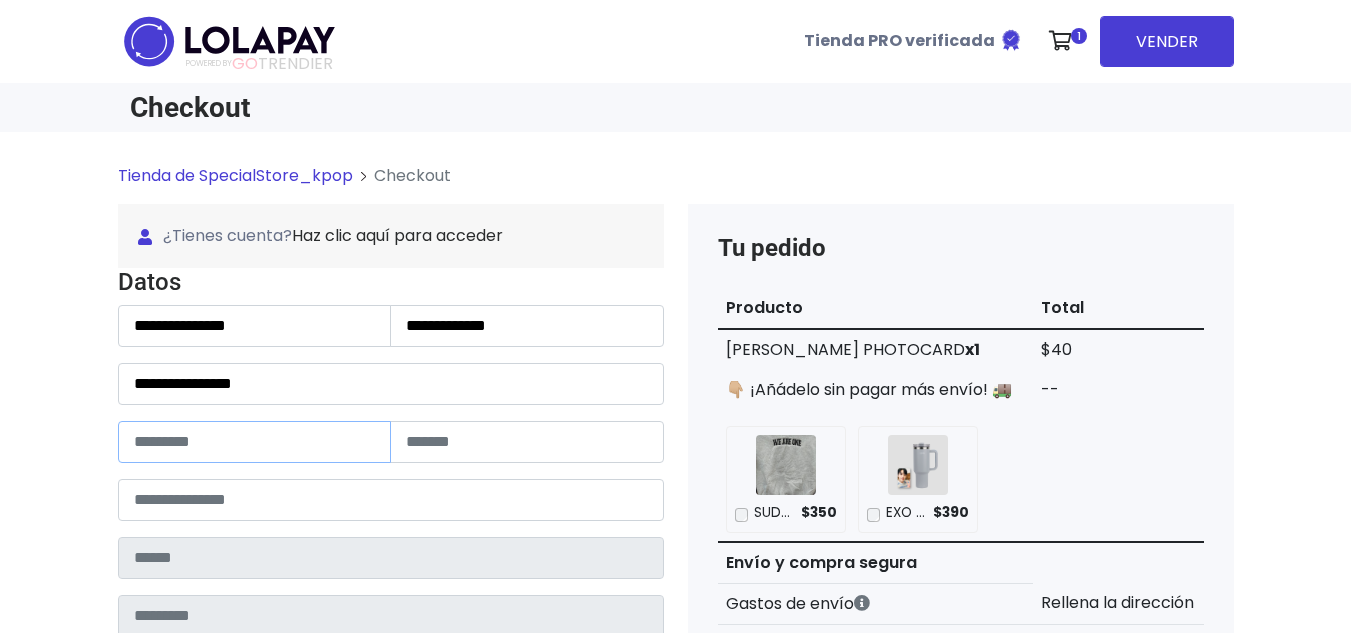 click at bounding box center [255, 442] 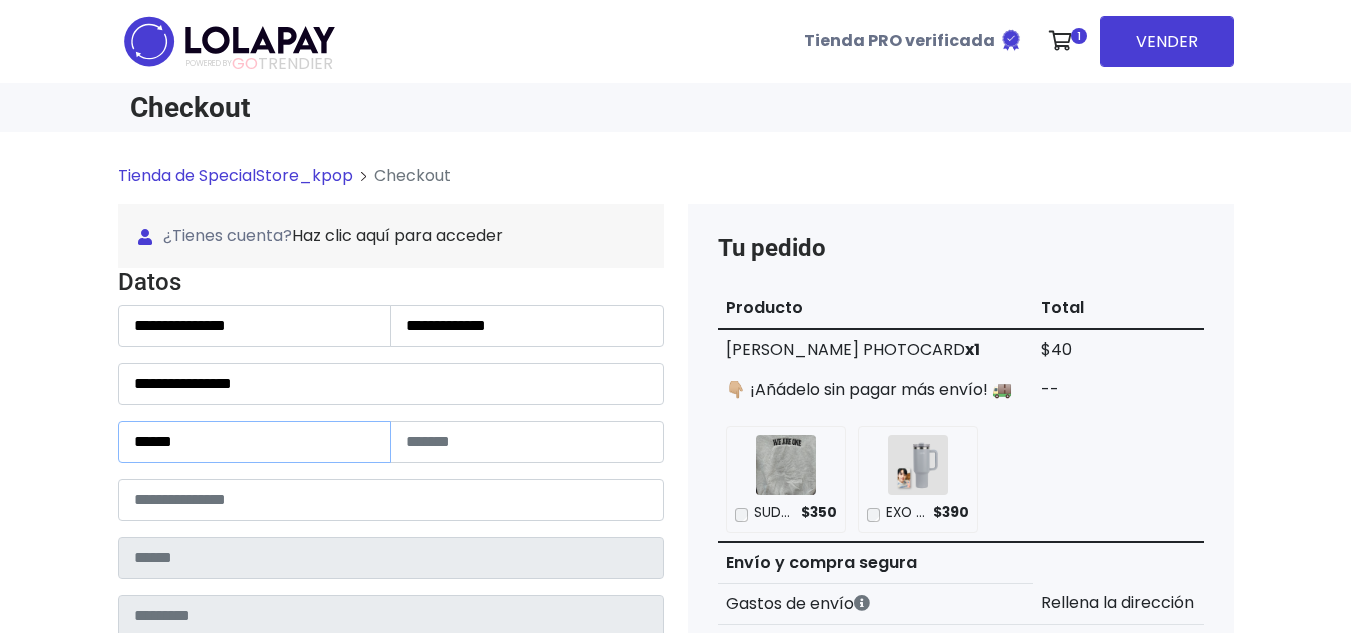 type on "******" 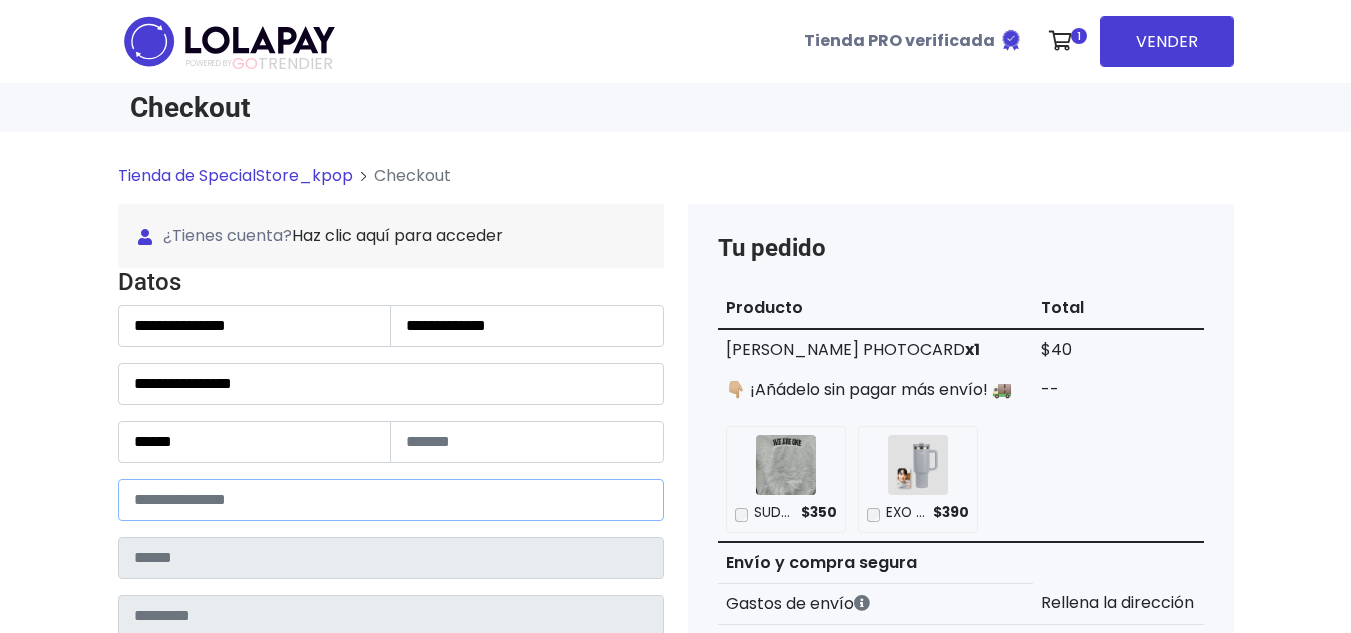 click at bounding box center (391, 500) 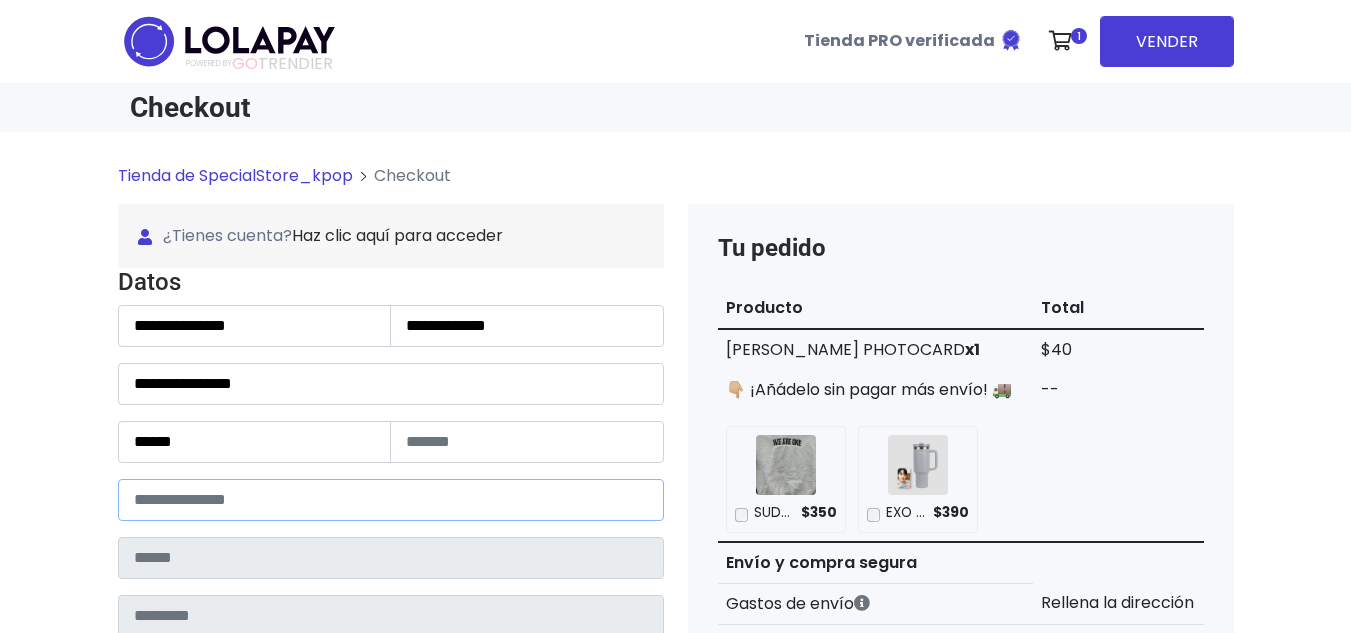 paste on "*****" 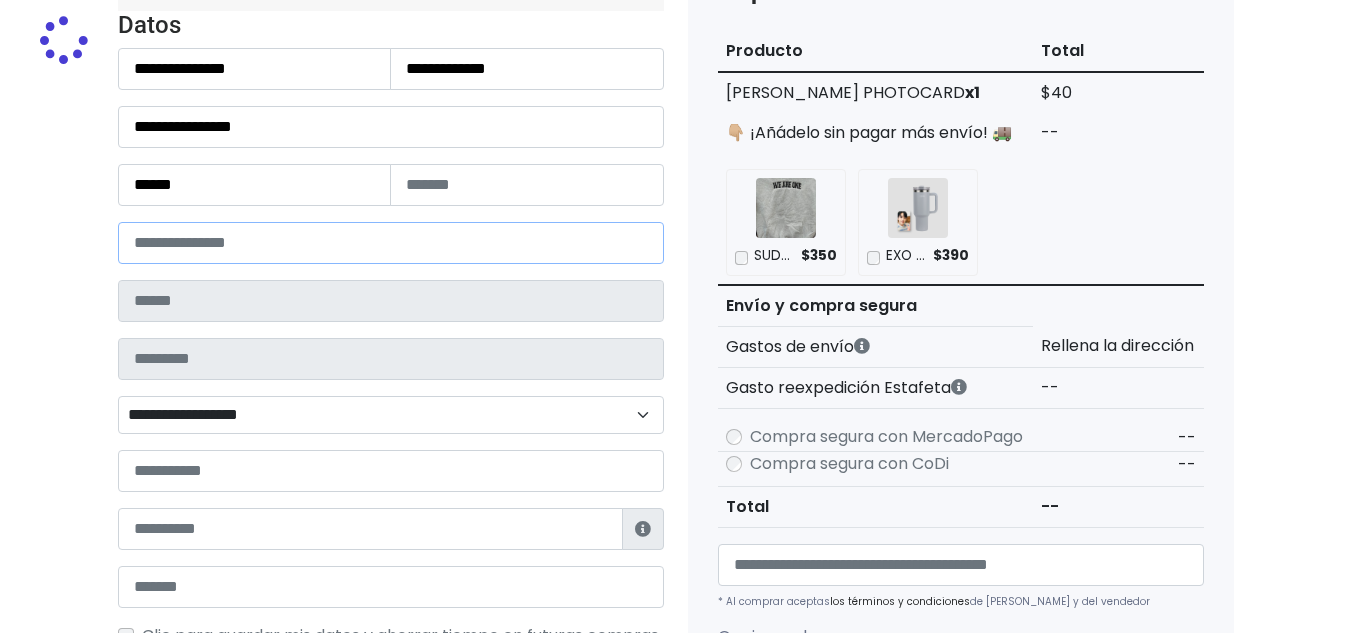 type on "*******" 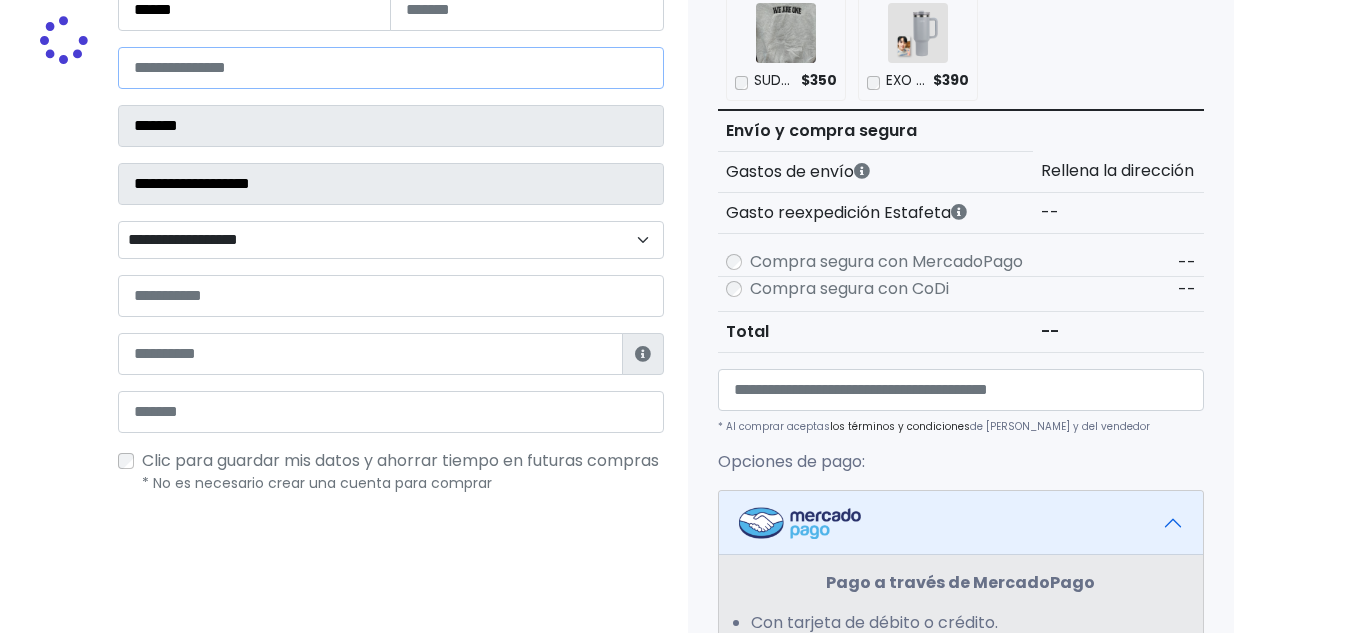 select 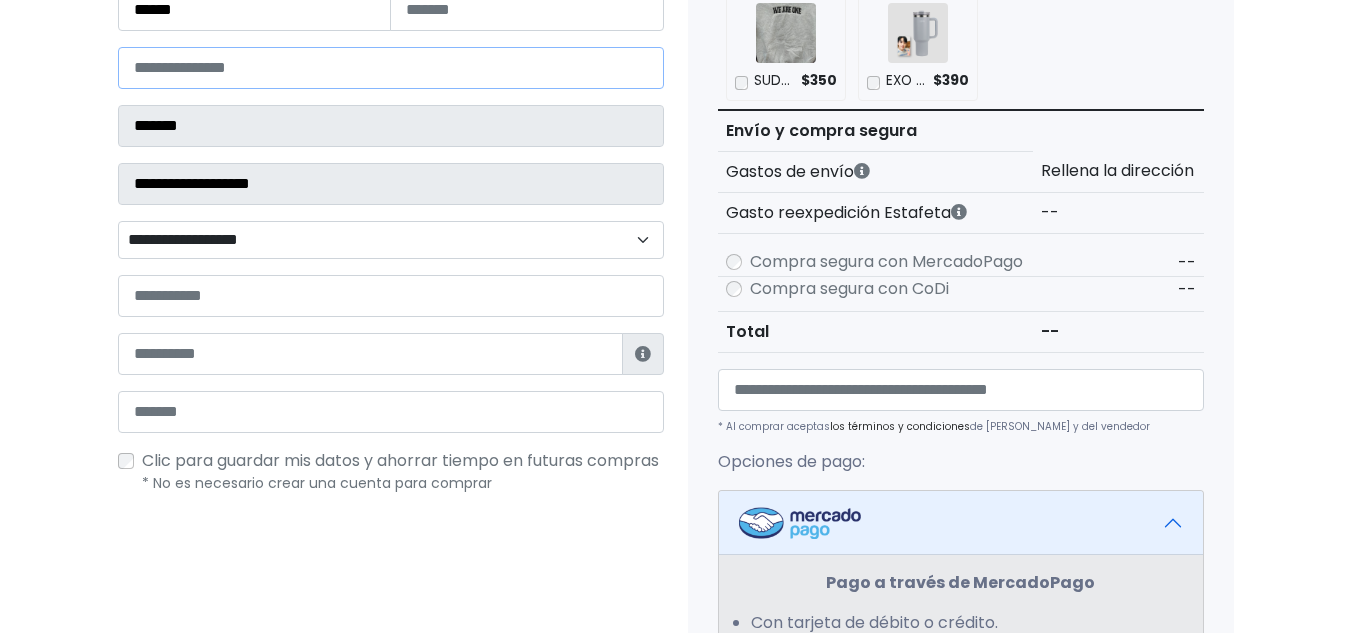 scroll, scrollTop: 451, scrollLeft: 0, axis: vertical 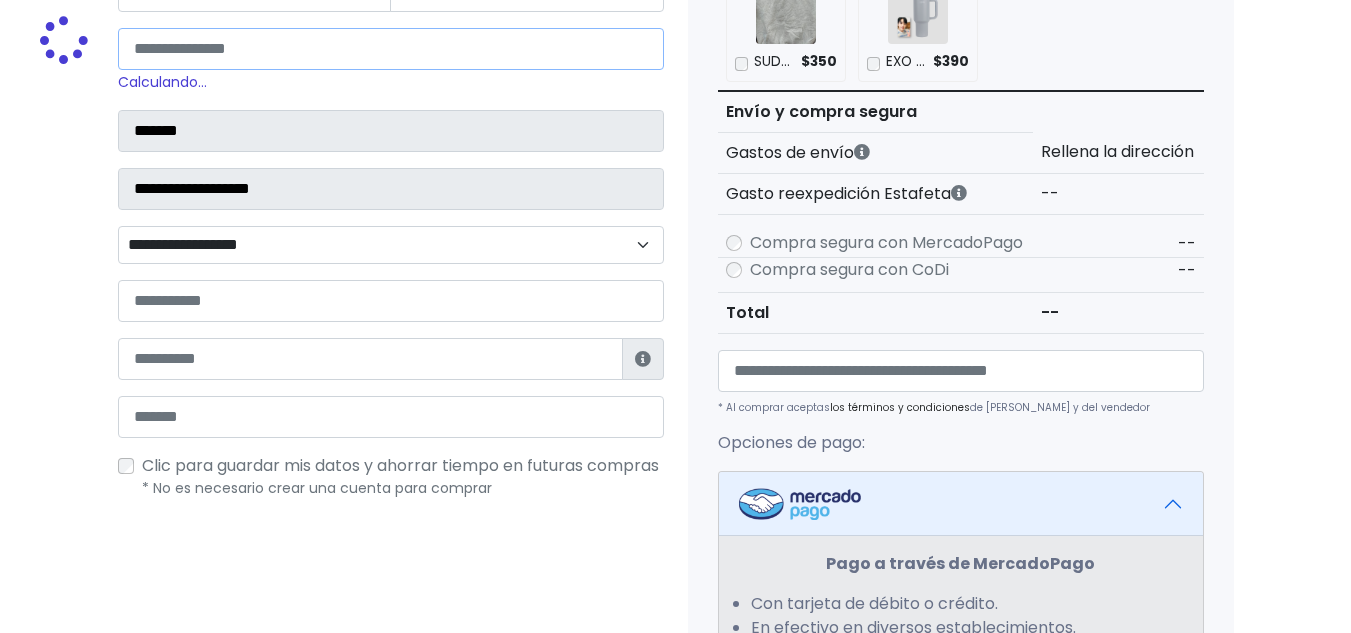 type on "*****" 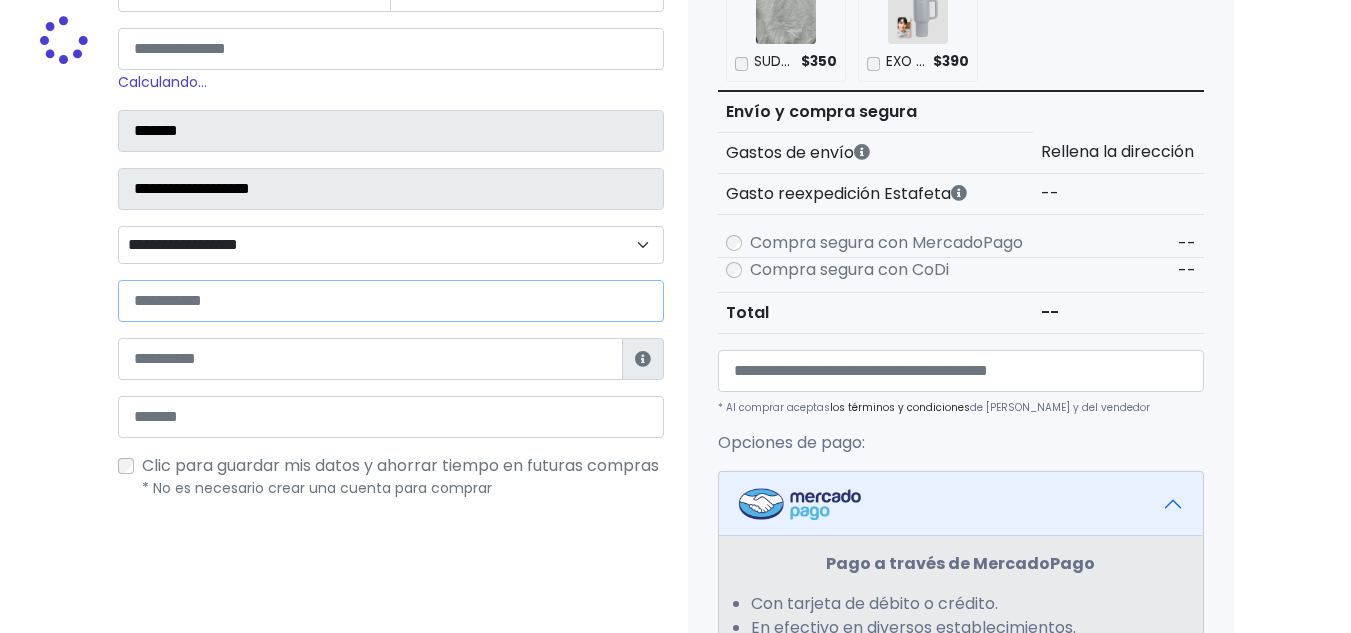 click at bounding box center [391, 301] 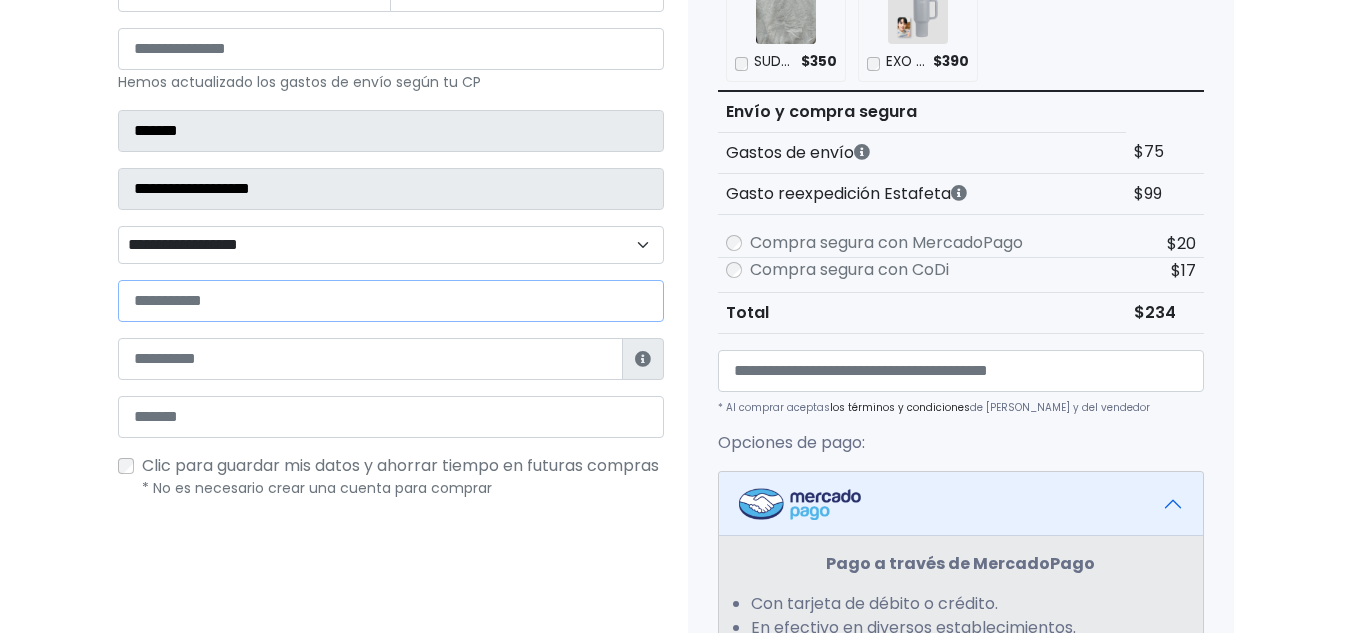 paste on "**********" 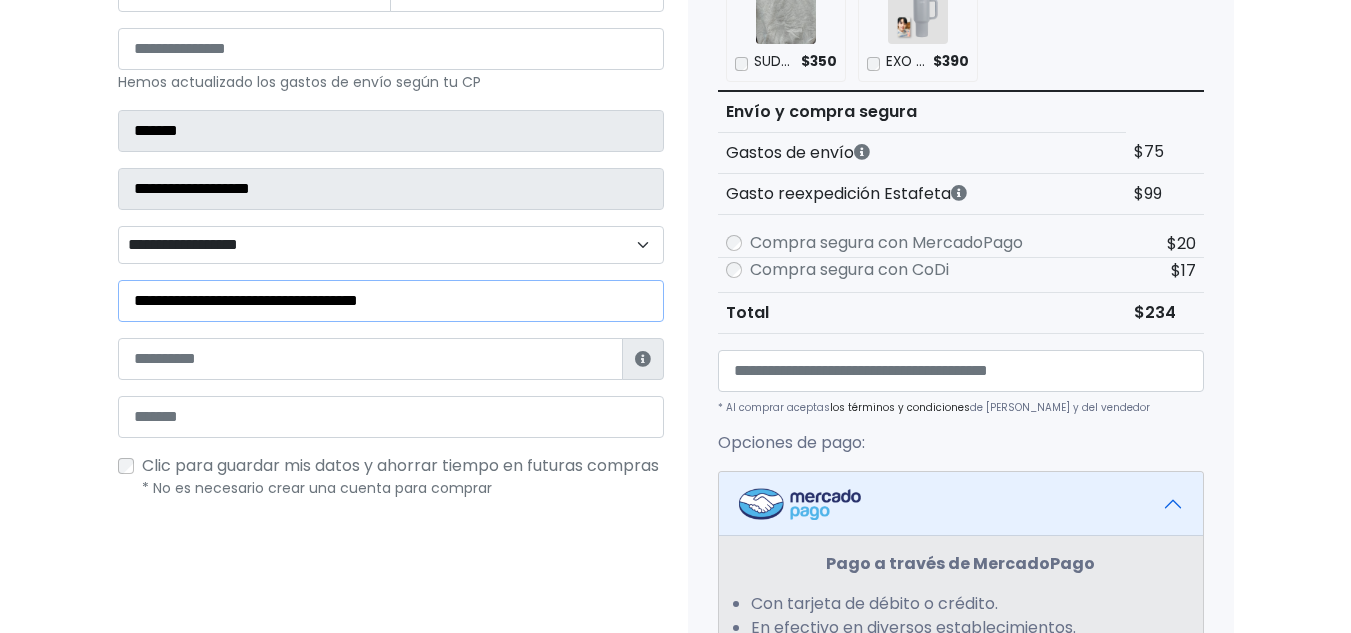 type on "**********" 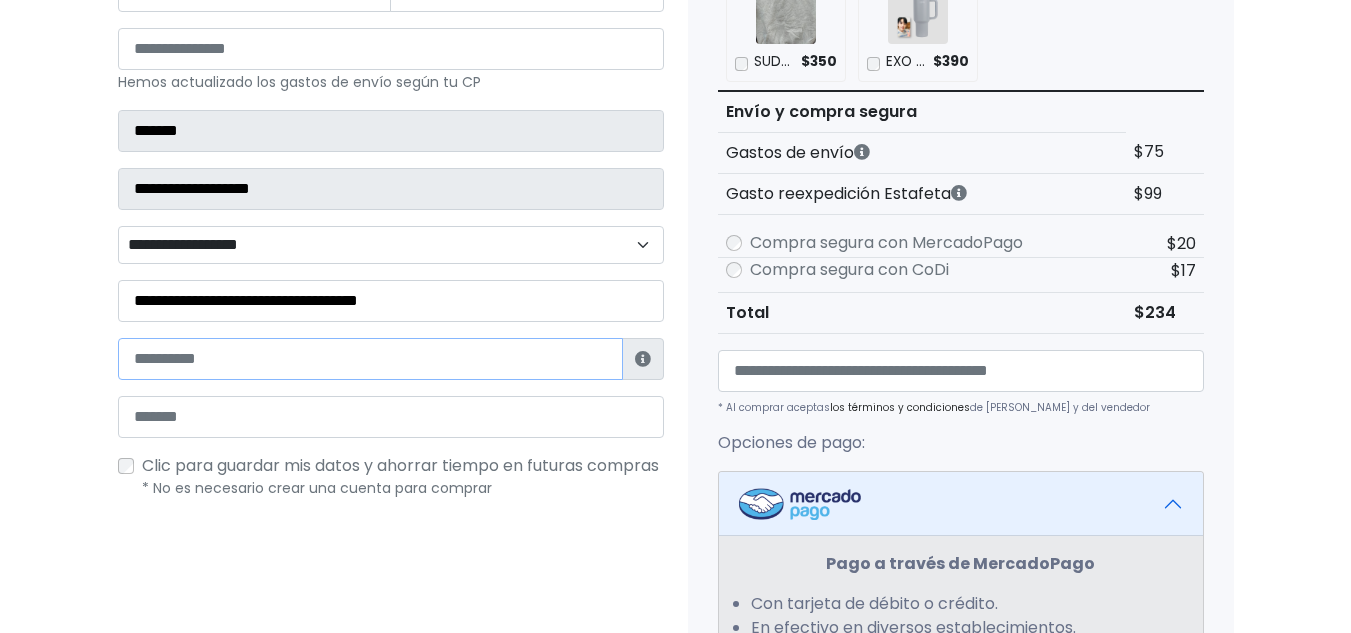 click at bounding box center [370, 359] 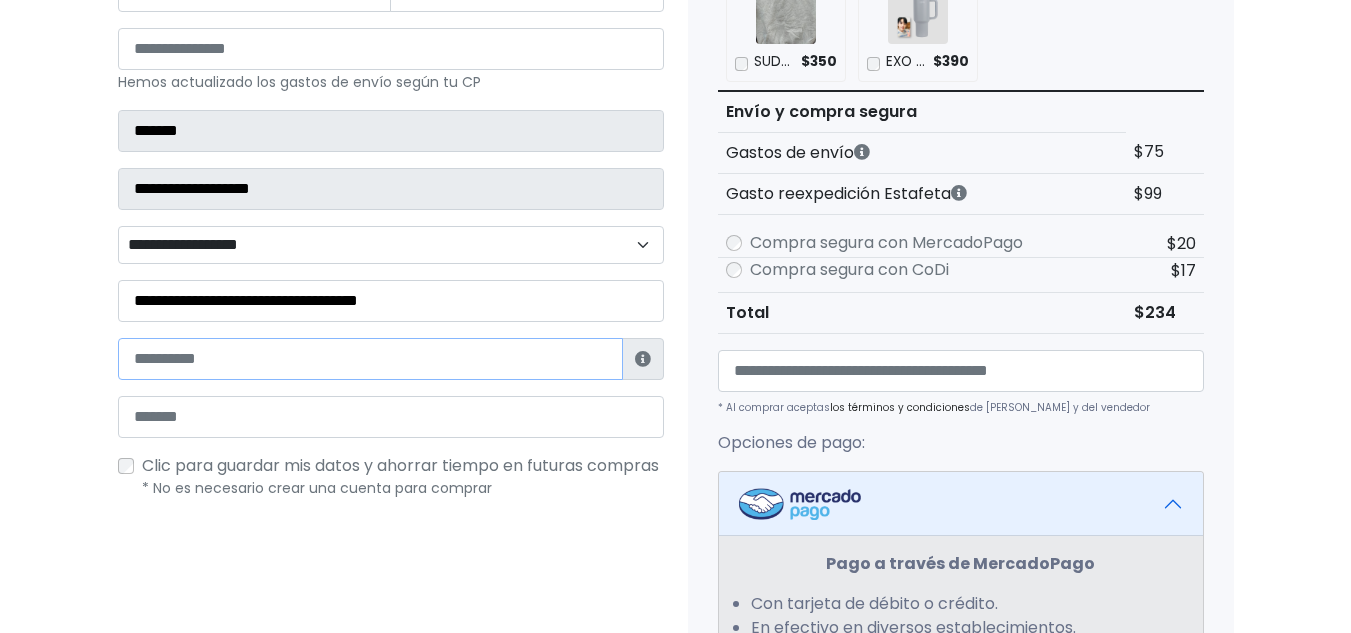paste on "**********" 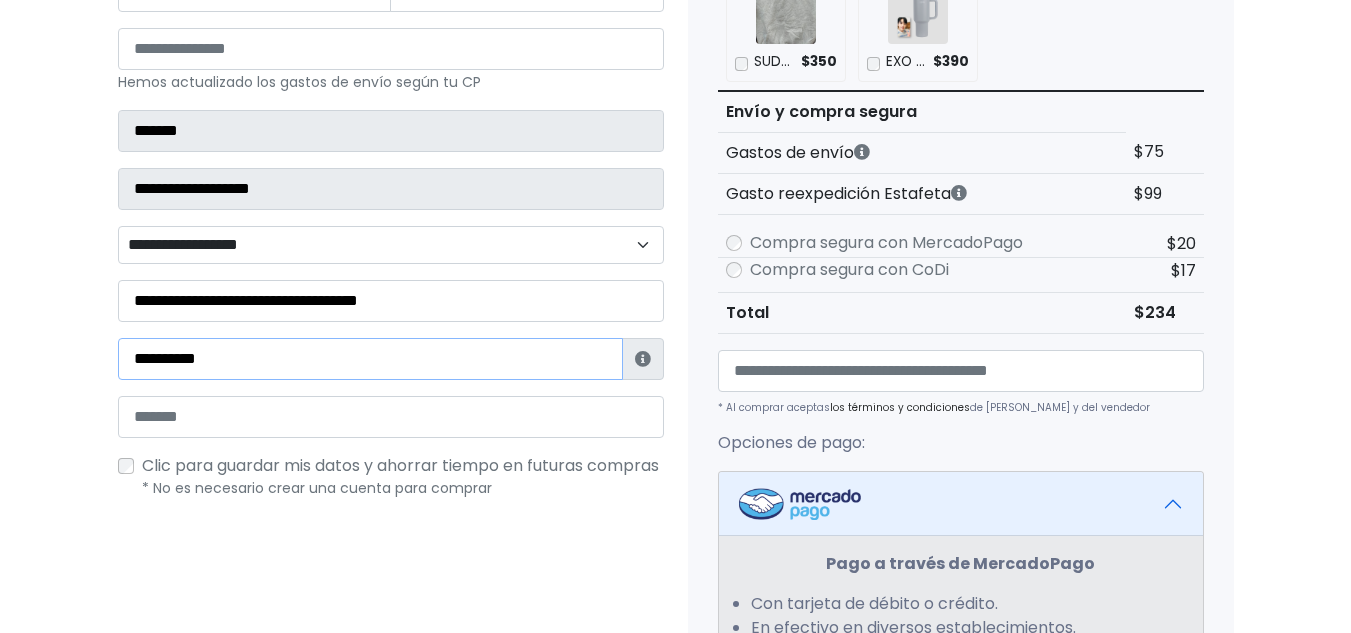 type on "**********" 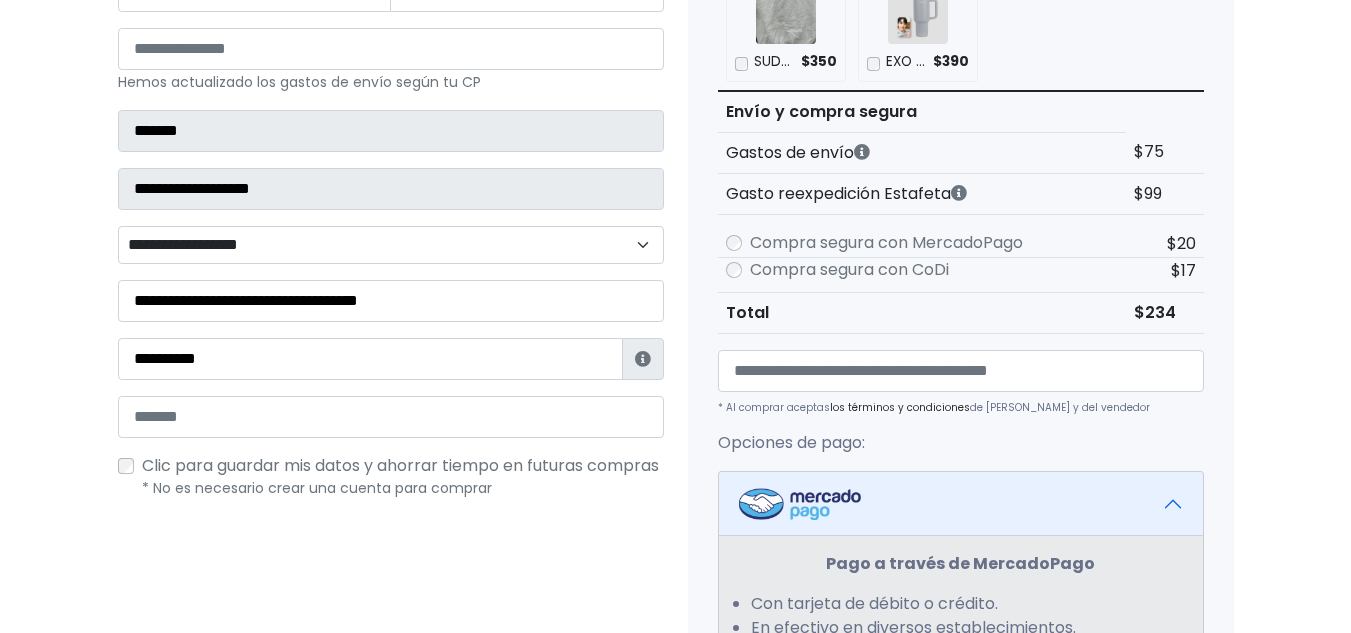 click on "**********" at bounding box center (391, 245) 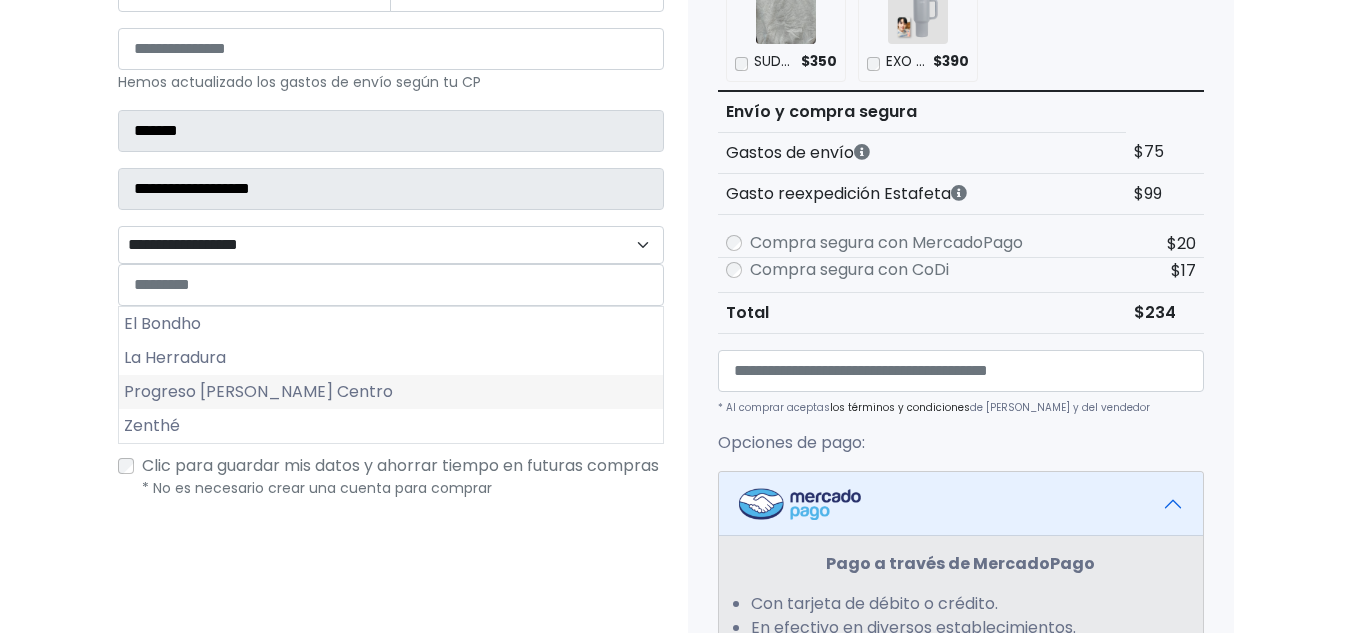 click on "Progreso de Obregón Centro" at bounding box center [391, 392] 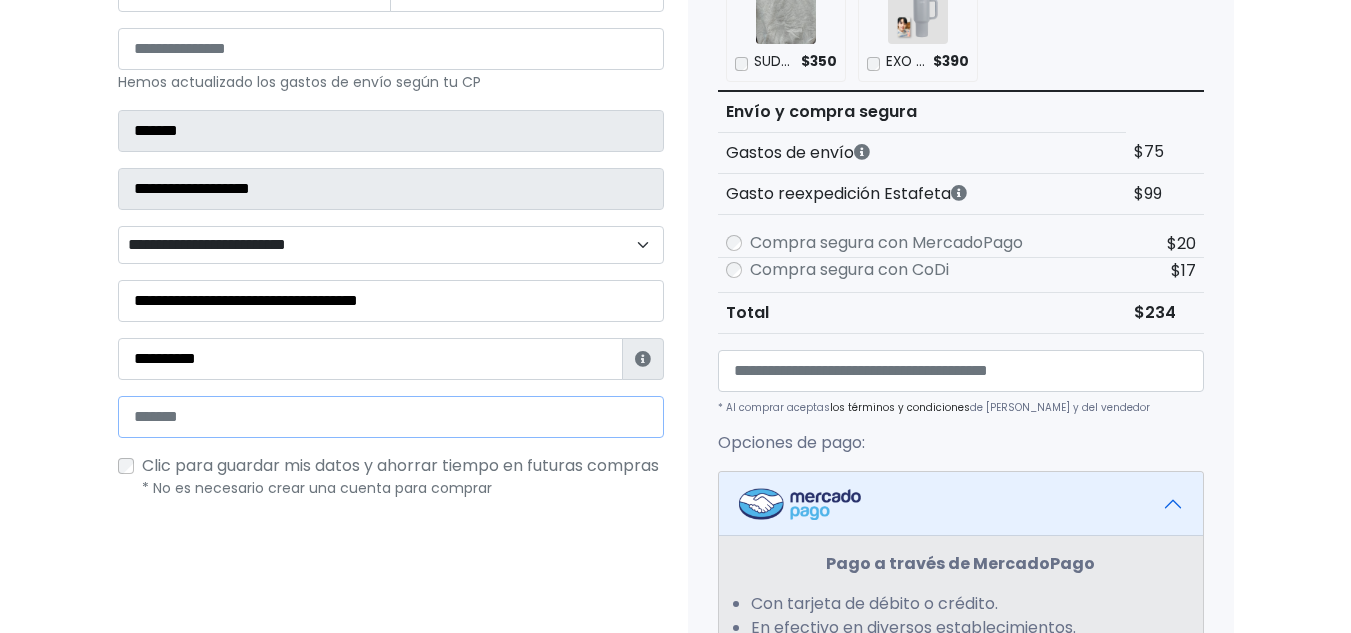 click at bounding box center (391, 417) 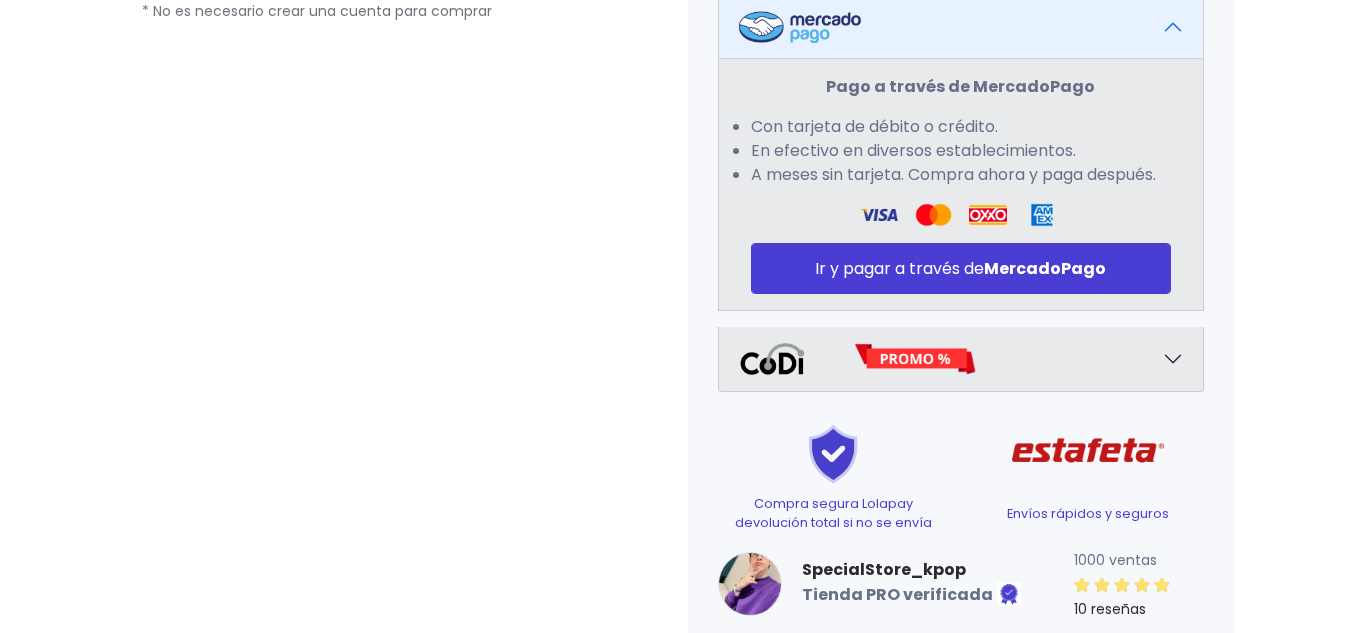 scroll, scrollTop: 951, scrollLeft: 0, axis: vertical 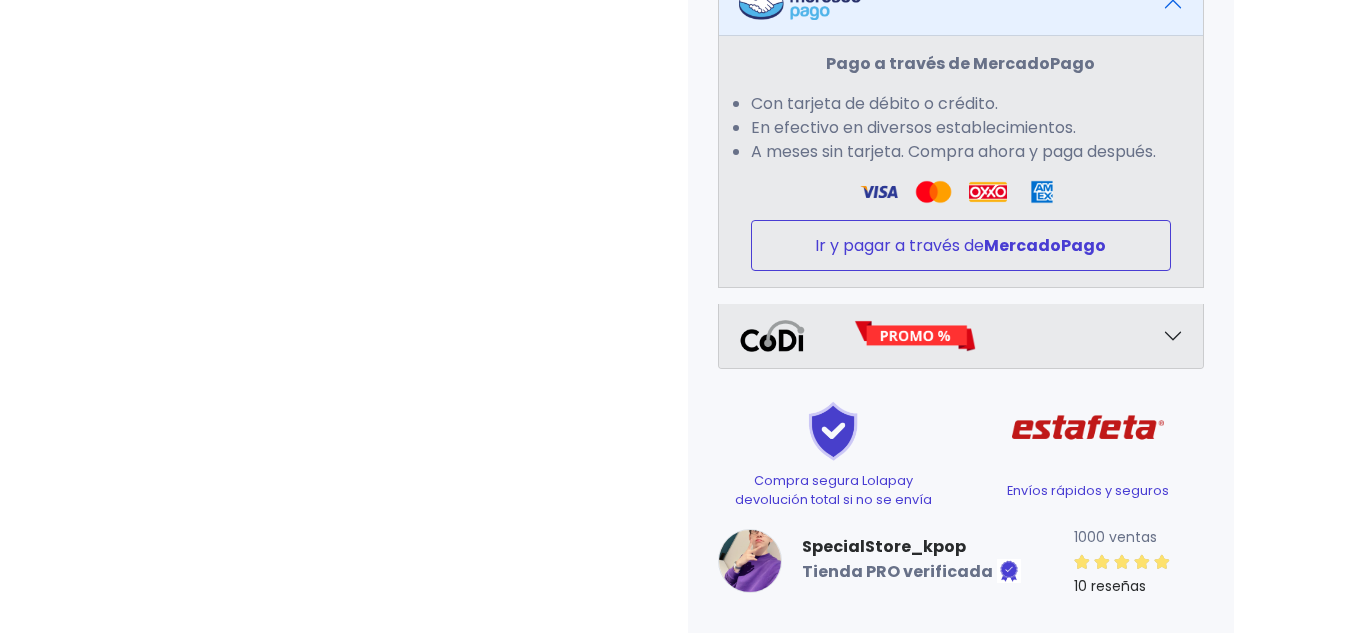 type on "**********" 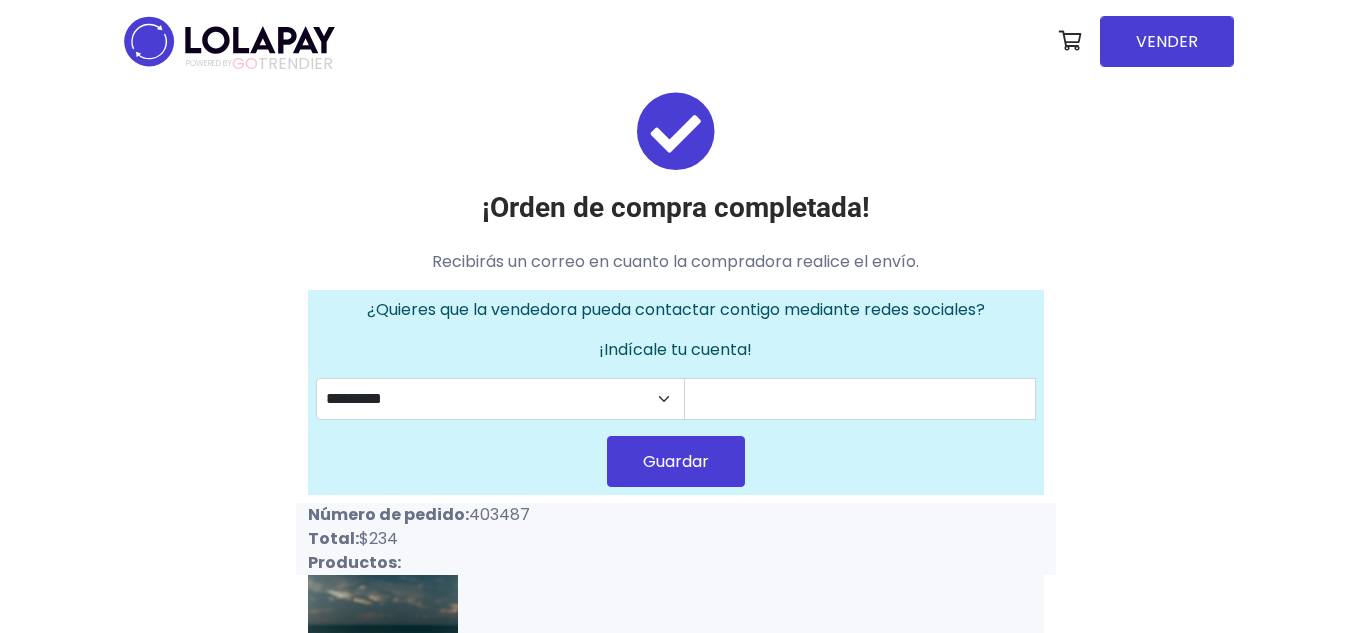 scroll, scrollTop: 0, scrollLeft: 0, axis: both 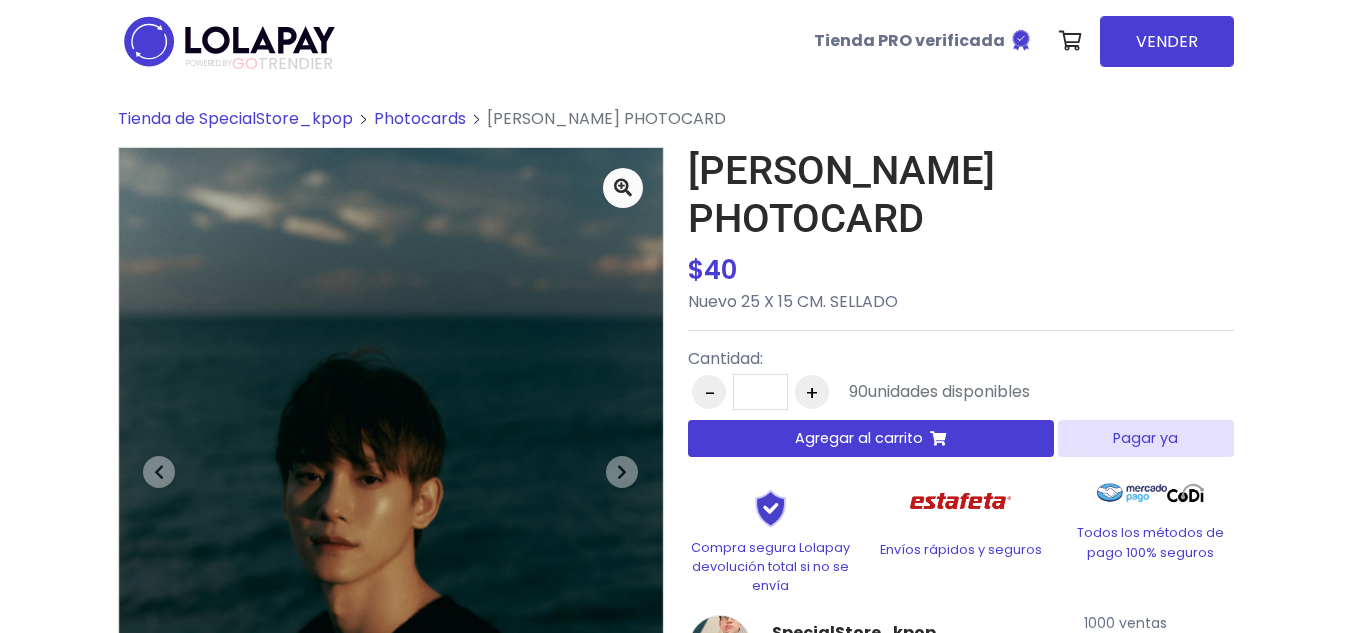 click on "Agregar al carrito" at bounding box center (859, 438) 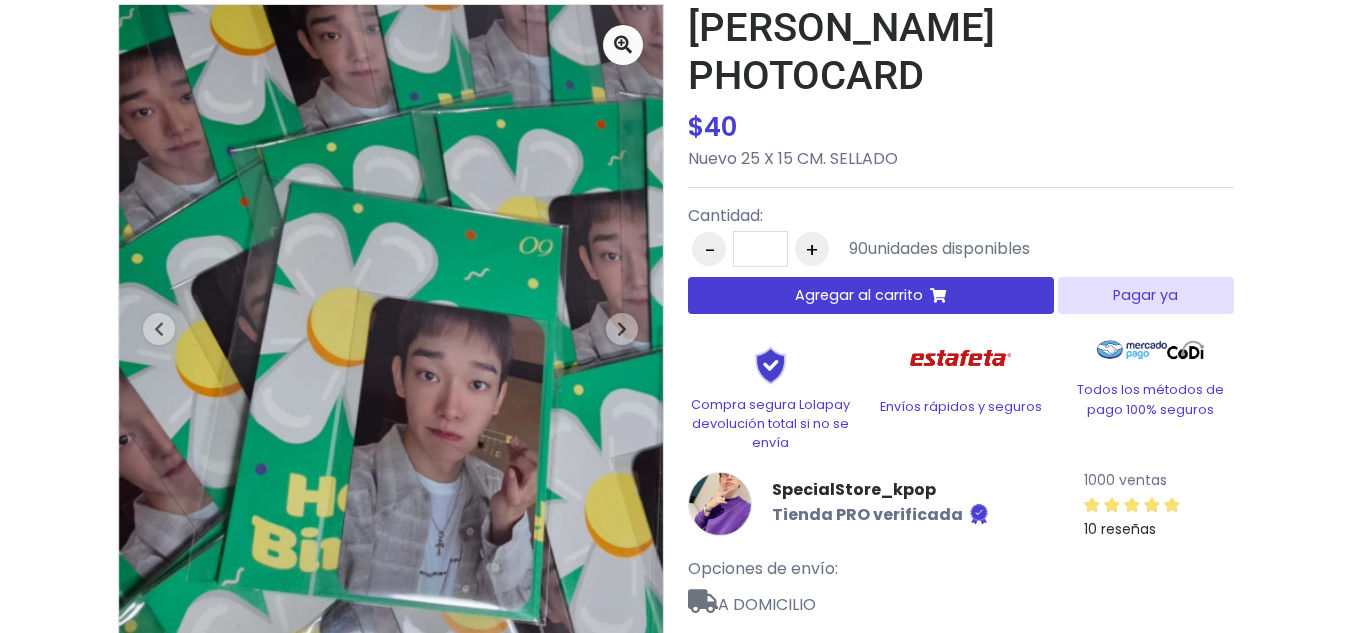 scroll, scrollTop: 0, scrollLeft: 0, axis: both 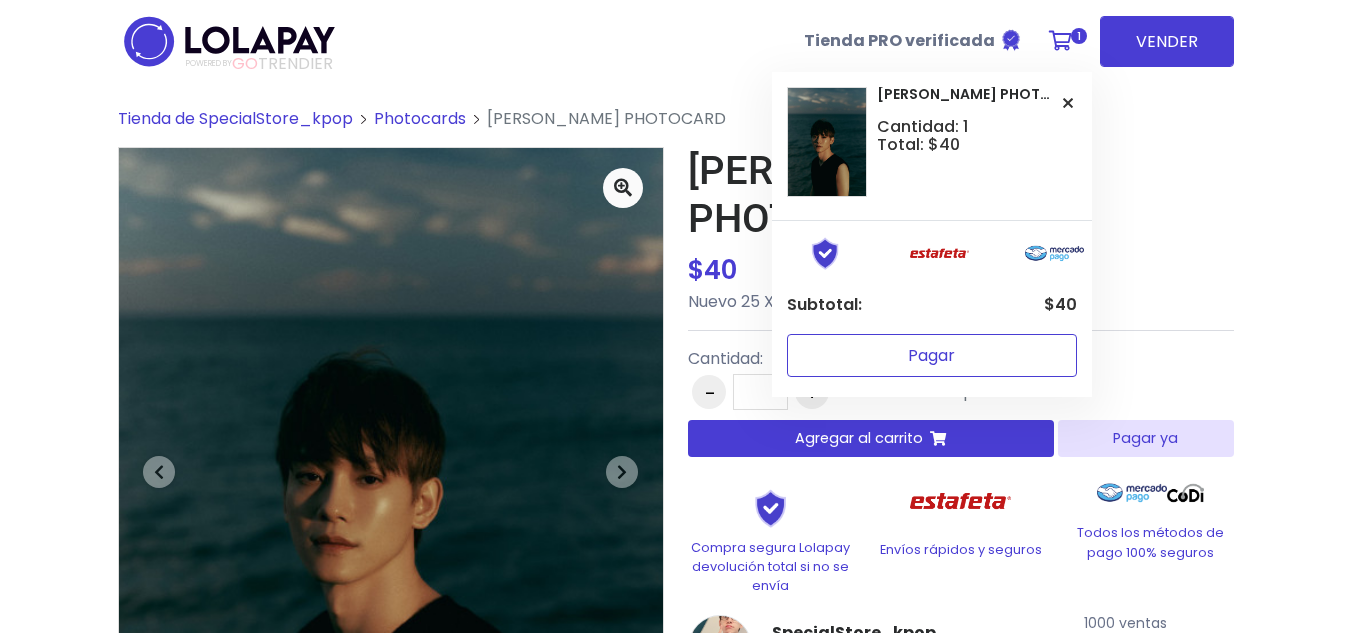 click on "Pagar" at bounding box center [932, 355] 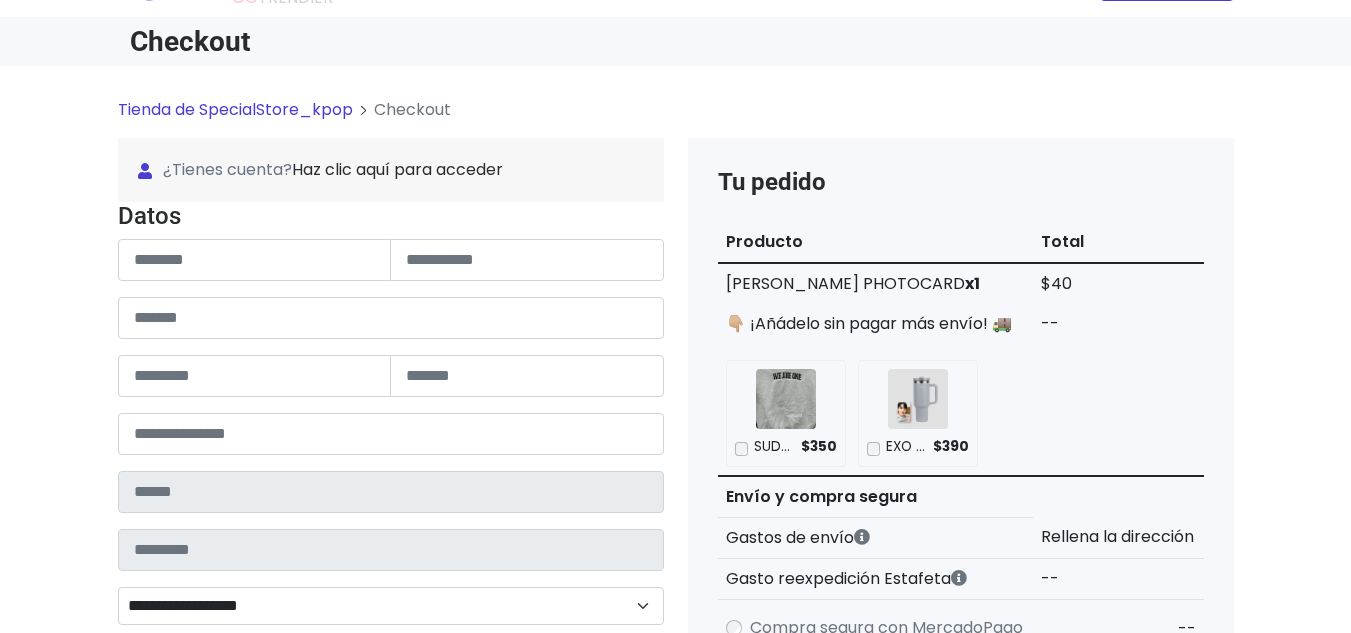 scroll, scrollTop: 100, scrollLeft: 0, axis: vertical 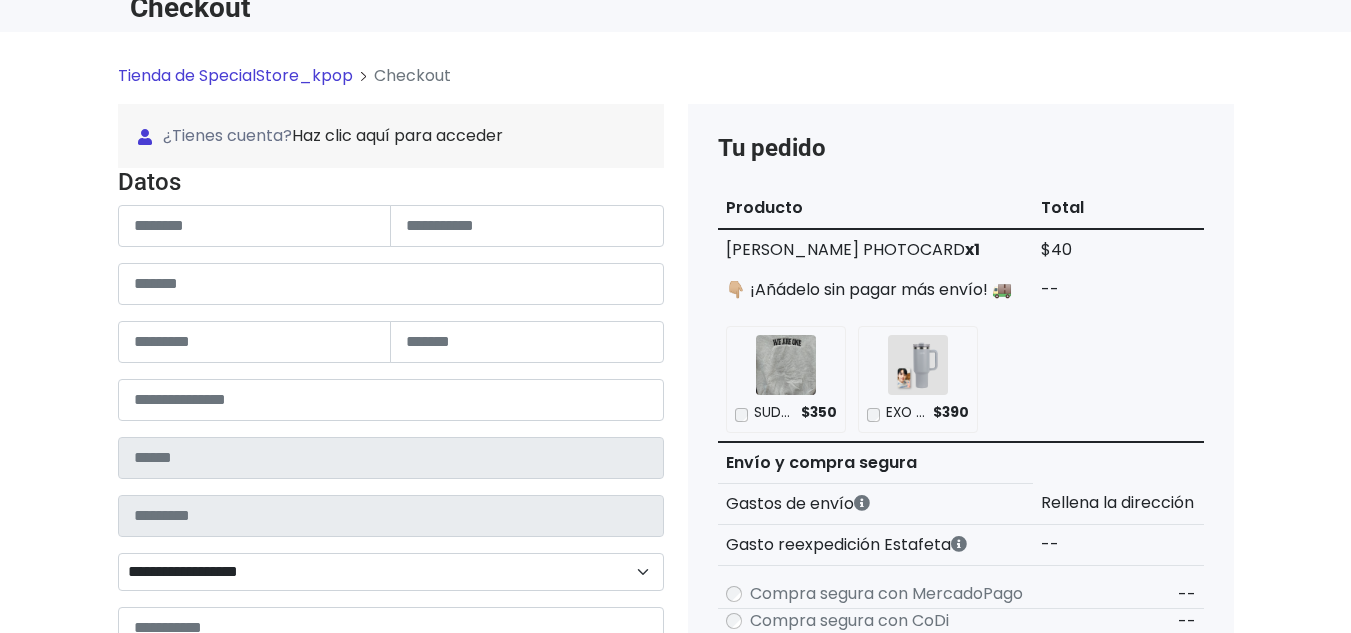 click on "**********" at bounding box center [391, 515] 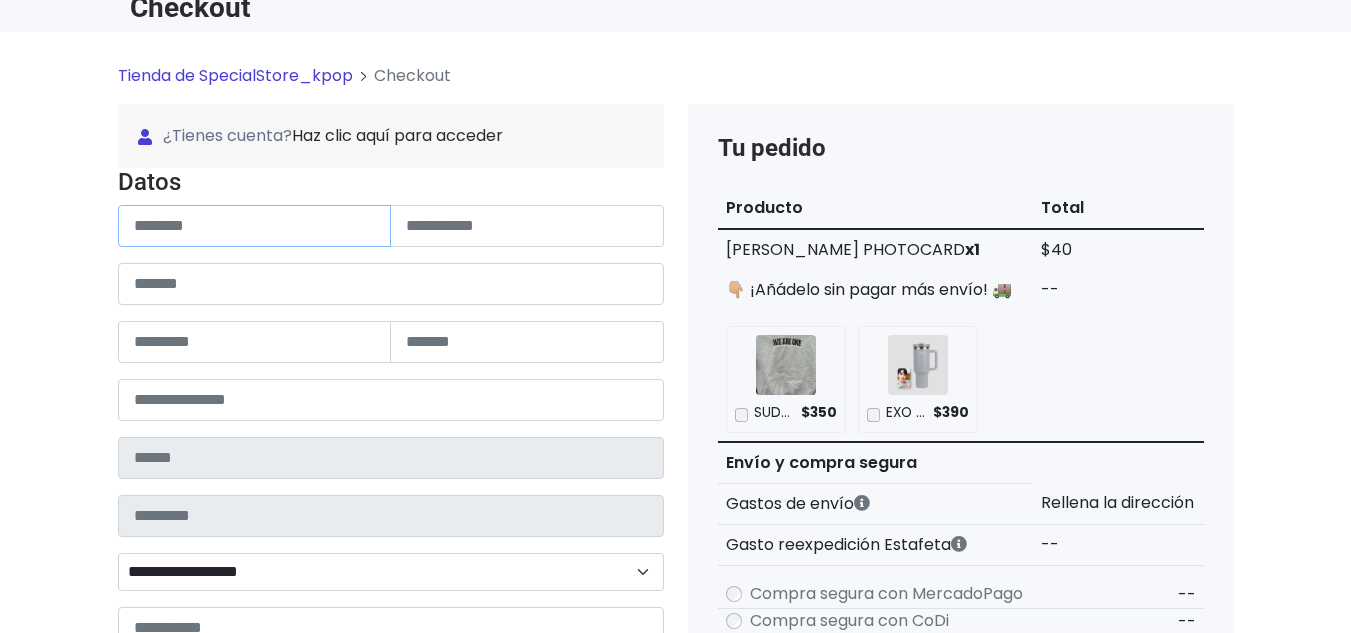 click at bounding box center (255, 226) 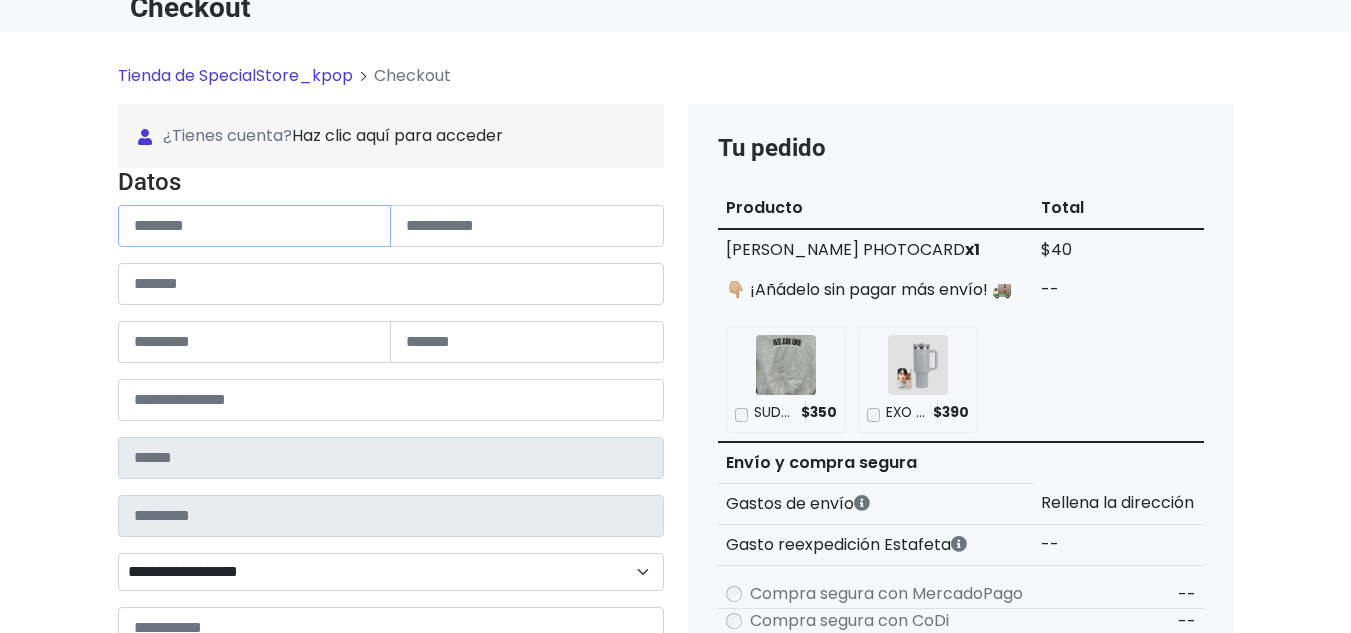 click at bounding box center [255, 226] 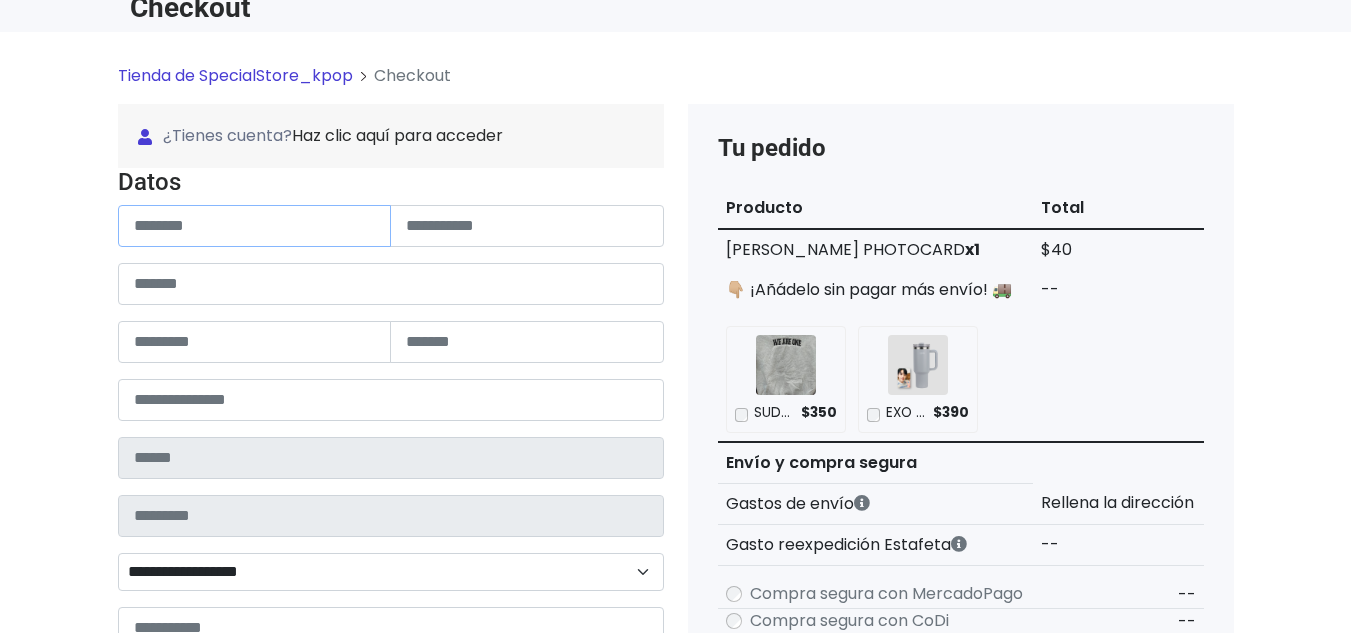 paste on "**********" 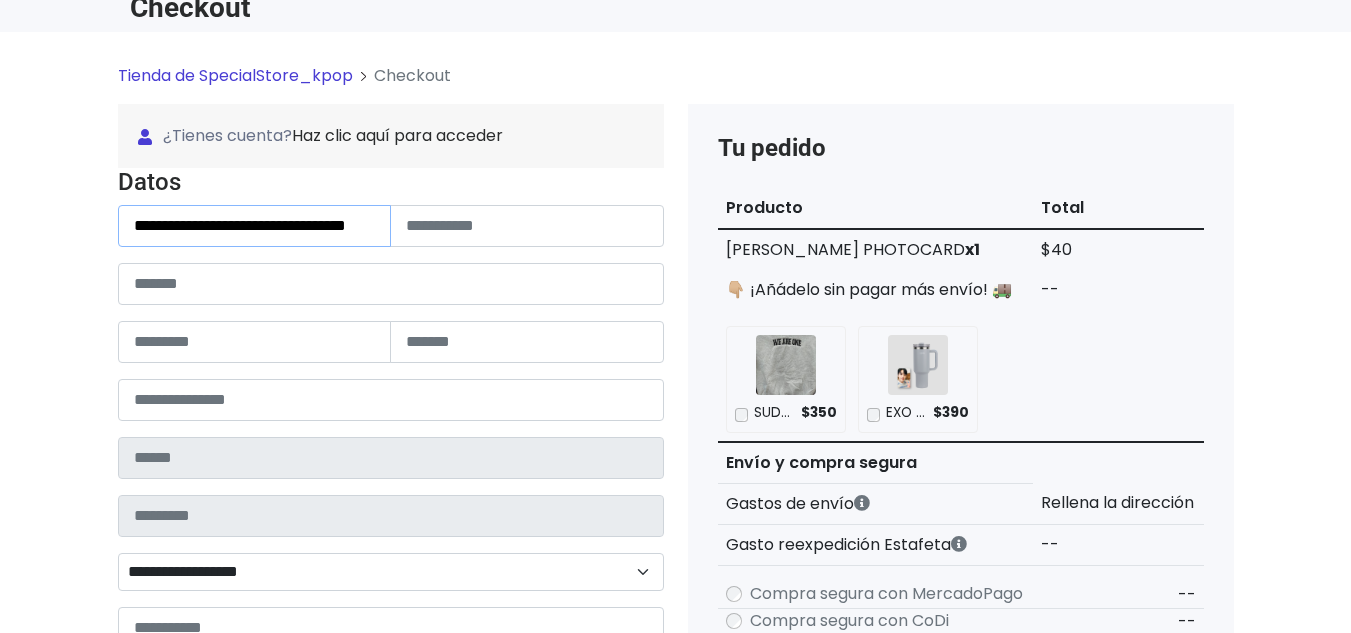 scroll, scrollTop: 0, scrollLeft: 38, axis: horizontal 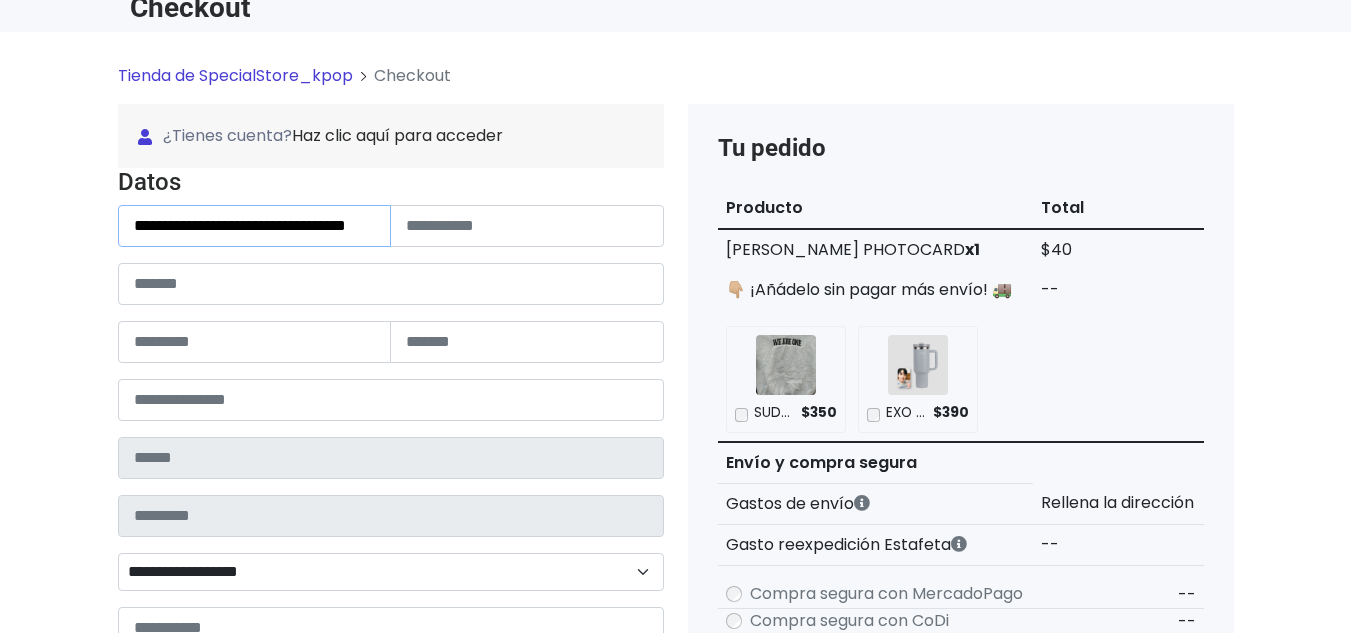 drag, startPoint x: 233, startPoint y: 231, endPoint x: 549, endPoint y: 274, distance: 318.9122 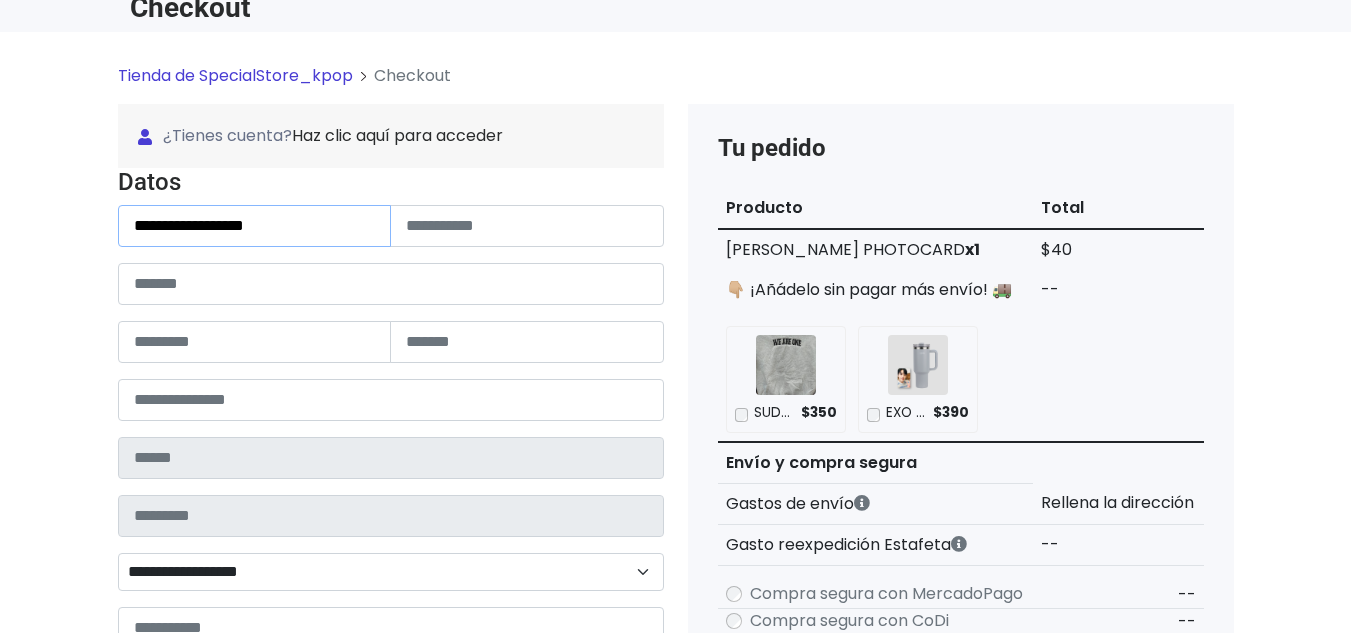 scroll, scrollTop: 0, scrollLeft: 0, axis: both 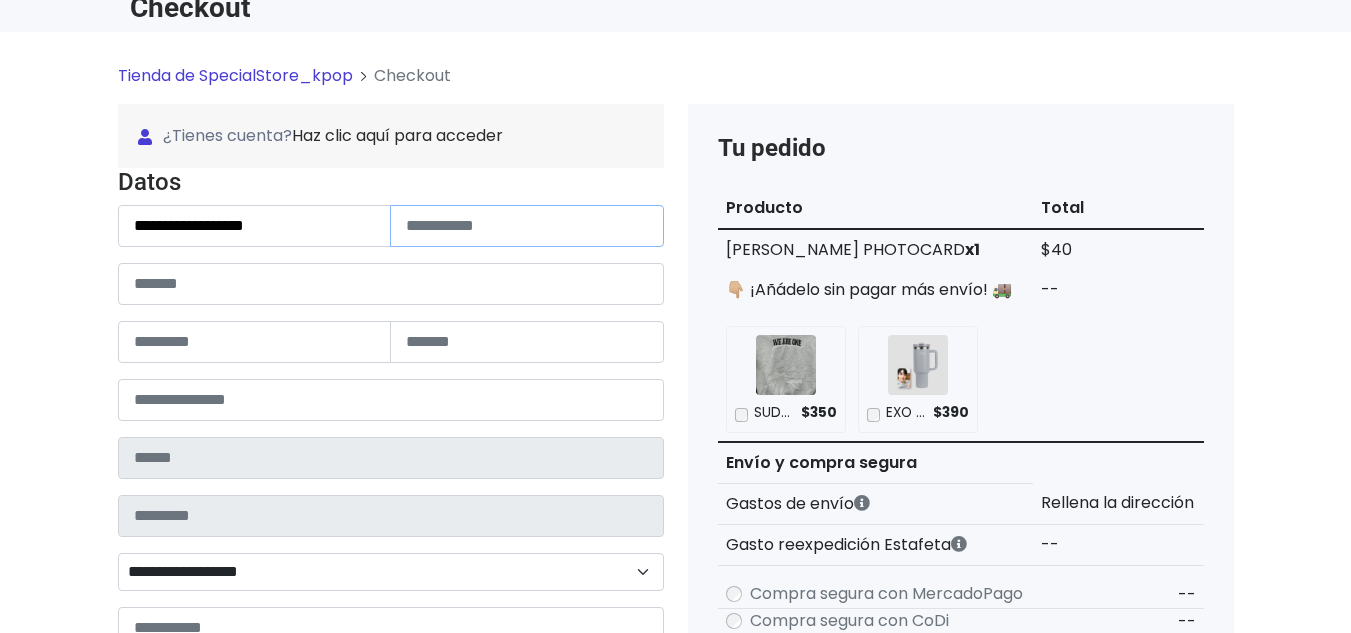 click at bounding box center (527, 226) 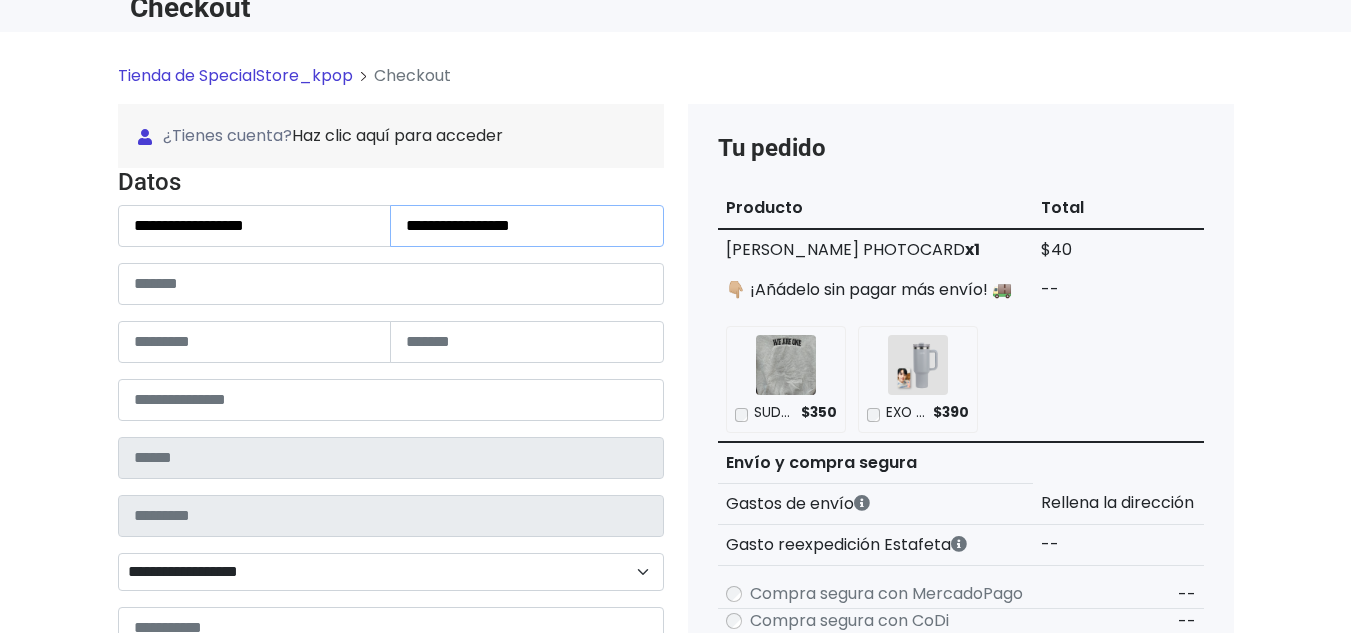type on "**********" 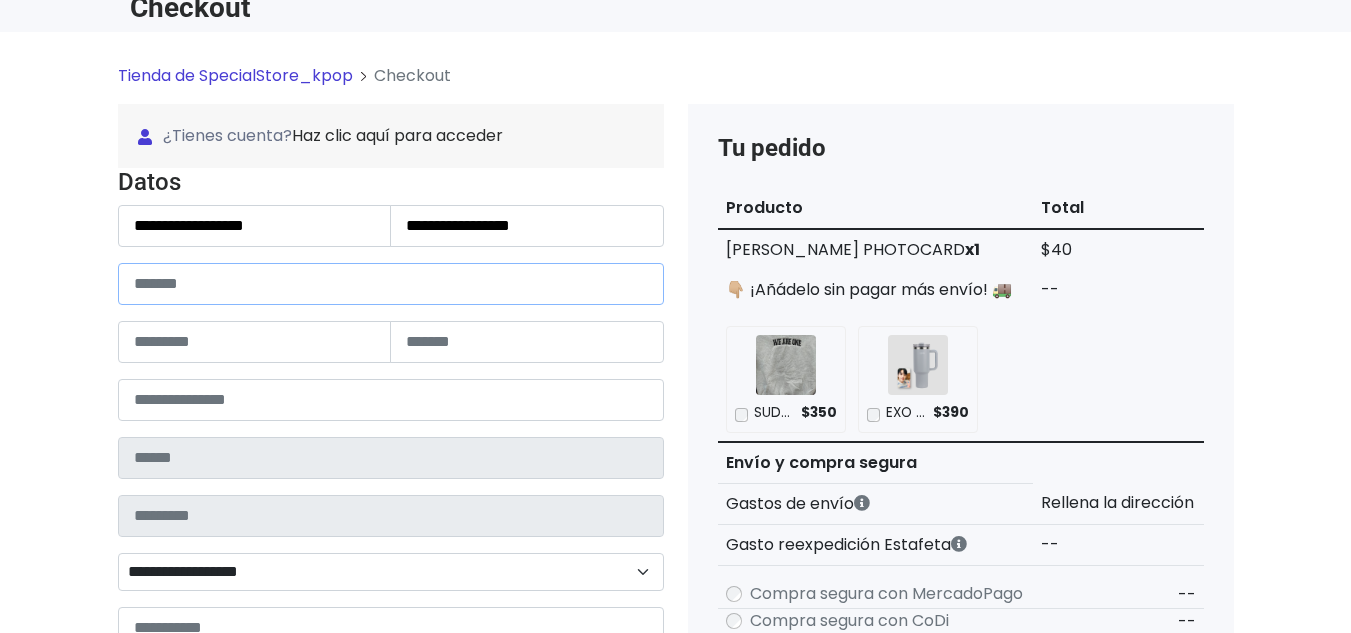 click at bounding box center [391, 284] 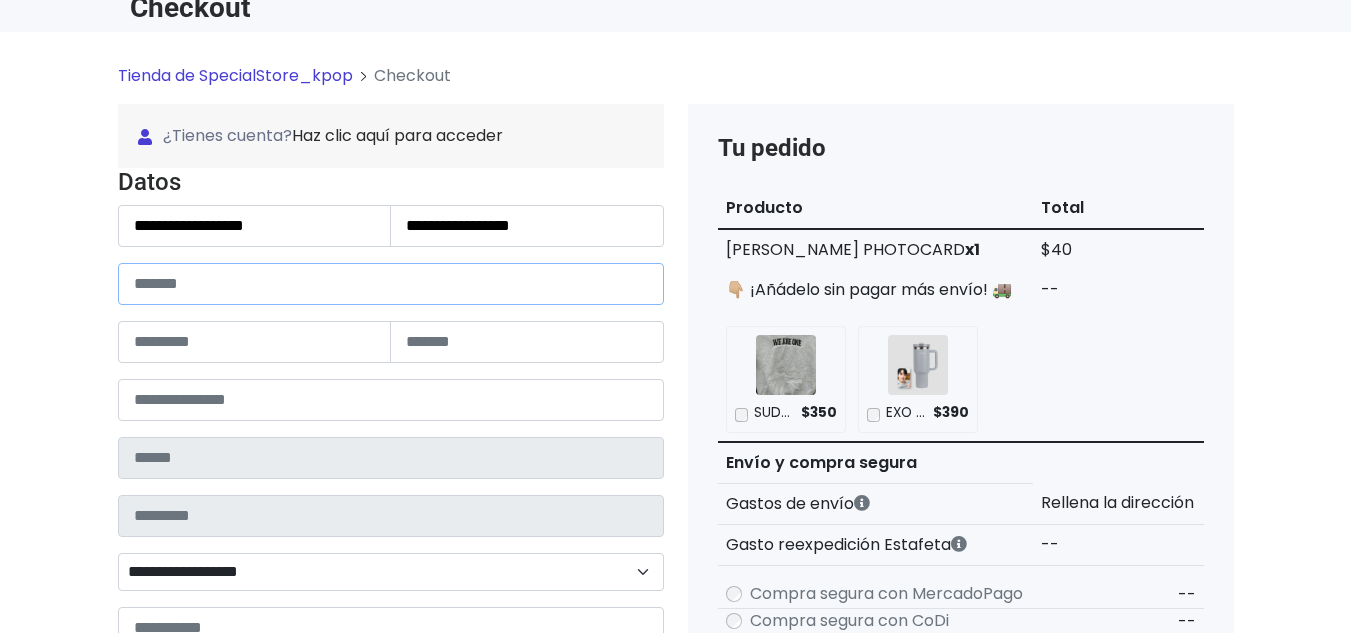 paste on "**********" 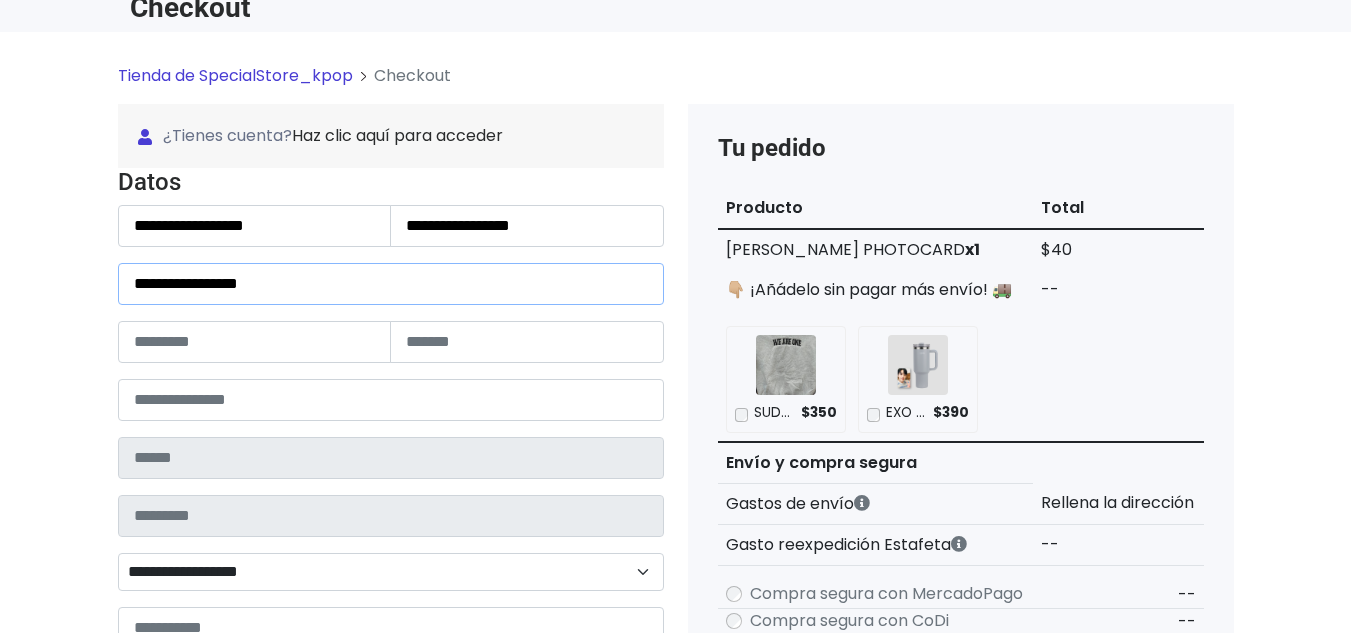 drag, startPoint x: 244, startPoint y: 288, endPoint x: 348, endPoint y: 292, distance: 104.0769 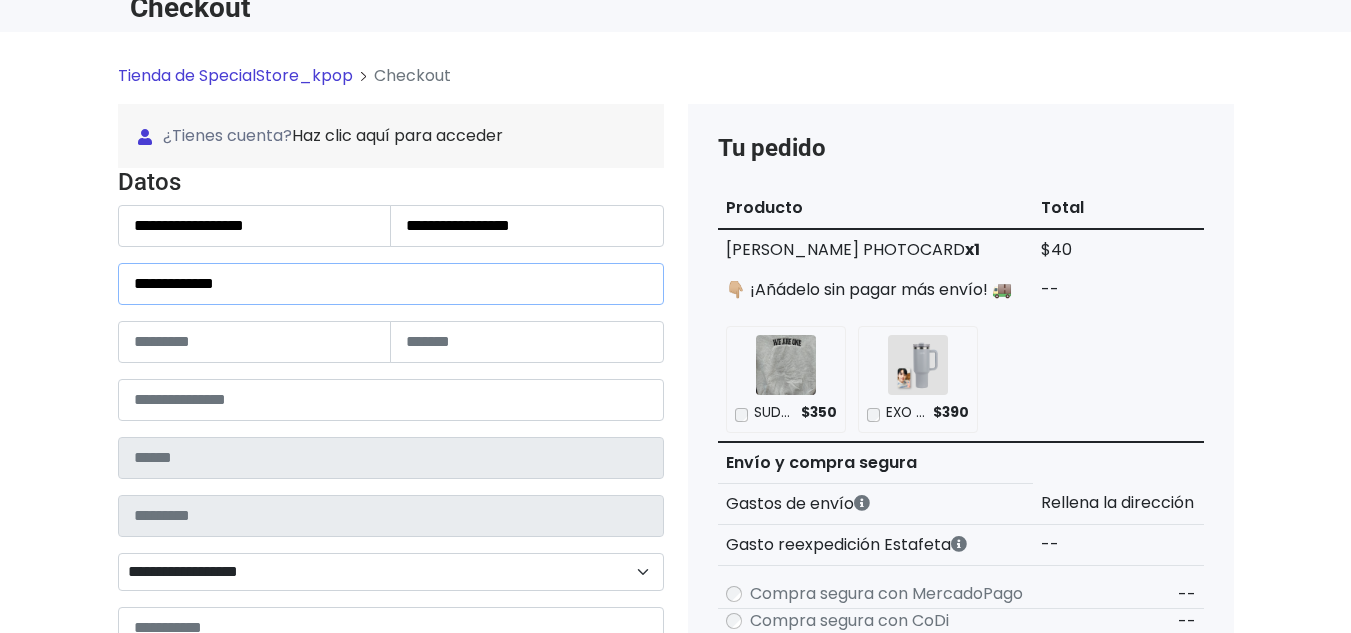 type on "**********" 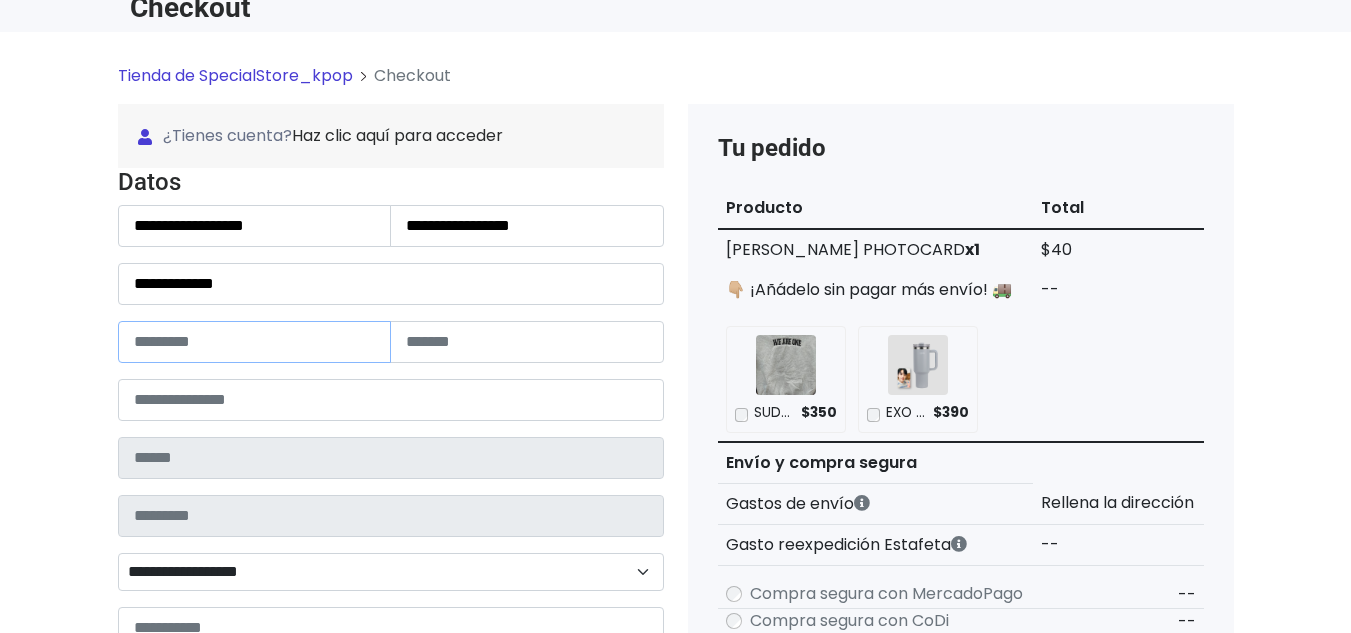 click at bounding box center (255, 342) 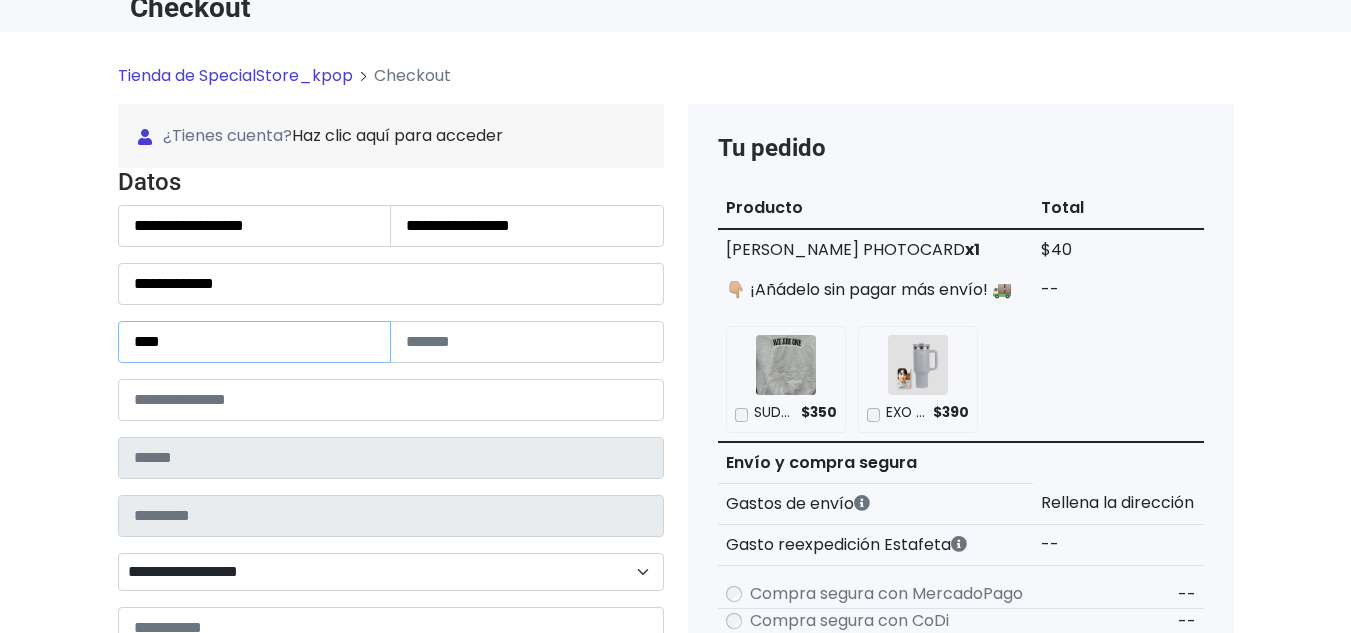 type on "****" 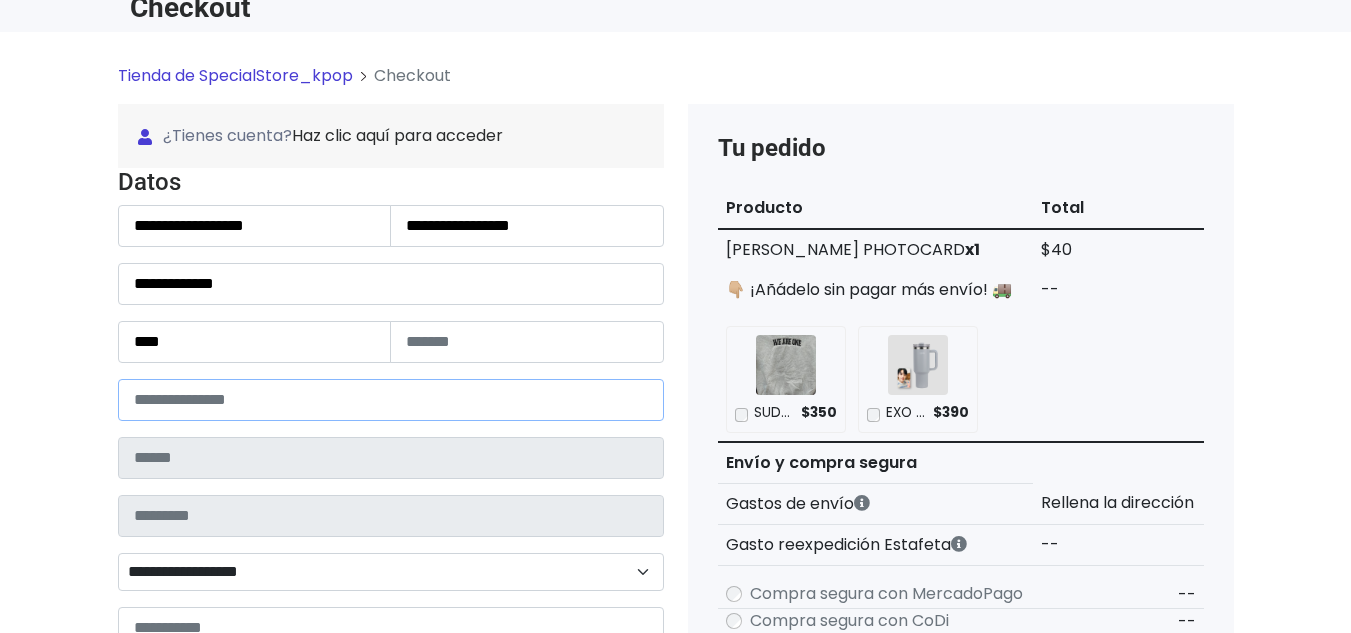 click at bounding box center (391, 400) 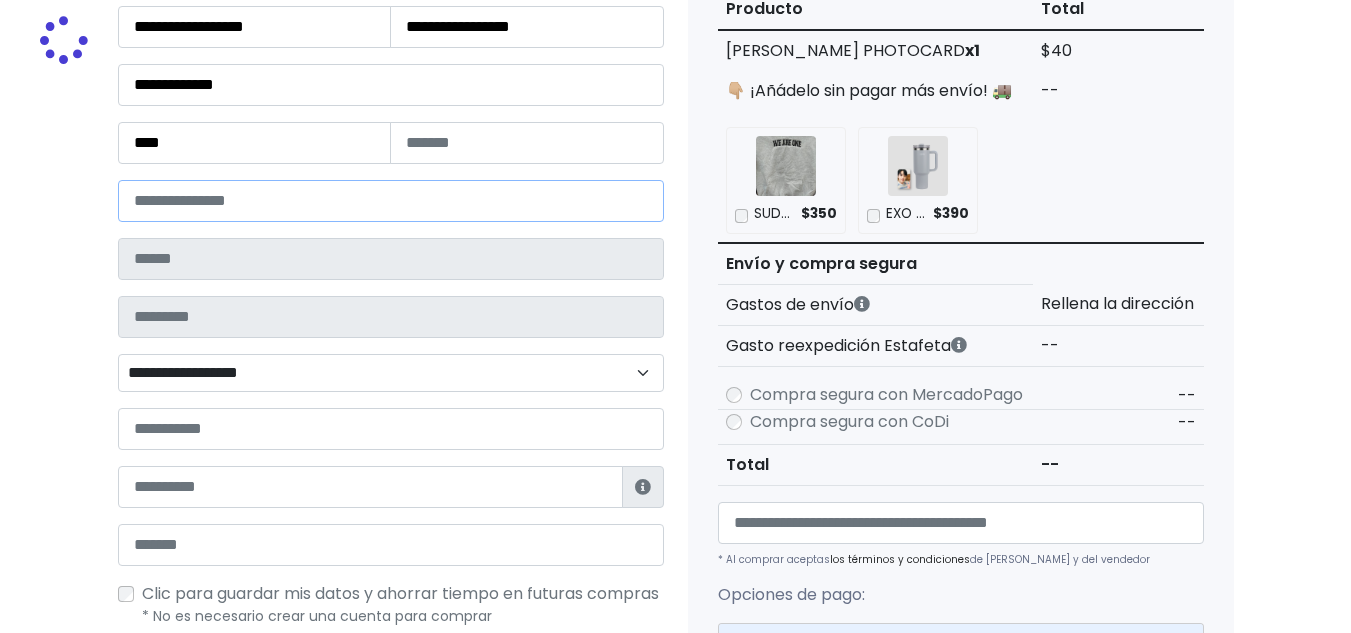 scroll, scrollTop: 300, scrollLeft: 0, axis: vertical 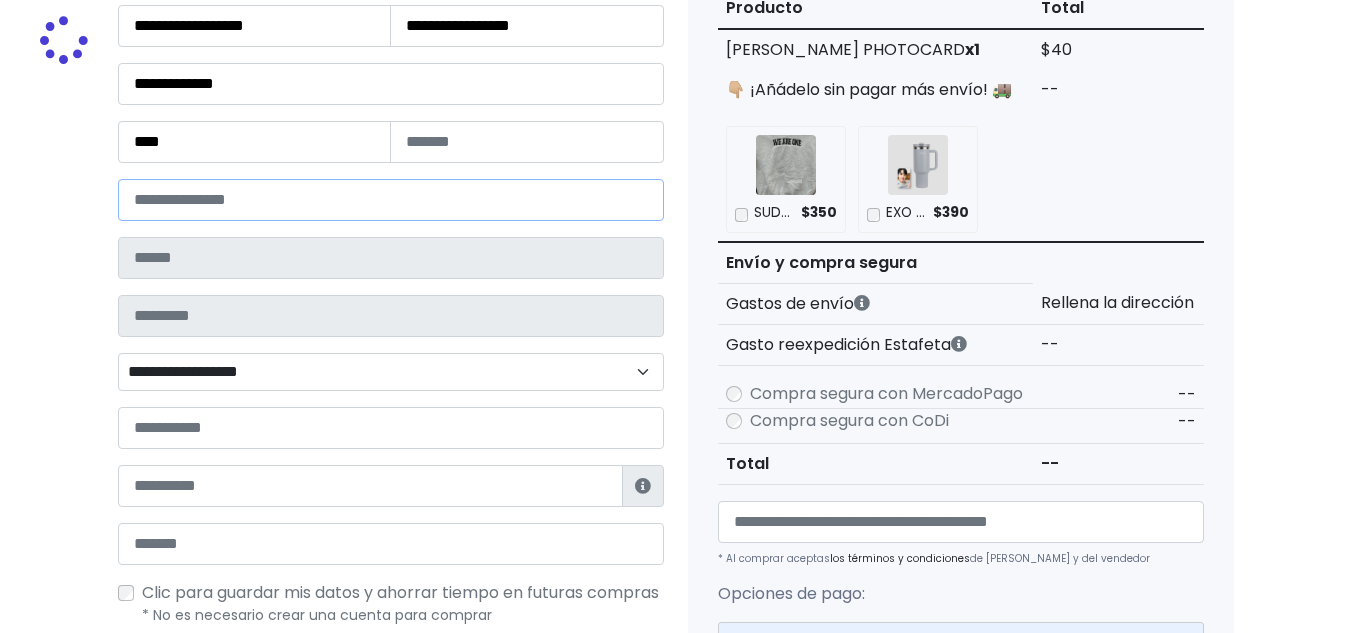 type on "*****" 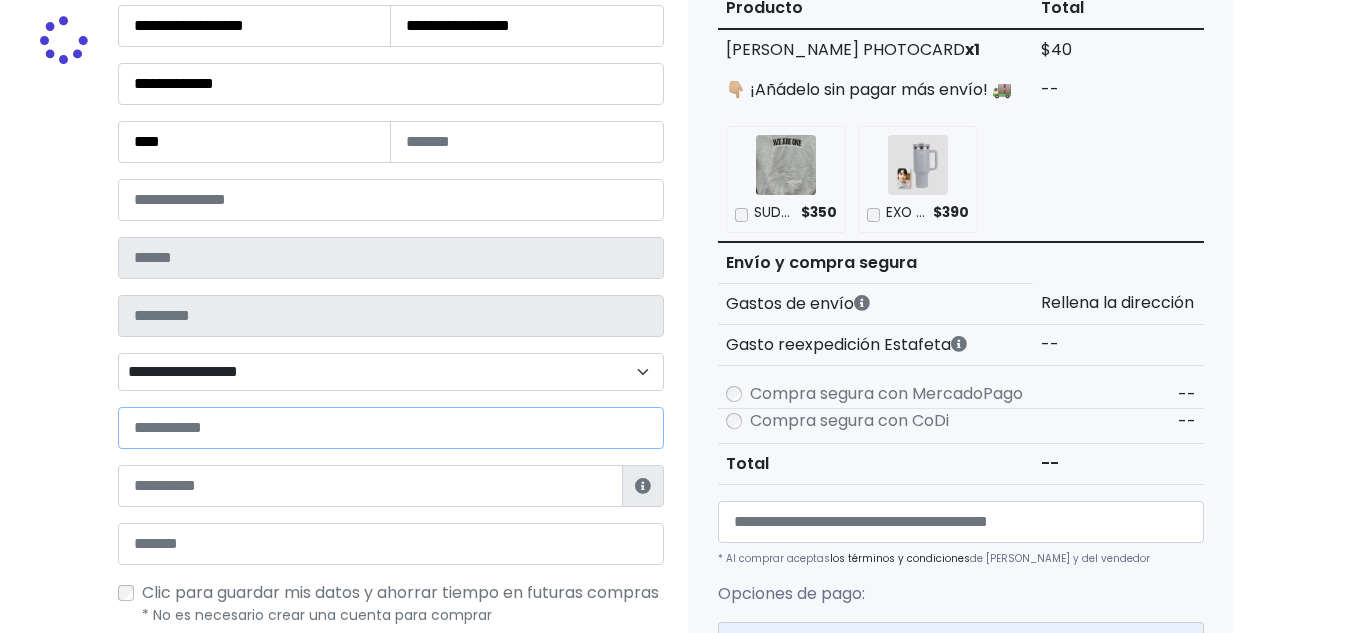 click at bounding box center (391, 428) 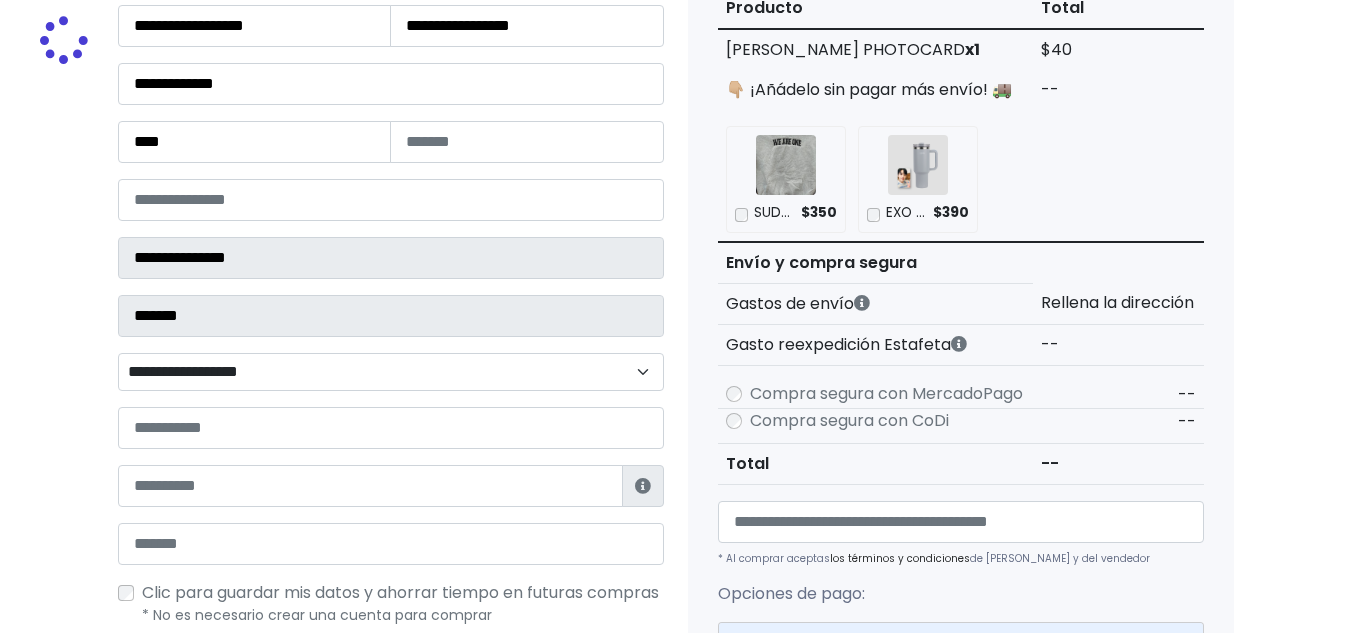 select 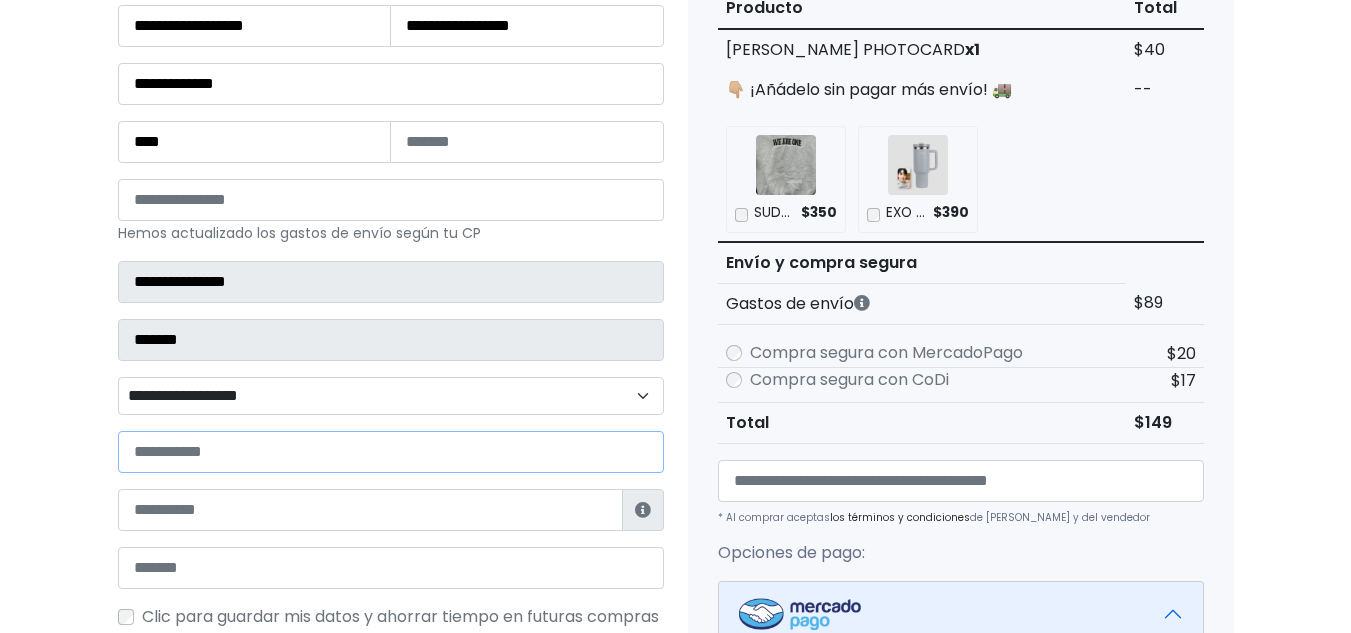 paste on "**********" 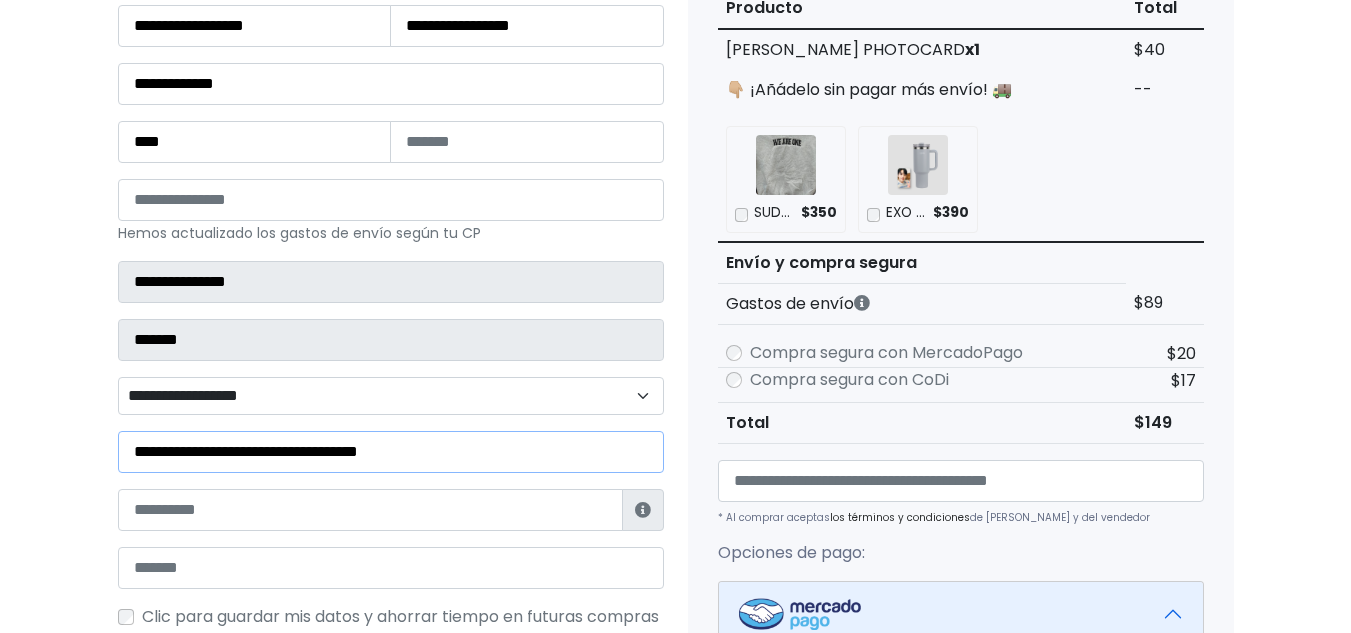 type on "**********" 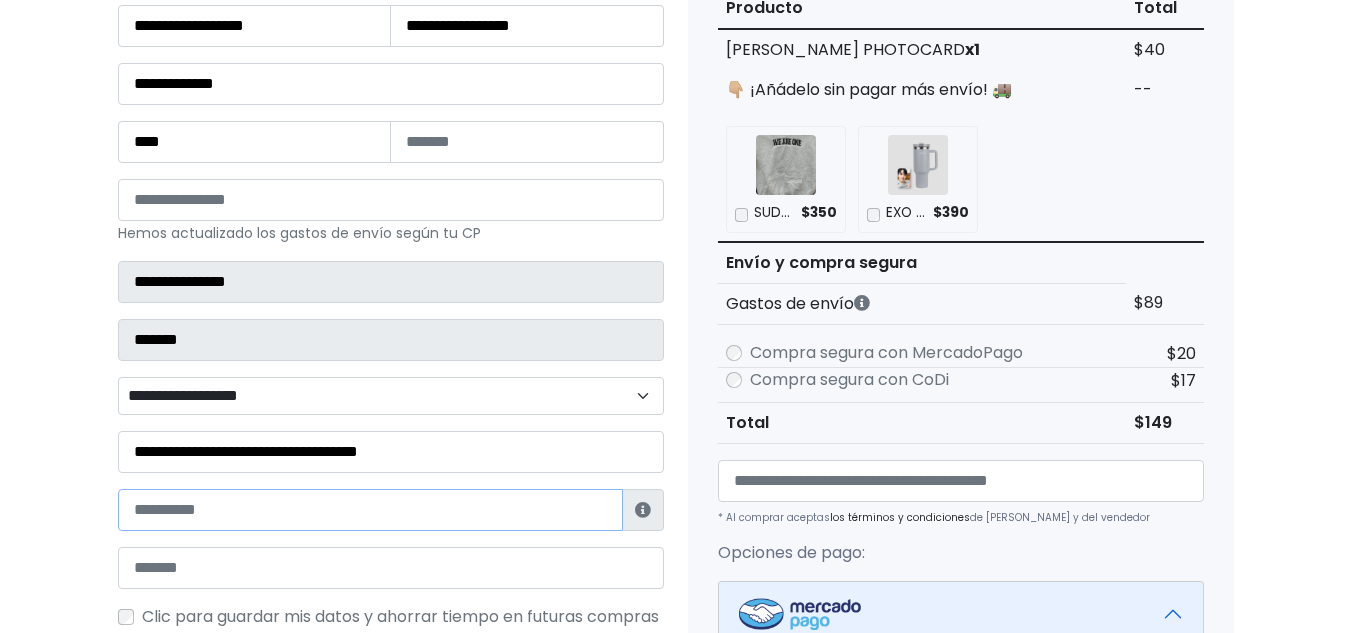 click at bounding box center [370, 510] 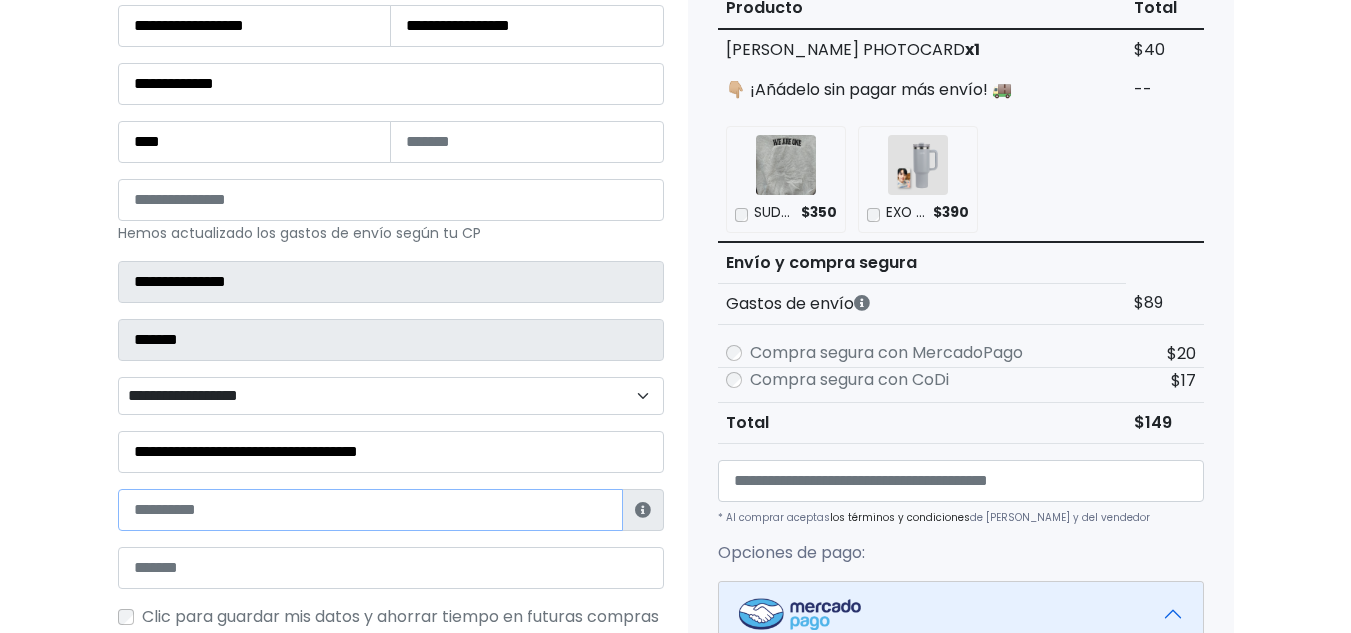 paste on "**********" 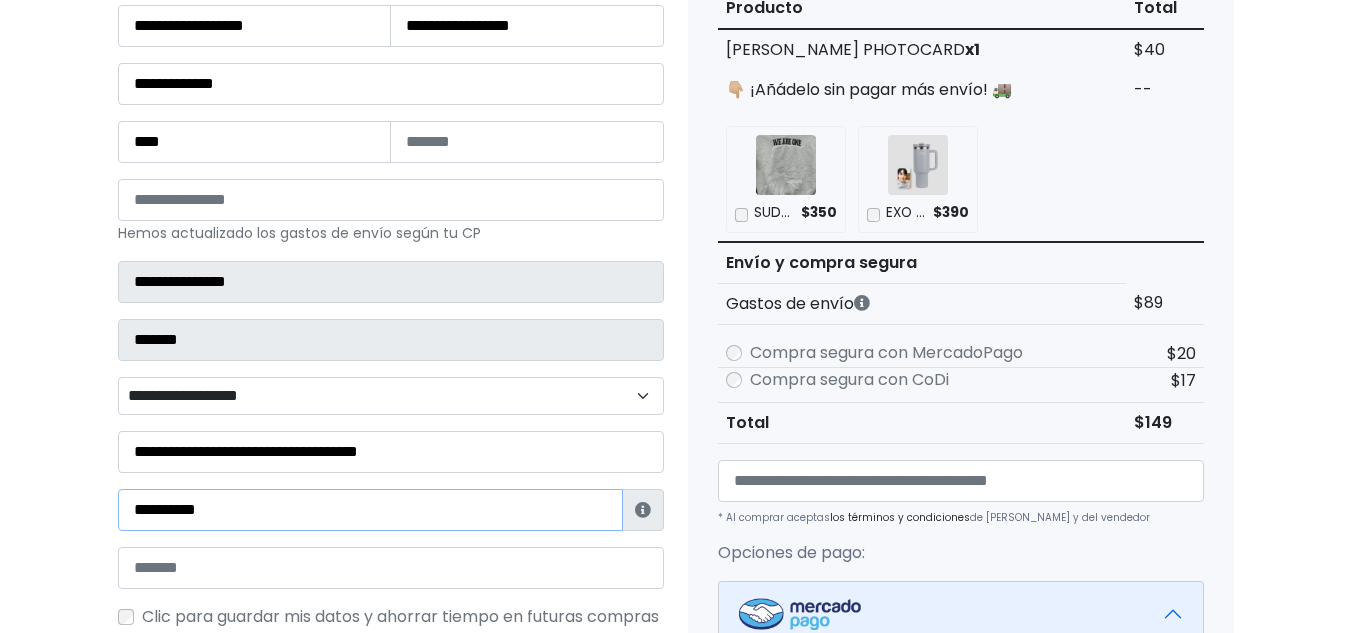 type on "**********" 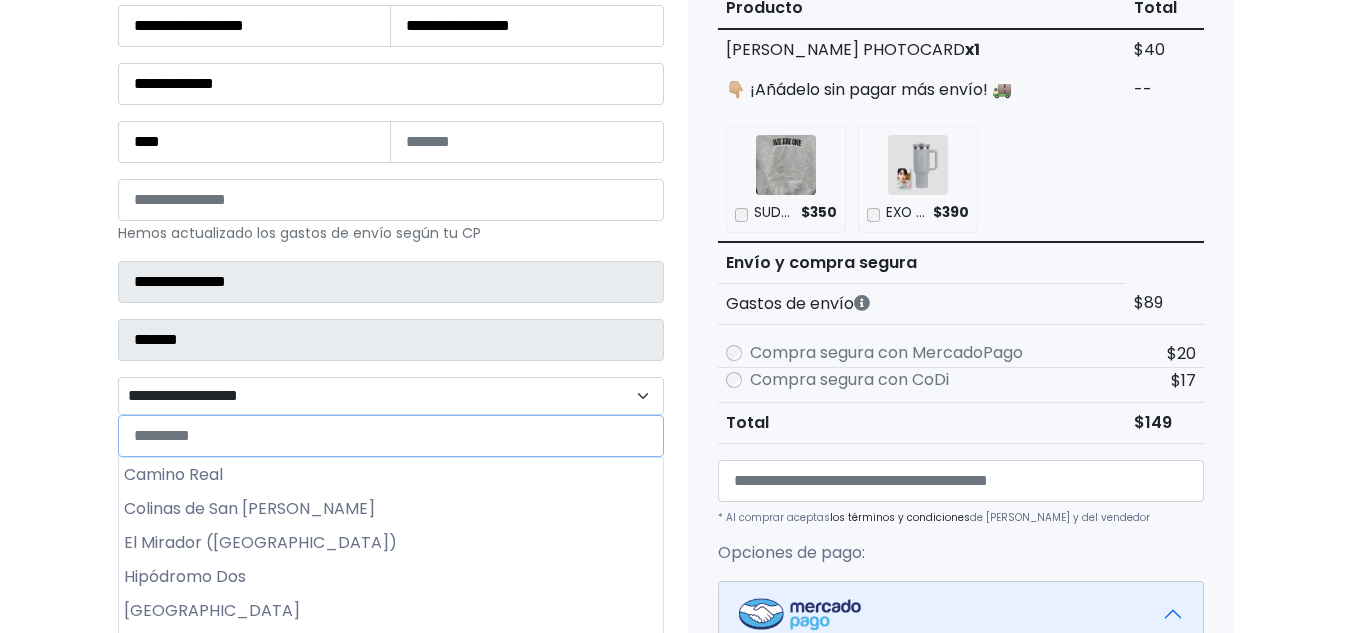 click on "**********" at bounding box center (391, 396) 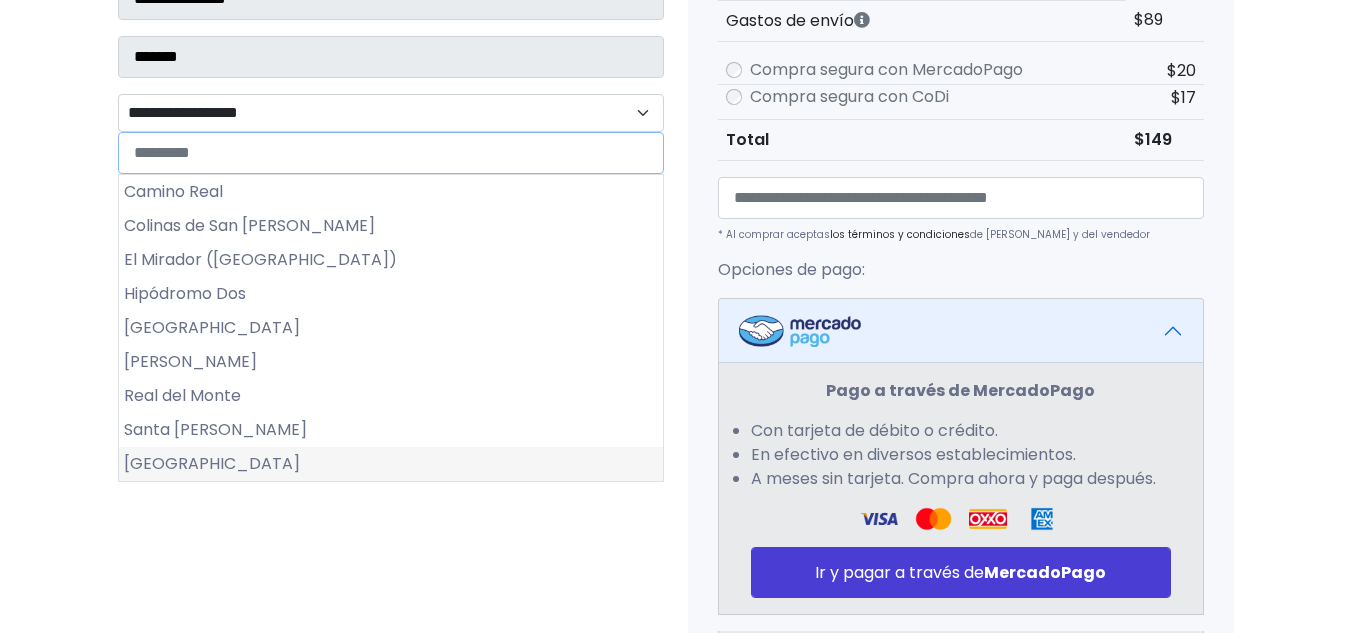 scroll, scrollTop: 600, scrollLeft: 0, axis: vertical 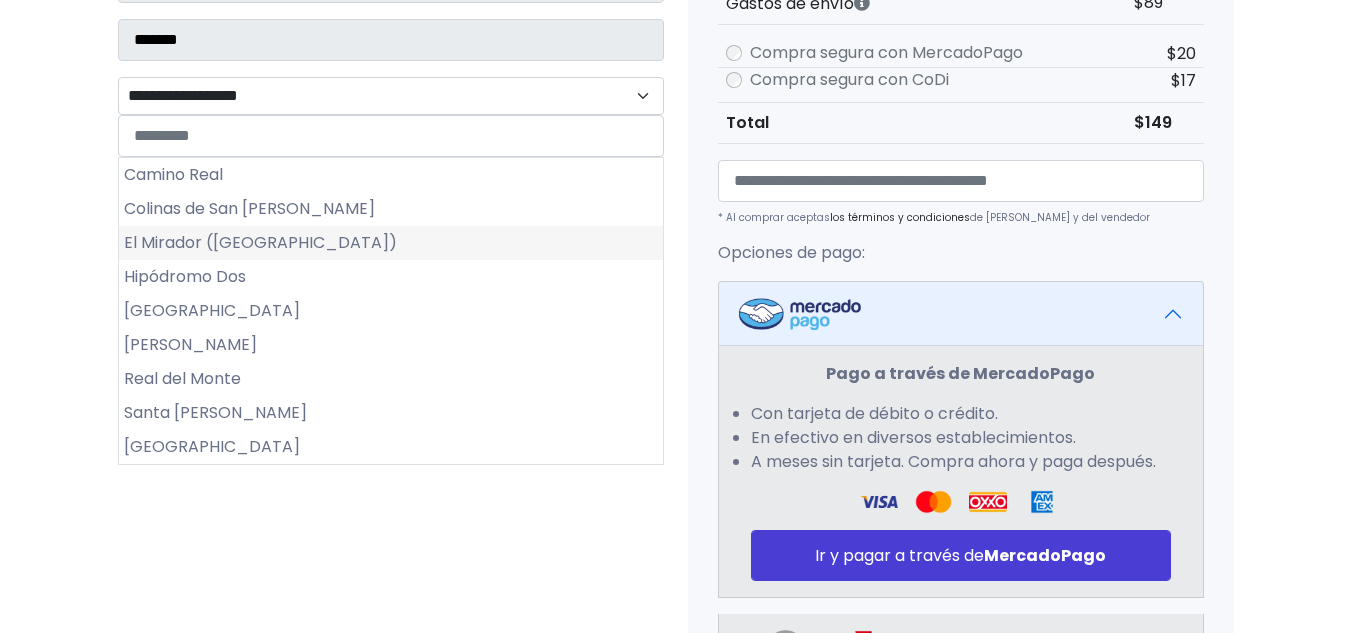 click on "El Mirador (La Mesa)" at bounding box center [391, 243] 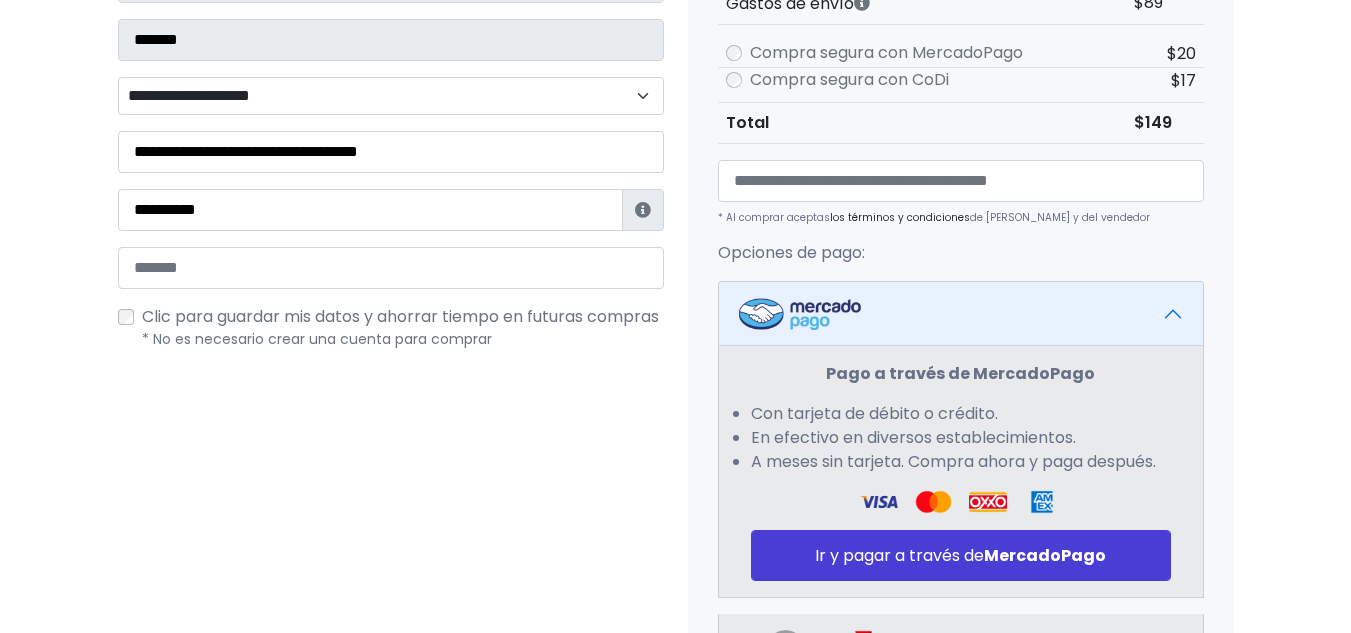 click on "**********" at bounding box center [391, 96] 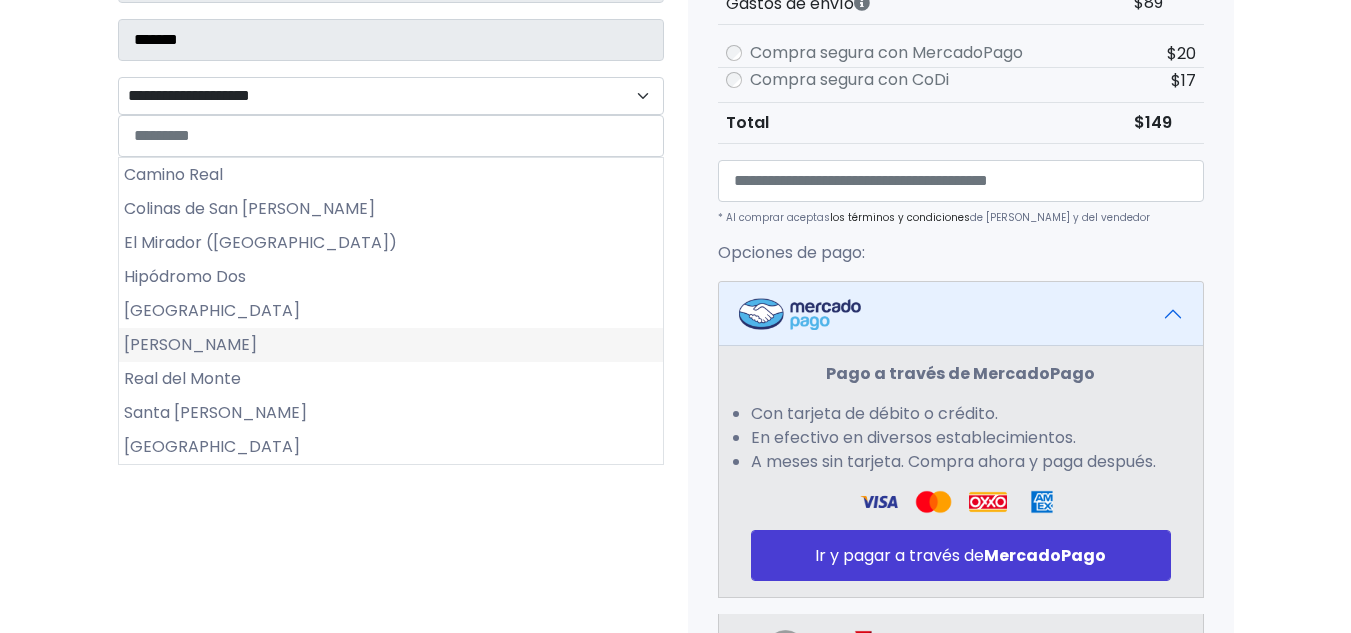 click on "Monte Bello" at bounding box center [391, 345] 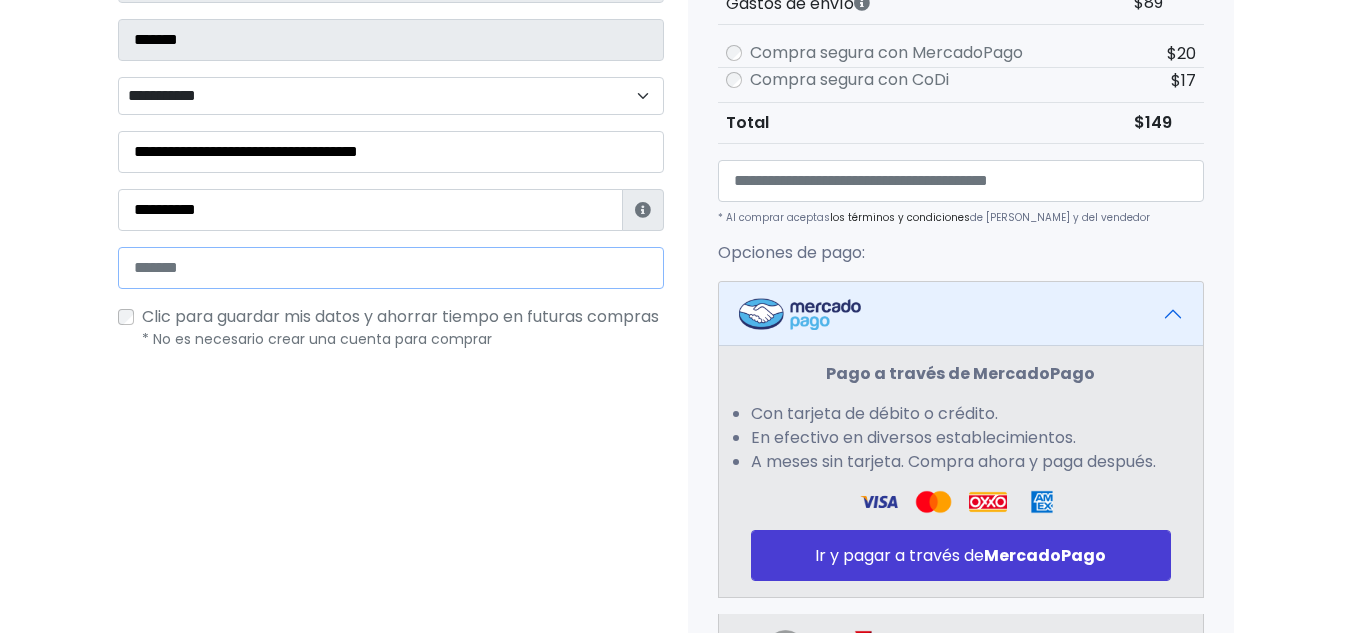 click at bounding box center [391, 268] 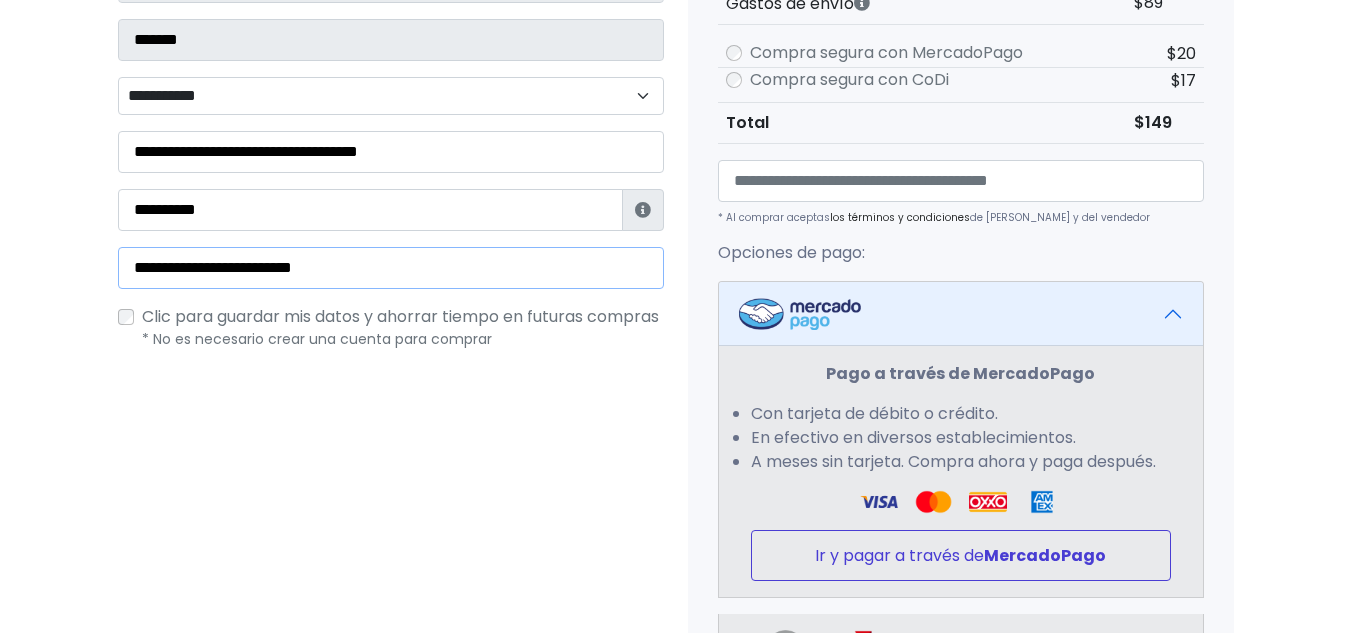type on "**********" 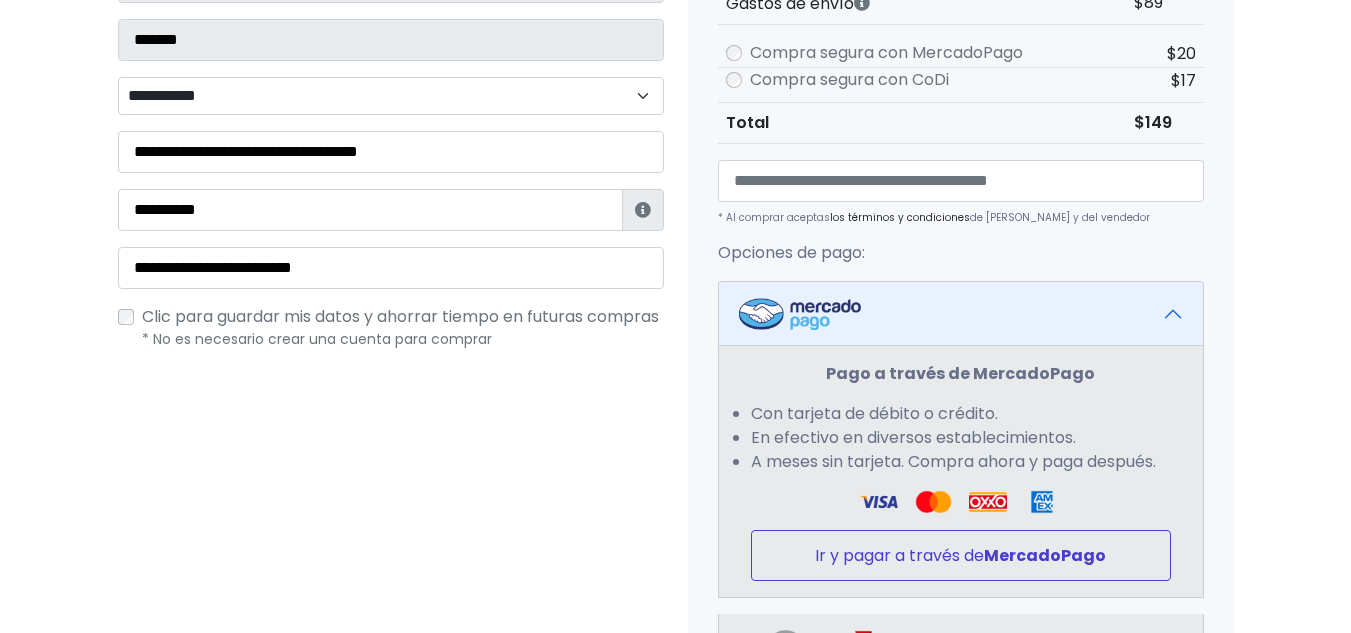 click on "Ir y pagar a través de  MercadoPago" at bounding box center [961, 555] 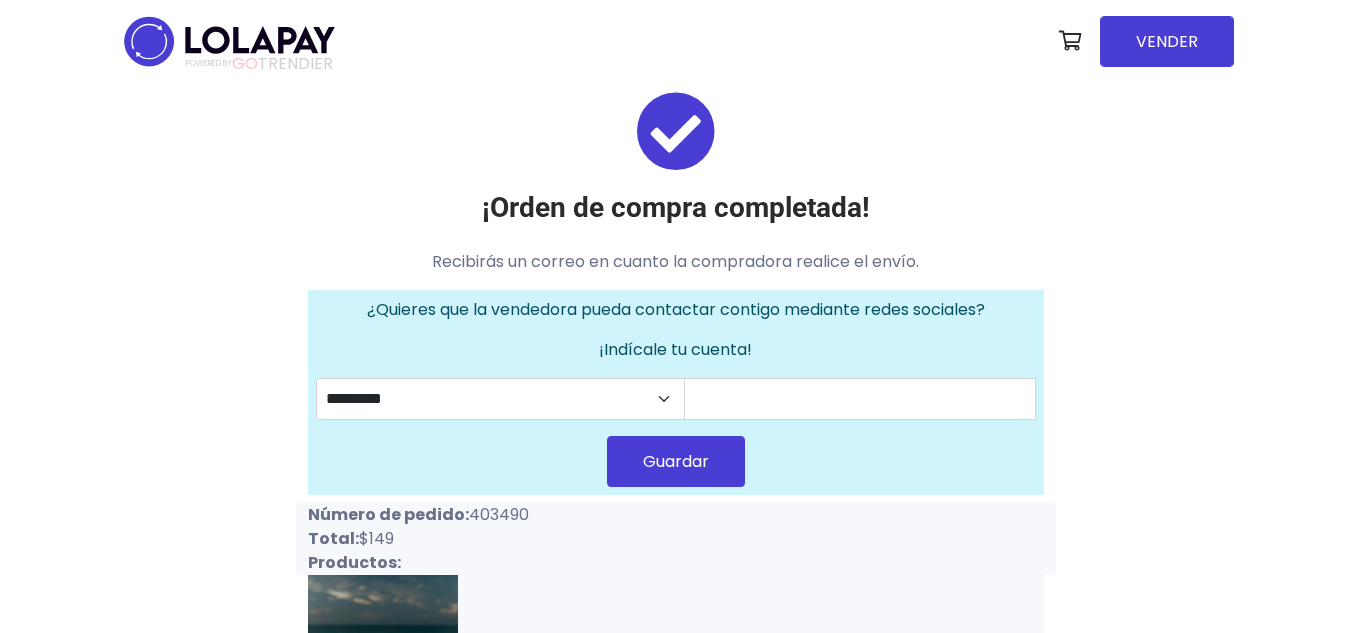 scroll, scrollTop: 0, scrollLeft: 0, axis: both 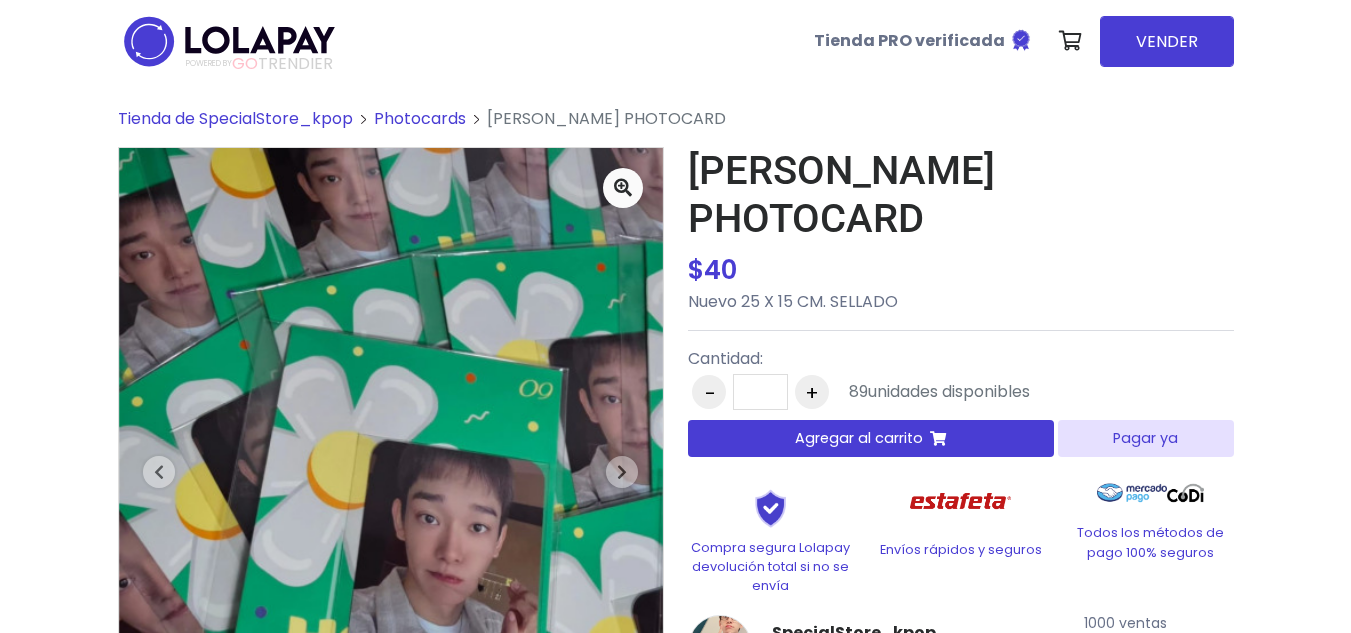 click on "Agregar al carrito" at bounding box center (871, 438) 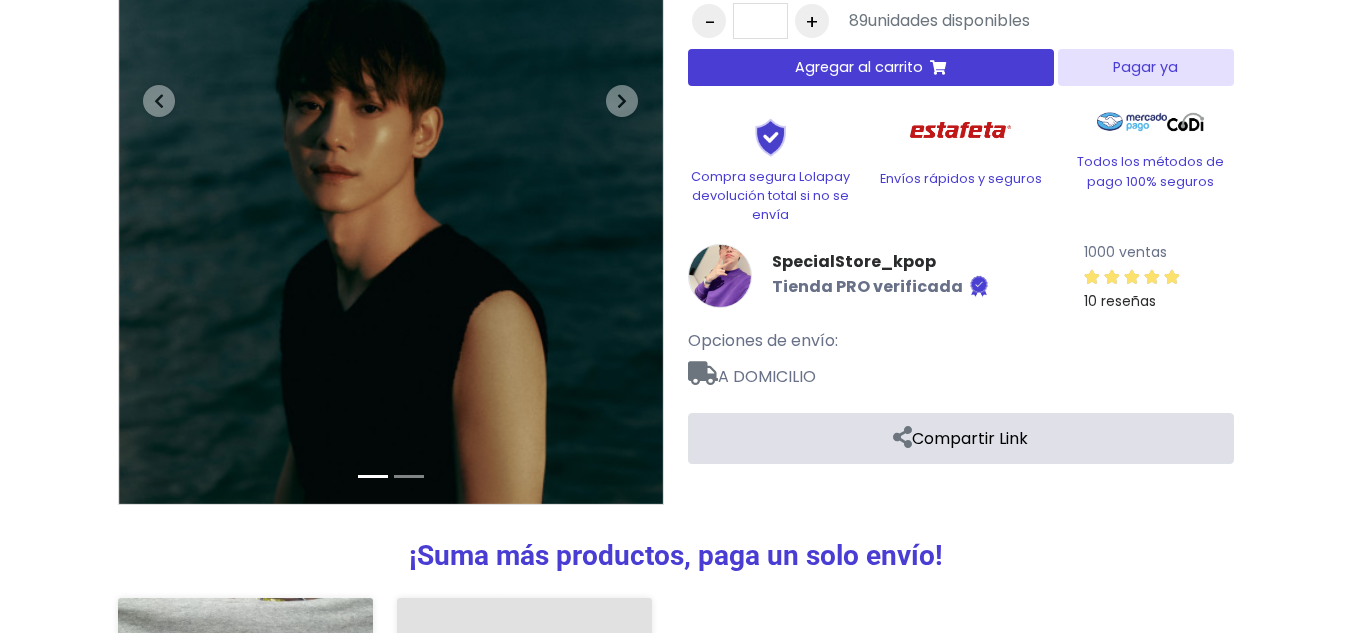 click on "[PERSON_NAME] PHOTOCARD
$ 40
$ 40
Nuevo 25  X 15 CM. SELLADO
Cantidad:
-
*
+
89" at bounding box center [961, 119] 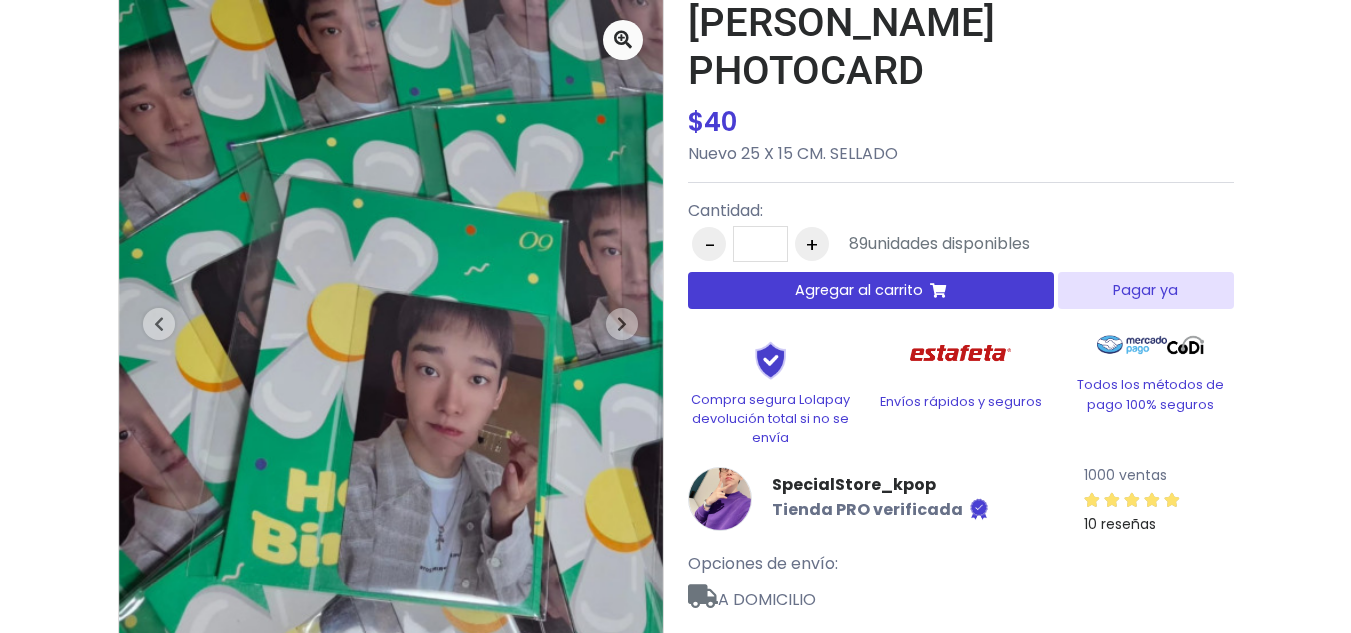 scroll, scrollTop: 0, scrollLeft: 0, axis: both 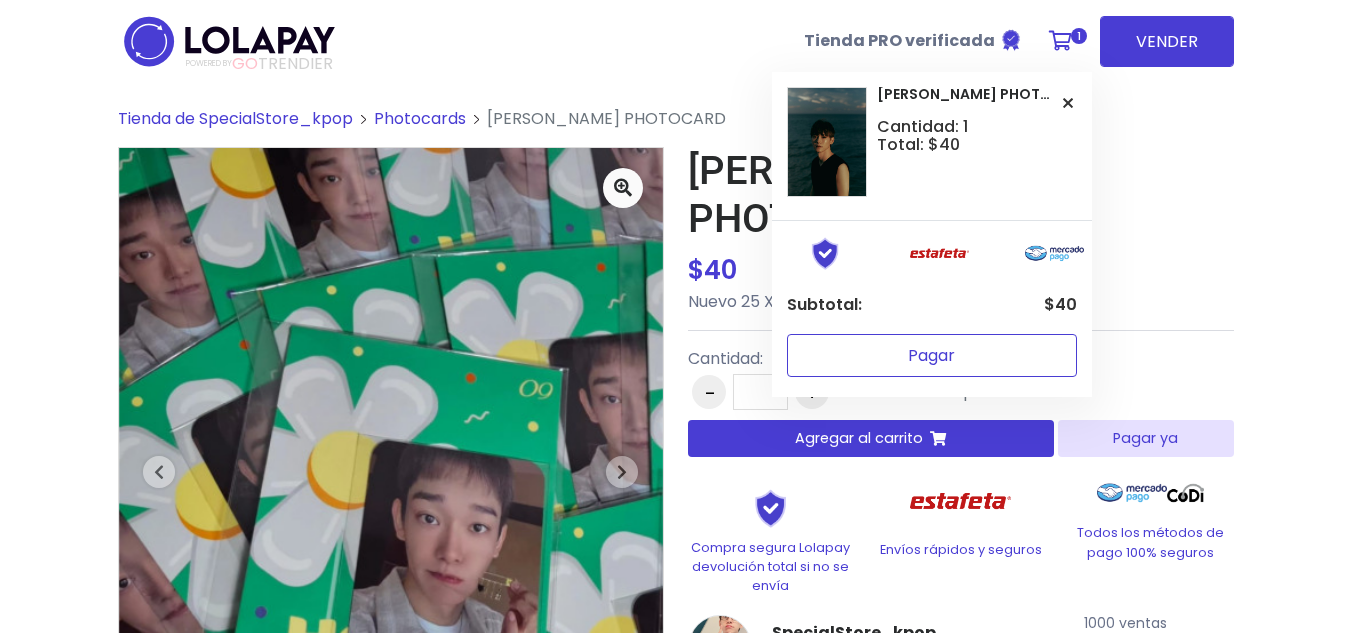 click on "Pagar" at bounding box center (932, 355) 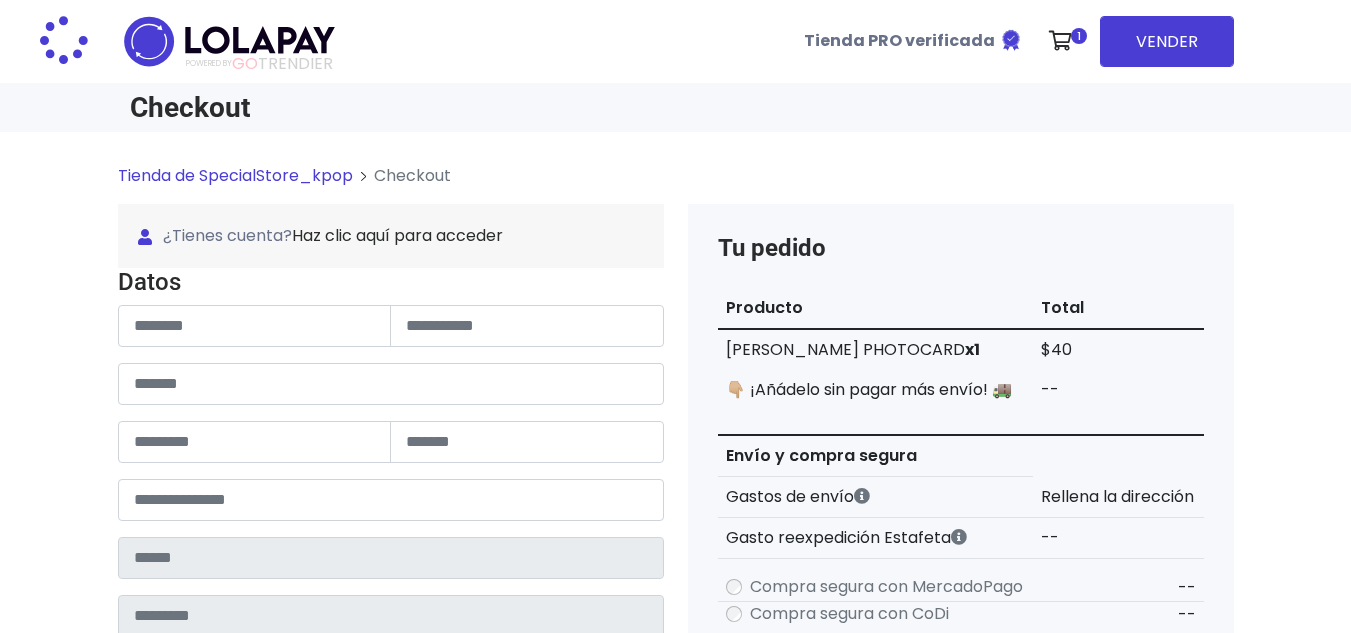 scroll, scrollTop: 0, scrollLeft: 0, axis: both 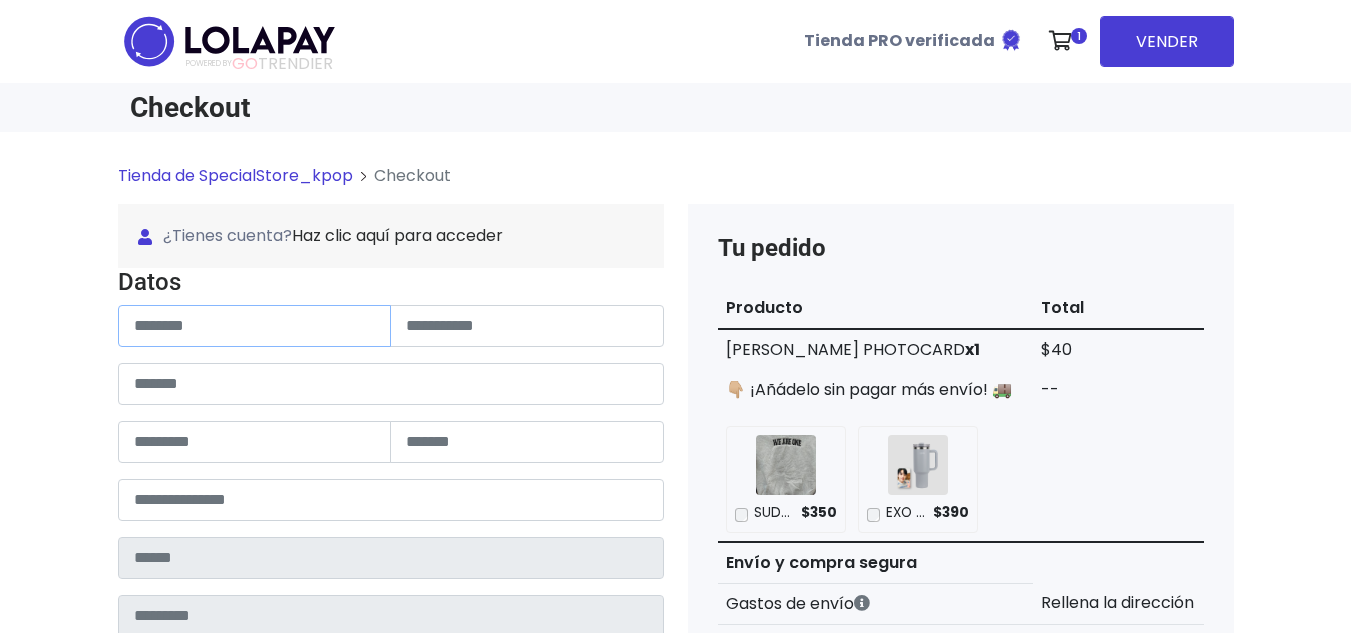 click at bounding box center [255, 326] 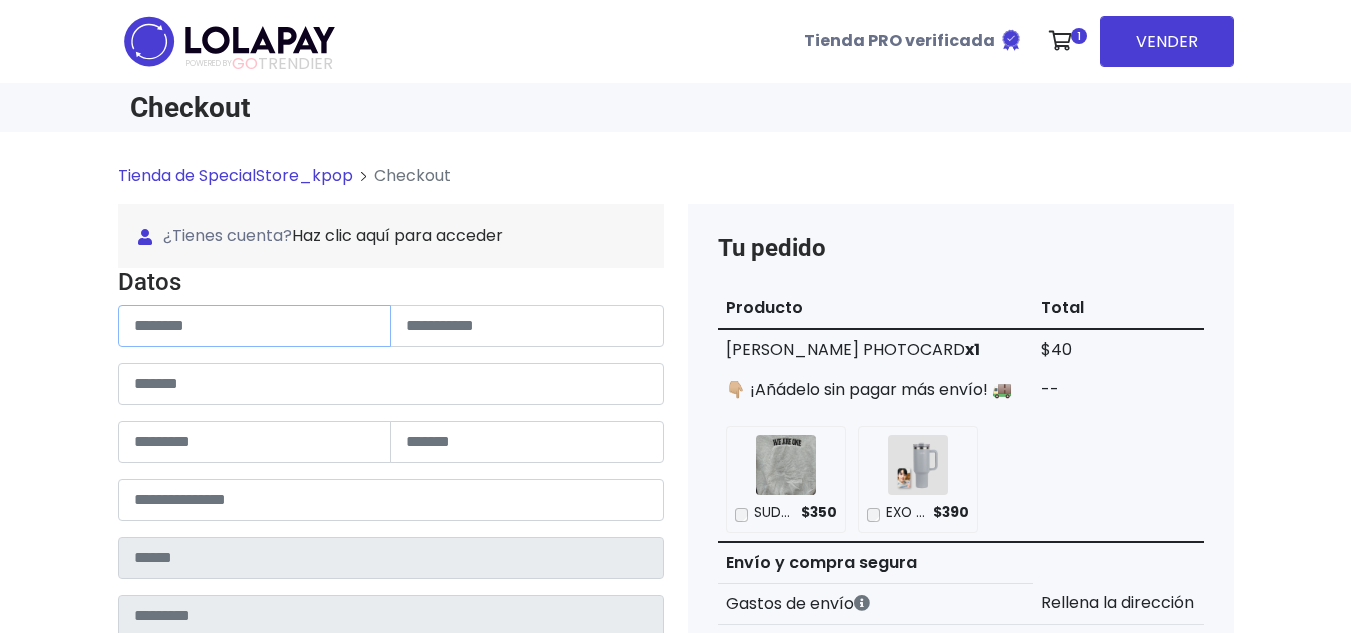 paste on "**********" 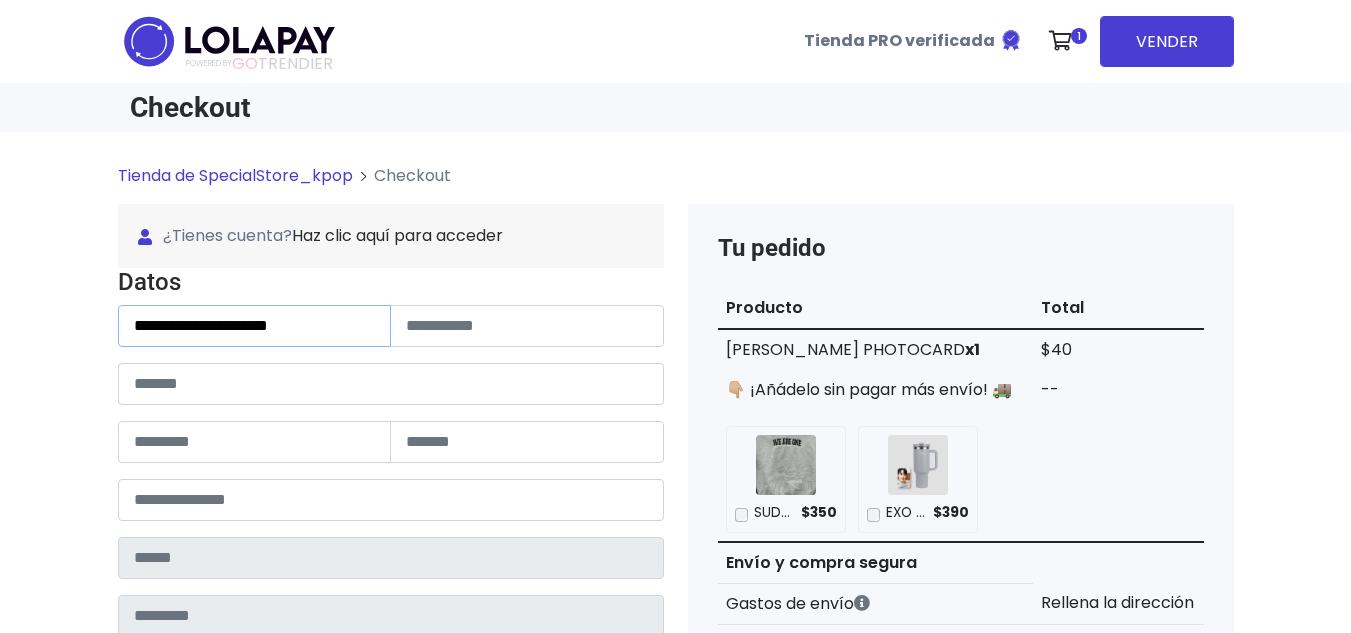 drag, startPoint x: 185, startPoint y: 327, endPoint x: 395, endPoint y: 330, distance: 210.02142 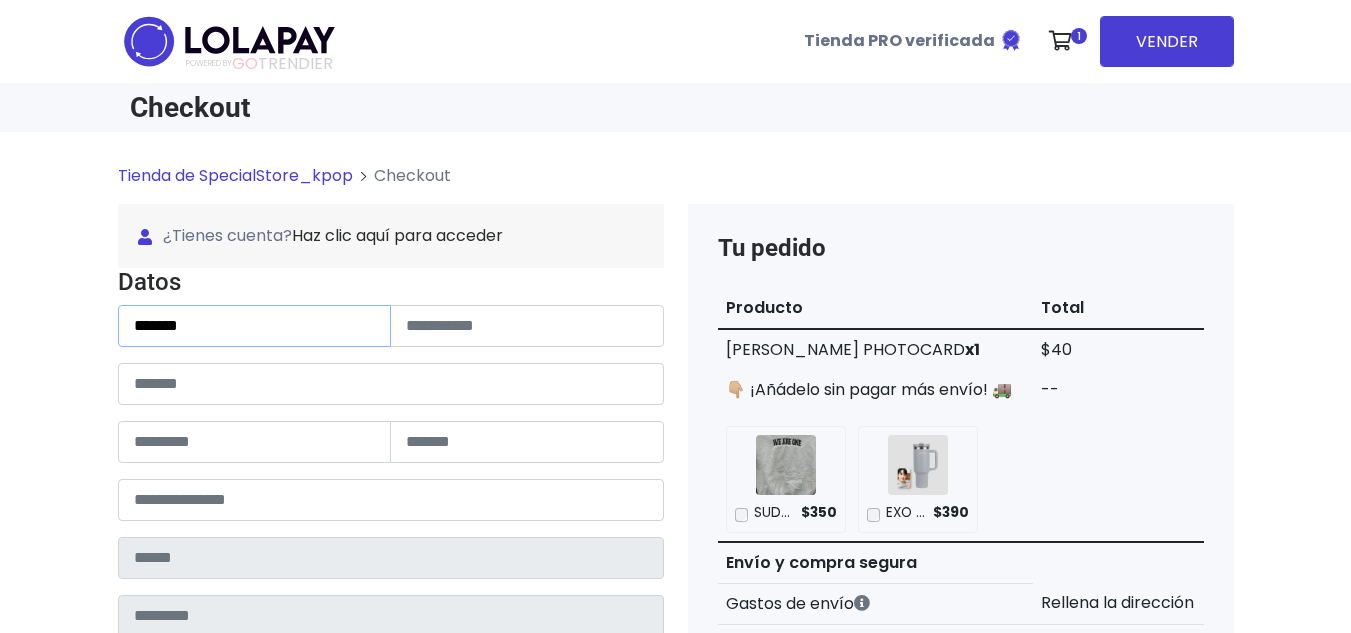 type on "******" 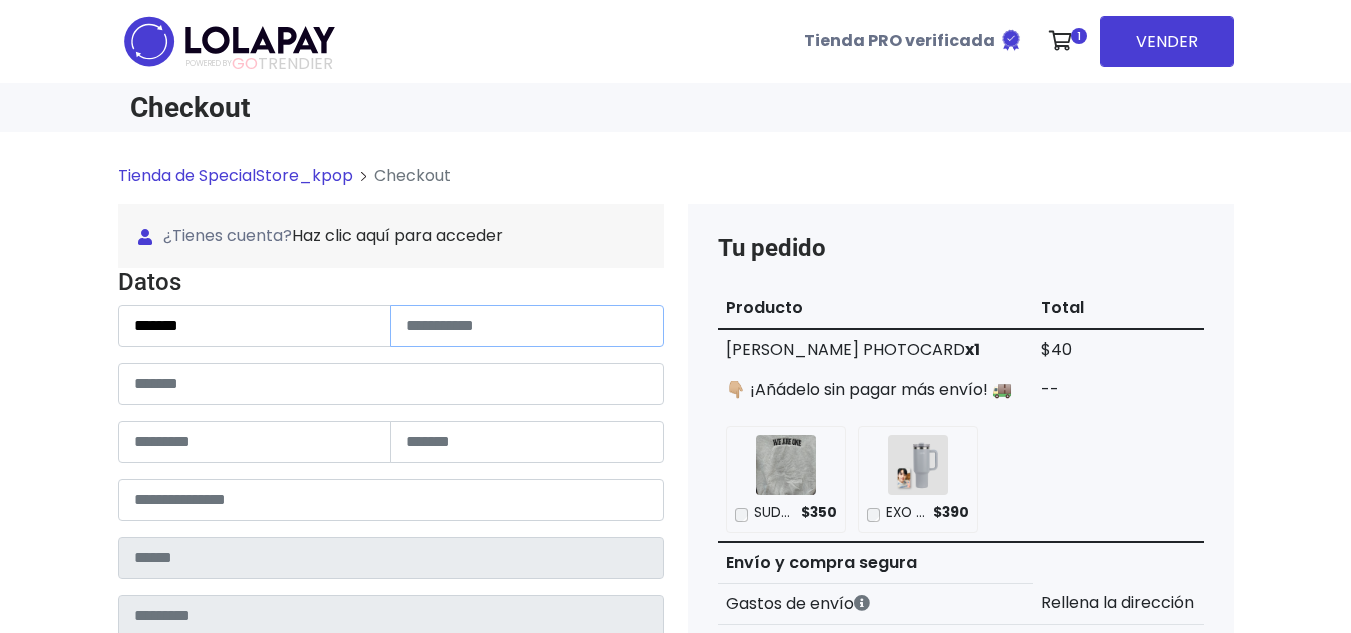 click at bounding box center [527, 326] 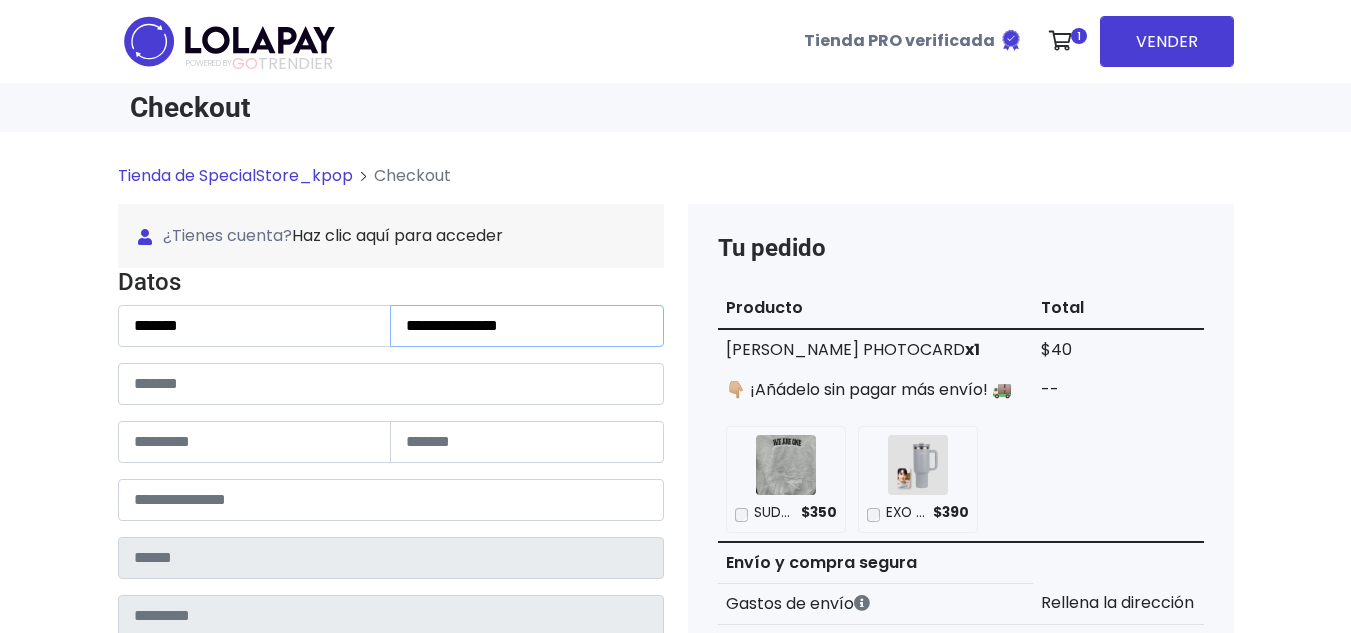 type on "**********" 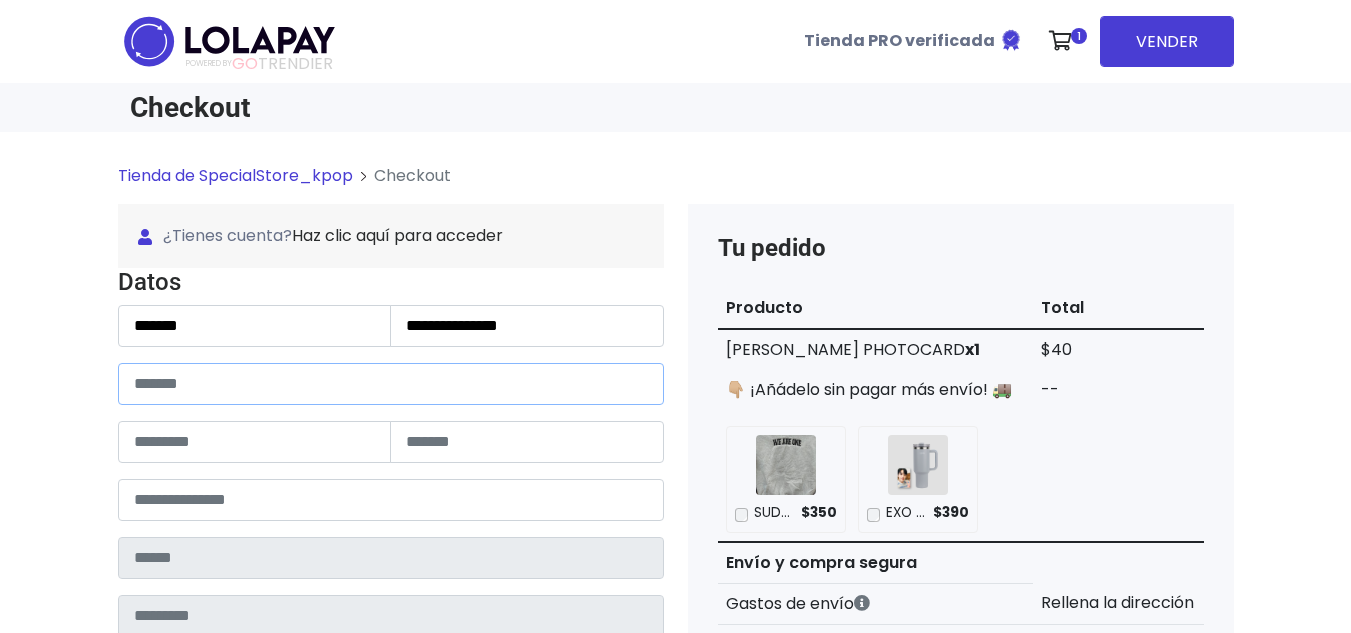 click at bounding box center [391, 384] 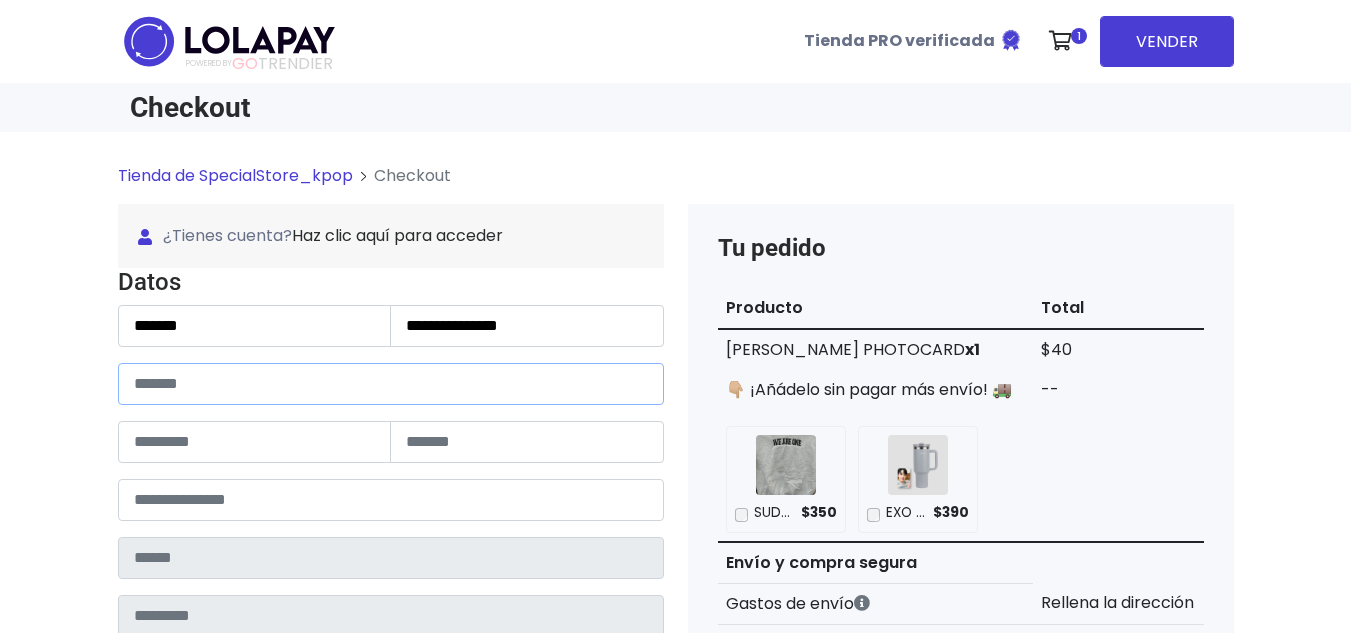 paste on "**********" 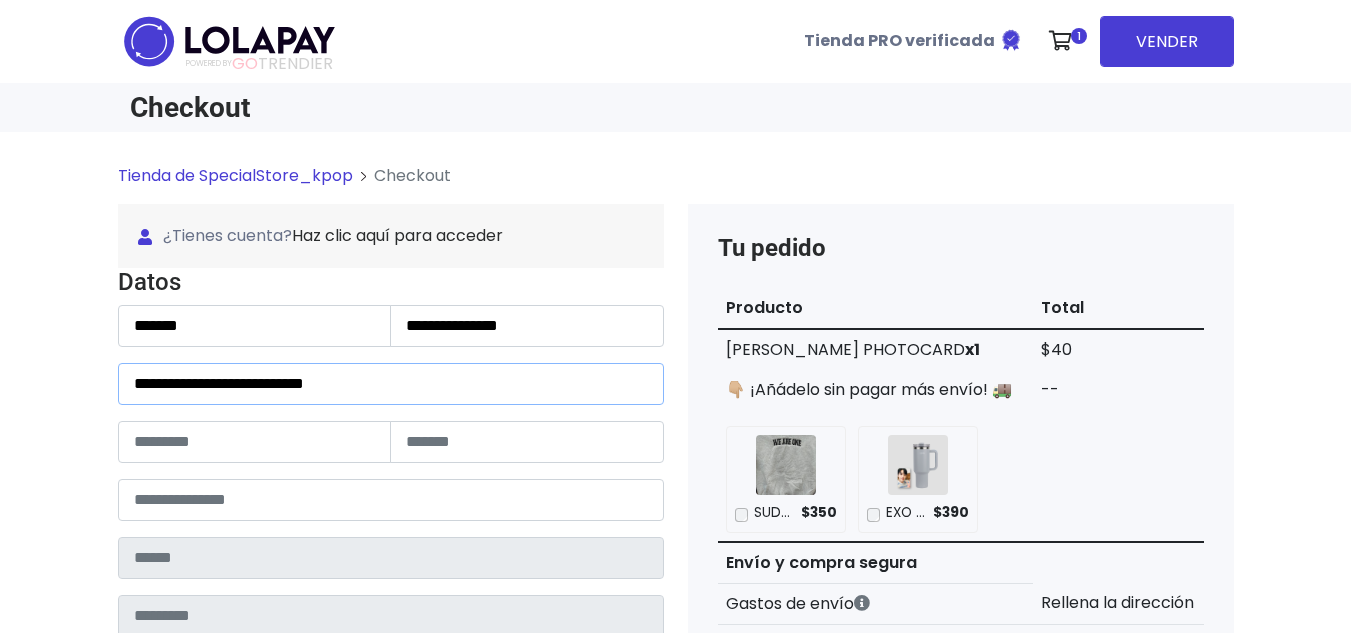drag, startPoint x: 334, startPoint y: 387, endPoint x: 471, endPoint y: 395, distance: 137.23338 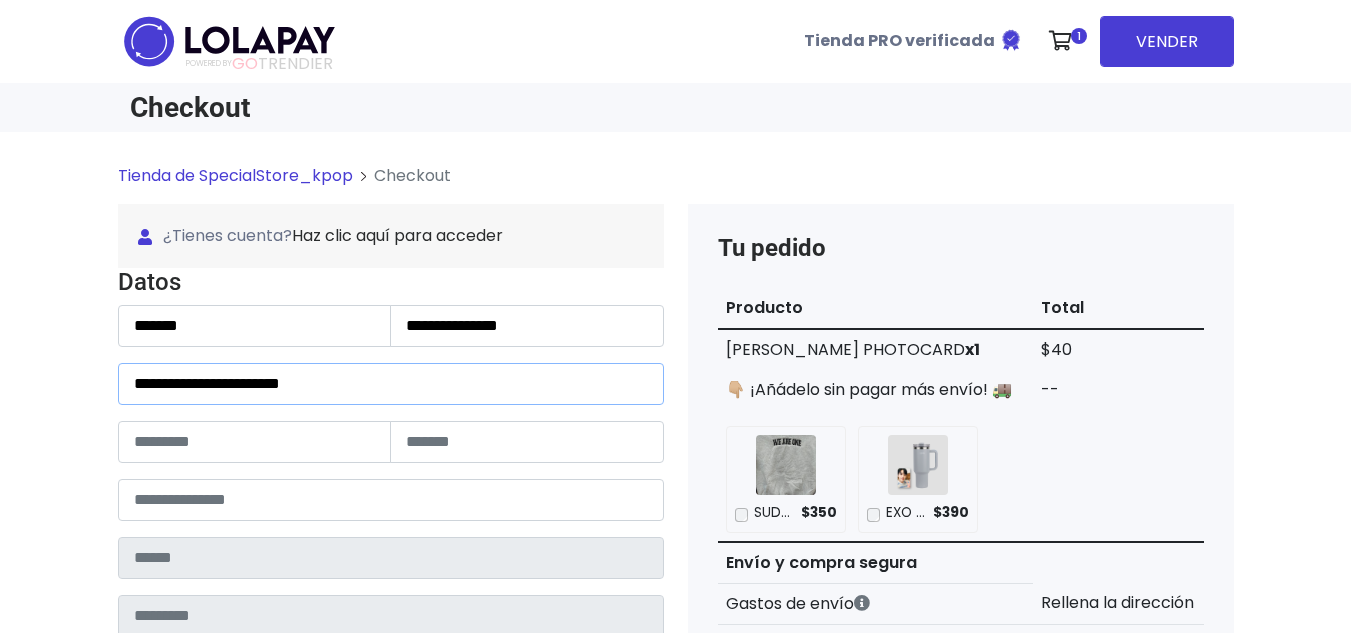 type on "**********" 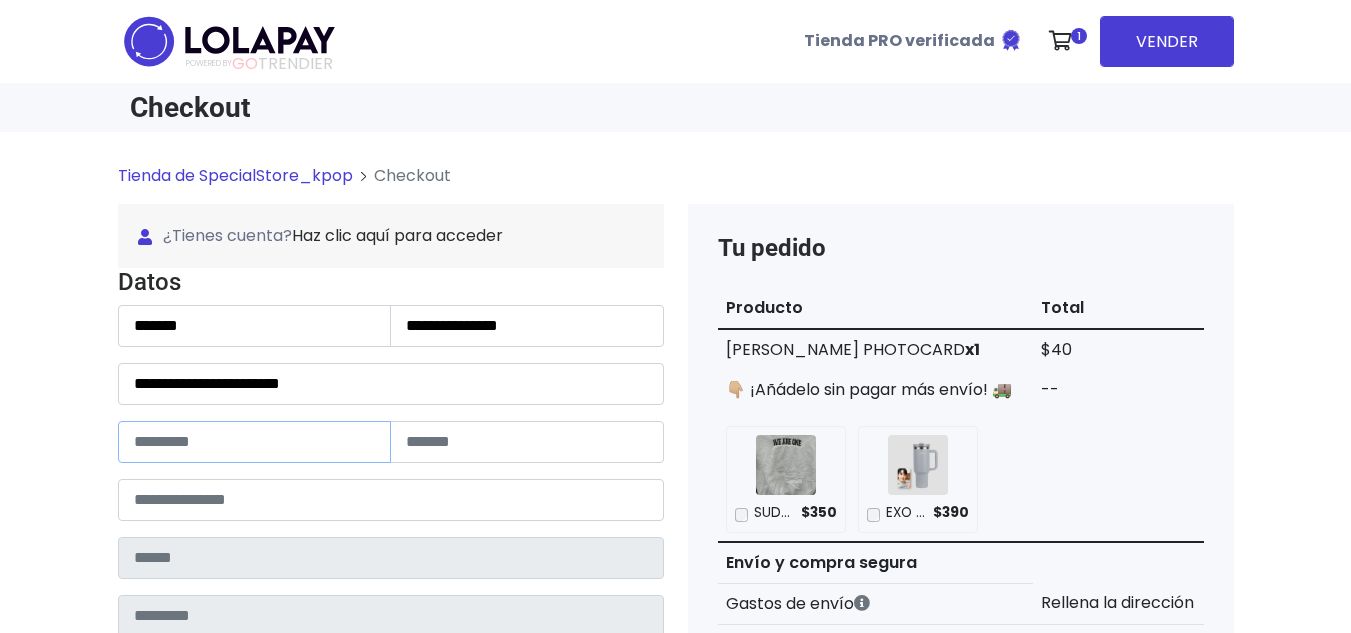 click at bounding box center [255, 442] 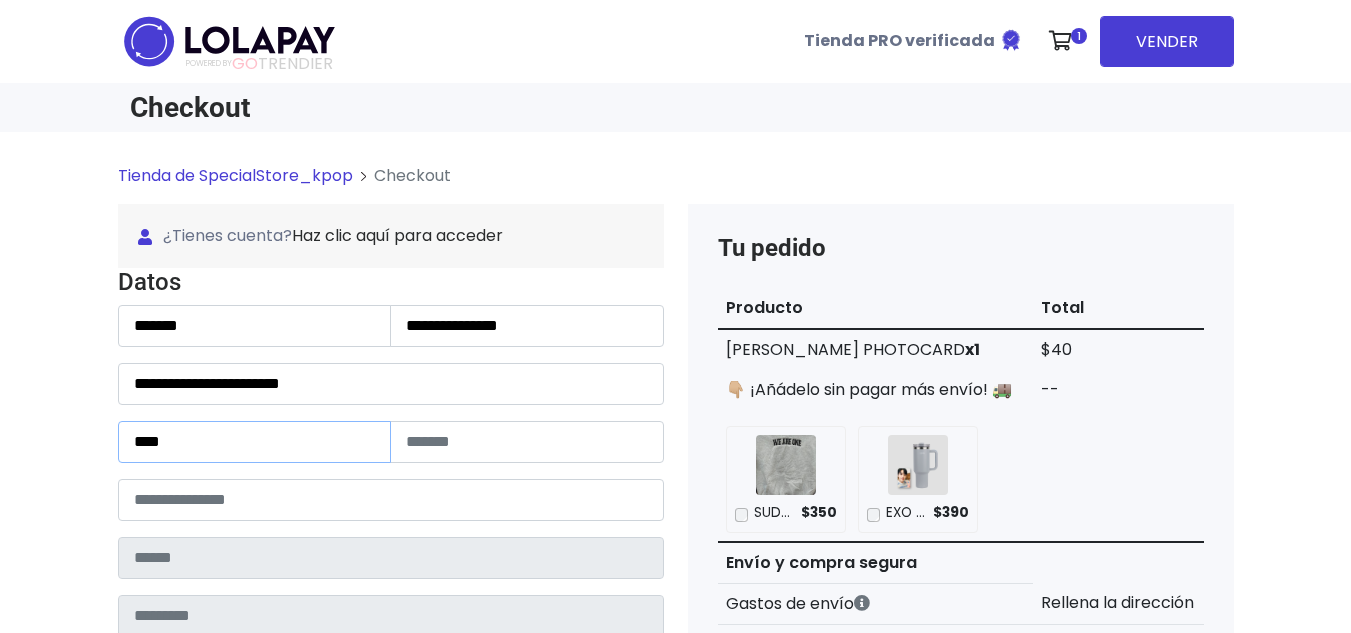 type on "****" 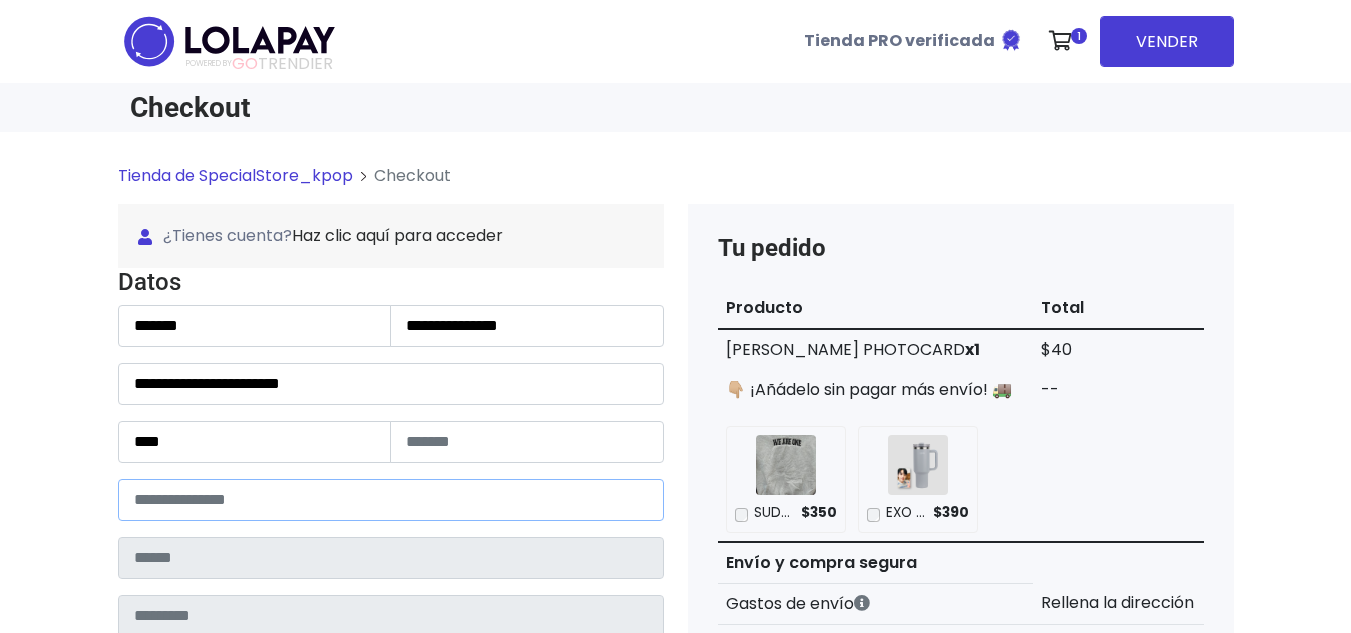 click at bounding box center (391, 500) 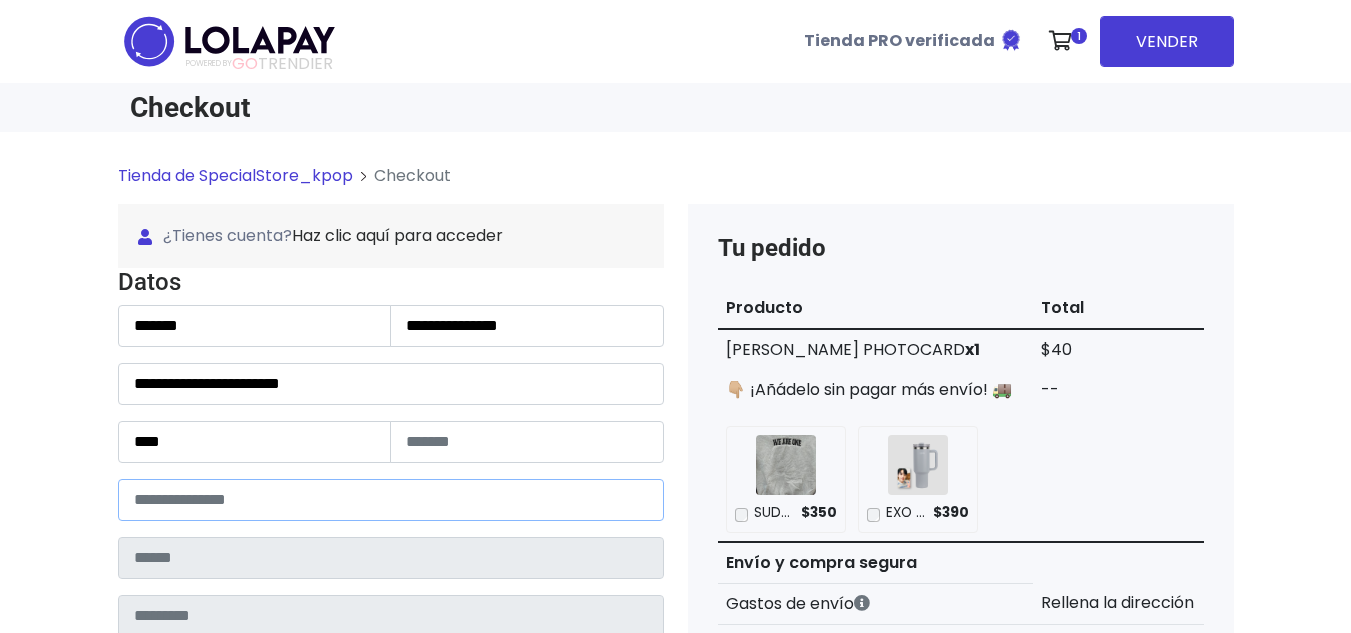 paste on "*****" 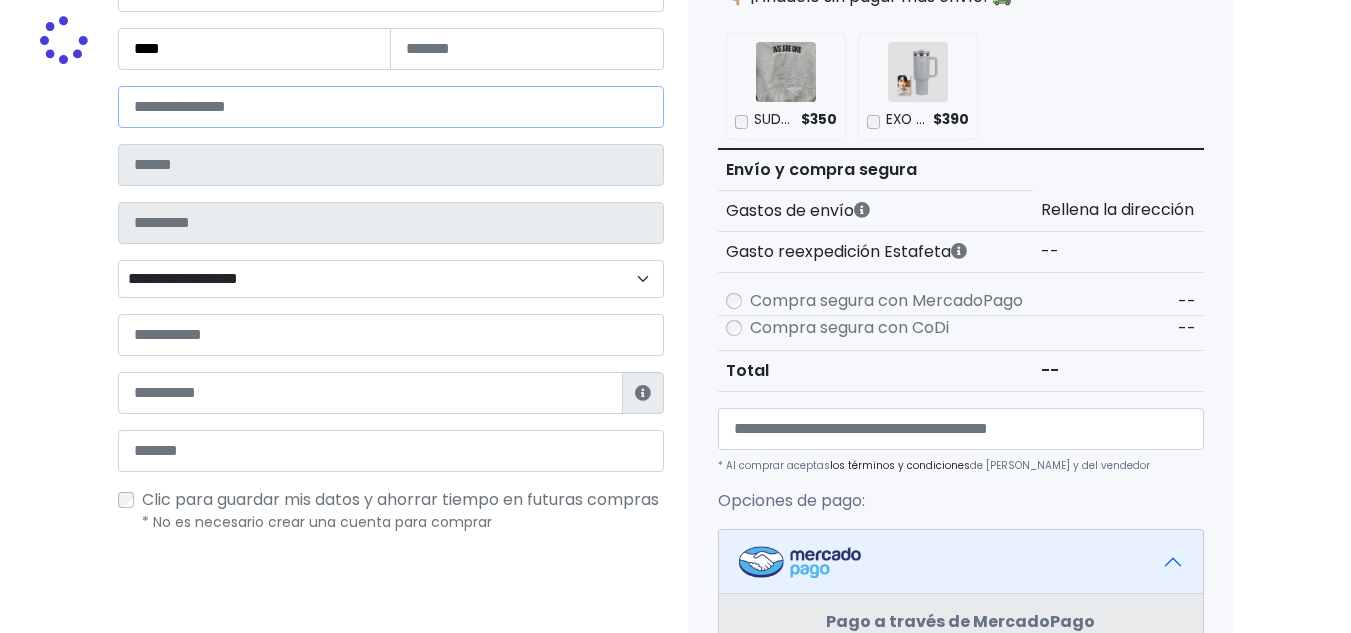 type on "**********" 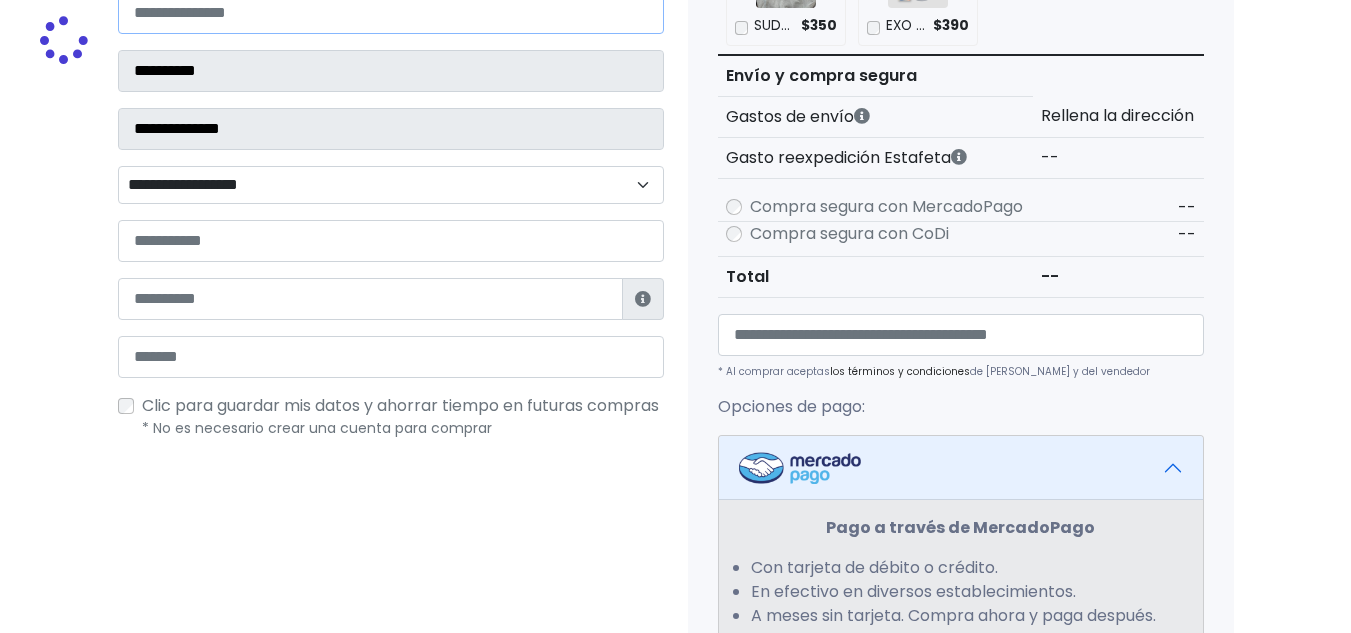 select 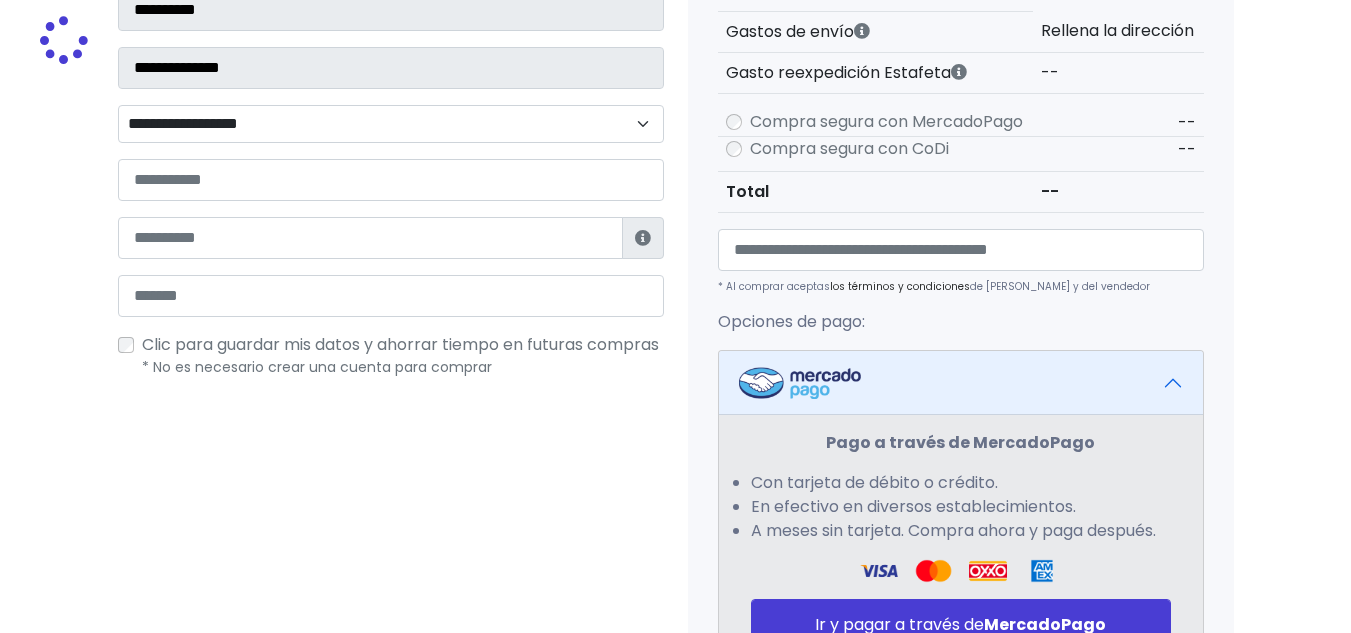scroll, scrollTop: 553, scrollLeft: 0, axis: vertical 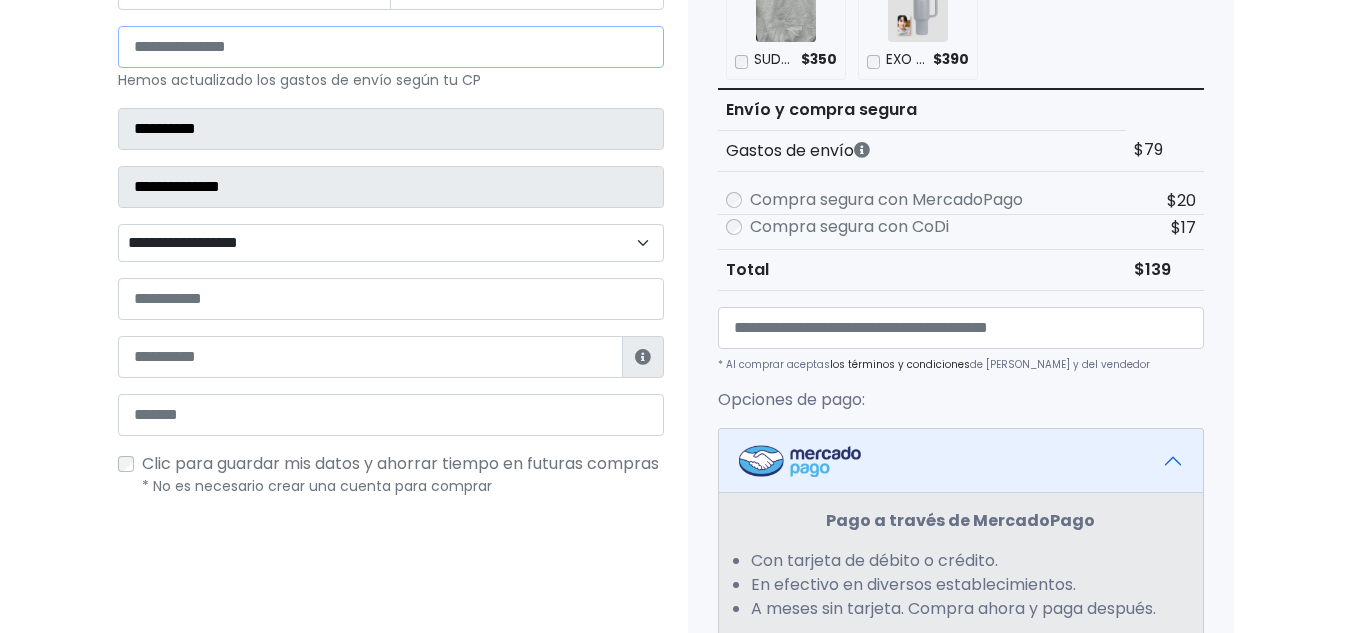 type on "*****" 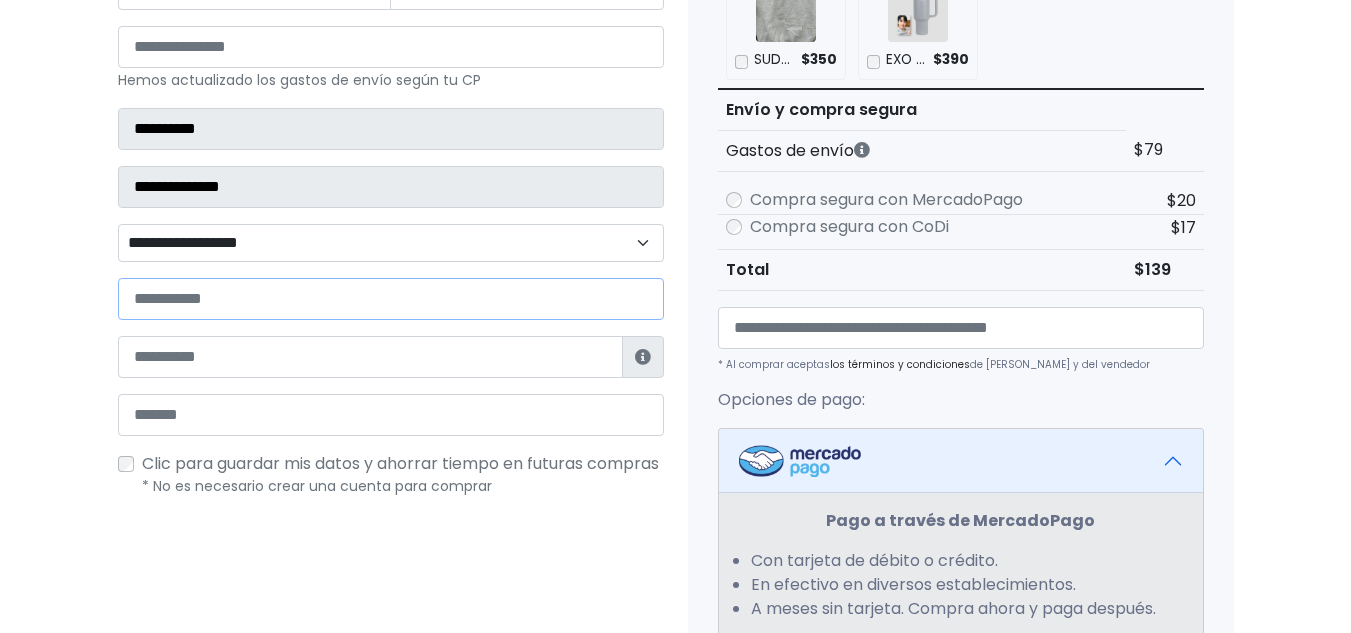 click at bounding box center [391, 299] 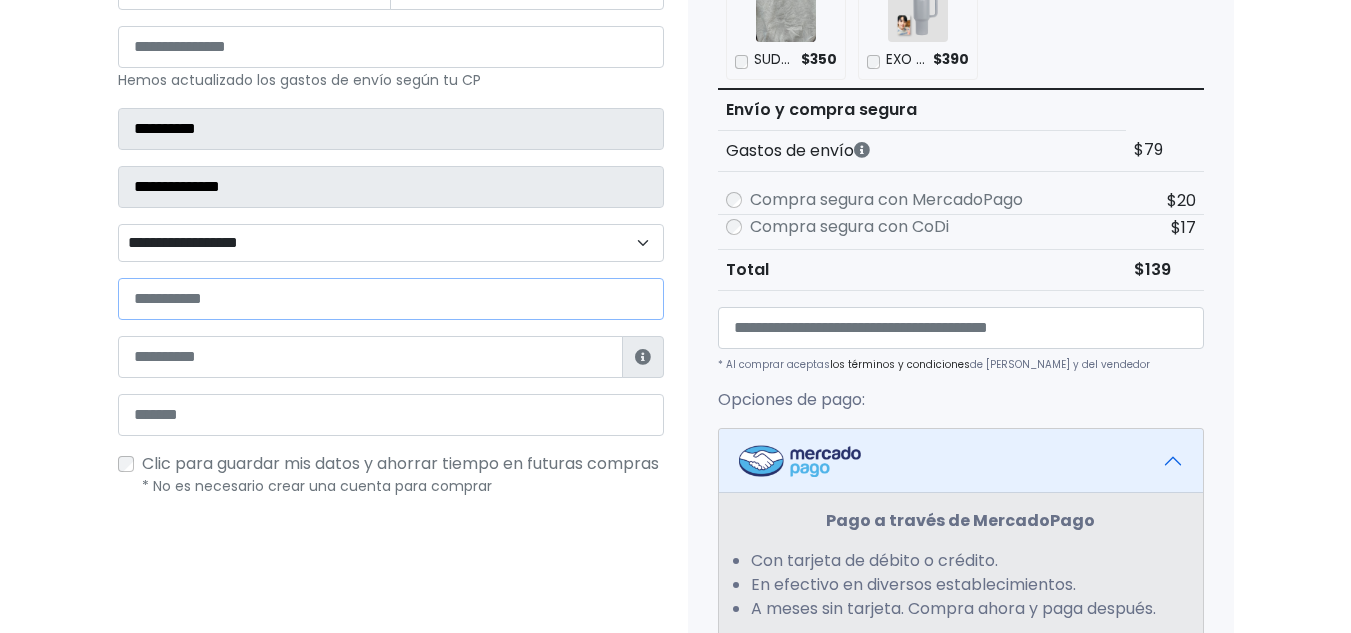 paste on "**********" 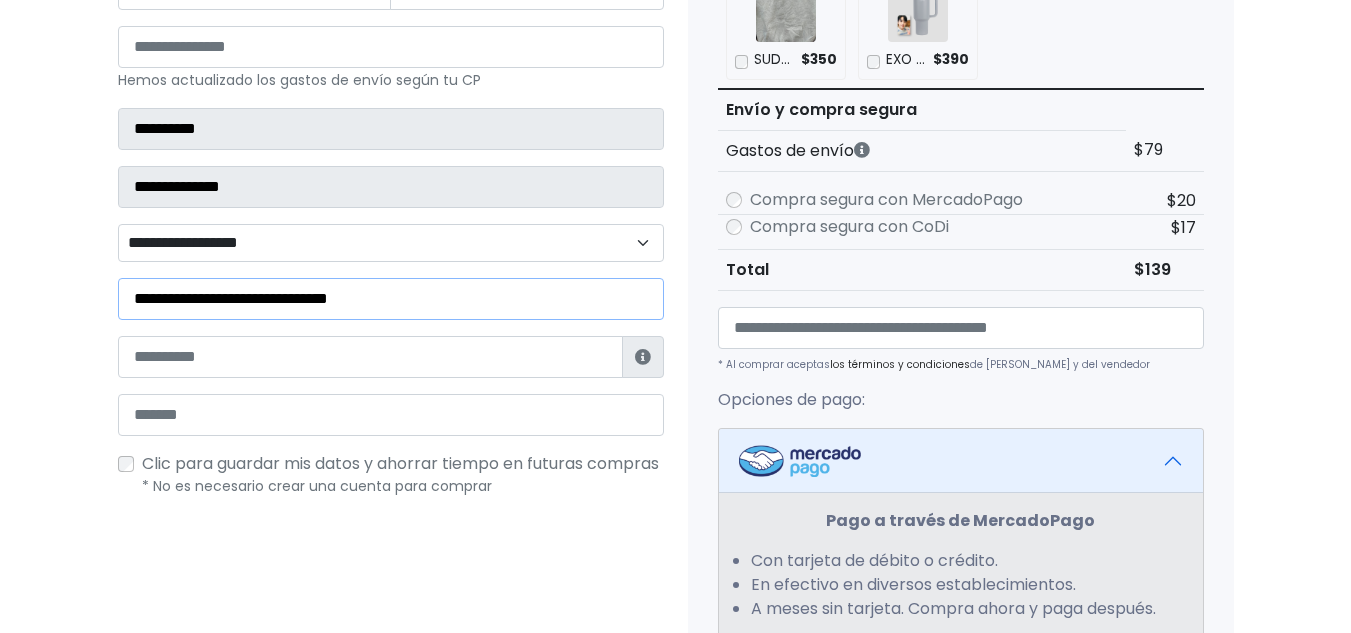 type on "**********" 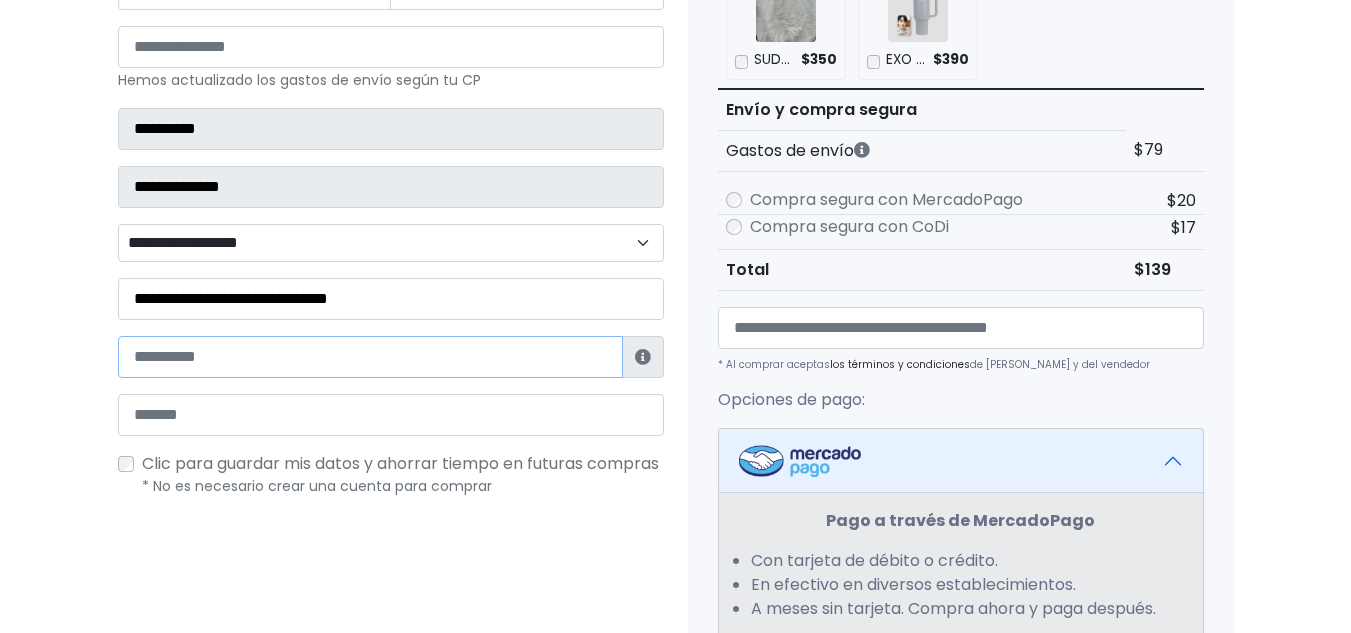click at bounding box center (370, 357) 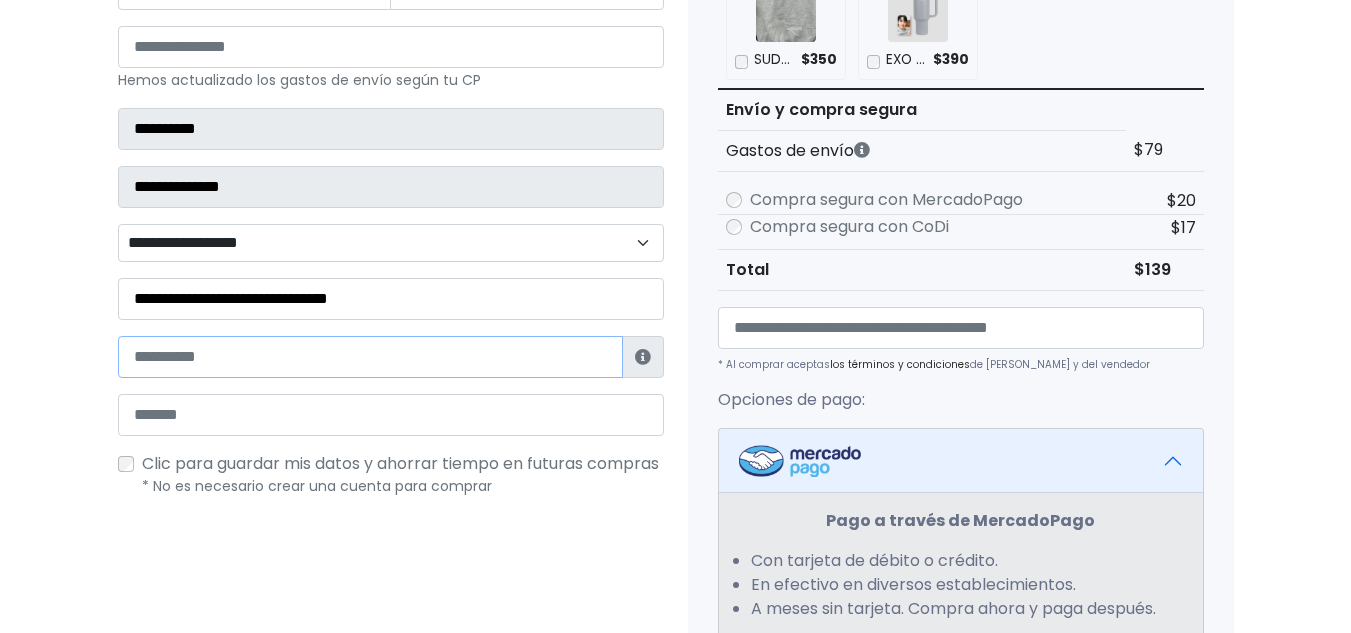 paste on "**********" 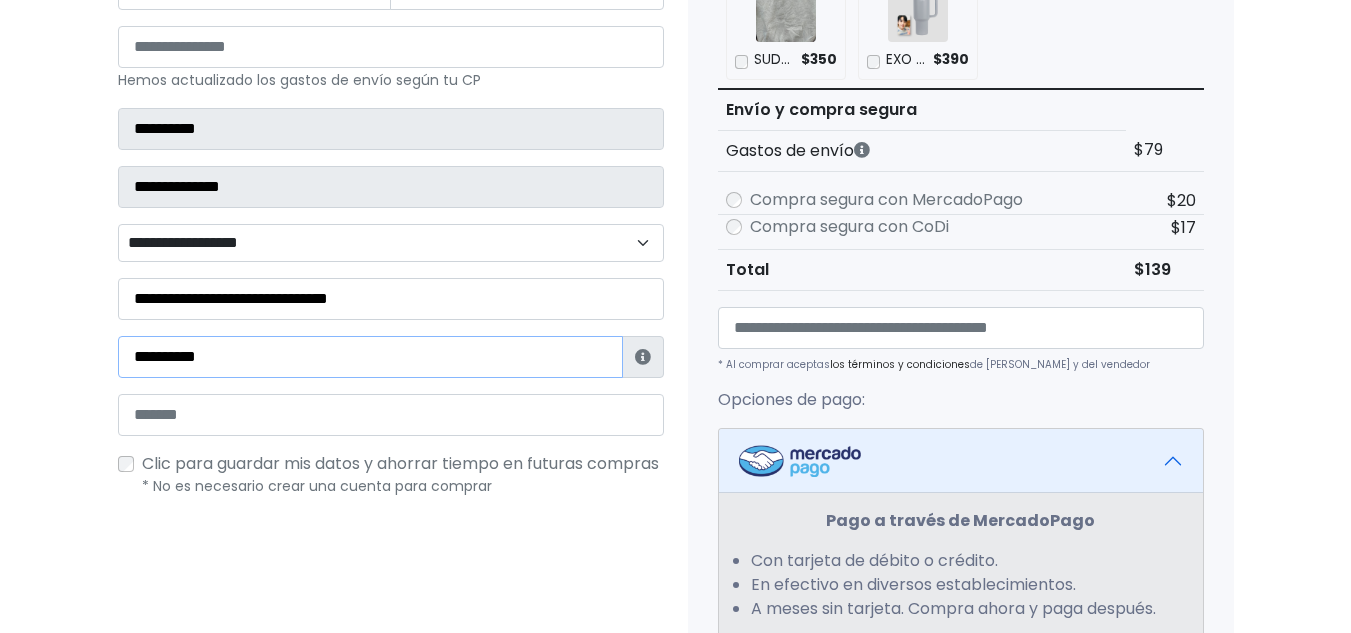 type on "**********" 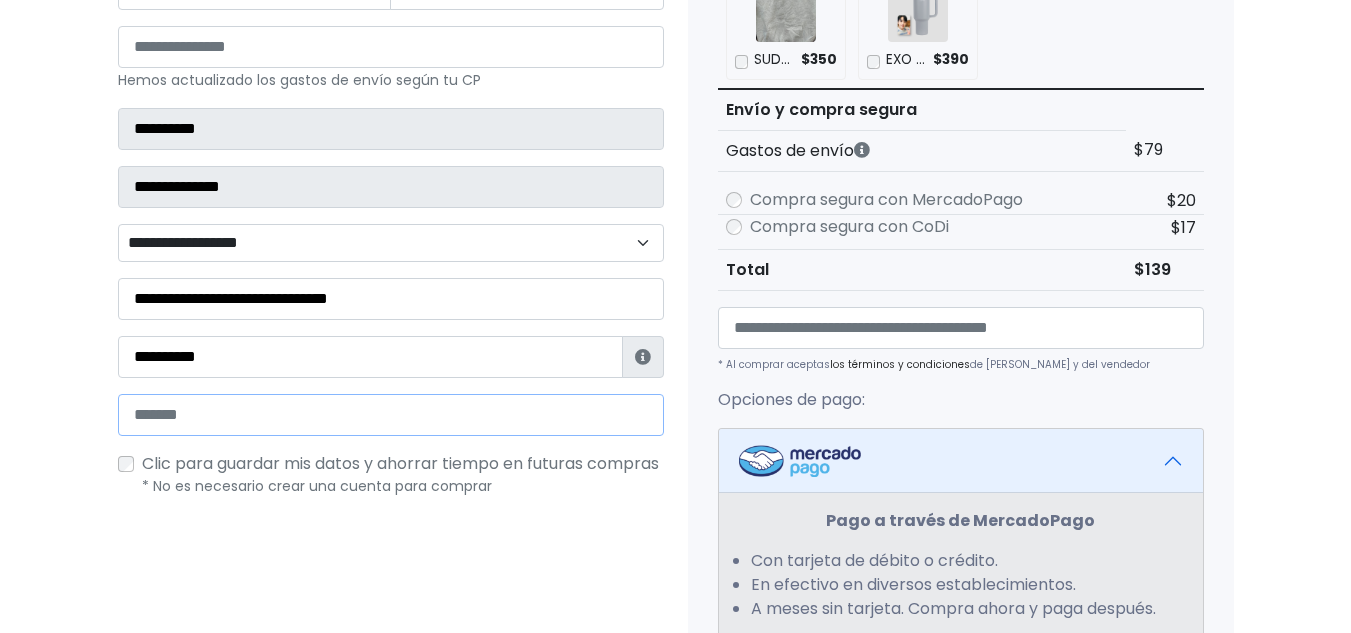 click at bounding box center (391, 415) 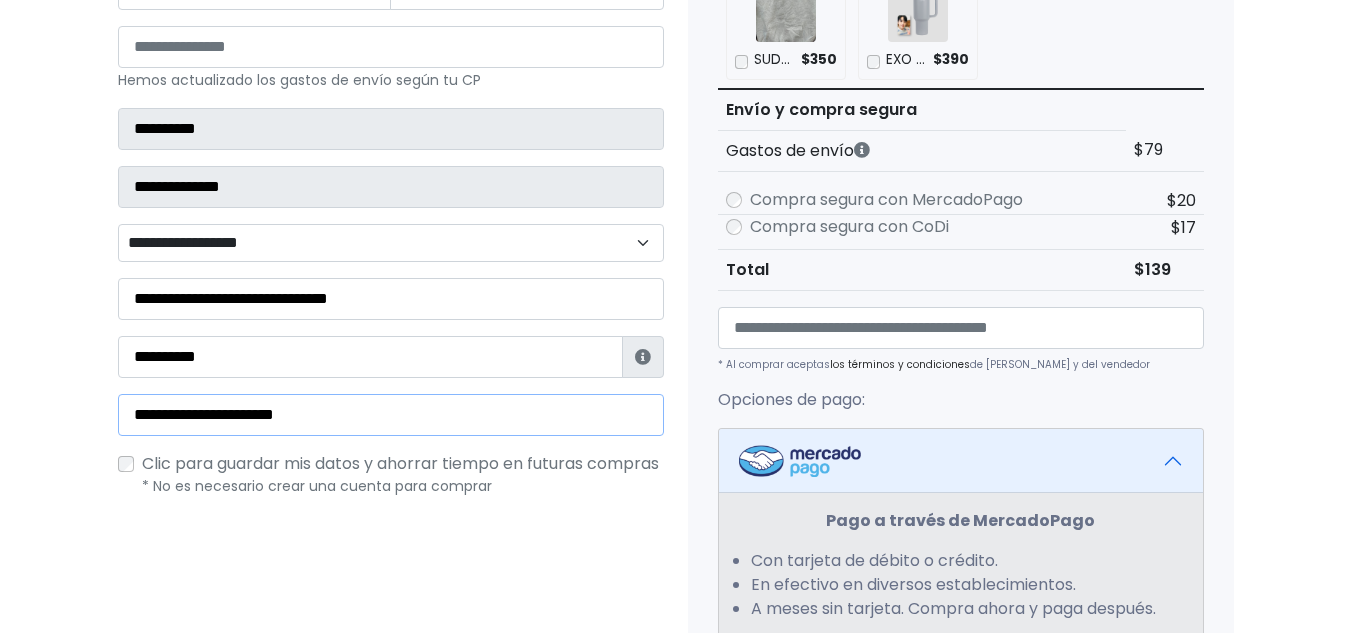 type on "**********" 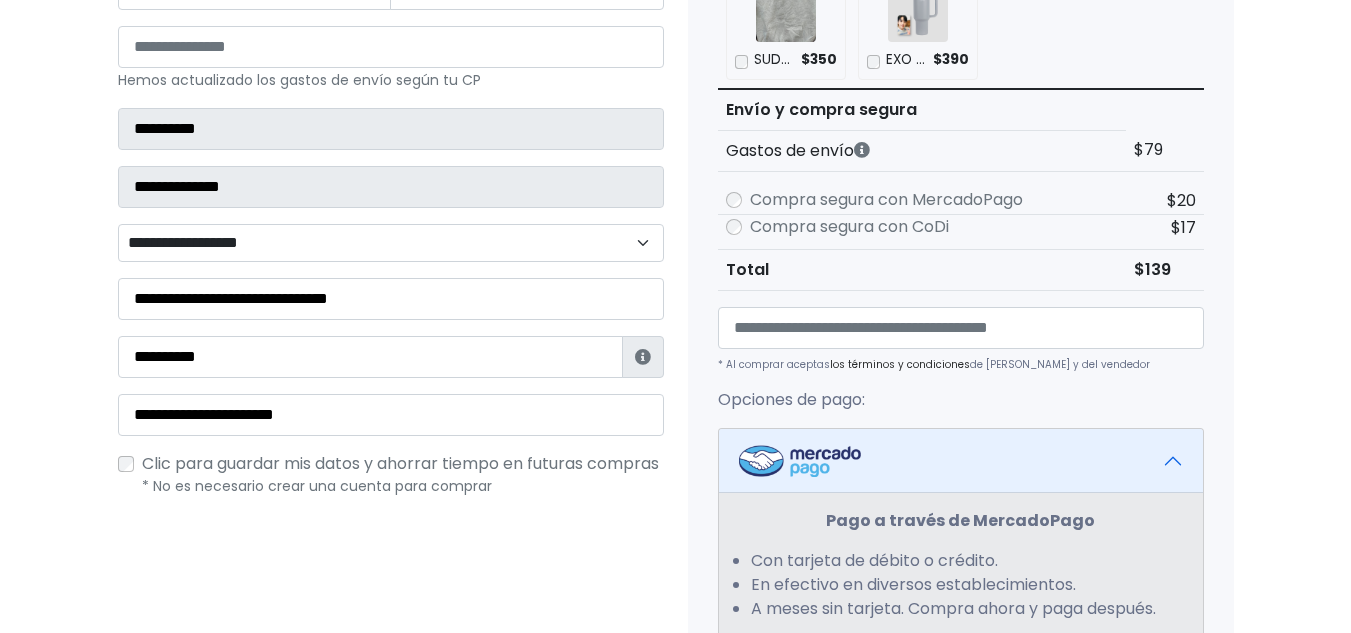 click on "**********" at bounding box center [391, 243] 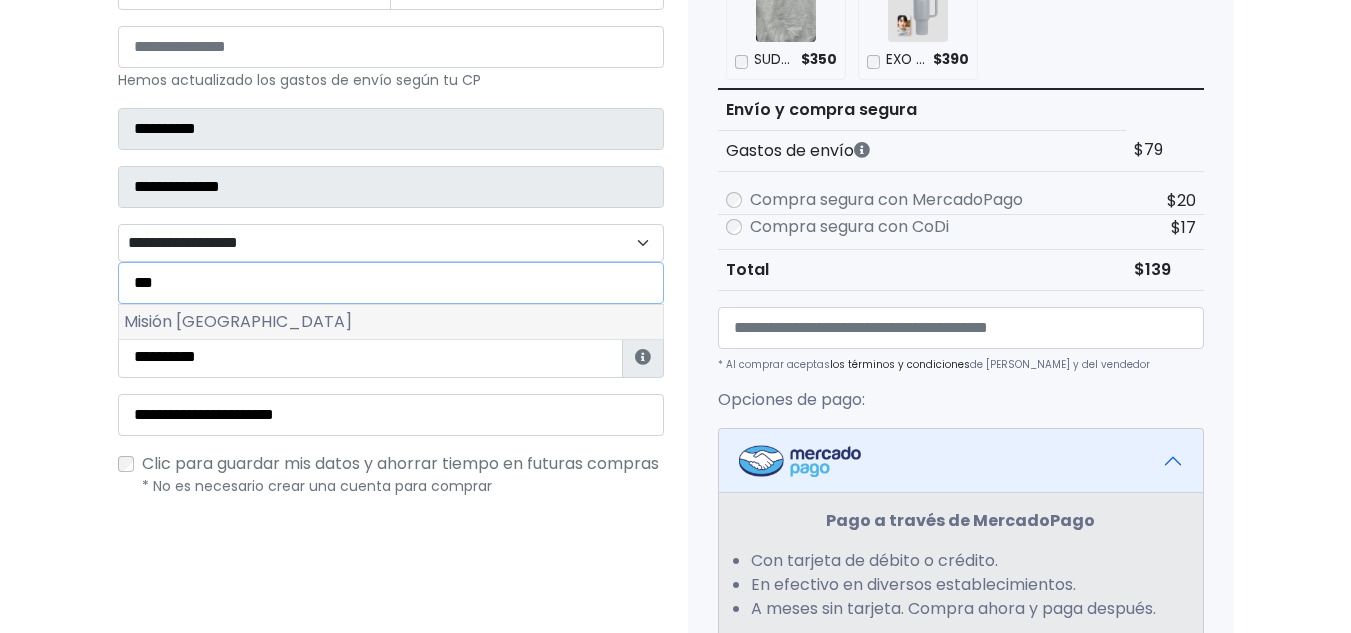 type on "***" 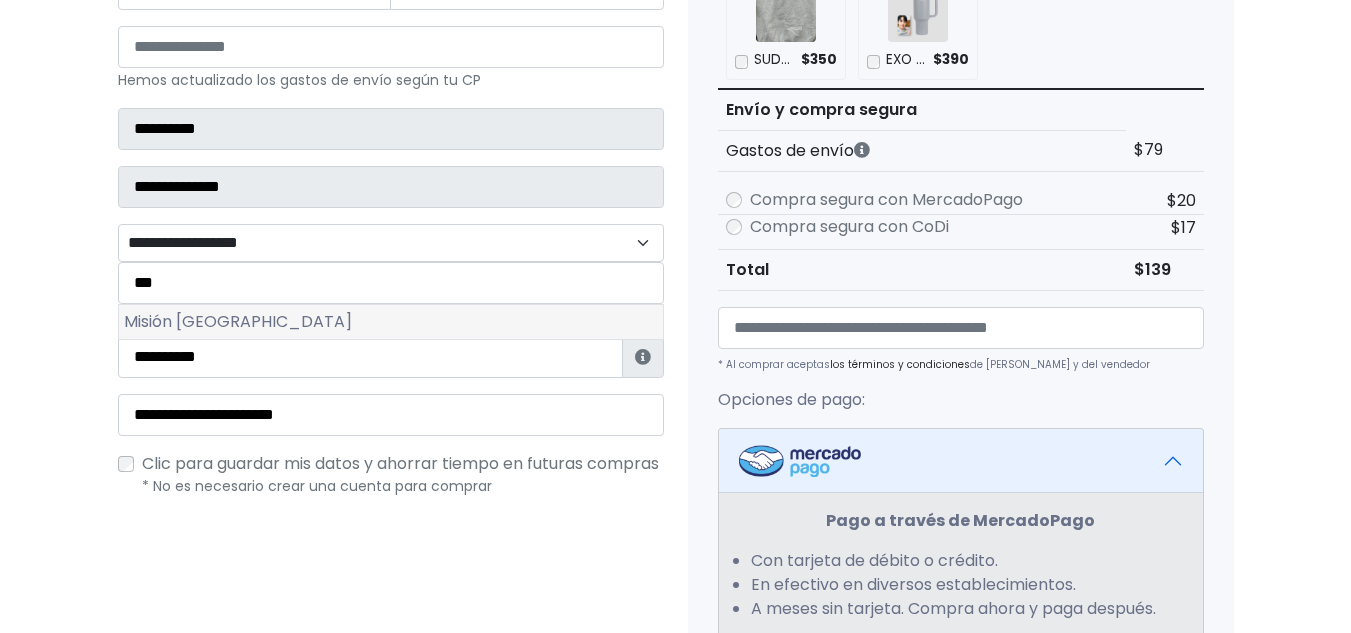 click on "Misión Santa Catarina" at bounding box center (391, 322) 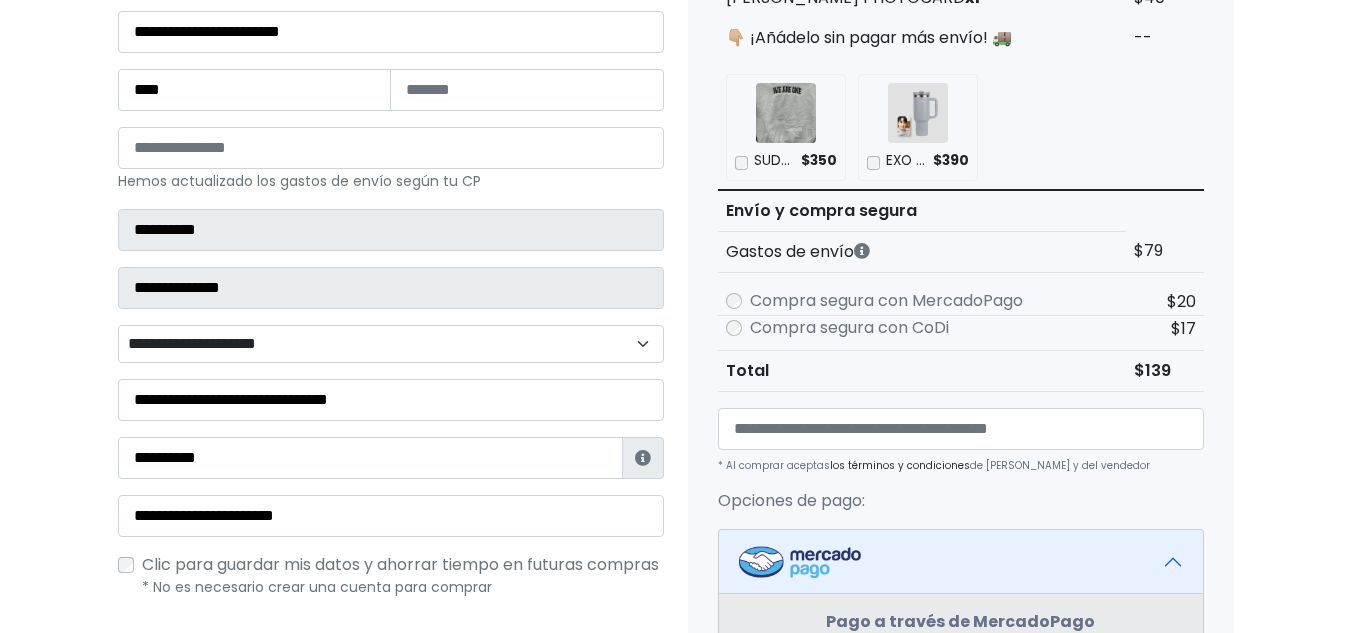 scroll, scrollTop: 653, scrollLeft: 0, axis: vertical 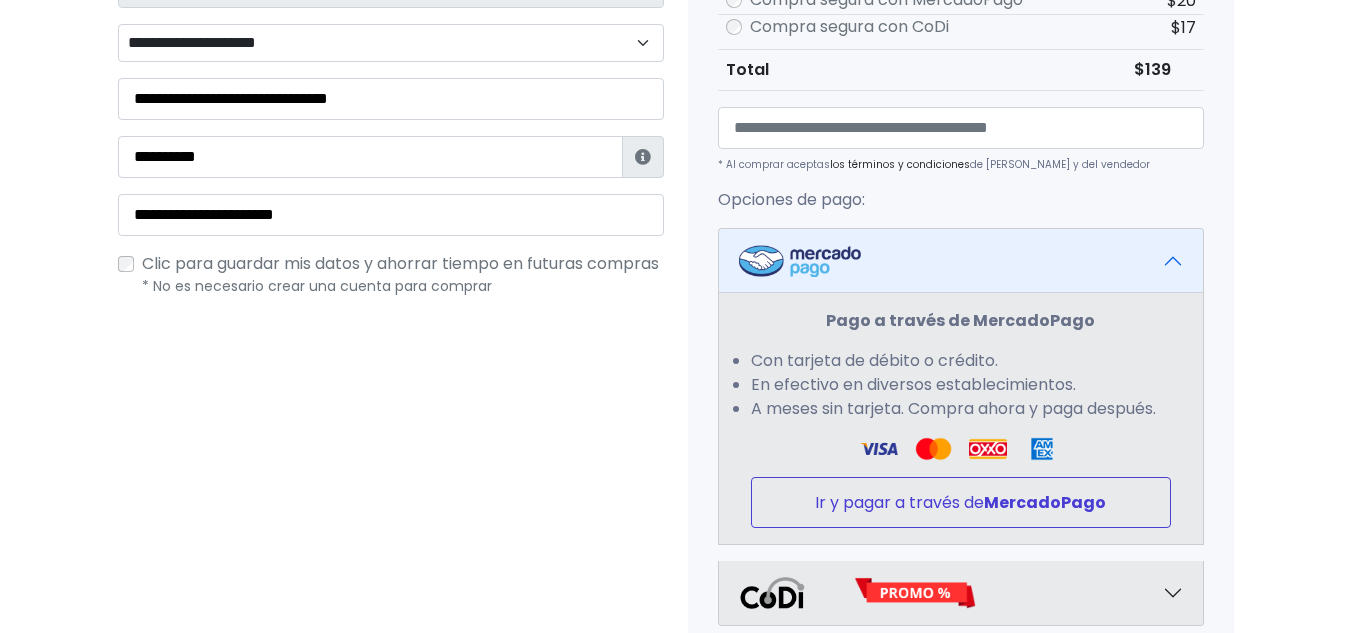click on "Ir y pagar a través de  MercadoPago" at bounding box center [961, 502] 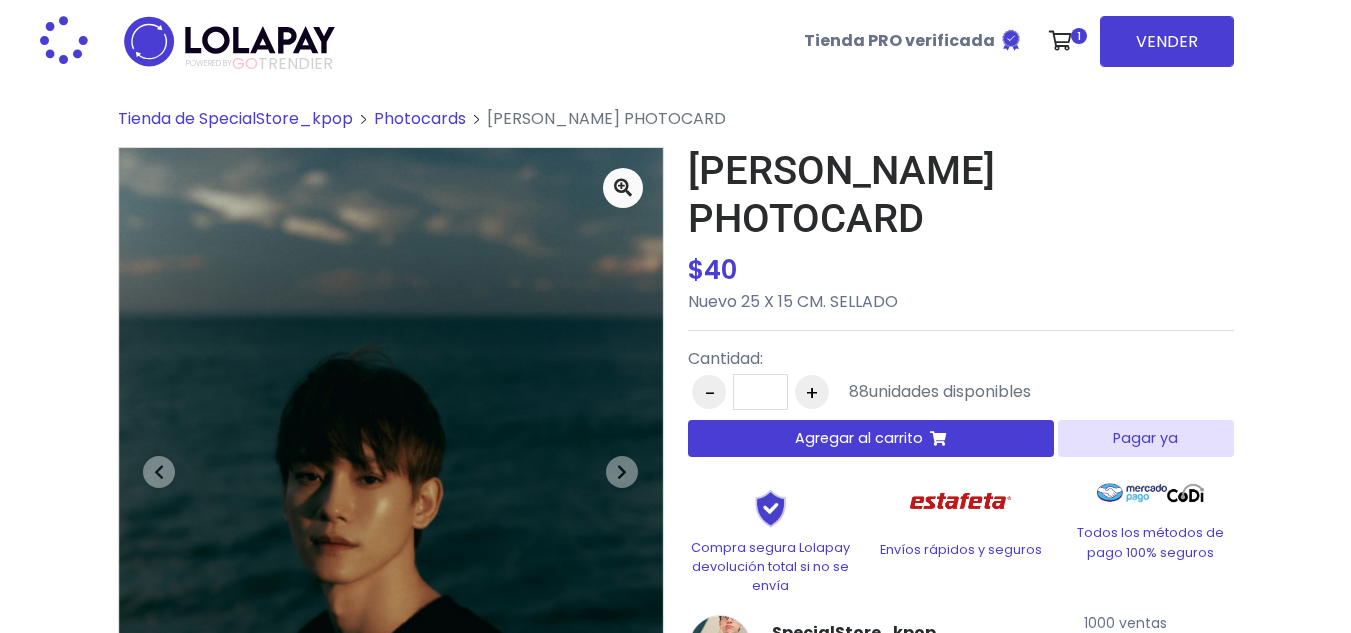 scroll, scrollTop: 0, scrollLeft: 0, axis: both 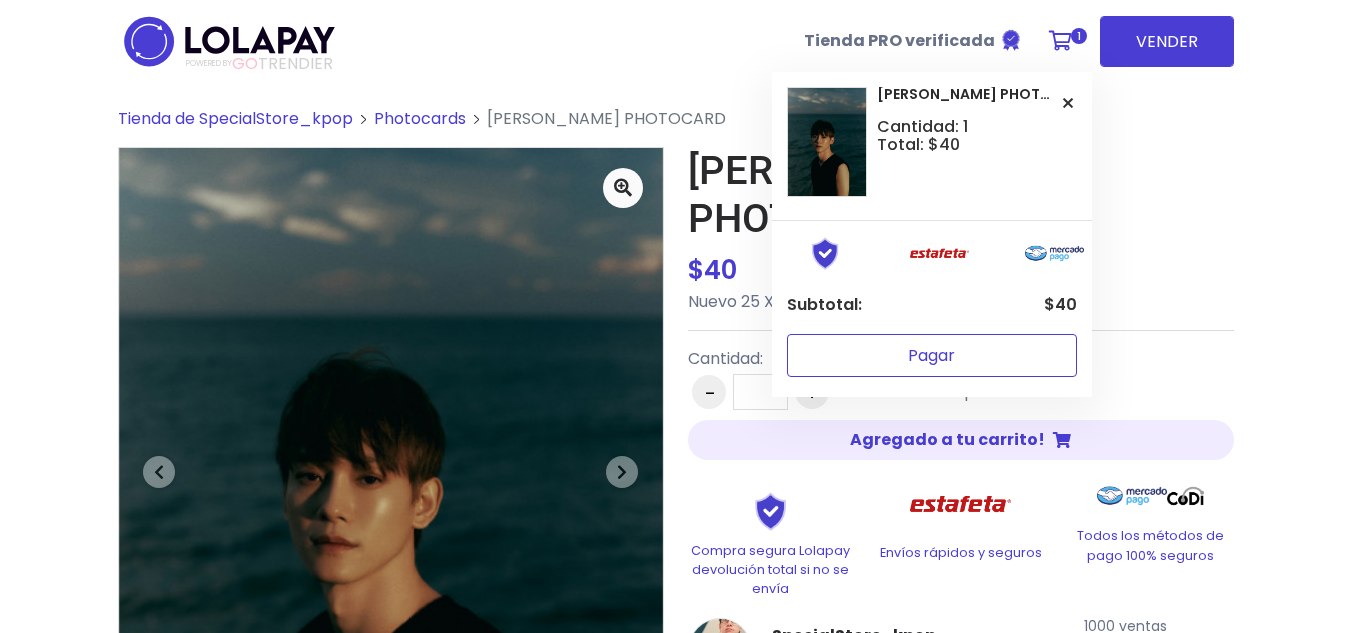 click on "Pagar" at bounding box center [932, 355] 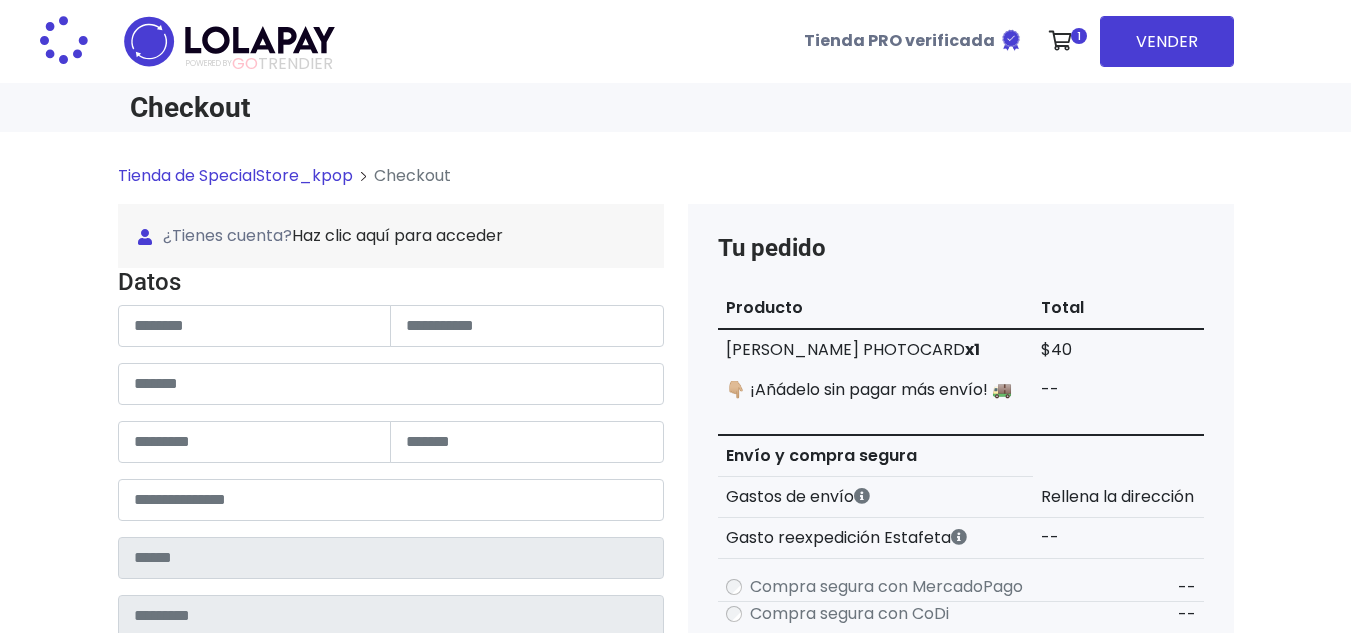scroll, scrollTop: 0, scrollLeft: 0, axis: both 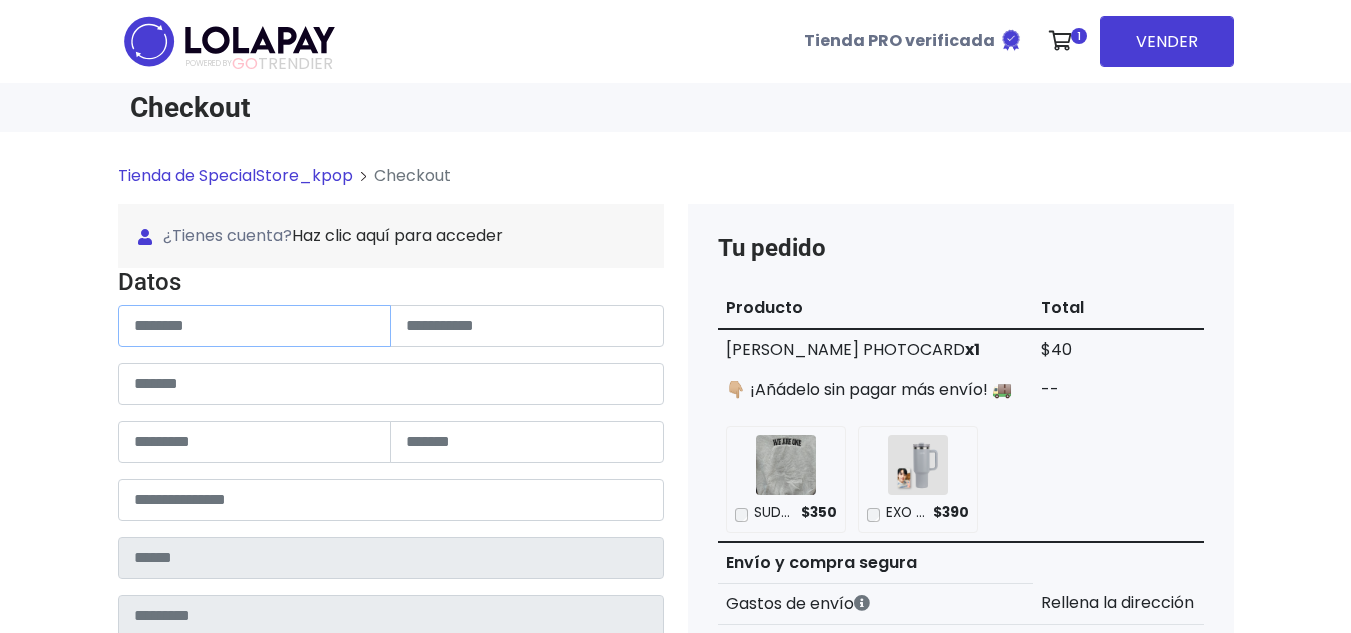 click at bounding box center [255, 326] 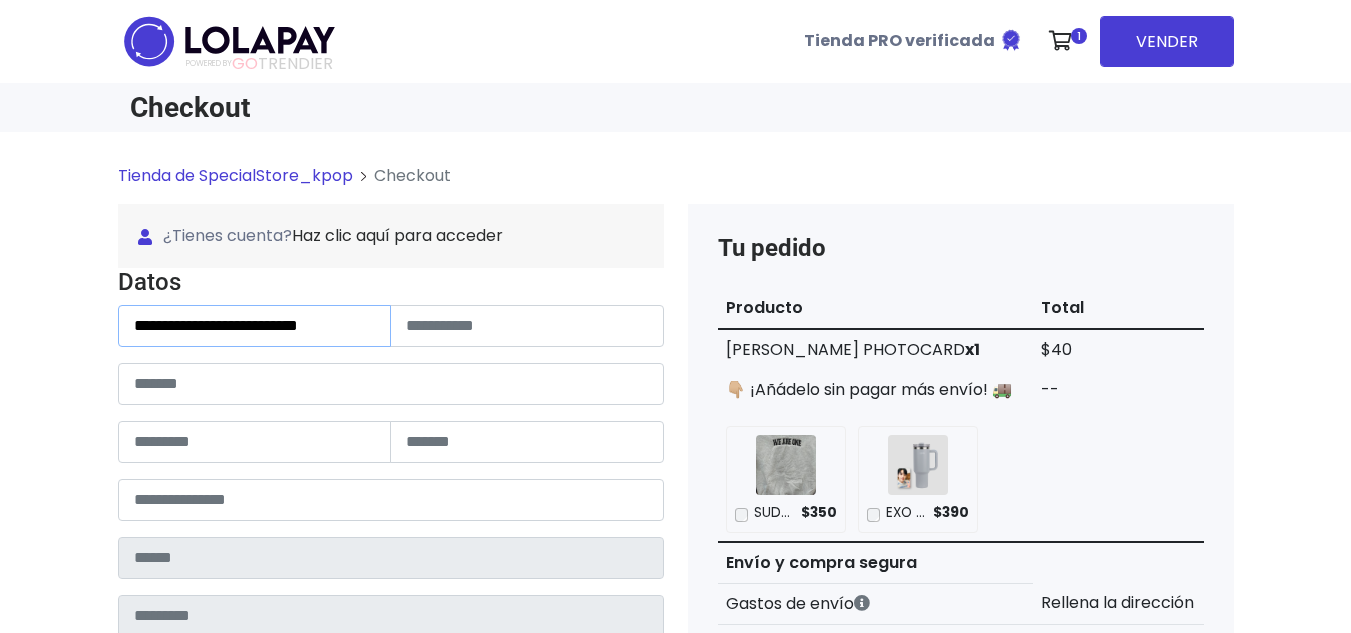 drag, startPoint x: 227, startPoint y: 327, endPoint x: 502, endPoint y: 334, distance: 275.08908 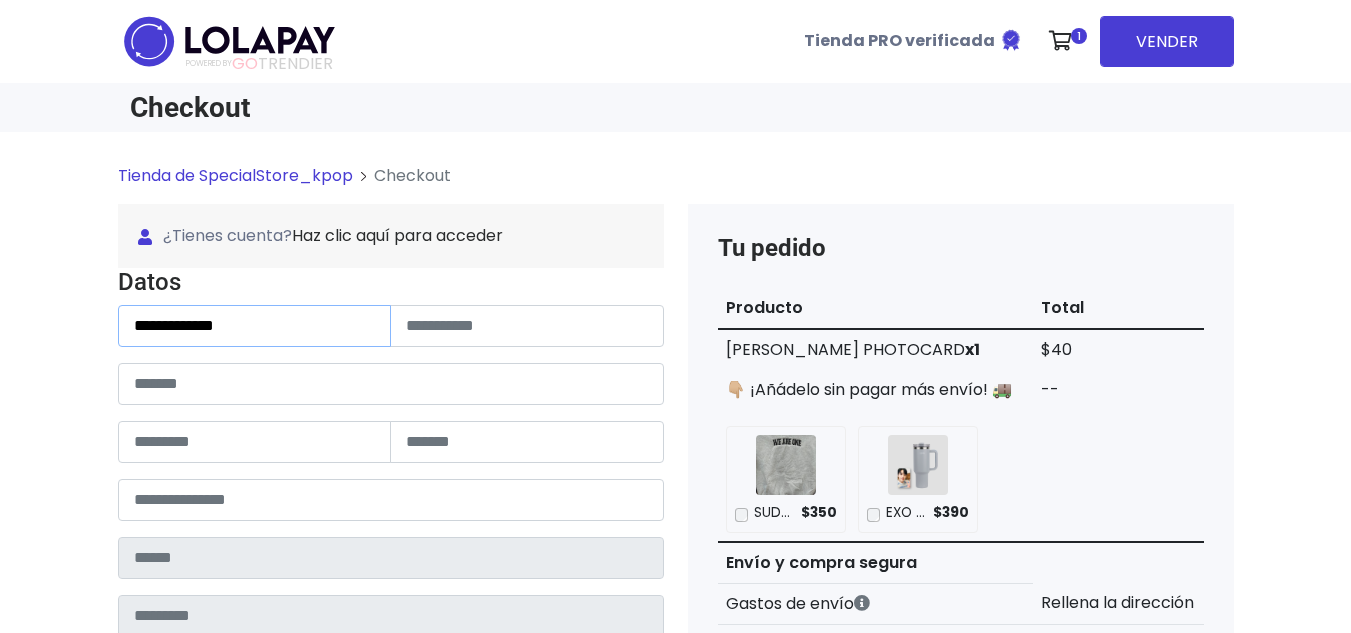 type on "**********" 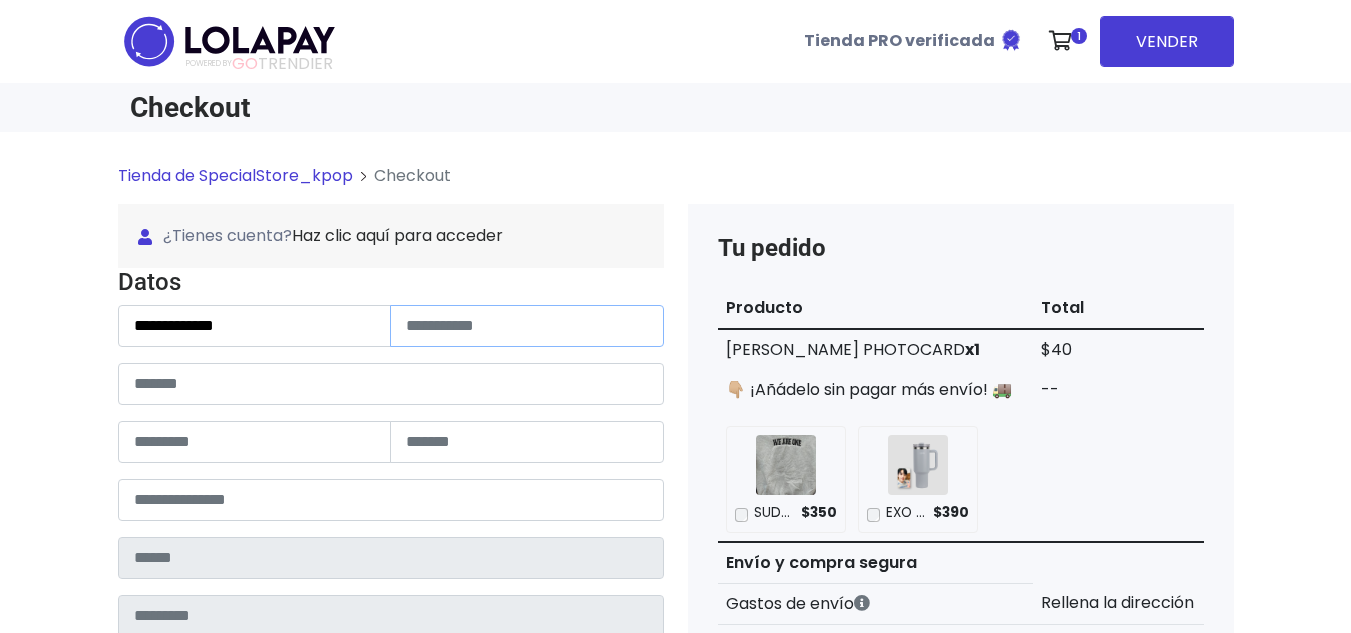 click at bounding box center [527, 326] 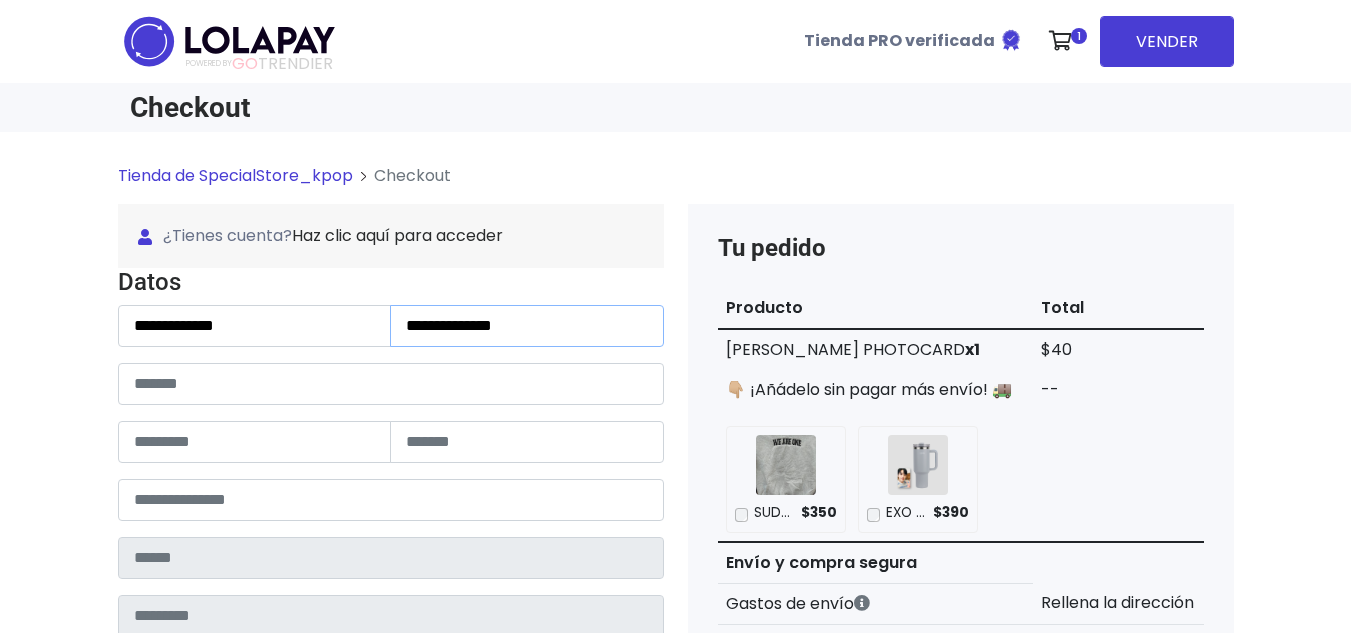 type on "**********" 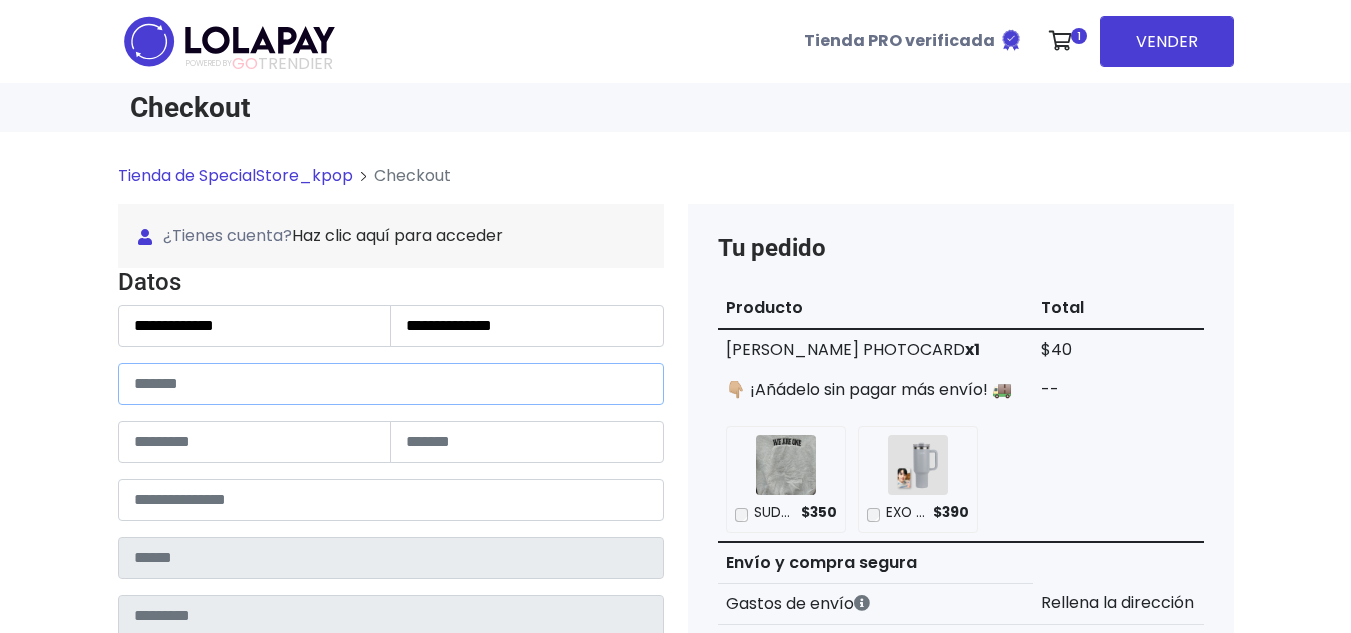 click at bounding box center (391, 384) 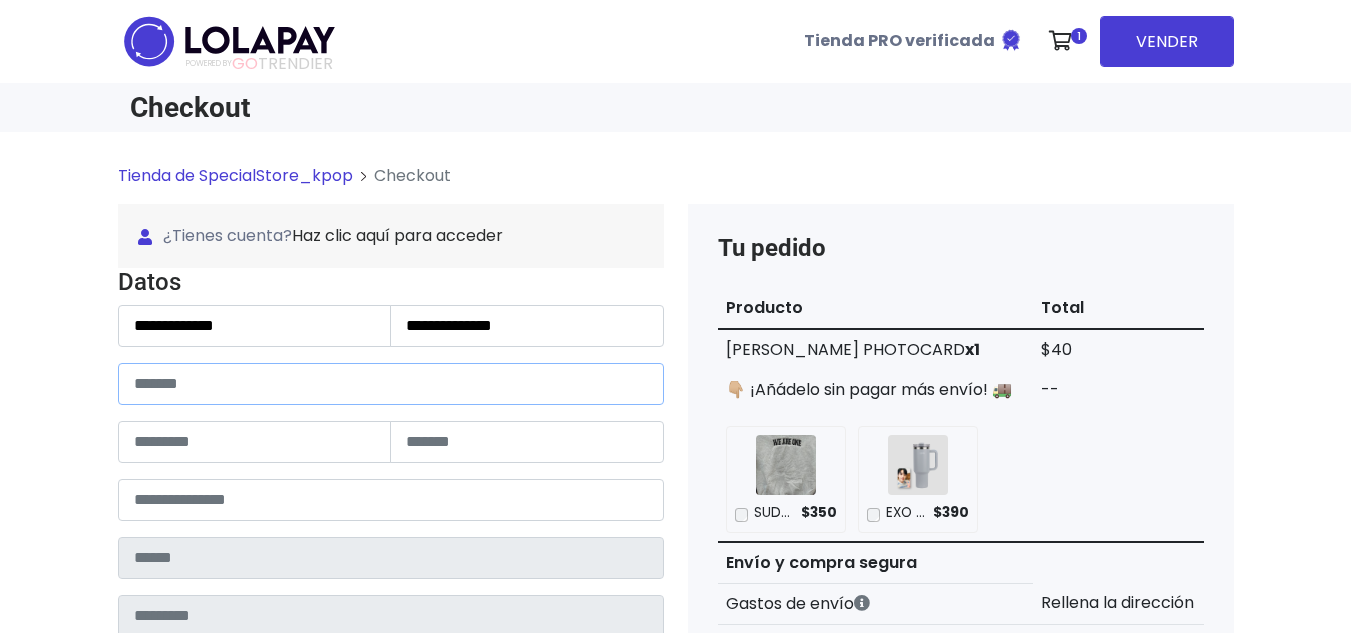paste on "**********" 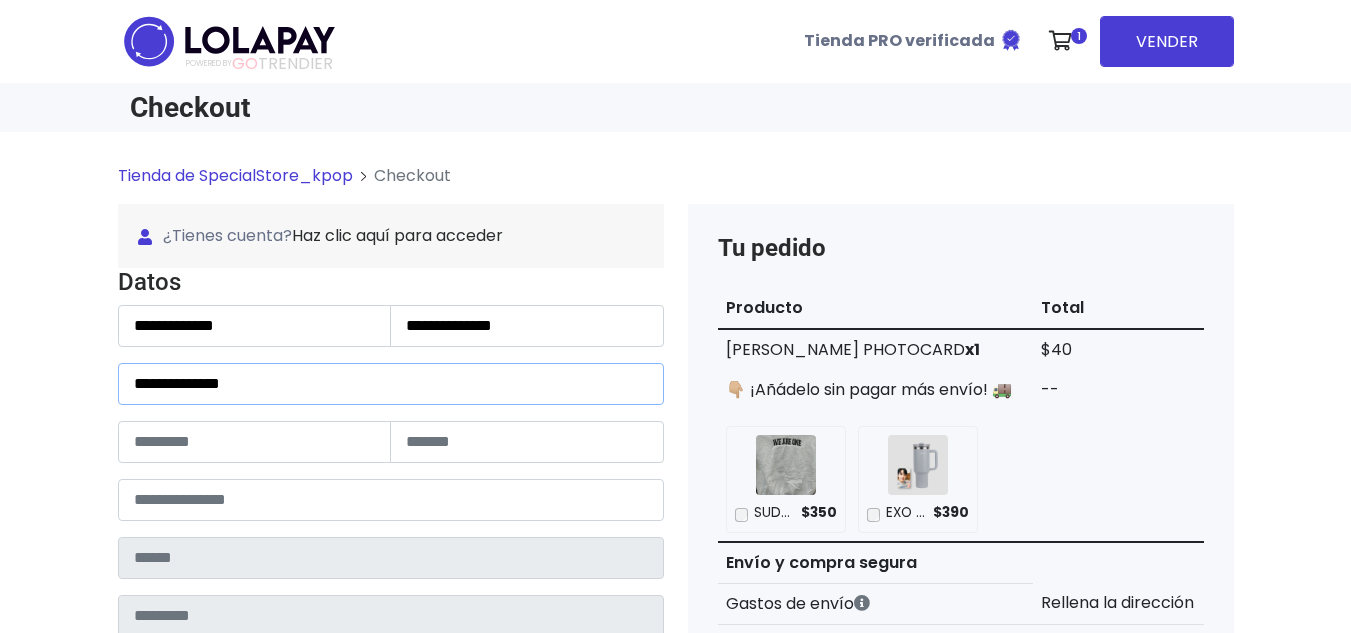 drag, startPoint x: 218, startPoint y: 389, endPoint x: 320, endPoint y: 388, distance: 102.0049 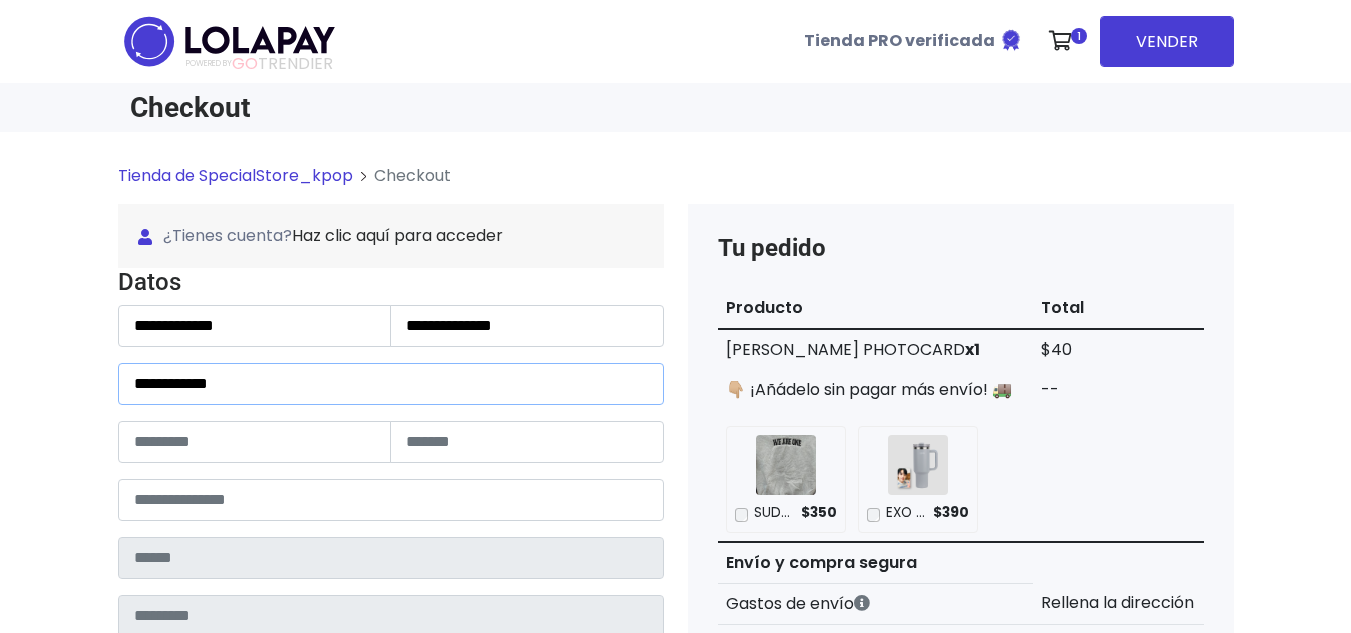 type on "**********" 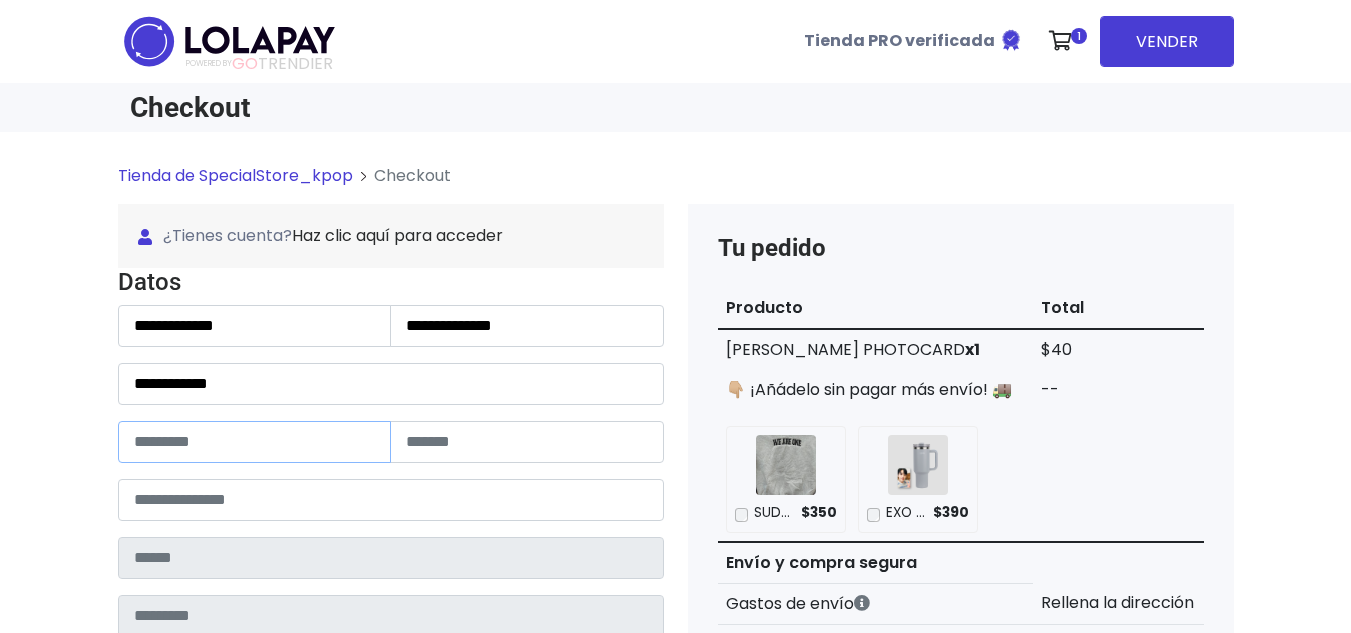 click at bounding box center [255, 442] 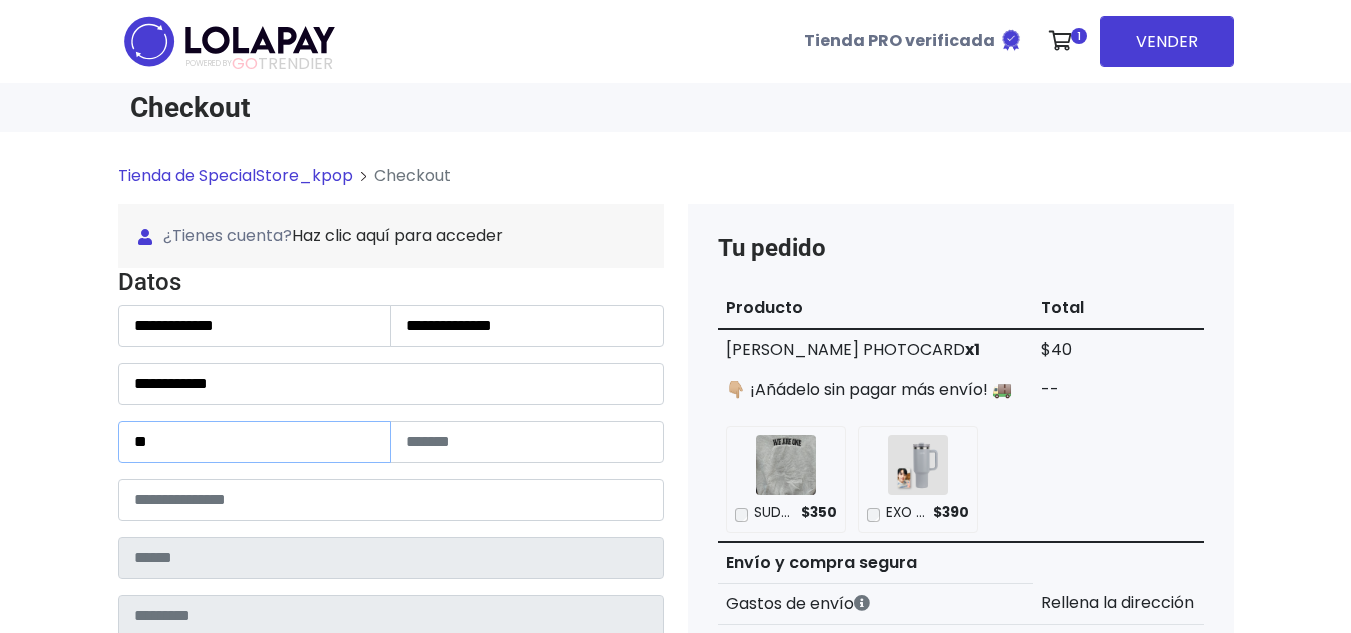 type on "**" 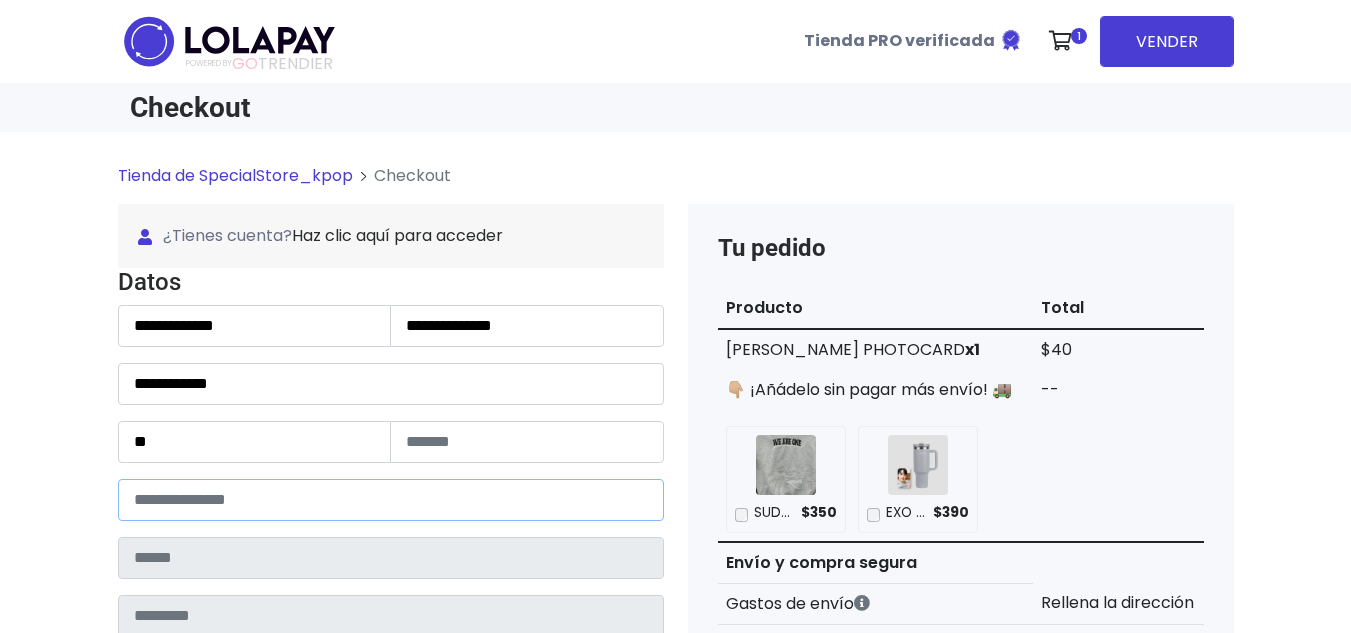 click at bounding box center [391, 500] 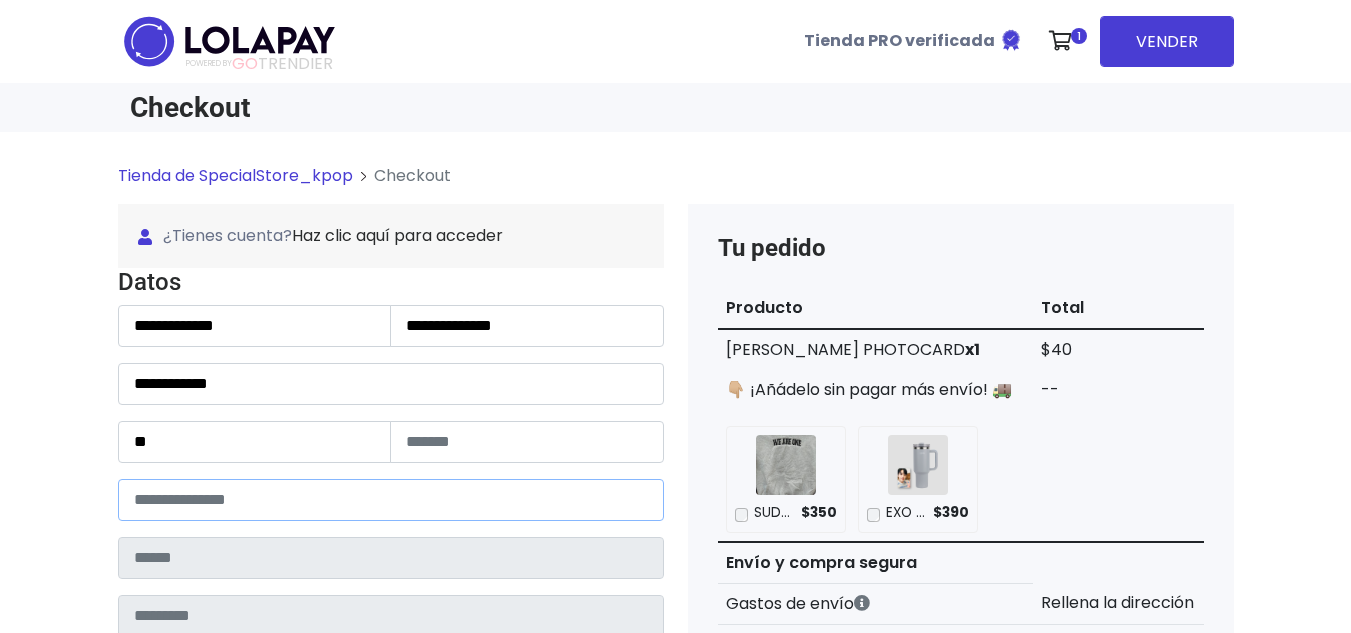 paste on "*****" 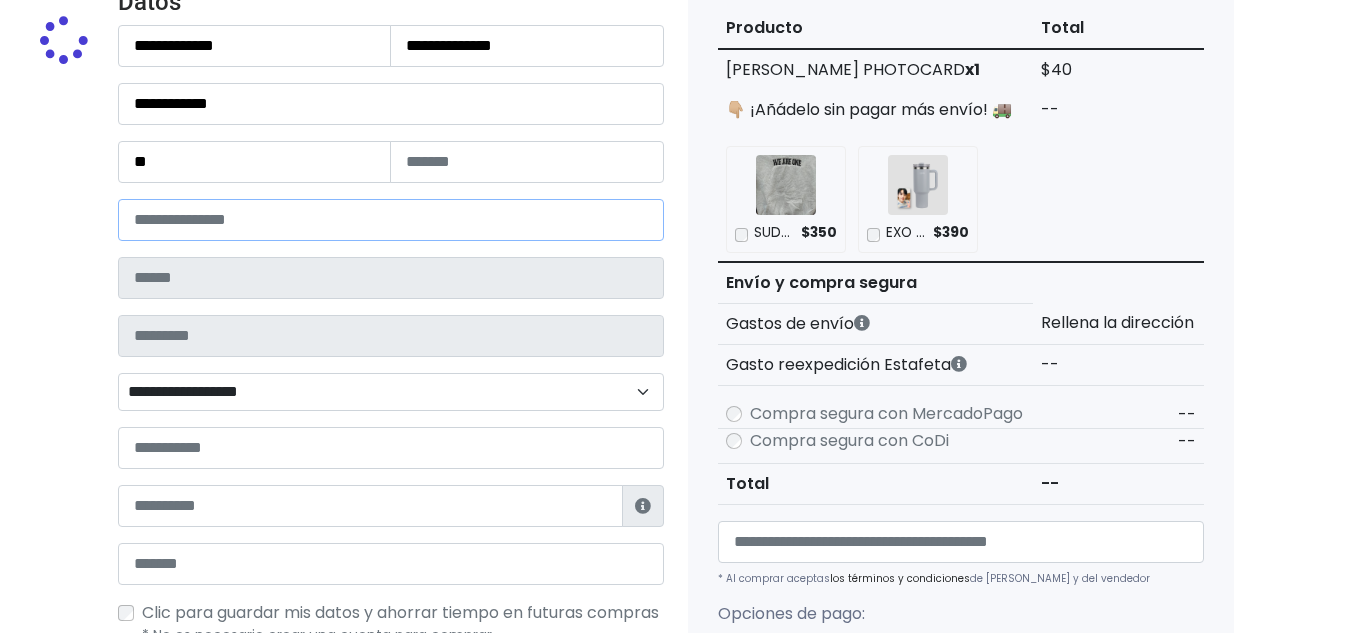 scroll, scrollTop: 300, scrollLeft: 0, axis: vertical 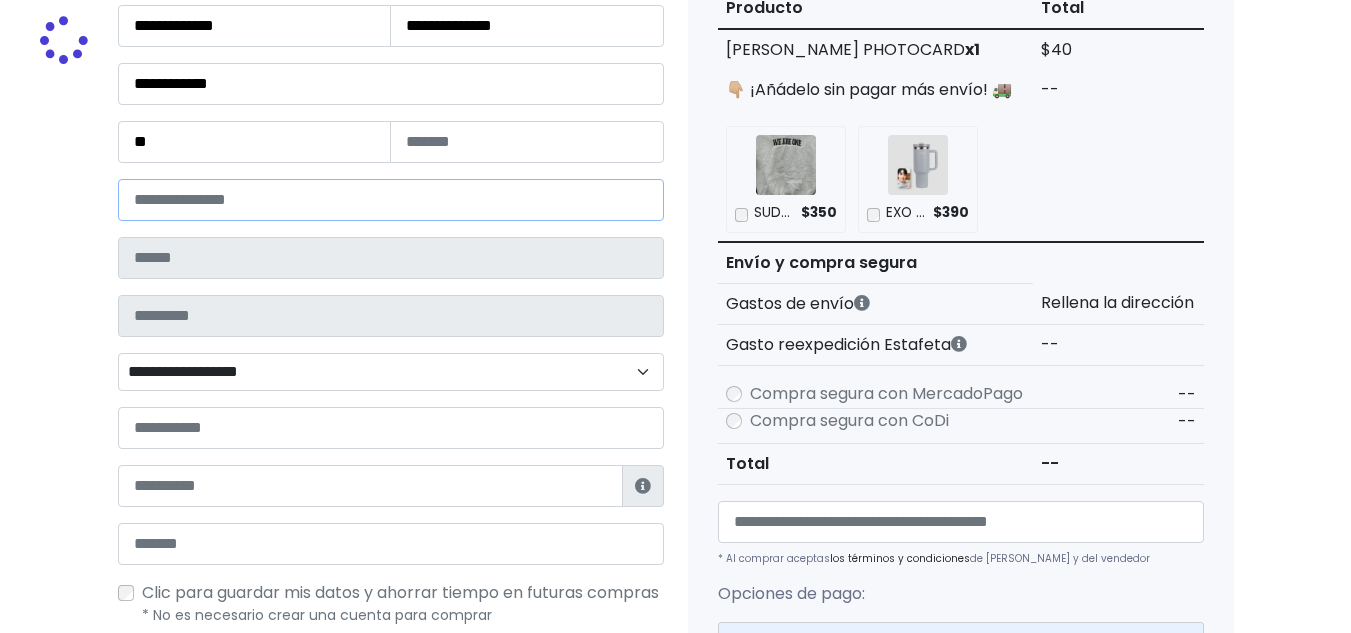 type on "**********" 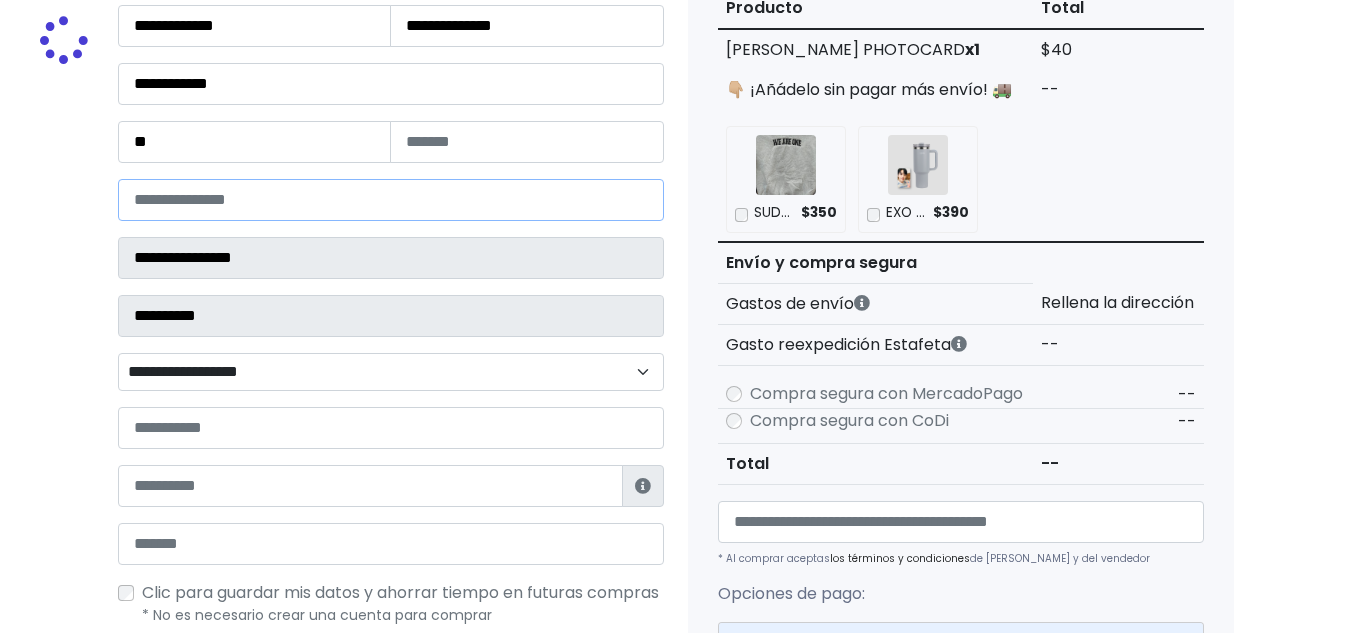select 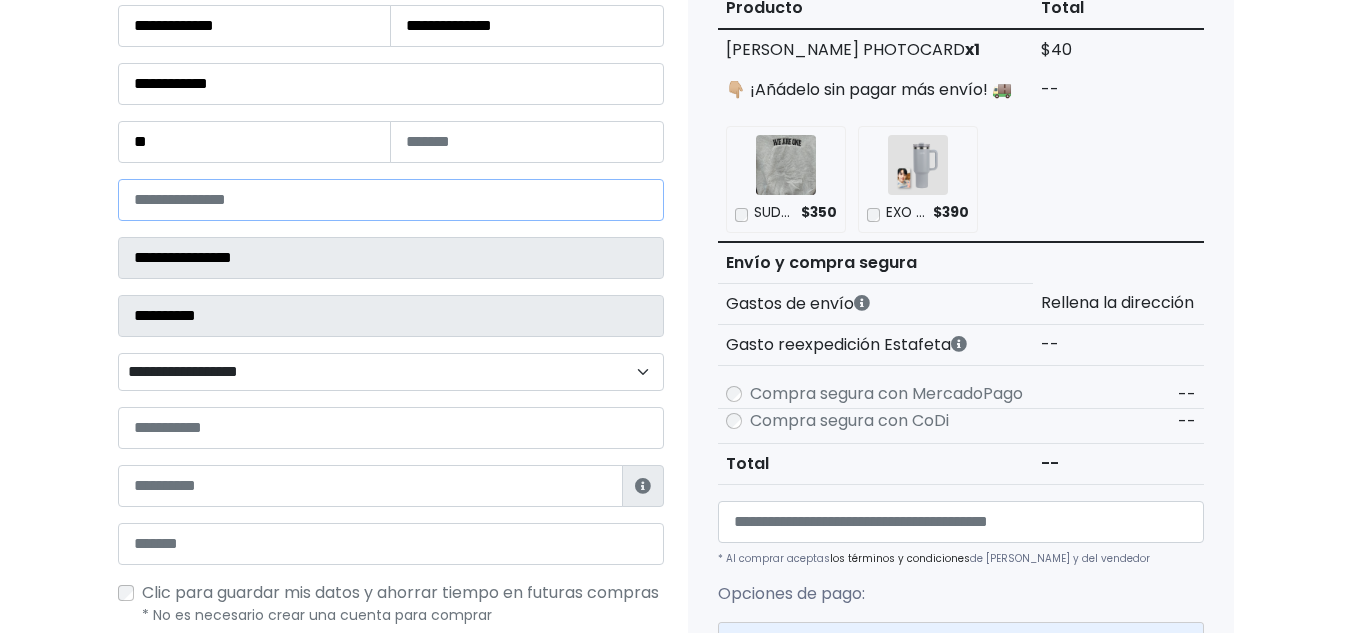 type on "*****" 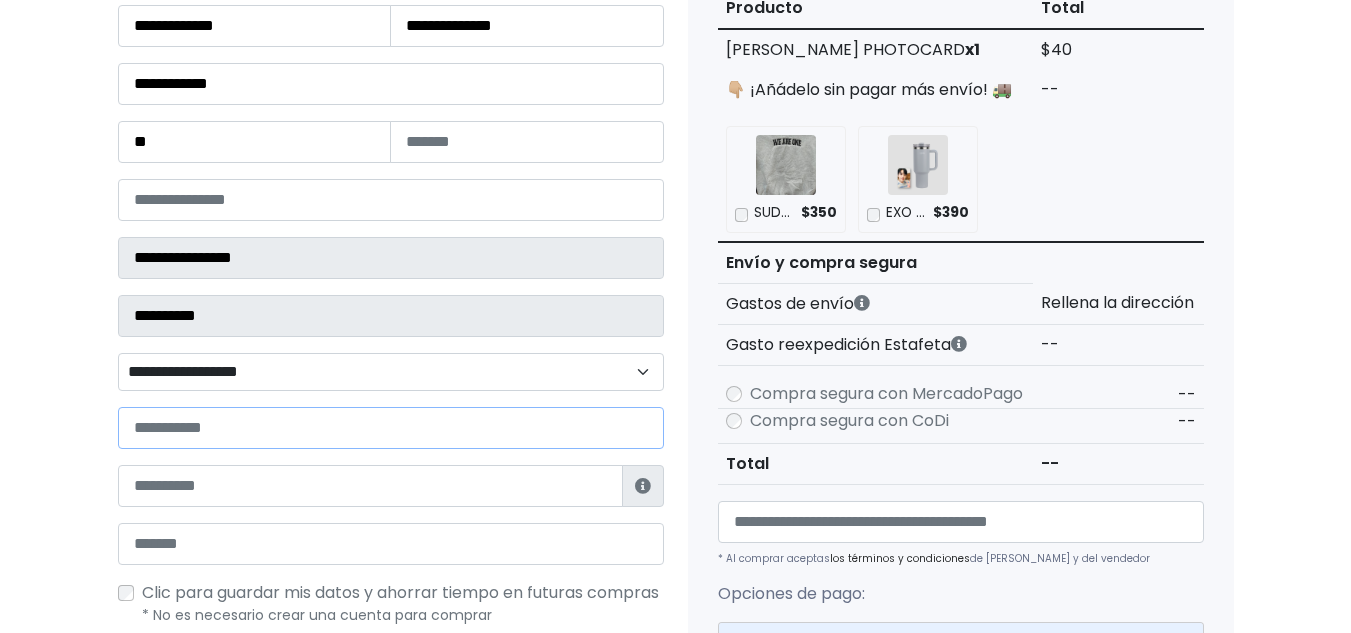click at bounding box center [391, 428] 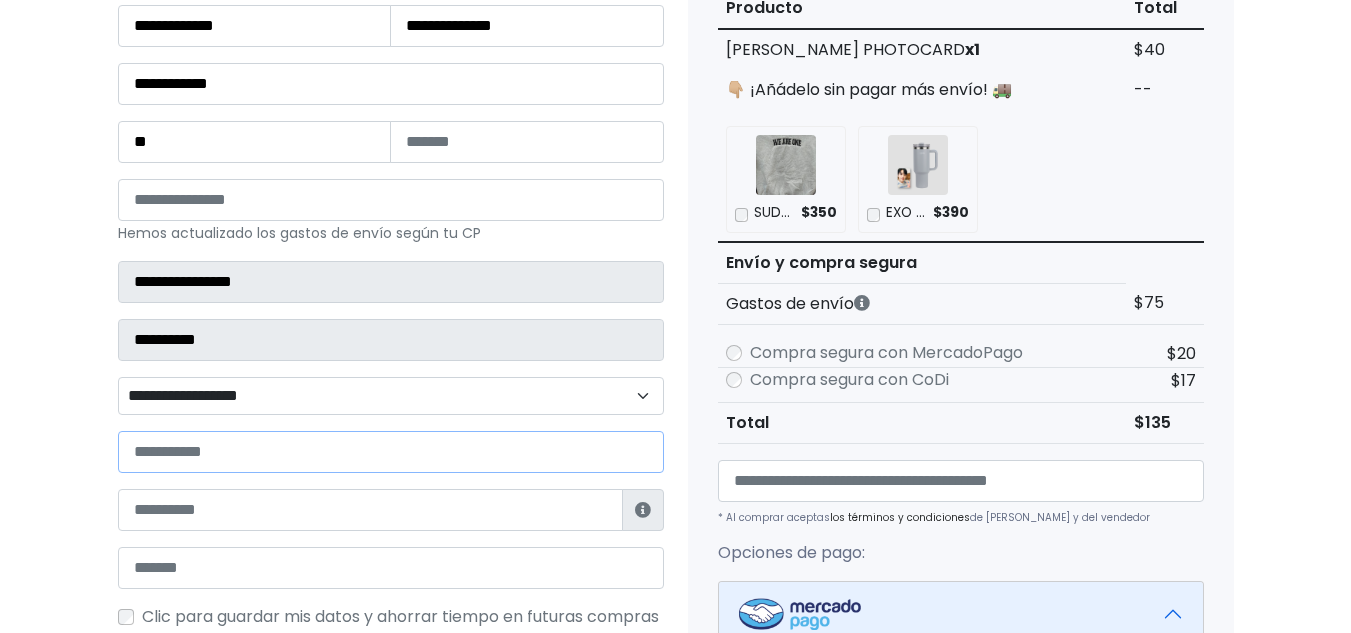 click at bounding box center (391, 452) 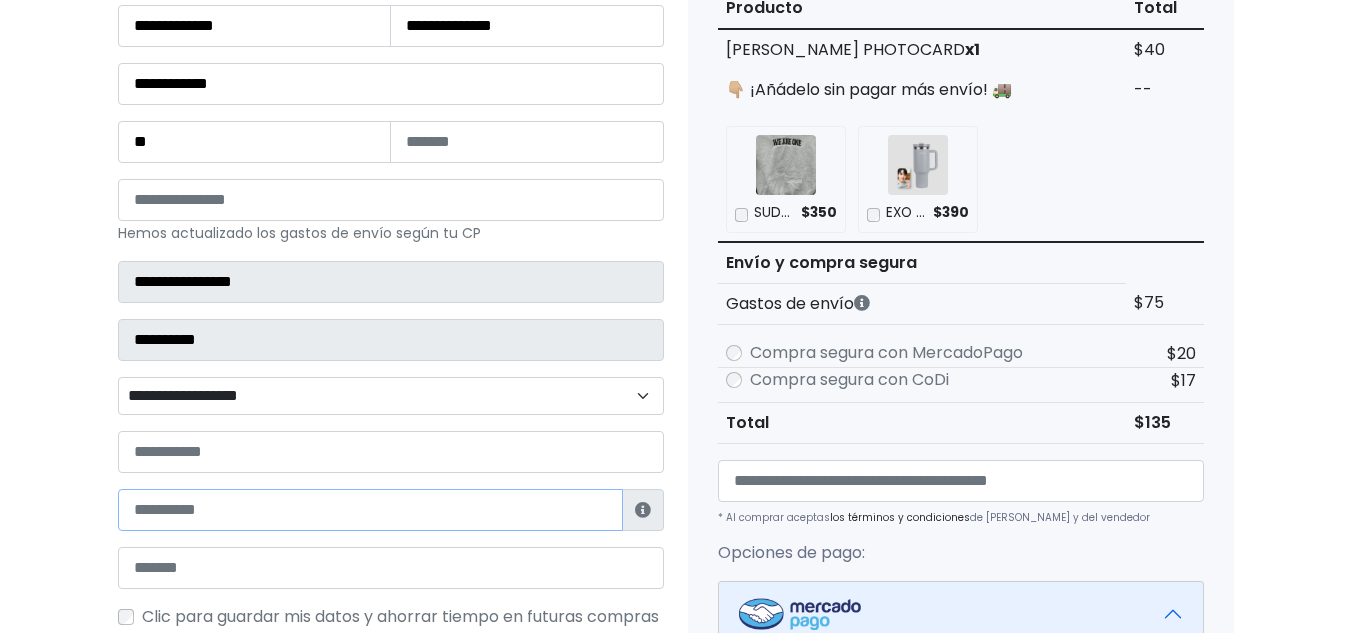 click at bounding box center [370, 510] 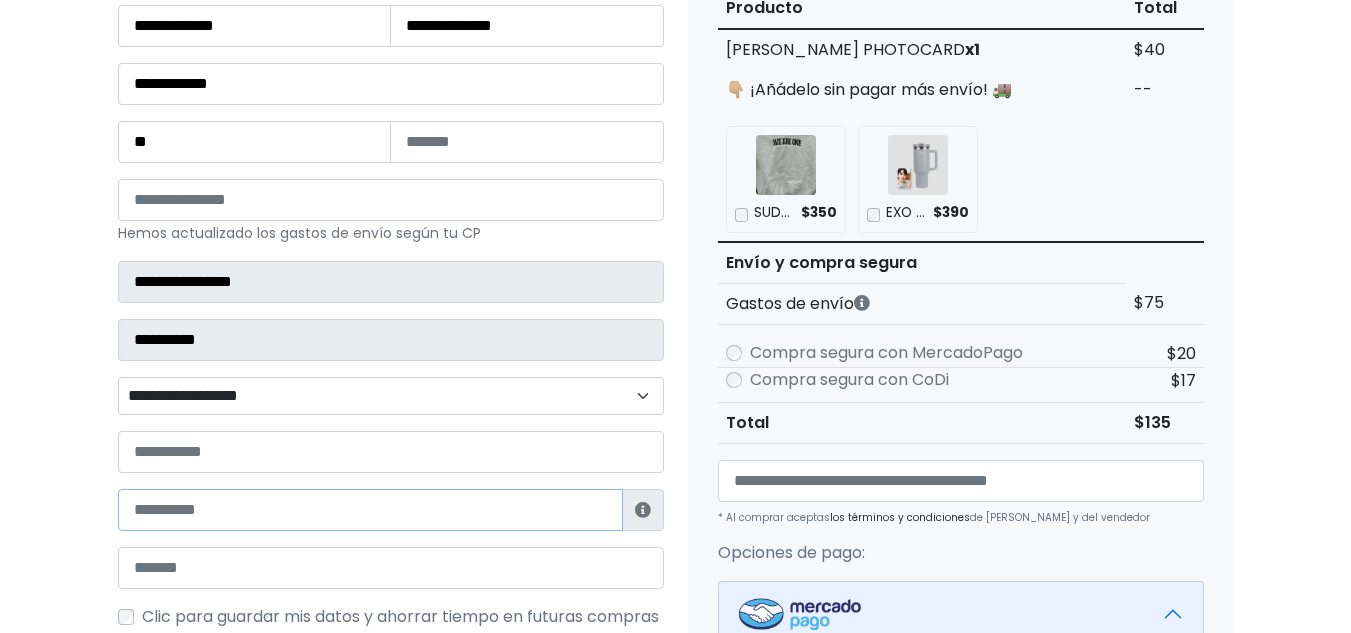 paste on "**********" 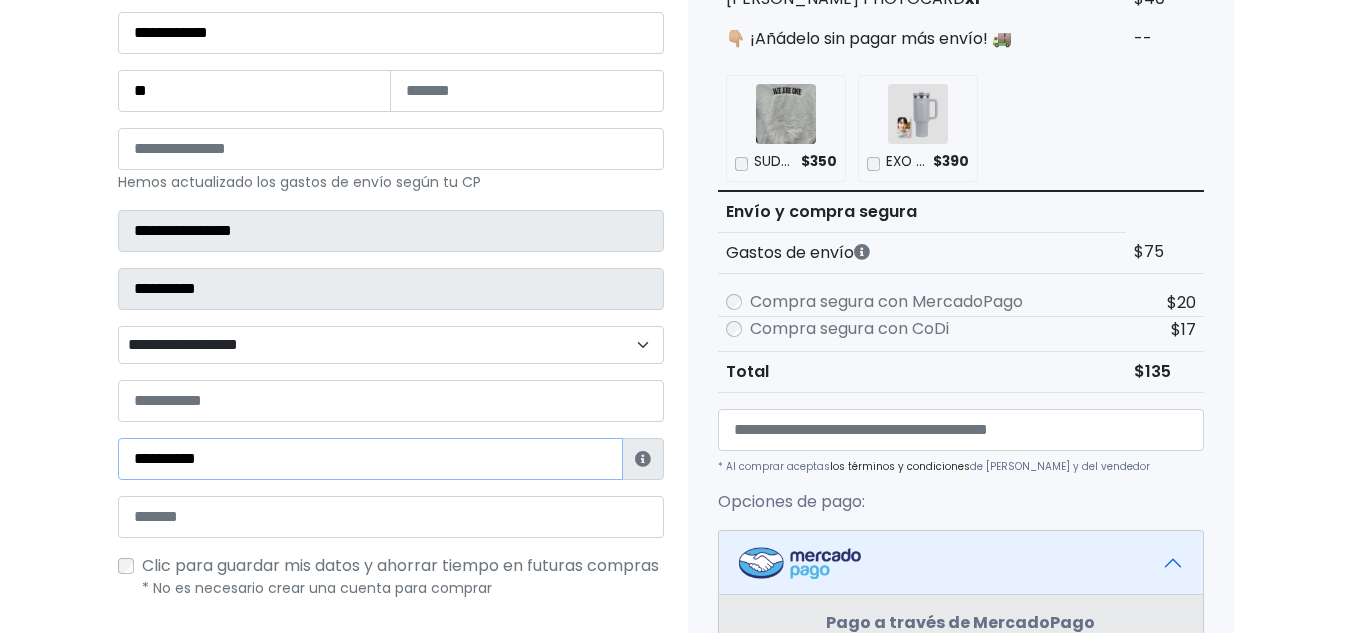scroll, scrollTop: 400, scrollLeft: 0, axis: vertical 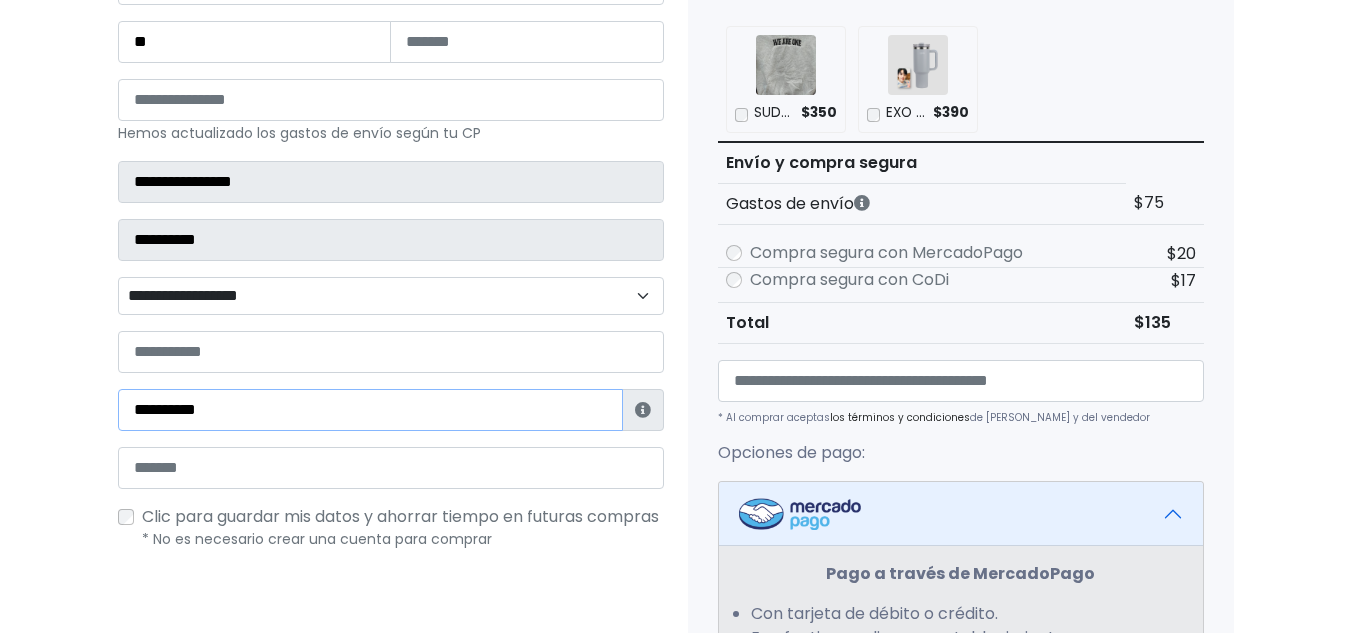 type on "**********" 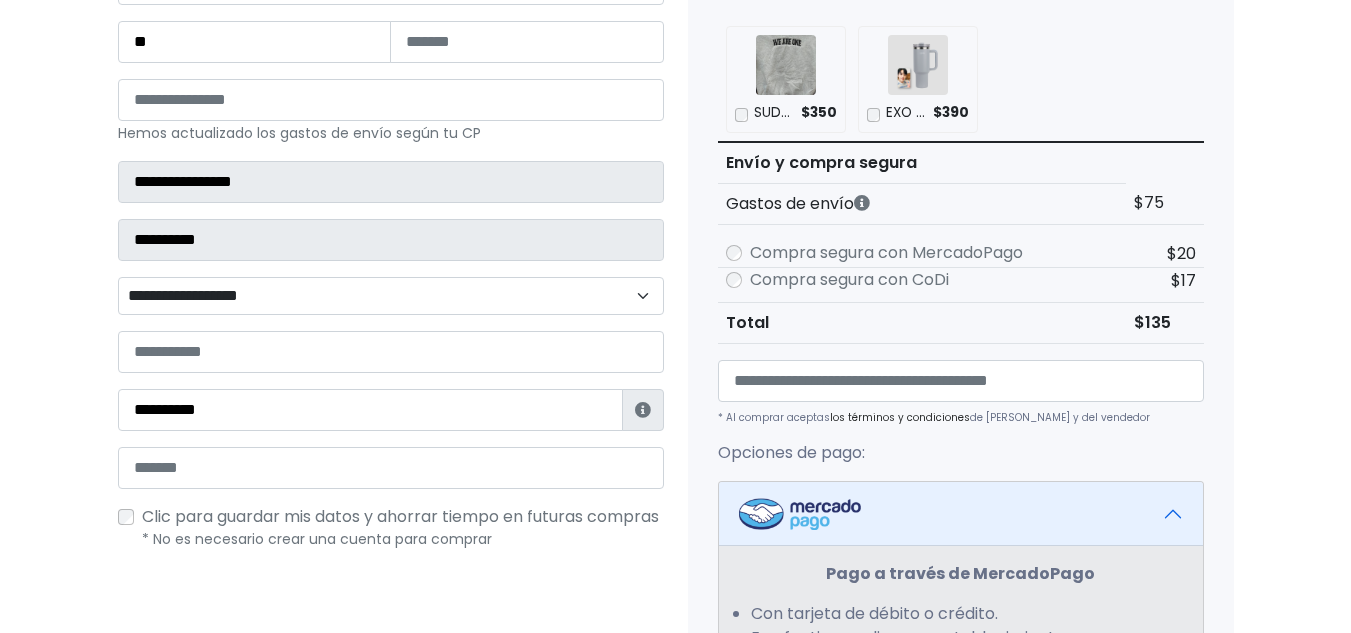 click on "**********" at bounding box center [391, 296] 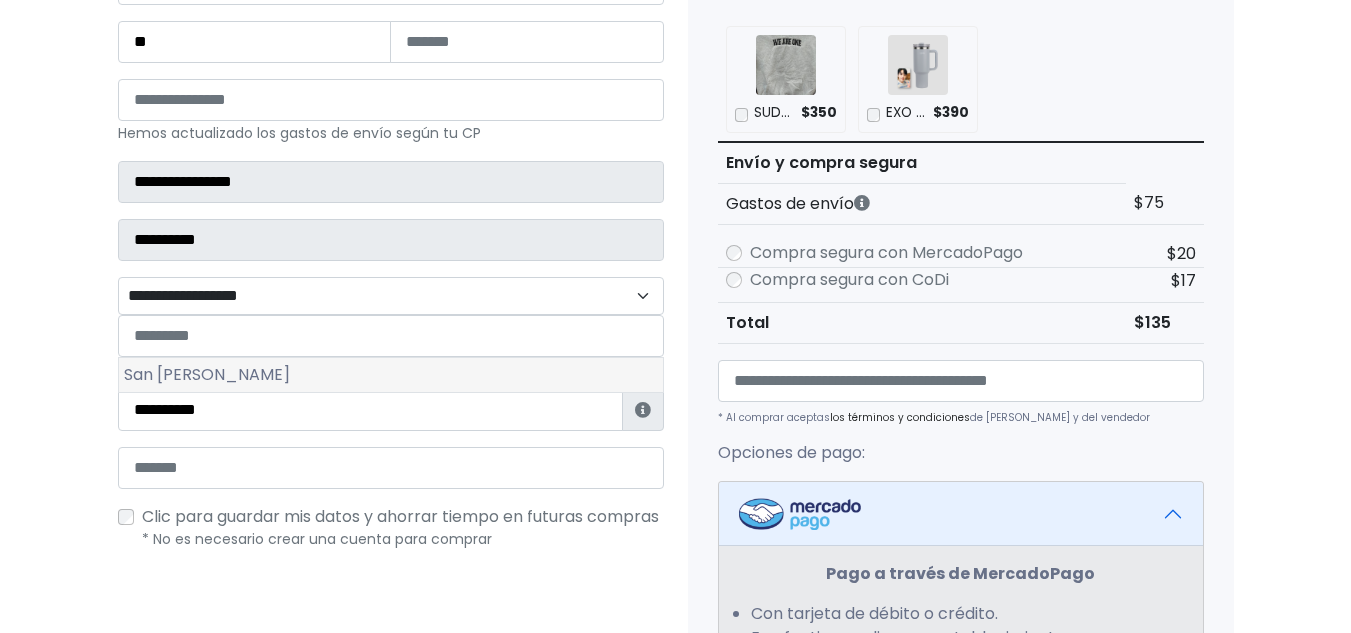 click on "San Luis Tlaxialtemalco" at bounding box center [391, 375] 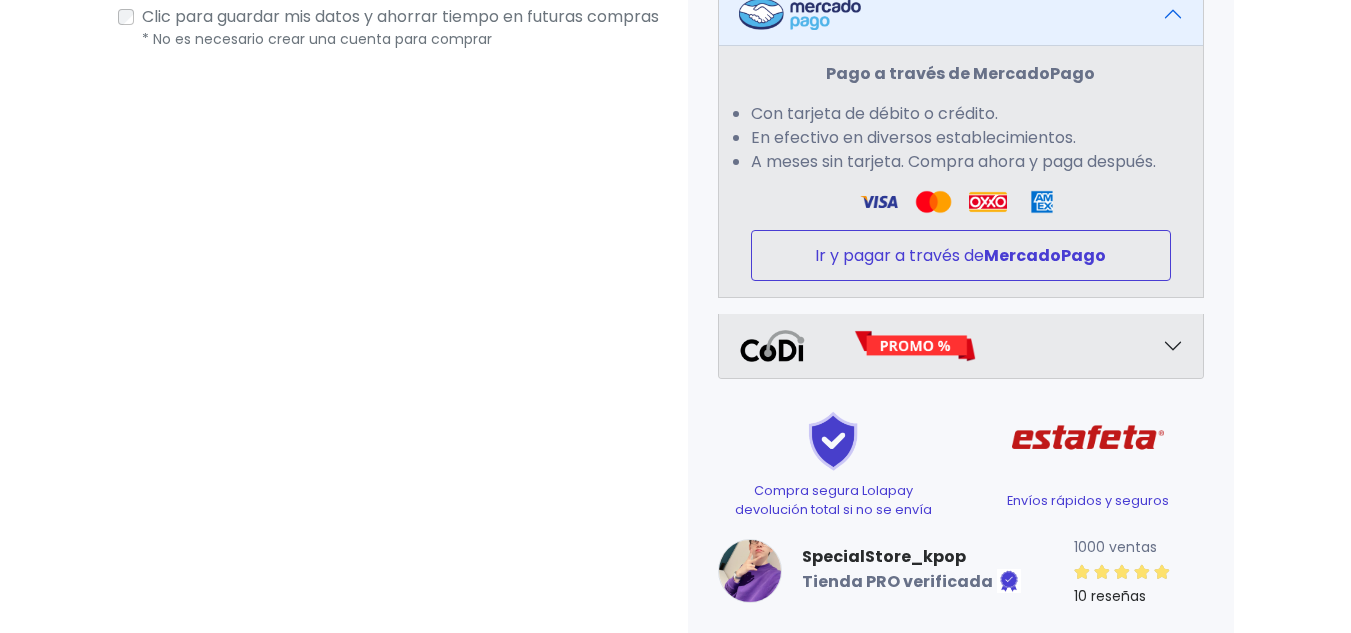 click on "Ir y pagar a través de  MercadoPago" at bounding box center [961, 255] 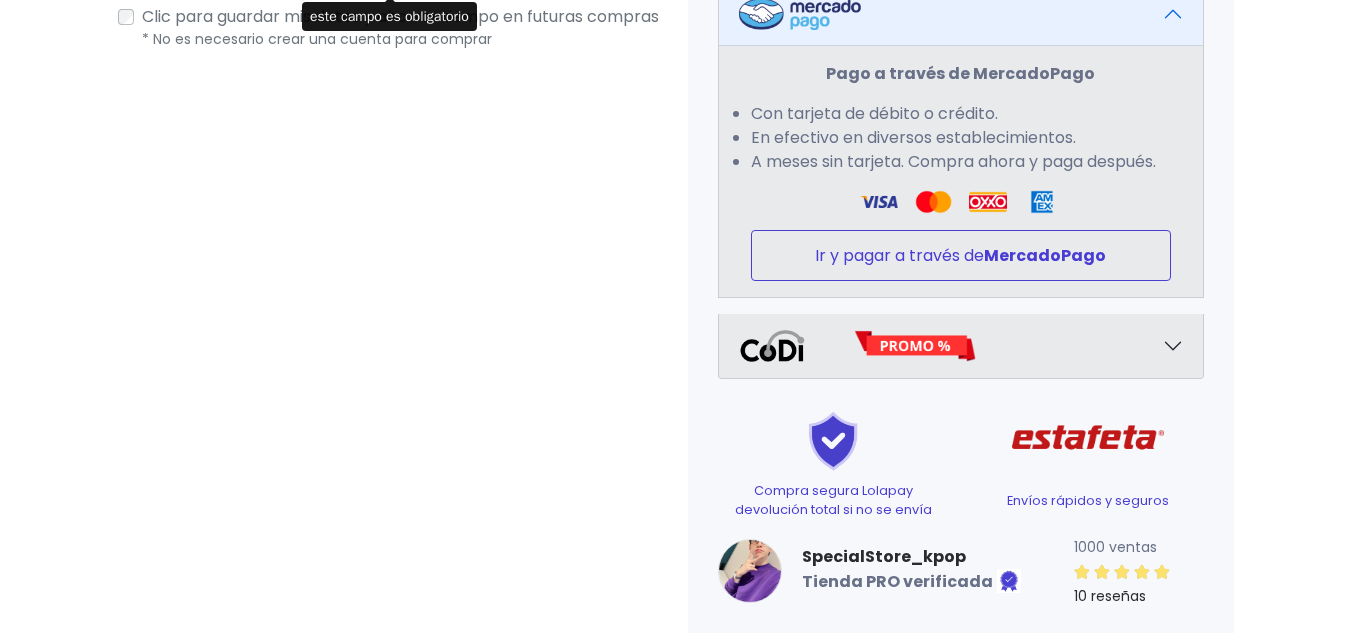 scroll, scrollTop: 848, scrollLeft: 0, axis: vertical 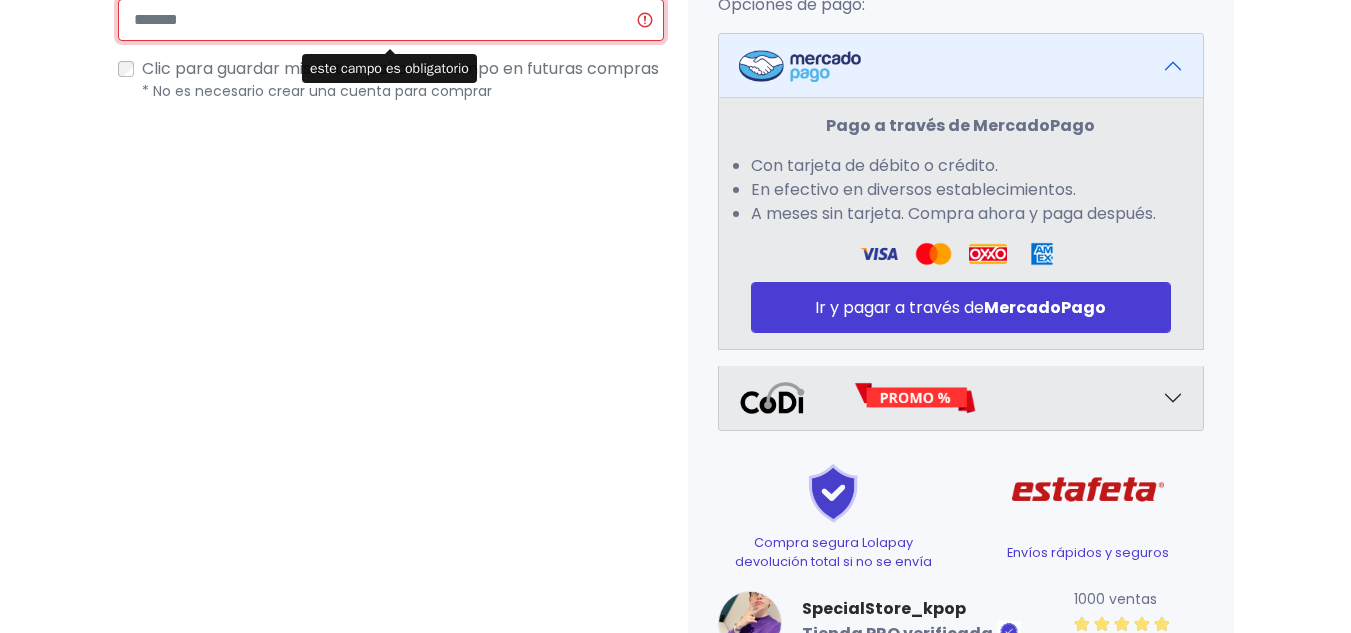 click at bounding box center [391, 20] 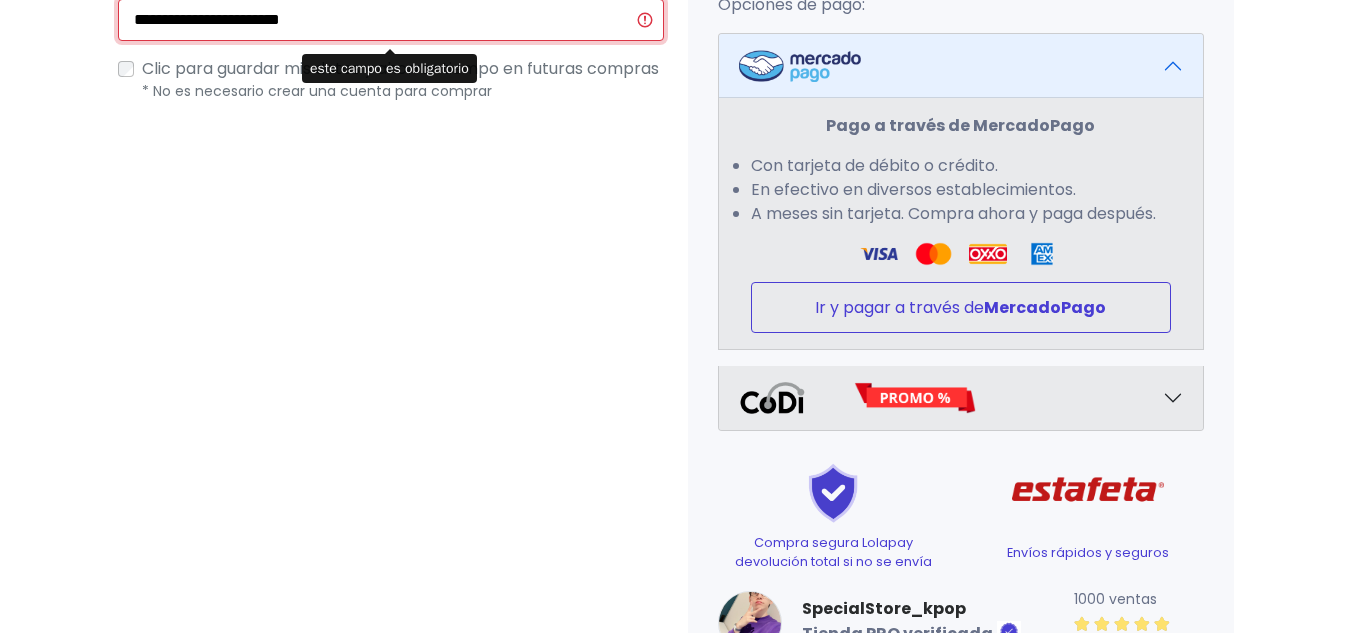 type on "**********" 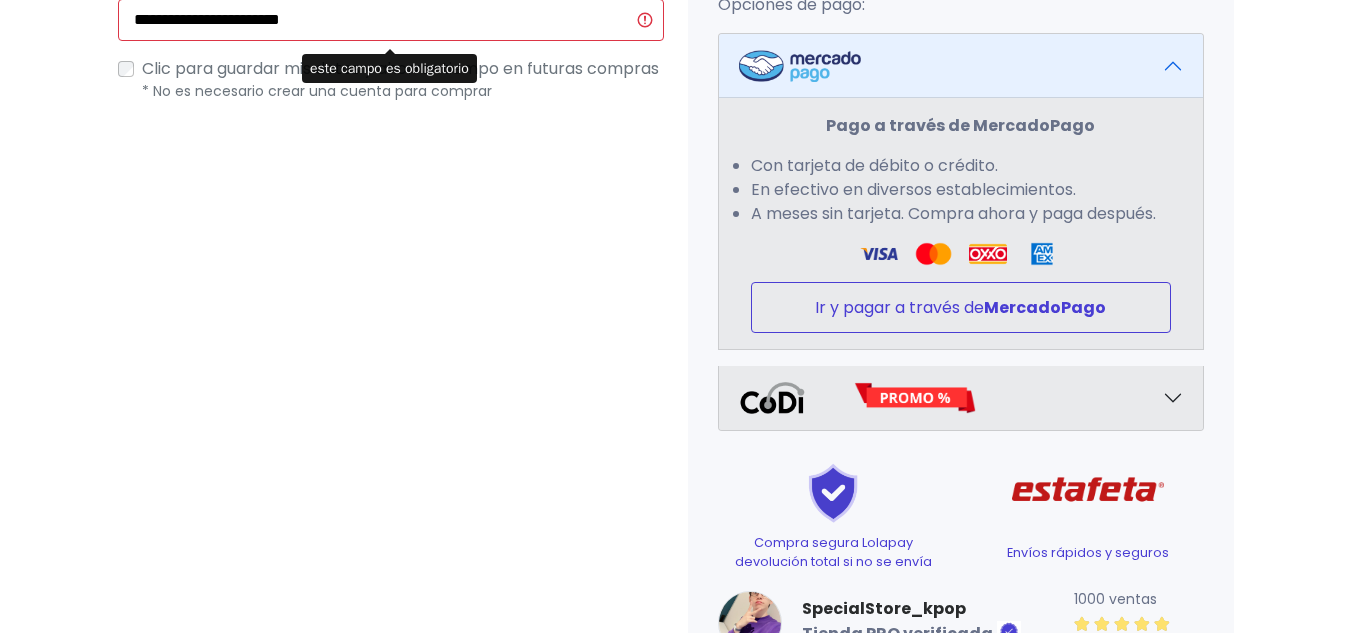 click on "Ir y pagar a través de  MercadoPago" at bounding box center (961, 307) 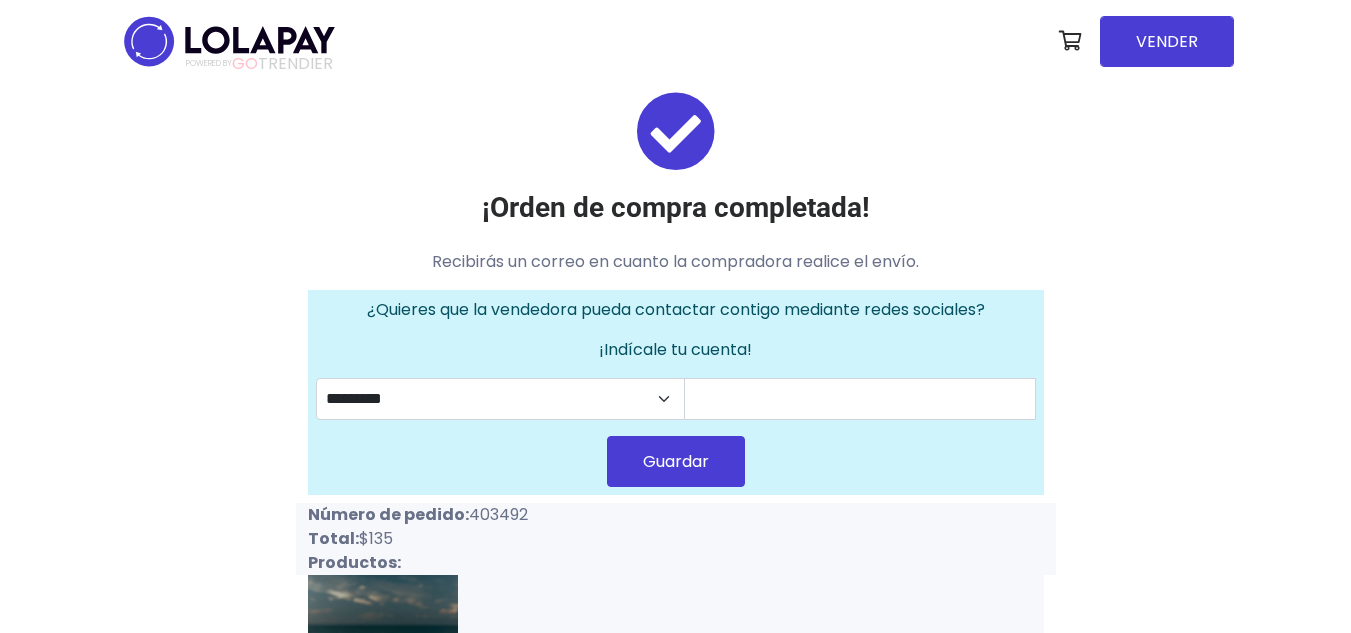 scroll, scrollTop: 0, scrollLeft: 0, axis: both 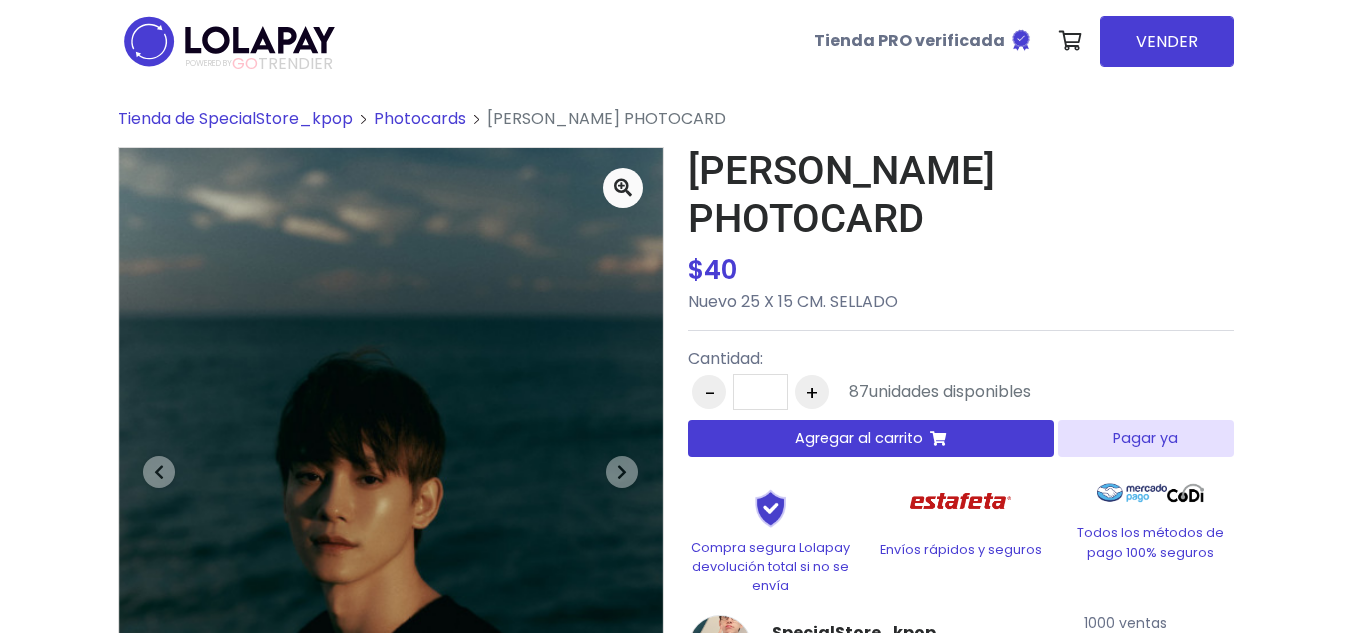 click at bounding box center [938, 439] 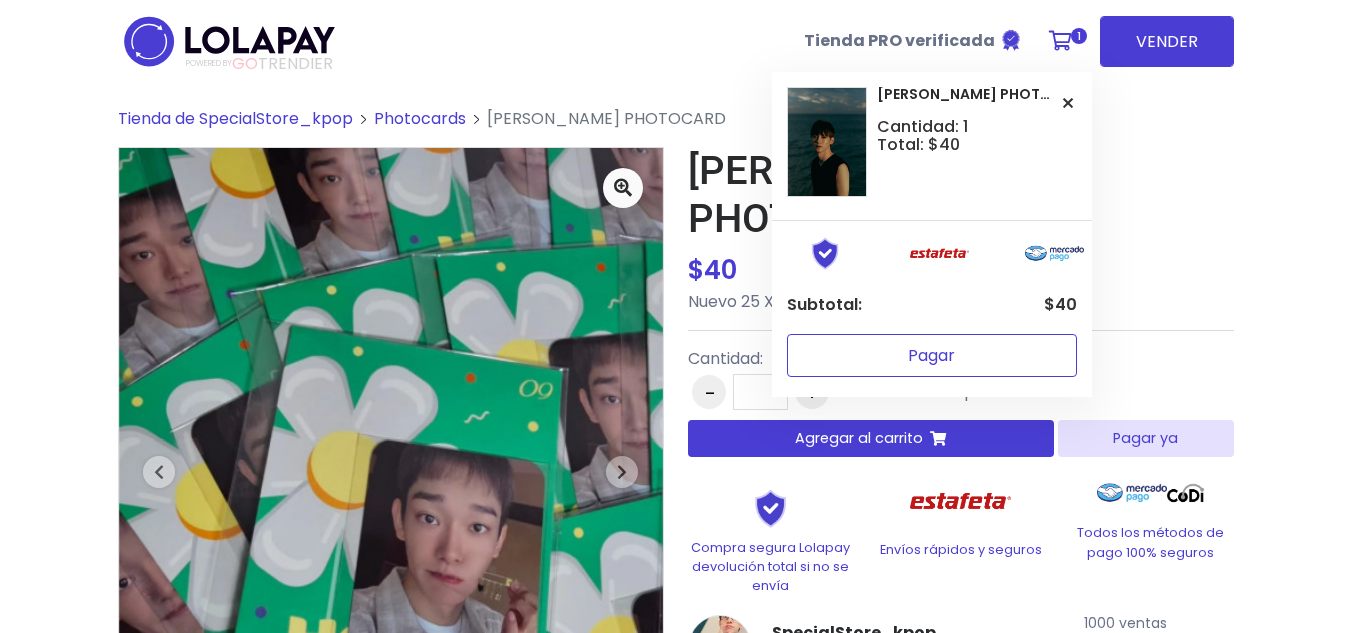 click on "Pagar" at bounding box center (932, 355) 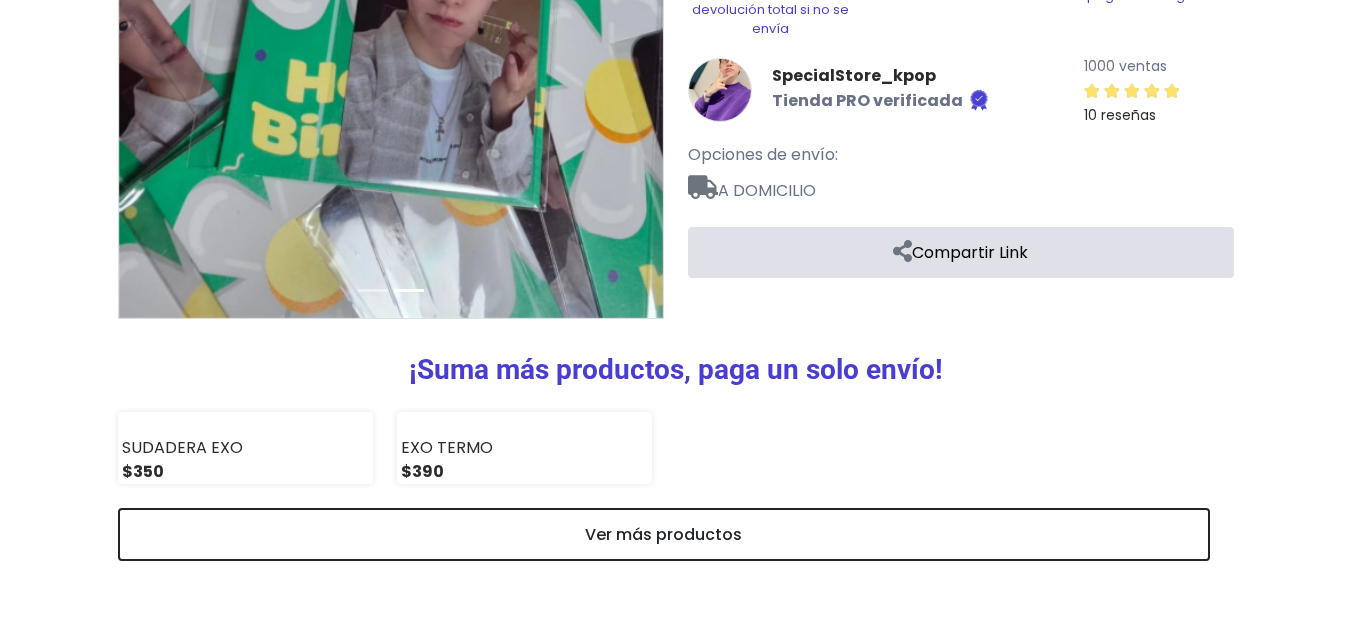 scroll, scrollTop: 887, scrollLeft: 0, axis: vertical 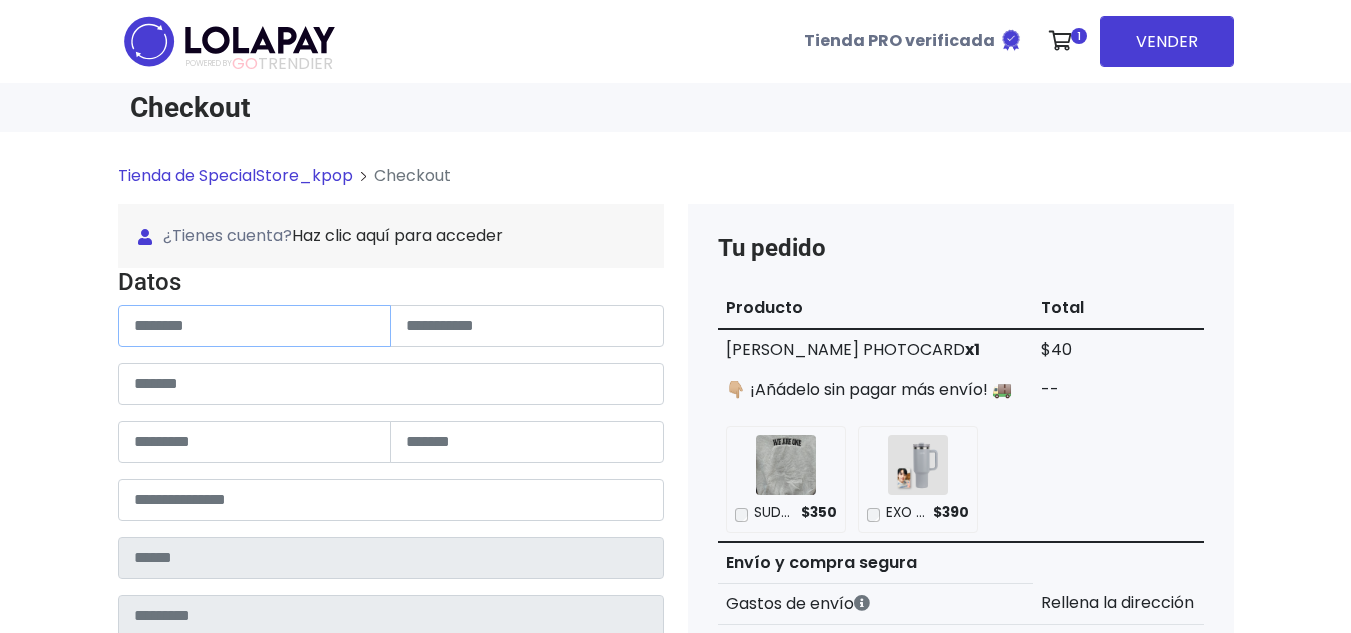 click at bounding box center (255, 326) 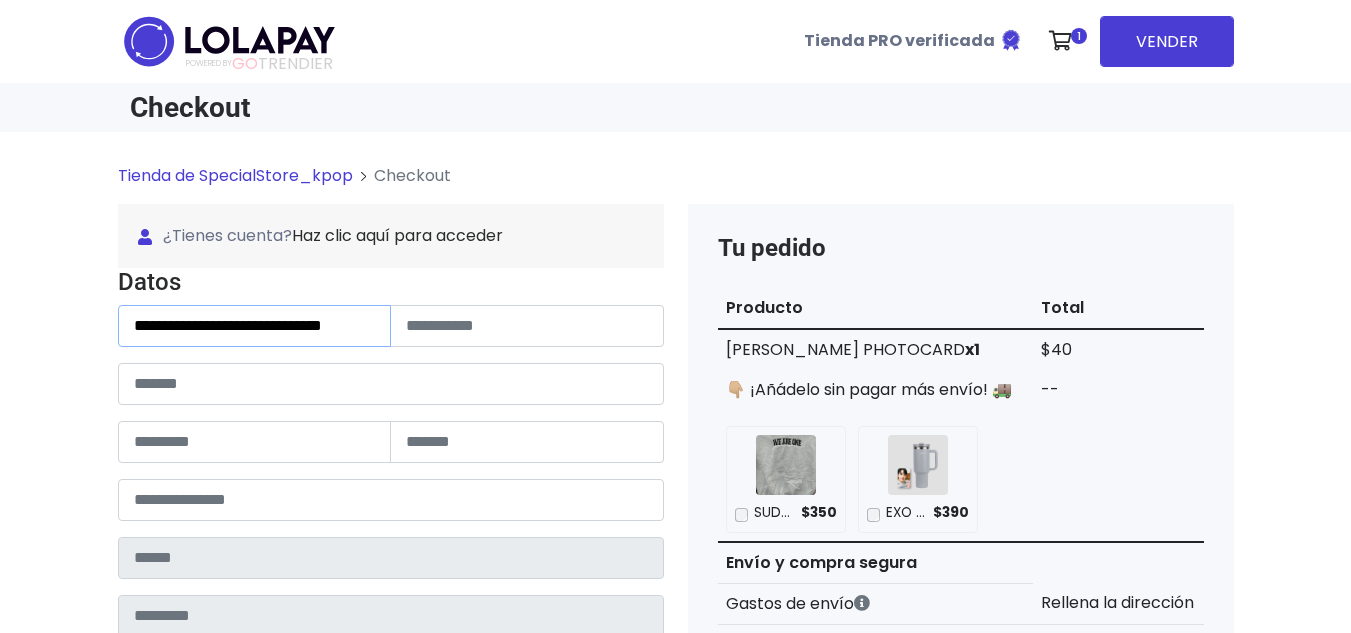 scroll, scrollTop: 0, scrollLeft: 2, axis: horizontal 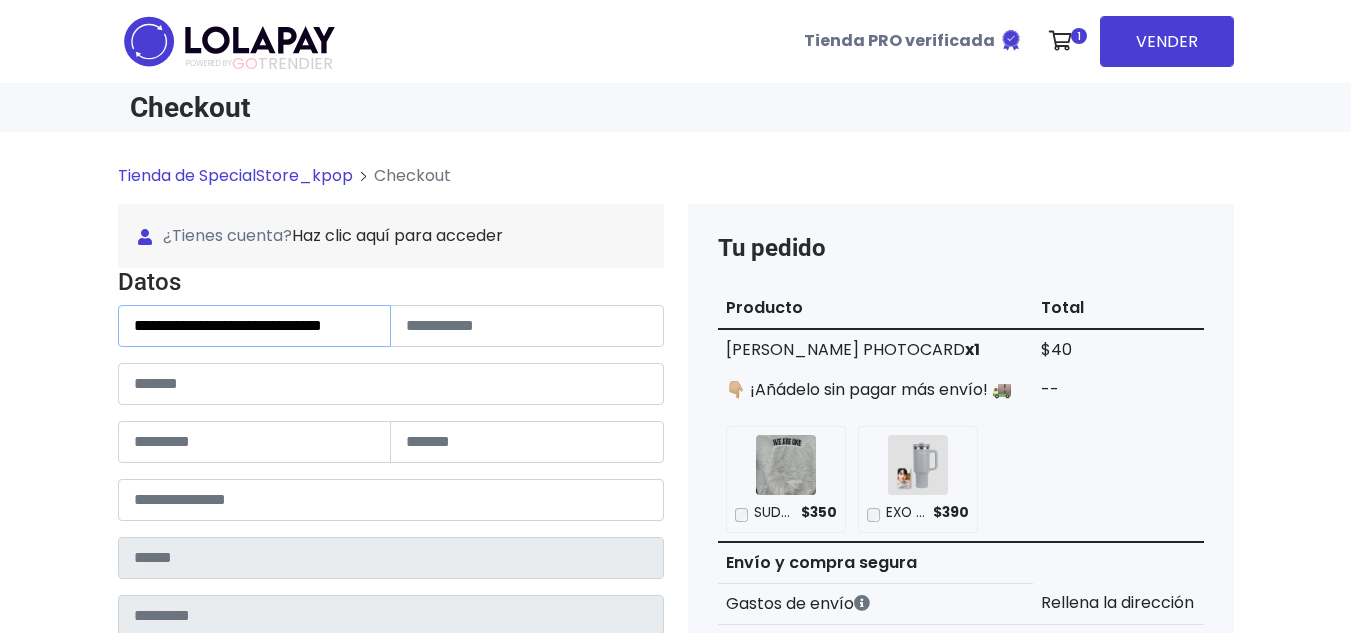 drag, startPoint x: 240, startPoint y: 326, endPoint x: 524, endPoint y: 347, distance: 284.77536 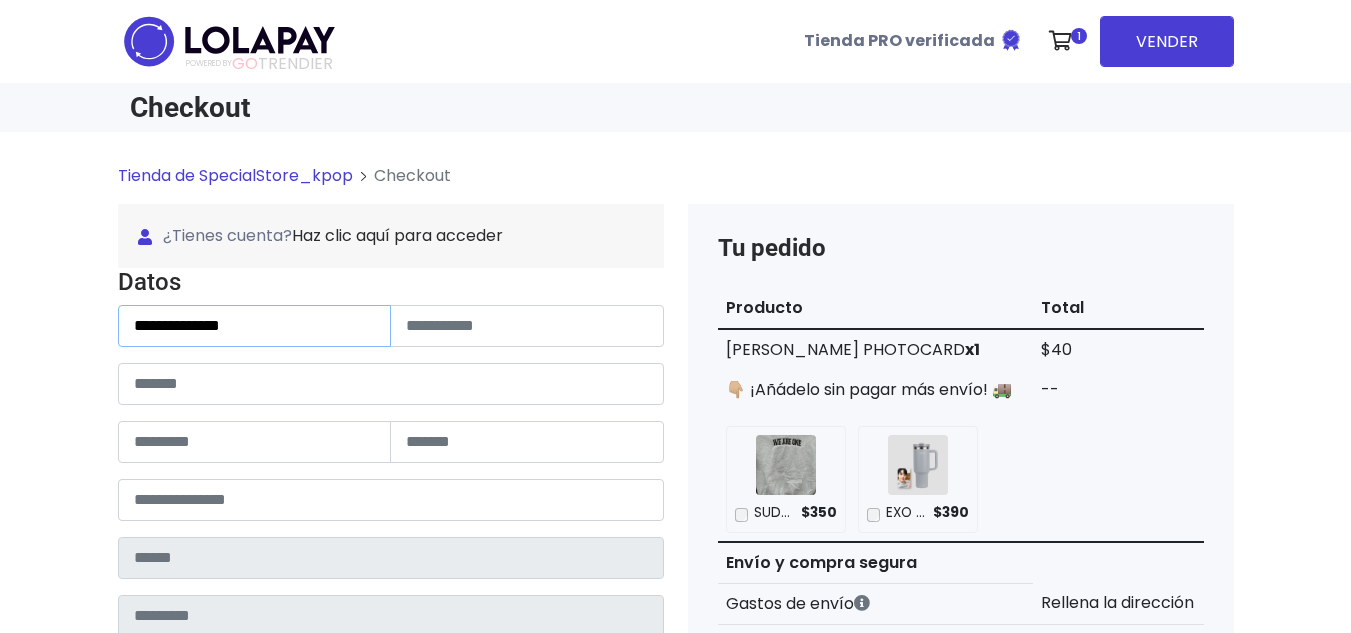 scroll, scrollTop: 0, scrollLeft: 0, axis: both 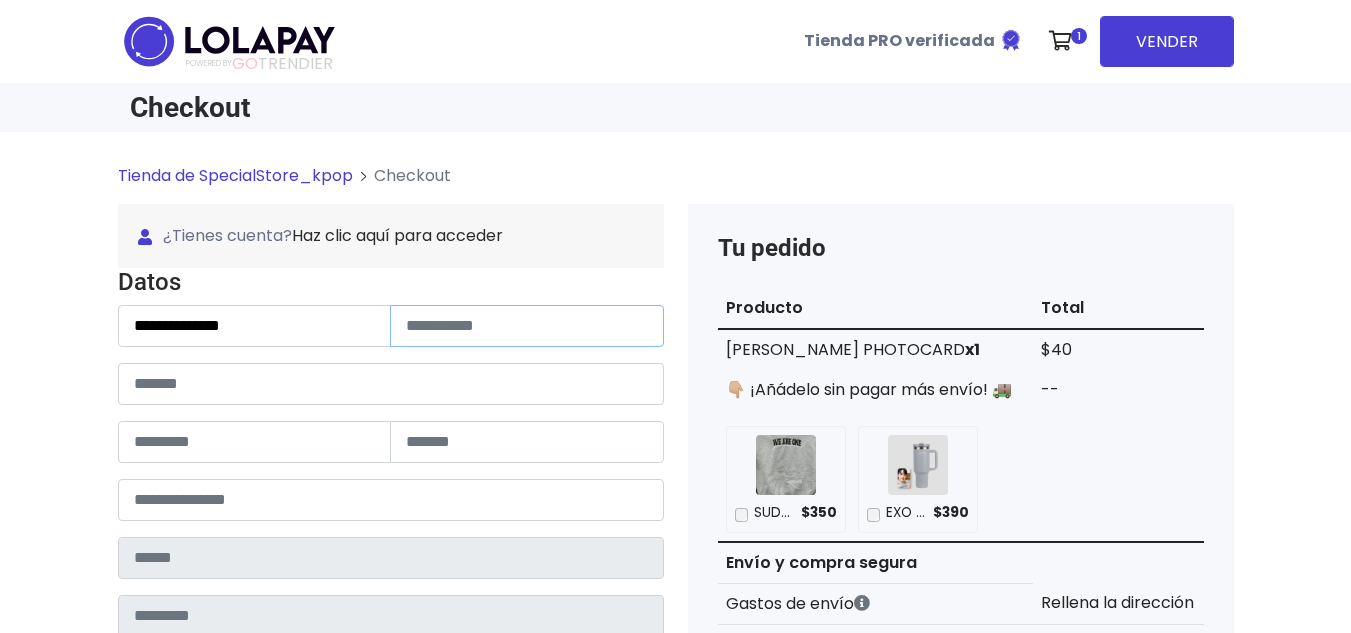 click at bounding box center (527, 326) 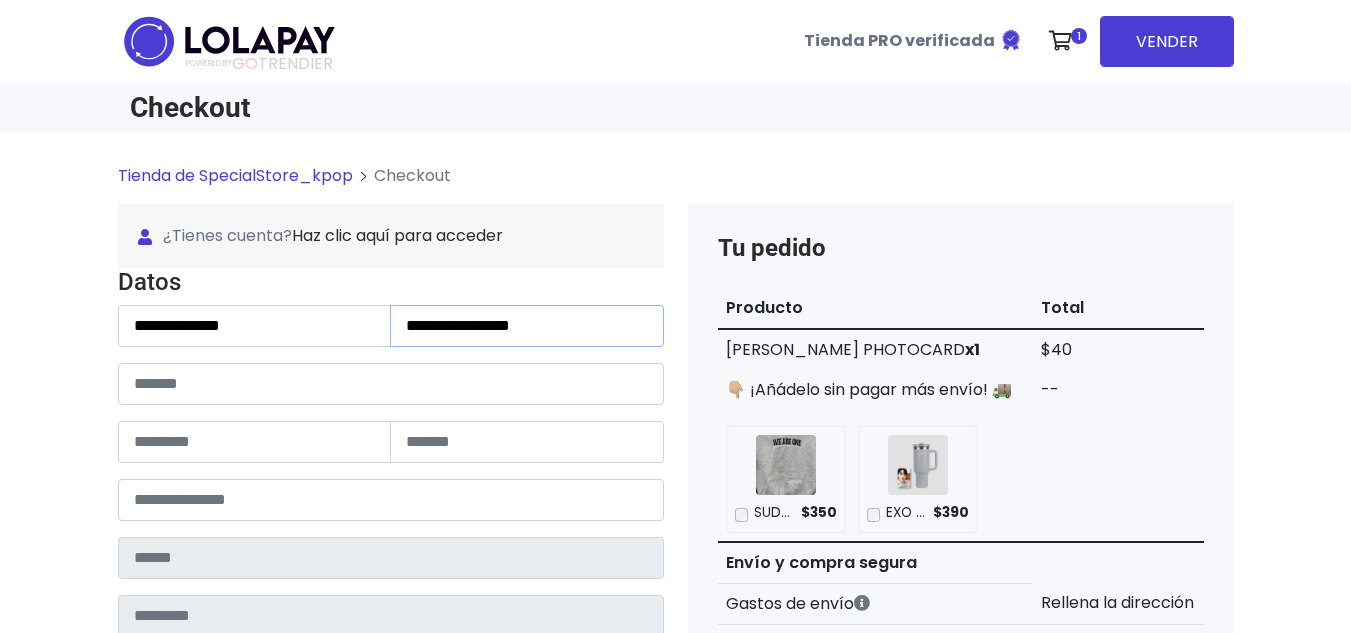 type on "**********" 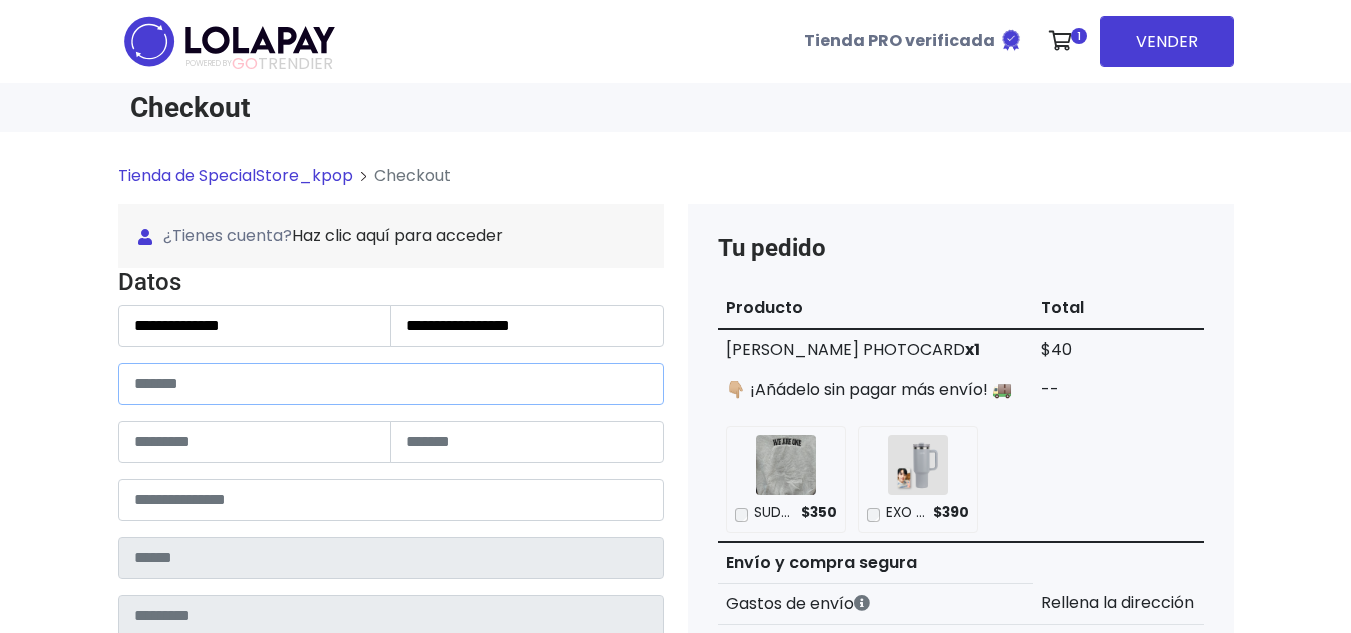 click at bounding box center [391, 384] 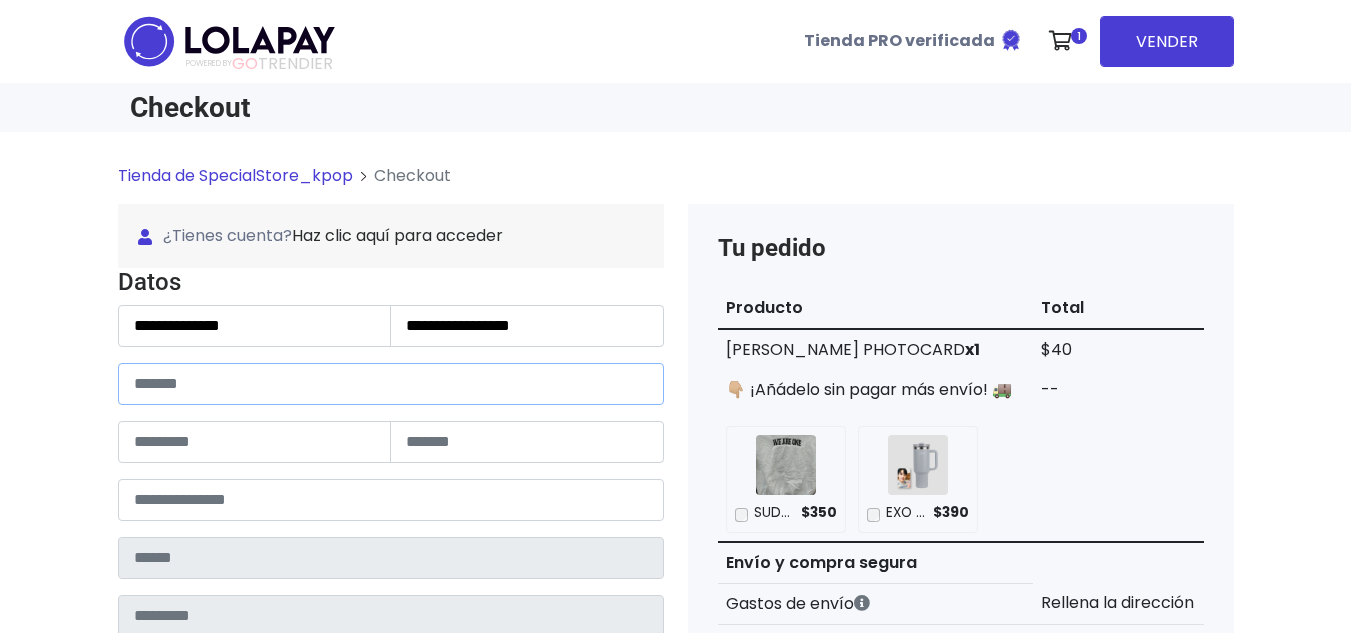 paste on "**********" 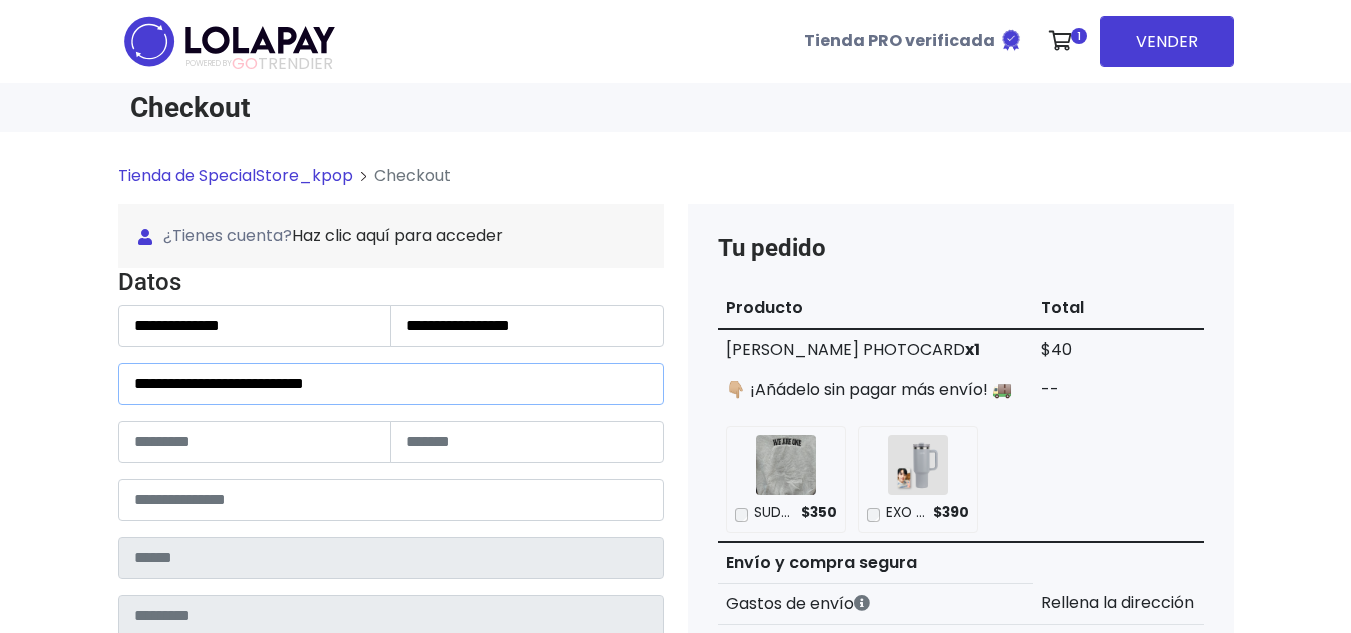 click on "**********" at bounding box center [391, 384] 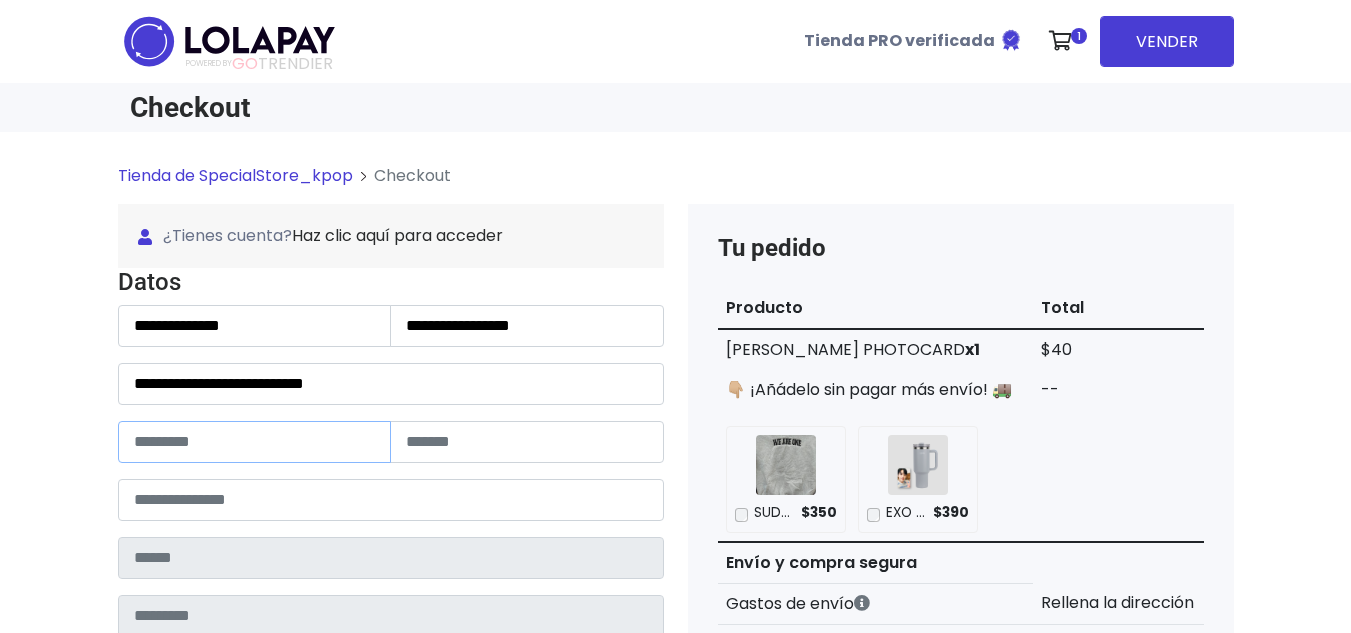 click at bounding box center (255, 442) 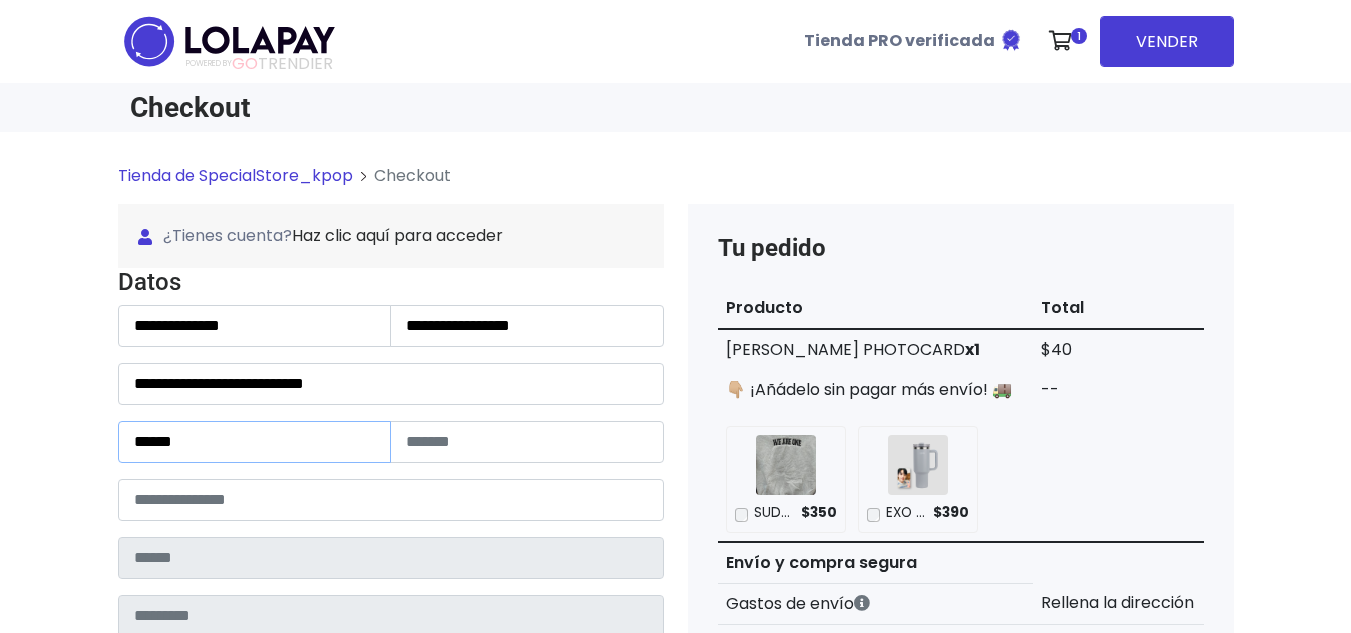 type on "******" 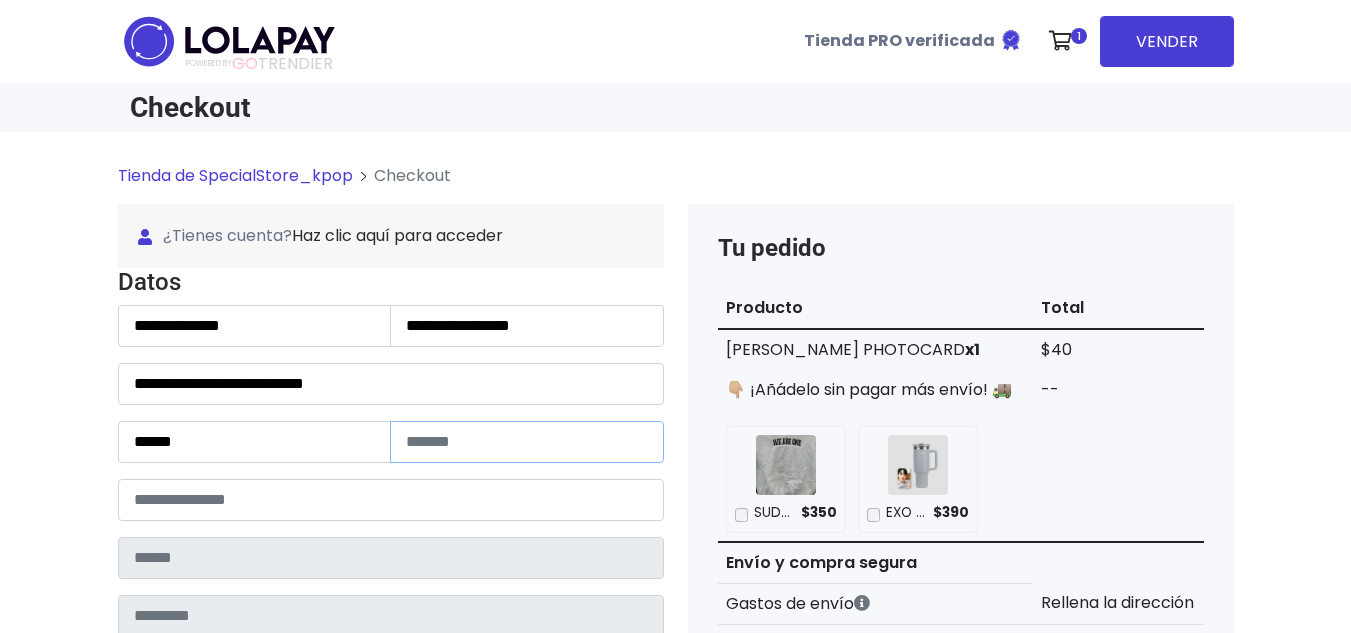 click at bounding box center [527, 442] 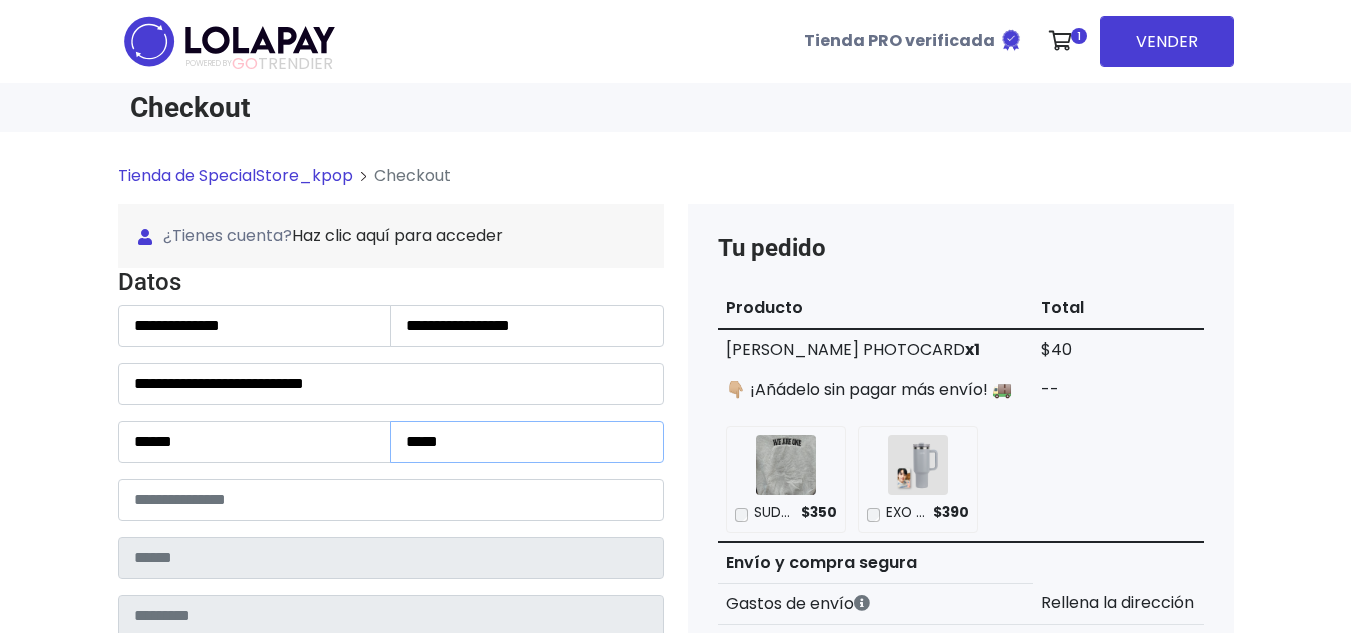 type on "*****" 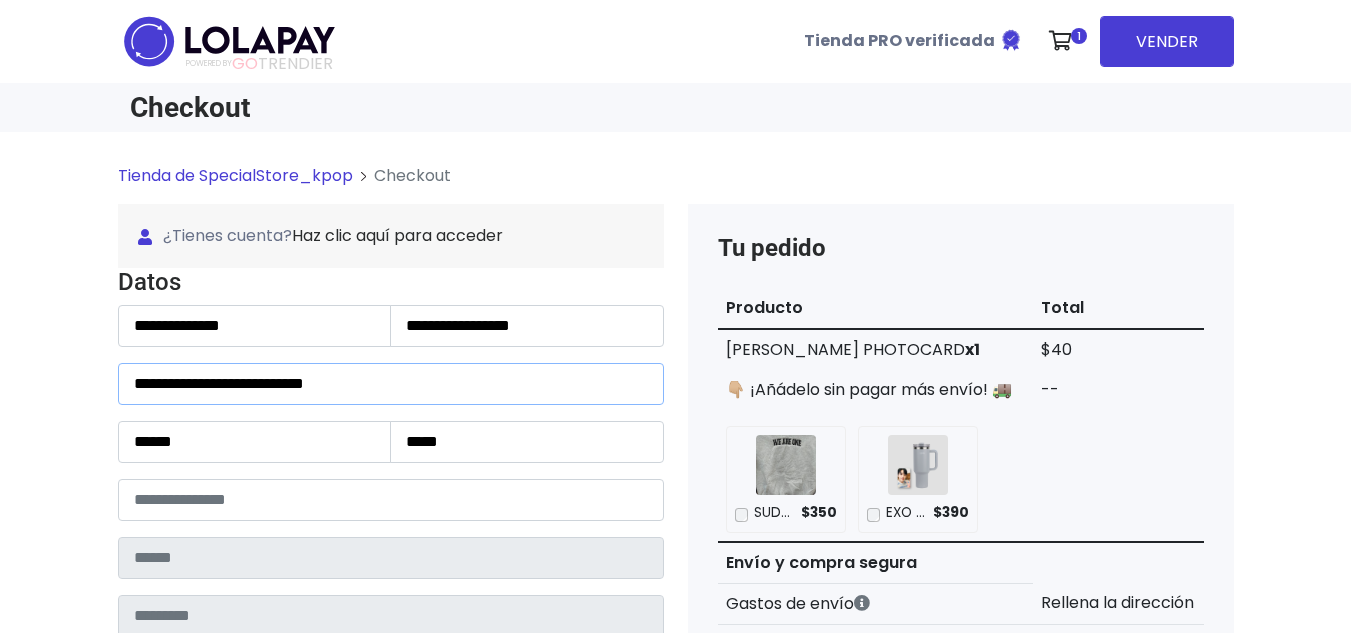 drag, startPoint x: 211, startPoint y: 386, endPoint x: 516, endPoint y: 395, distance: 305.13275 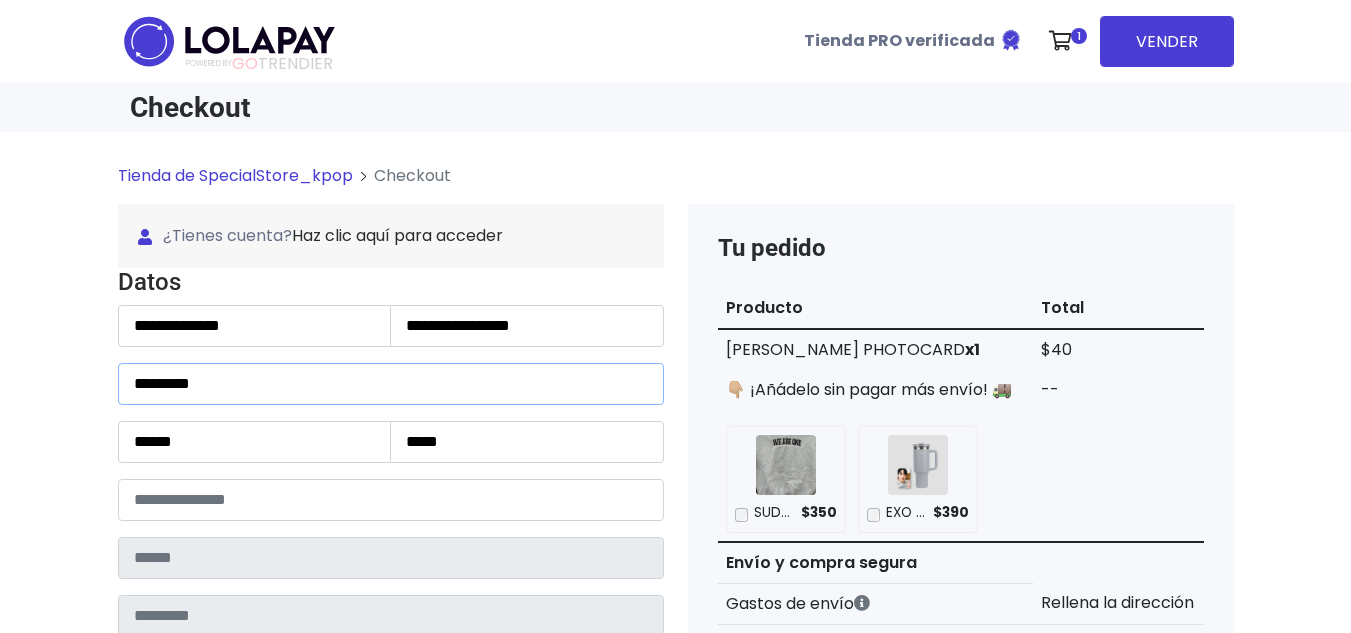 type on "********" 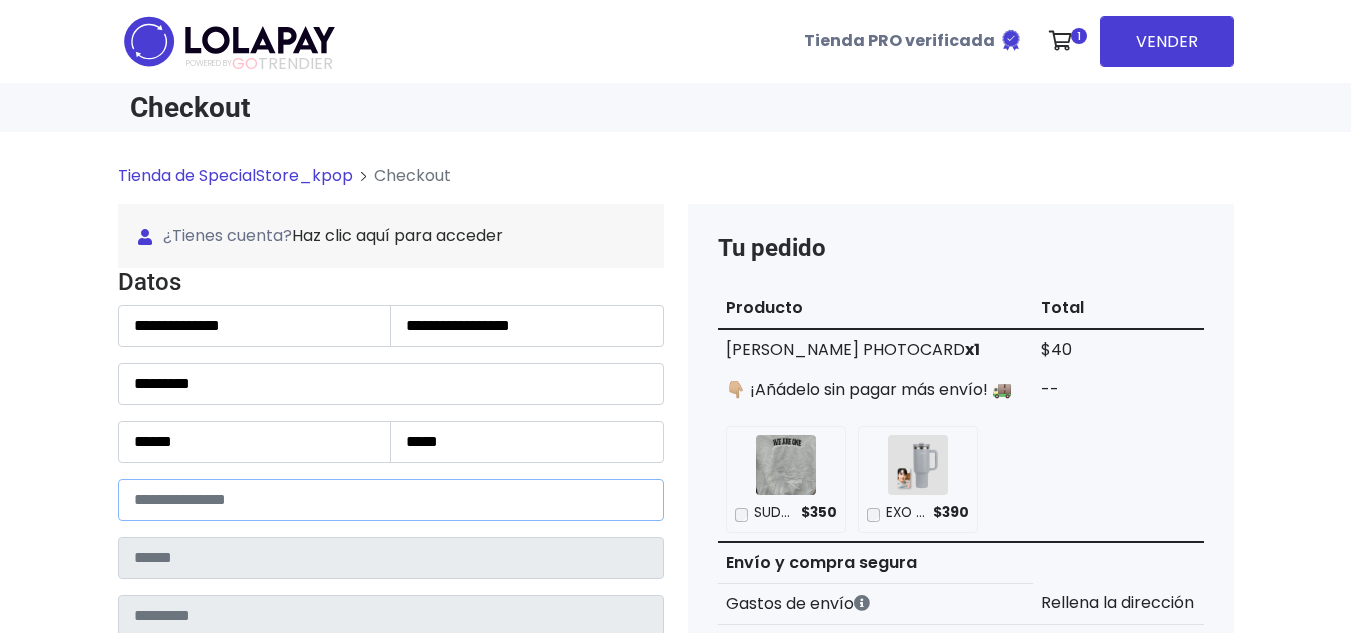 click at bounding box center (391, 500) 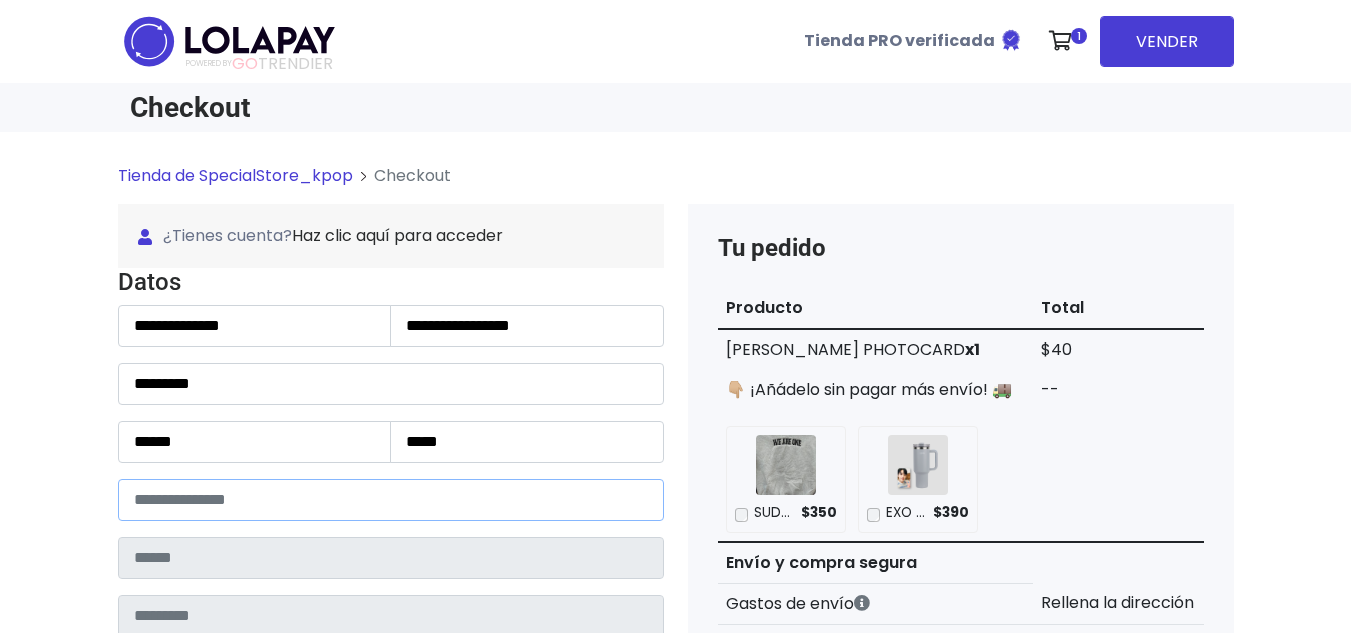 paste on "*****" 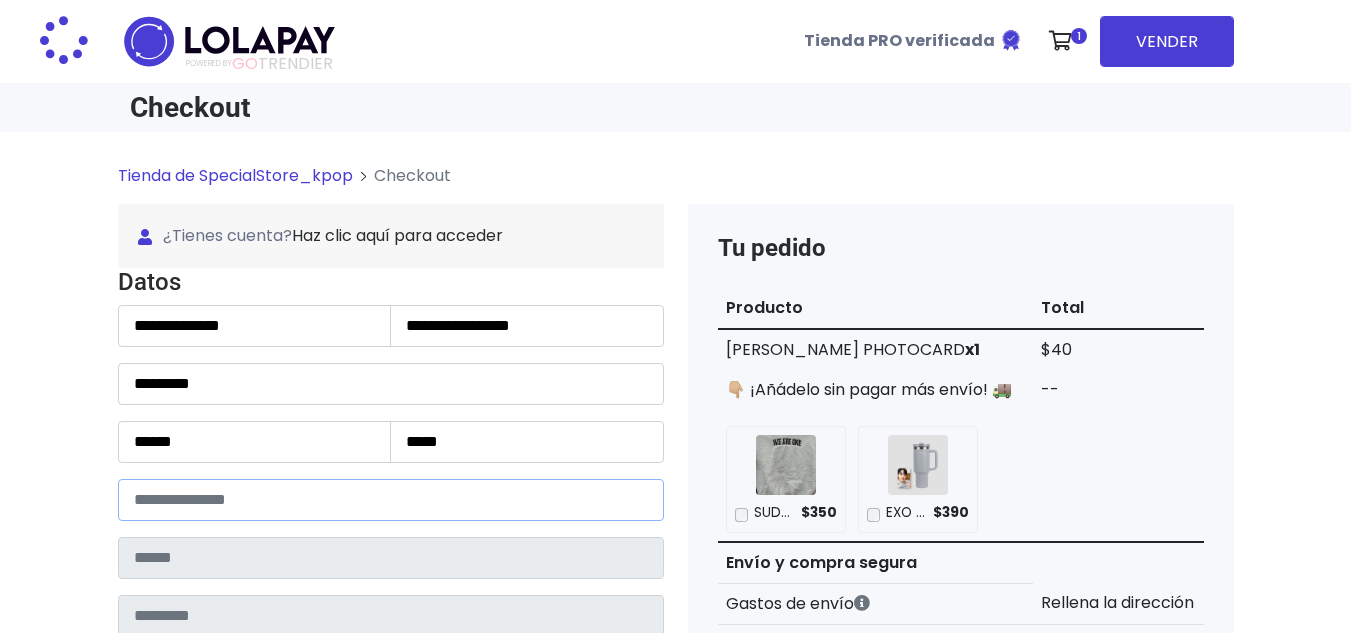 type on "**********" 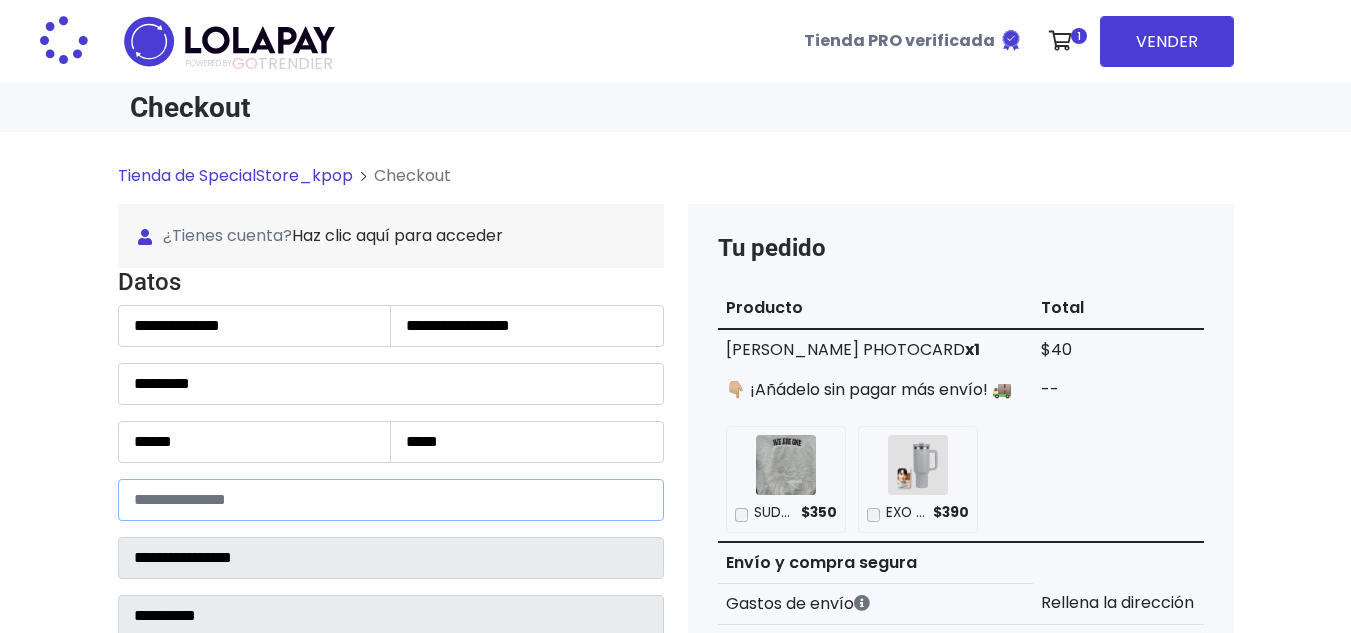 select 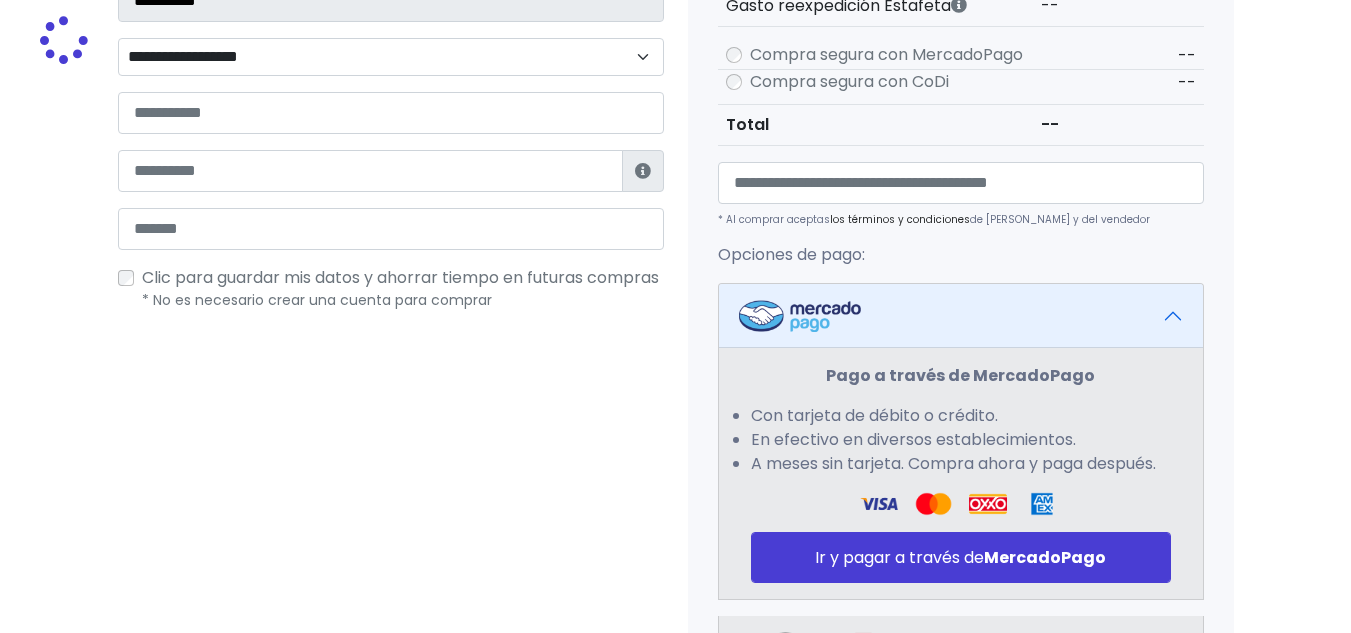 scroll, scrollTop: 661, scrollLeft: 0, axis: vertical 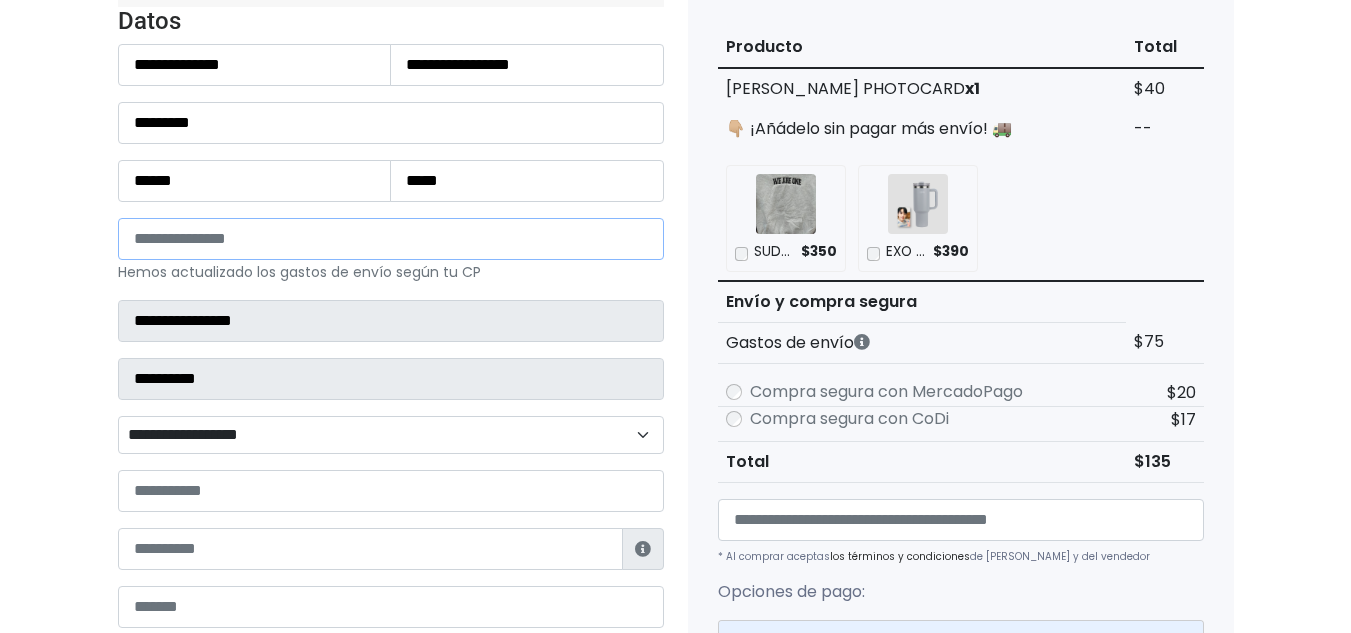 type on "*****" 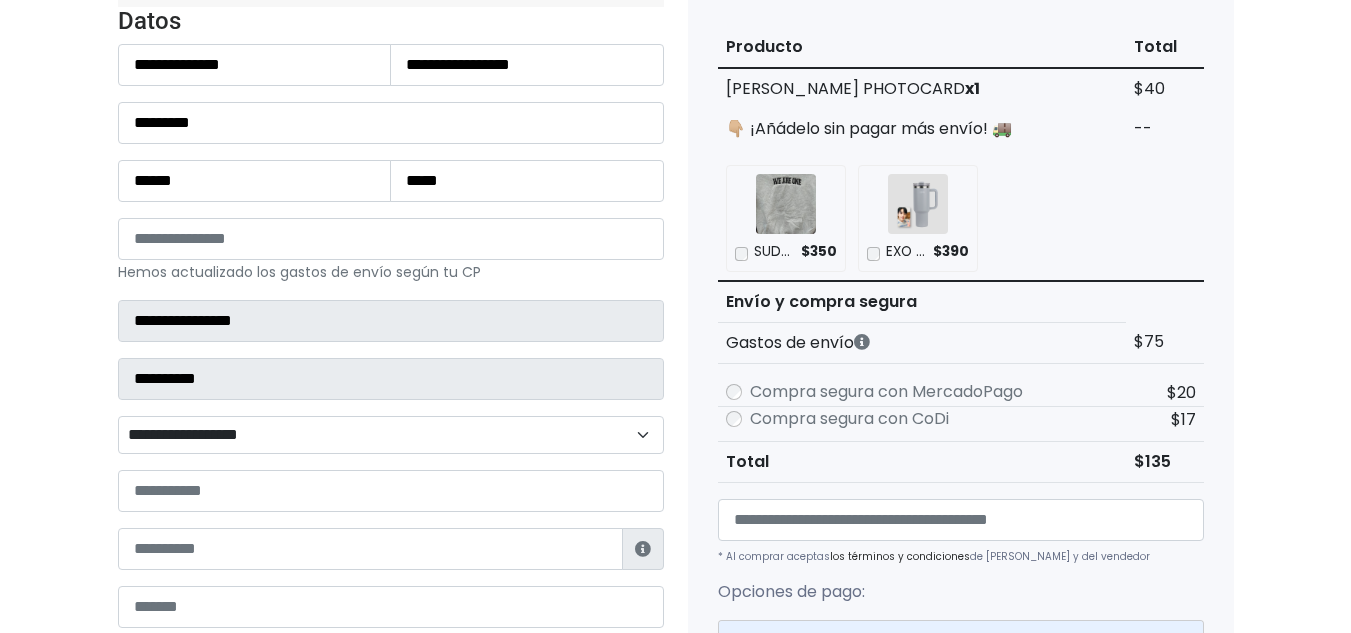 click on "**********" at bounding box center [391, 435] 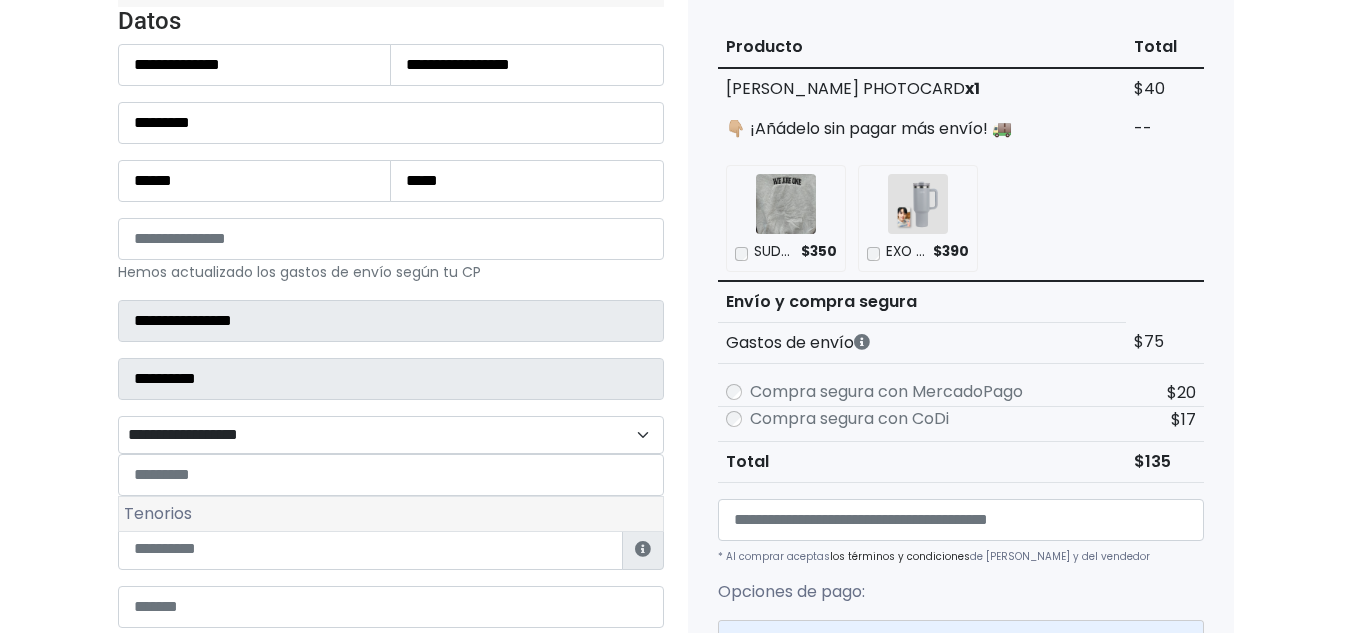 click on "Tenorios" at bounding box center (391, 514) 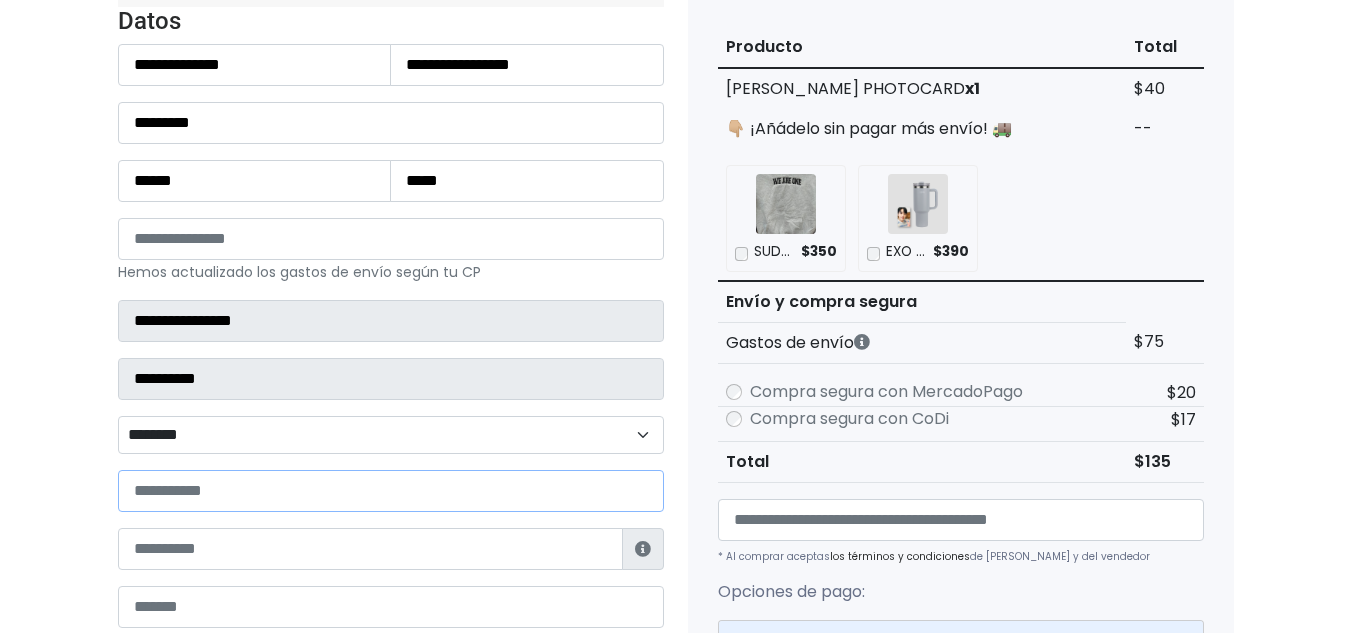 click at bounding box center [391, 491] 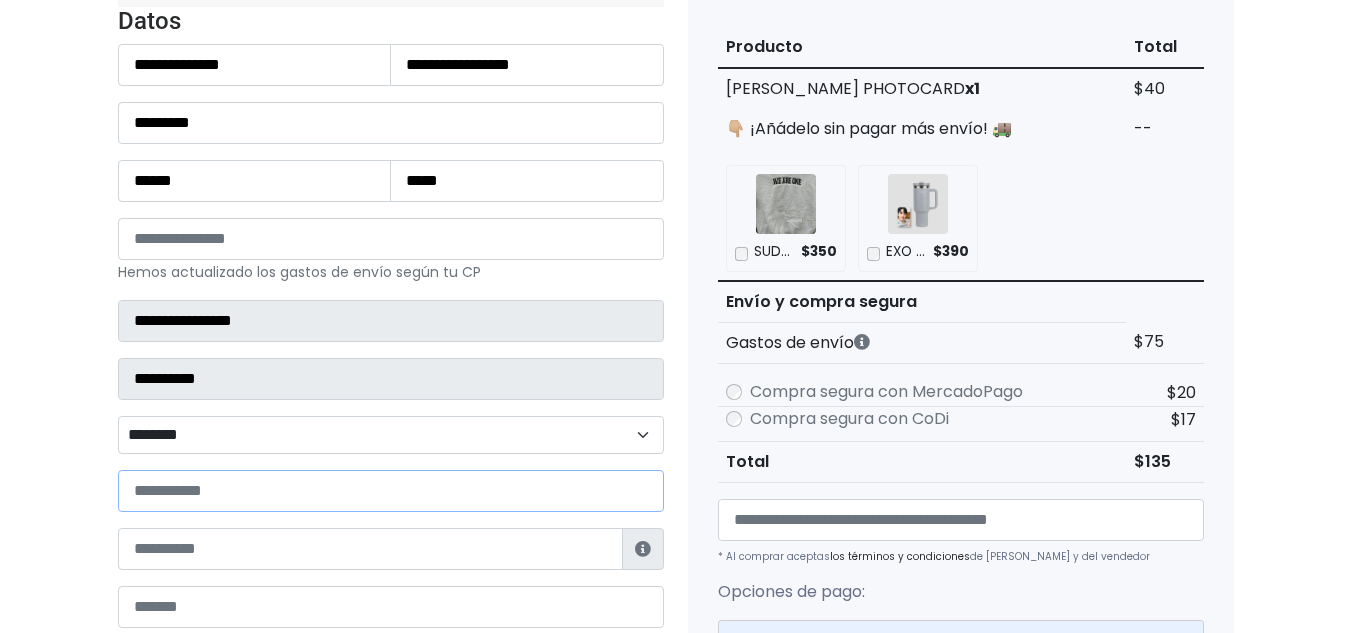 paste on "**********" 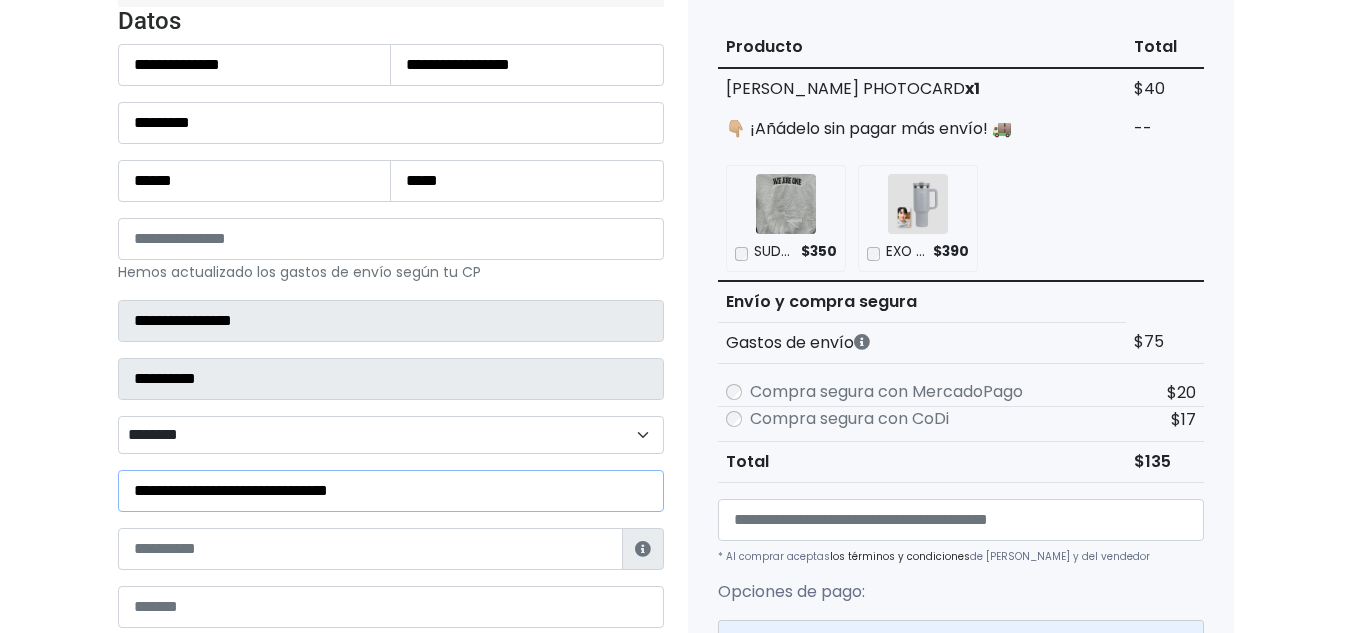 type on "**********" 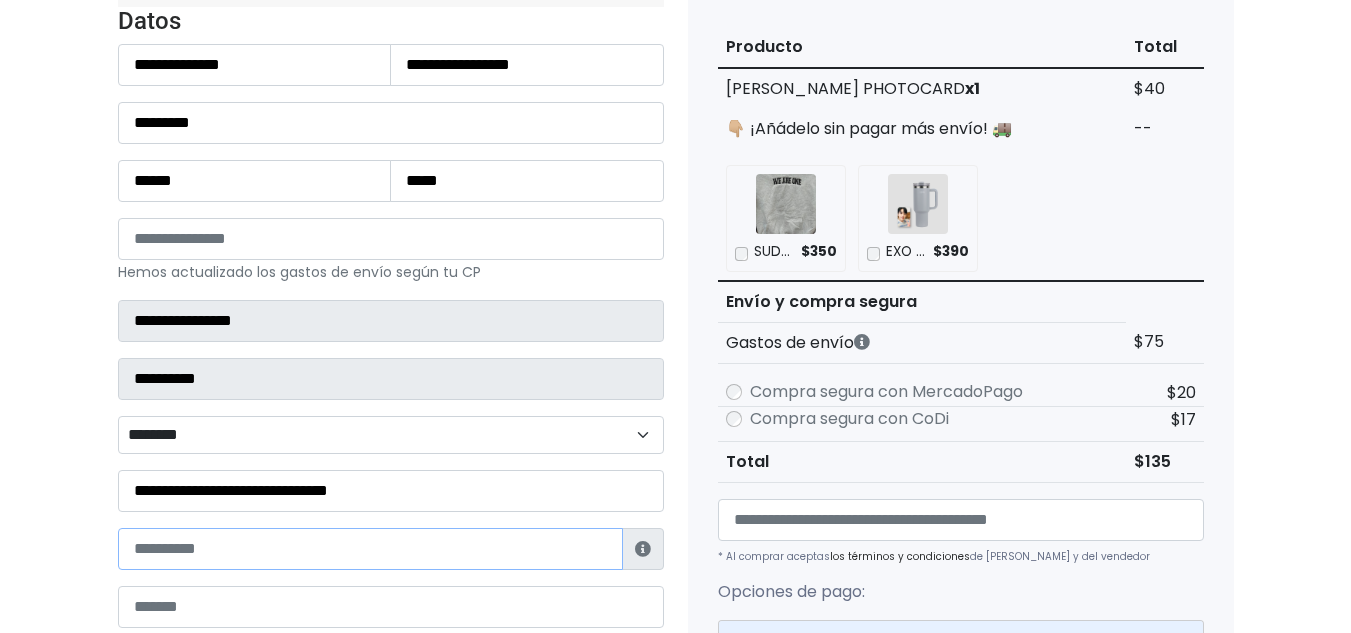 click at bounding box center (370, 549) 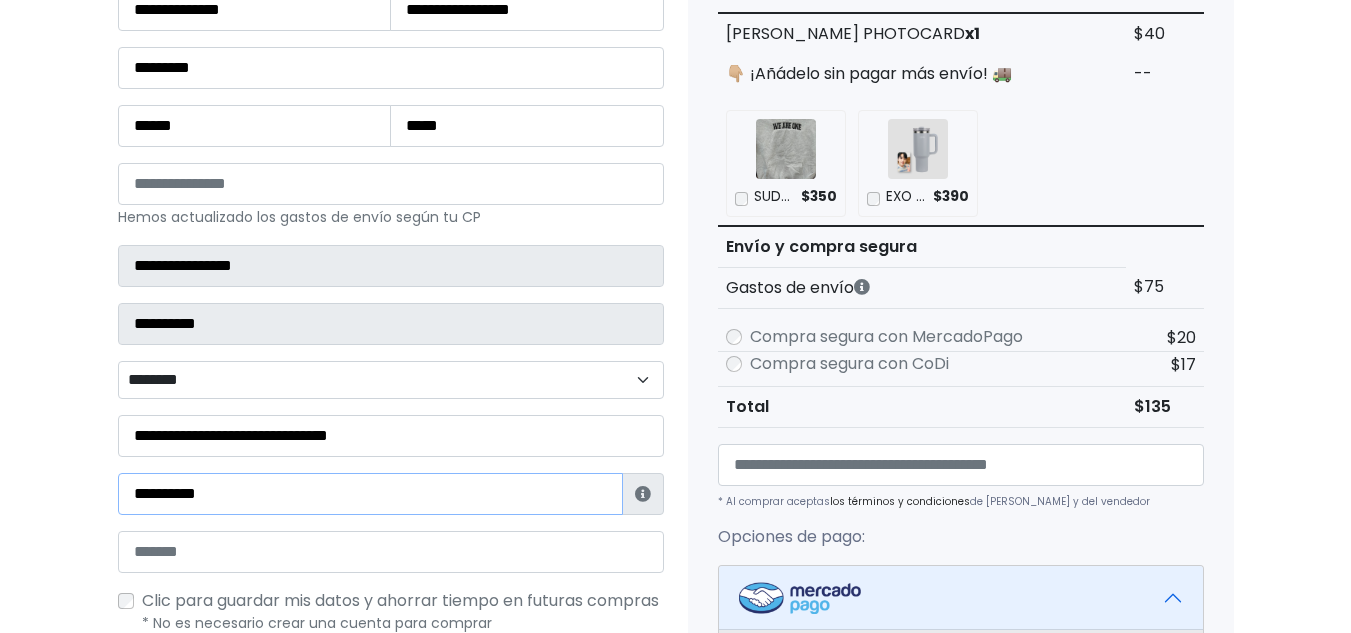 scroll, scrollTop: 361, scrollLeft: 0, axis: vertical 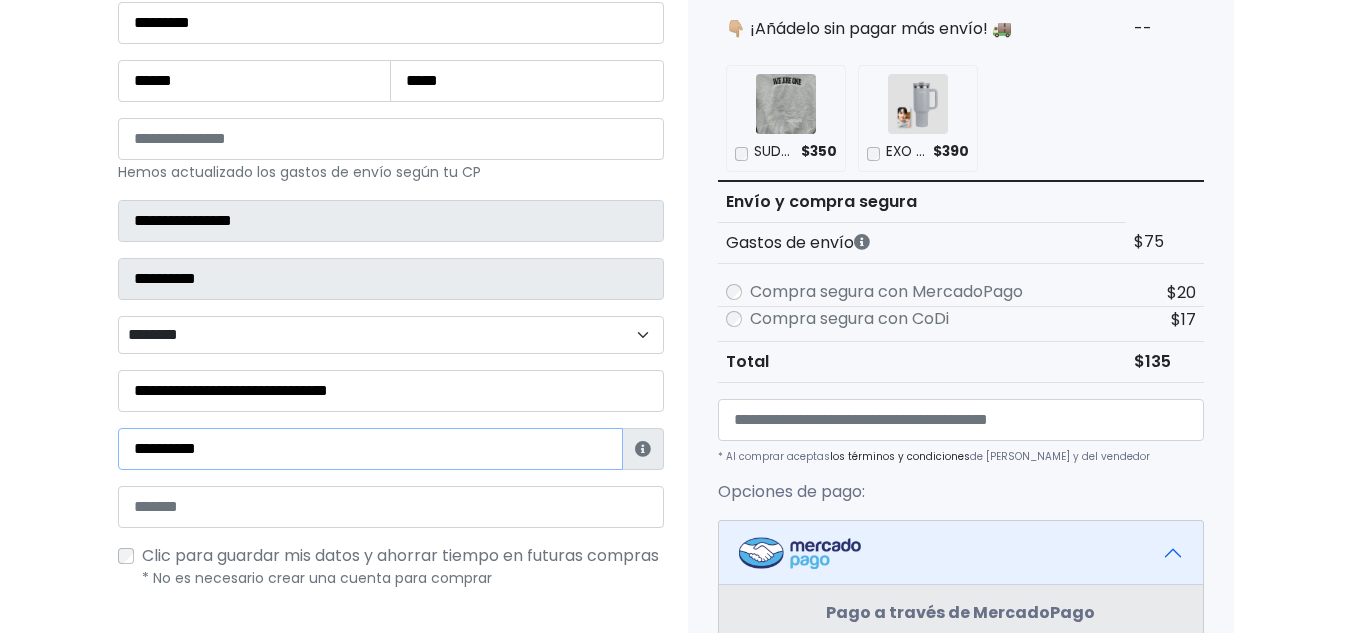 type on "**********" 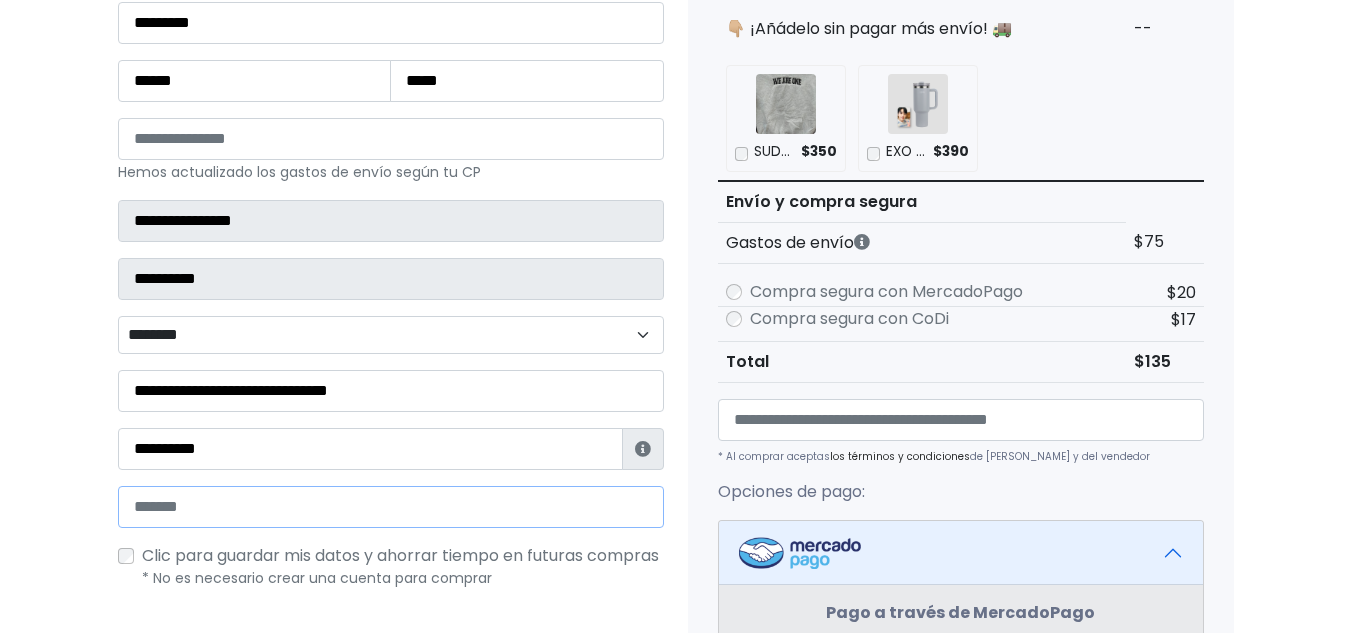 click at bounding box center (391, 507) 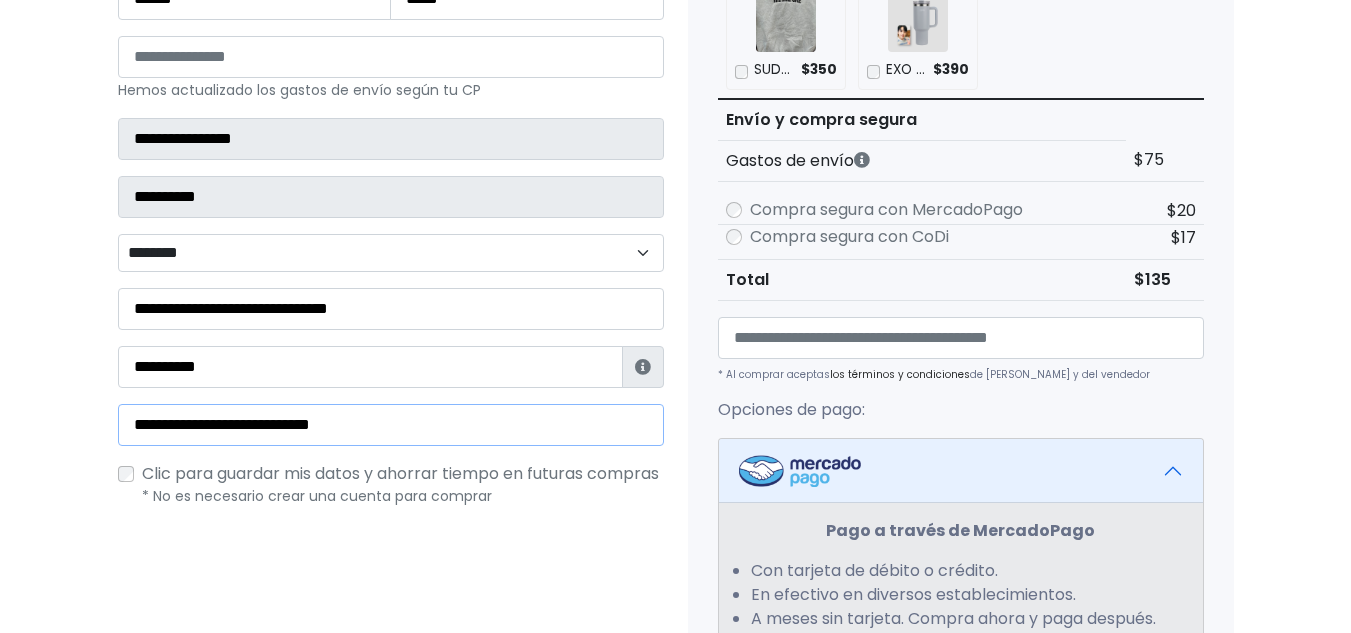 scroll, scrollTop: 761, scrollLeft: 0, axis: vertical 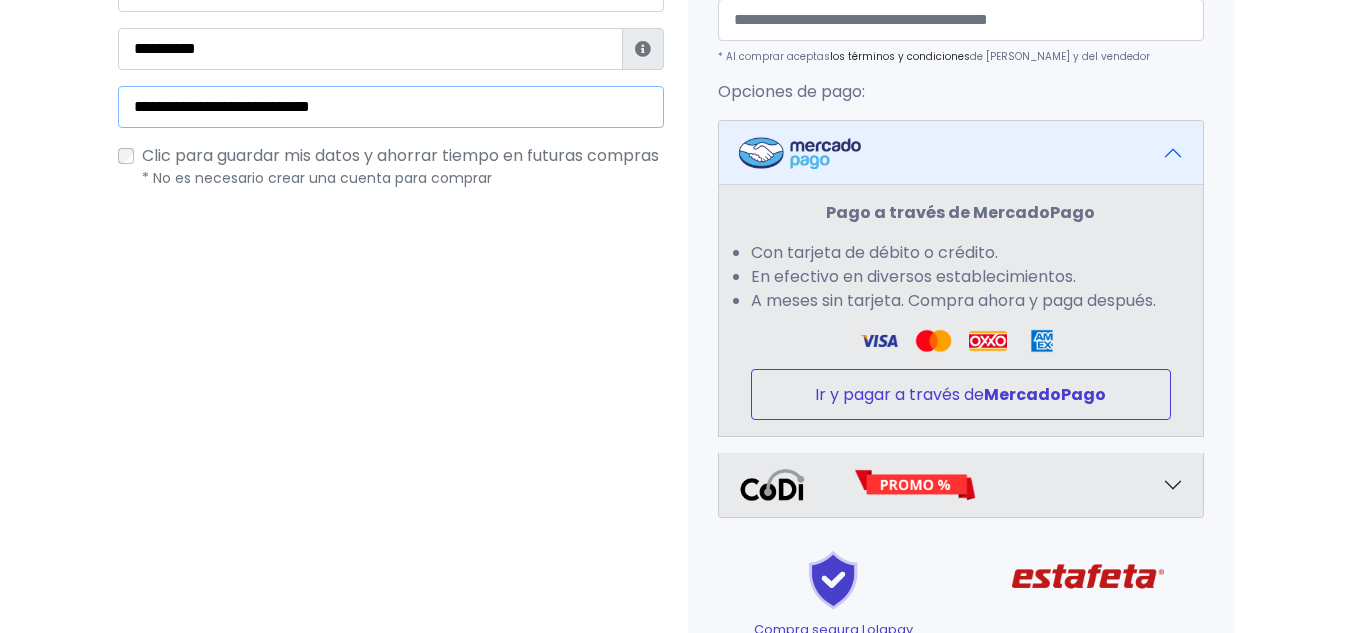 type on "**********" 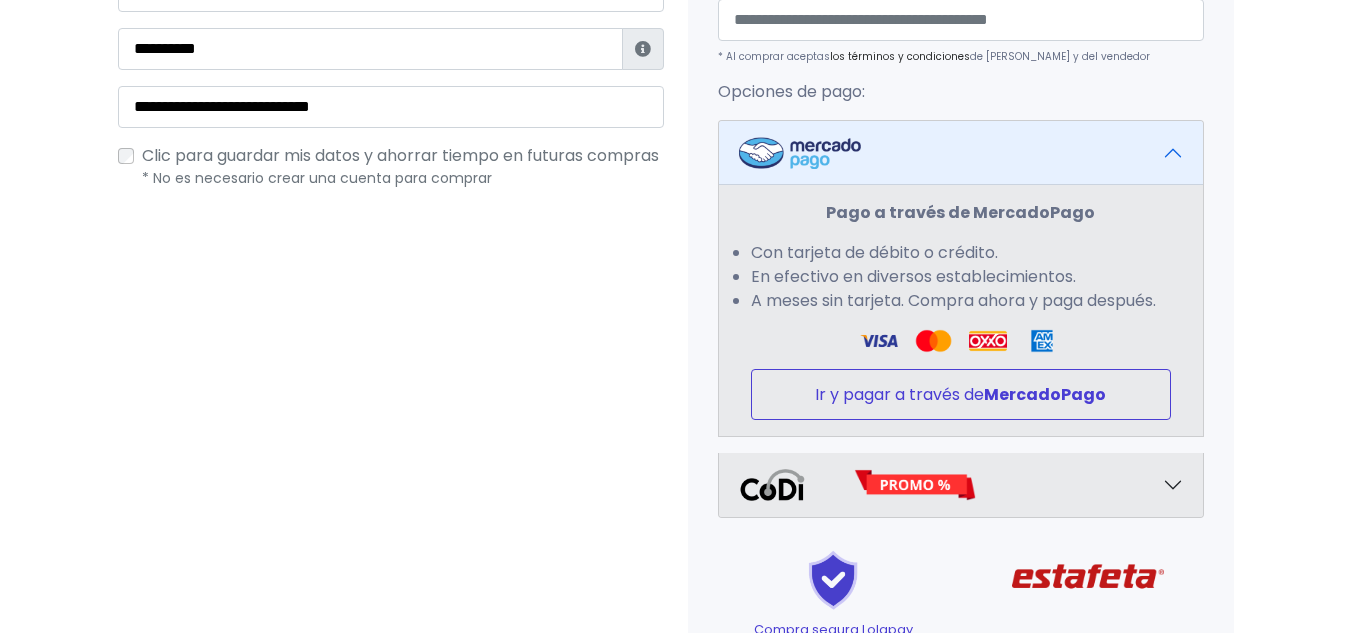 click on "Ir y pagar a través de  MercadoPago" at bounding box center (961, 394) 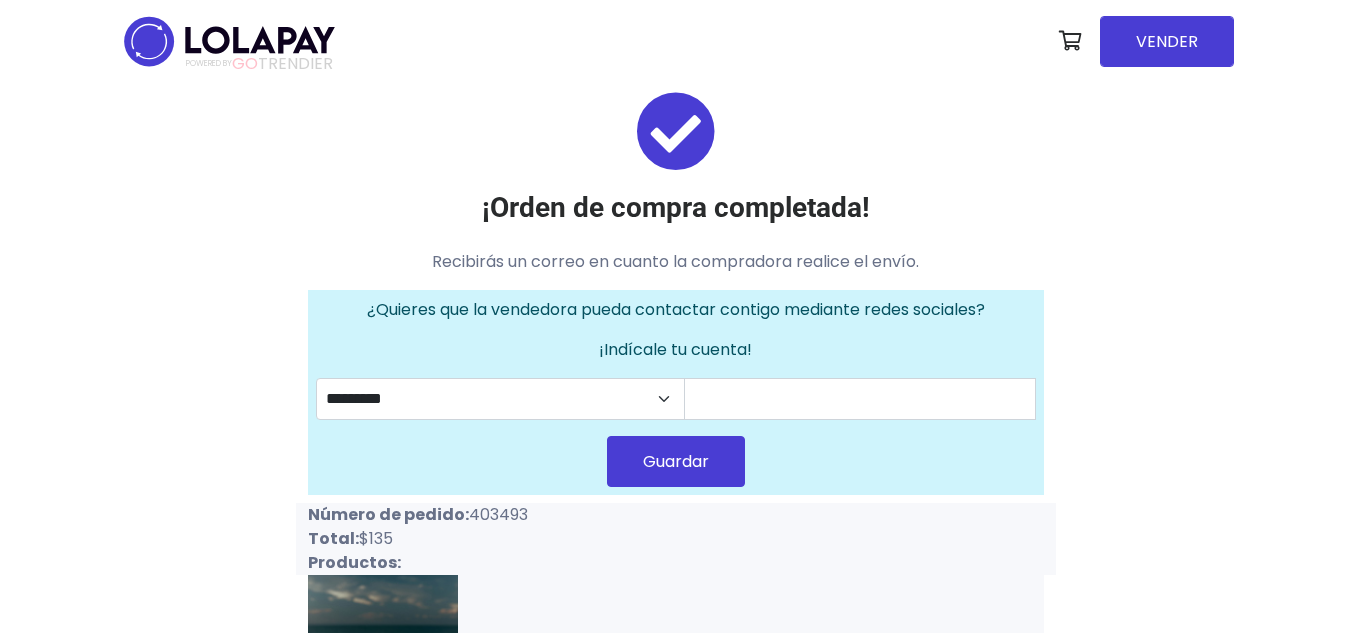 scroll, scrollTop: 0, scrollLeft: 0, axis: both 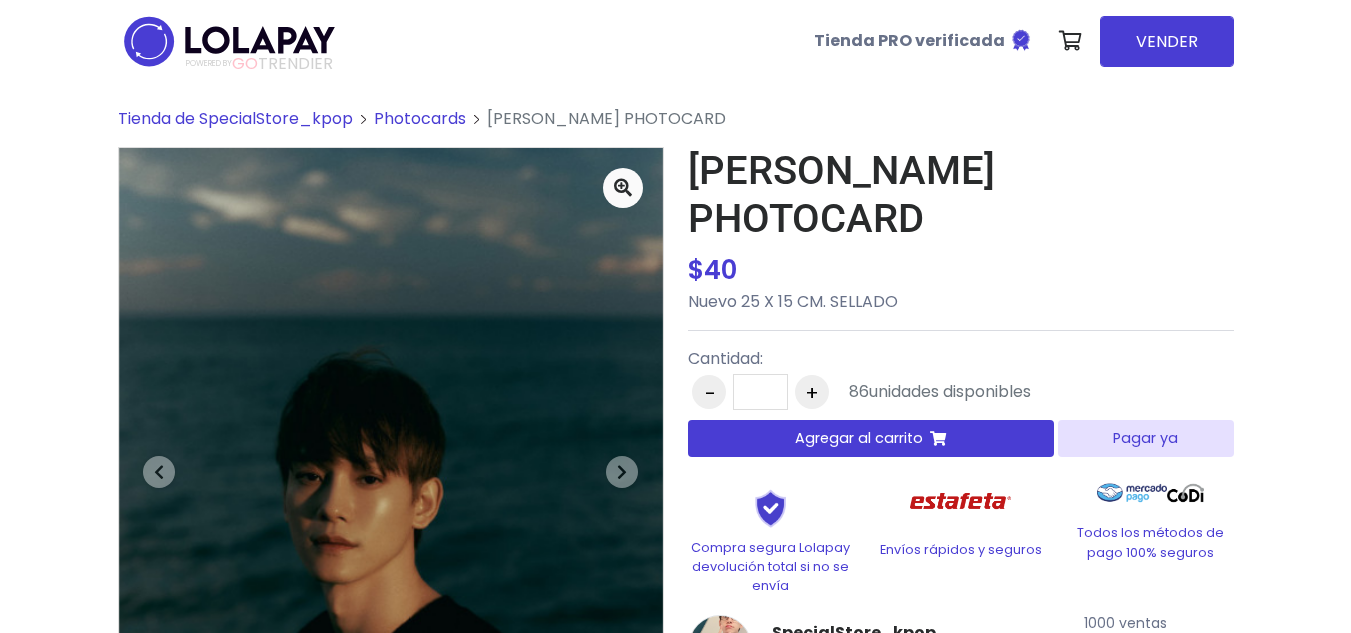 click on "Agregar al carrito" at bounding box center (859, 438) 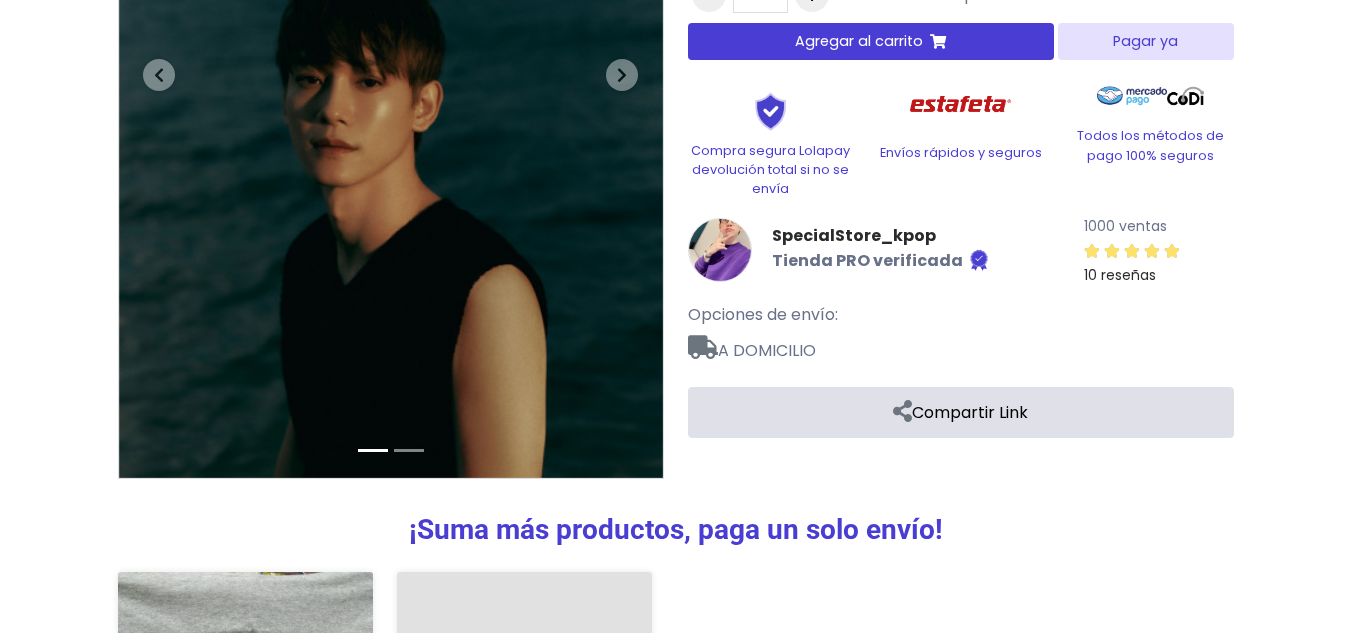 click on "CHEN PHOTOCARD
$ 40
$ 40
Nuevo 25  X 15 CM. SELLADO
Cantidad:
-
*
+
86 Pagar ya" at bounding box center (961, 119) 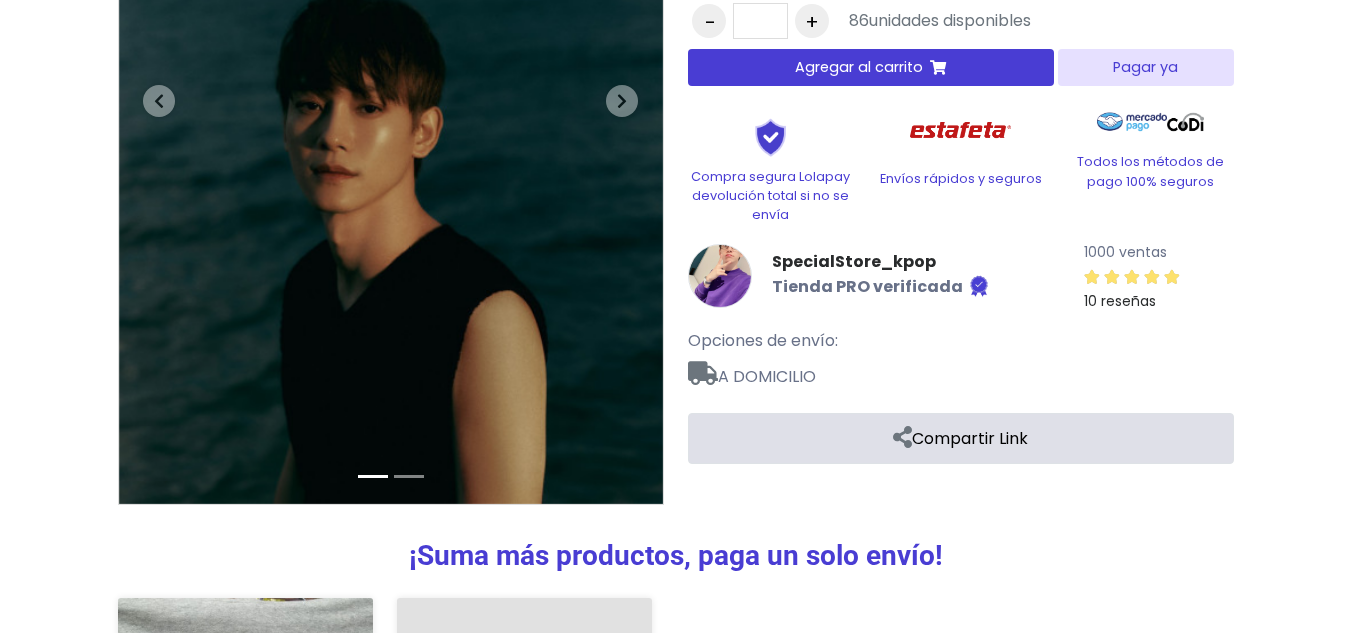 scroll, scrollTop: 0, scrollLeft: 0, axis: both 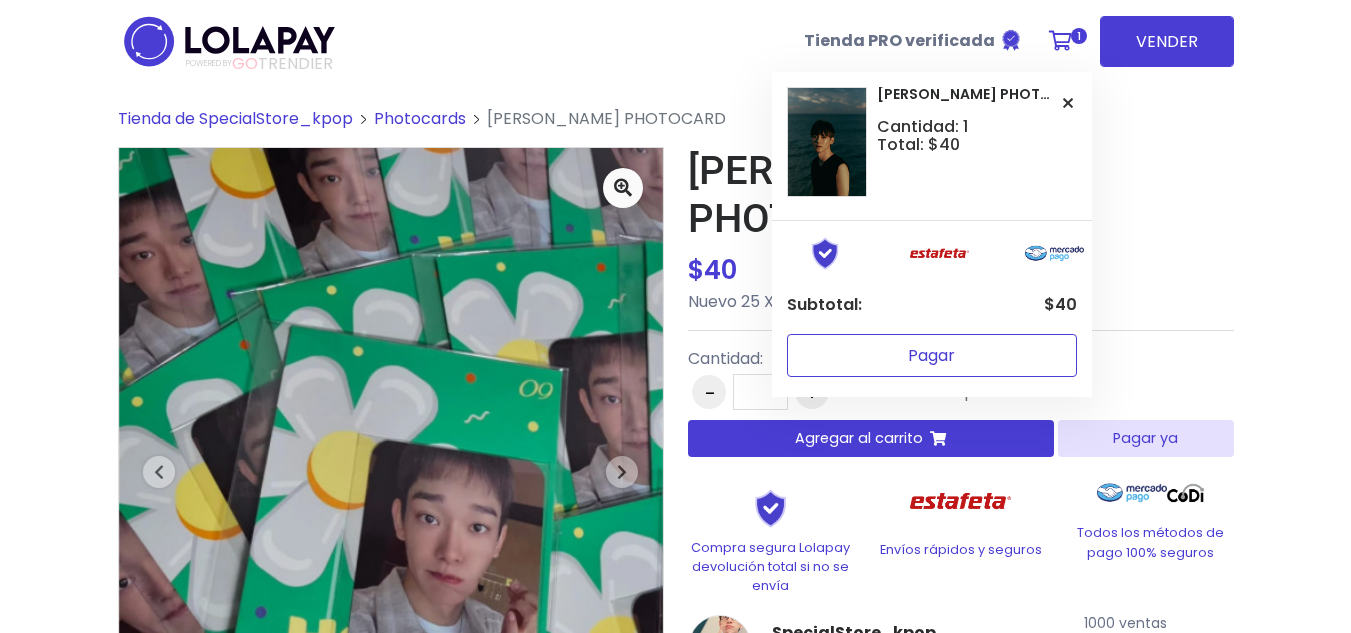 click on "Pagar" at bounding box center [932, 355] 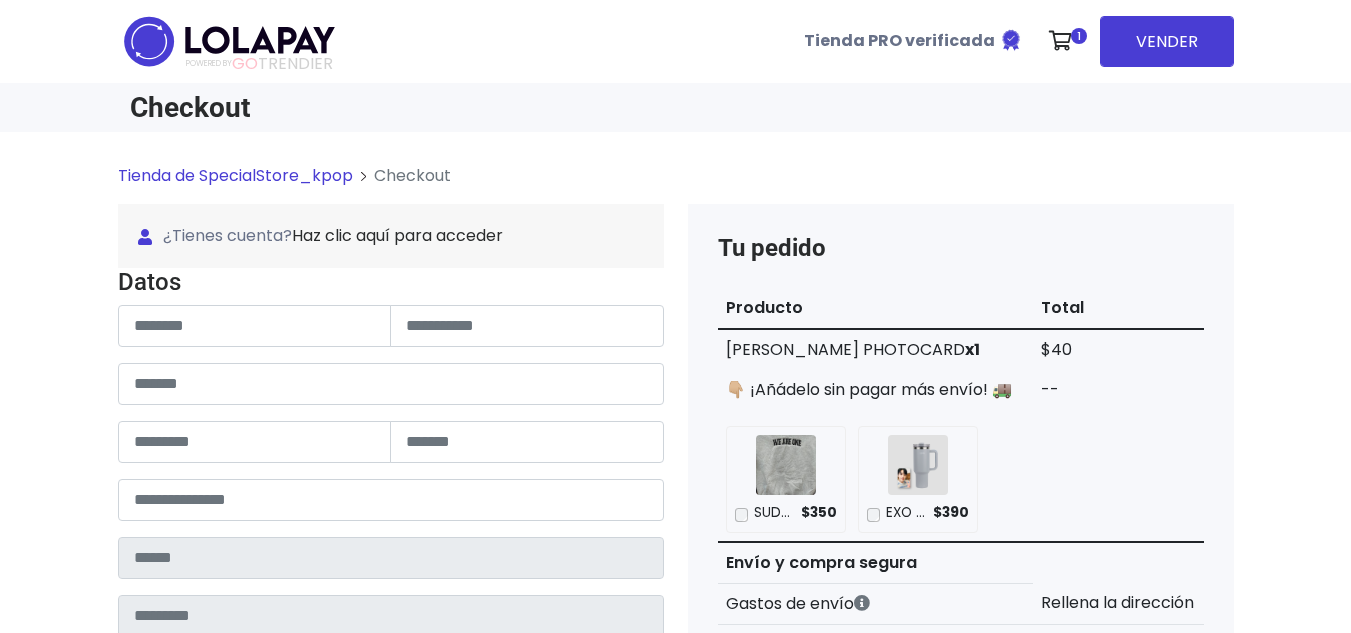 scroll, scrollTop: 0, scrollLeft: 0, axis: both 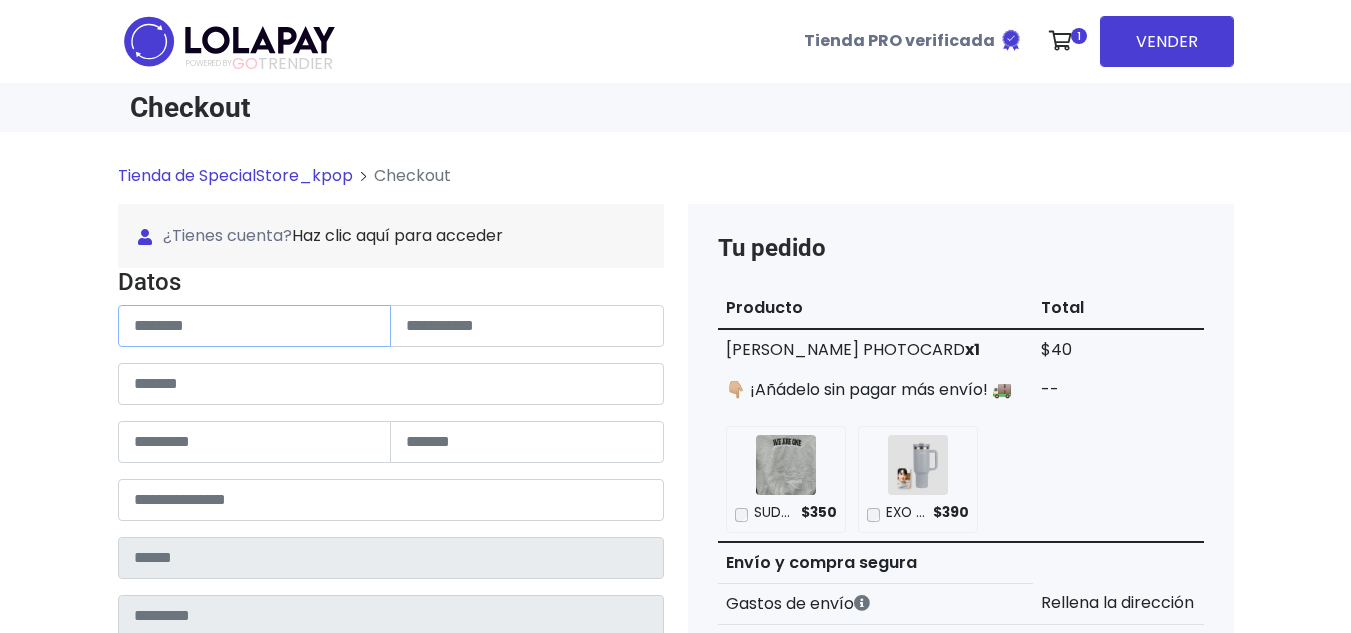 click at bounding box center (255, 326) 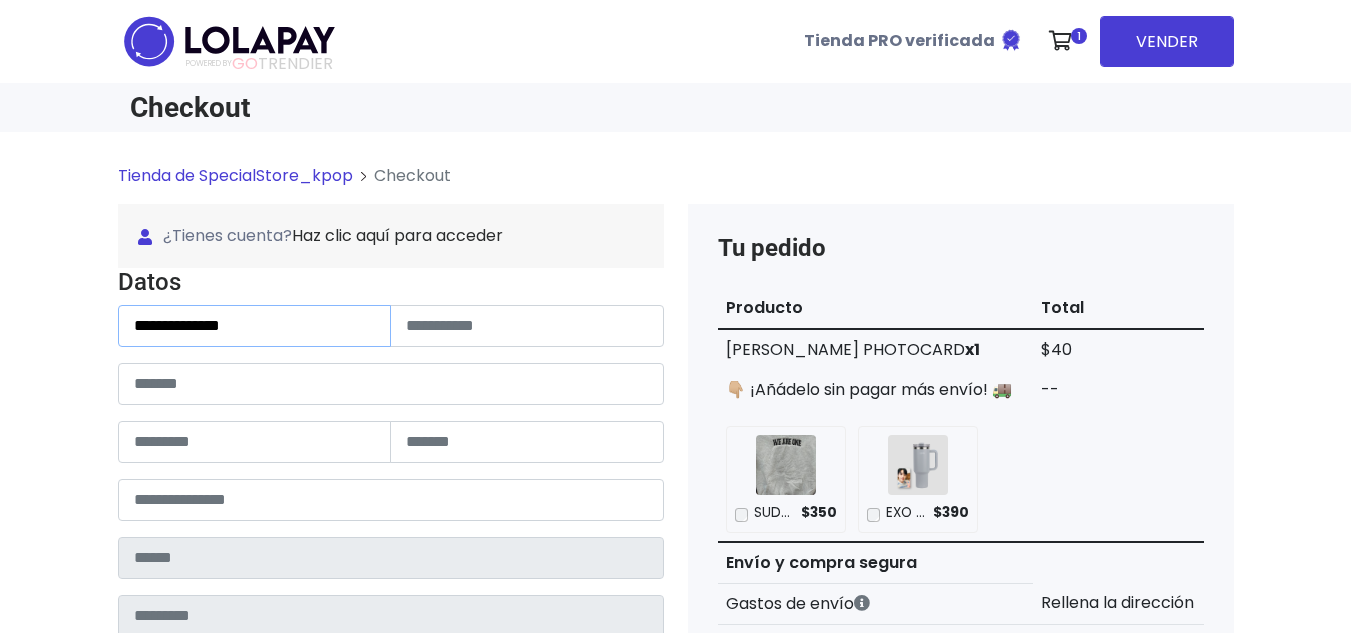 drag, startPoint x: 193, startPoint y: 330, endPoint x: 307, endPoint y: 333, distance: 114.03947 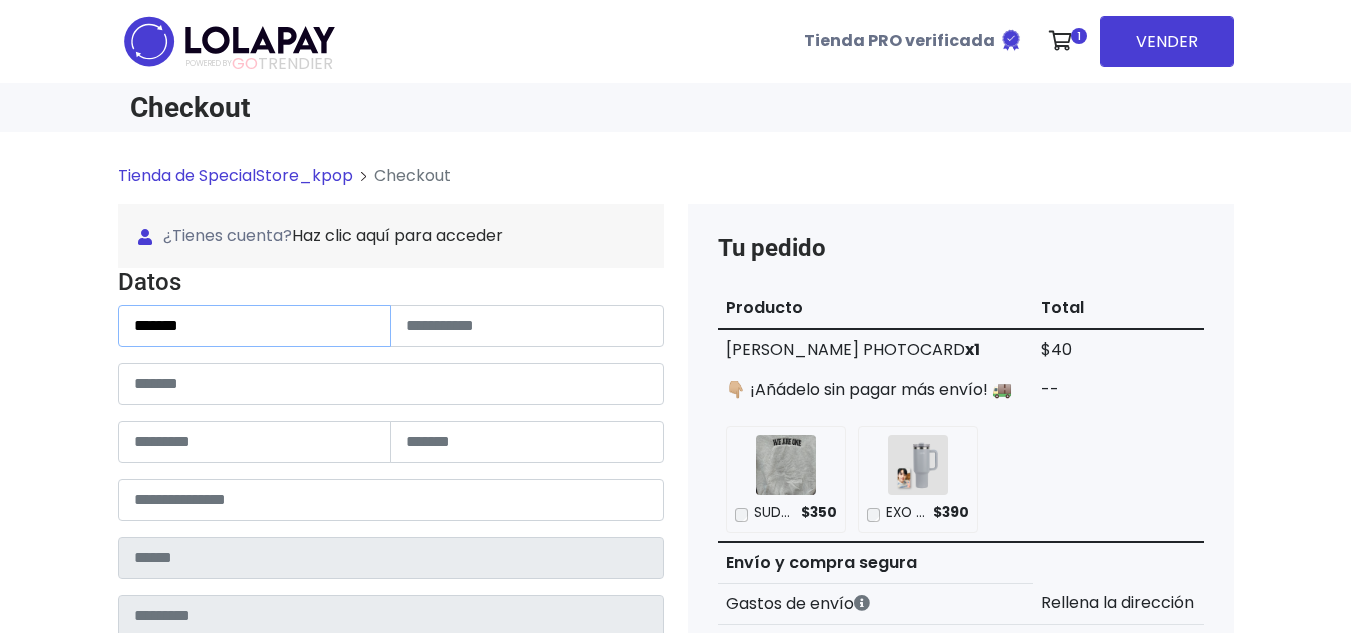 type on "******" 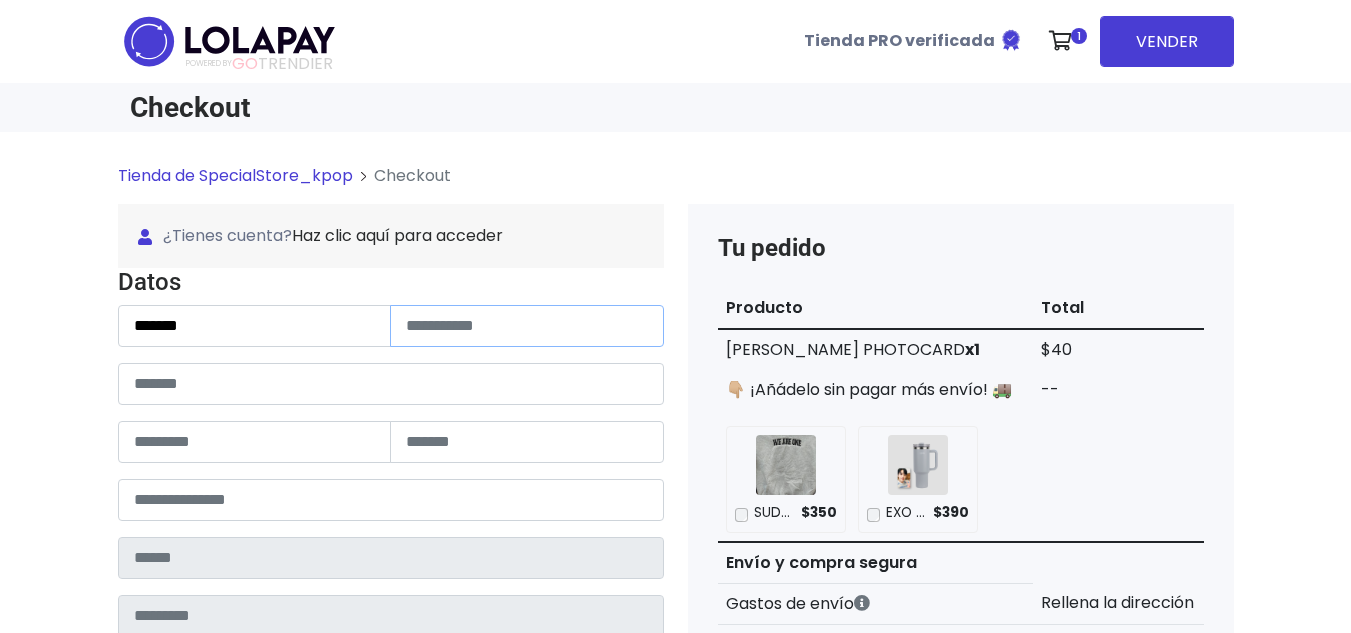 click at bounding box center (527, 326) 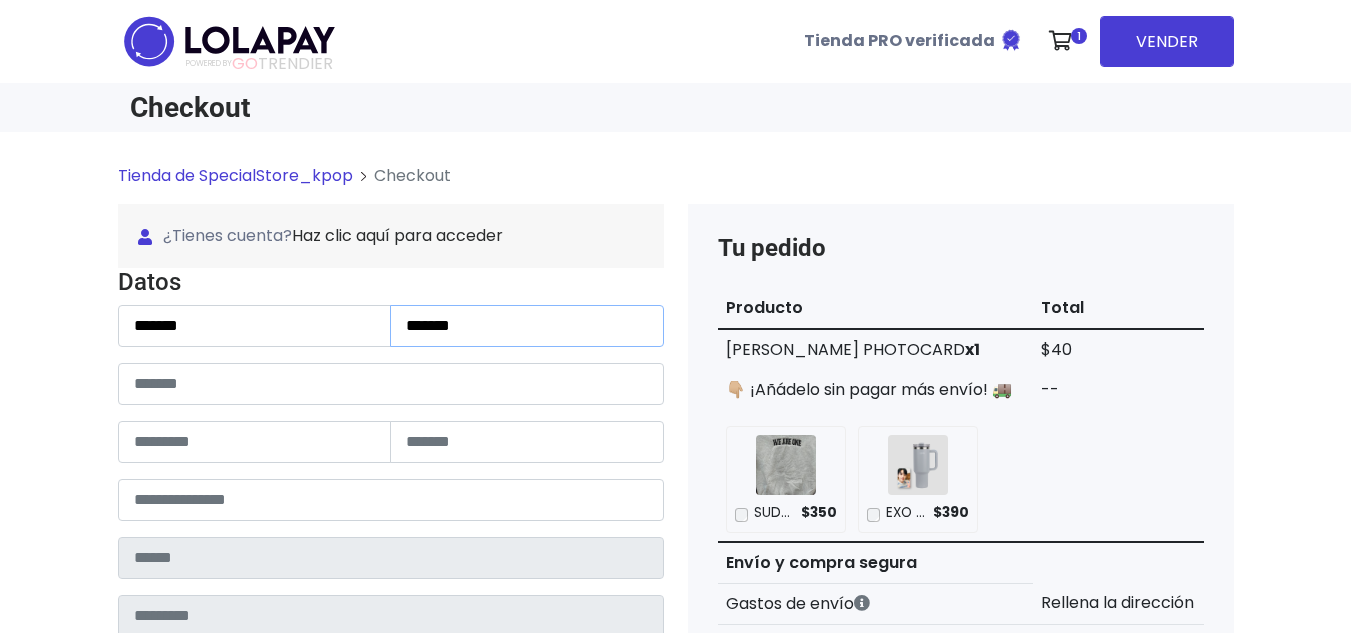 type on "******" 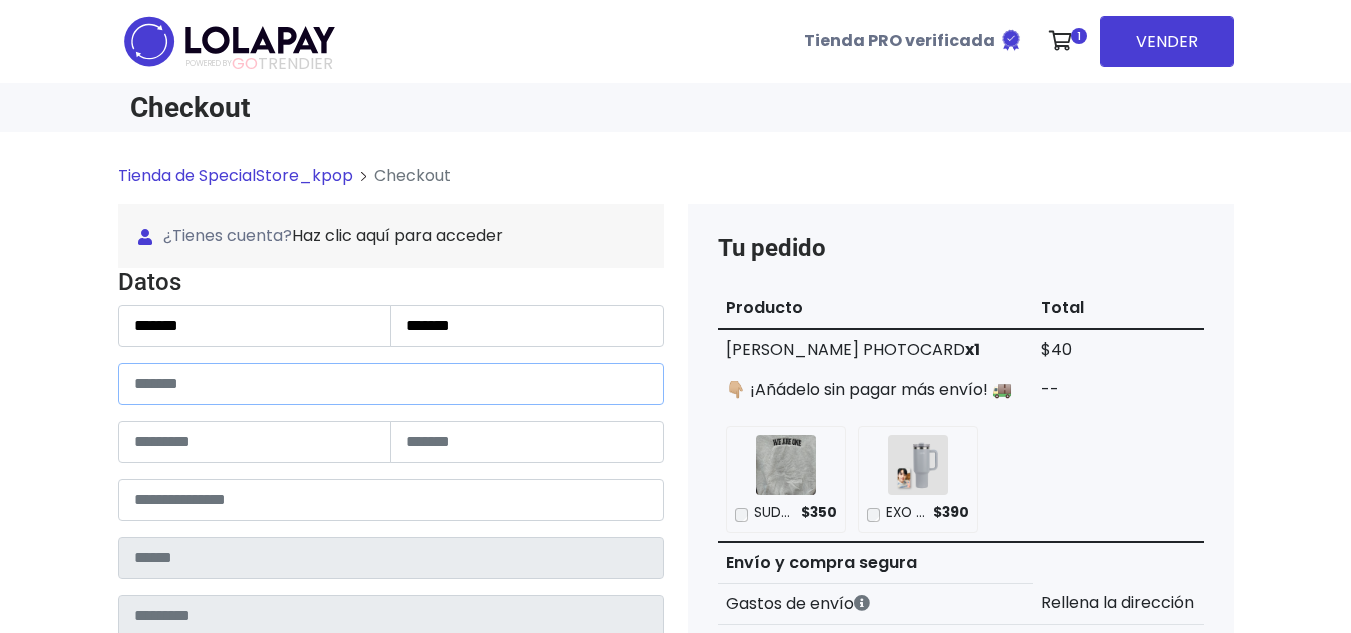 click at bounding box center (391, 384) 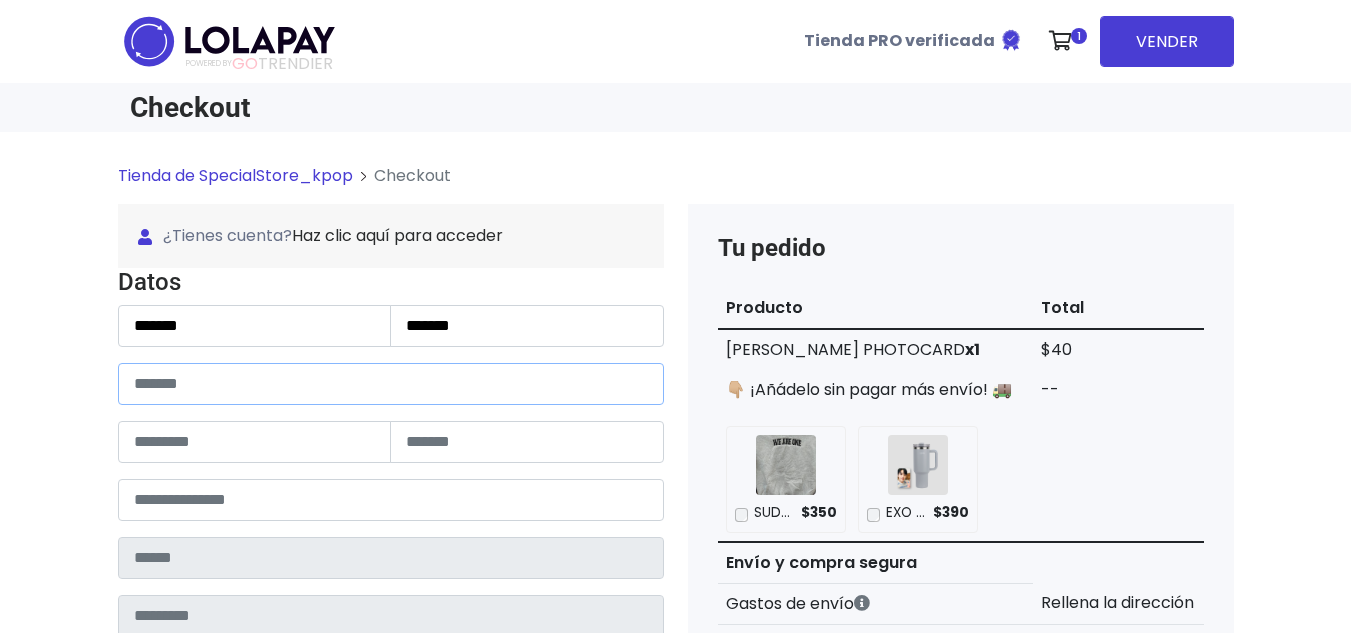 paste on "**********" 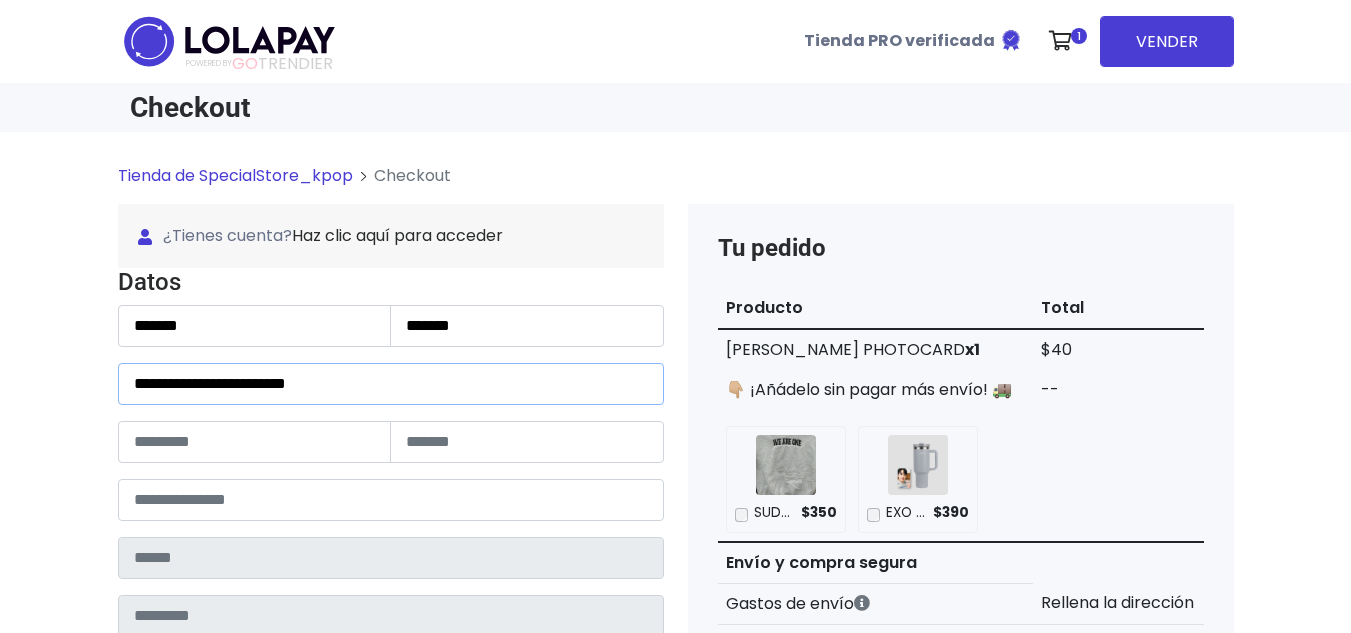 drag, startPoint x: 244, startPoint y: 383, endPoint x: 473, endPoint y: 390, distance: 229.10696 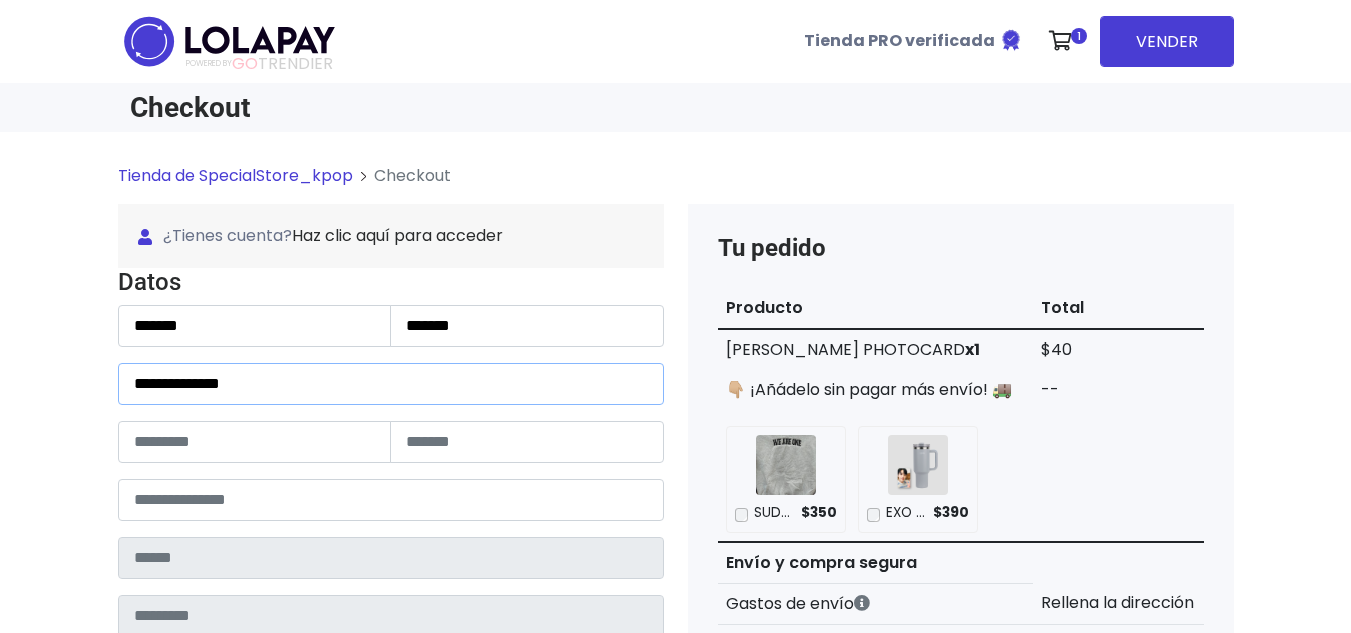 type on "**********" 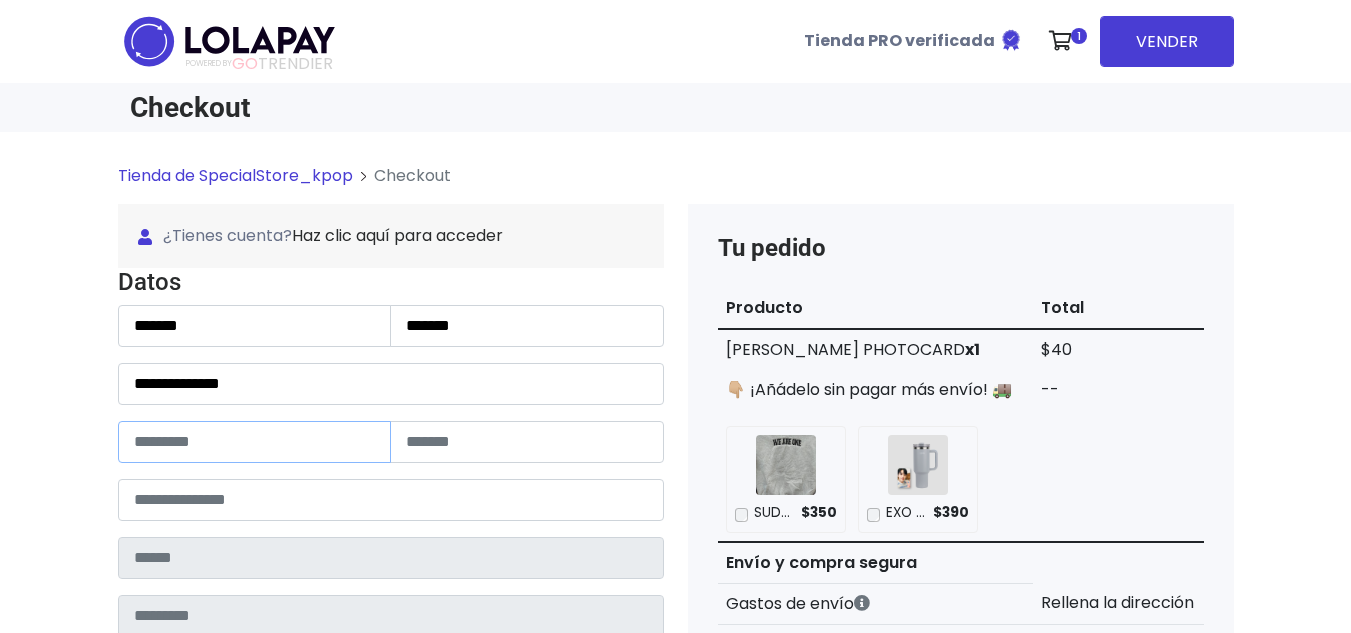 click at bounding box center (255, 442) 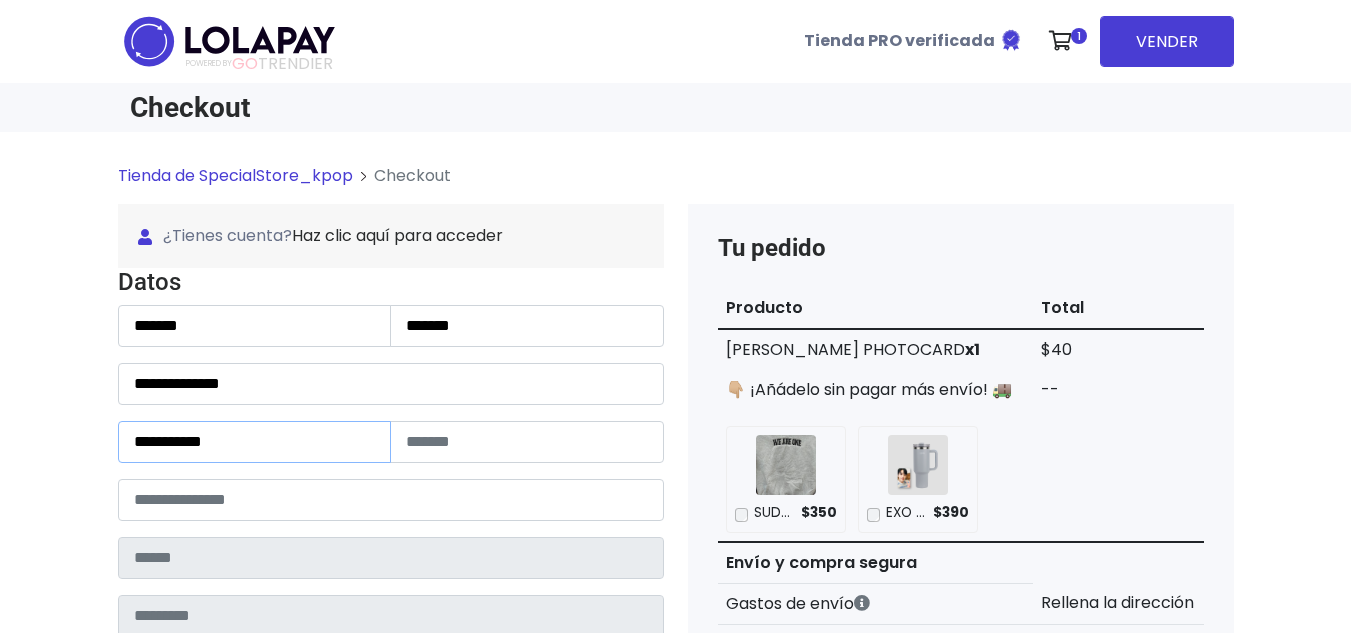 drag, startPoint x: 253, startPoint y: 451, endPoint x: 270, endPoint y: 451, distance: 17 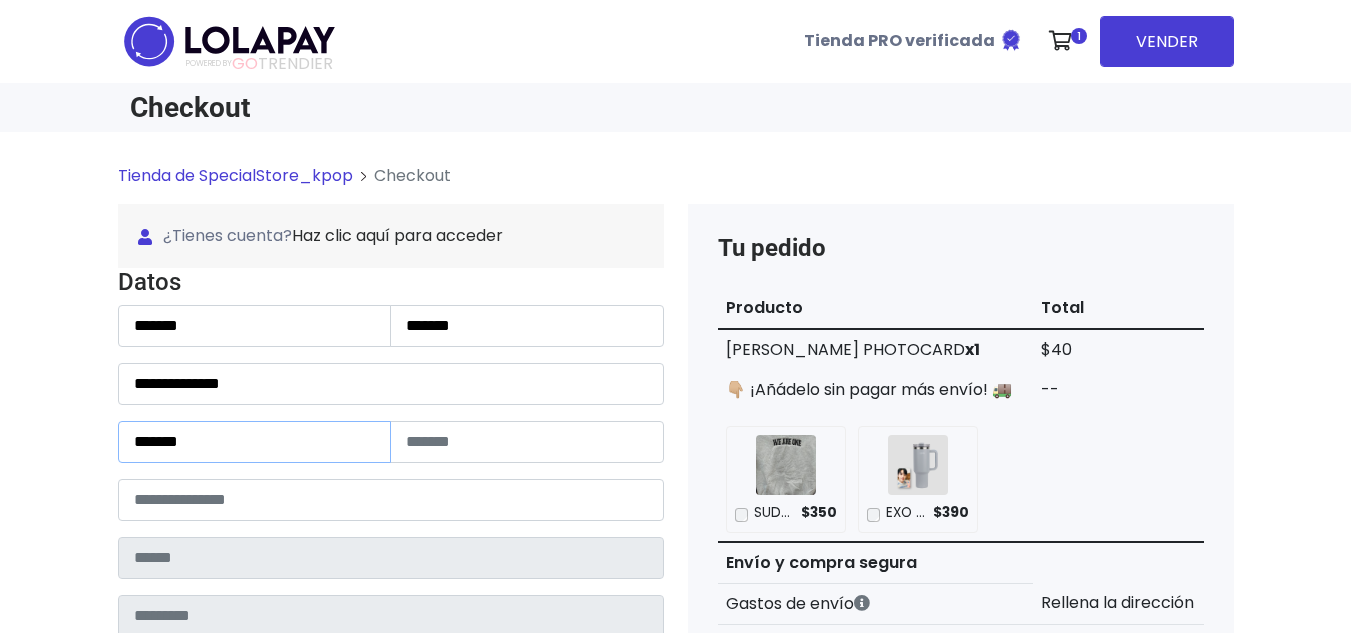 type on "******" 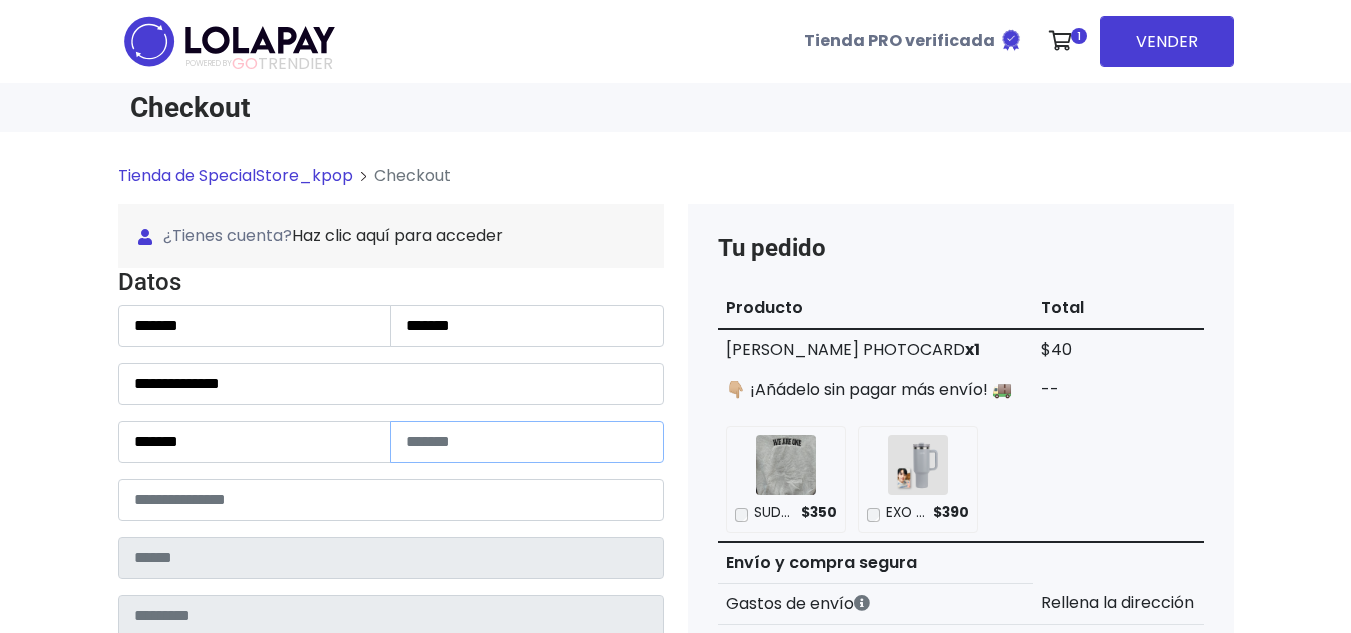 click at bounding box center [527, 442] 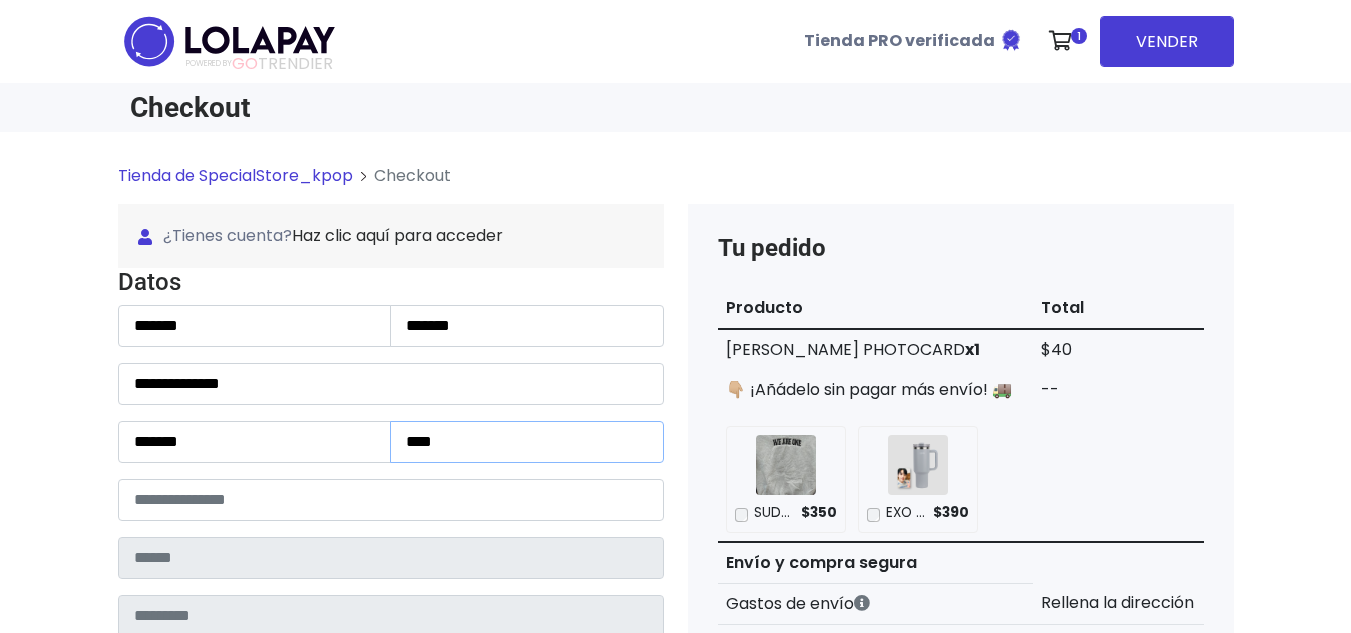 type on "****" 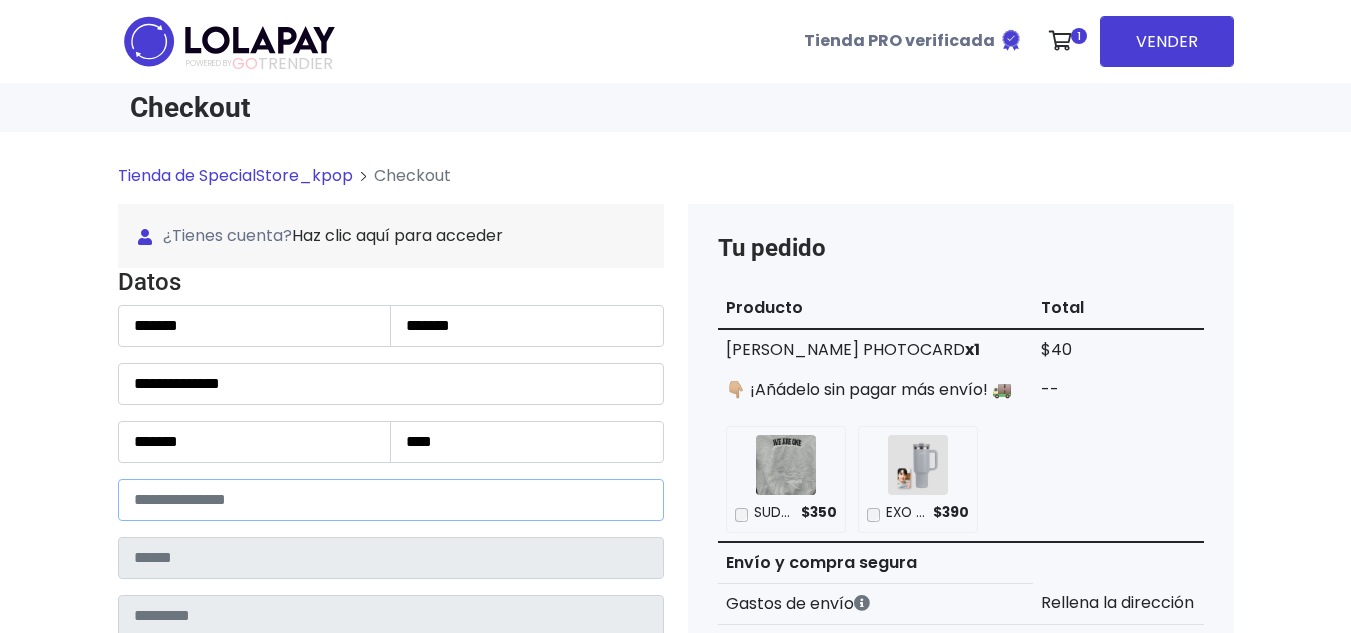 click at bounding box center (391, 500) 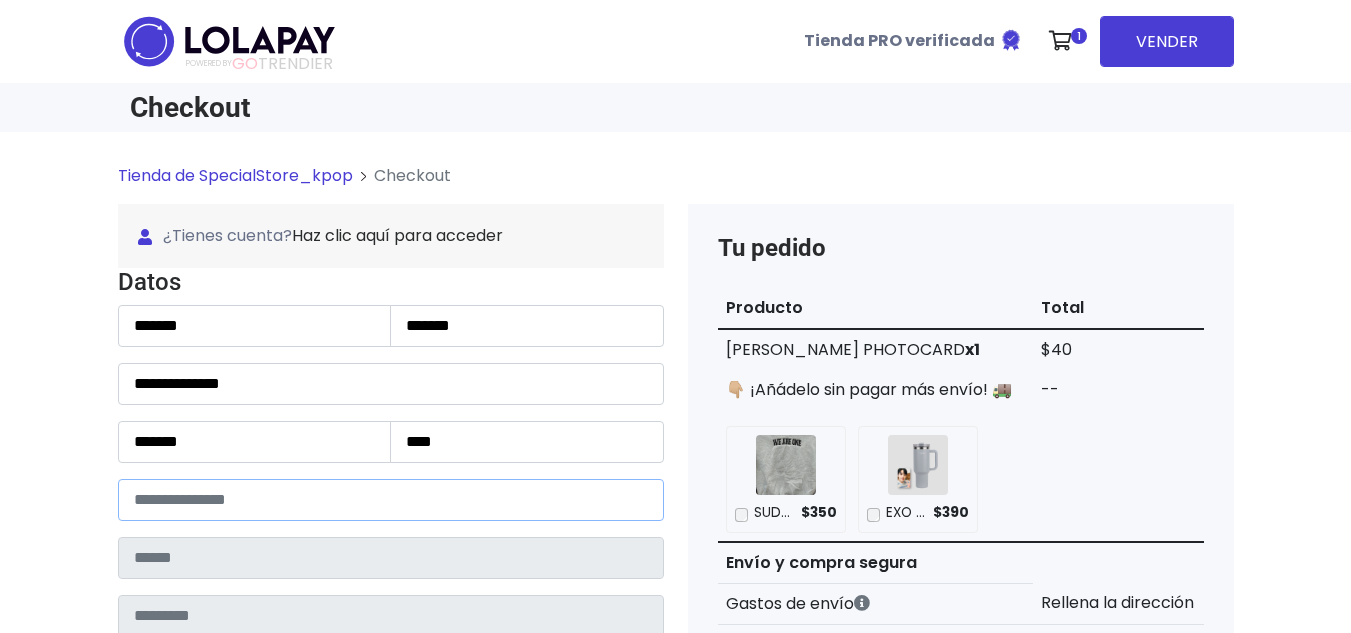 paste on "*****" 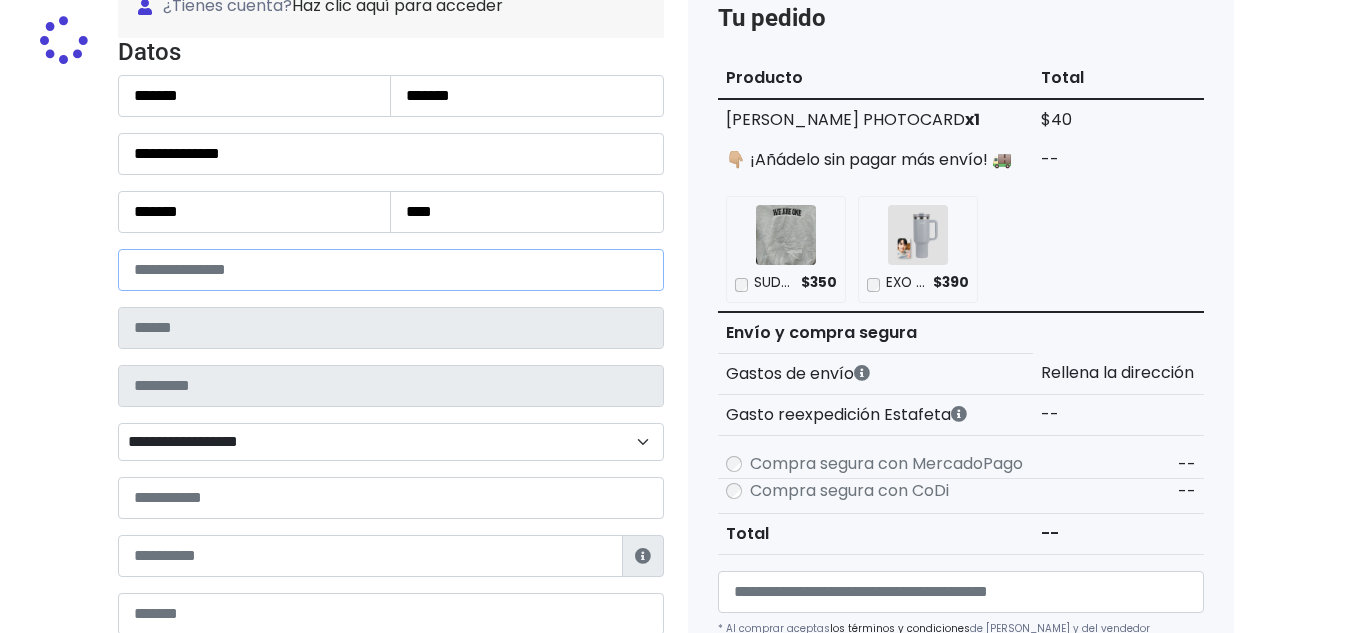 scroll, scrollTop: 300, scrollLeft: 0, axis: vertical 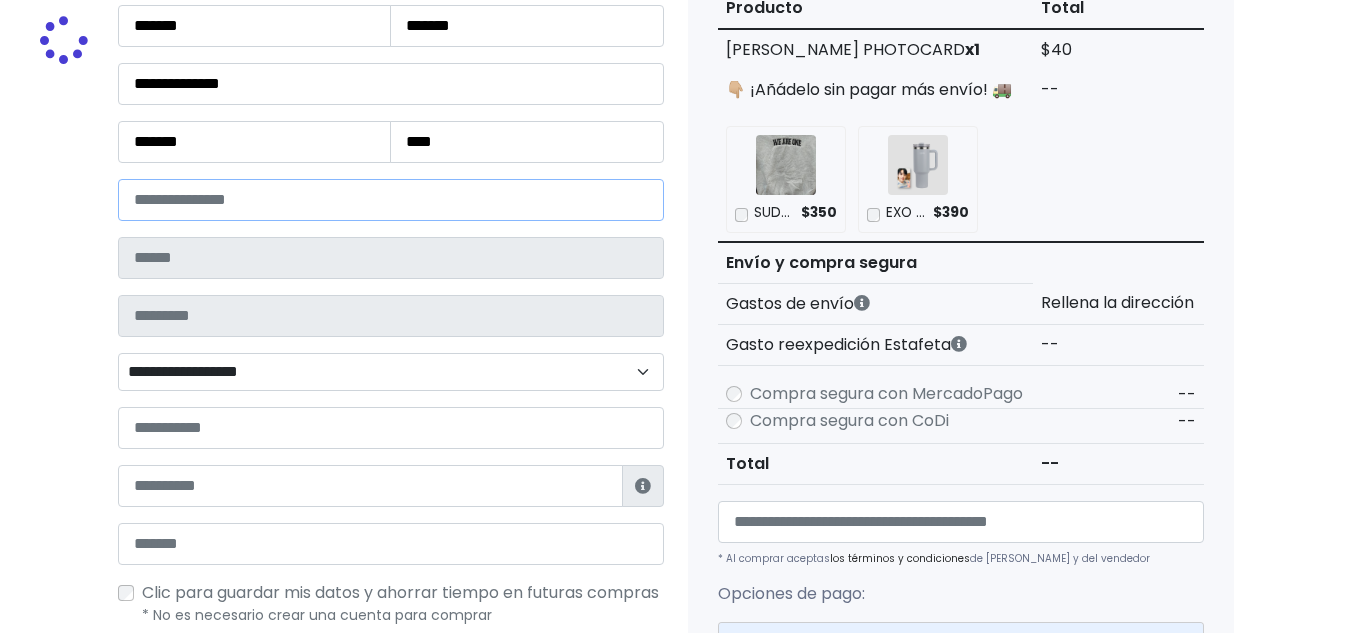 type on "******" 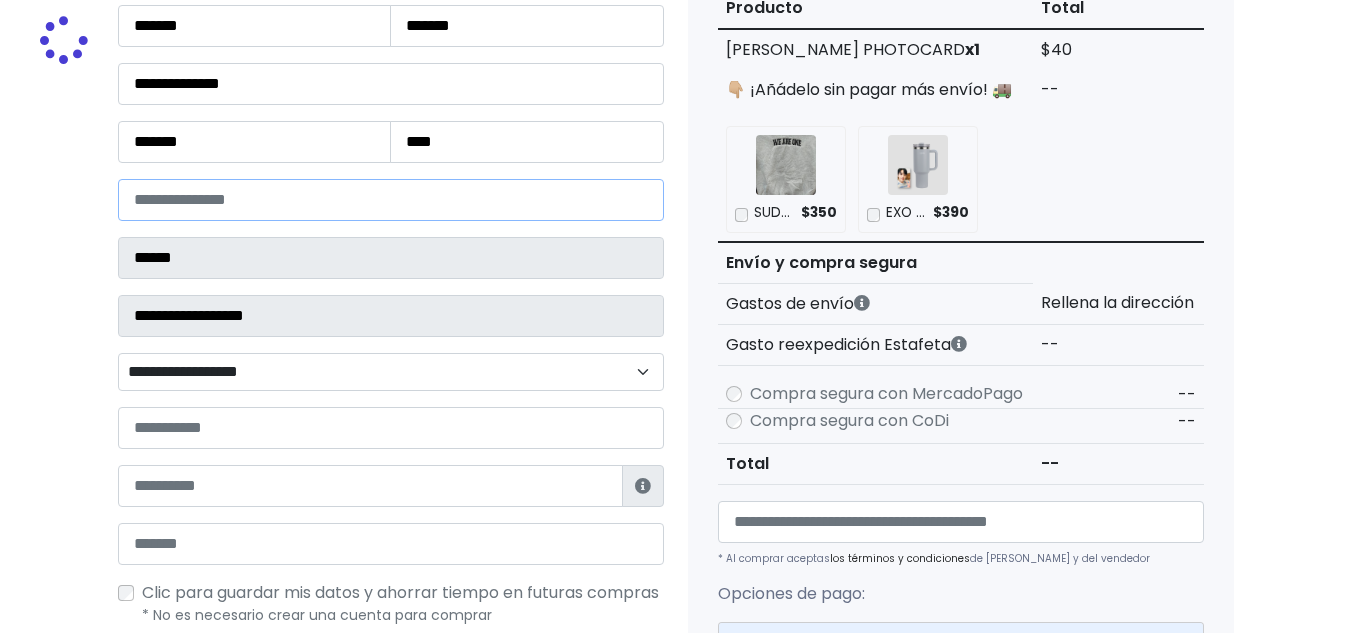 select 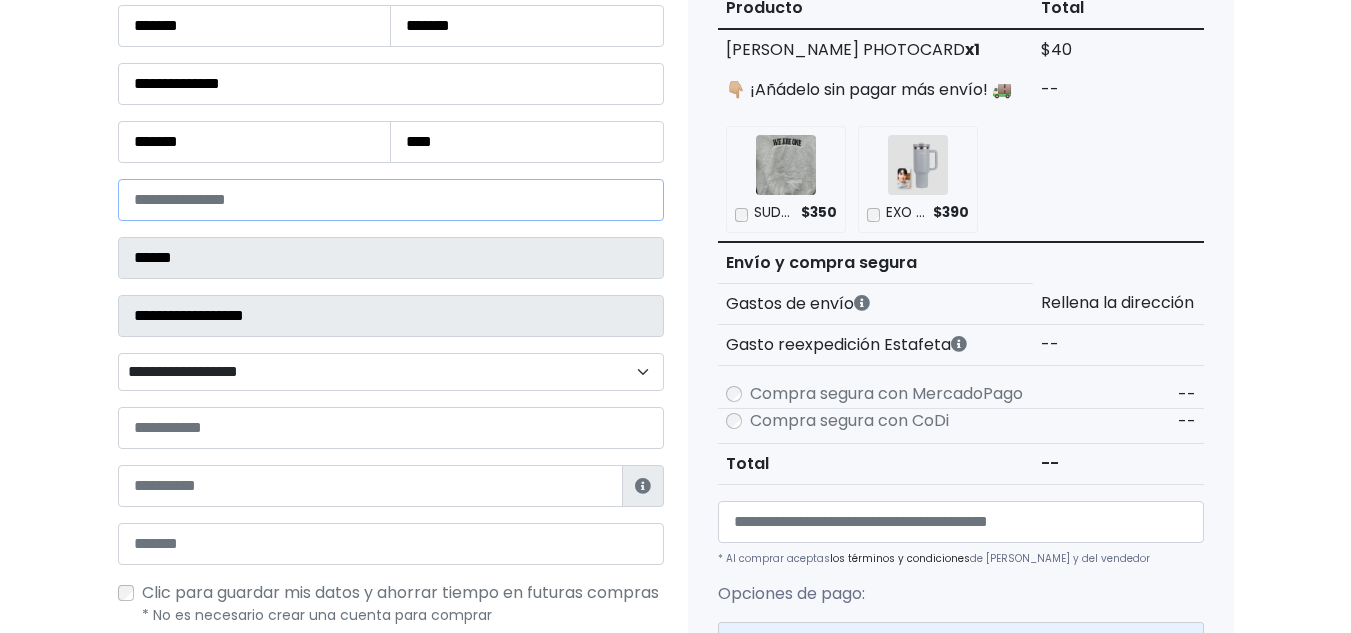 type on "*****" 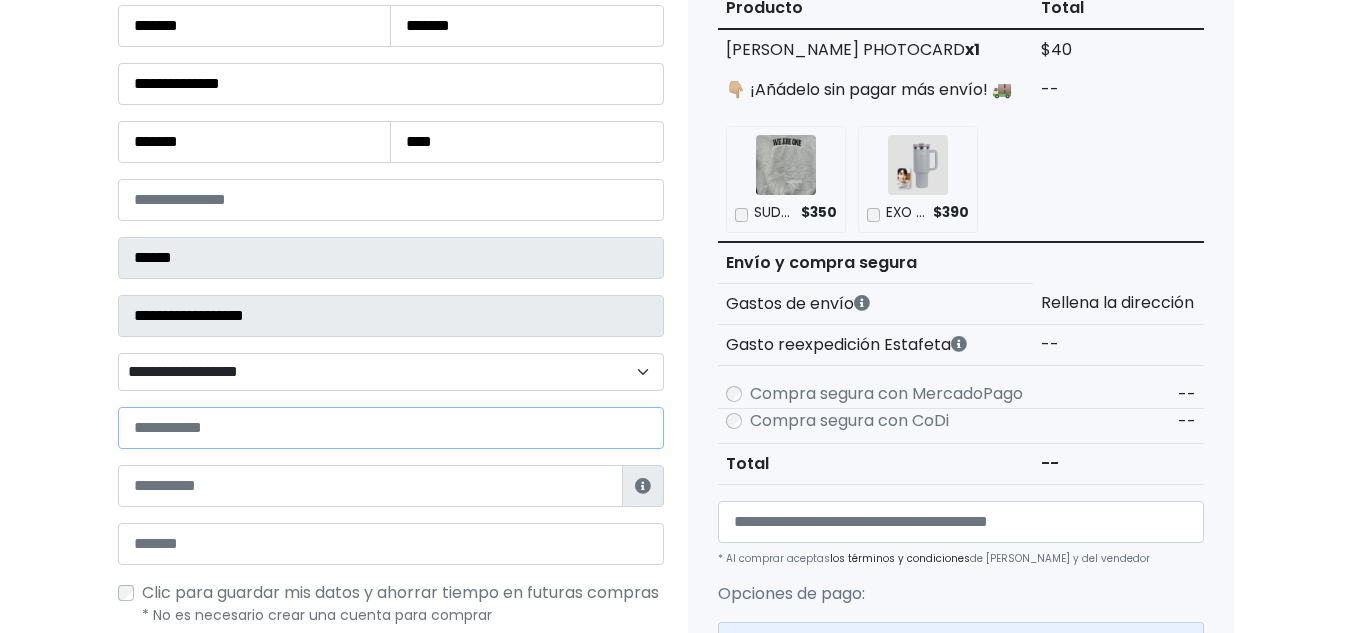 click at bounding box center [391, 428] 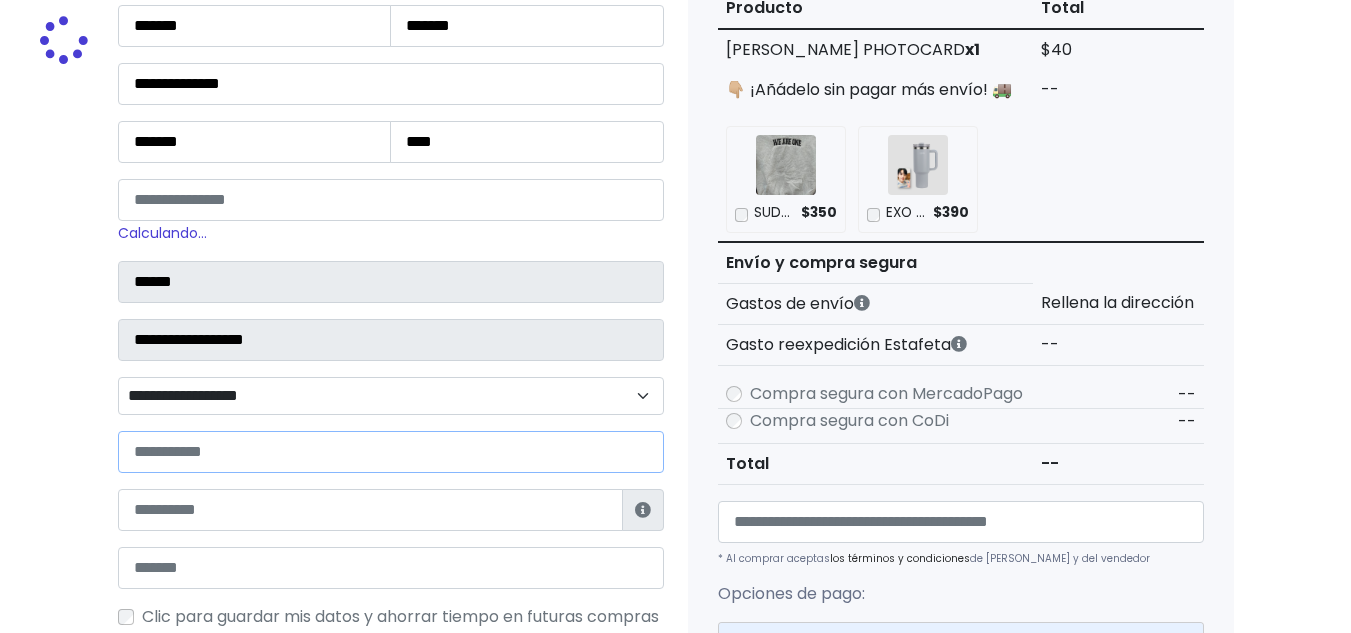 paste on "**********" 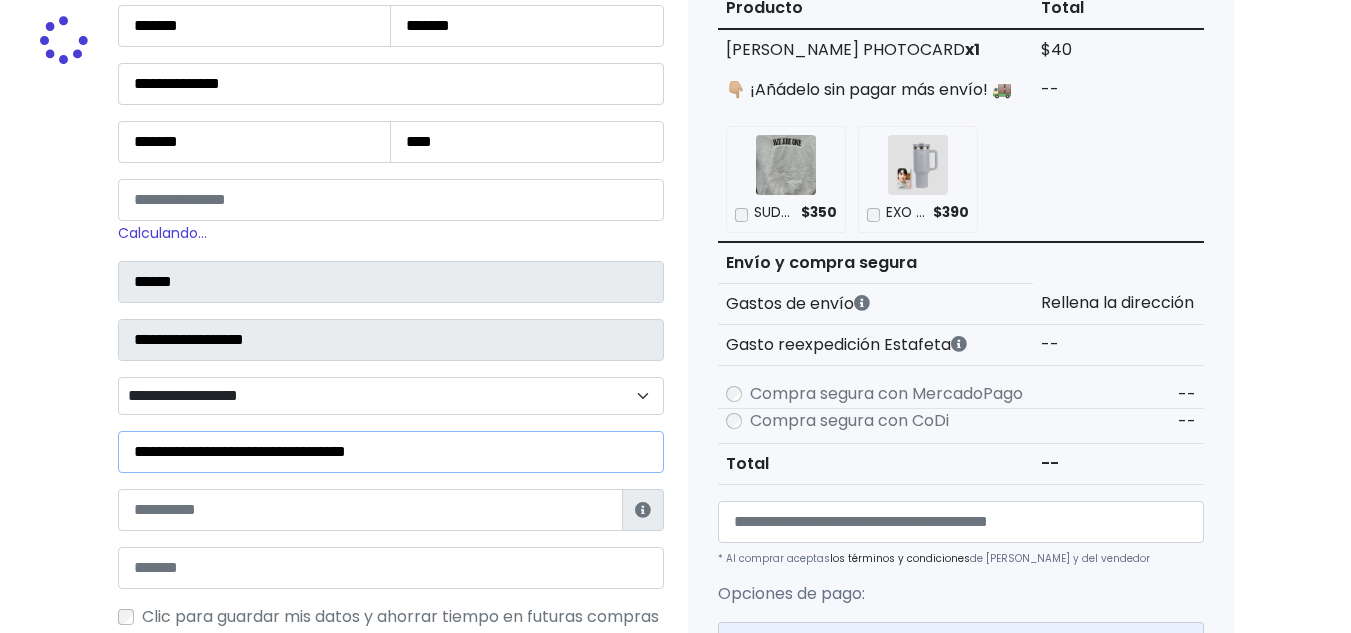 type on "**********" 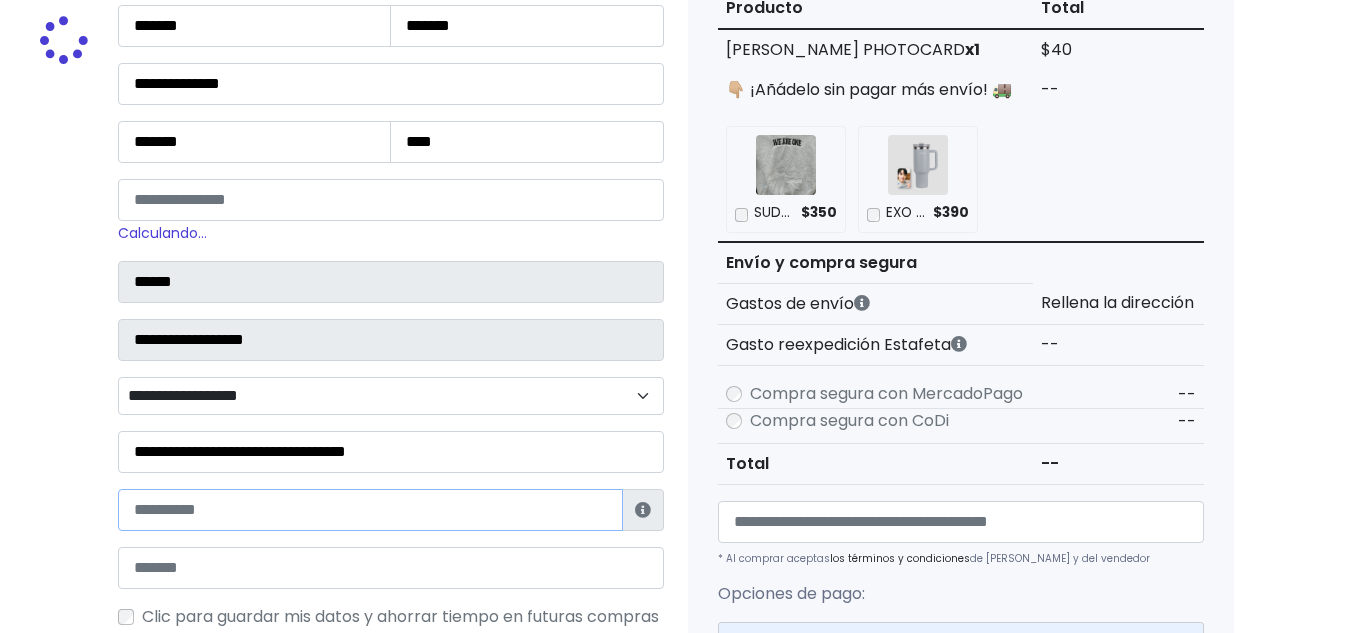 click at bounding box center (370, 510) 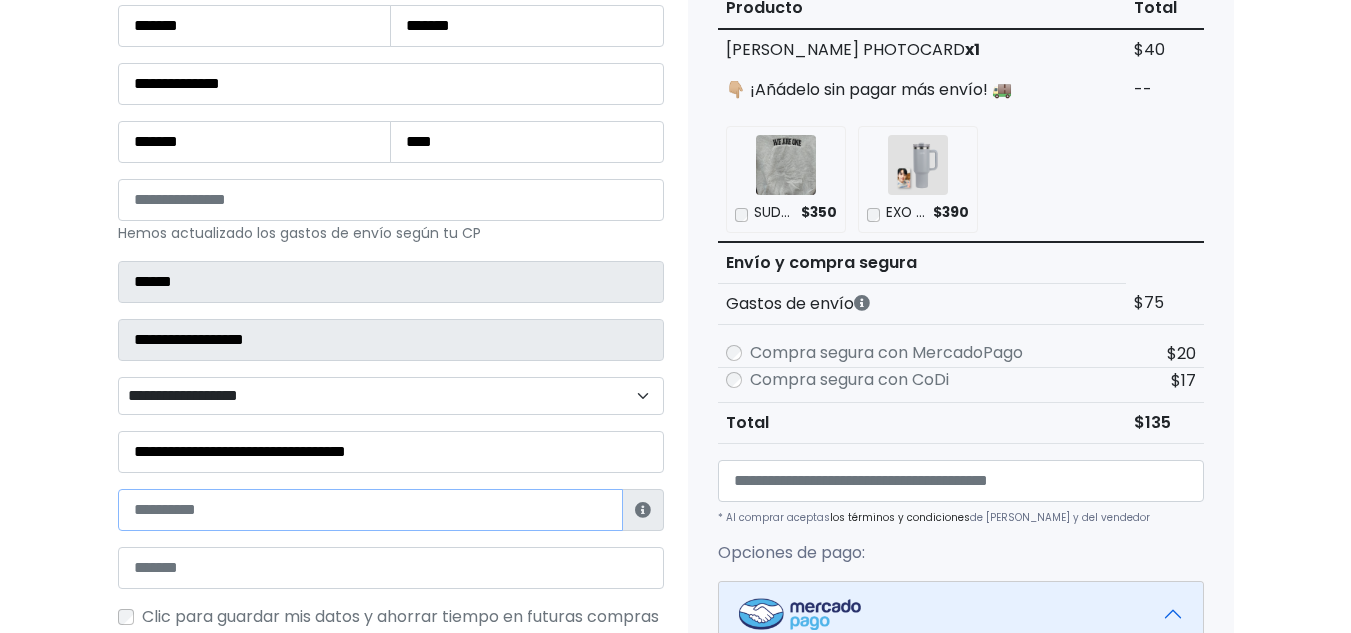 paste on "**********" 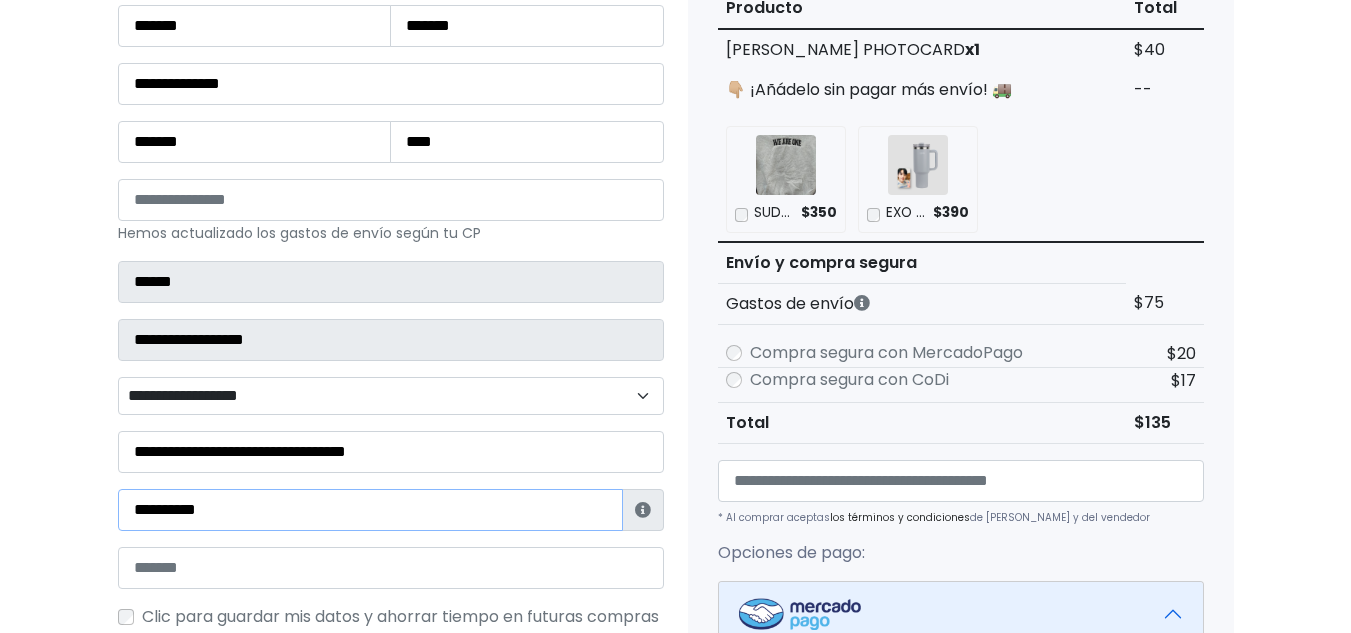 type on "**********" 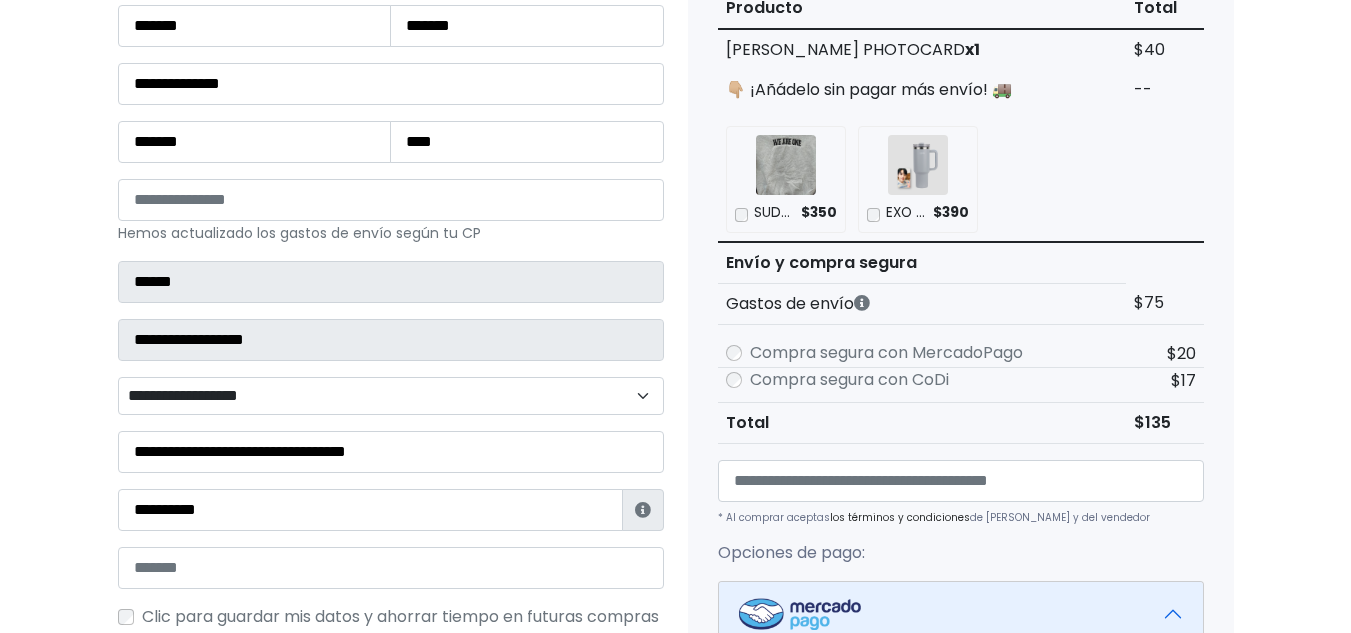 click on "**********" at bounding box center [391, 396] 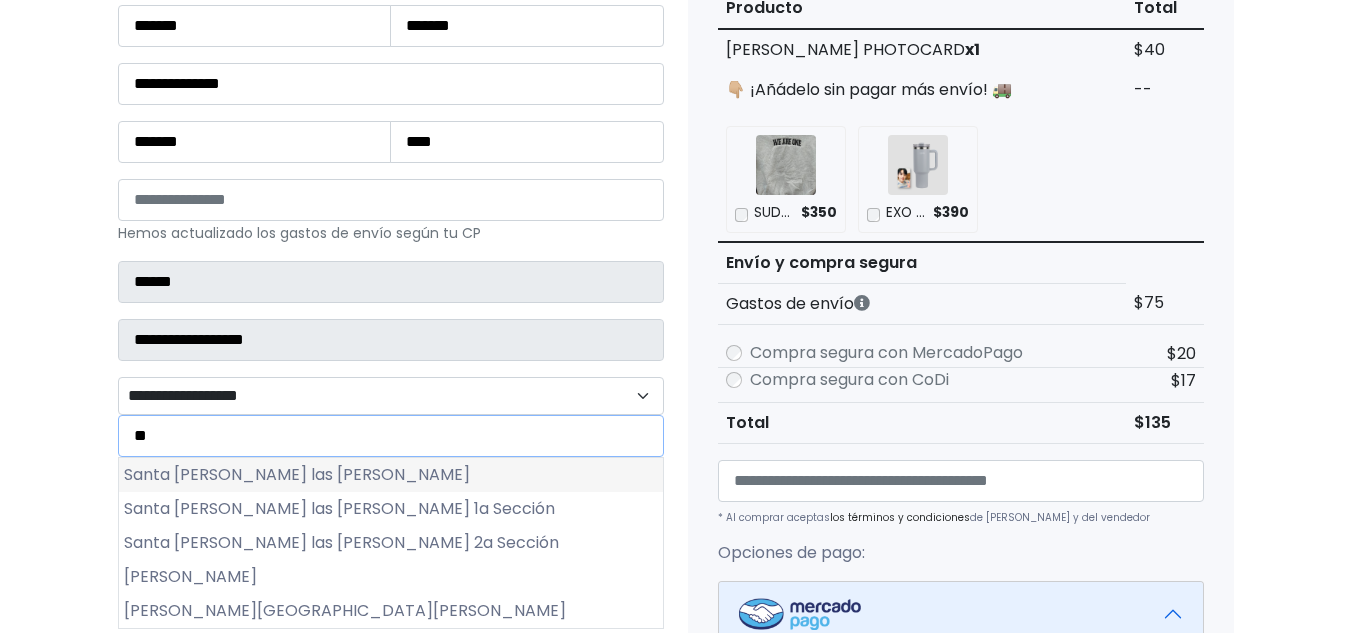 type on "**" 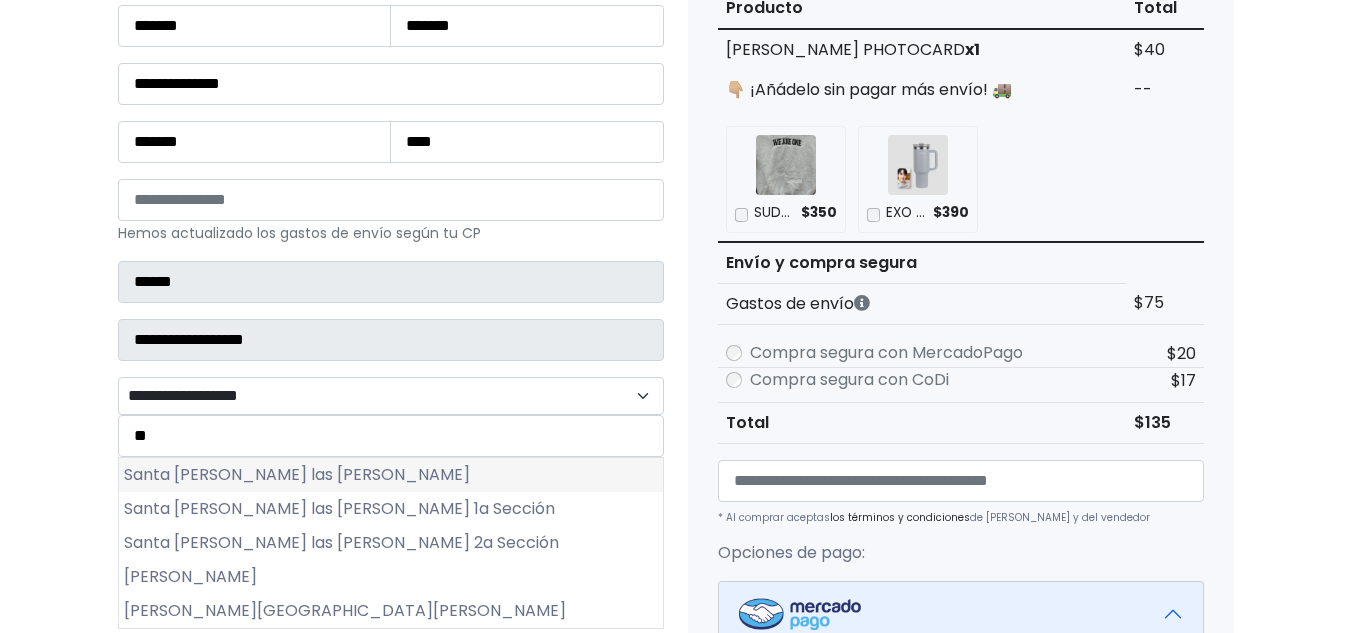 click on "Santa María Guadalupe las Torres" at bounding box center (391, 475) 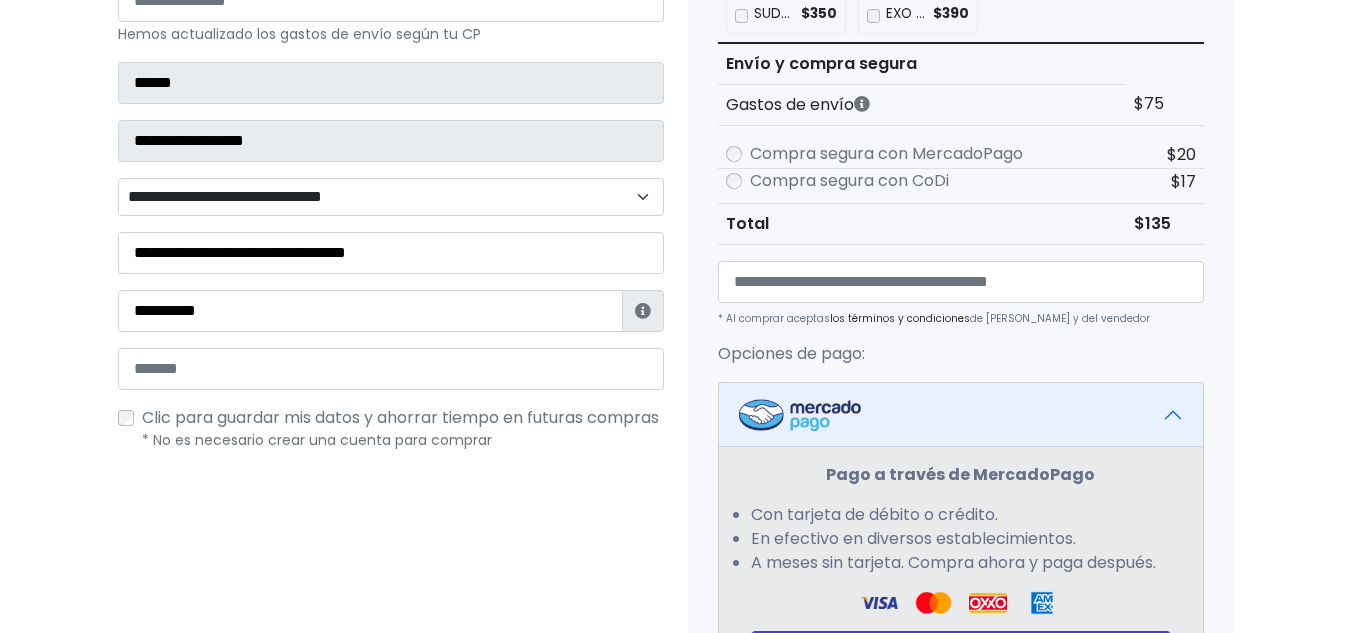 scroll, scrollTop: 500, scrollLeft: 0, axis: vertical 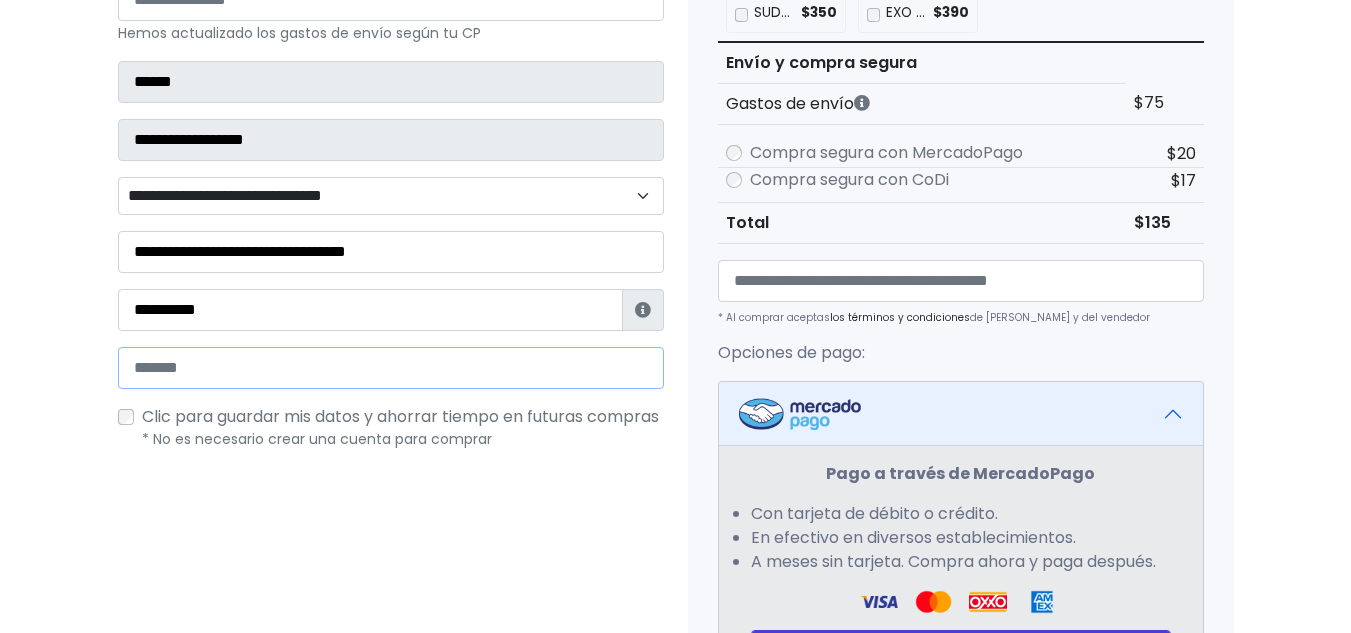 click at bounding box center [391, 368] 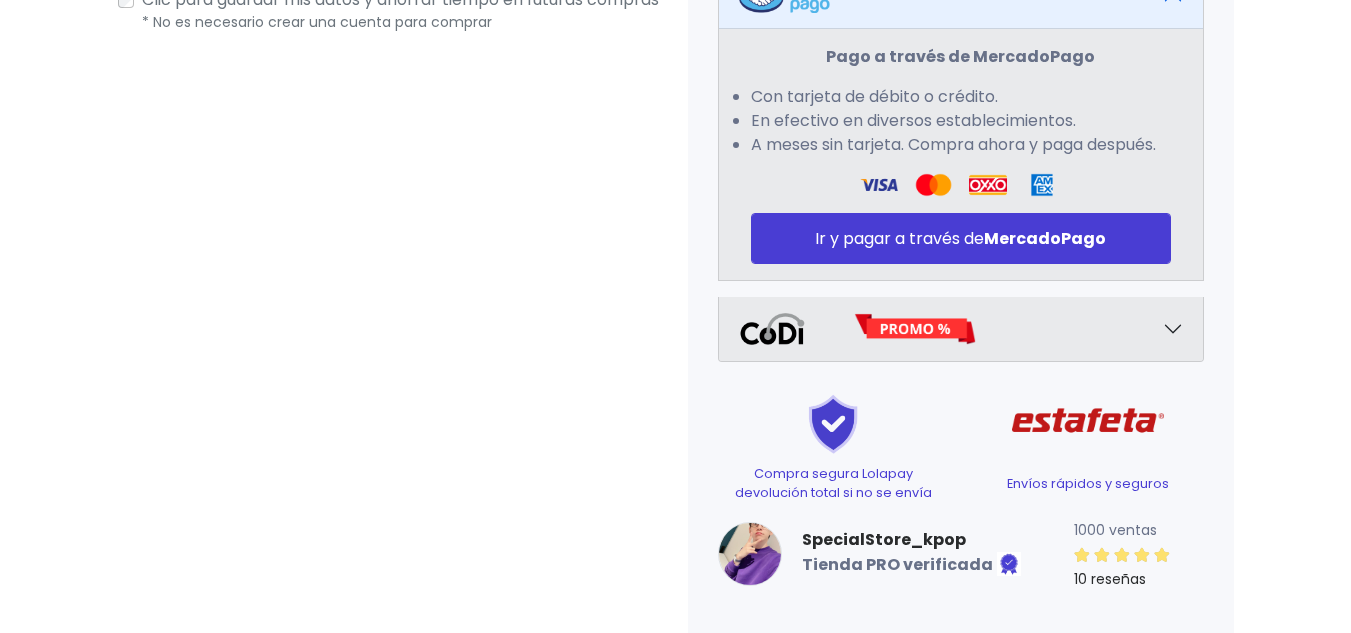 scroll, scrollTop: 930, scrollLeft: 0, axis: vertical 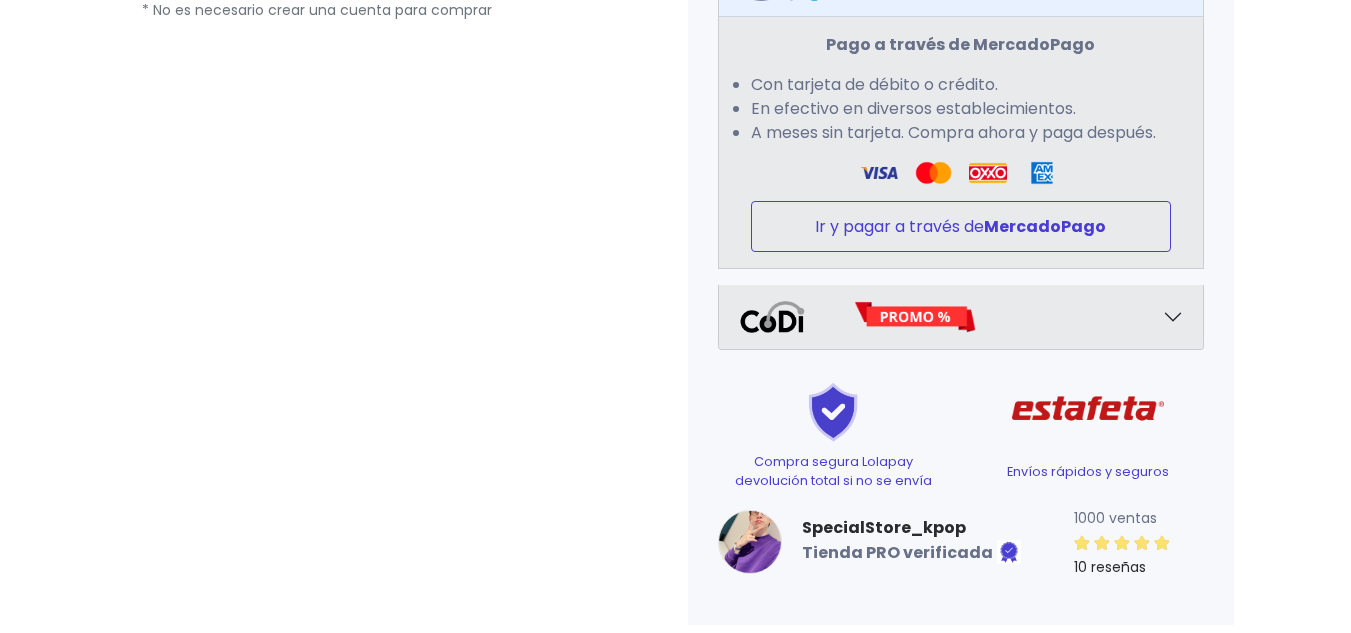 type on "**********" 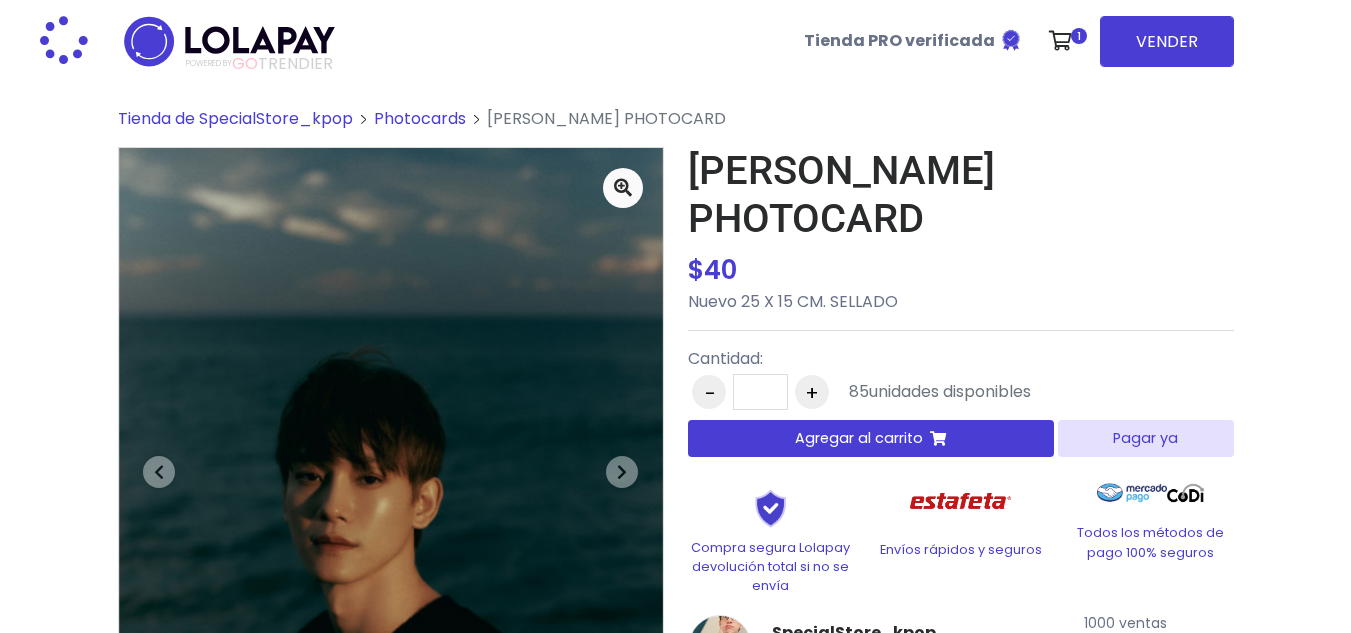 scroll, scrollTop: 0, scrollLeft: 0, axis: both 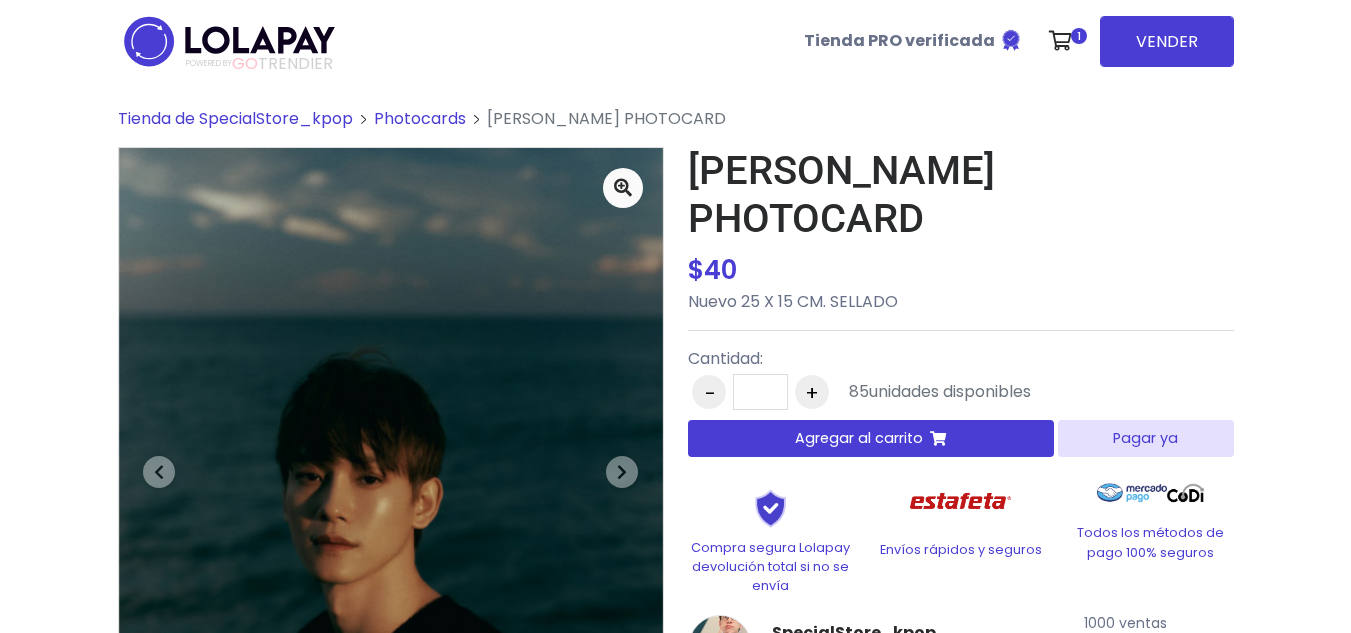 click on "Agregar al carrito" at bounding box center (859, 438) 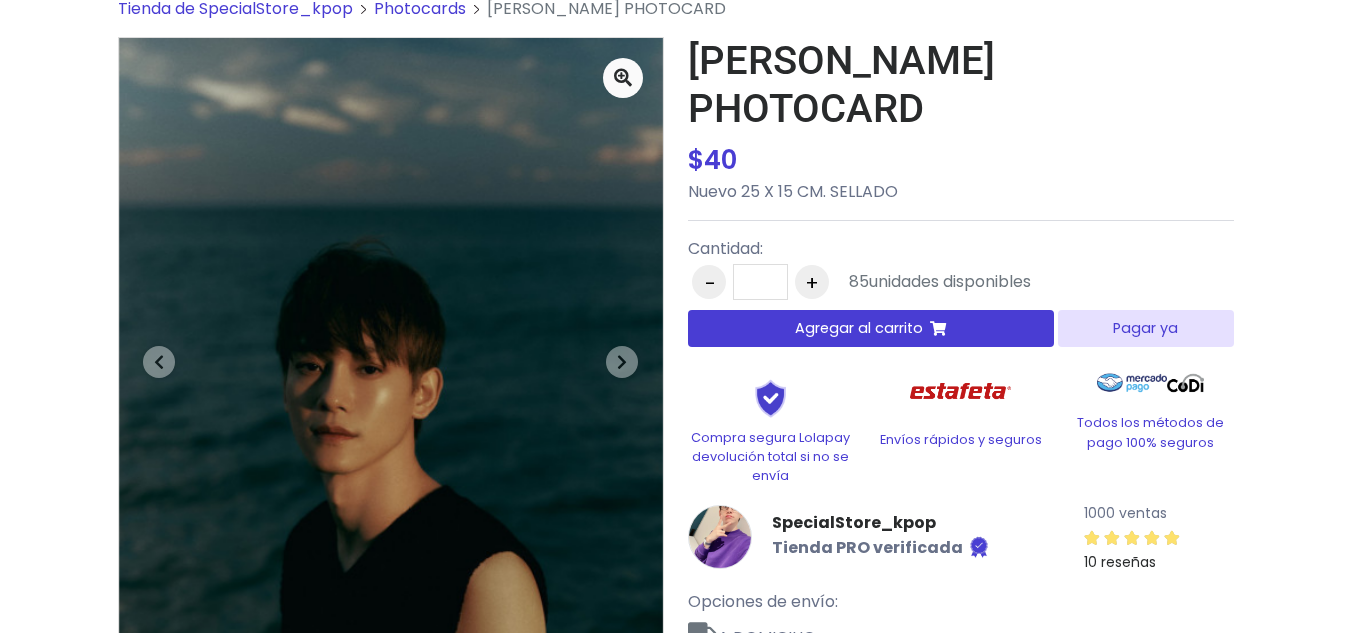 scroll, scrollTop: 0, scrollLeft: 0, axis: both 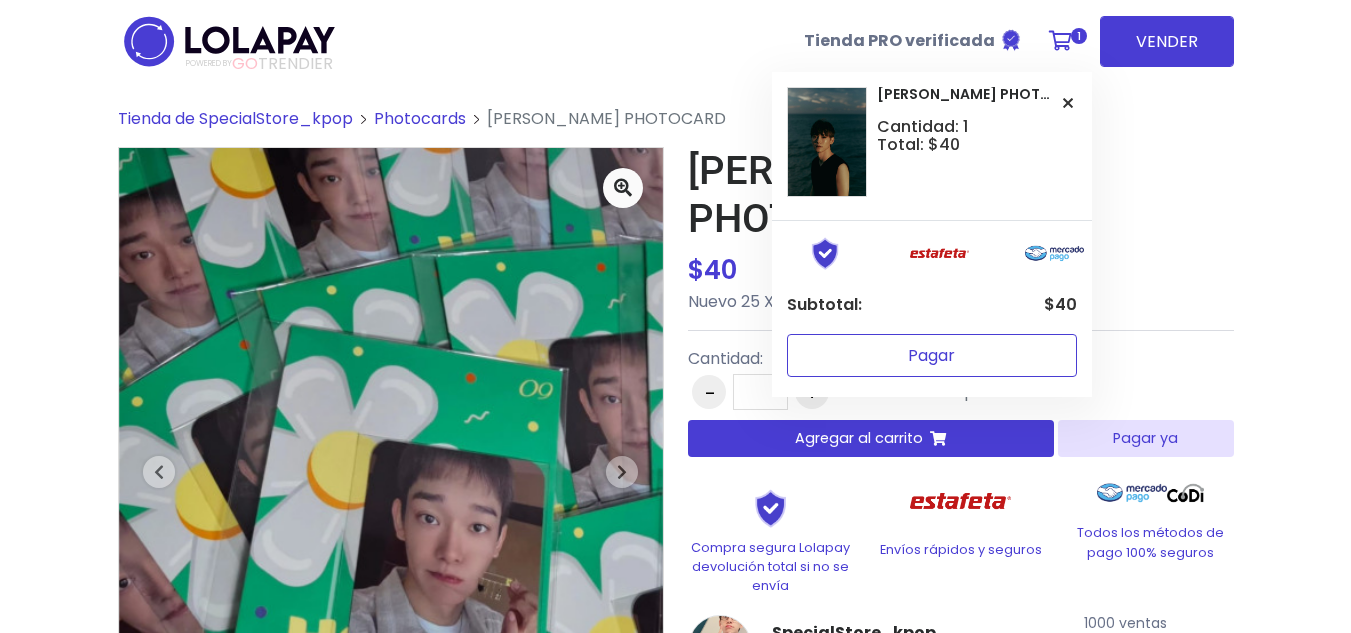 click on "Pagar" at bounding box center (932, 355) 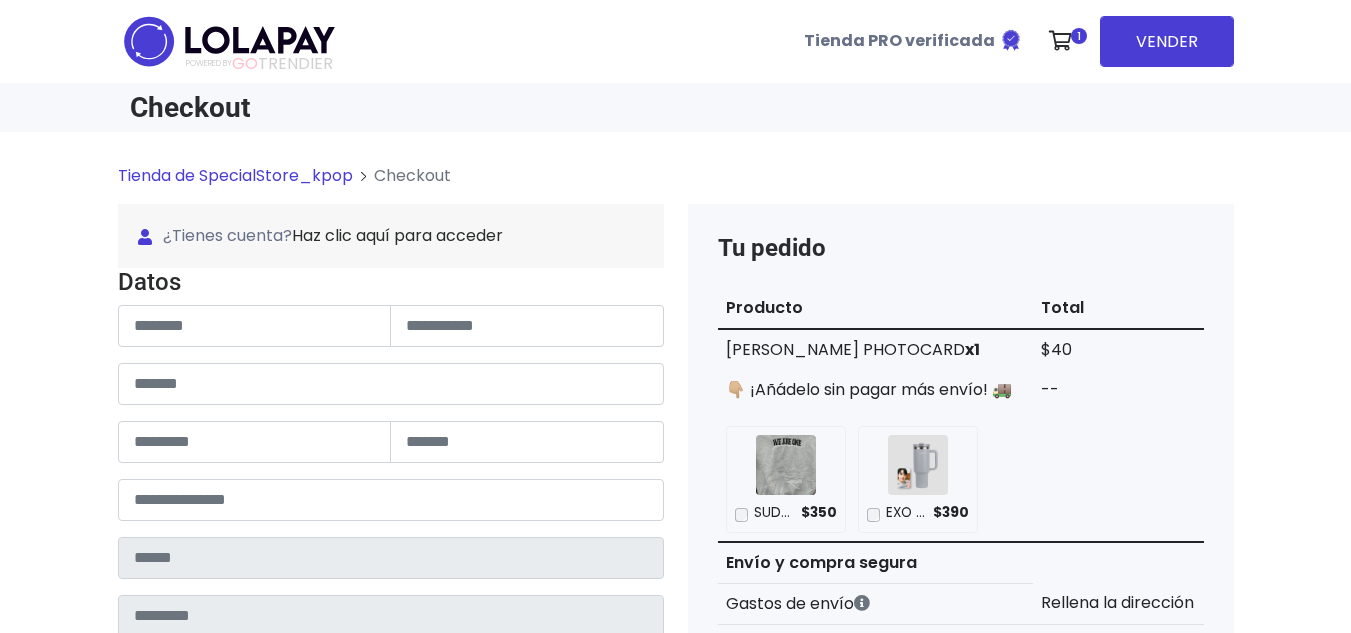 scroll, scrollTop: 0, scrollLeft: 0, axis: both 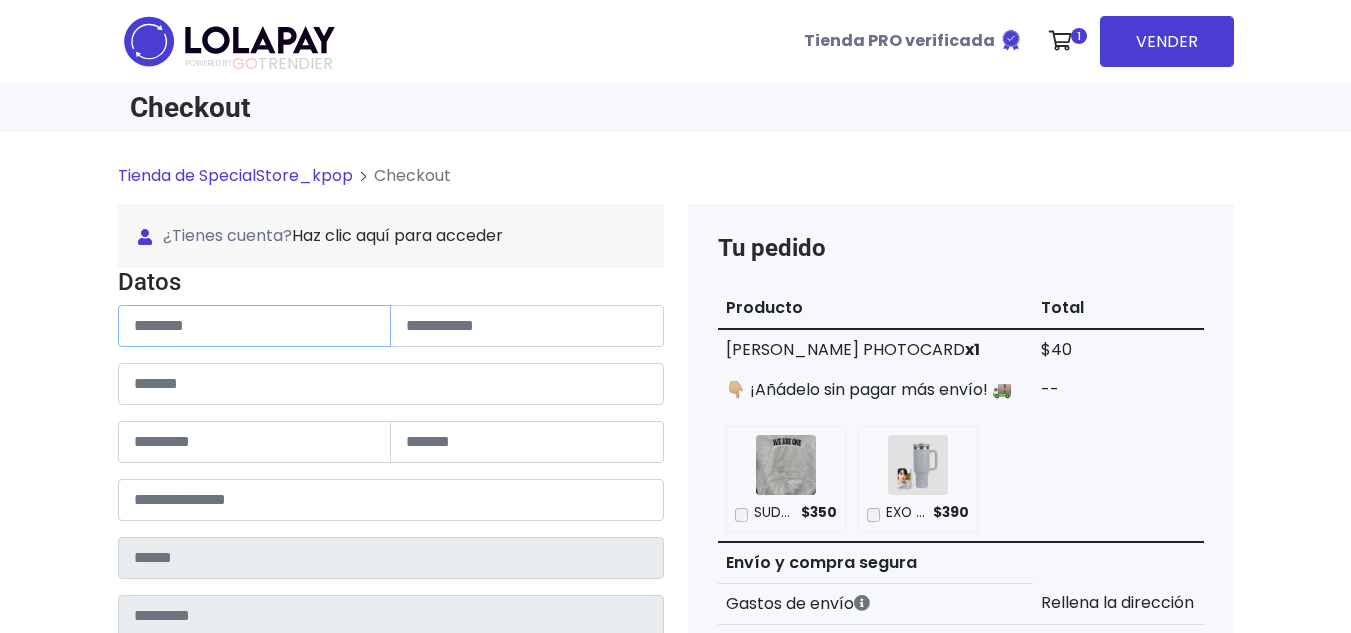 click at bounding box center [255, 326] 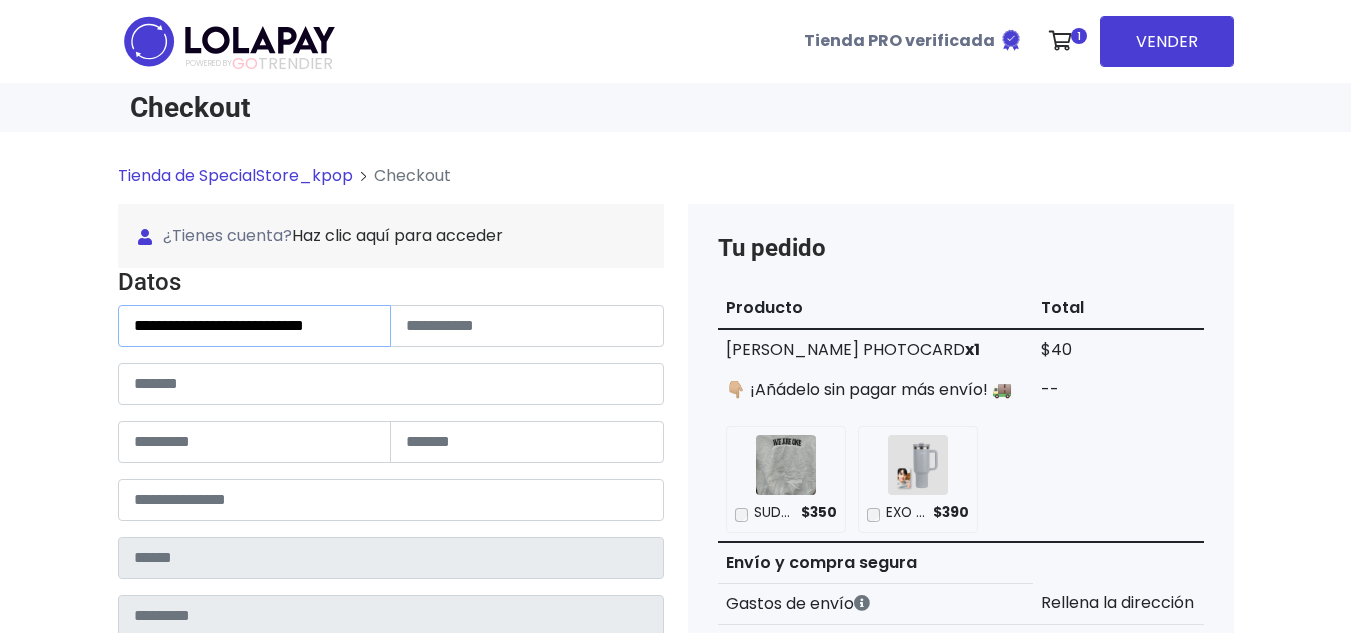 drag, startPoint x: 214, startPoint y: 330, endPoint x: 489, endPoint y: 333, distance: 275.01636 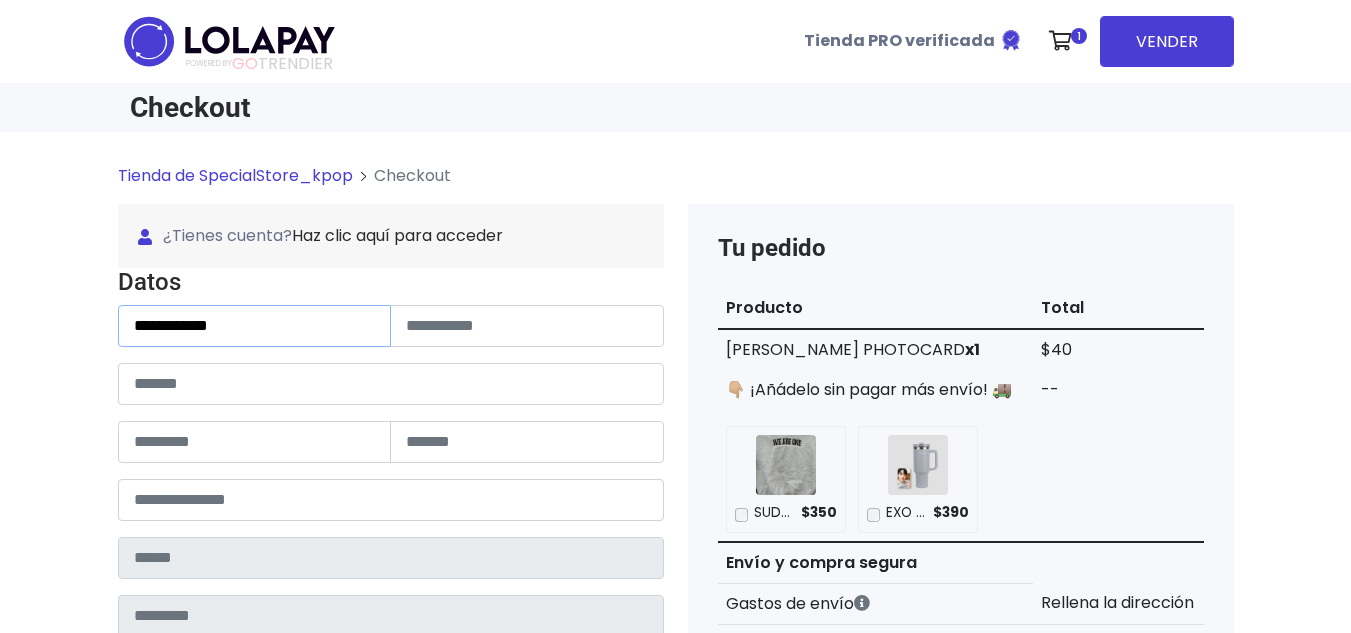 type on "**********" 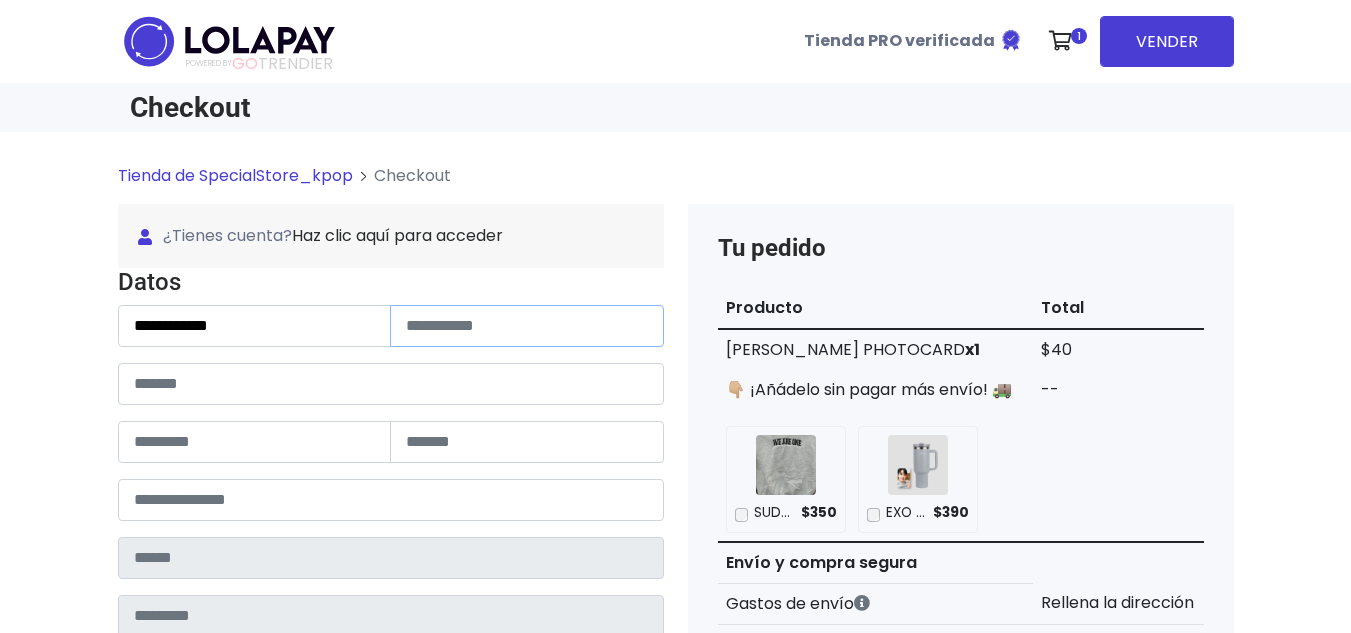 click at bounding box center (527, 326) 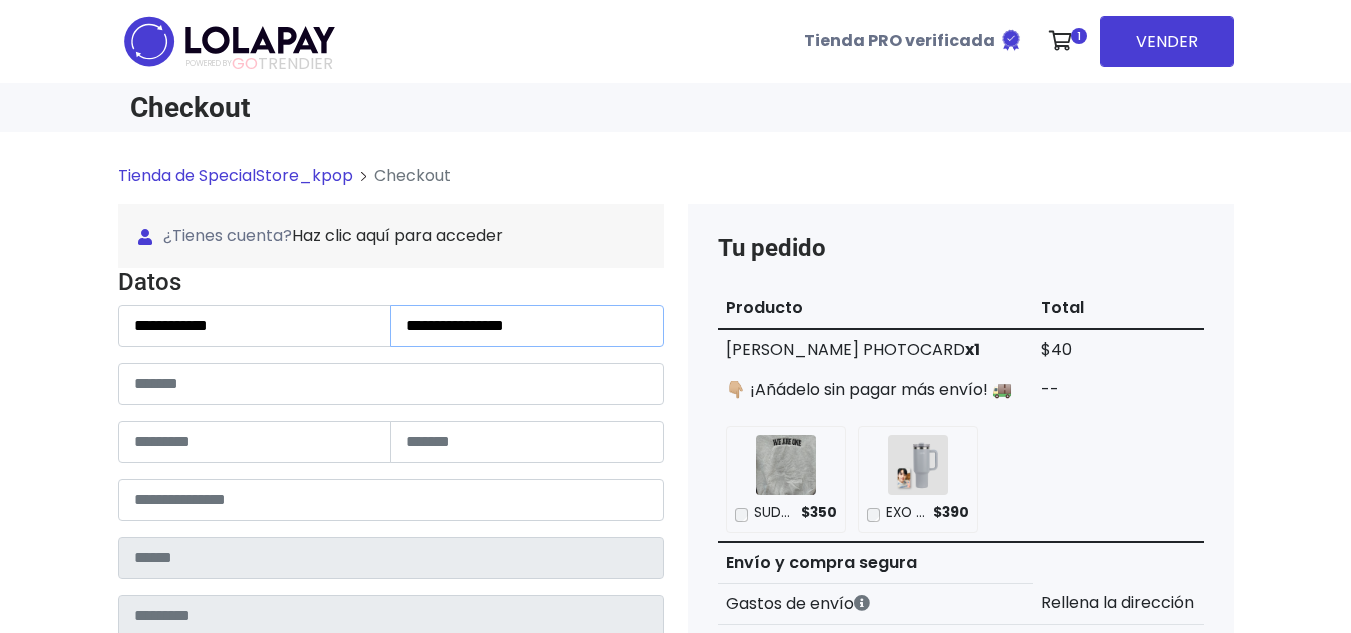 type on "**********" 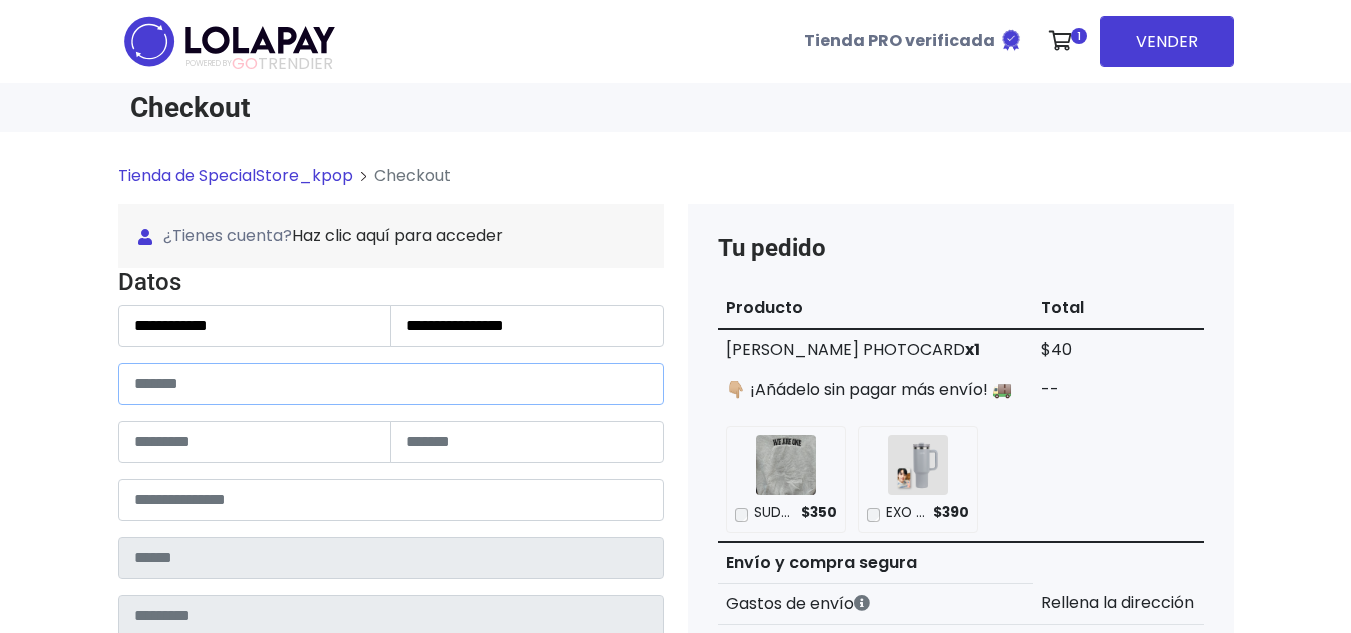click at bounding box center [391, 384] 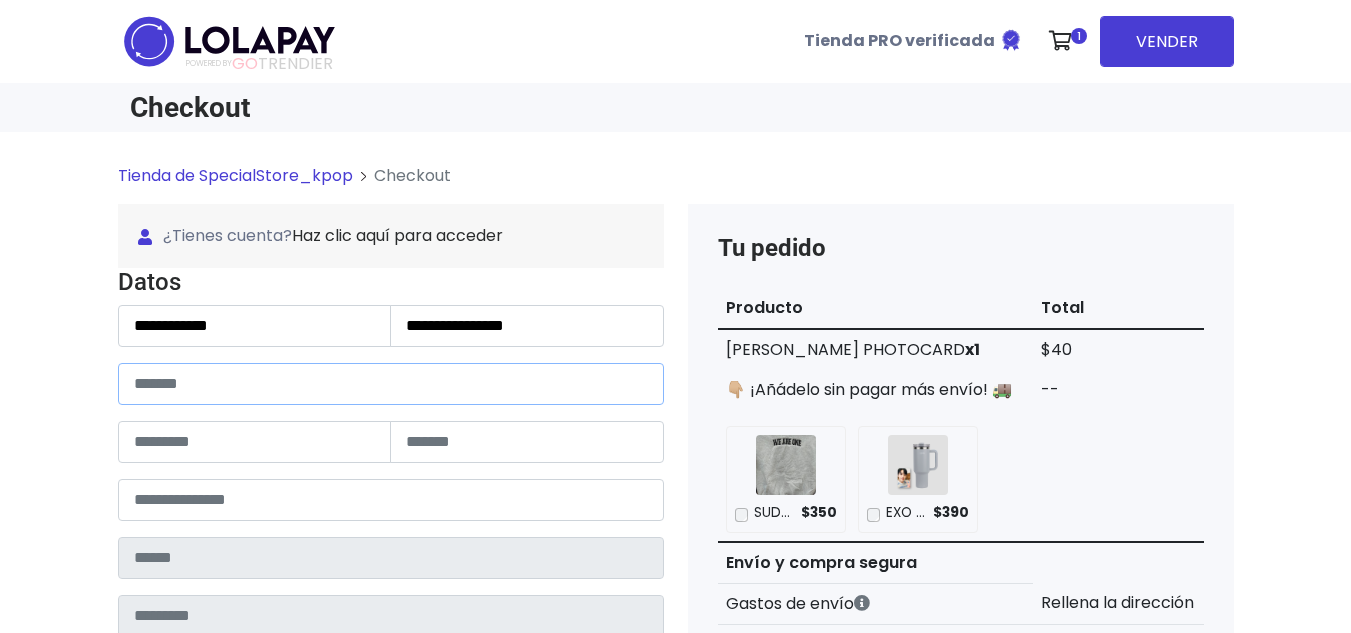 paste on "**********" 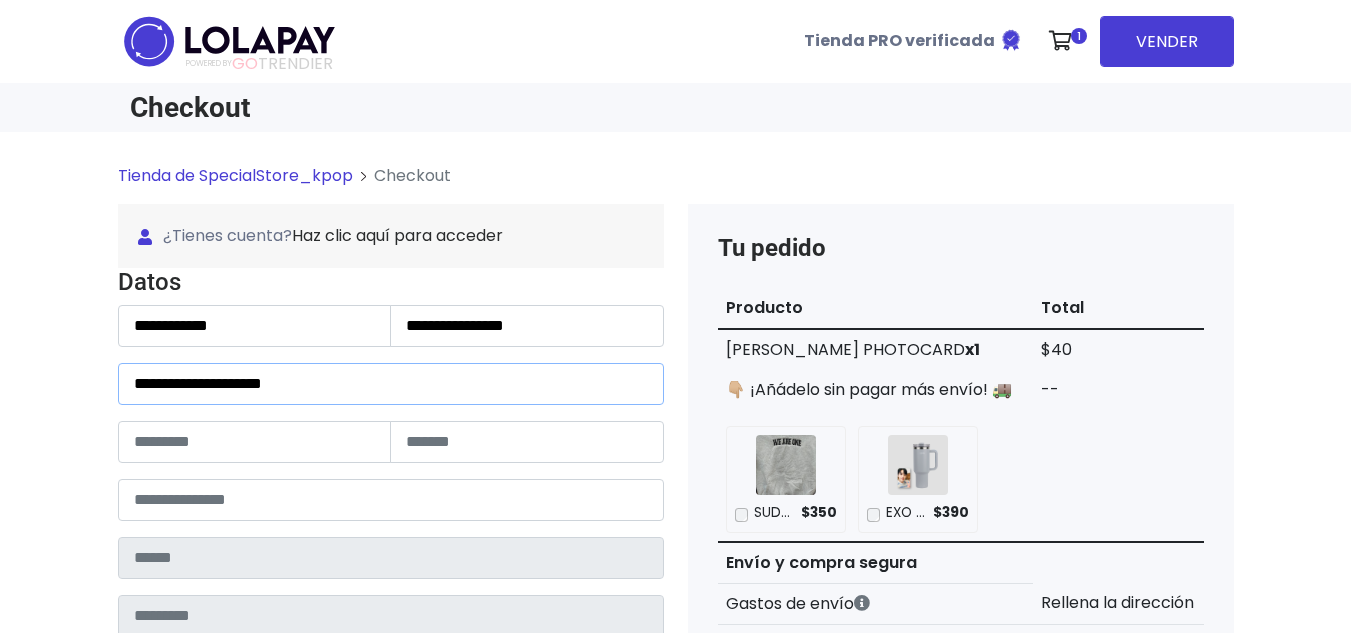 drag, startPoint x: 295, startPoint y: 391, endPoint x: 398, endPoint y: 391, distance: 103 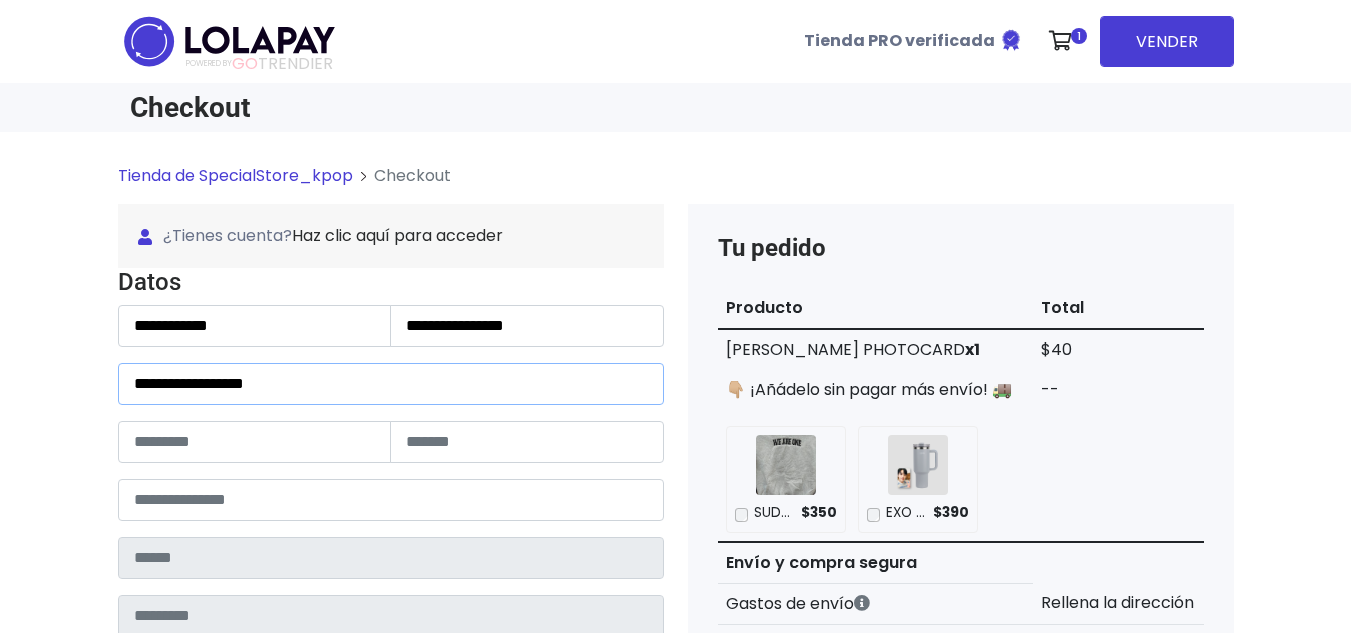 type on "**********" 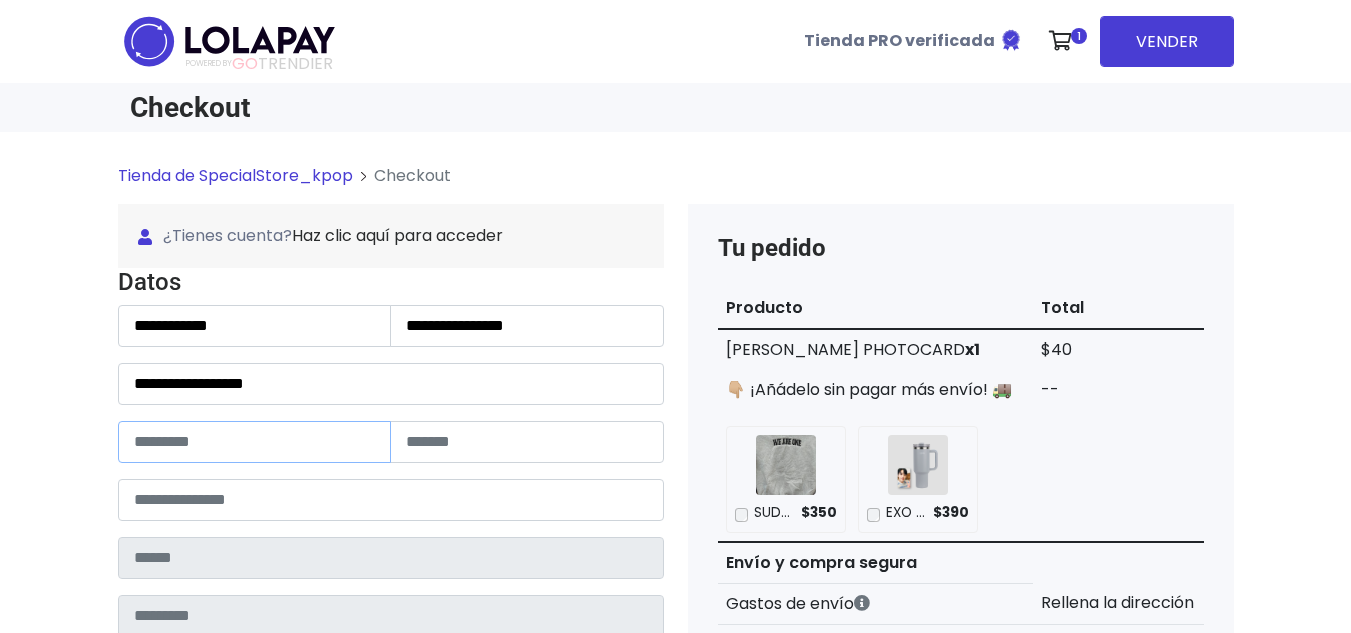 click at bounding box center (255, 442) 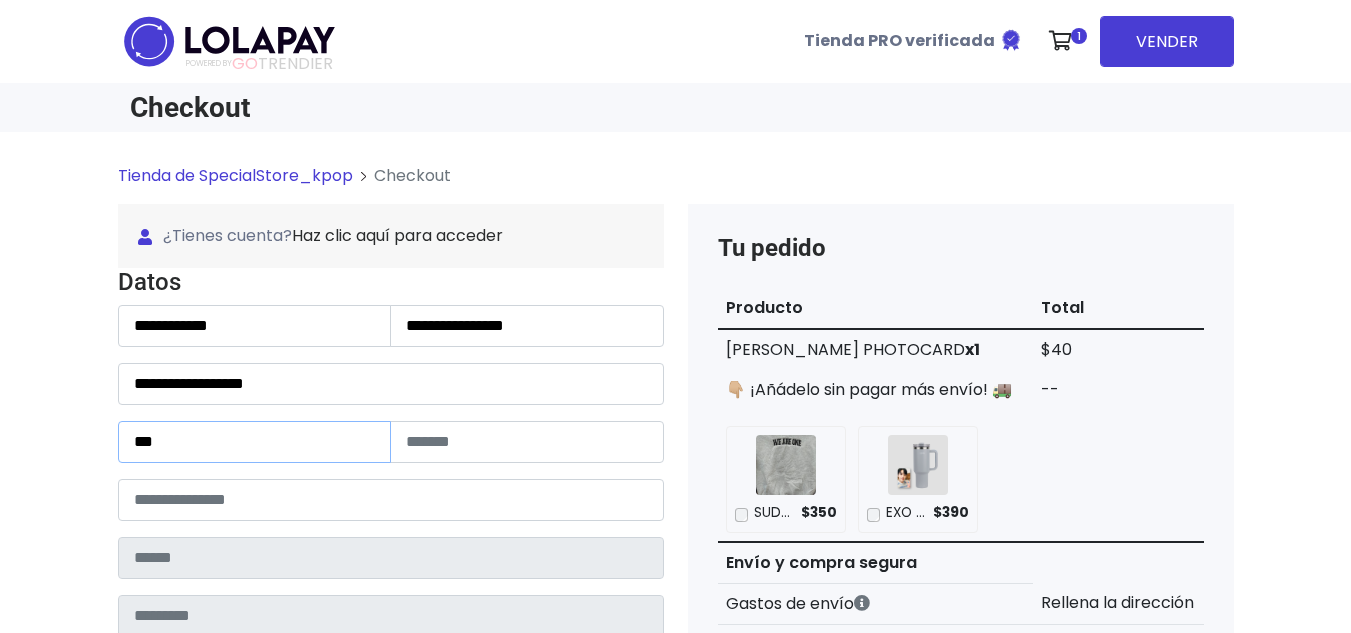 type on "**" 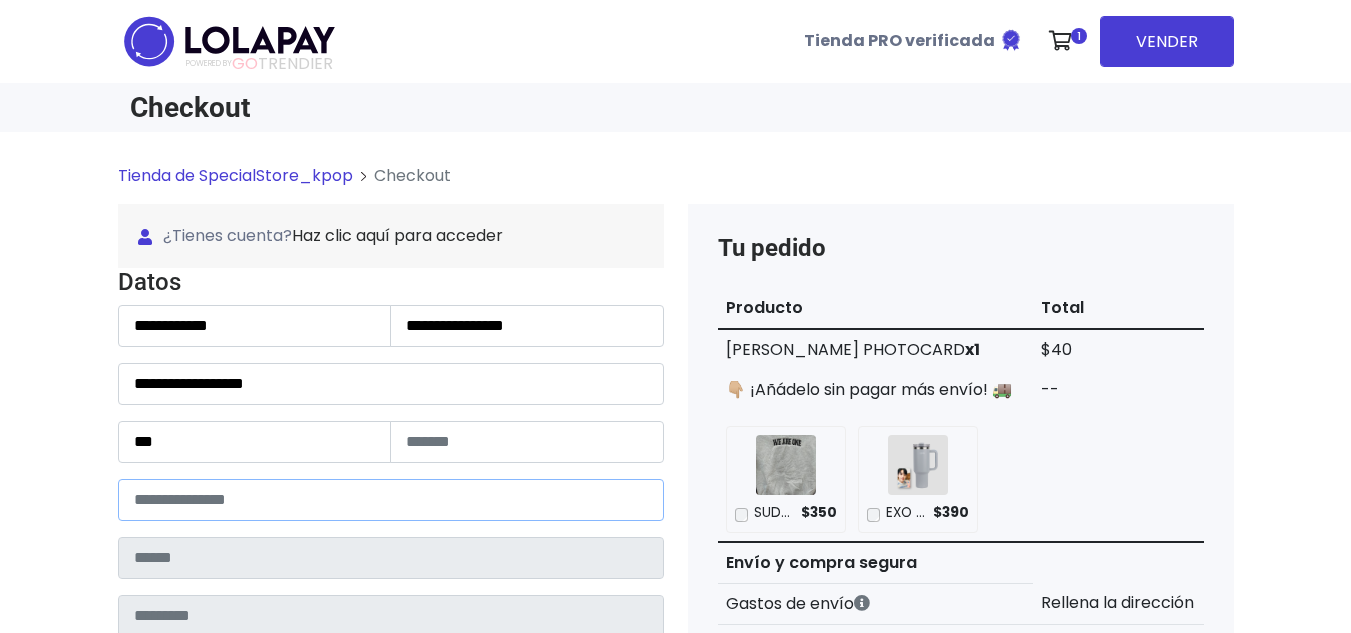 click at bounding box center (391, 500) 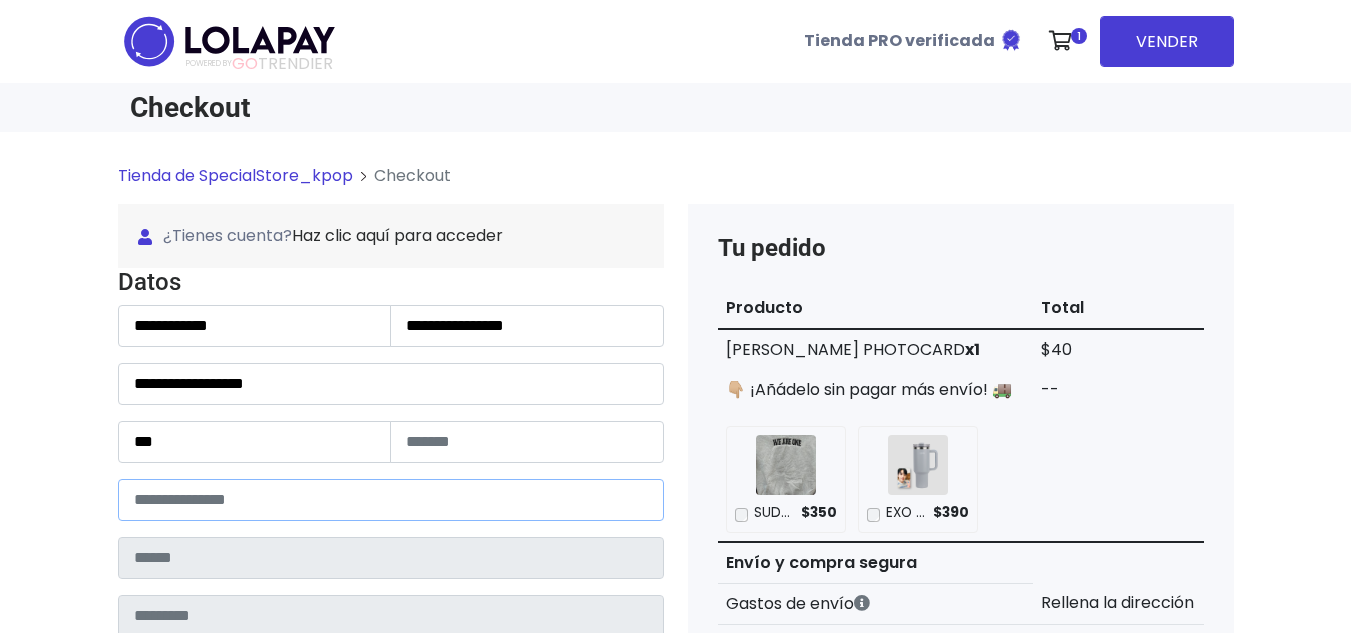 paste on "*****" 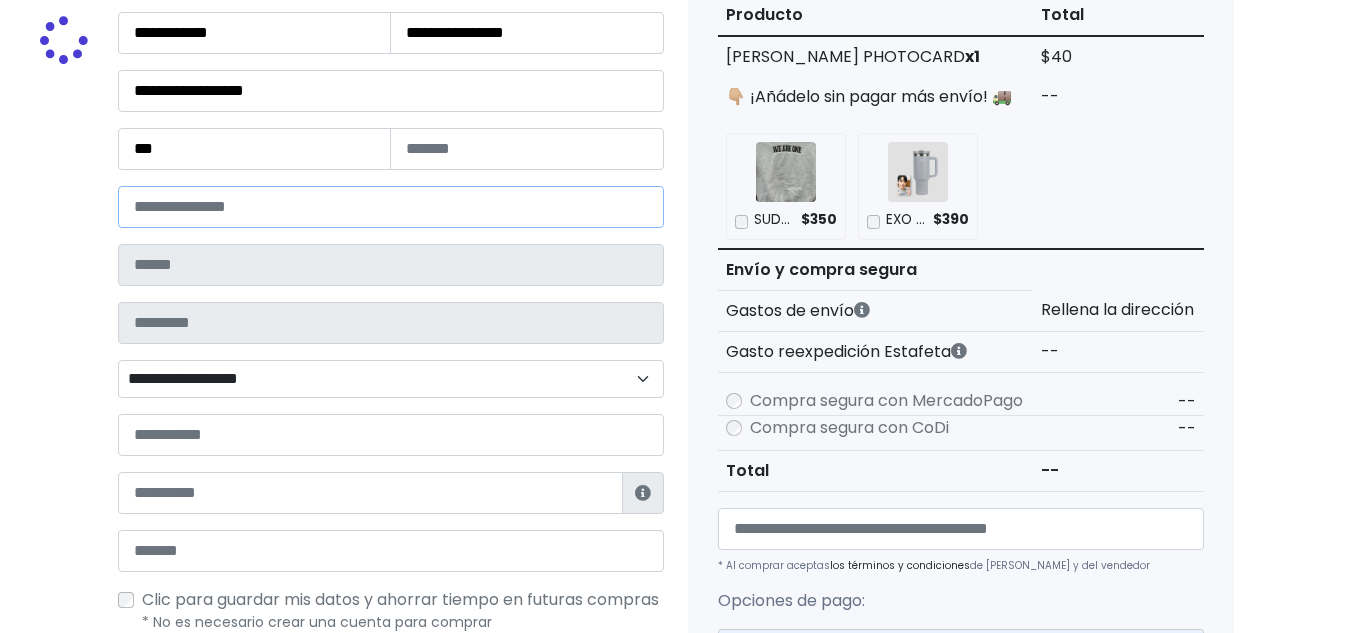scroll, scrollTop: 400, scrollLeft: 0, axis: vertical 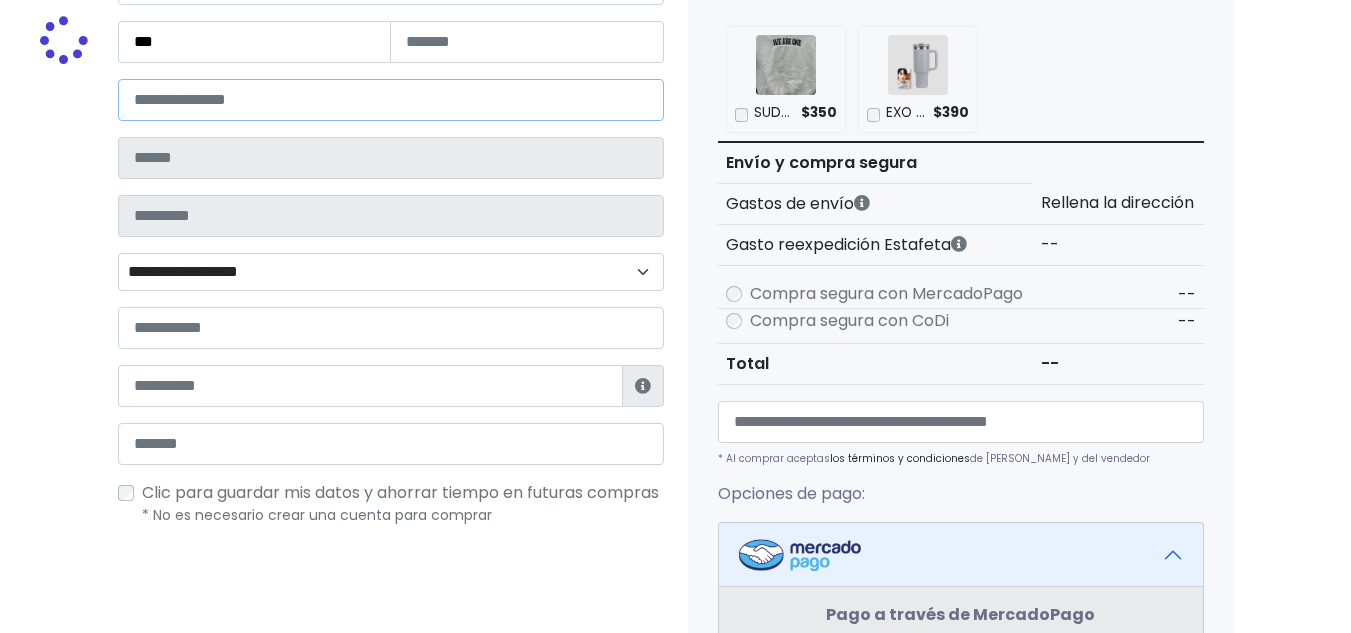 type on "*******" 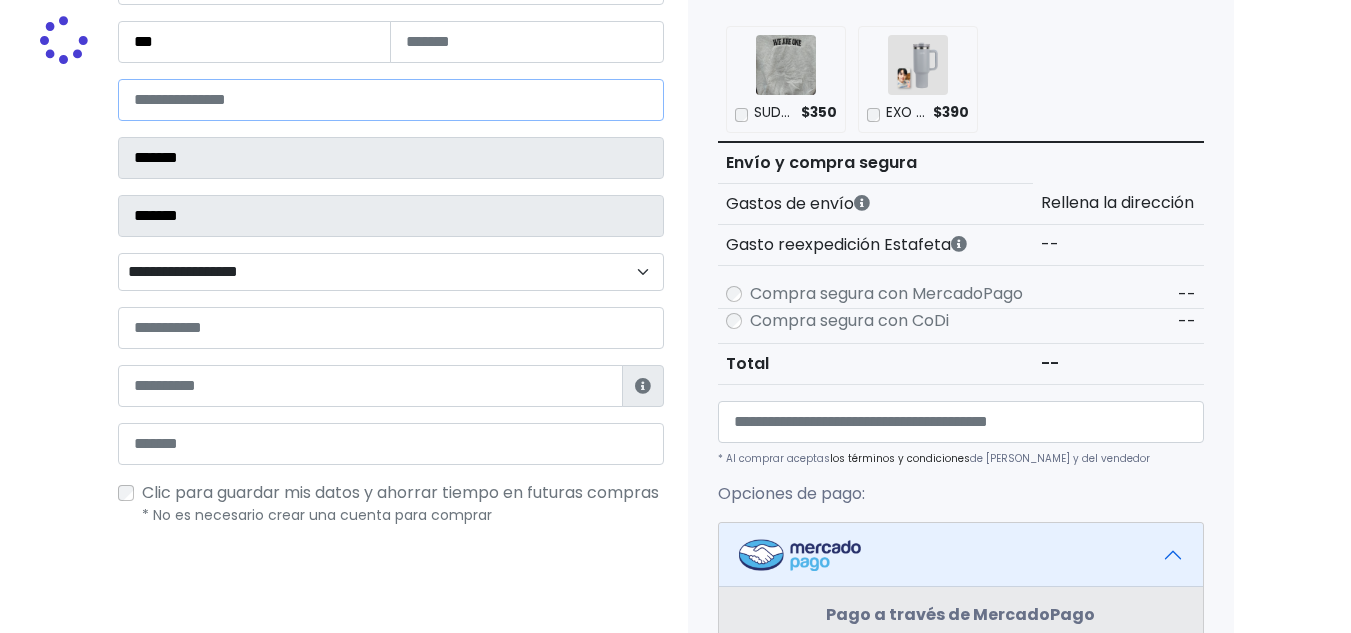 select 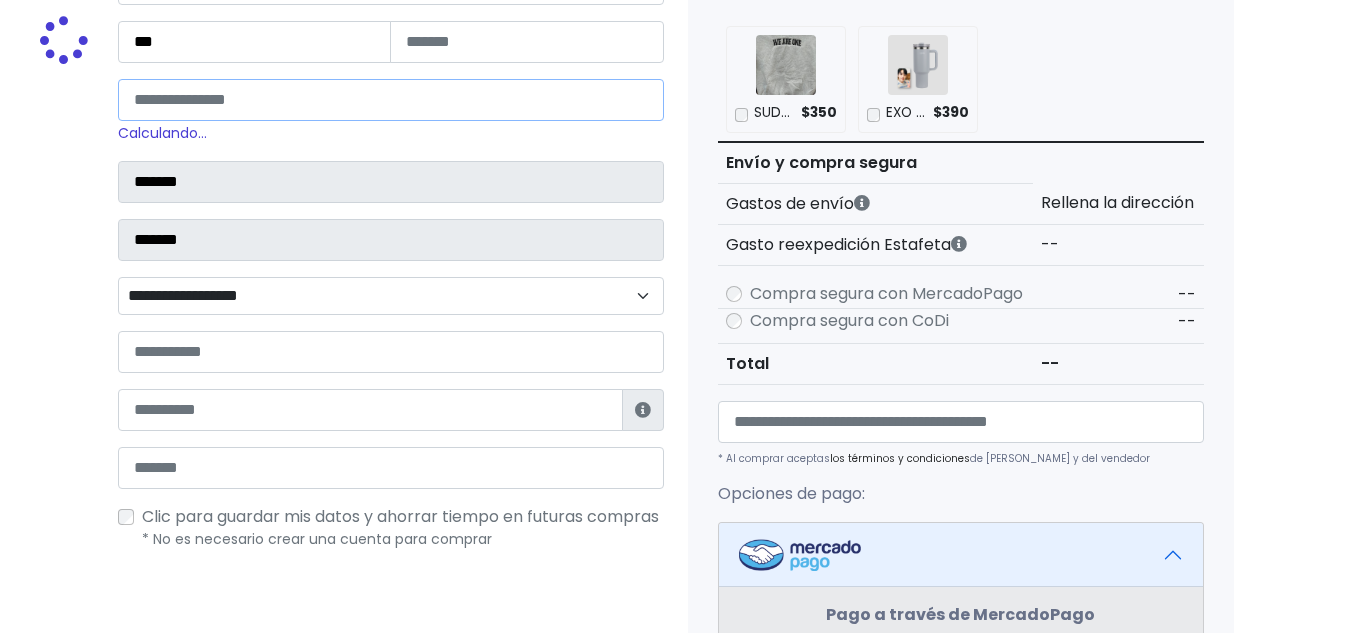 type on "*****" 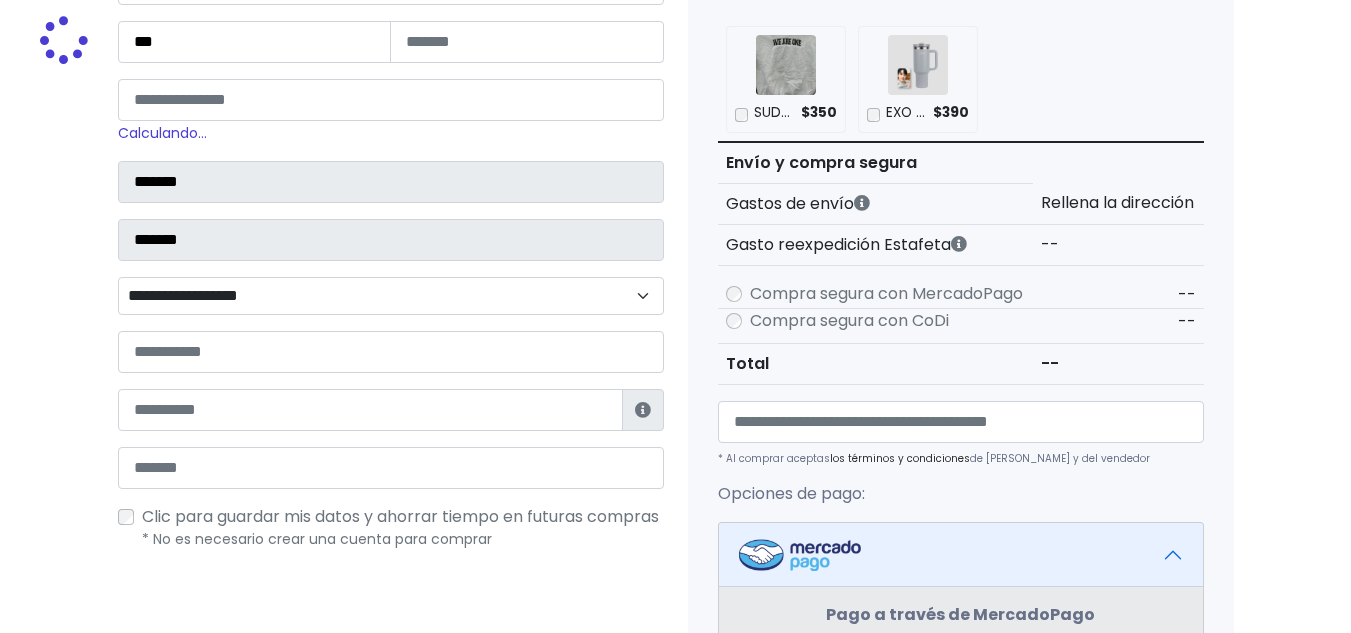 click on "**********" at bounding box center [391, 296] 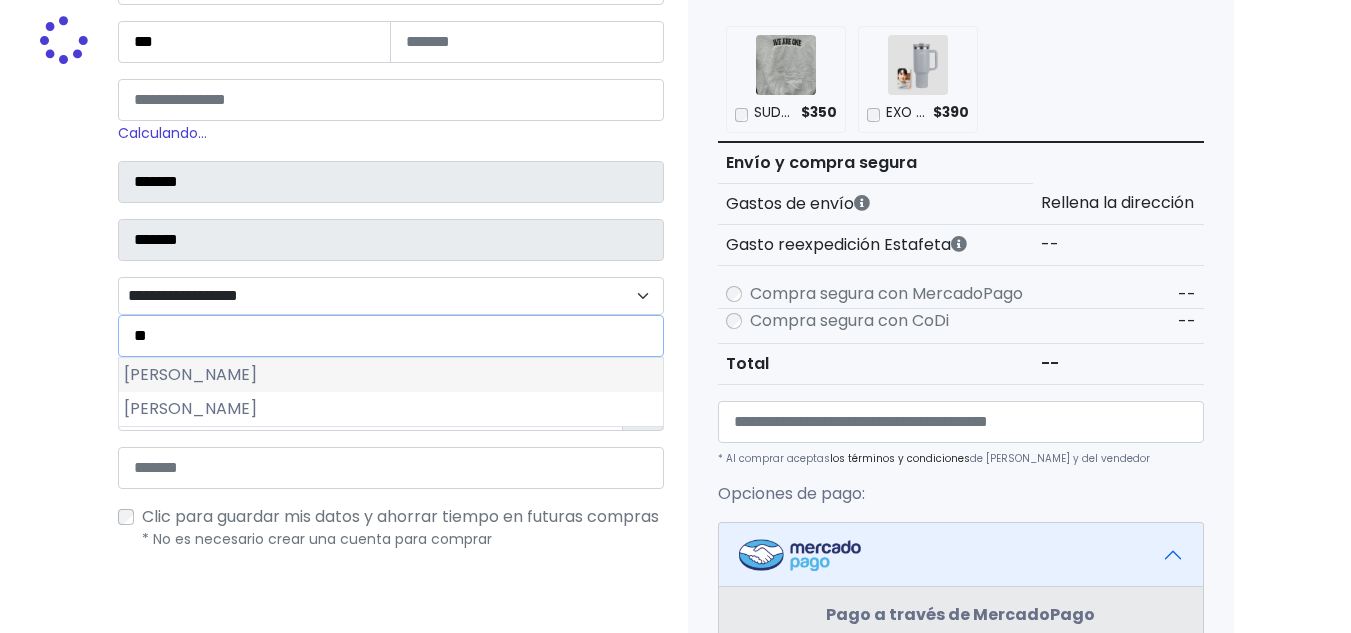 type on "**" 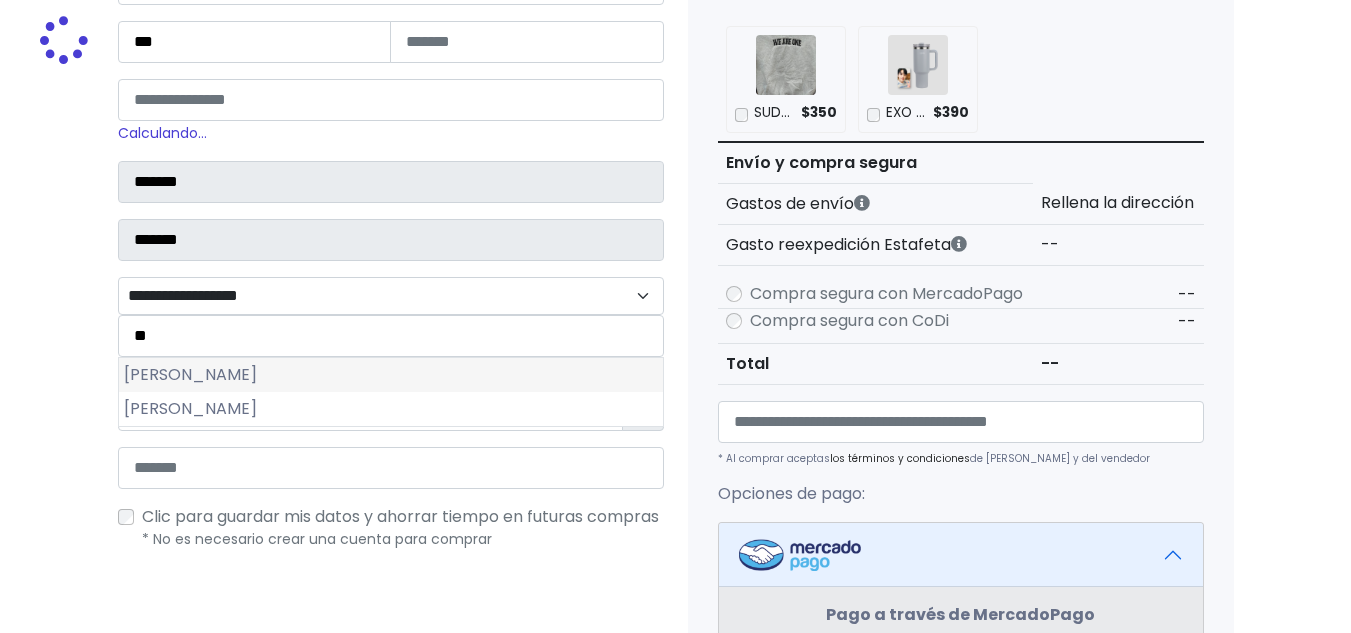 click on "[PERSON_NAME]" at bounding box center [391, 375] 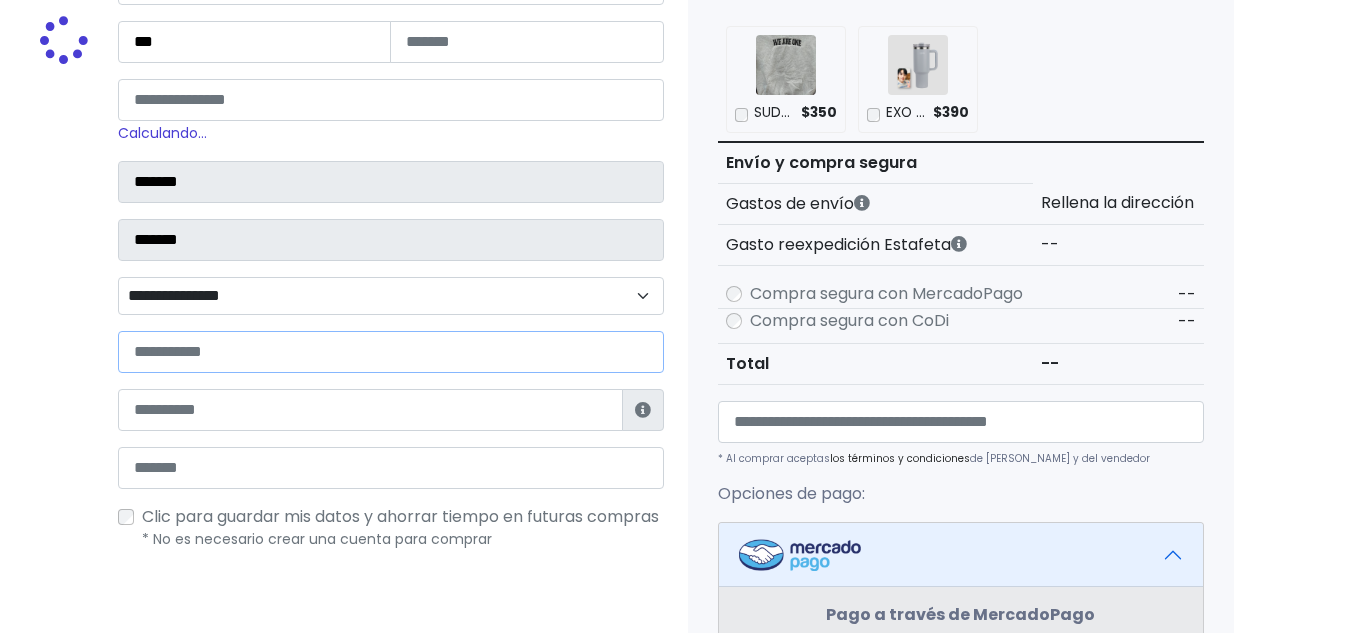 click at bounding box center [391, 352] 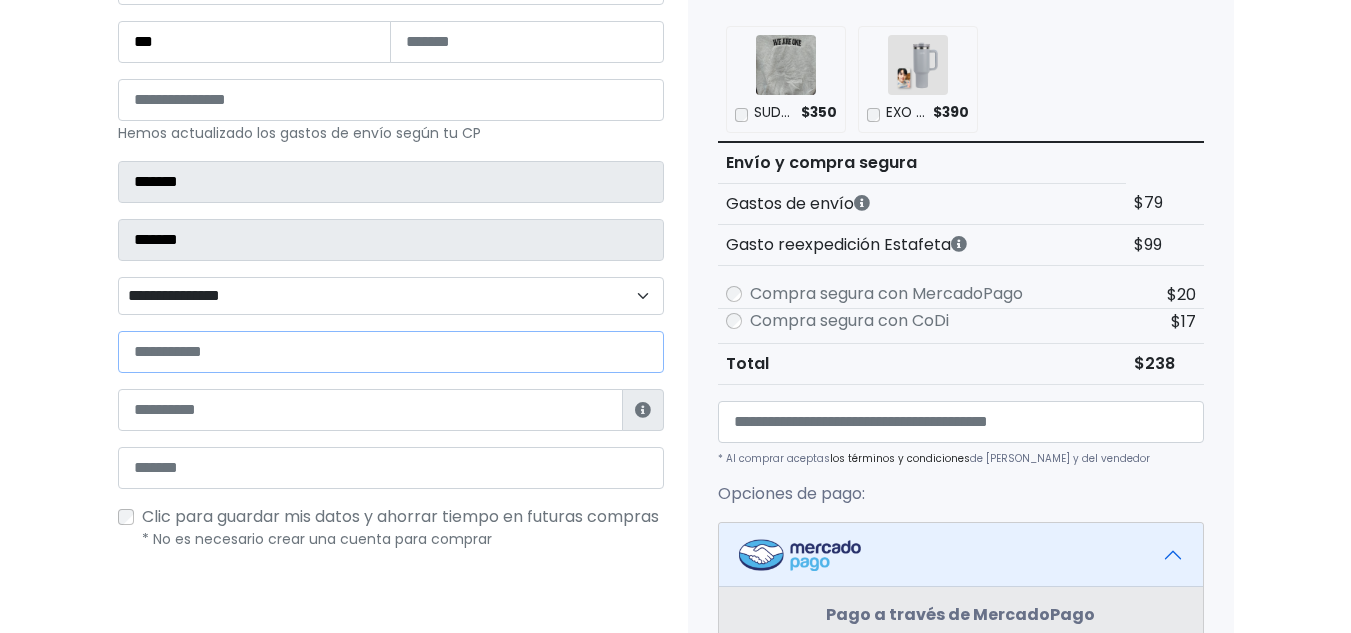 paste on "**********" 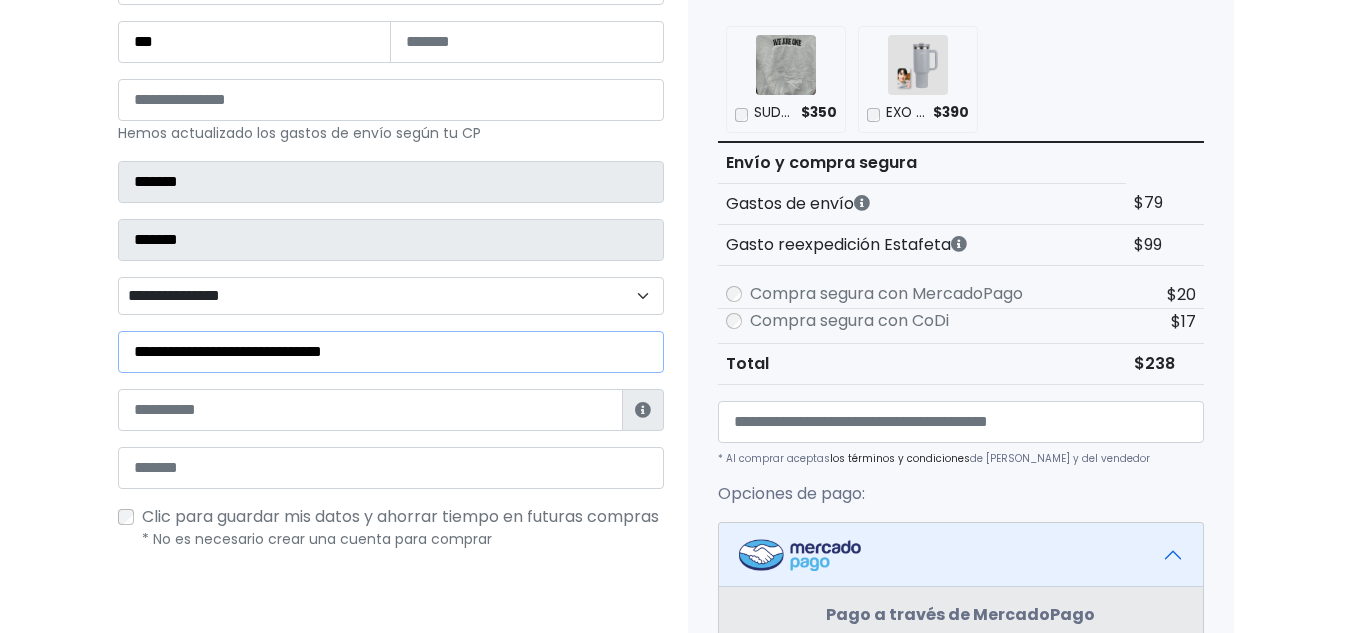type on "**********" 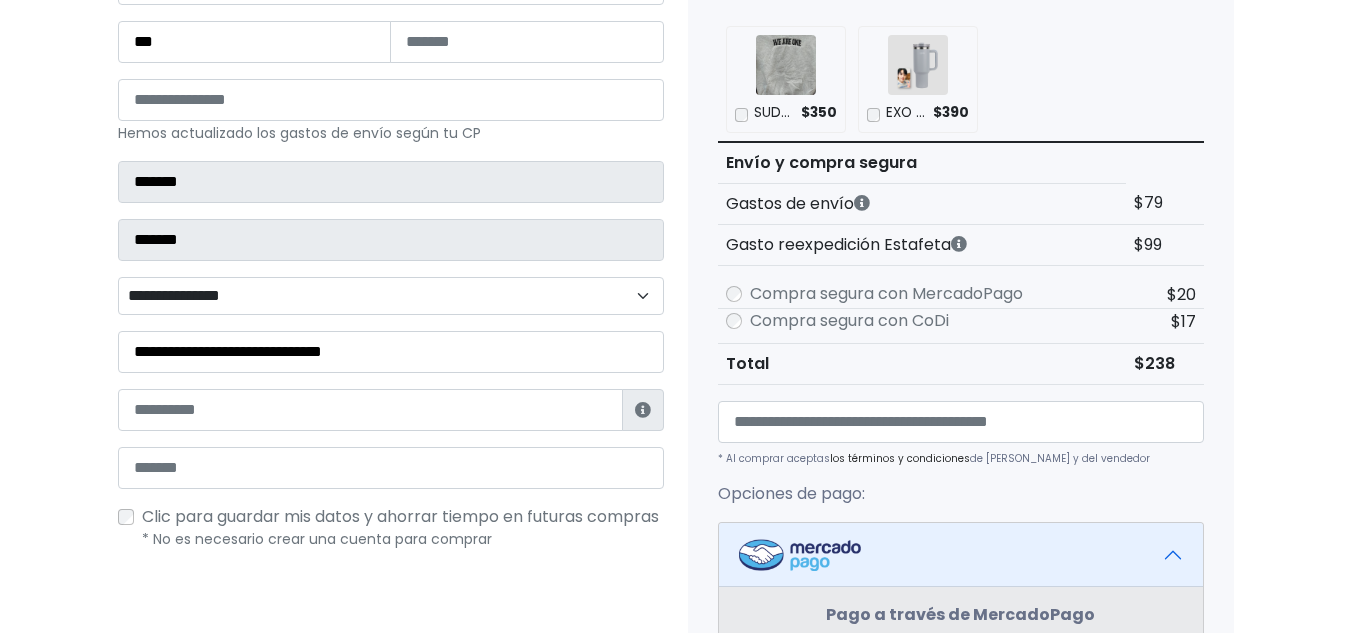 click on "**********" at bounding box center (391, 227) 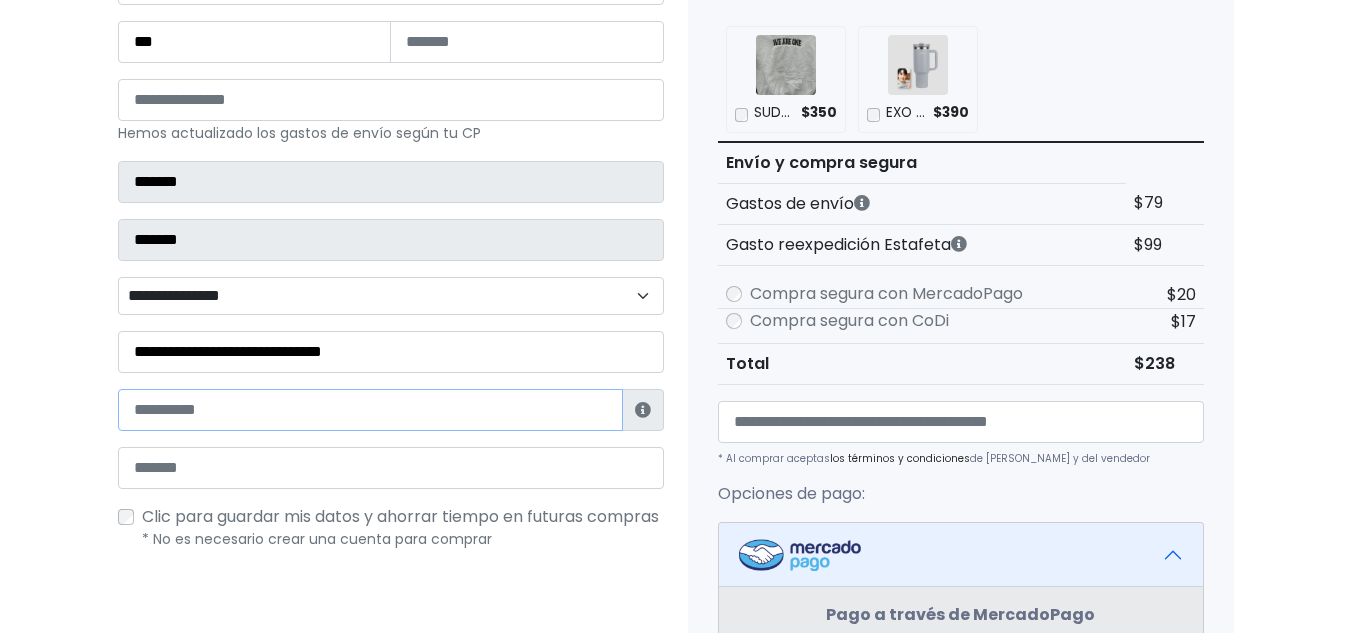 click at bounding box center [370, 410] 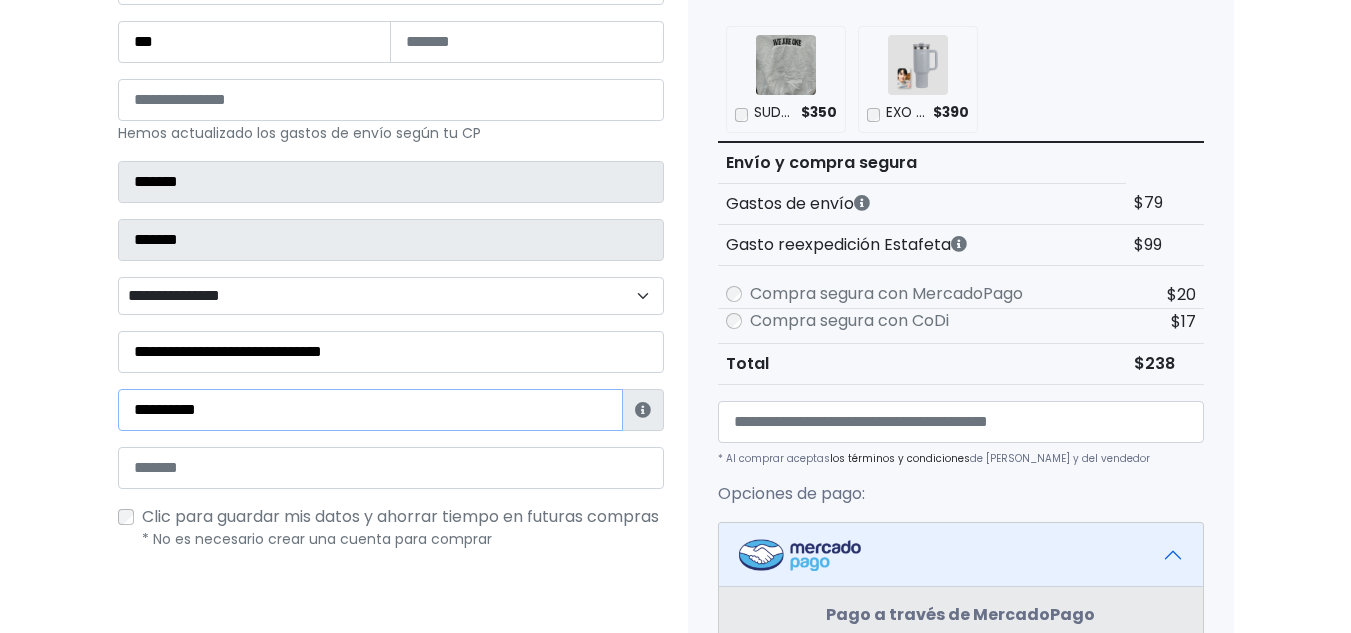 type on "**********" 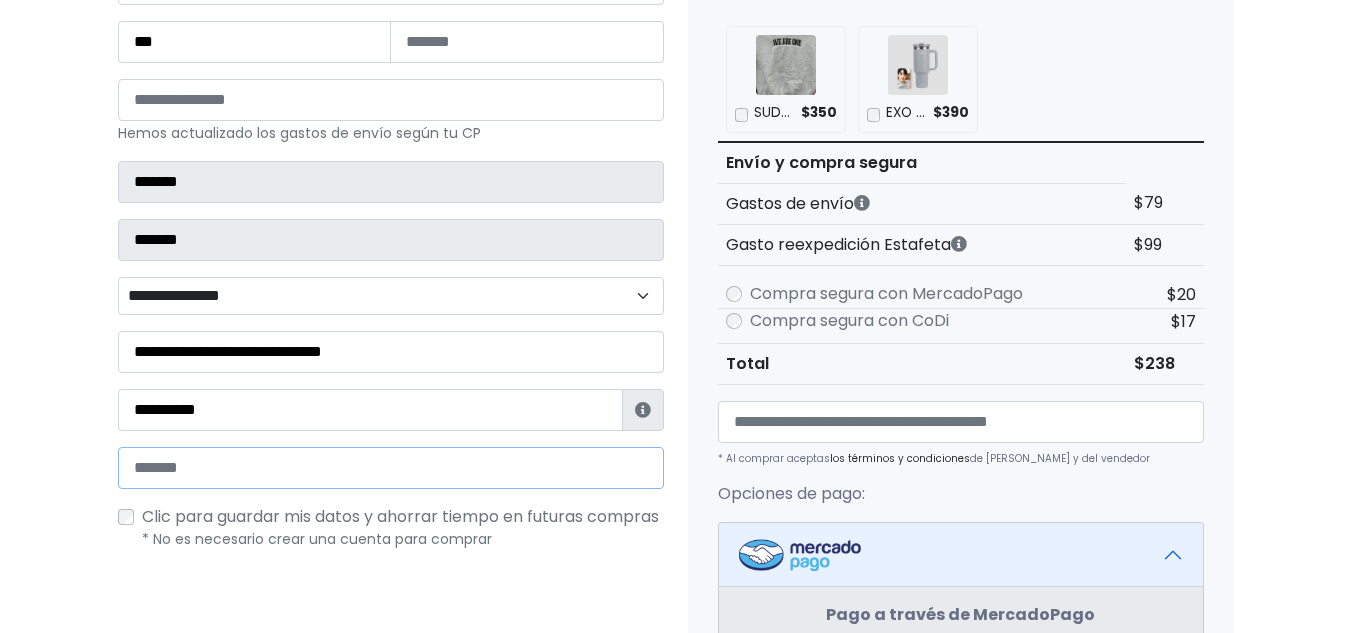 click at bounding box center (391, 468) 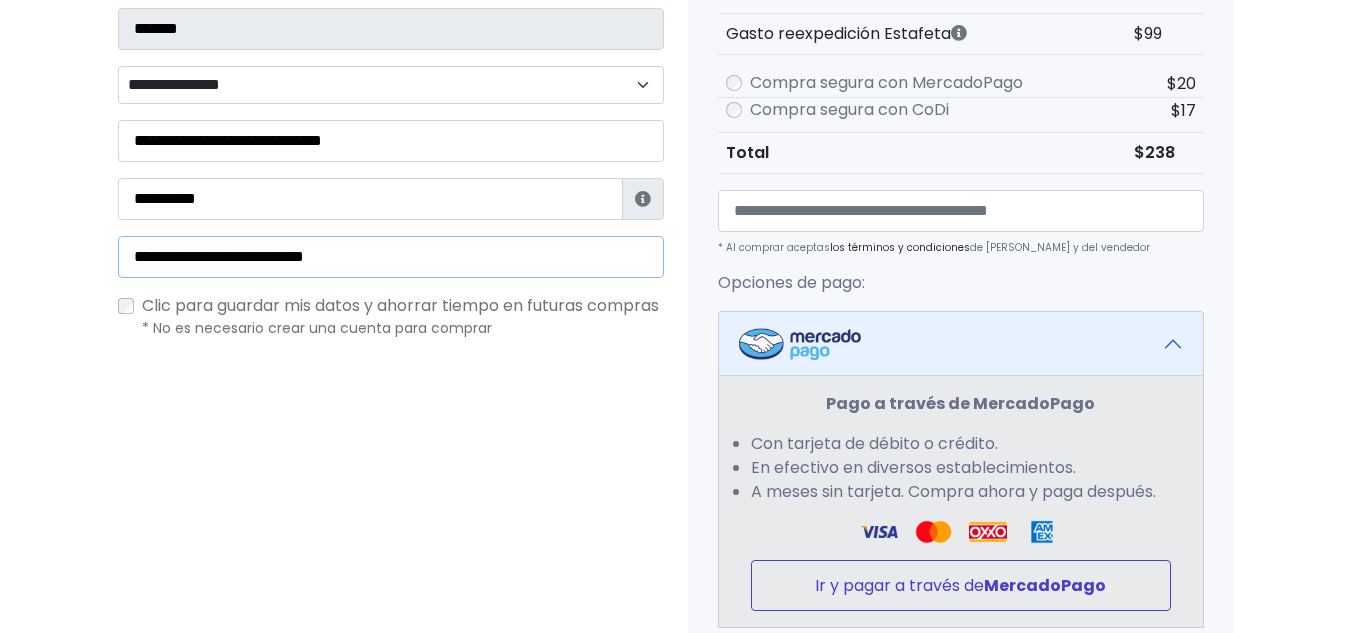 scroll, scrollTop: 700, scrollLeft: 0, axis: vertical 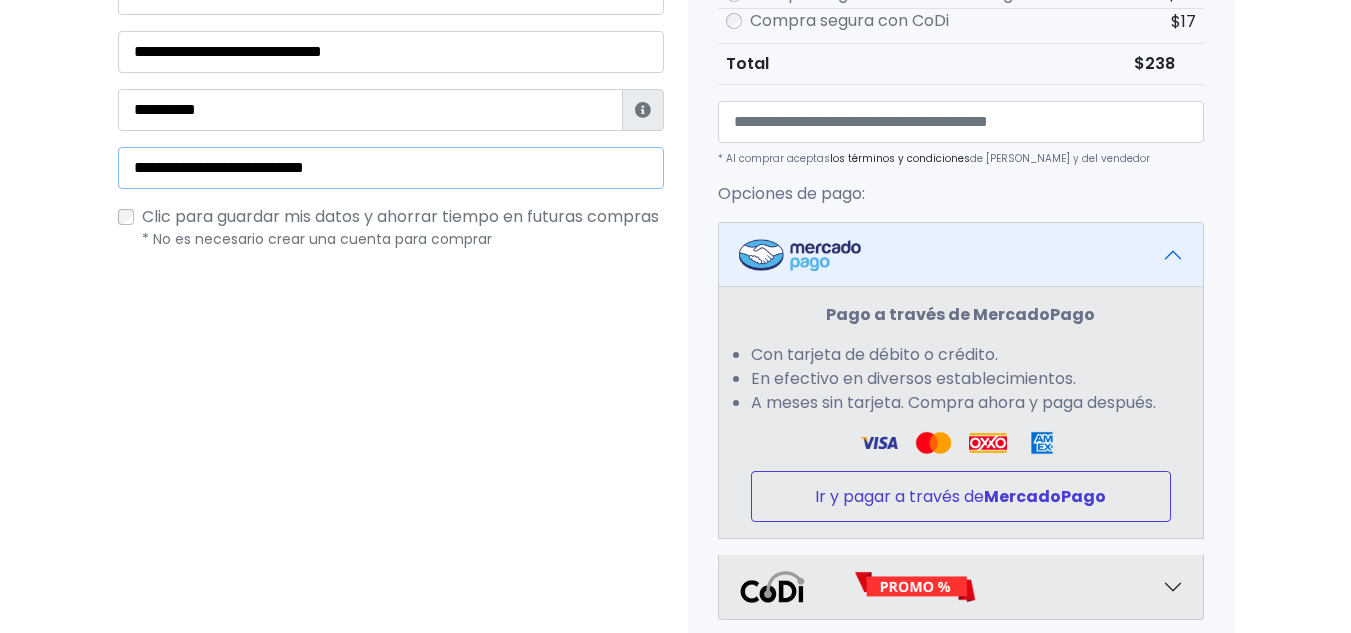 type on "**********" 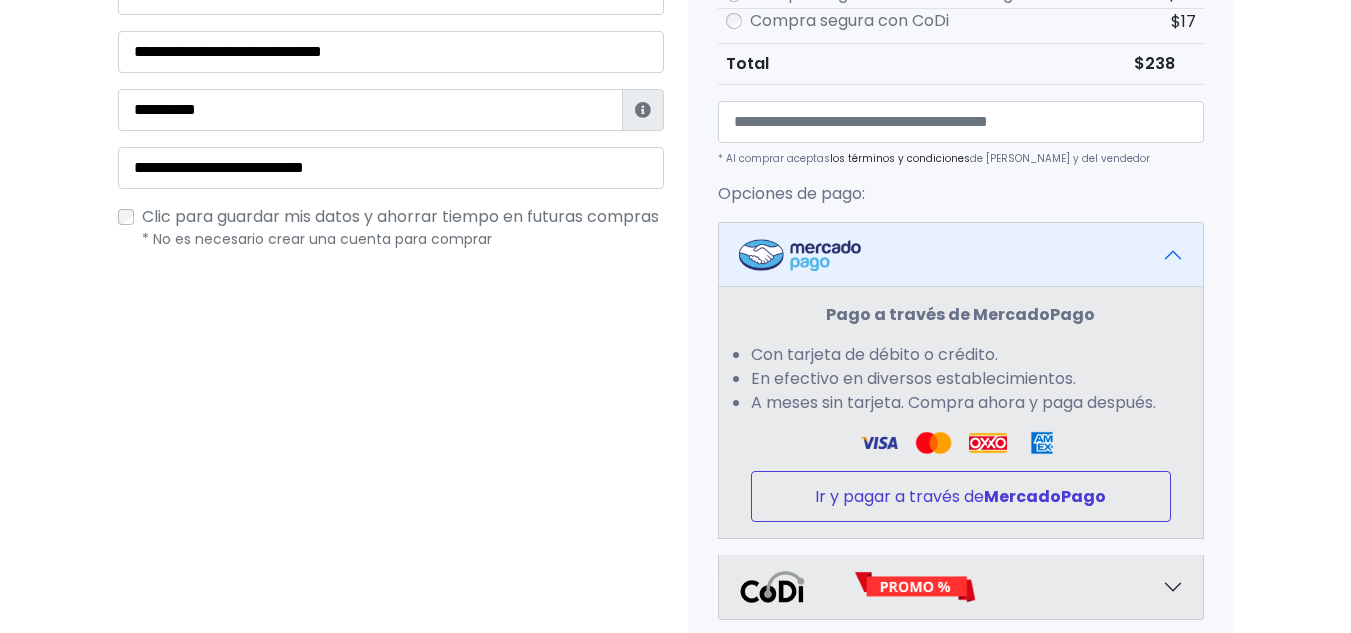 click on "MercadoPago" at bounding box center [1045, 496] 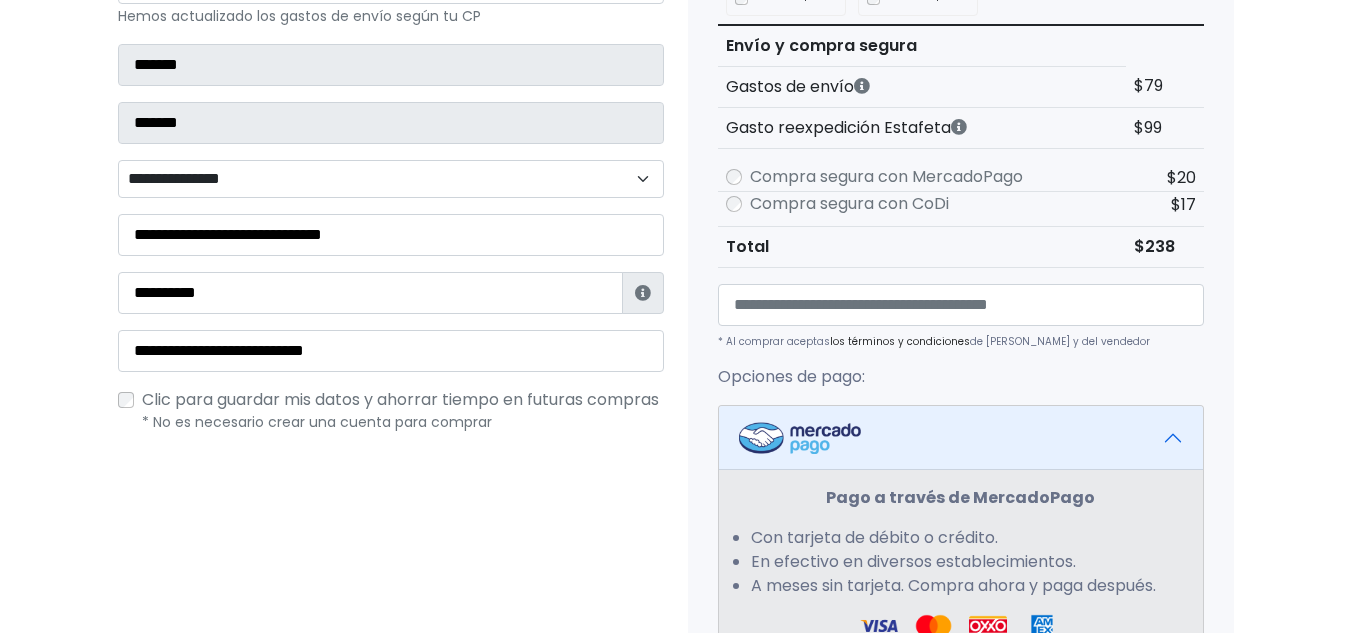 scroll, scrollTop: 900, scrollLeft: 0, axis: vertical 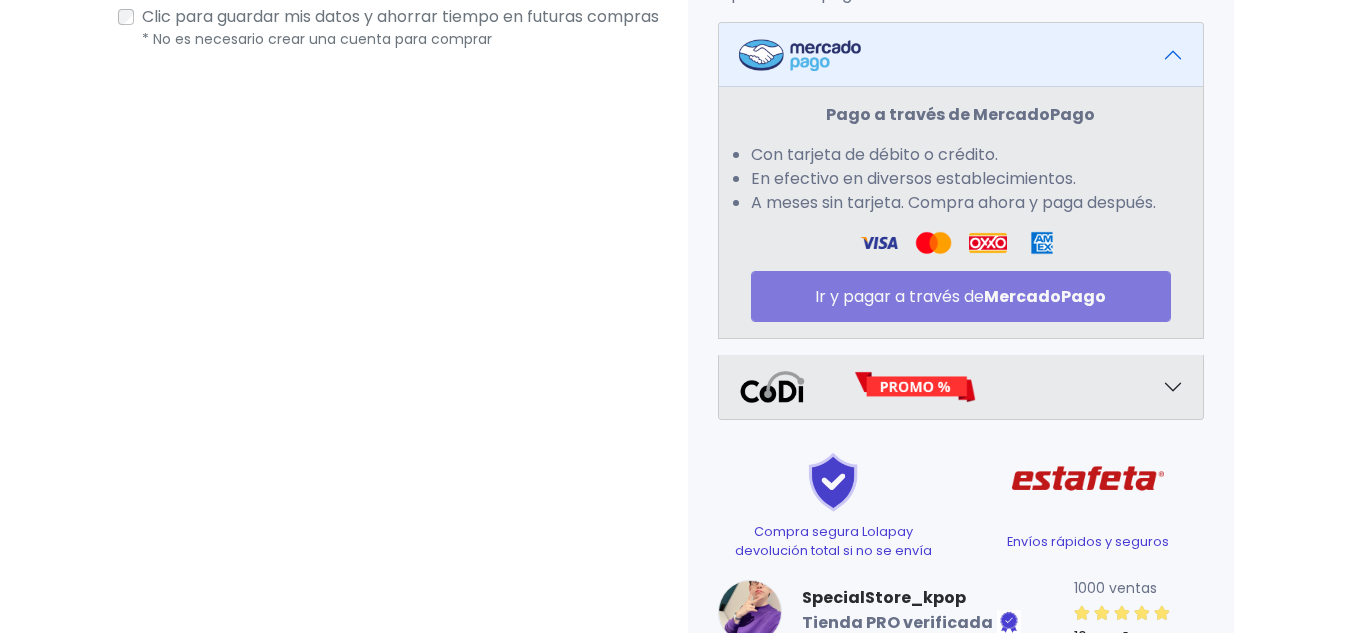 click on "Pago a través de MercadoPago
Con tarjeta de débito o crédito.
En efectivo en diversos establecimientos.
A meses sin tarjeta. Compra ahora y paga después.
Ir y pagar a través de  MercadoPago" at bounding box center (961, 212) 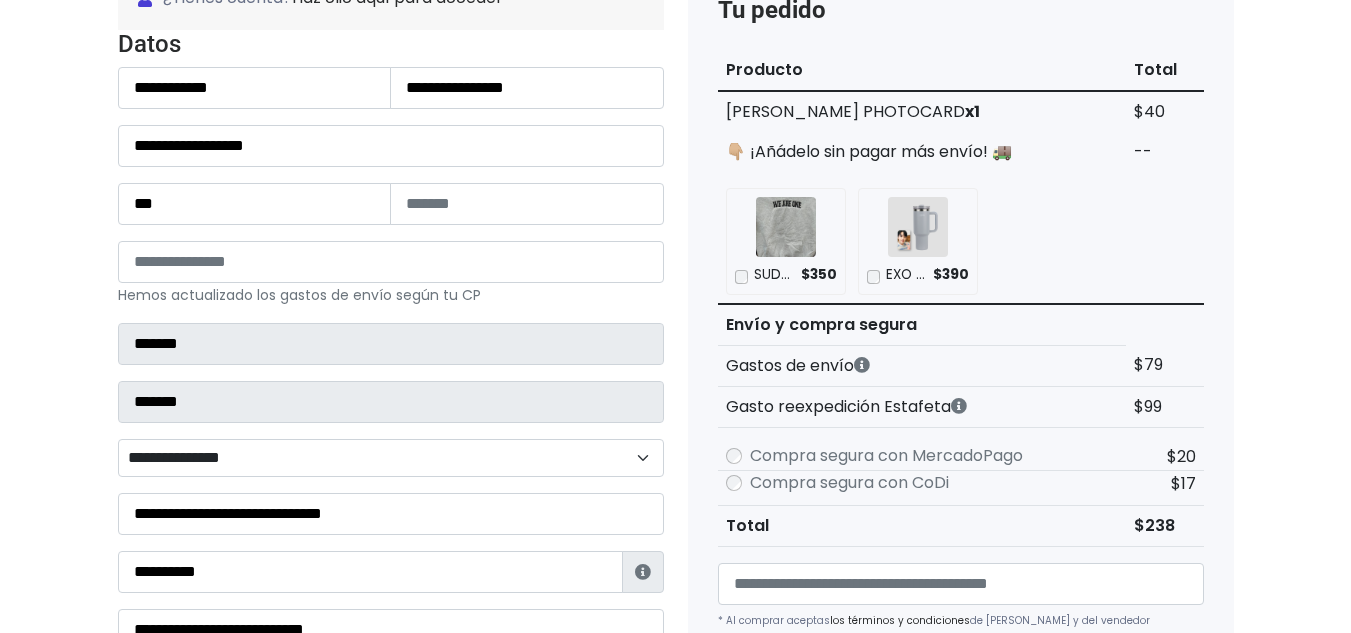 scroll, scrollTop: 0, scrollLeft: 0, axis: both 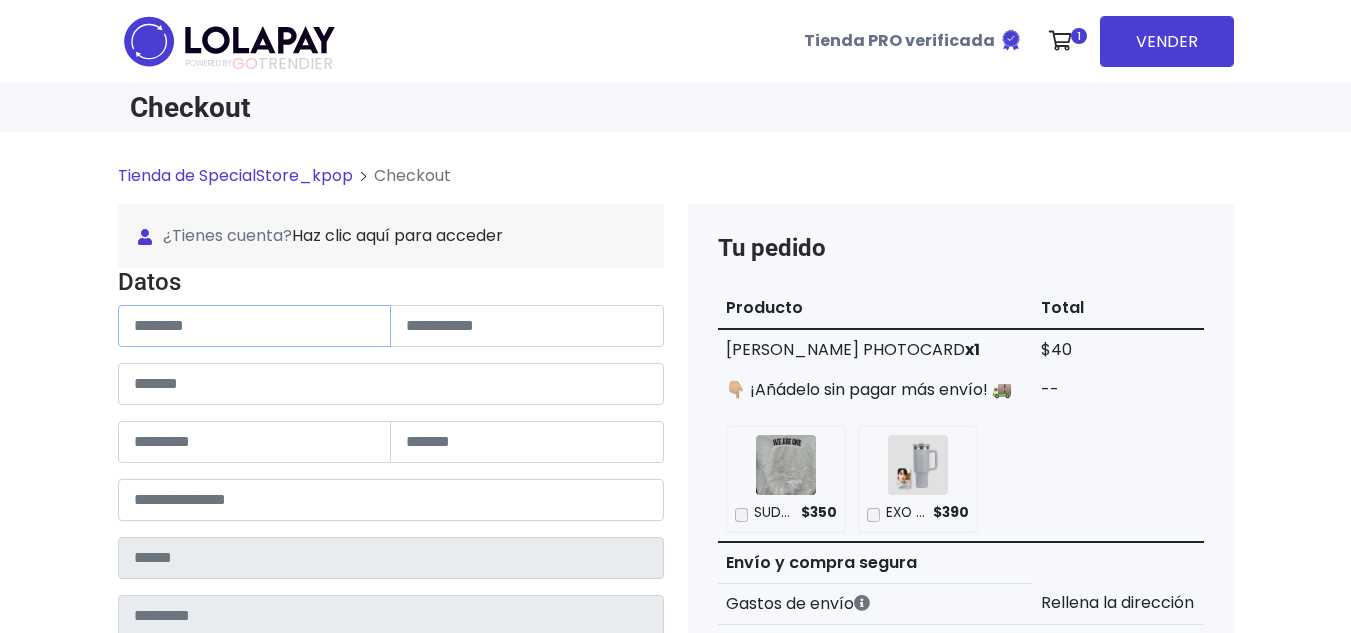 click at bounding box center [255, 326] 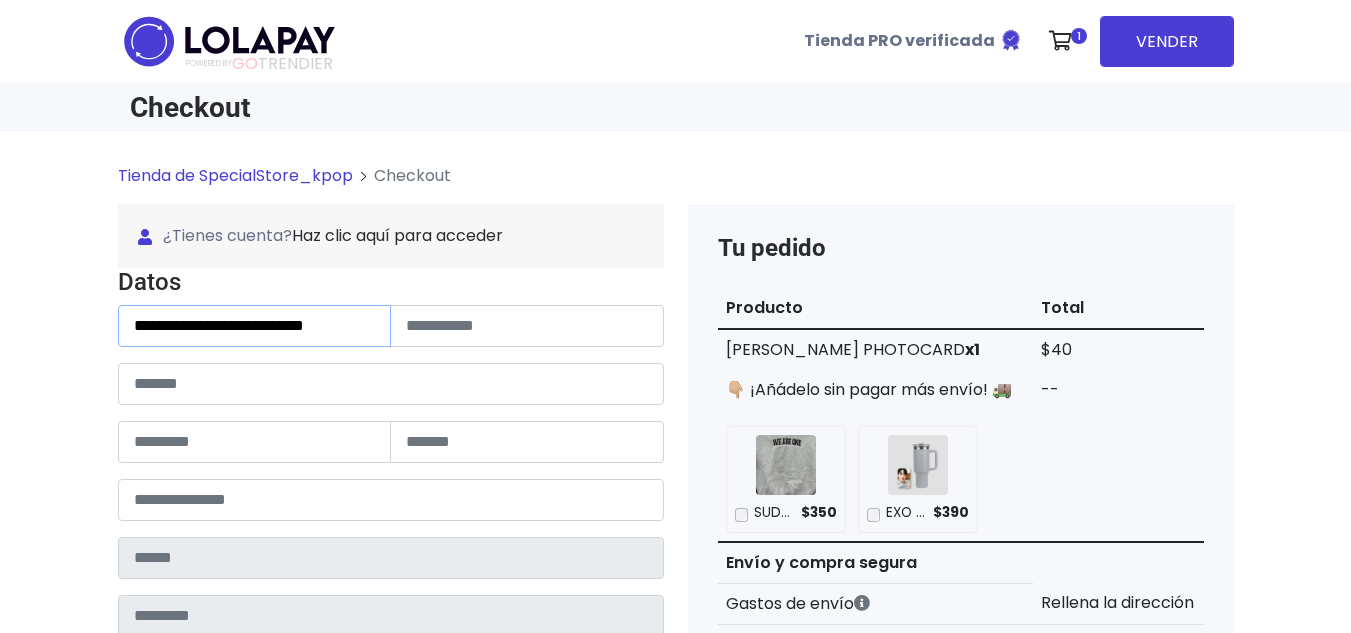 click on "**********" at bounding box center [255, 326] 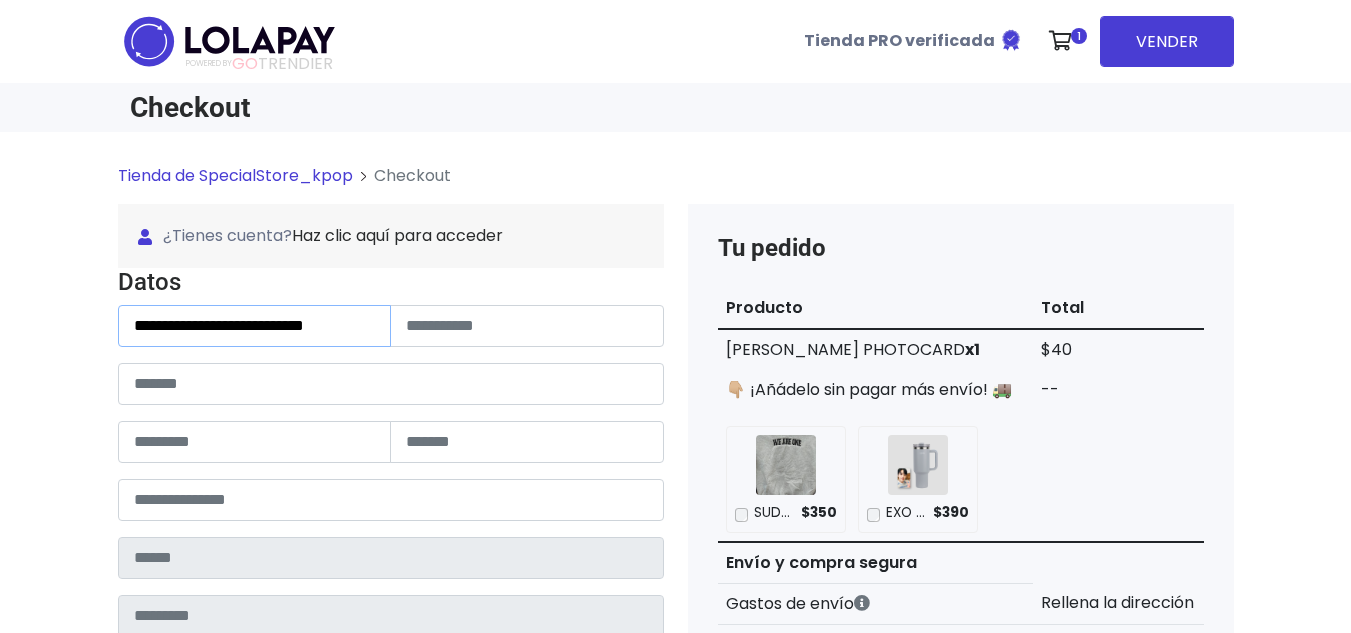 drag, startPoint x: 217, startPoint y: 331, endPoint x: 486, endPoint y: 333, distance: 269.00745 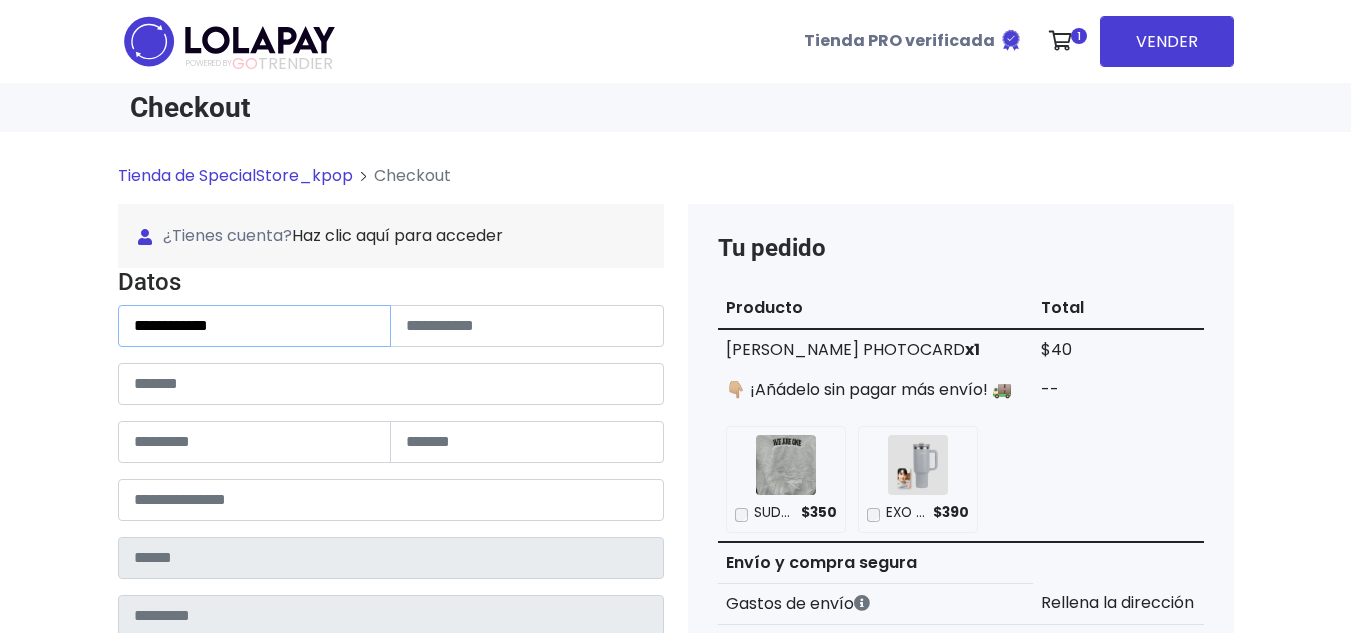 type on "**********" 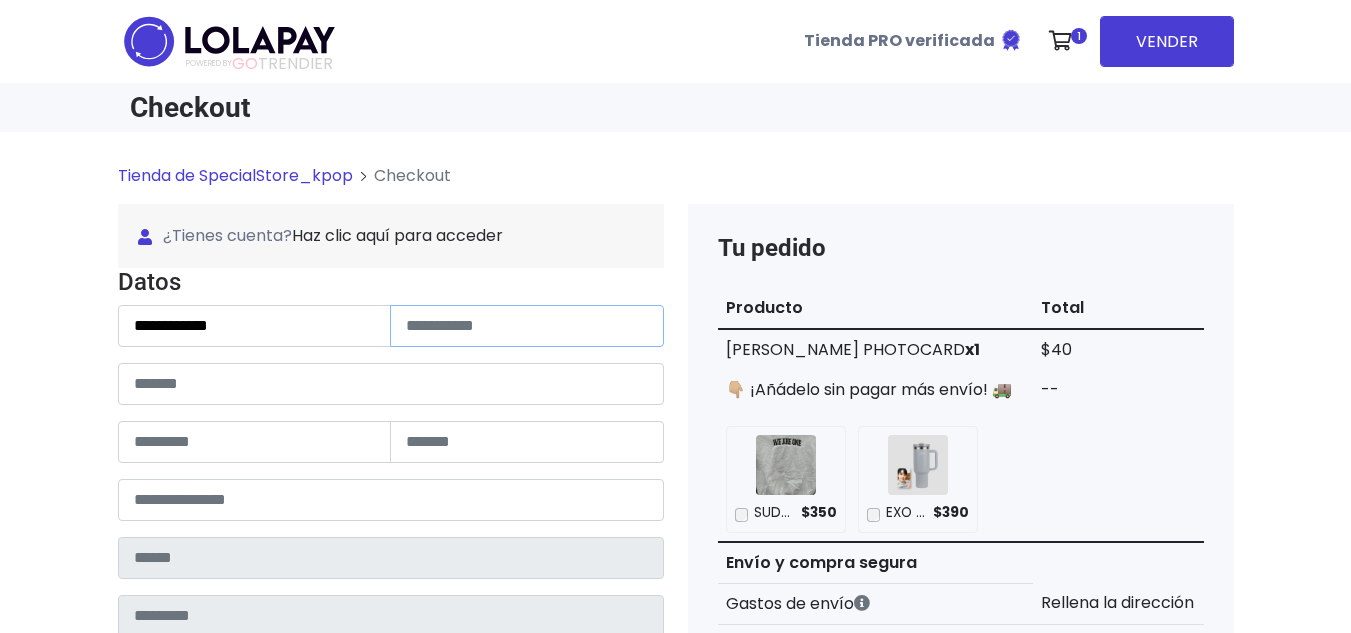 click at bounding box center (527, 326) 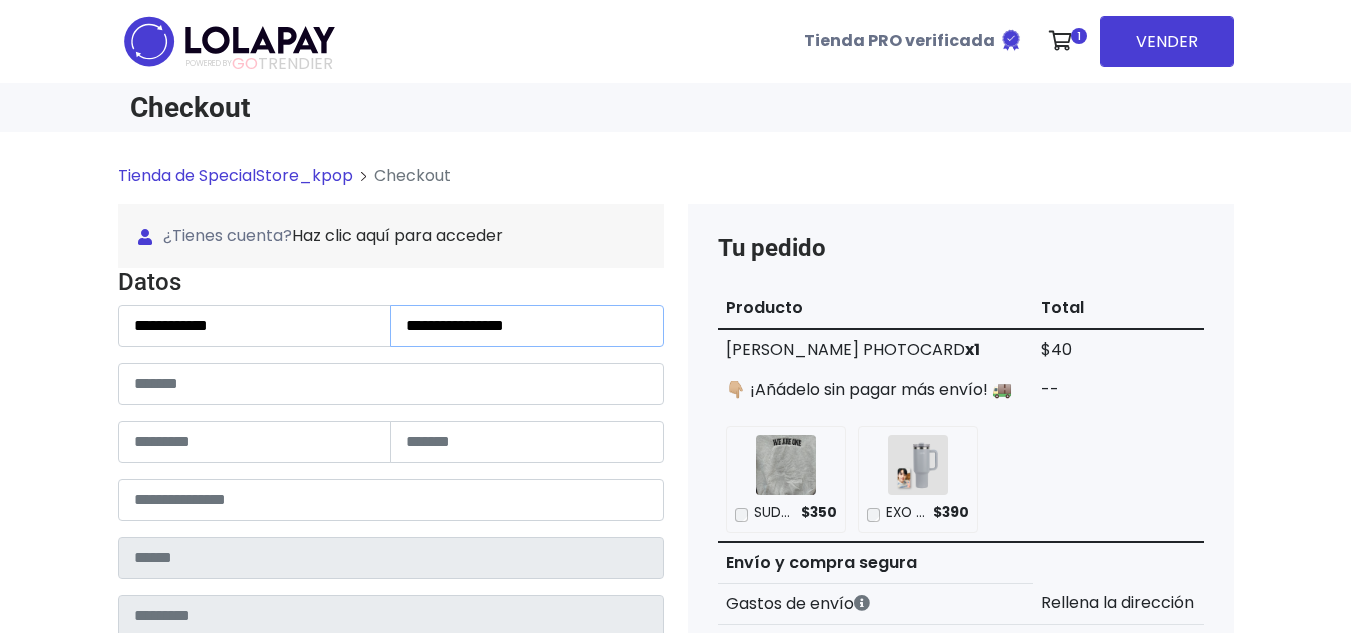 type on "**********" 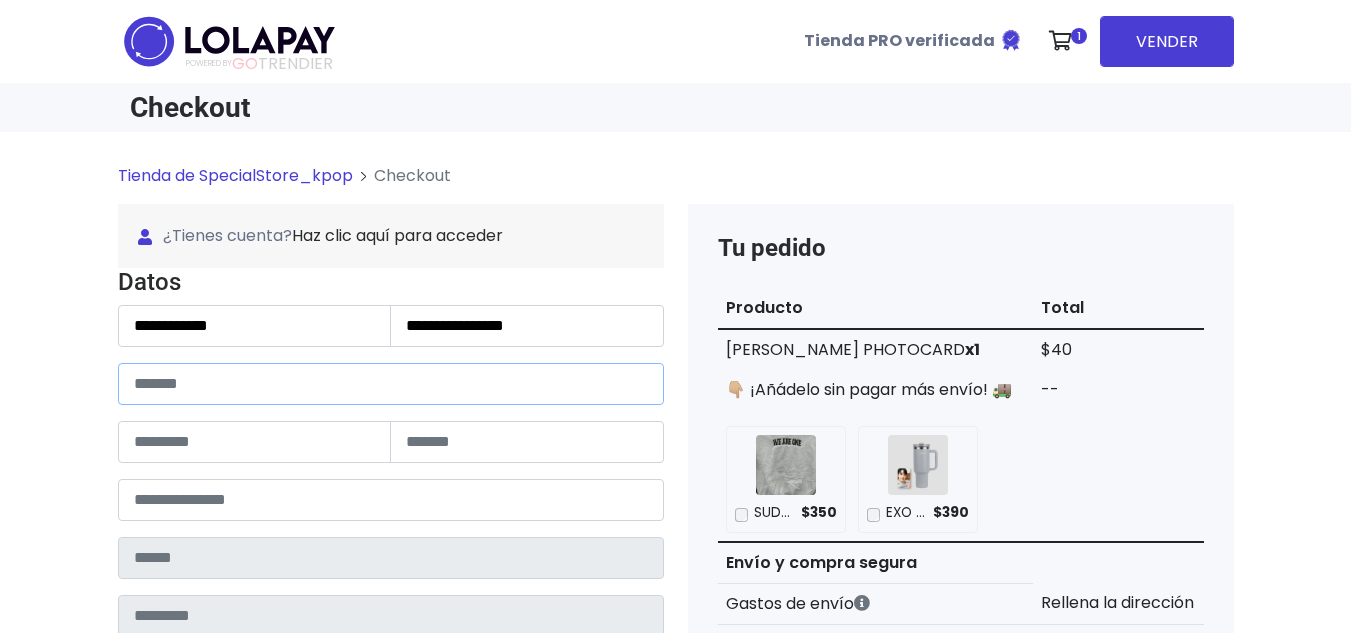 click at bounding box center [391, 384] 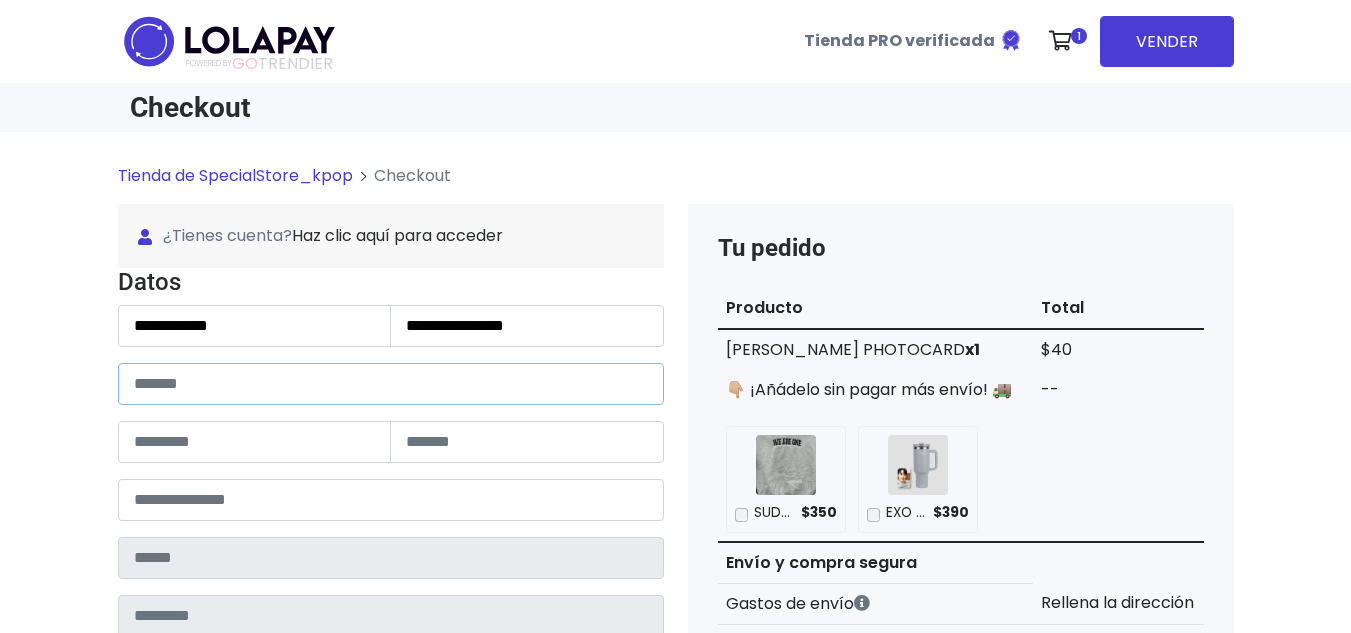 paste on "**********" 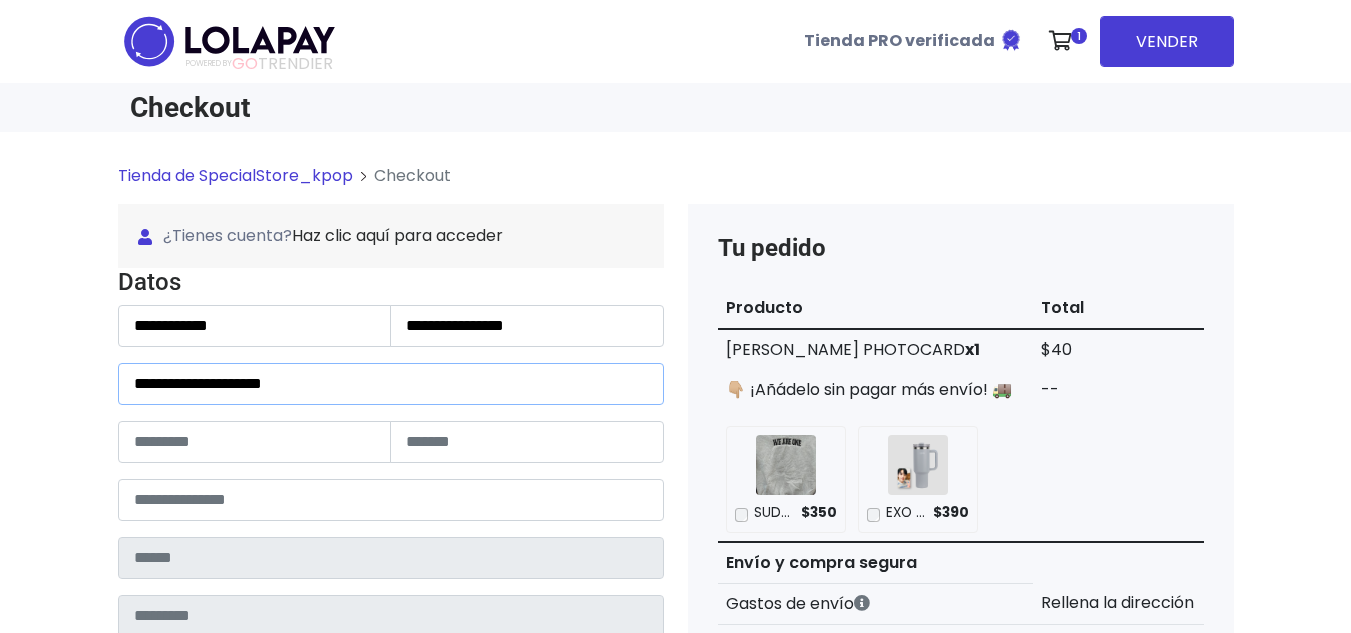 drag, startPoint x: 300, startPoint y: 390, endPoint x: 356, endPoint y: 391, distance: 56.008926 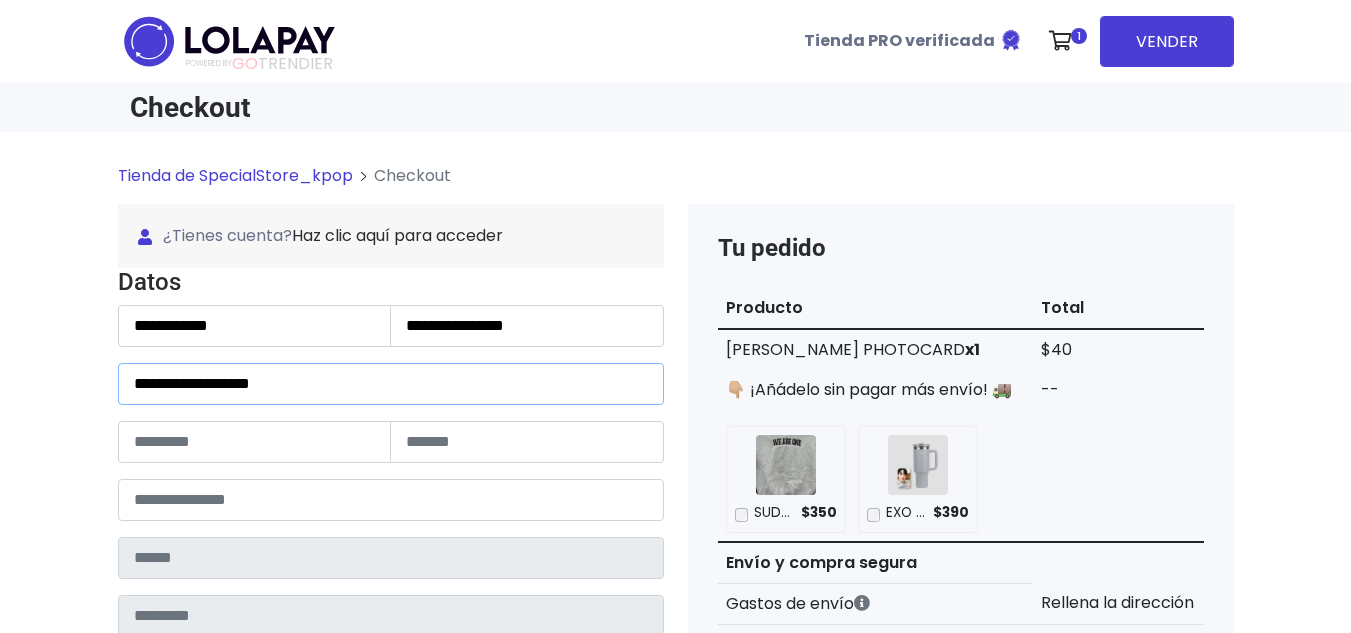 type on "**********" 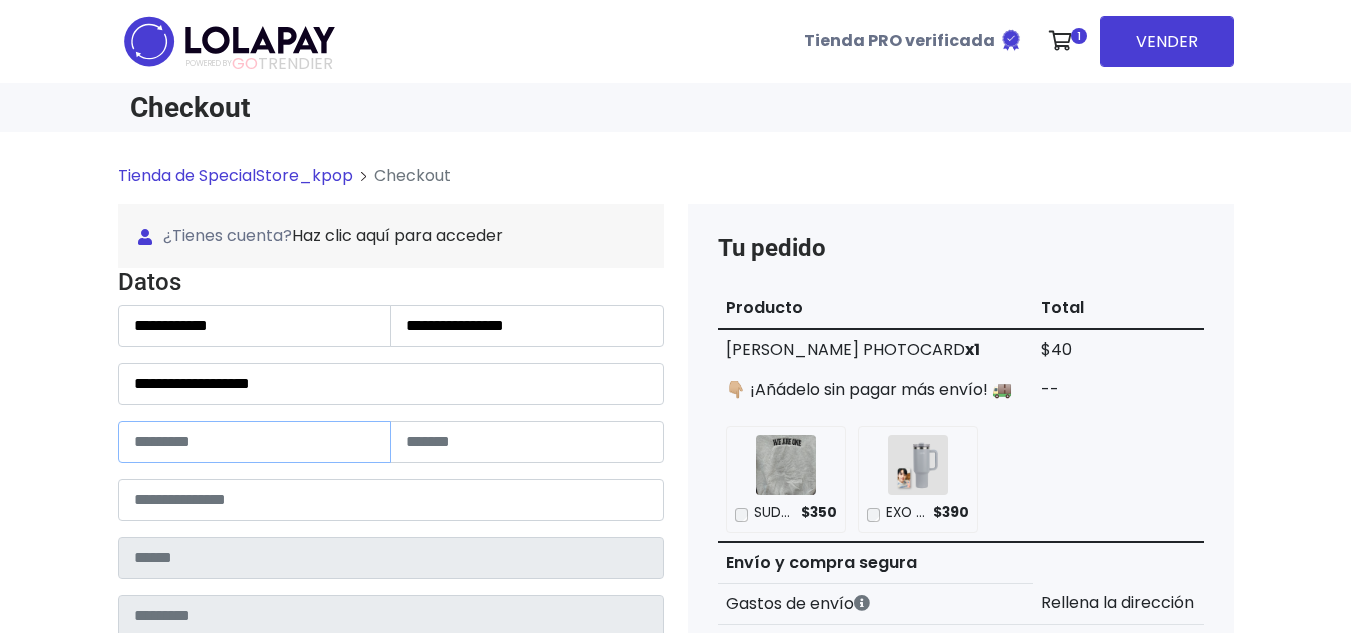click at bounding box center [255, 442] 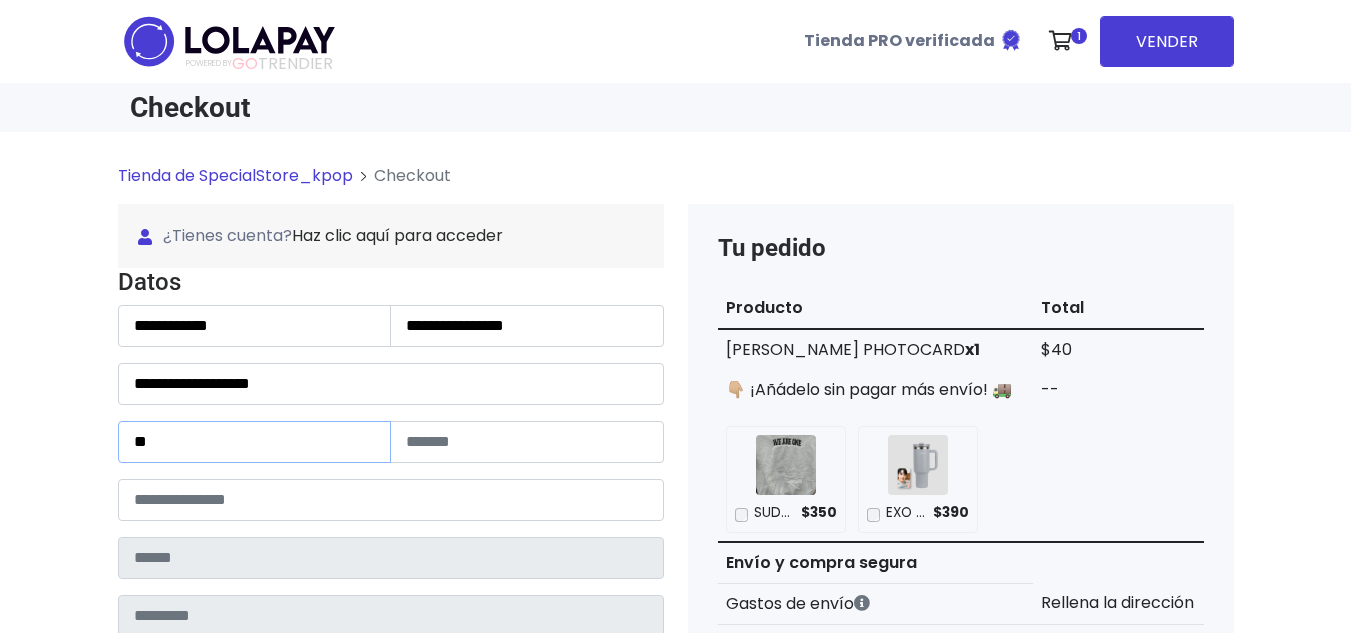 type on "**" 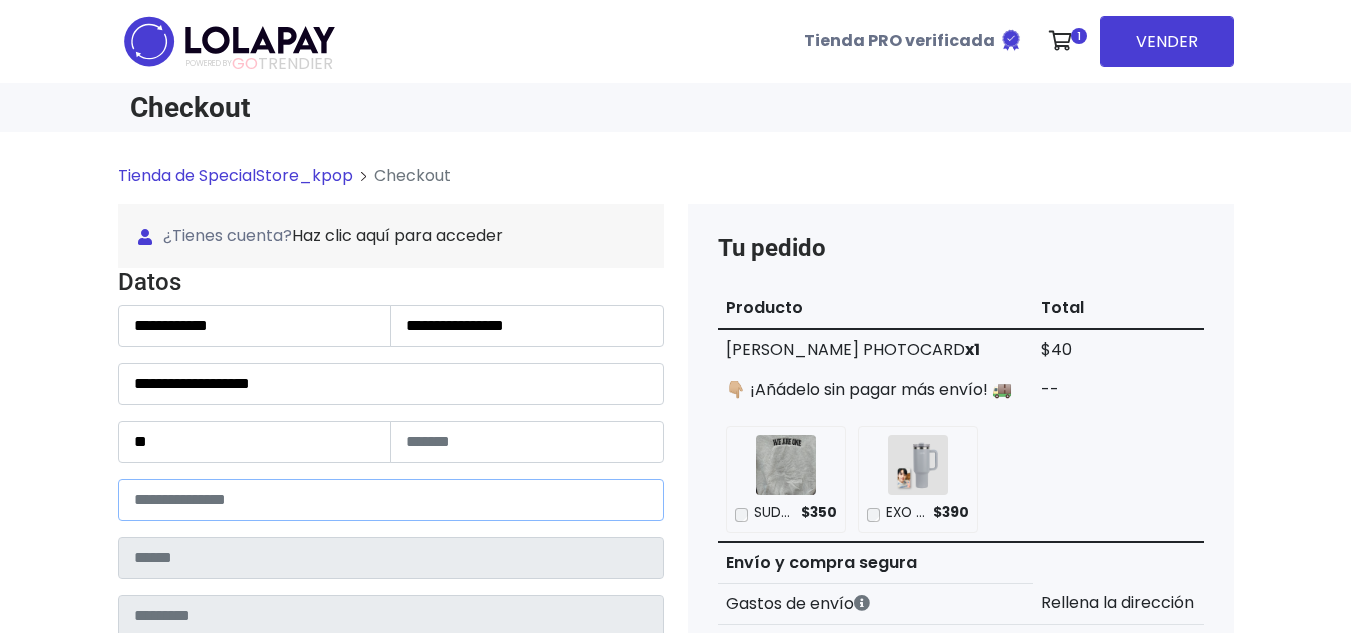 click at bounding box center [391, 500] 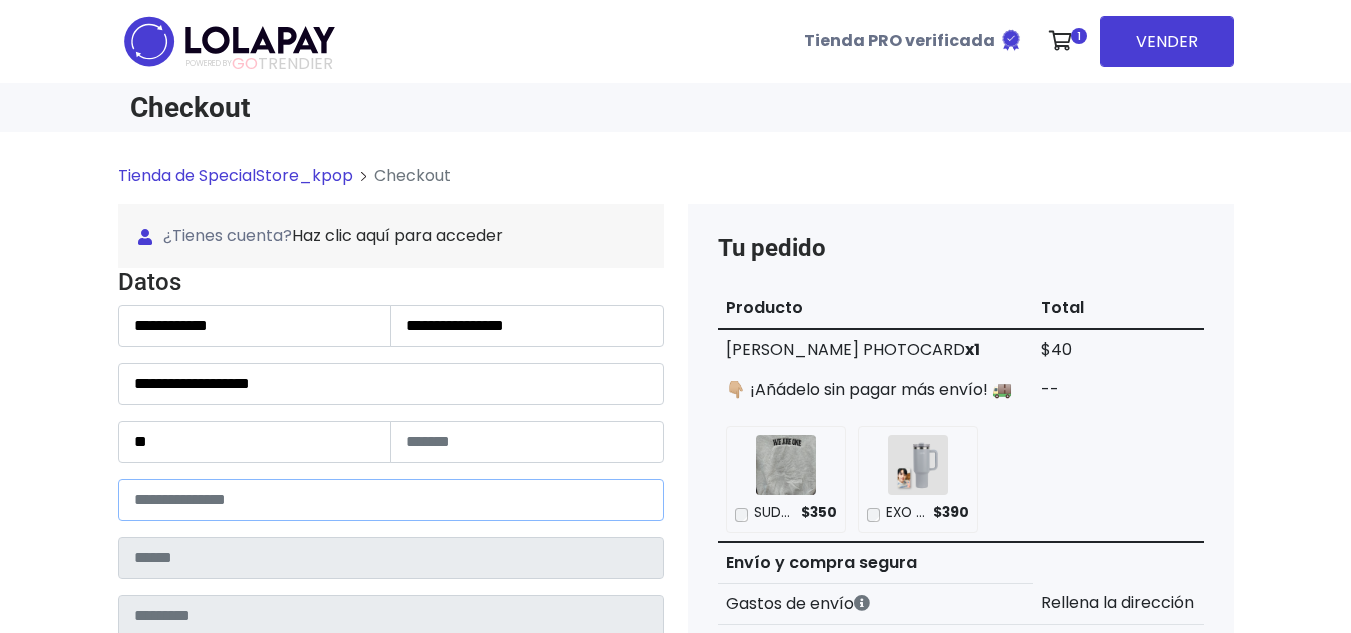 paste on "*****" 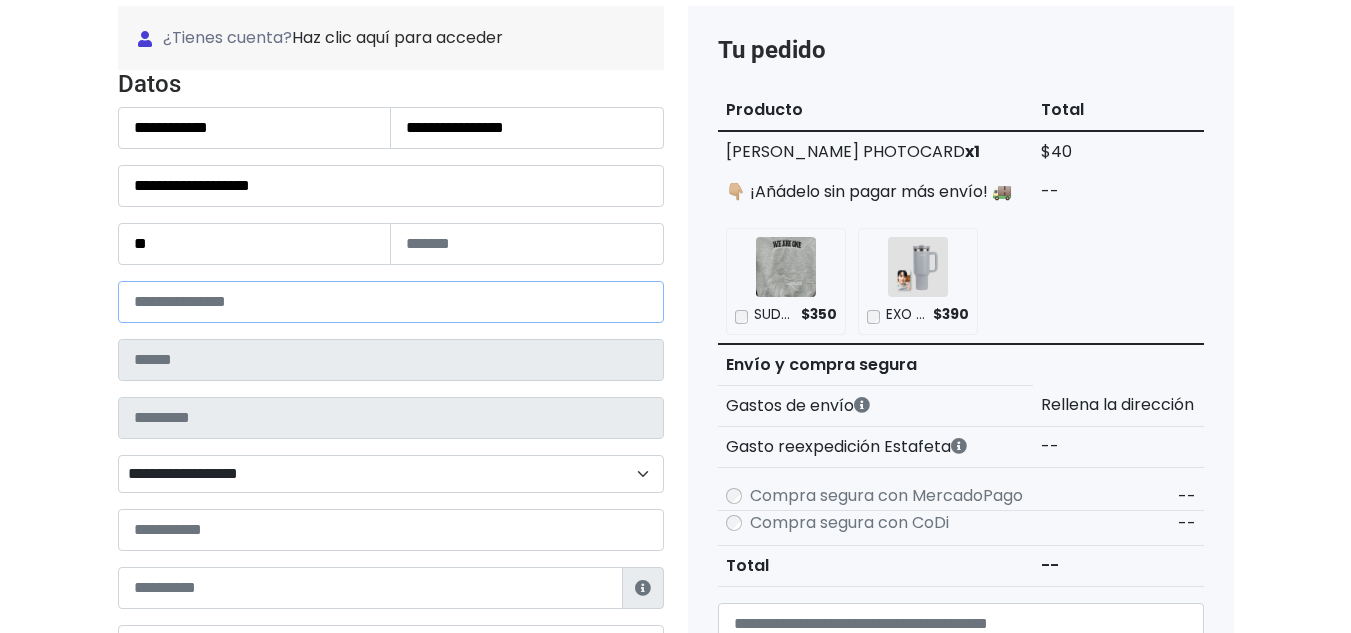 scroll, scrollTop: 200, scrollLeft: 0, axis: vertical 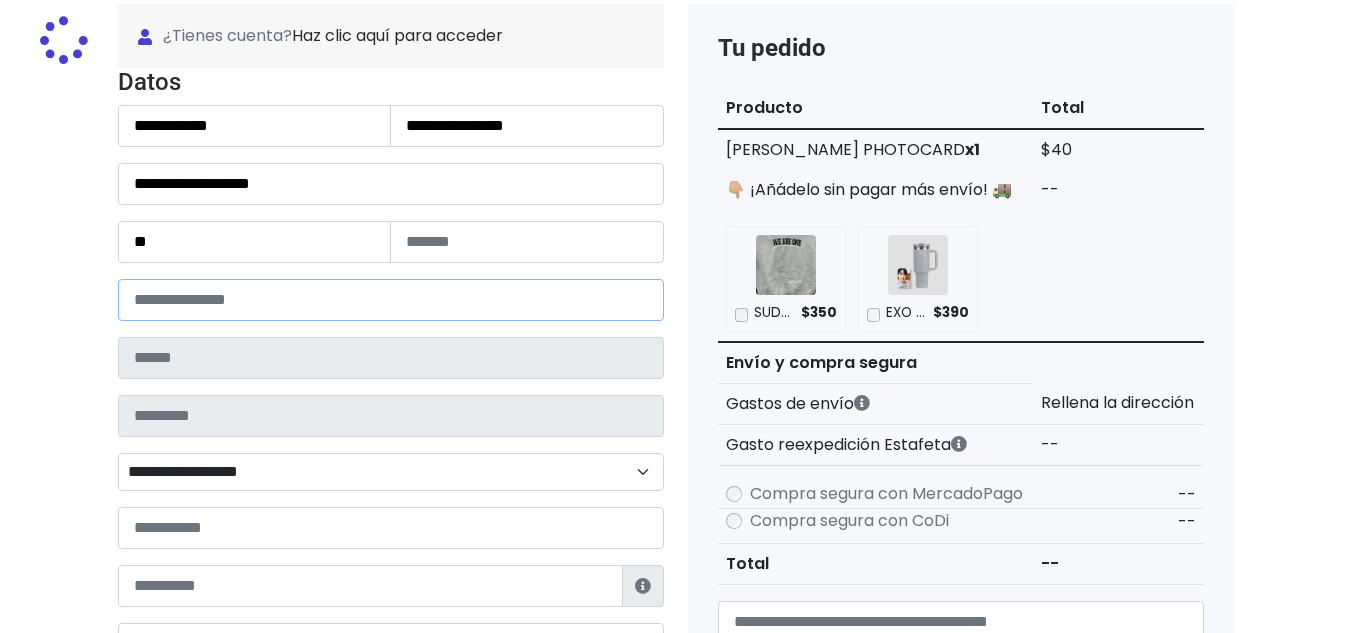 type on "*******" 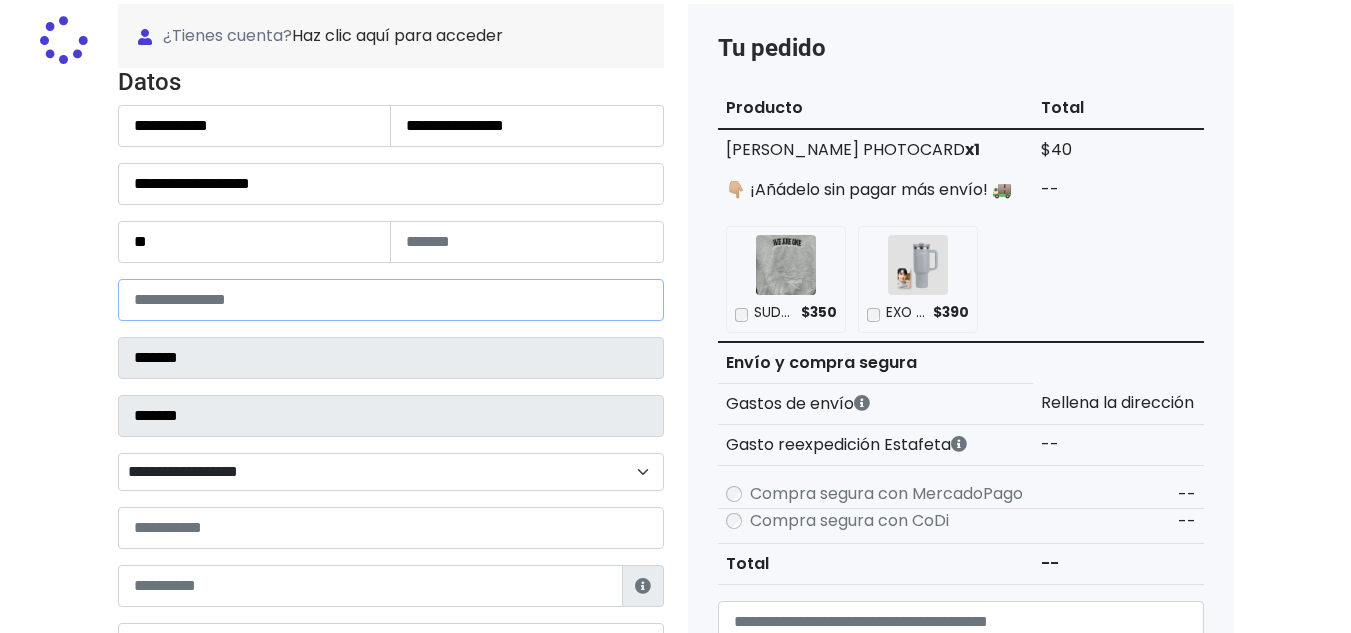 select 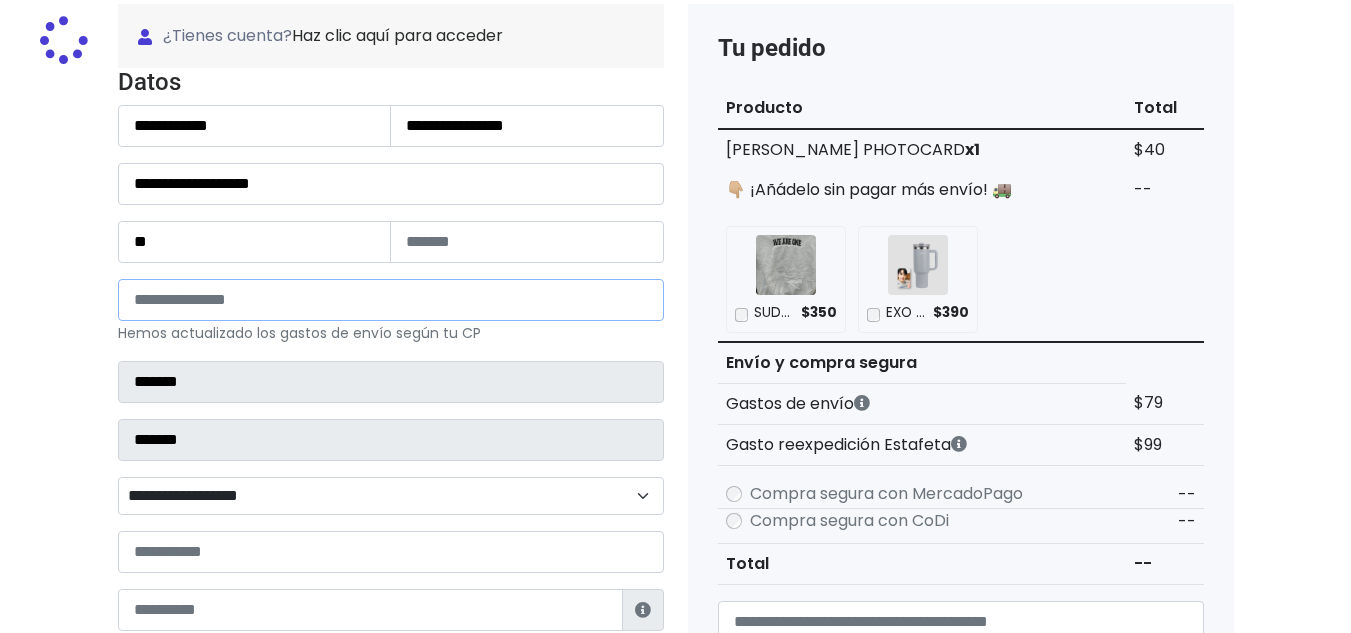 type on "*****" 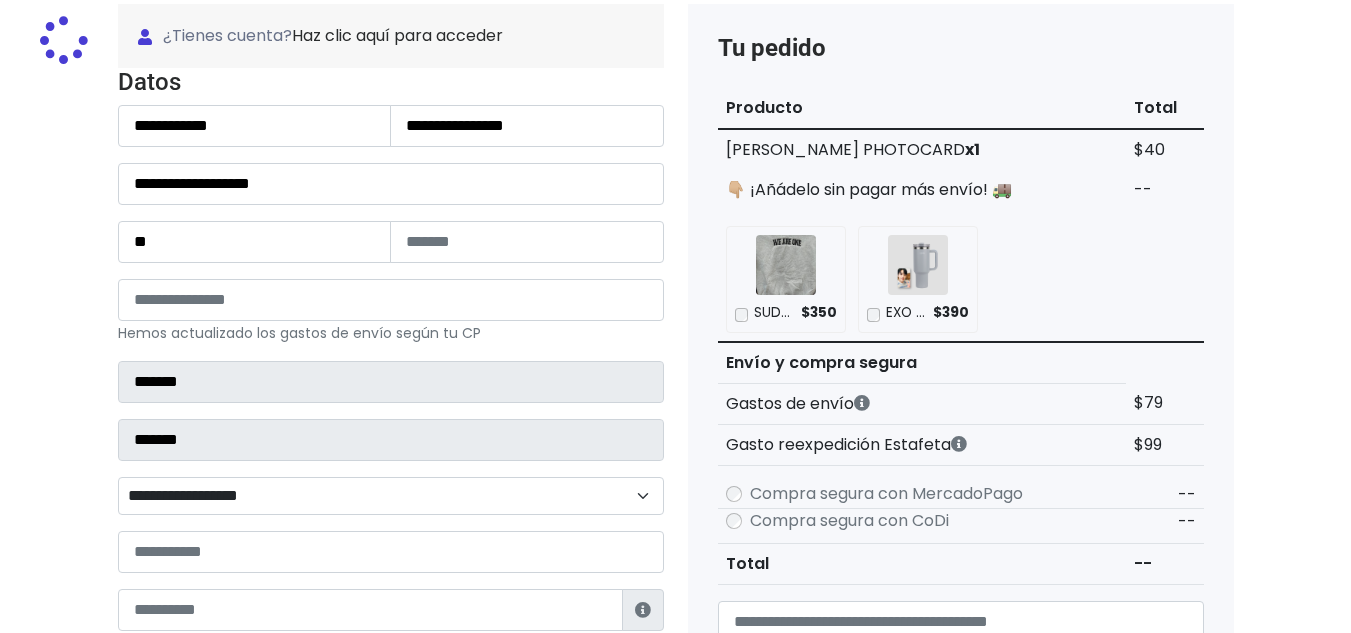click on "**********" at bounding box center [391, 496] 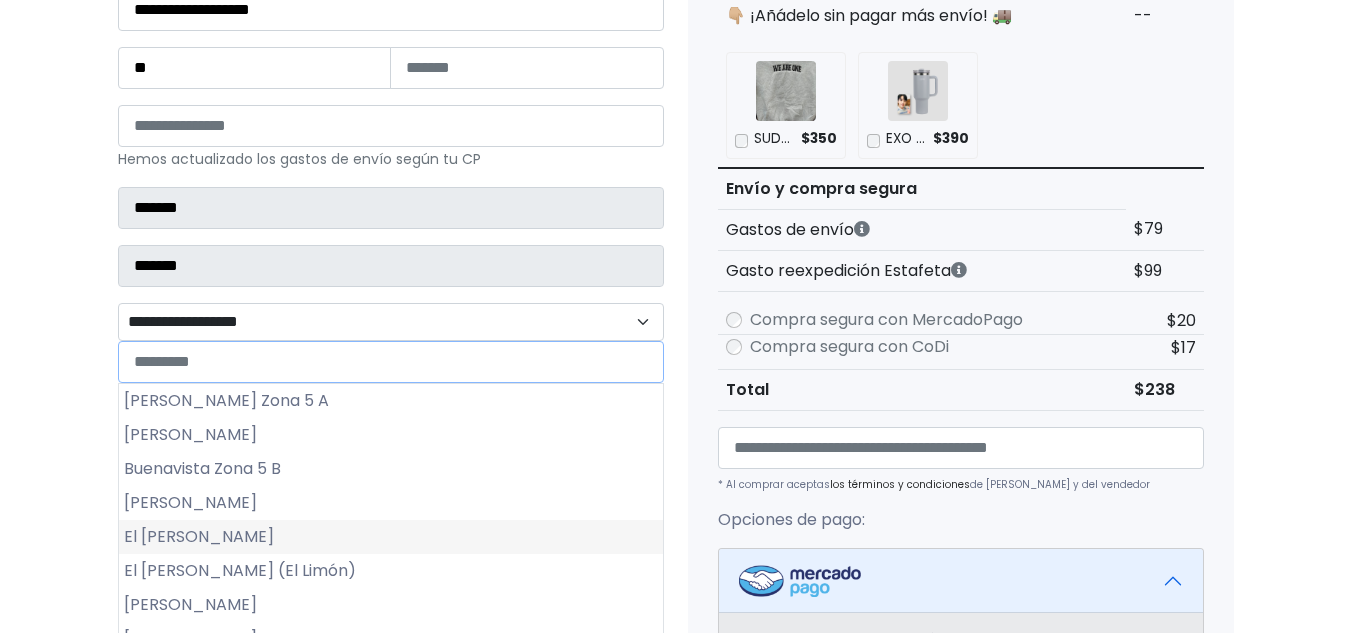 scroll, scrollTop: 400, scrollLeft: 0, axis: vertical 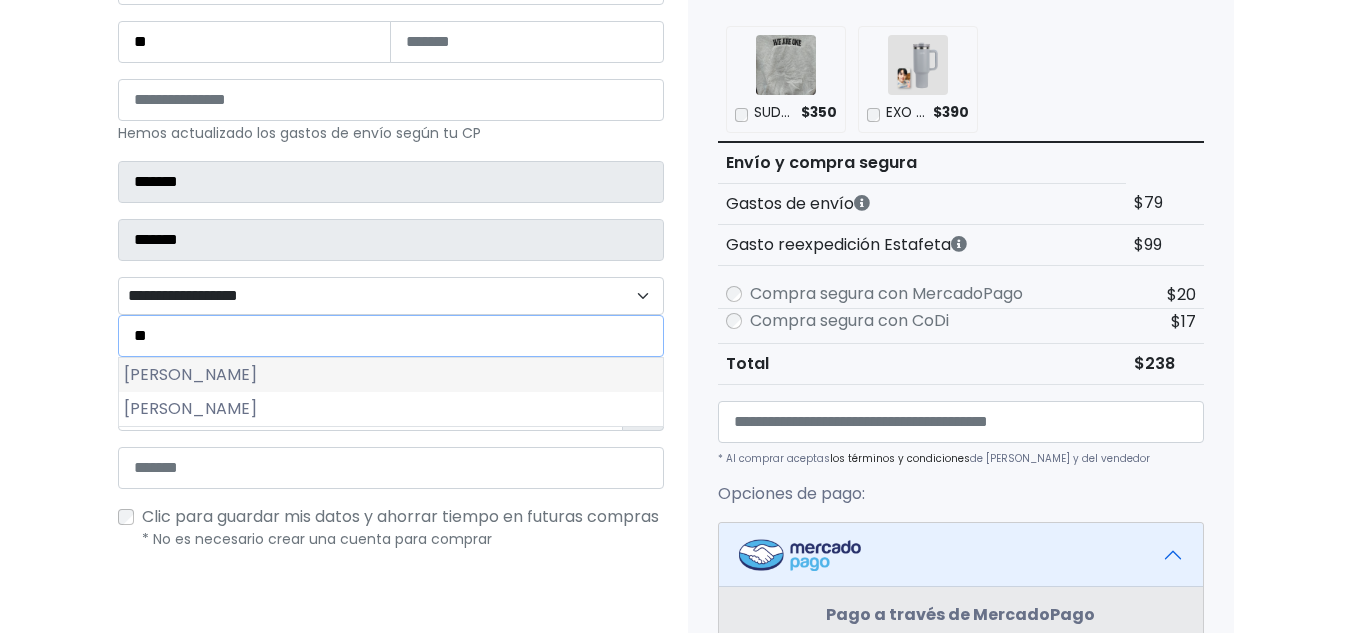 type on "**" 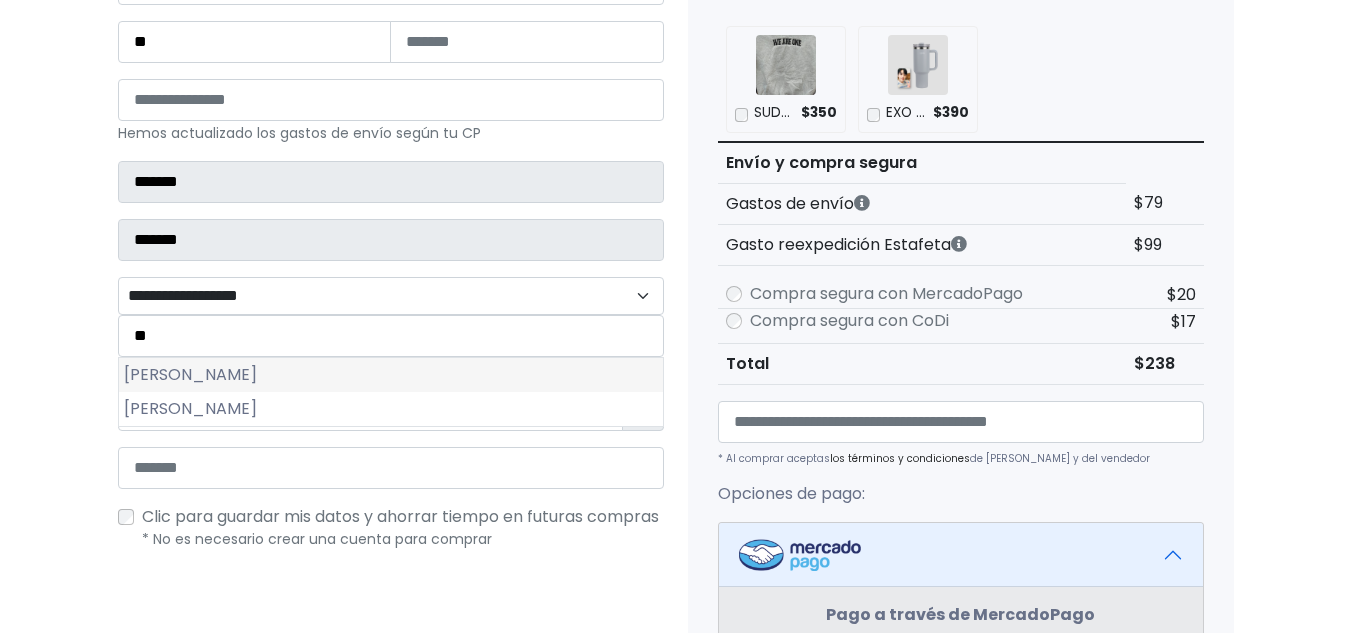 click on "Francisco Villa" at bounding box center [391, 375] 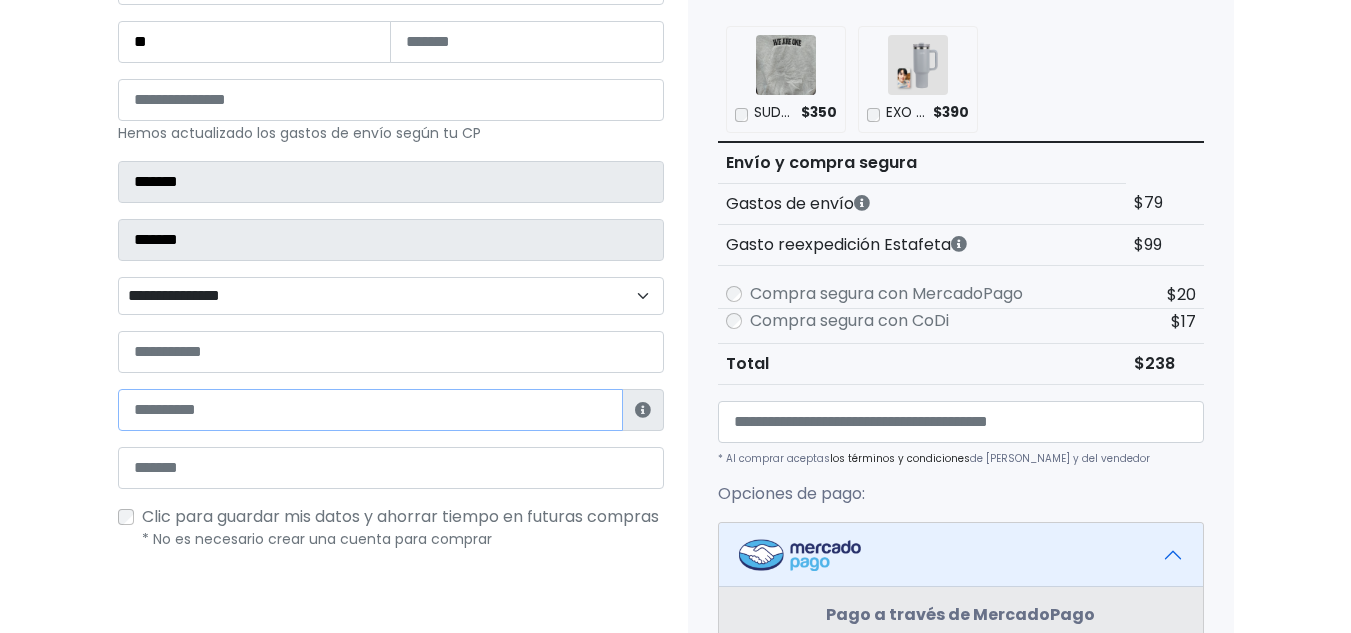 click at bounding box center [370, 410] 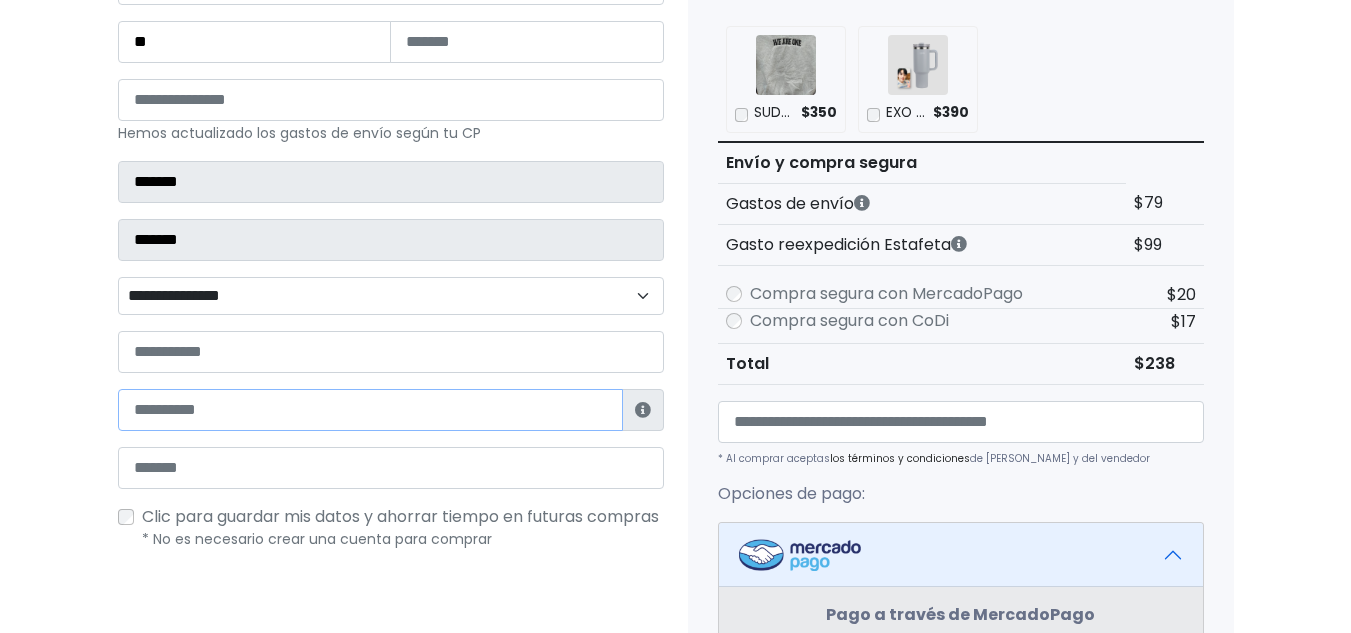 paste on "**********" 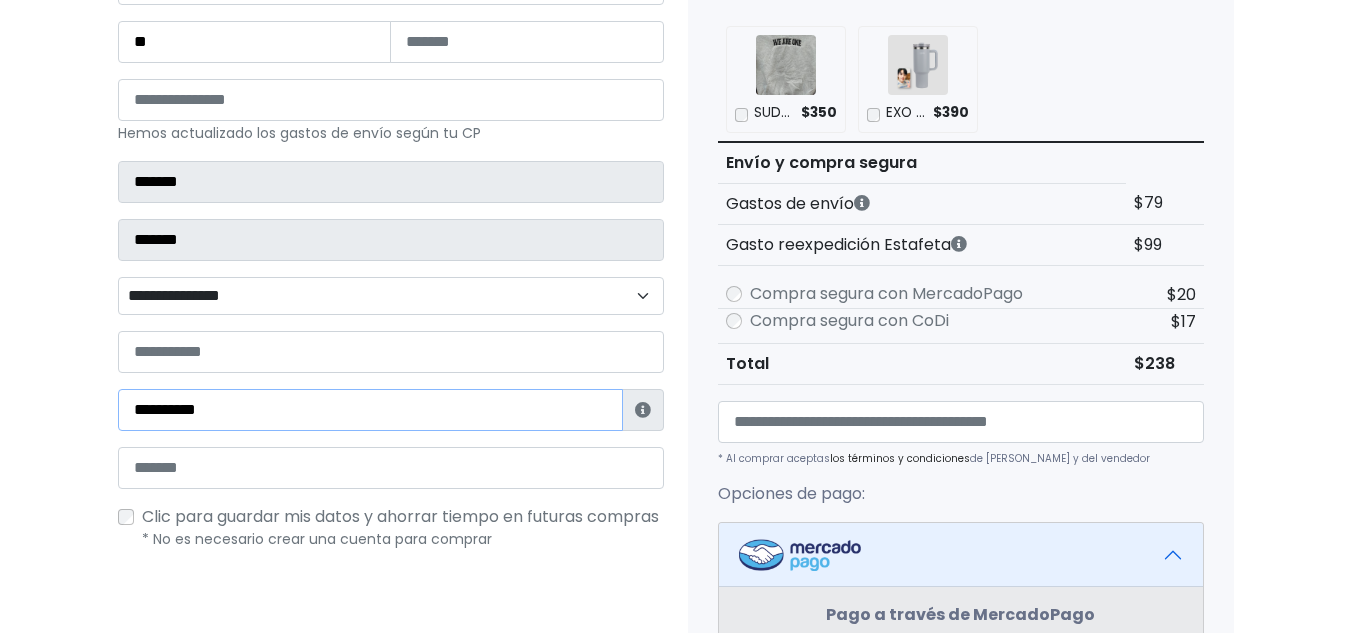 type on "**********" 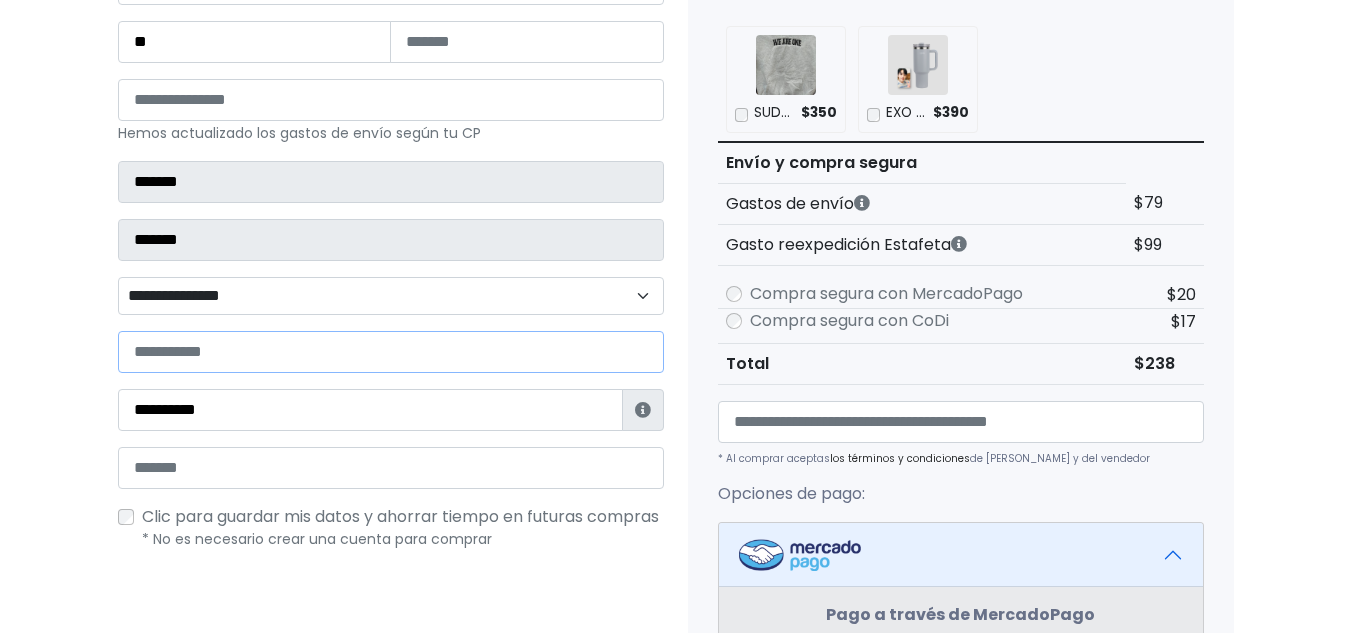 click at bounding box center (391, 352) 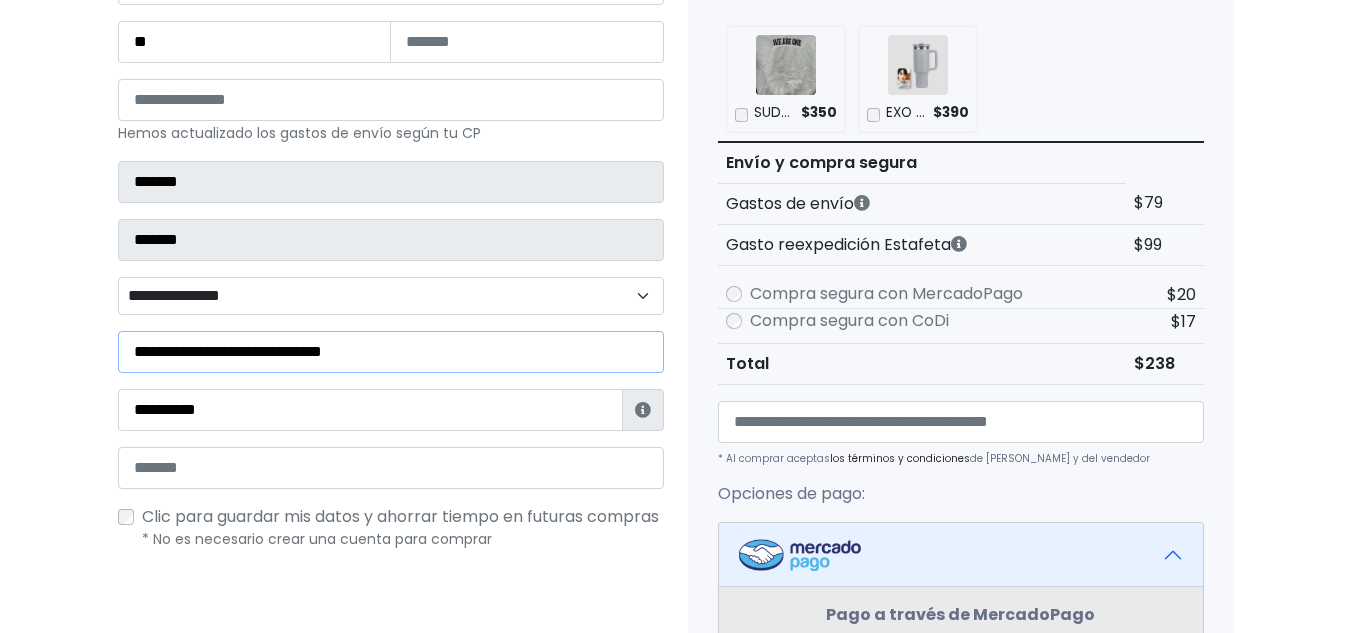 type on "**********" 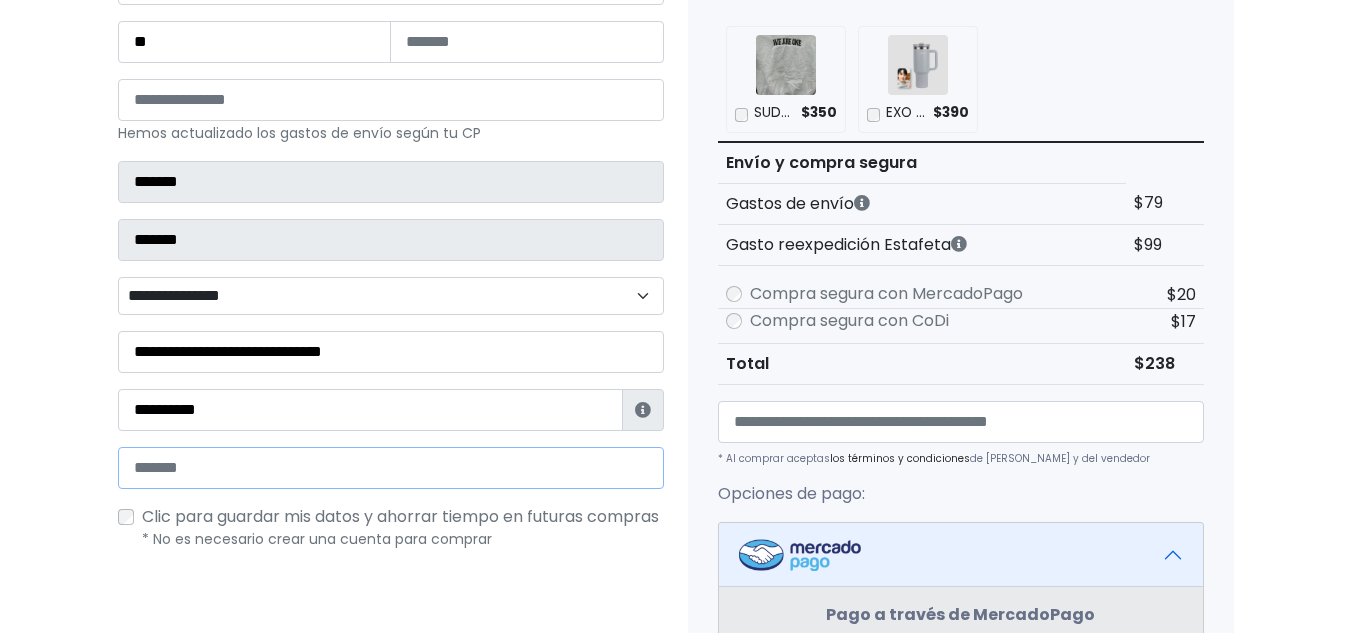 click at bounding box center (391, 468) 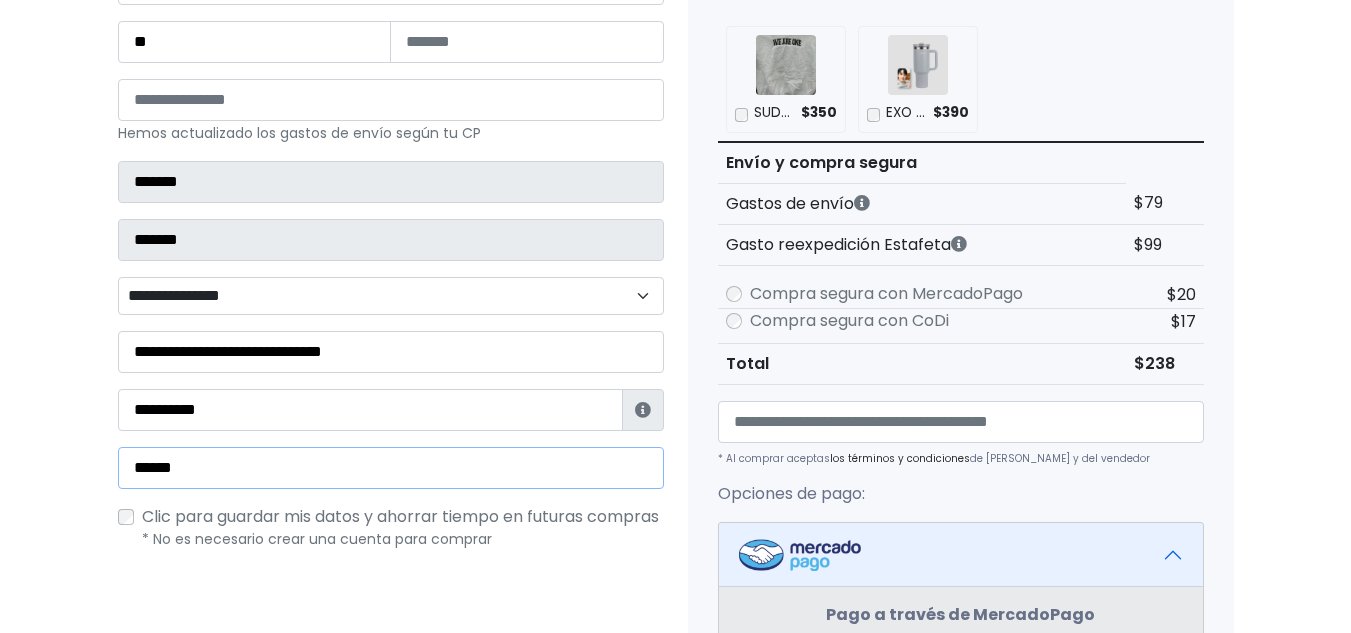type on "**********" 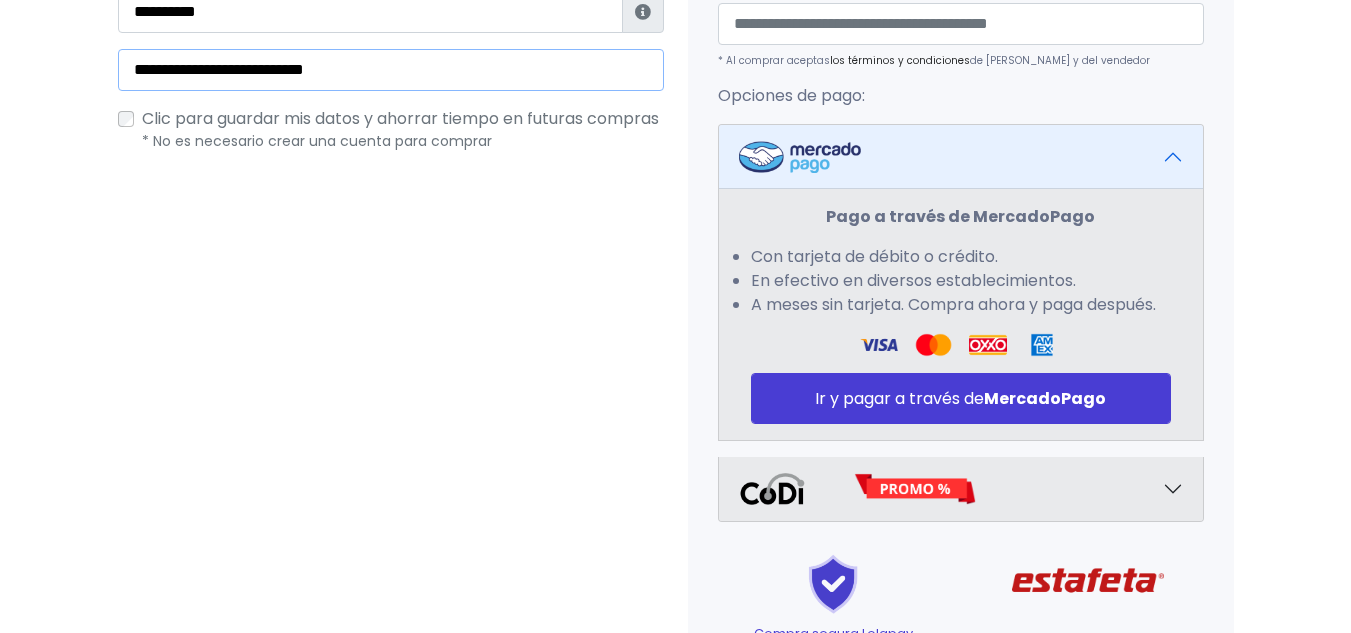 scroll, scrollTop: 800, scrollLeft: 0, axis: vertical 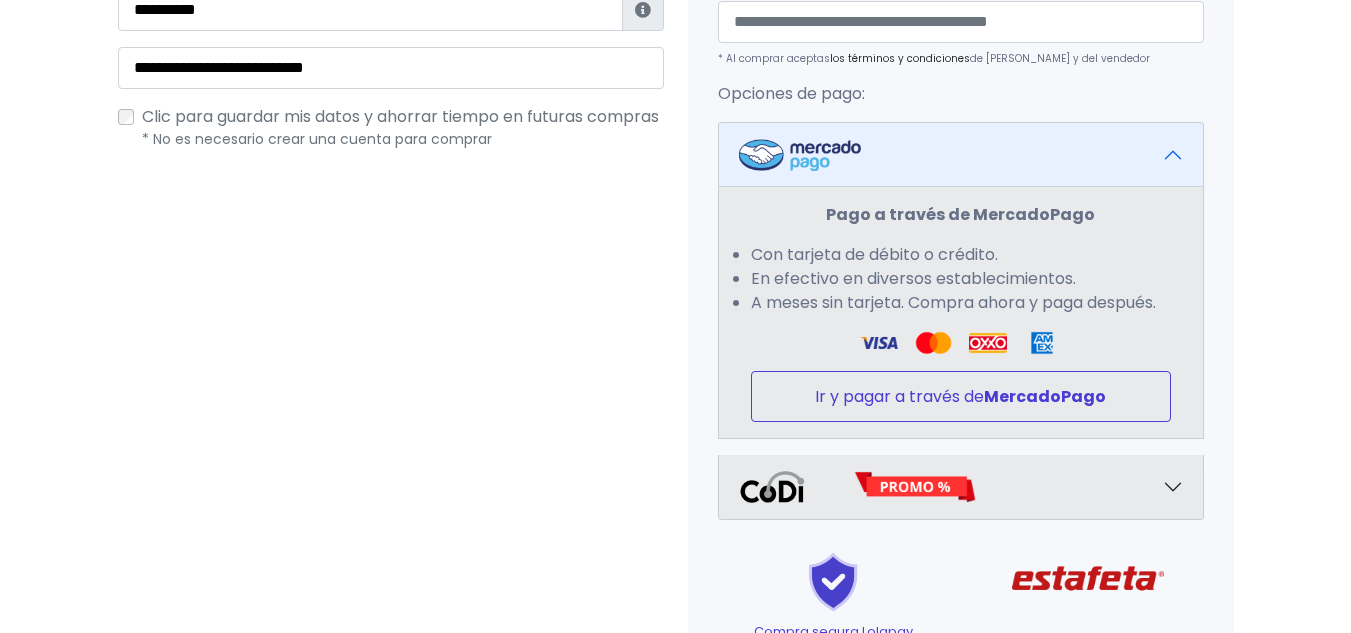 click on "Ir y pagar a través de  MercadoPago" at bounding box center (961, 396) 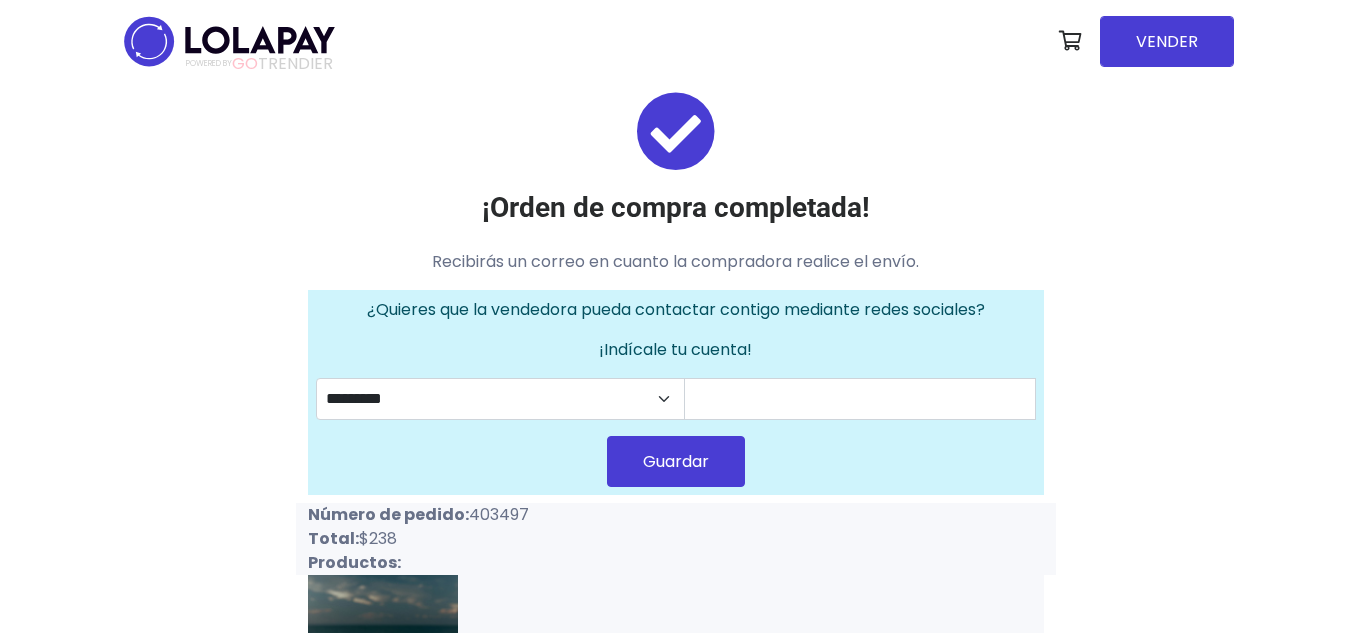 scroll, scrollTop: 0, scrollLeft: 0, axis: both 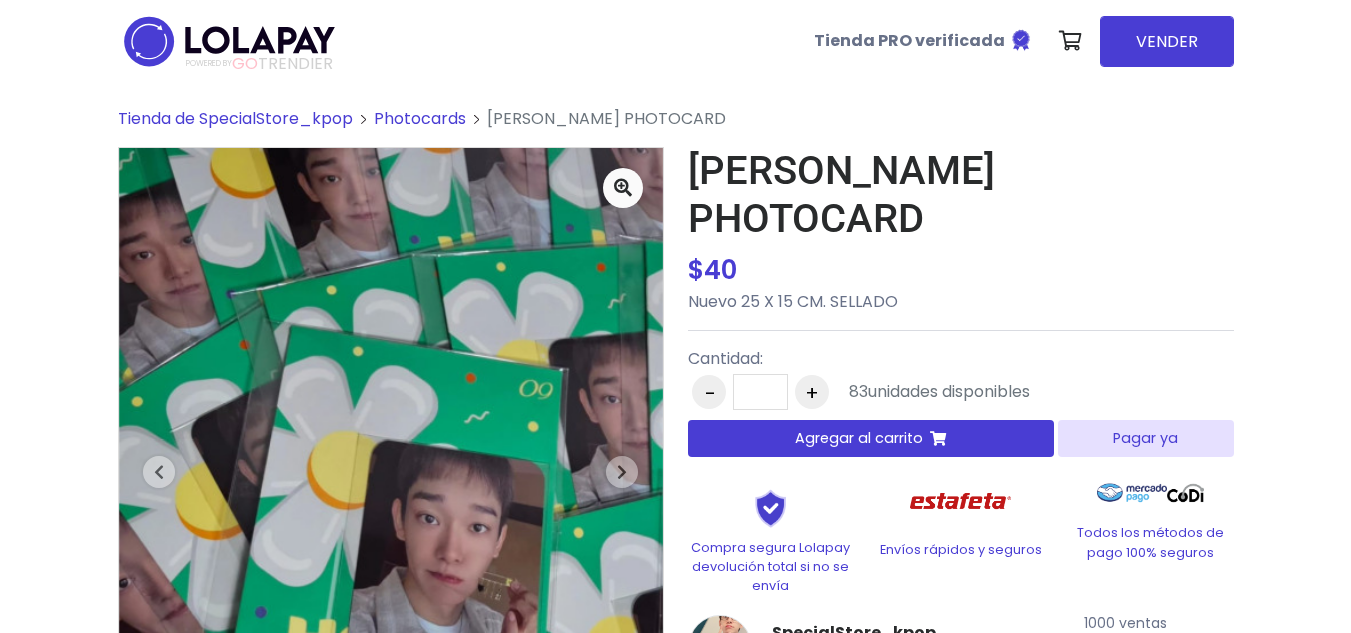 click on "Agregar al carrito" at bounding box center (859, 438) 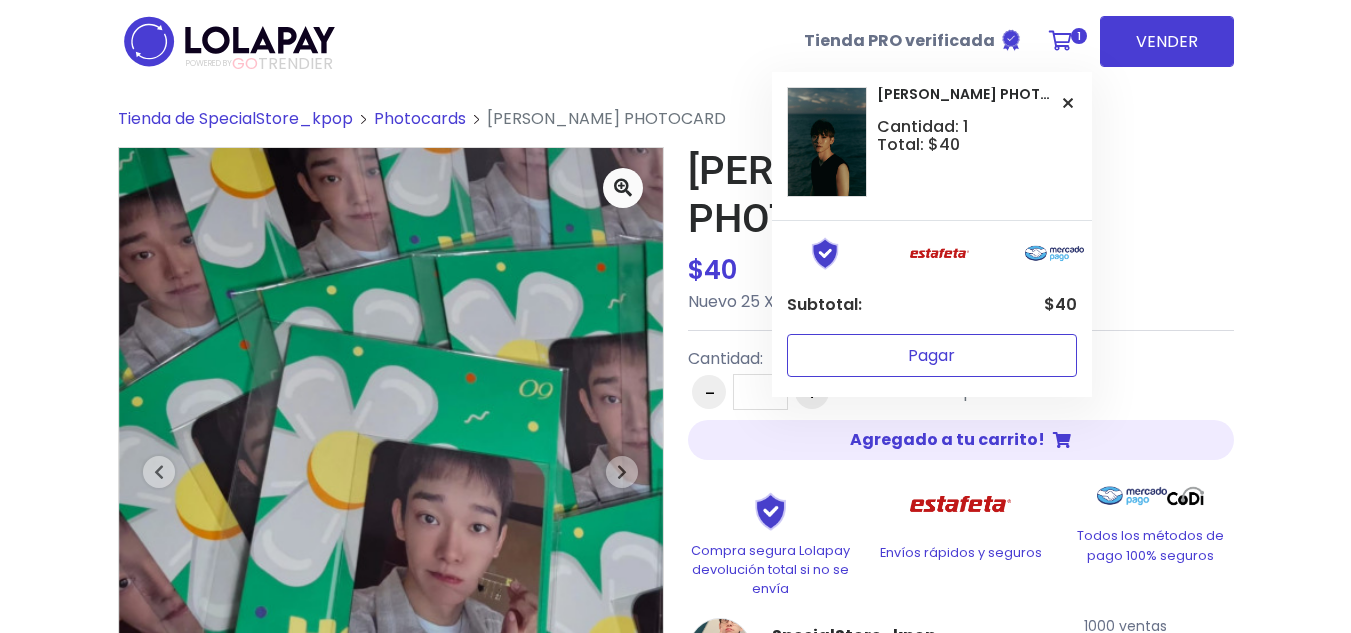 click on "Pagar" at bounding box center [932, 355] 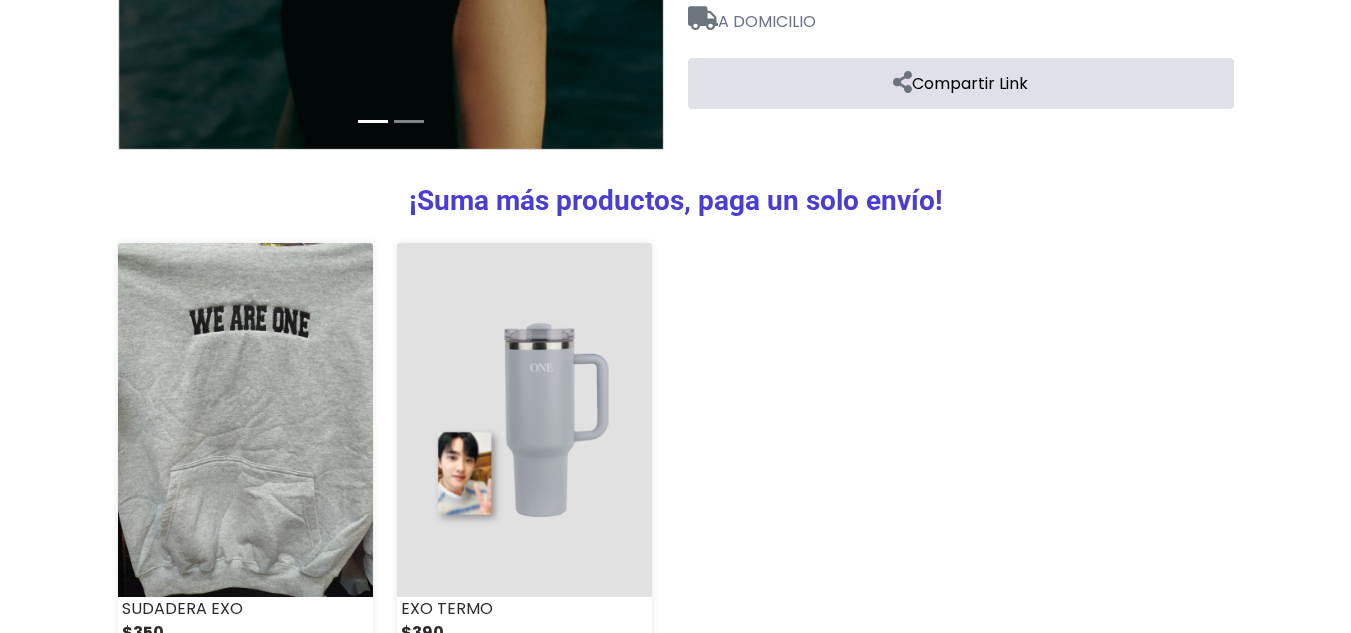 scroll, scrollTop: 858, scrollLeft: 0, axis: vertical 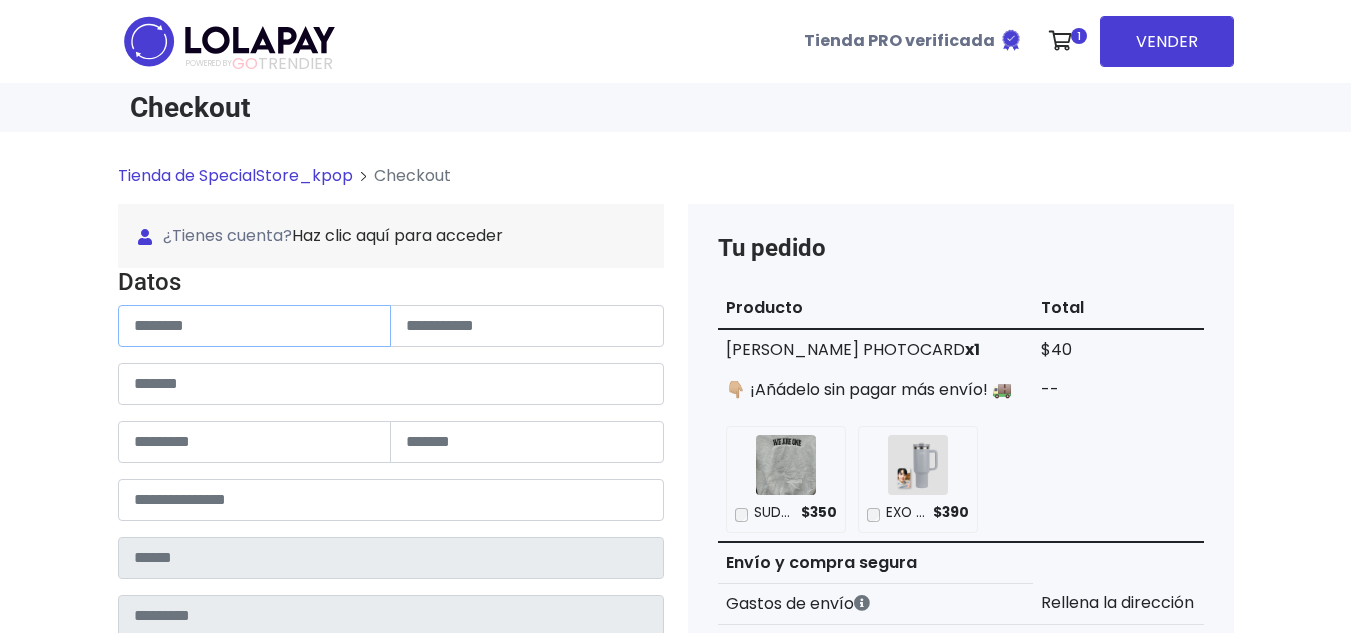 click at bounding box center [255, 326] 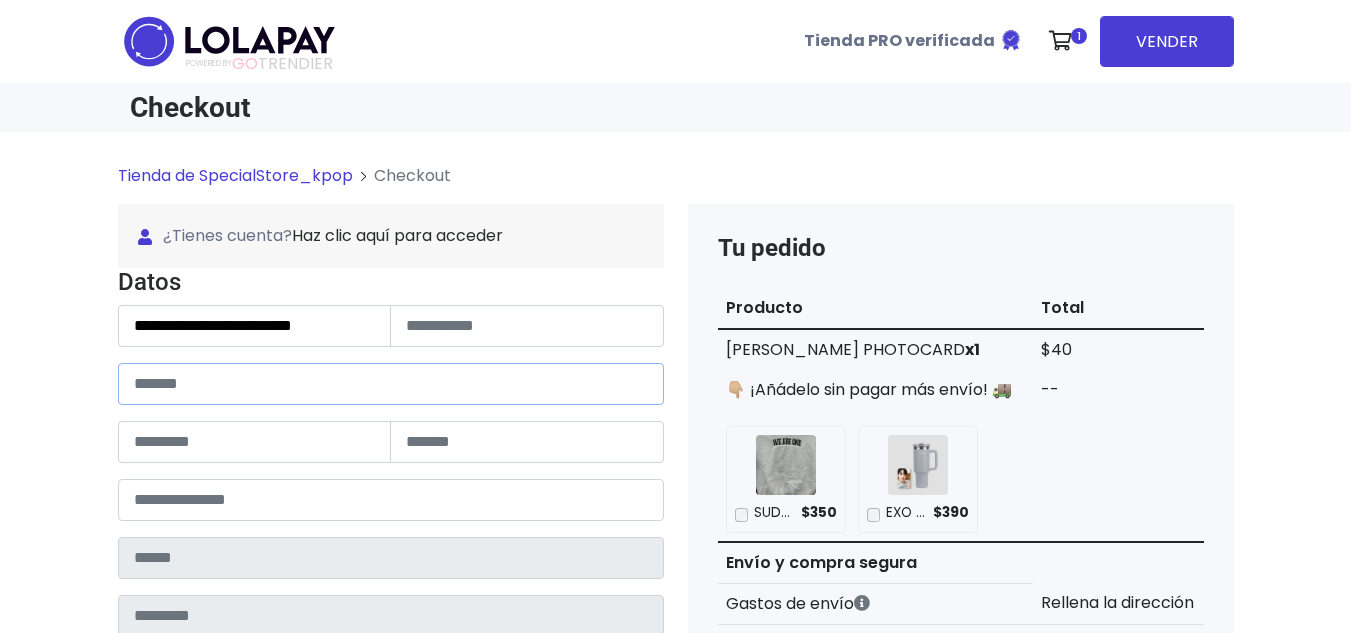 click at bounding box center (391, 384) 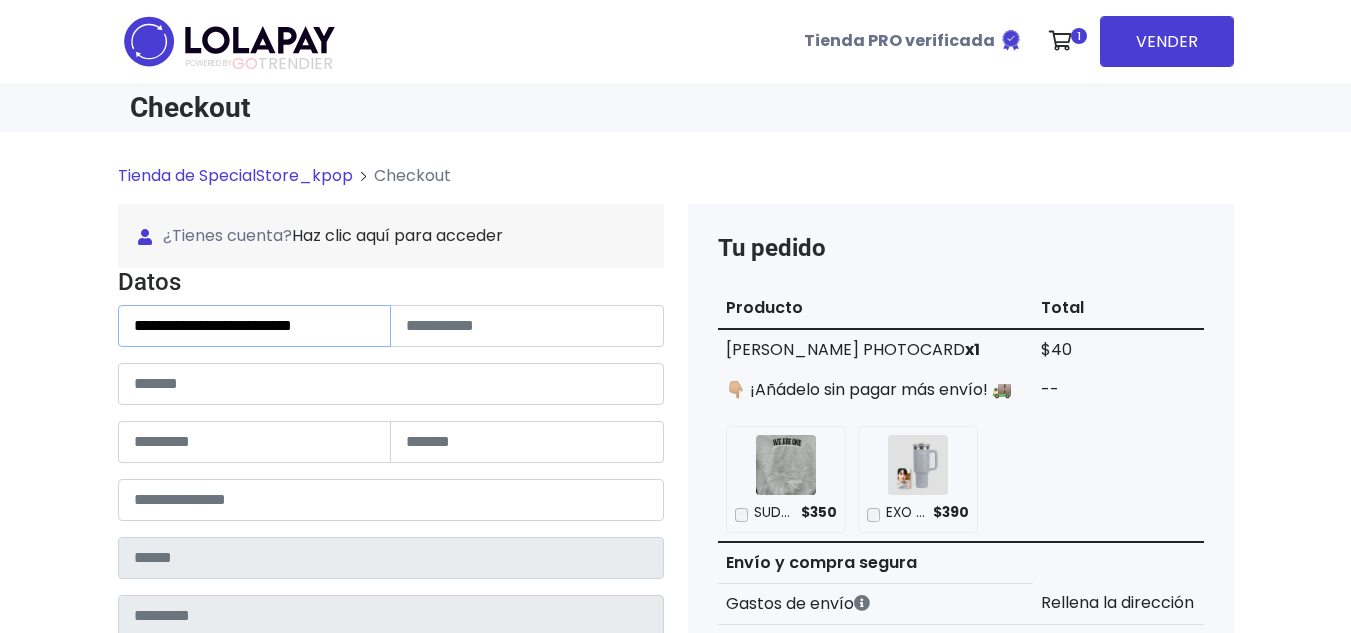 drag, startPoint x: 203, startPoint y: 326, endPoint x: 528, endPoint y: 330, distance: 325.02463 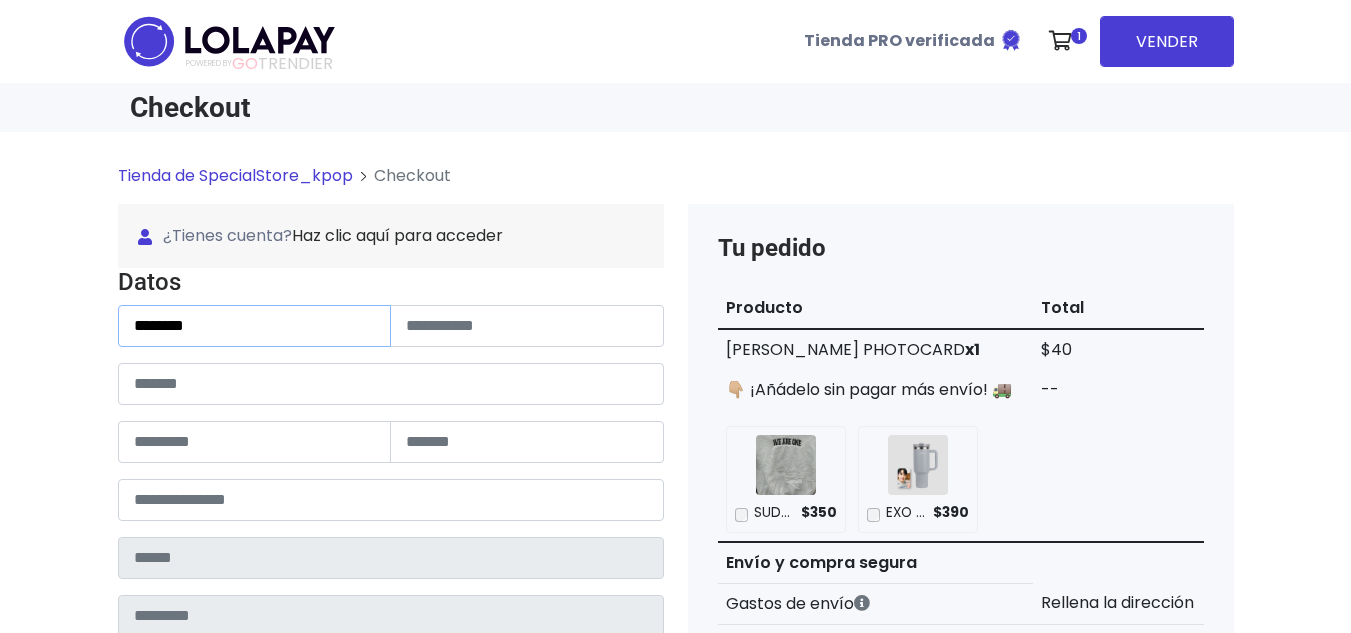 type on "*******" 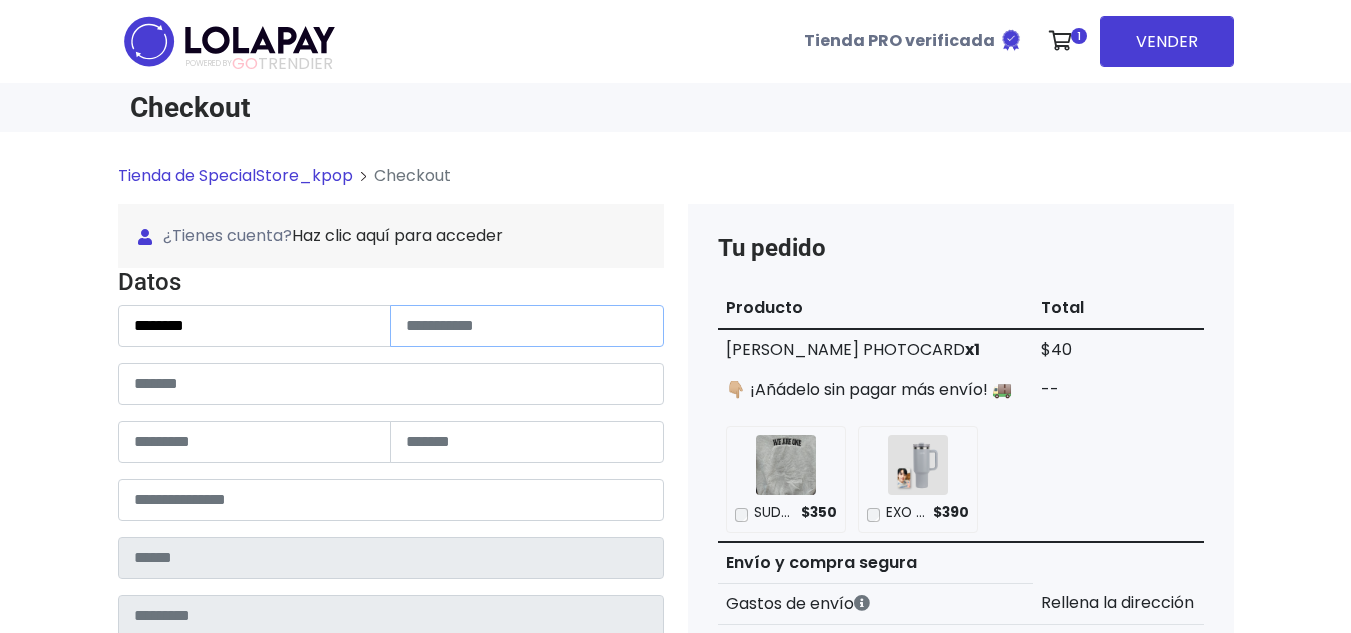 click at bounding box center (527, 326) 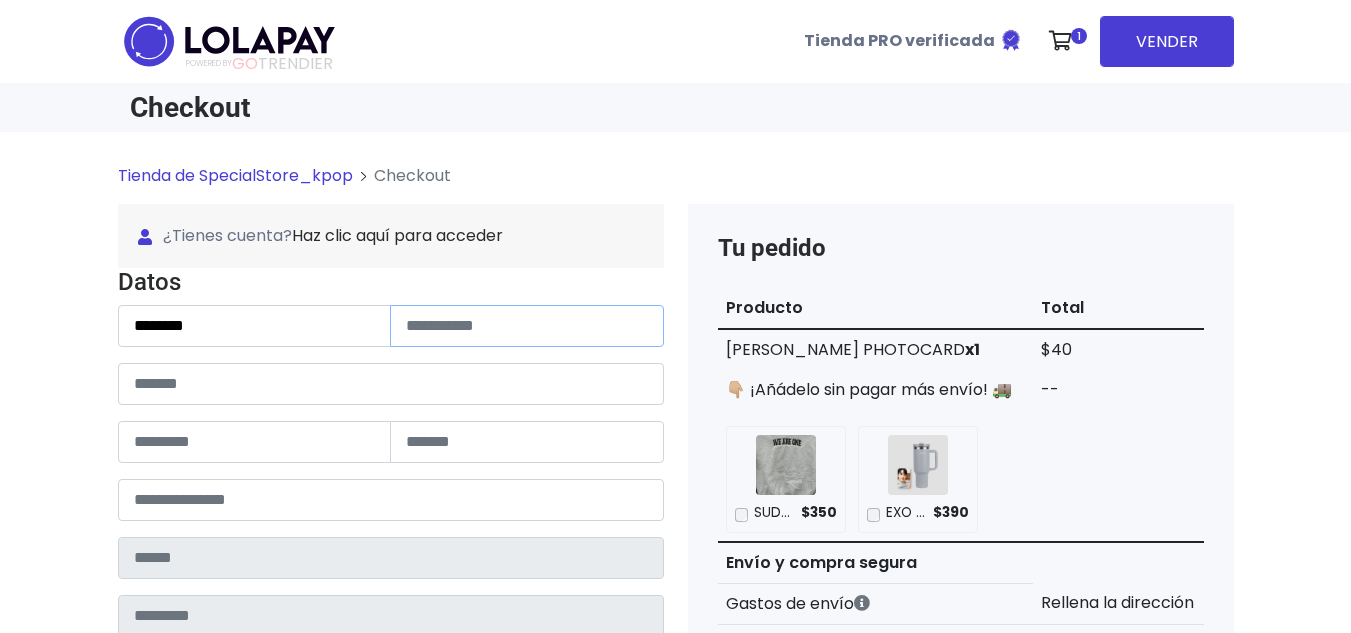 paste on "**********" 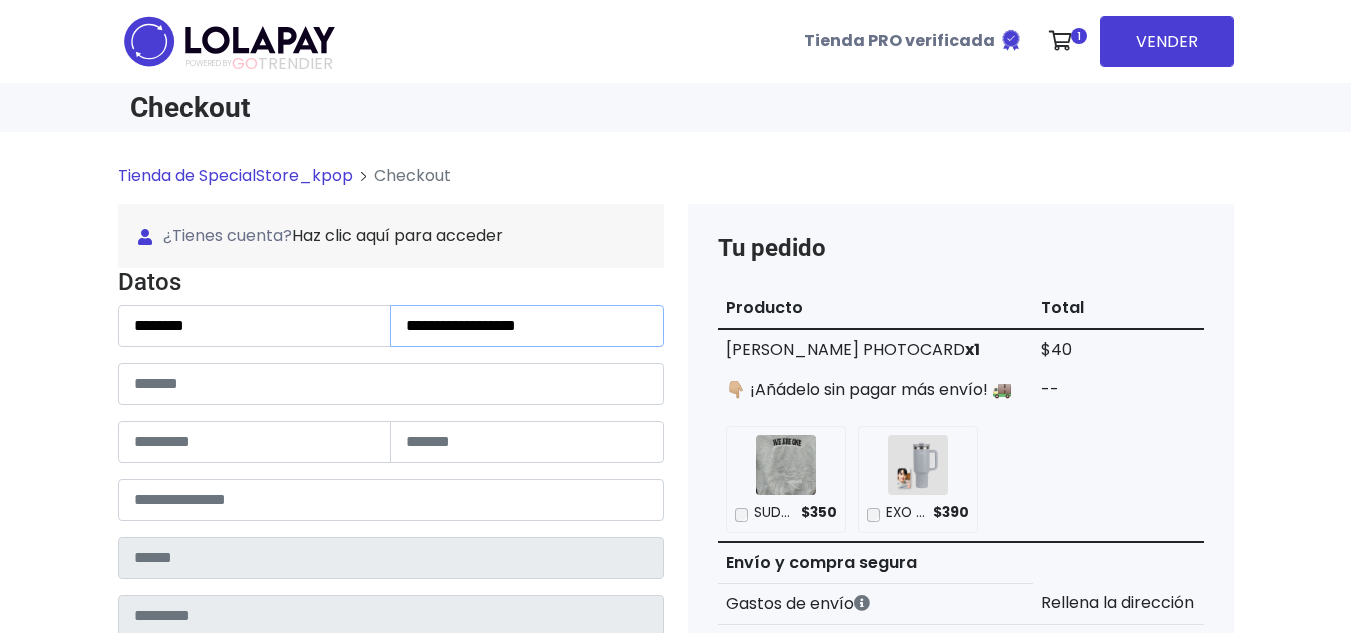 type on "**********" 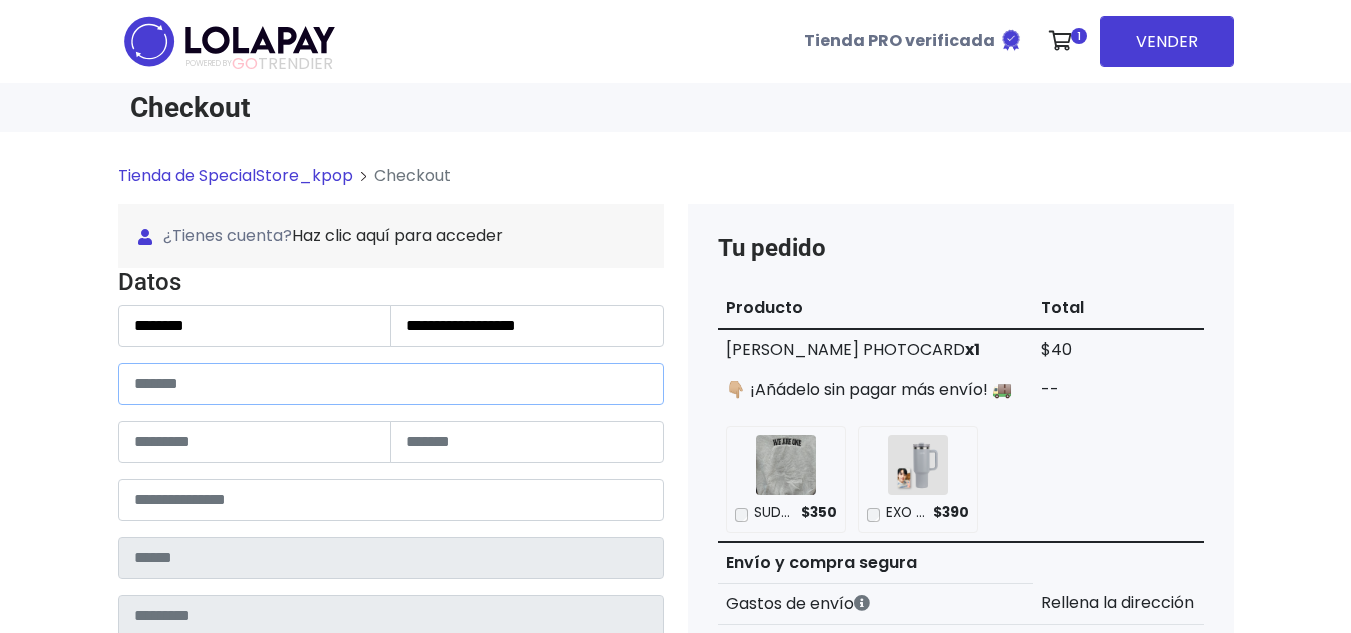 click at bounding box center [391, 384] 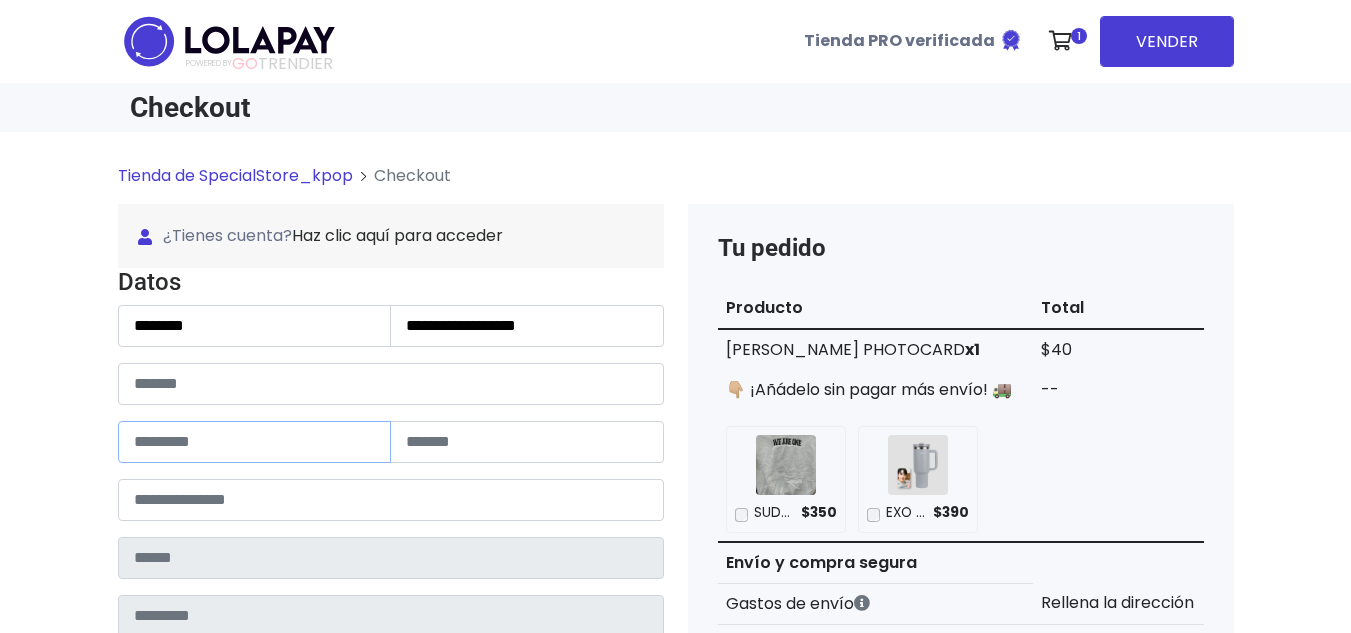 paste on "**********" 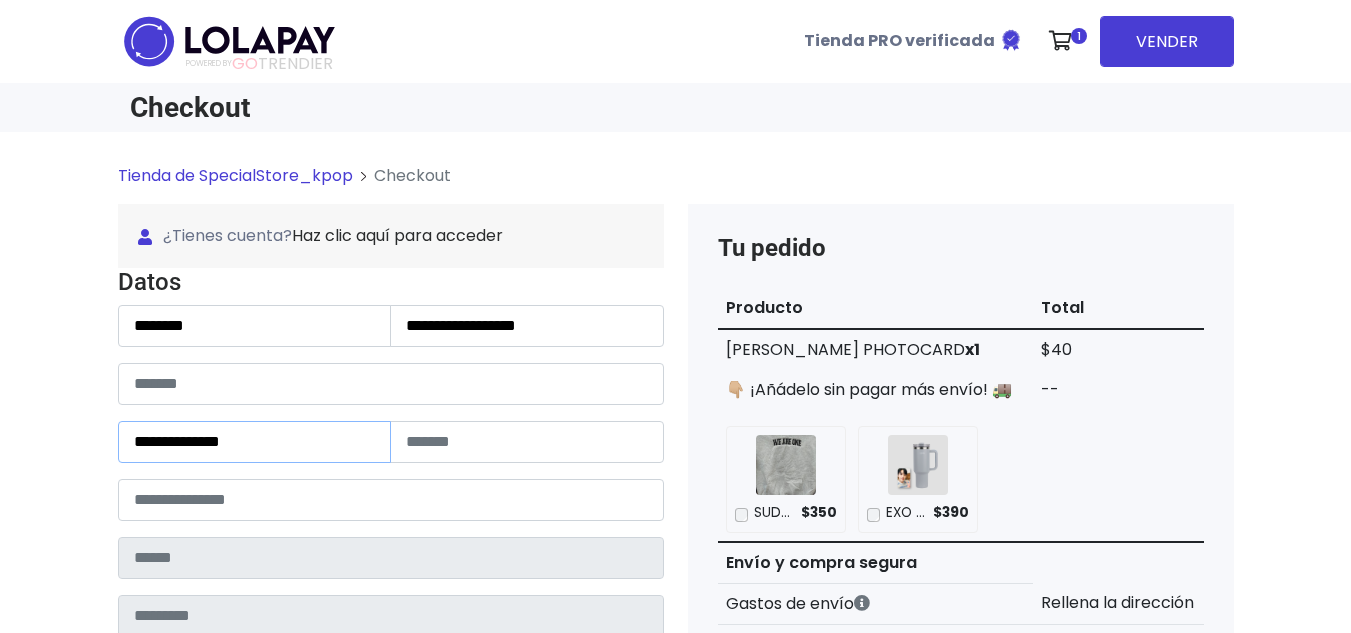 type 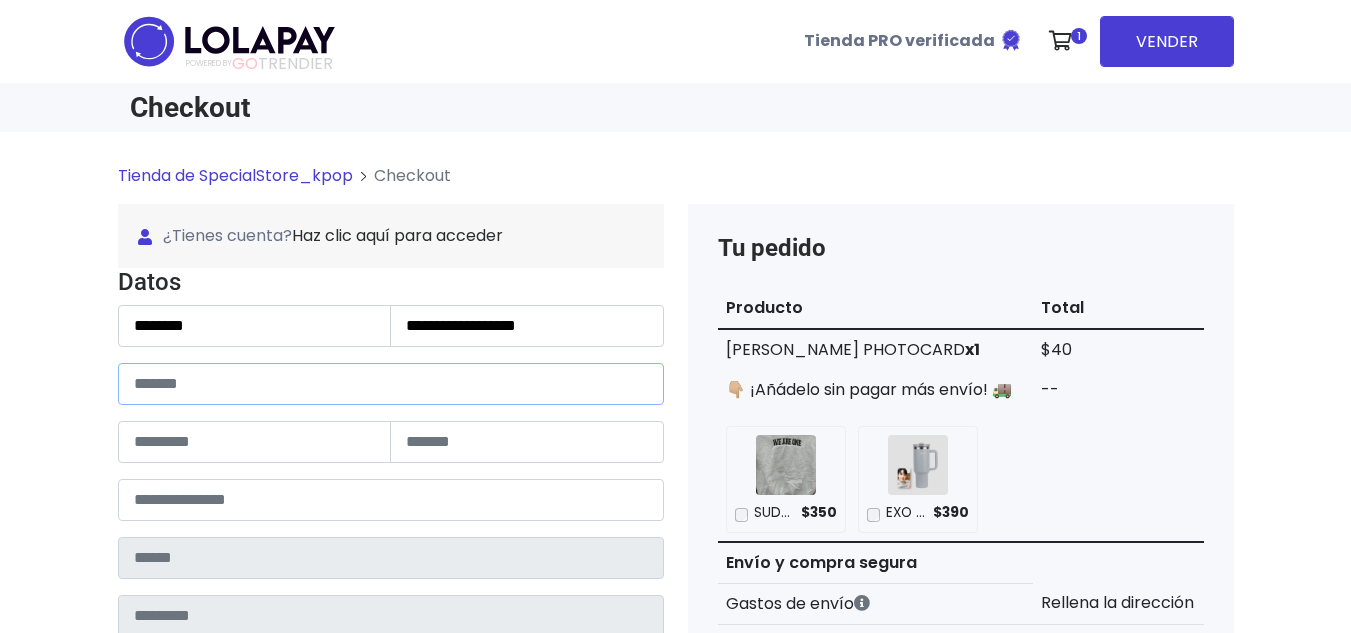 click at bounding box center (391, 384) 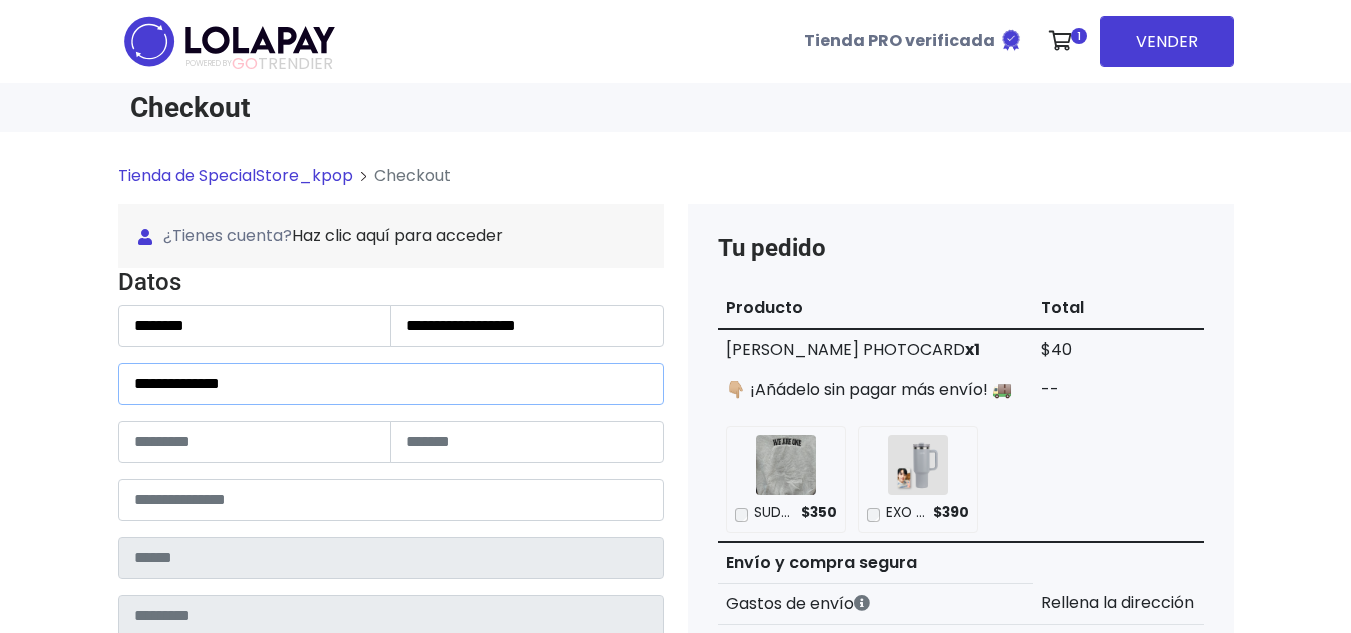 drag, startPoint x: 228, startPoint y: 385, endPoint x: 388, endPoint y: 388, distance: 160.02812 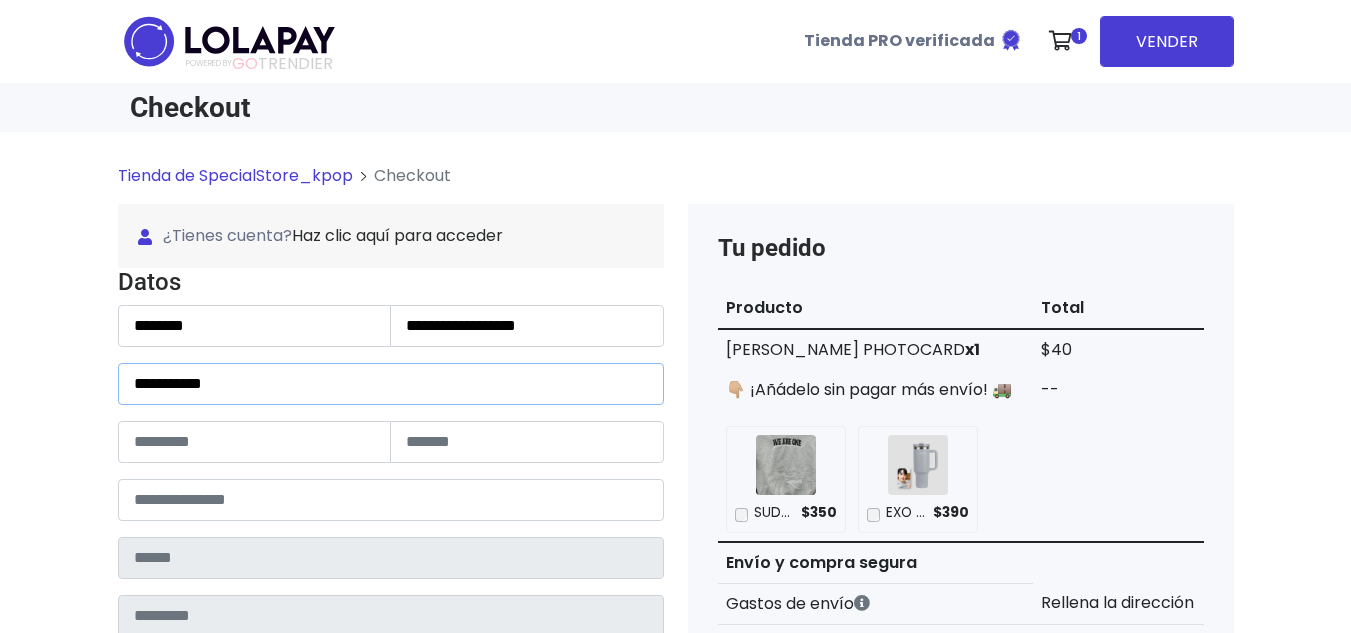 type on "**********" 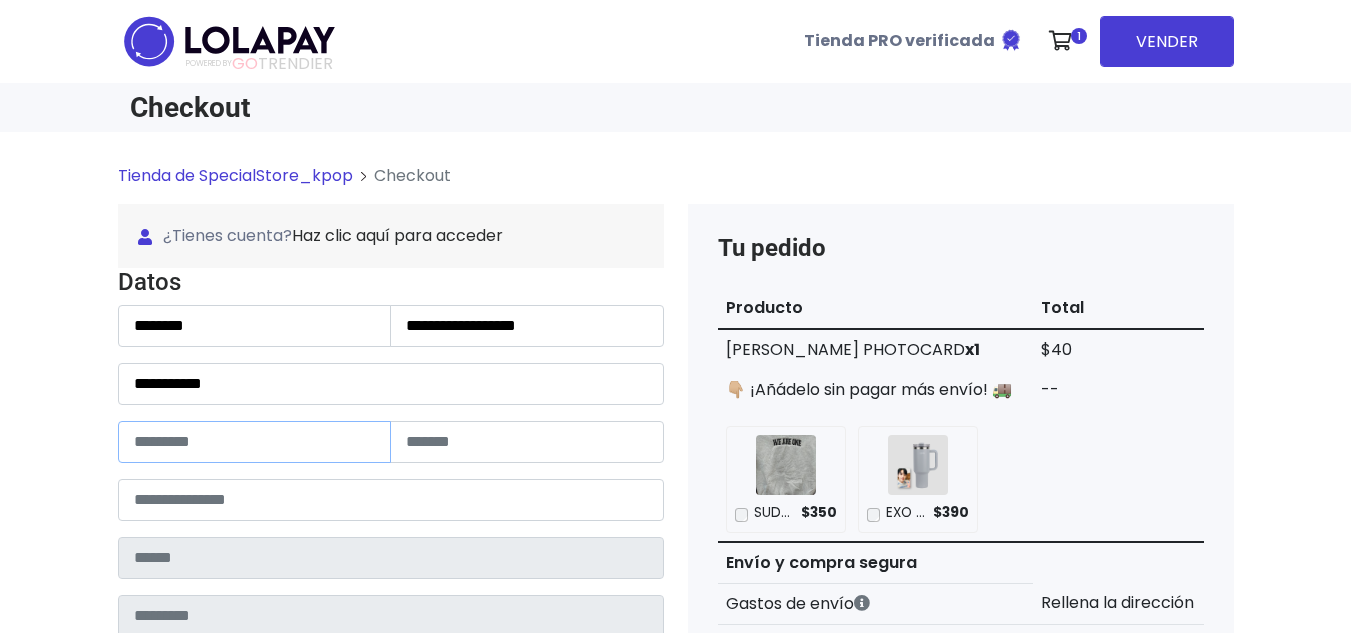 click at bounding box center (255, 442) 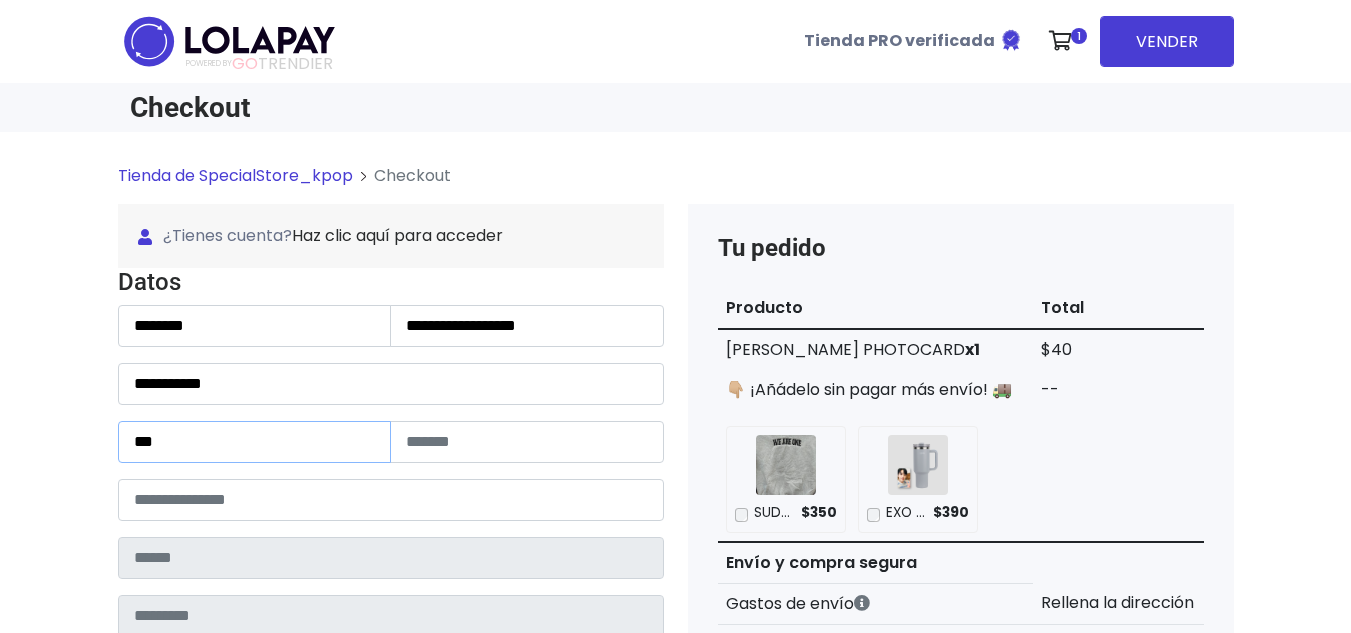 type on "***" 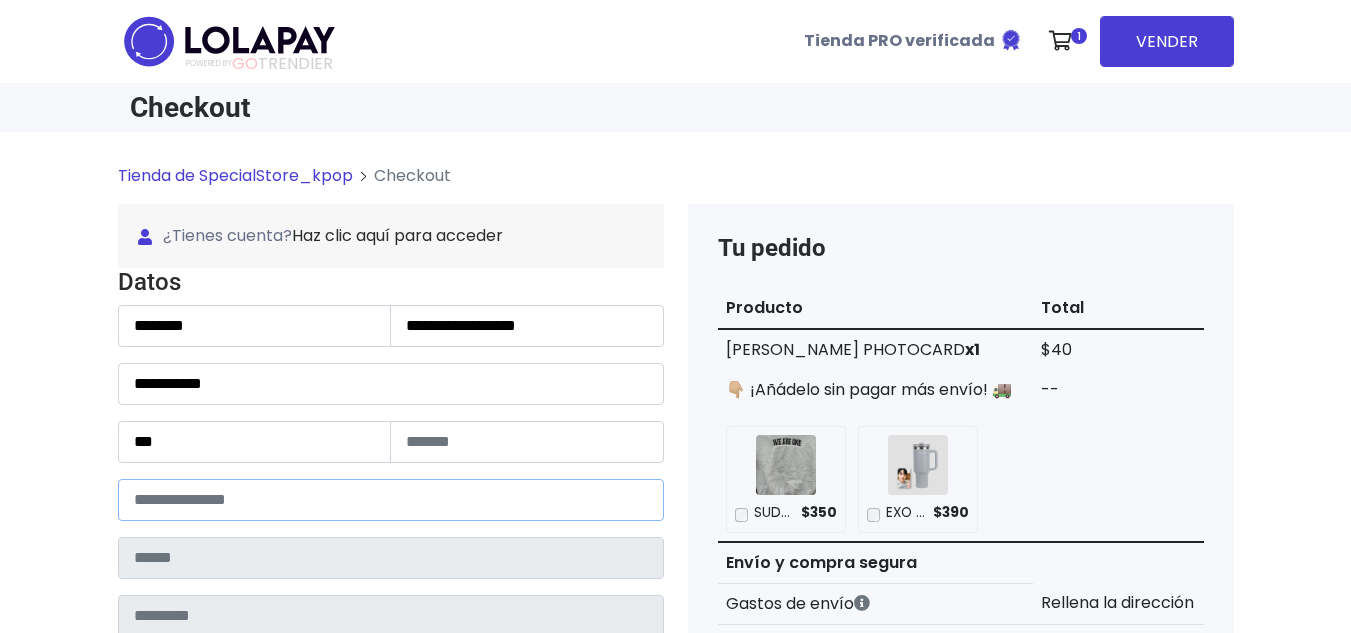 click at bounding box center (391, 500) 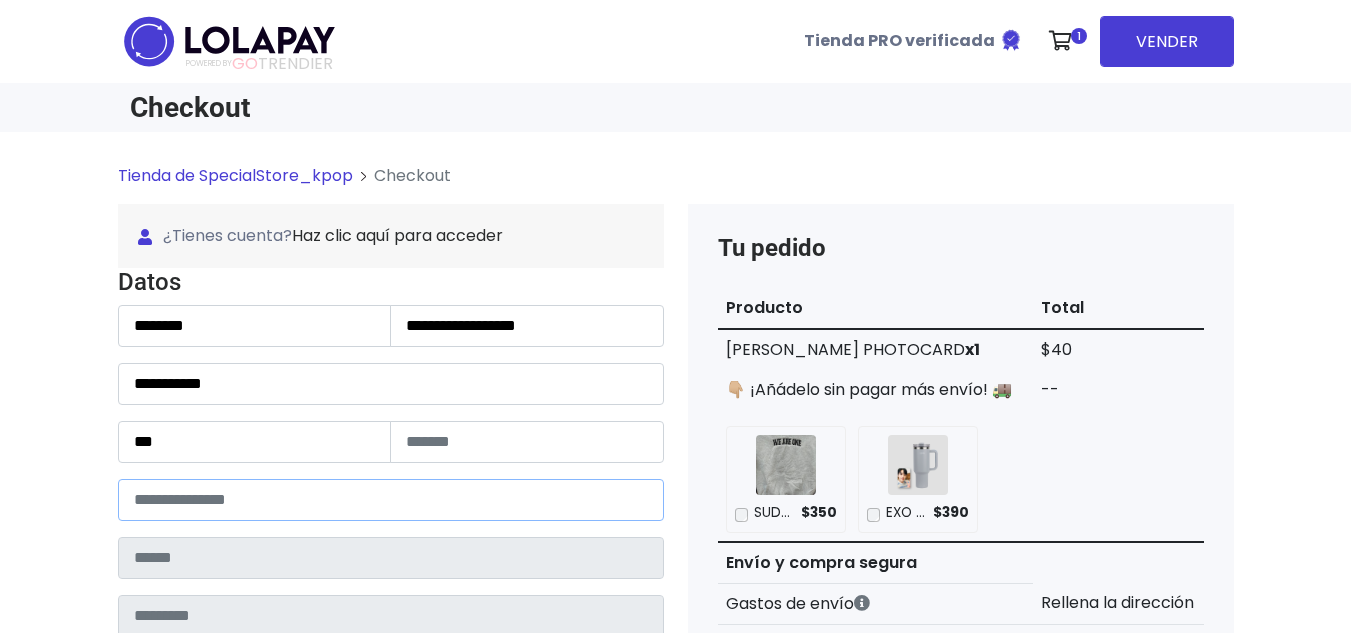 paste on "*****" 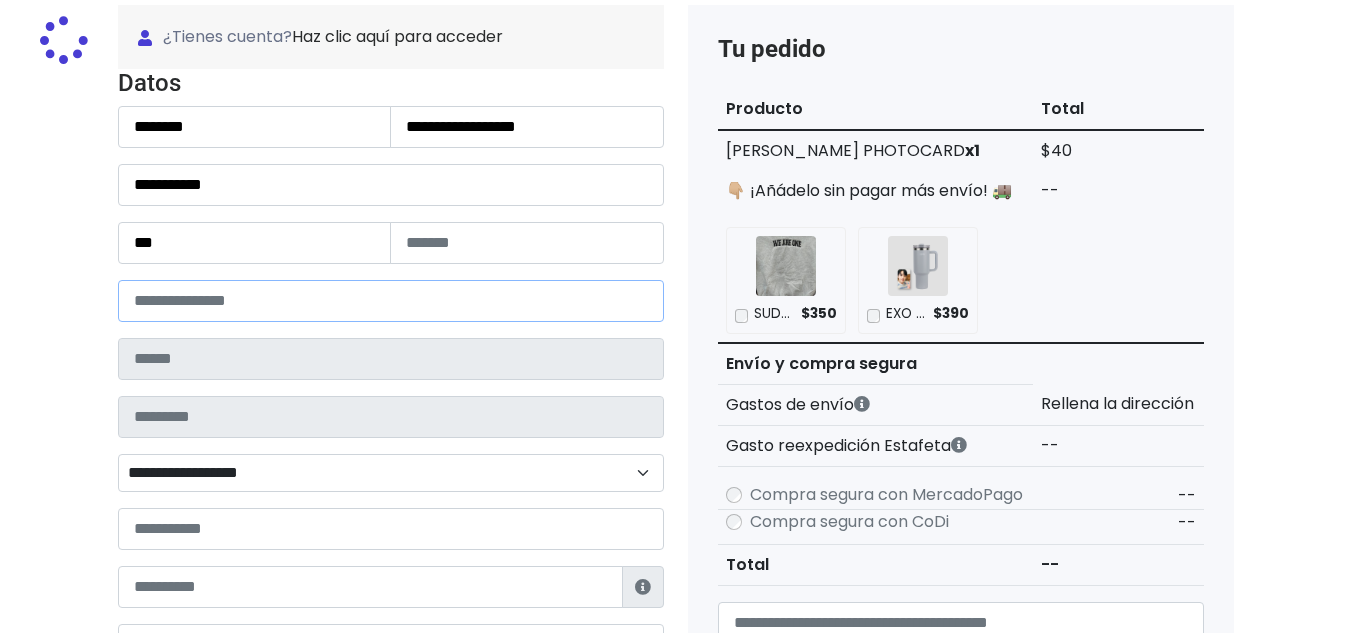 scroll, scrollTop: 200, scrollLeft: 0, axis: vertical 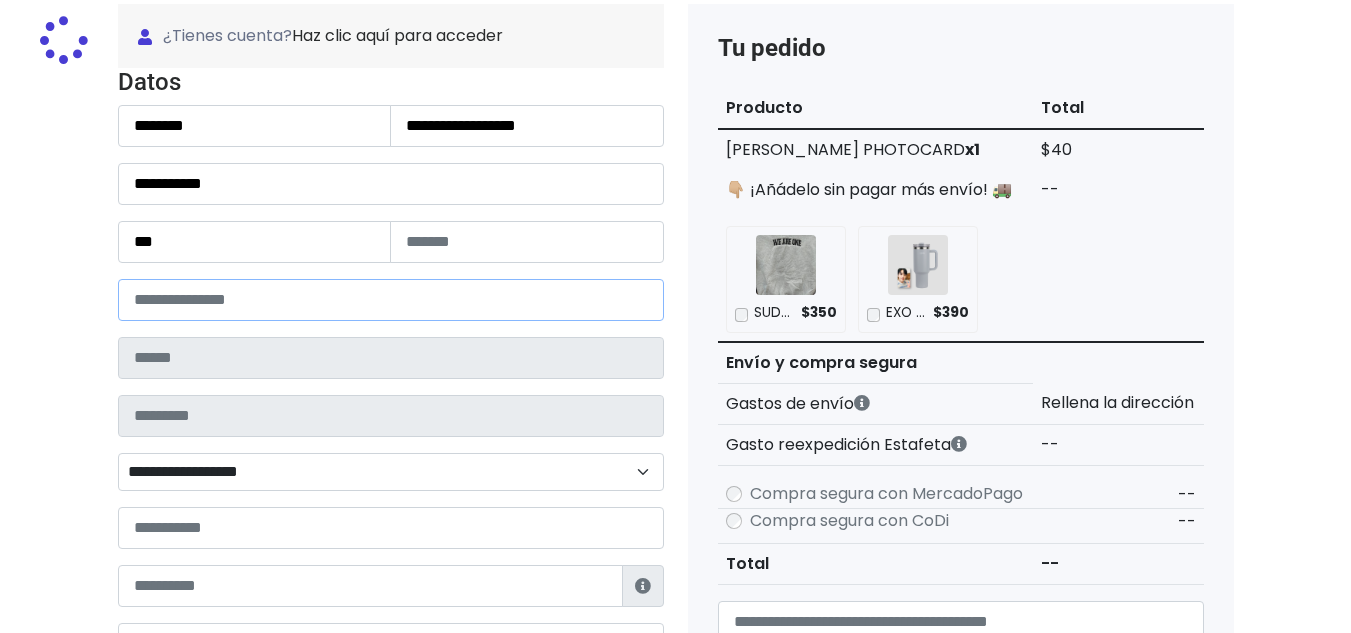 type on "**********" 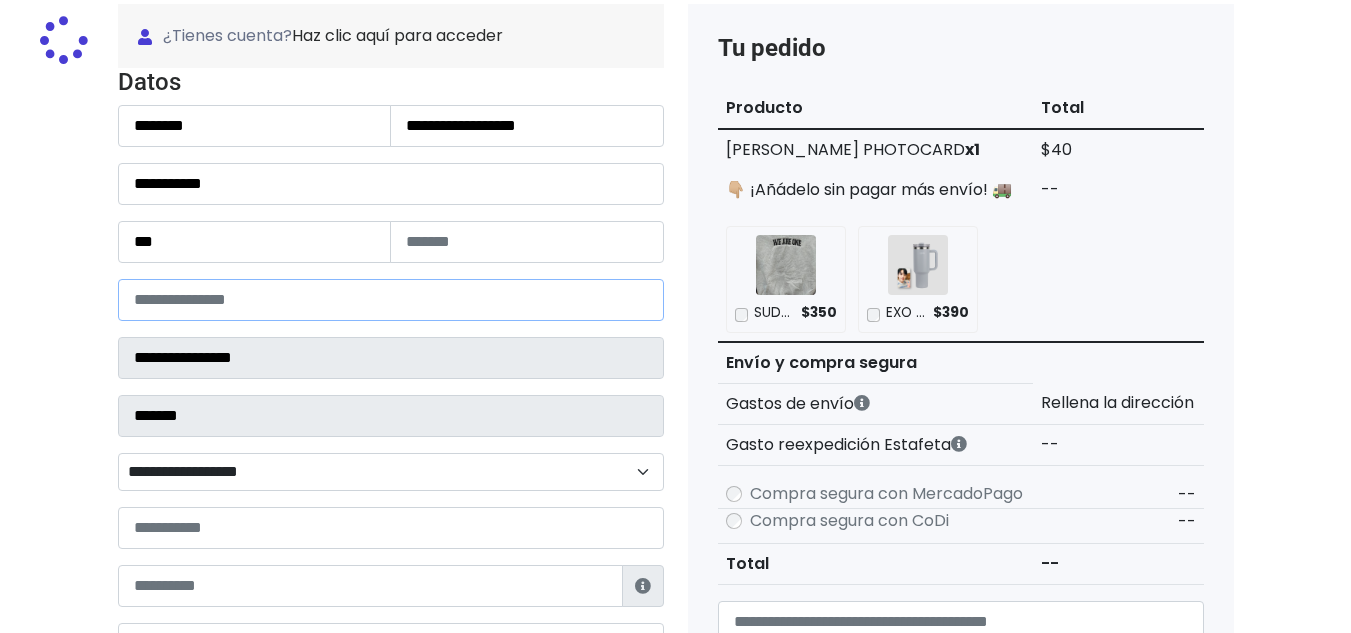 select 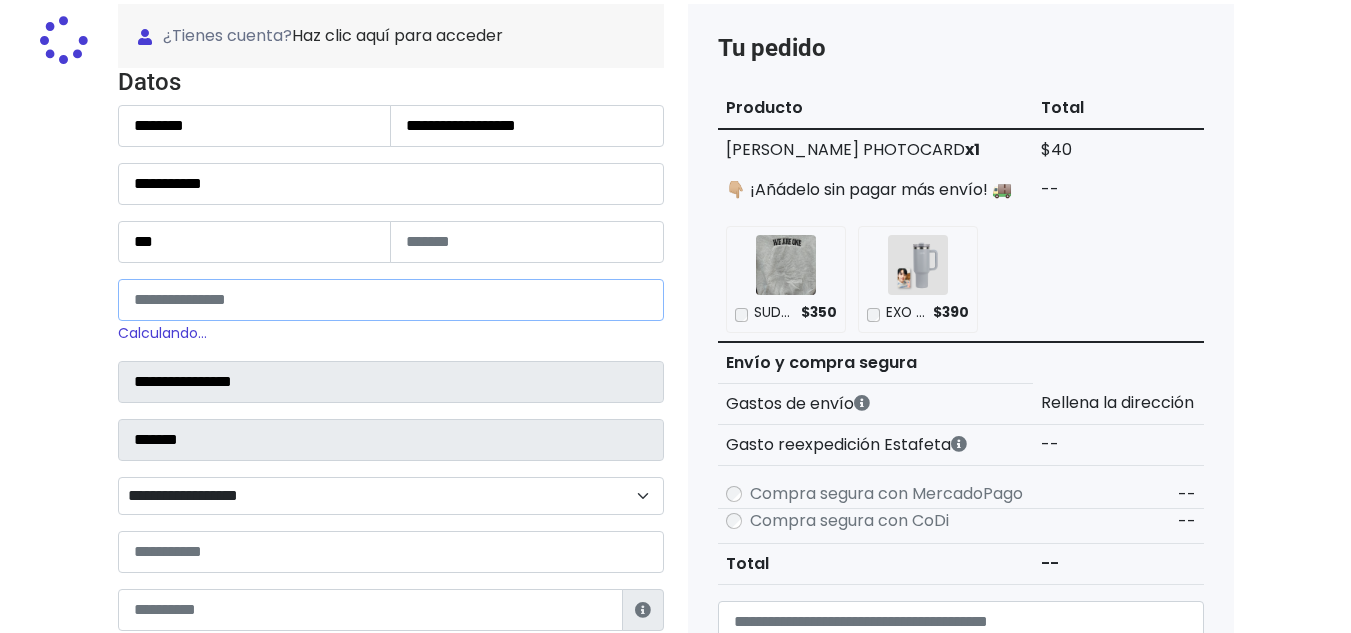 type on "*****" 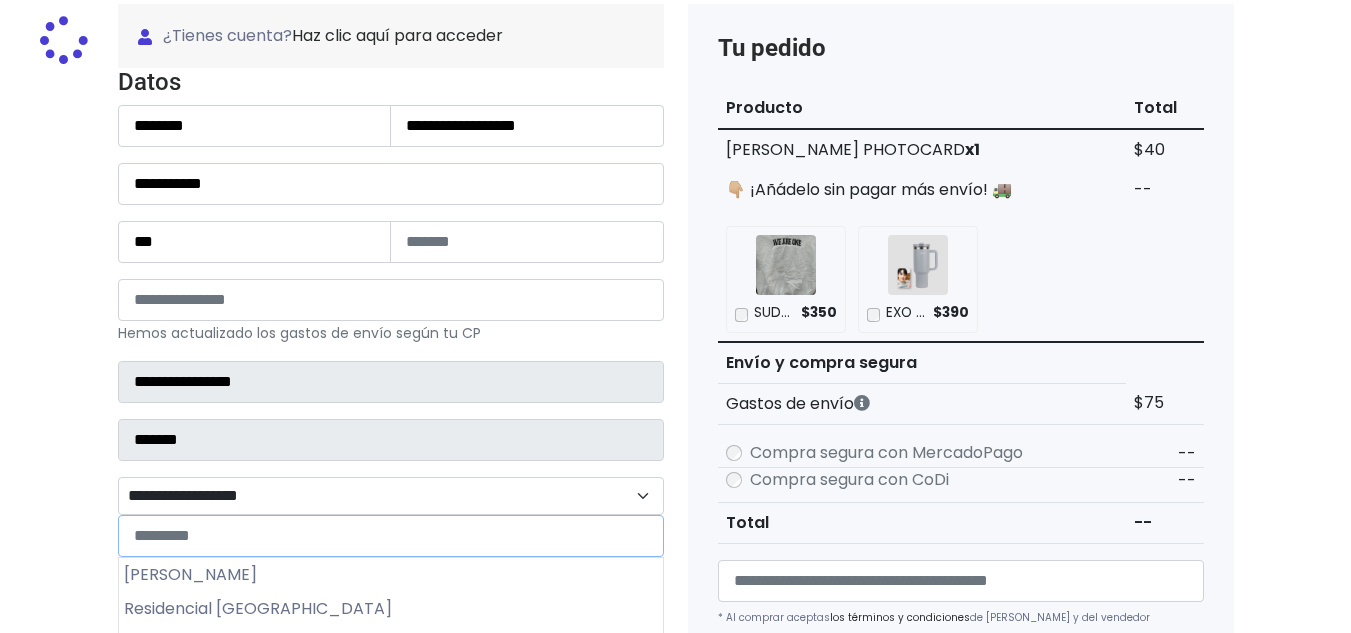 click on "**********" at bounding box center (391, 496) 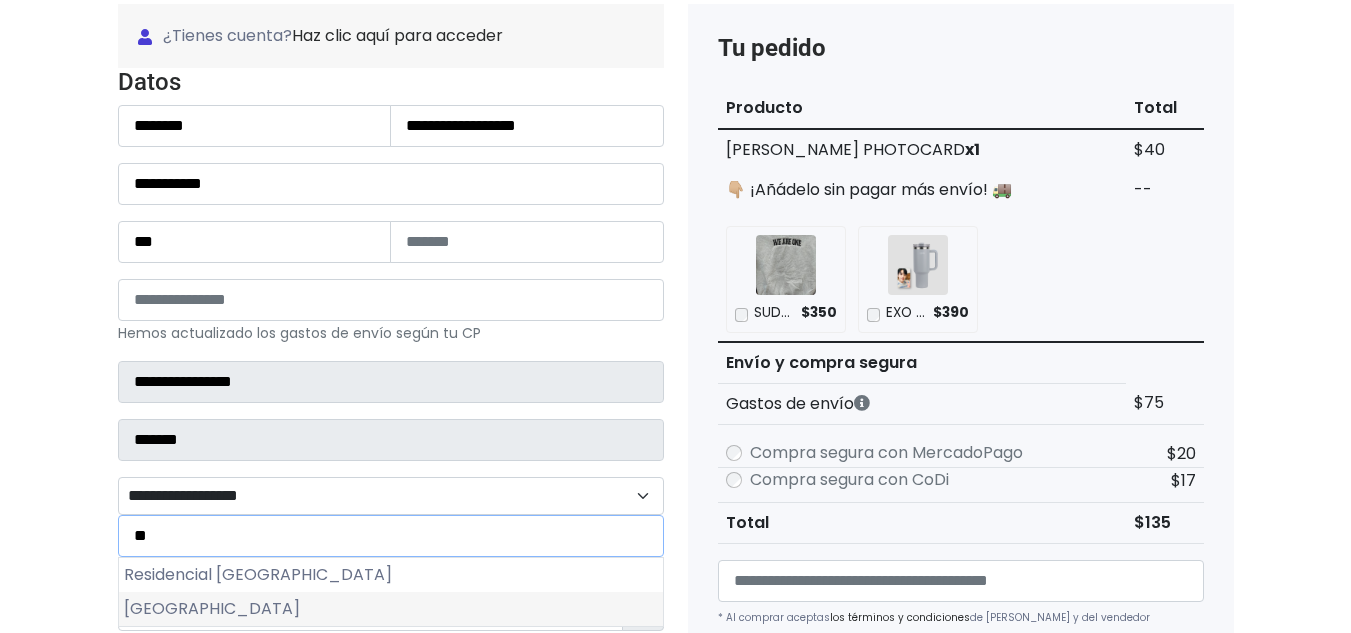 type on "**" 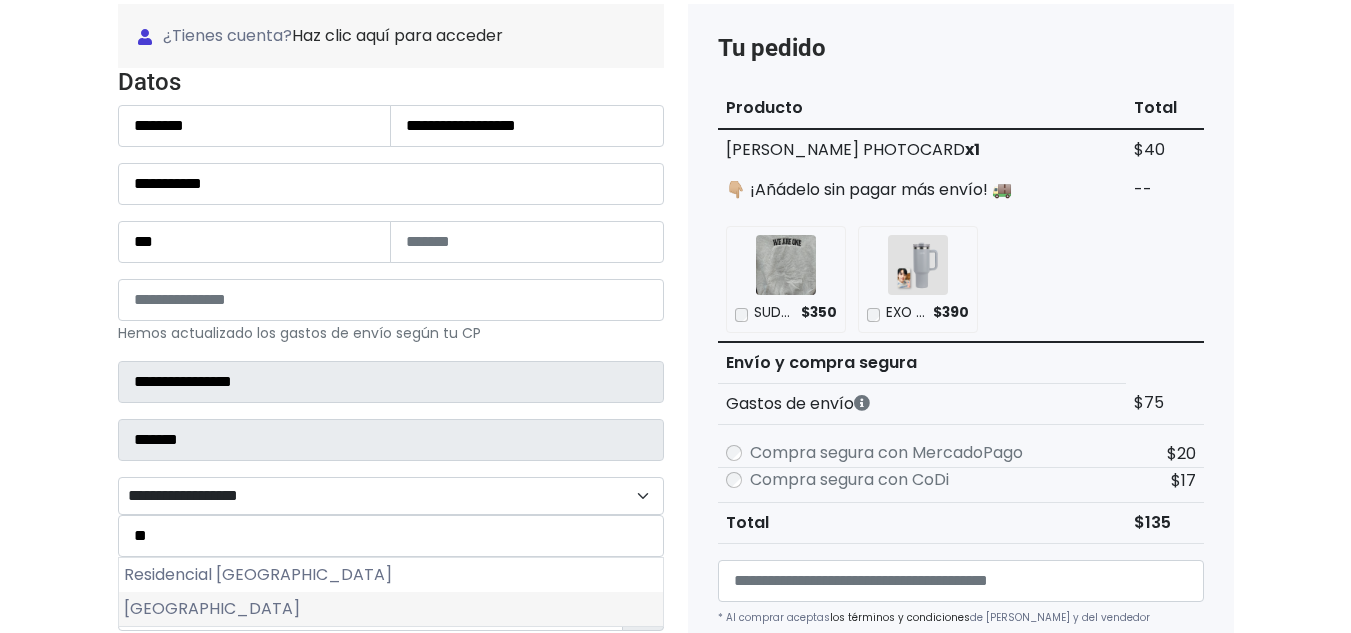 click on "Villa Coapa" at bounding box center [391, 609] 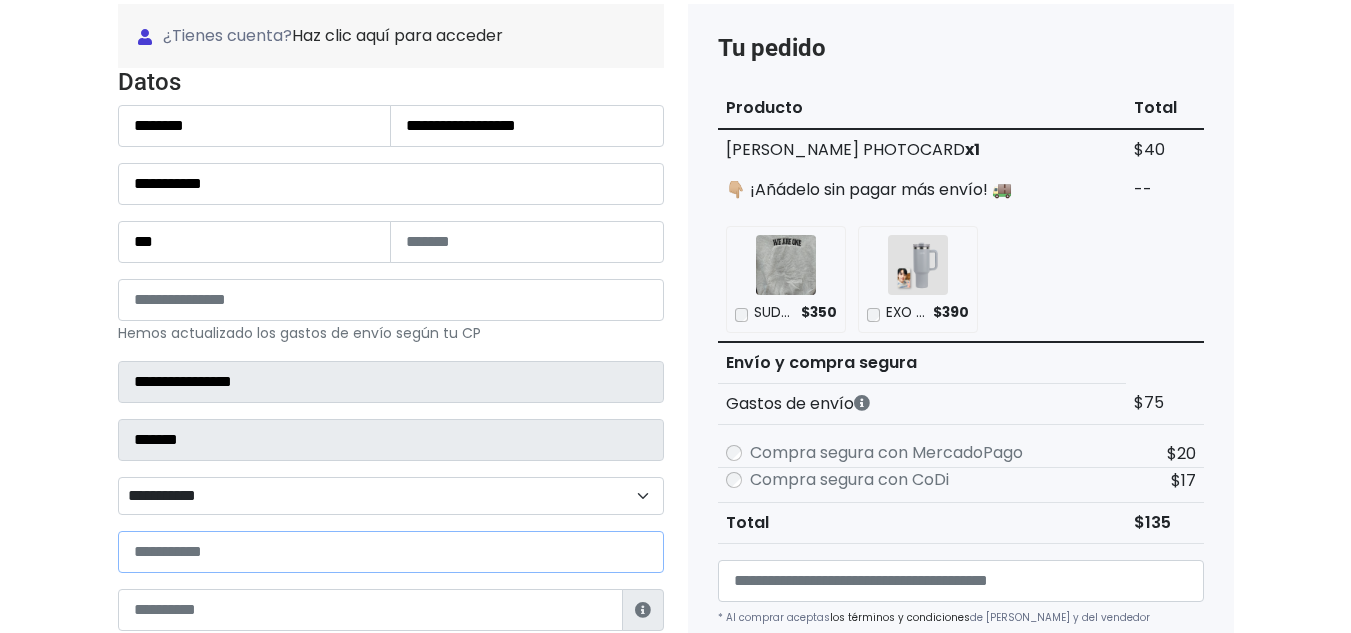 click at bounding box center (391, 552) 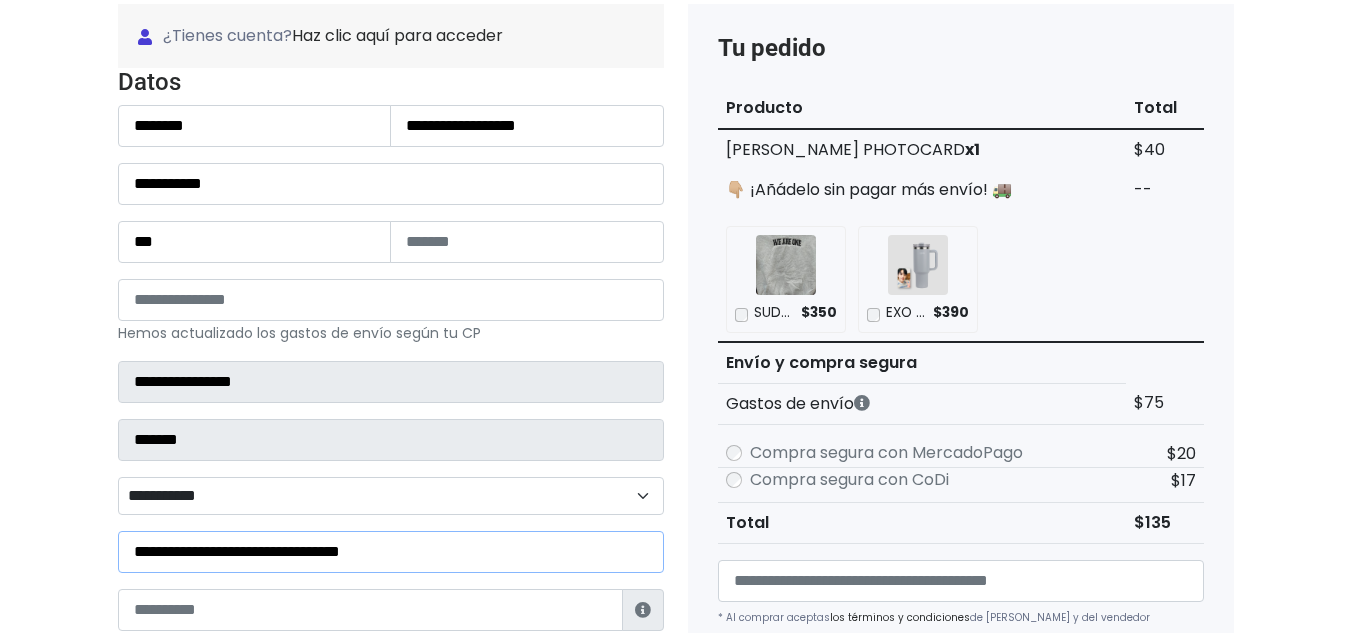 scroll, scrollTop: 600, scrollLeft: 0, axis: vertical 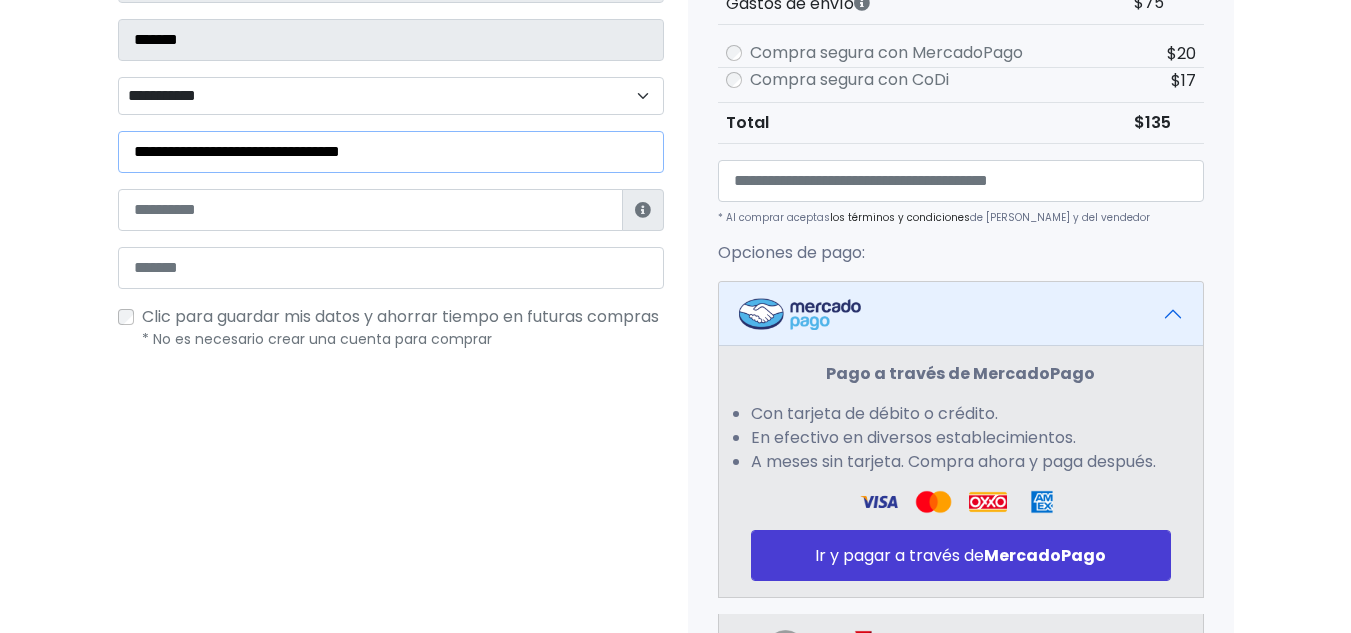 type on "**********" 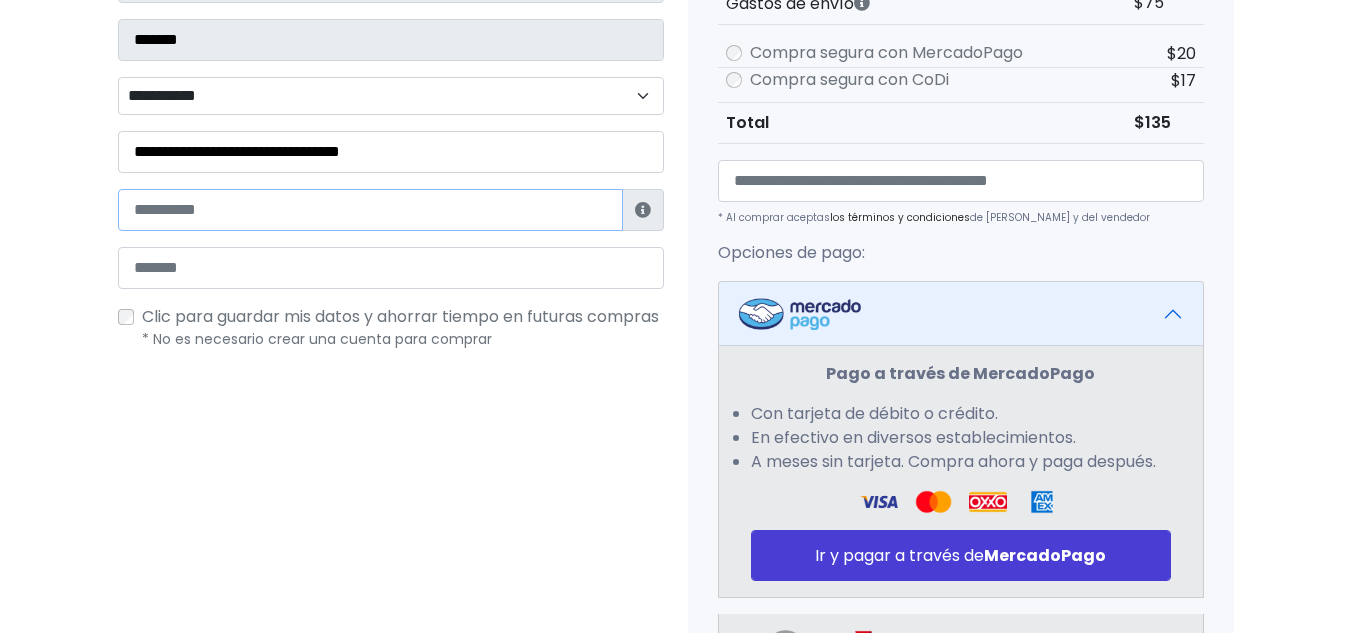 click at bounding box center [370, 210] 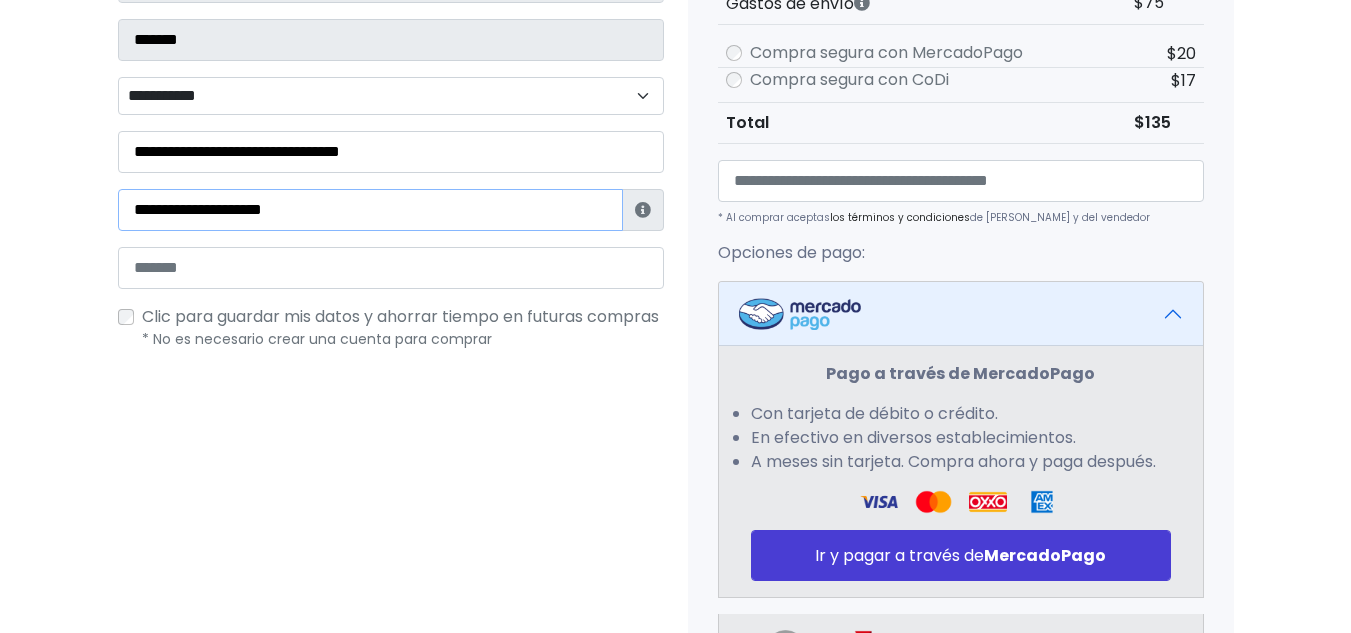 type on "**********" 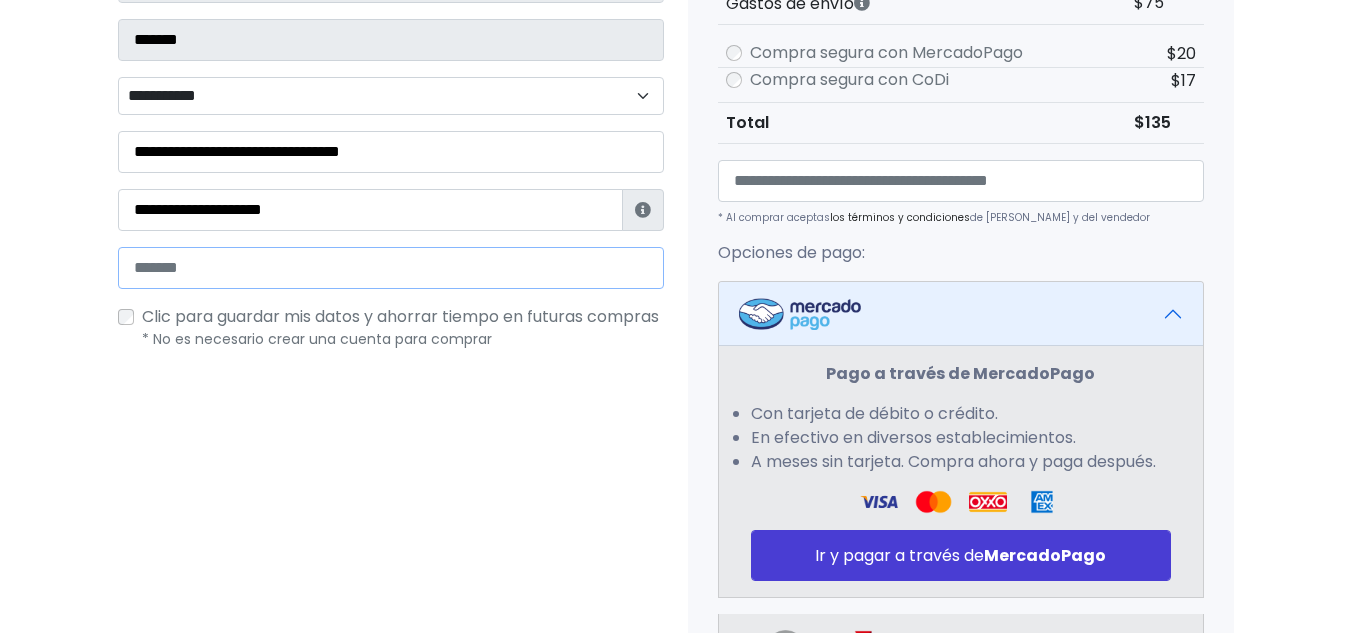 click at bounding box center (391, 268) 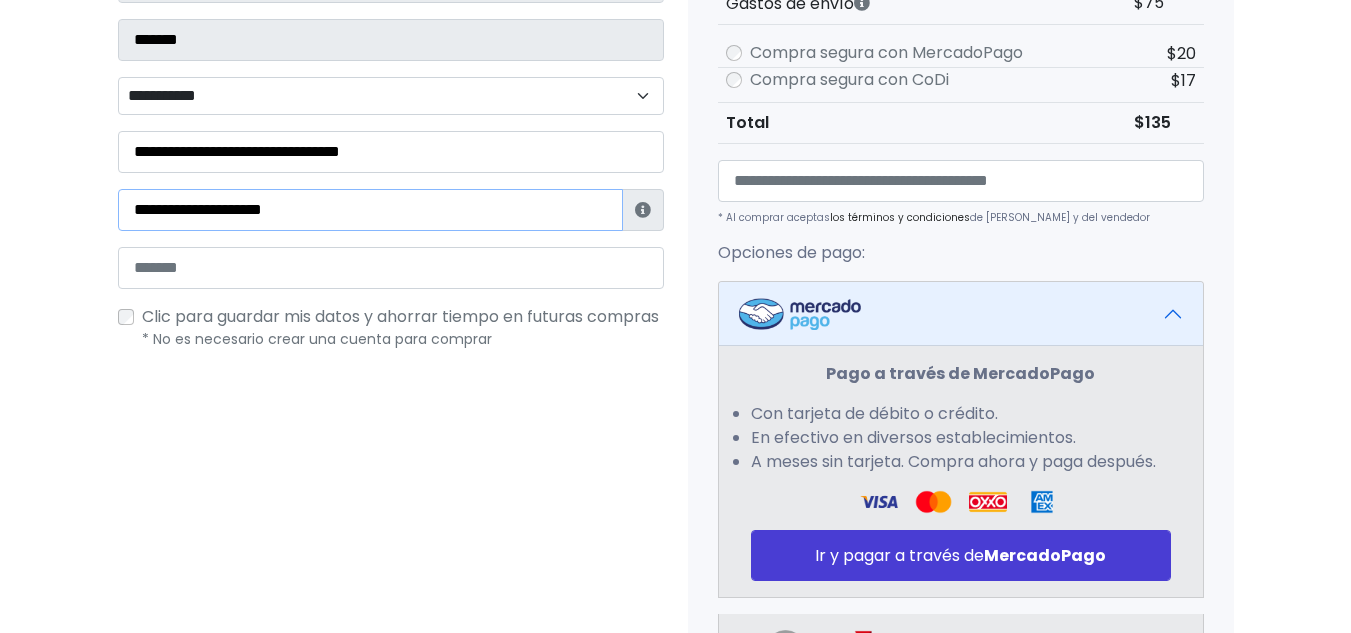 drag, startPoint x: 388, startPoint y: 225, endPoint x: 41, endPoint y: 185, distance: 349.29788 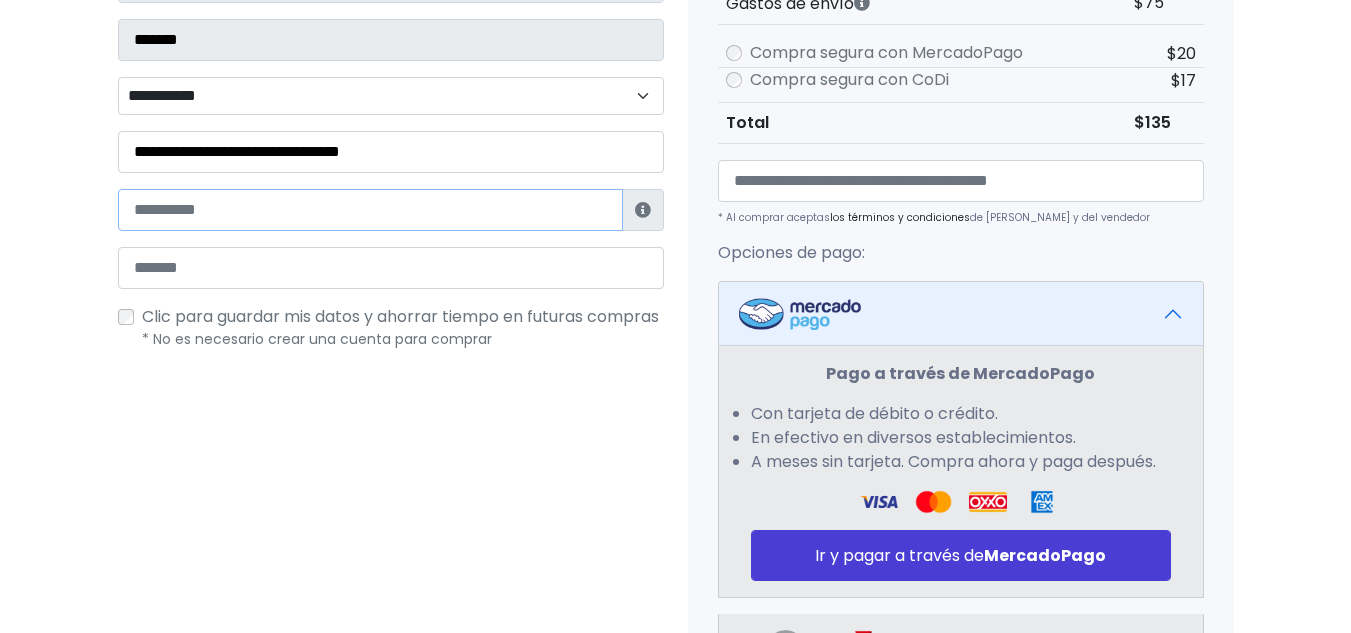 type 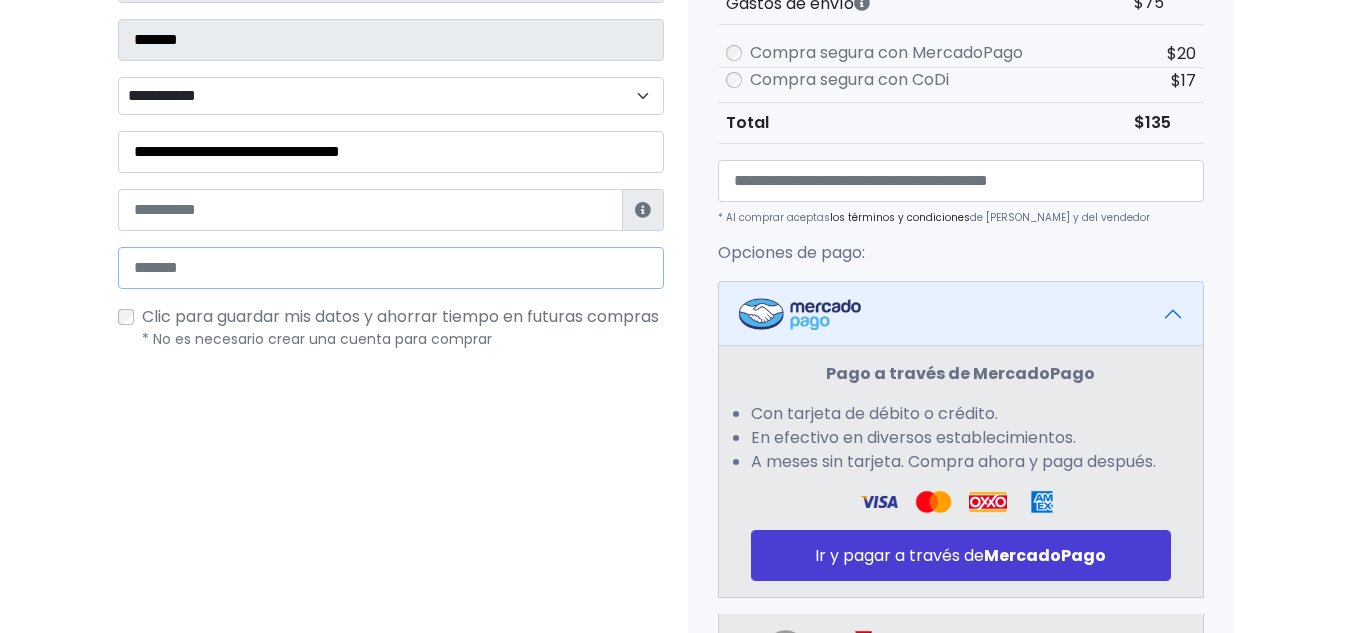 click at bounding box center (391, 268) 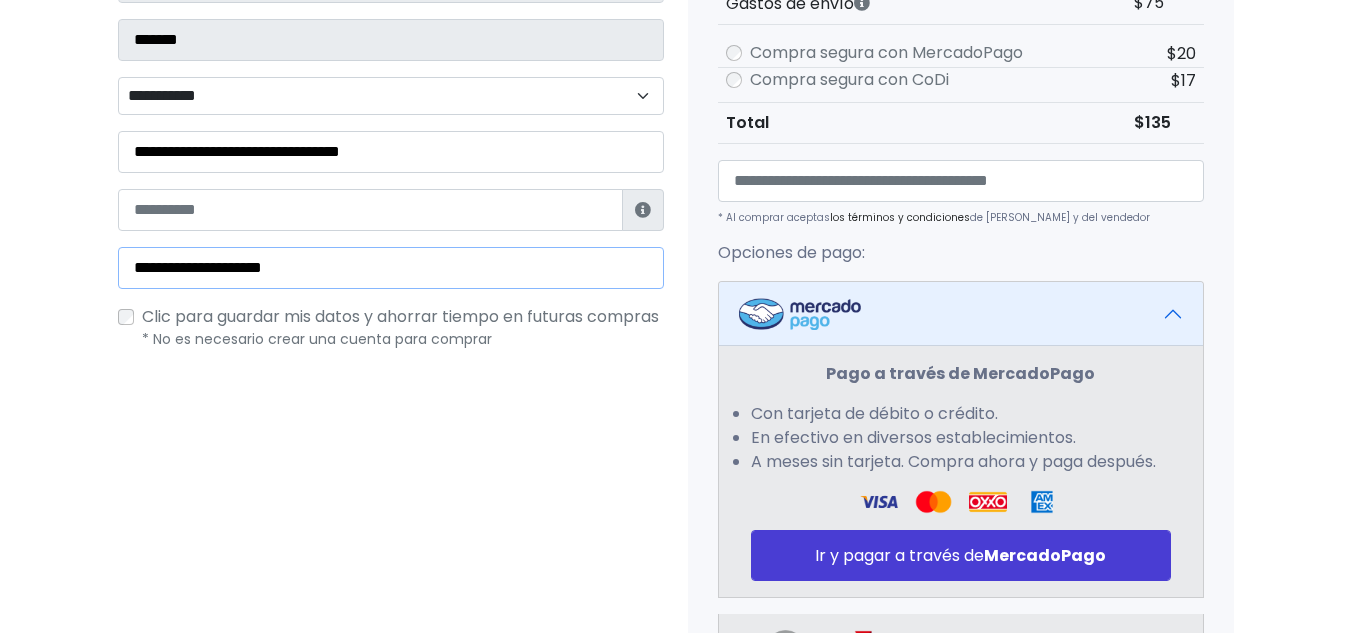 type on "**********" 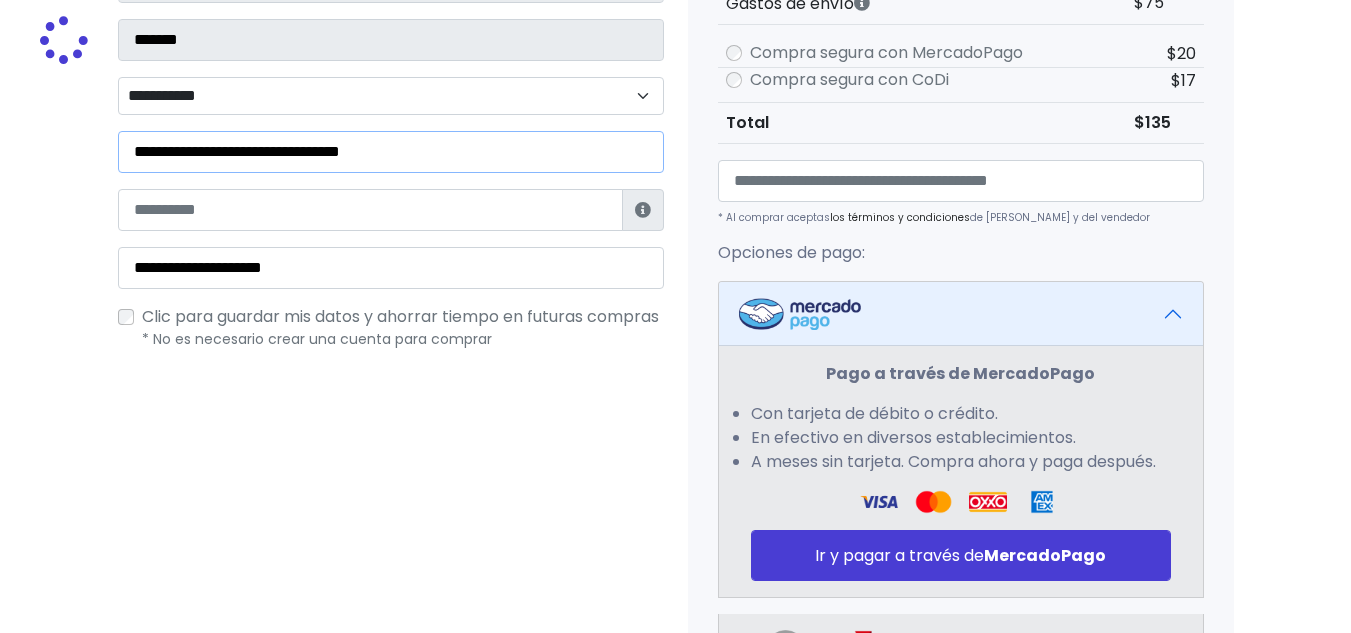 drag, startPoint x: 488, startPoint y: 152, endPoint x: 0, endPoint y: 152, distance: 488 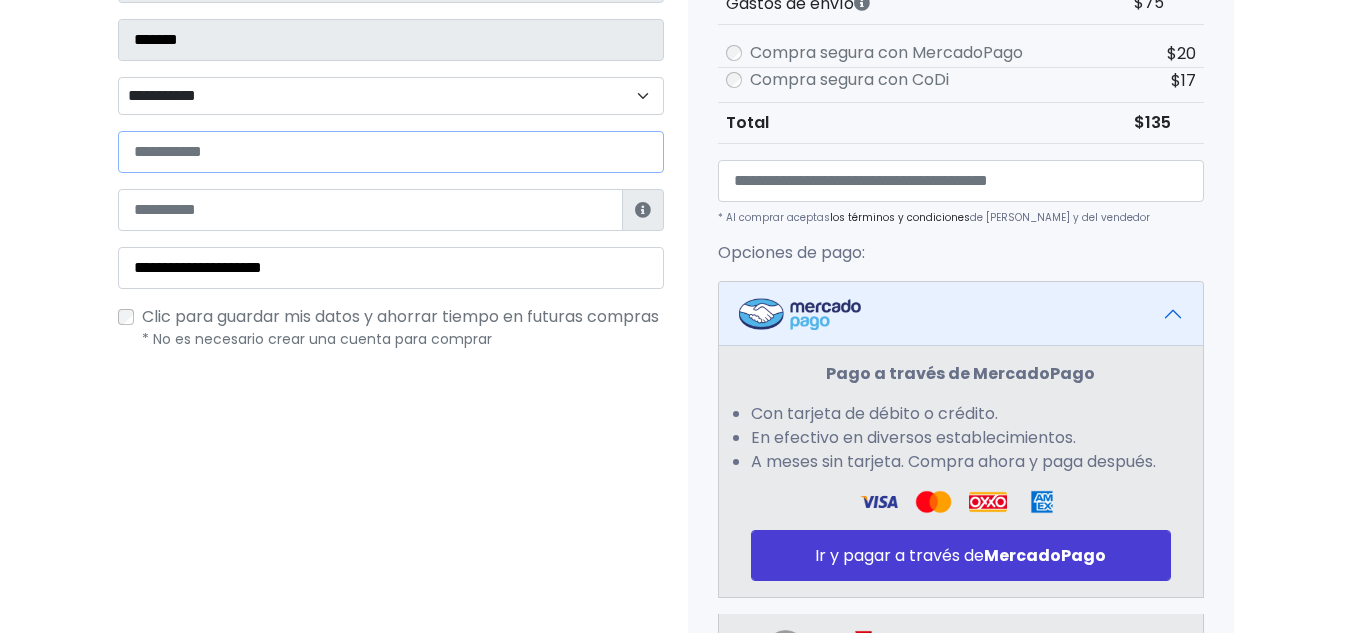 type 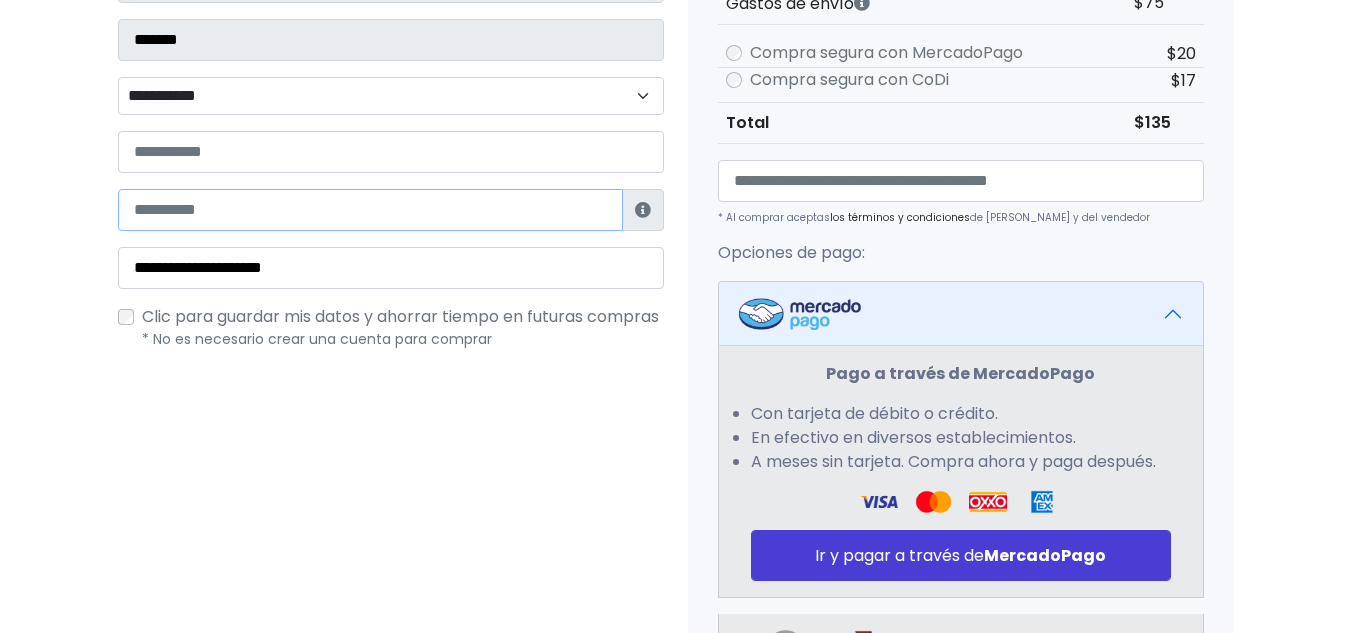 click at bounding box center [370, 210] 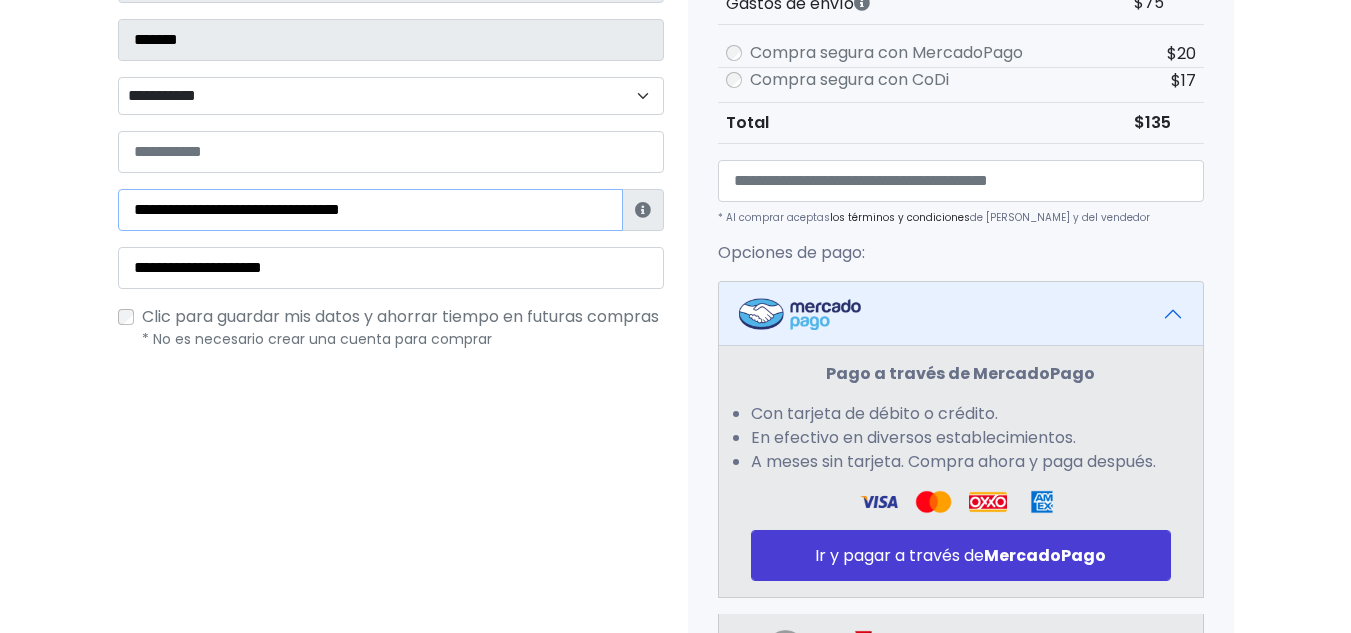 type 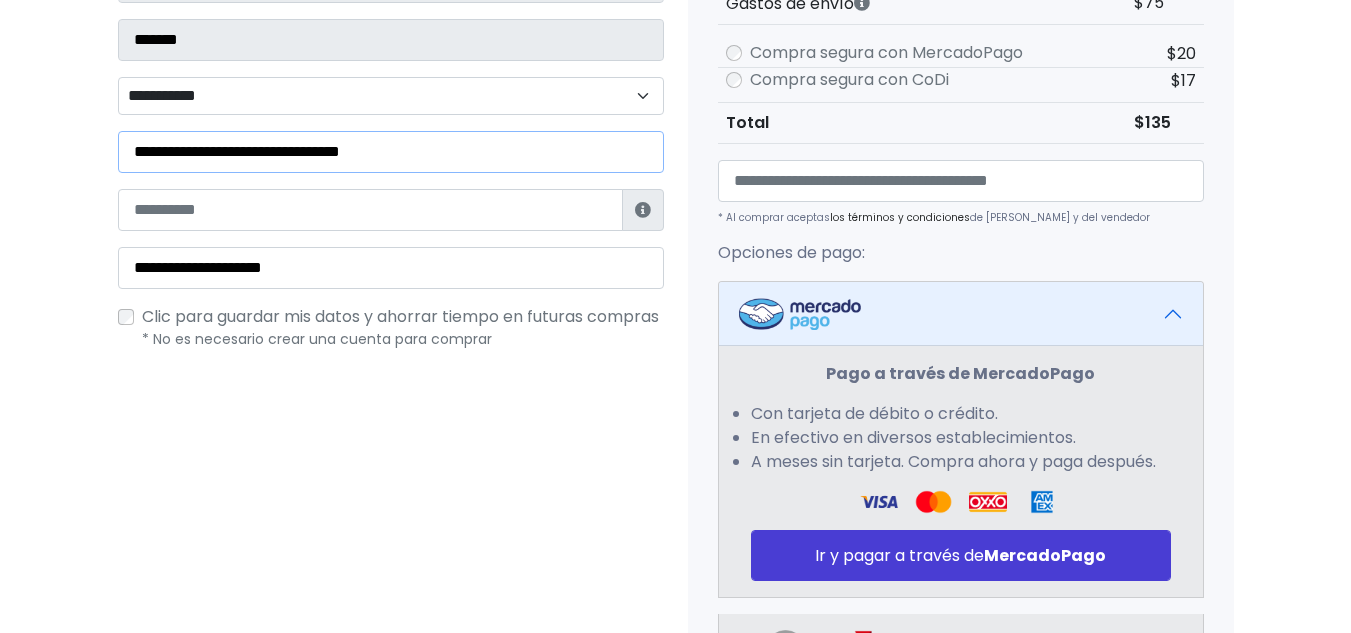 type on "**********" 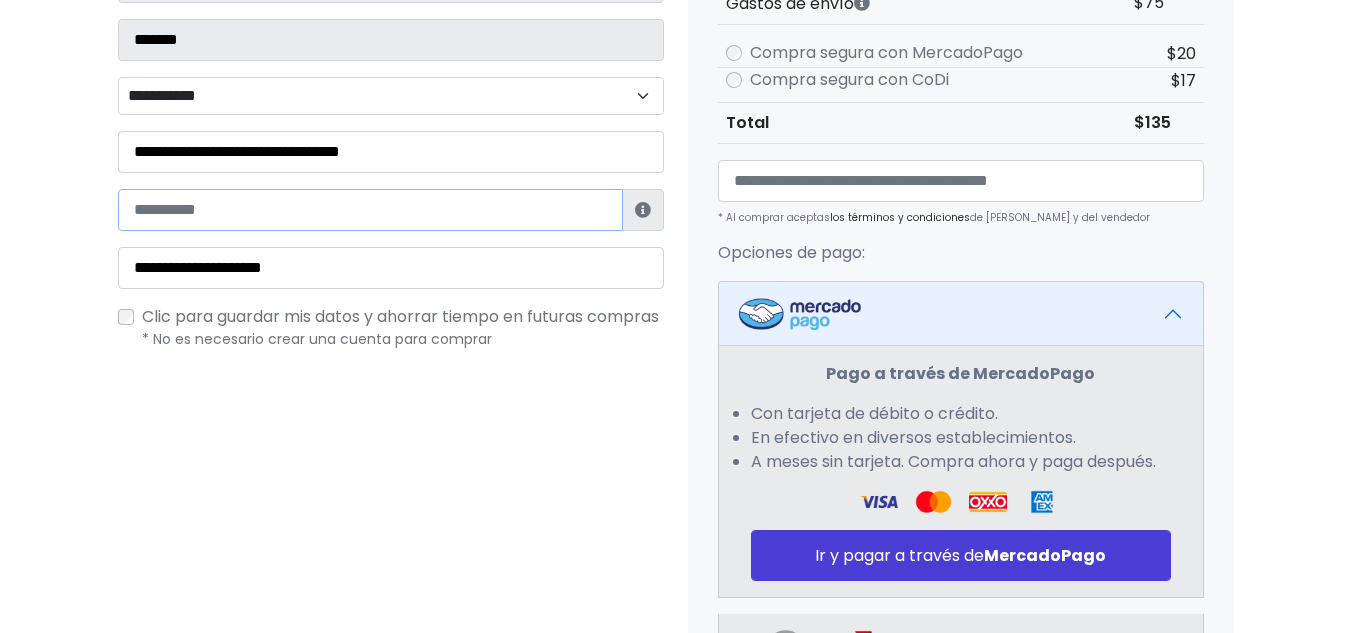 click at bounding box center (370, 210) 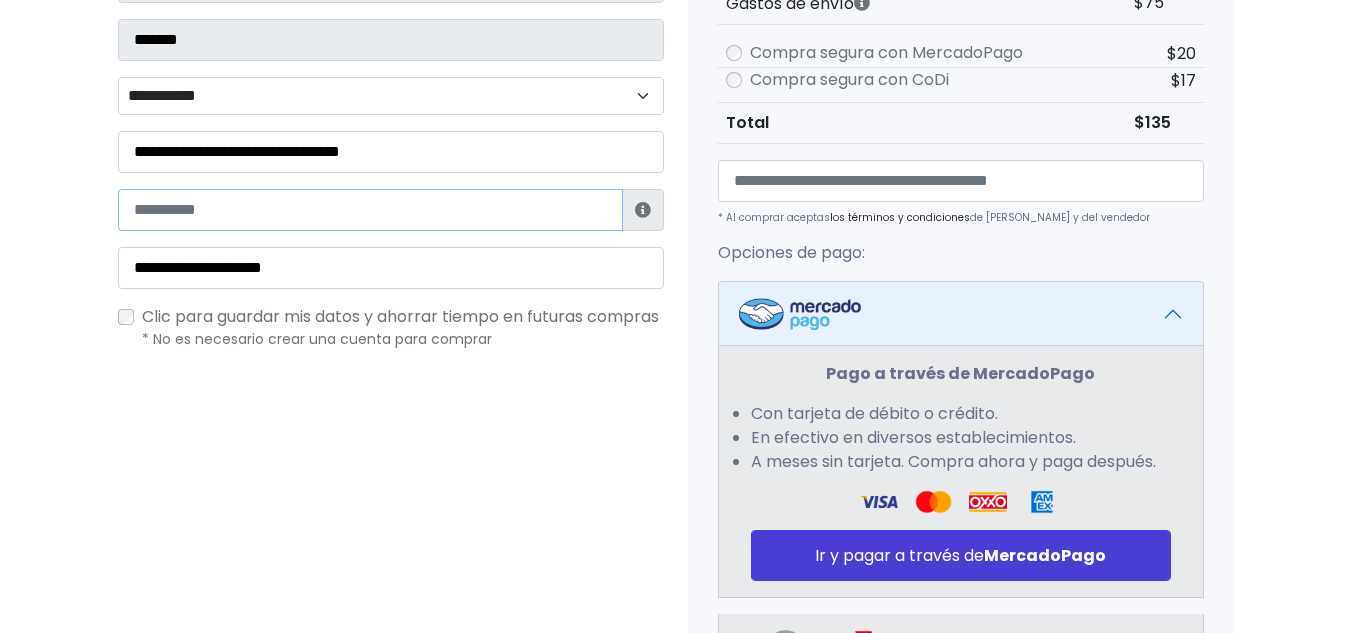 paste on "**********" 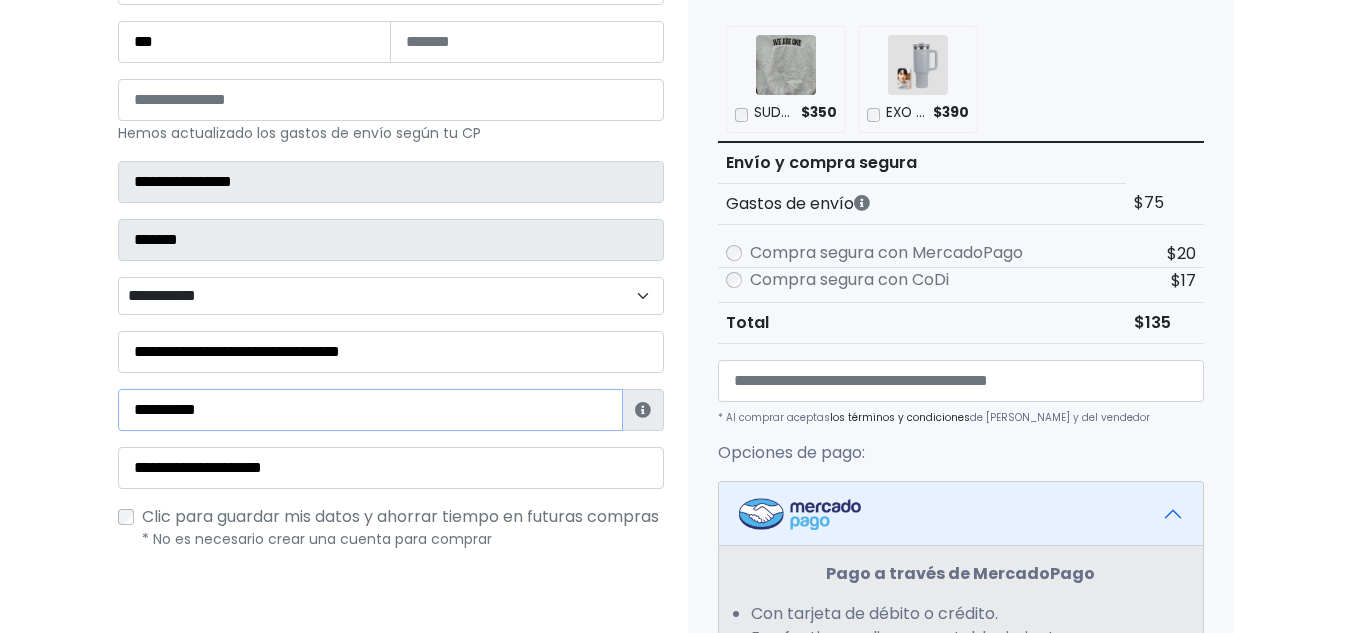 scroll, scrollTop: 800, scrollLeft: 0, axis: vertical 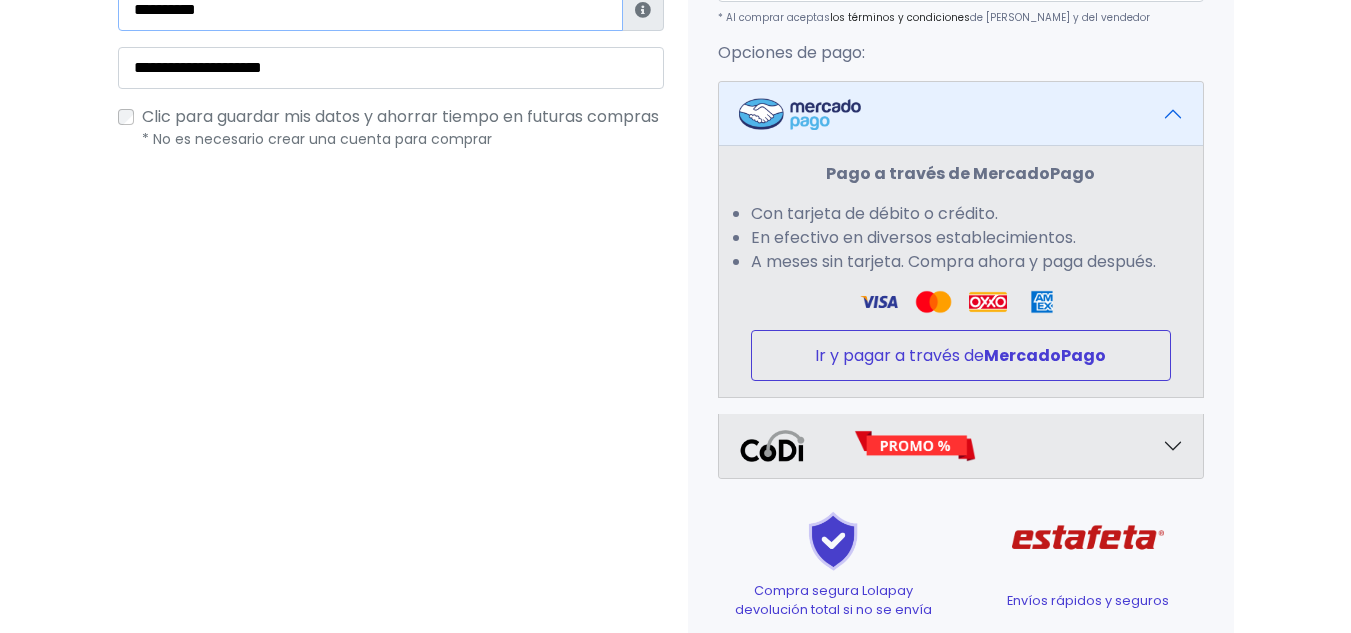 type on "**********" 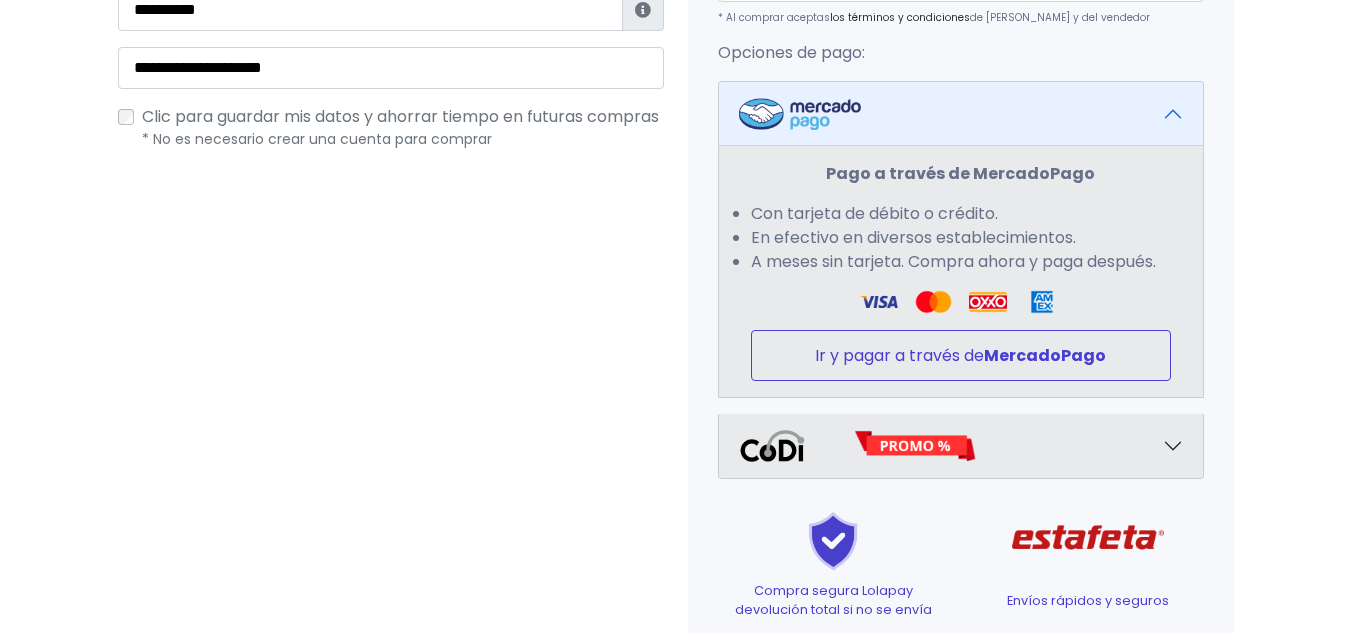 click on "Ir y pagar a través de  MercadoPago" at bounding box center (961, 355) 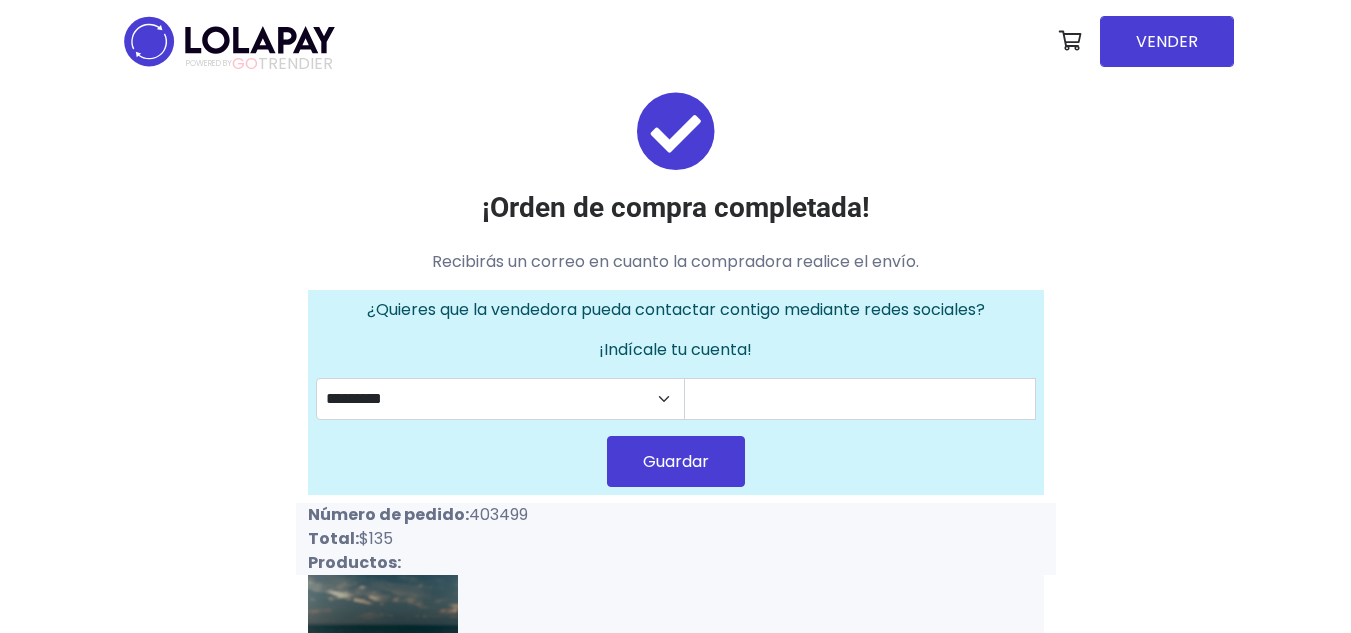 scroll, scrollTop: 0, scrollLeft: 0, axis: both 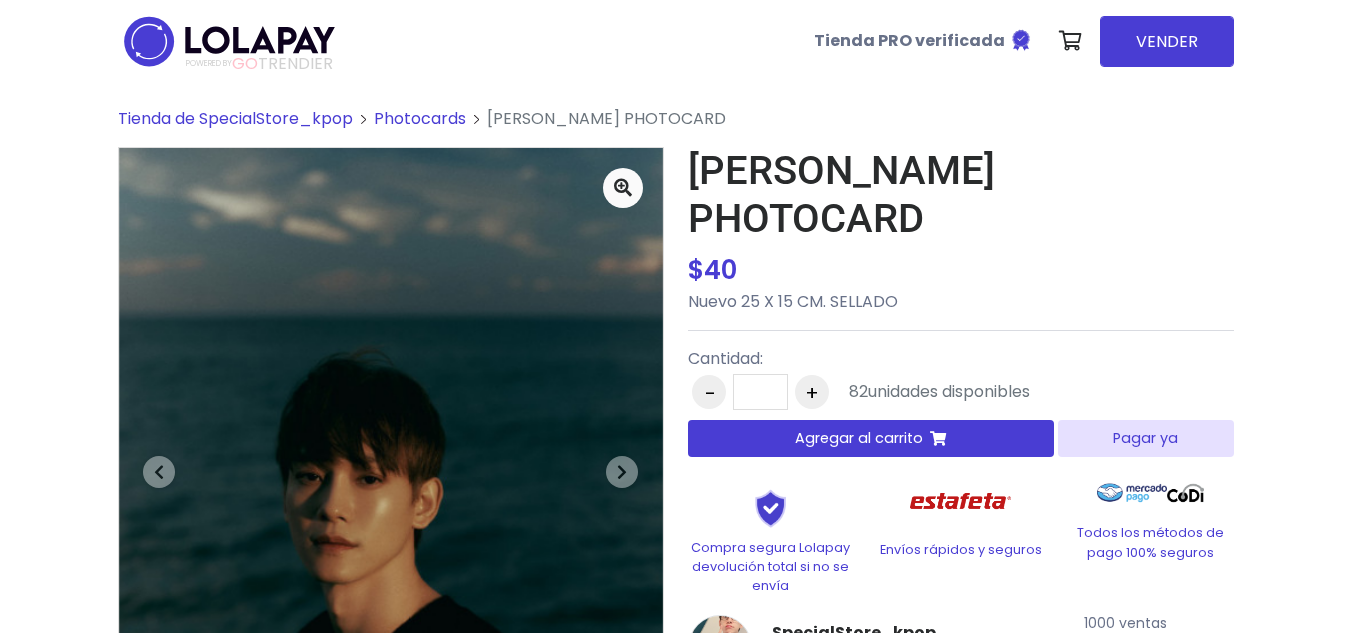 click on "Cantidad:
-
*
+
82  unidades disponibles" at bounding box center [859, 380] 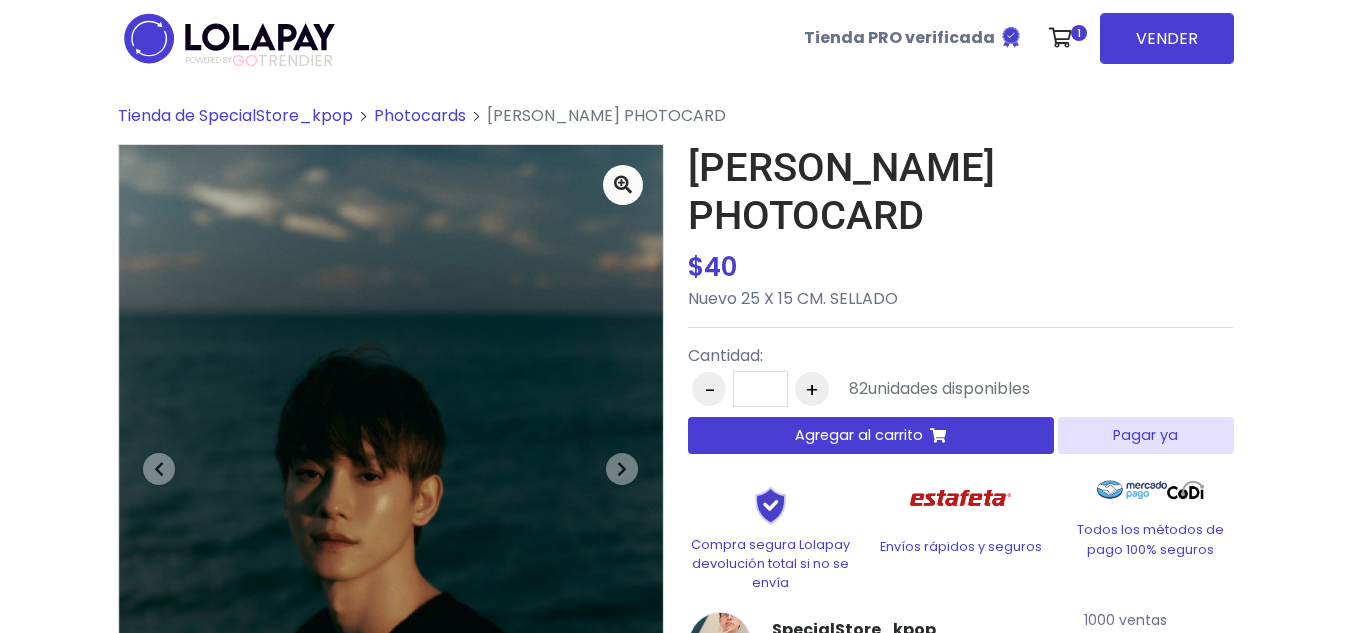 scroll, scrollTop: 0, scrollLeft: 0, axis: both 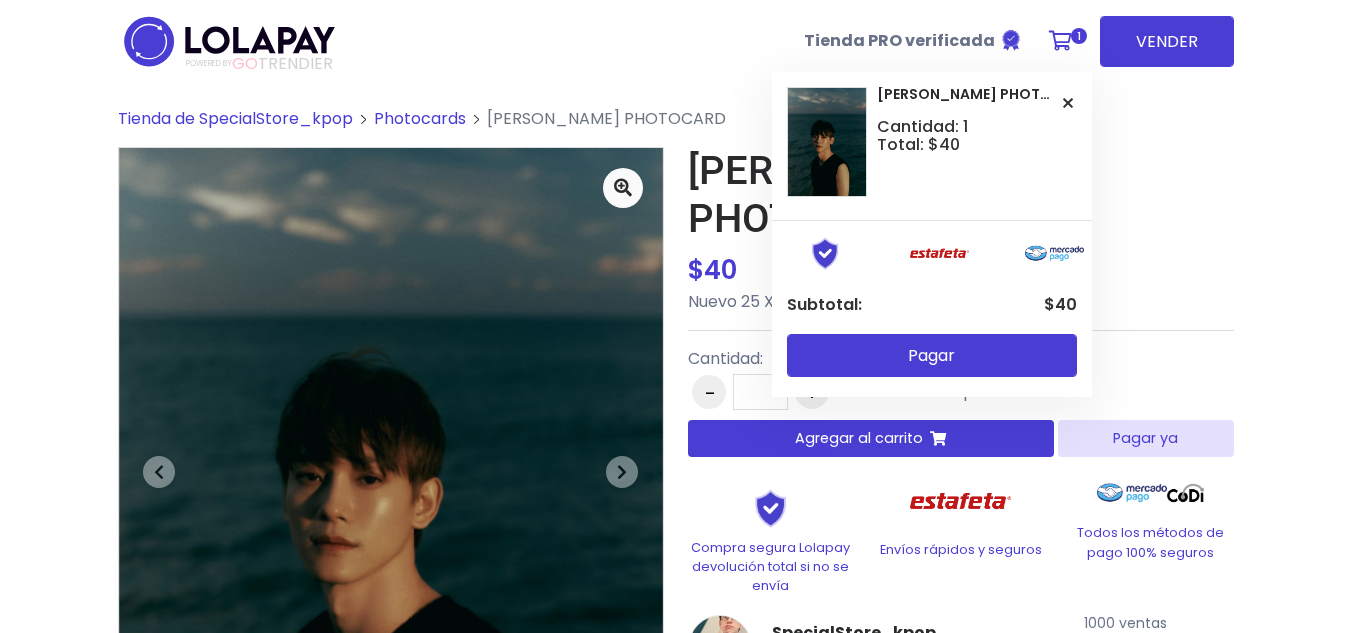 click at bounding box center (1060, 41) 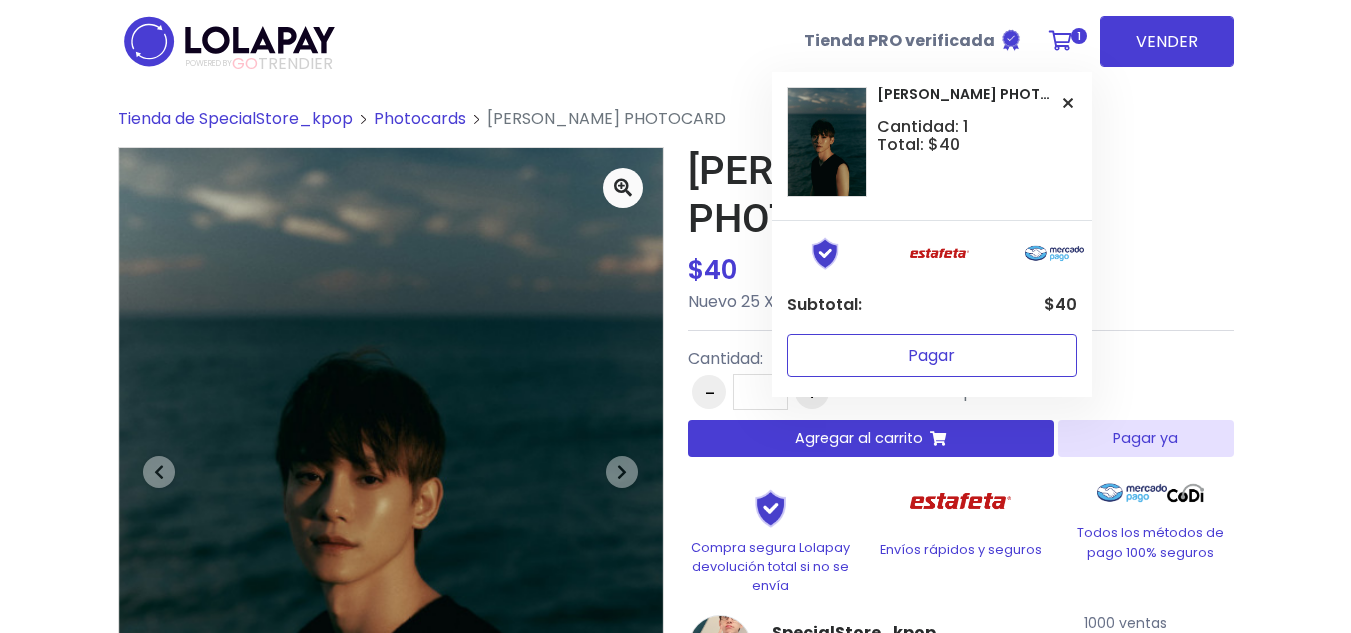 click on "Pagar" at bounding box center (932, 355) 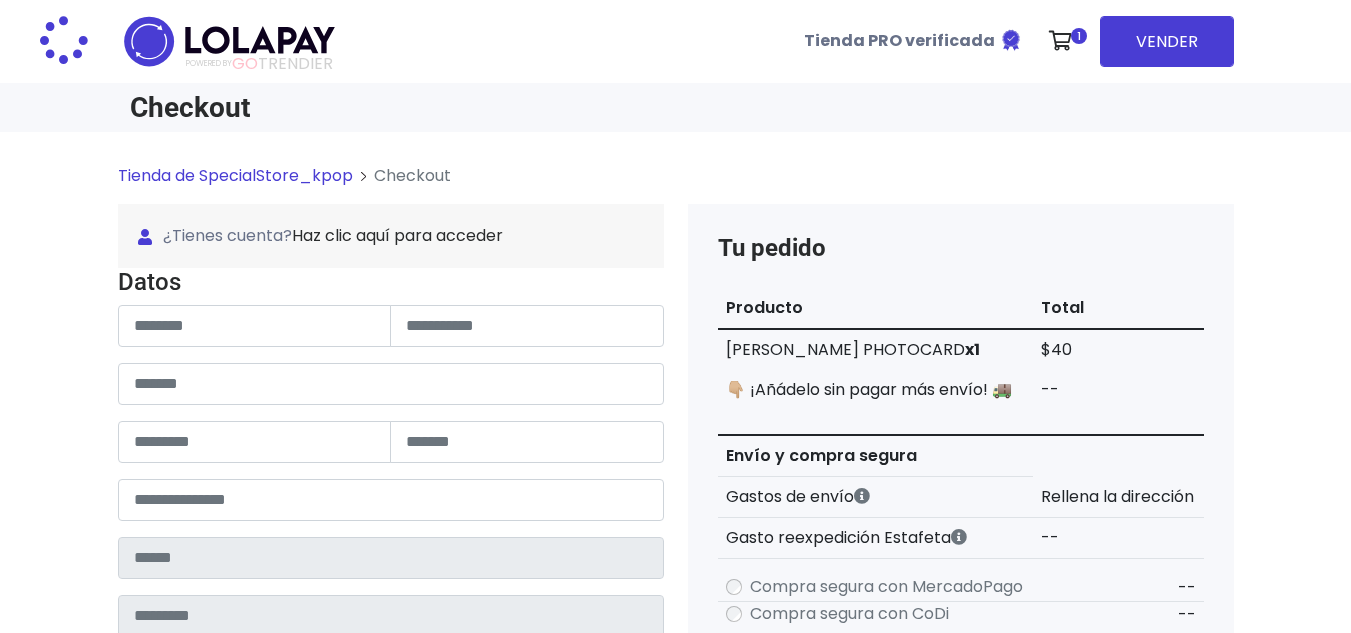 scroll, scrollTop: 0, scrollLeft: 0, axis: both 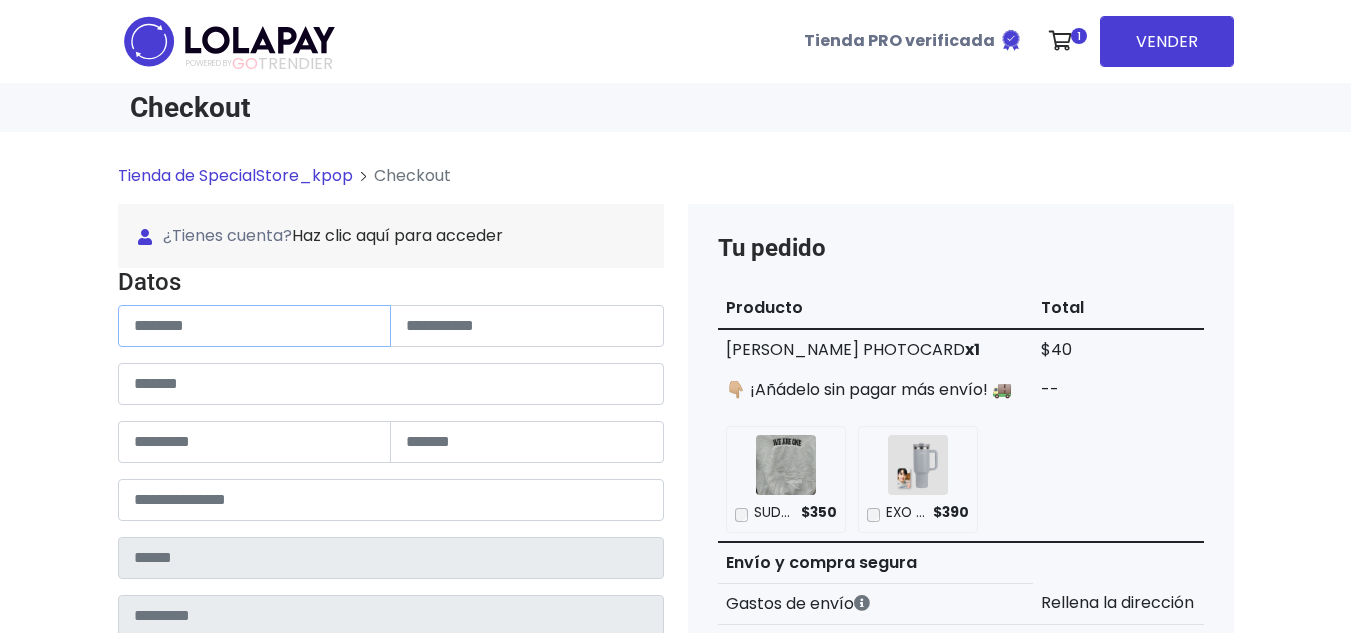 click at bounding box center (255, 326) 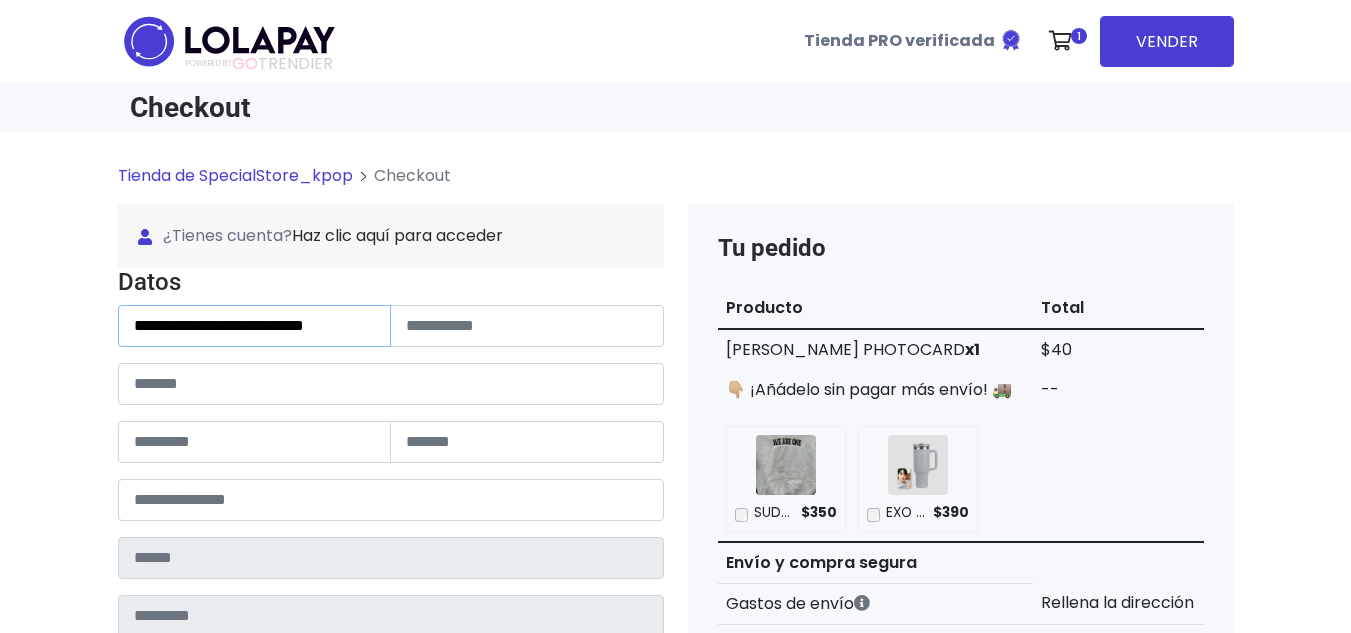 drag, startPoint x: 283, startPoint y: 333, endPoint x: 428, endPoint y: 328, distance: 145.08618 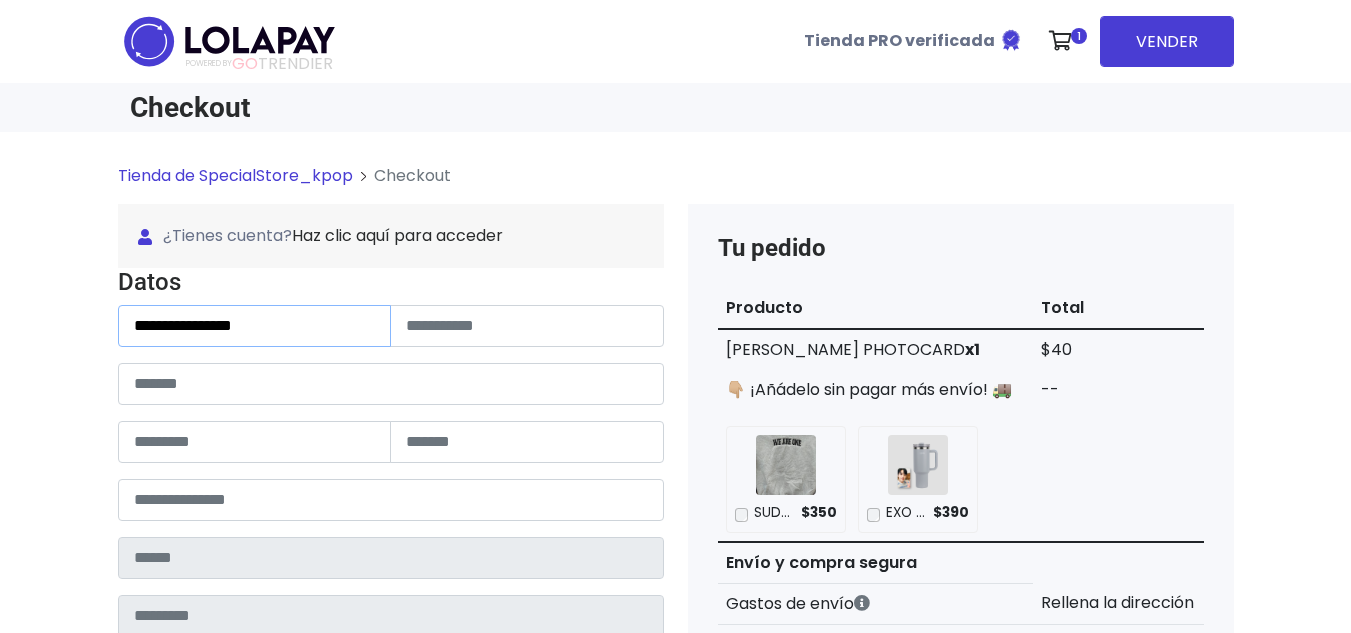 type on "**********" 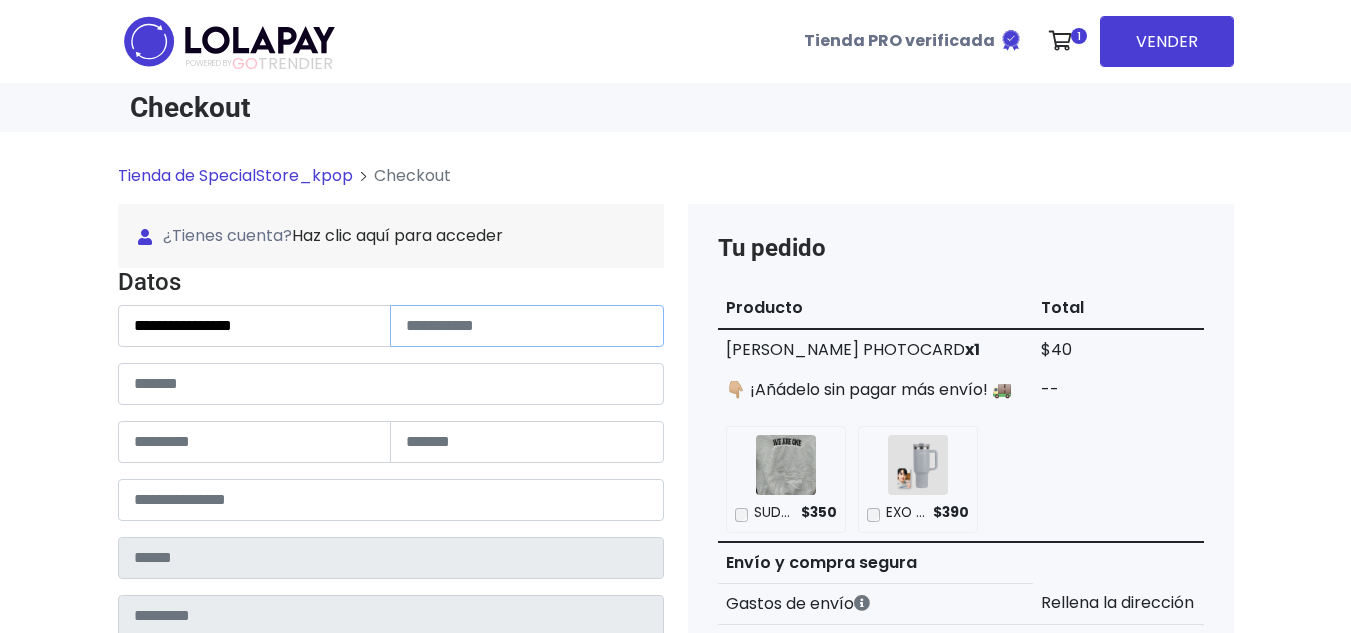 click at bounding box center [527, 326] 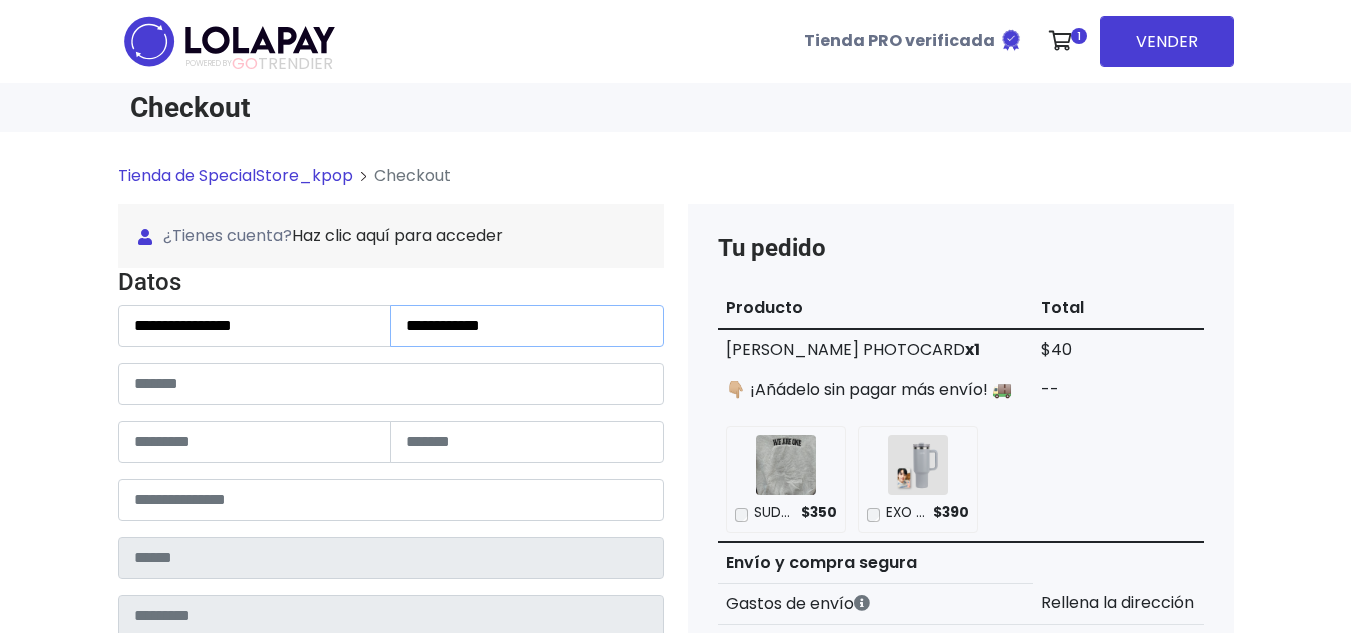 type on "**********" 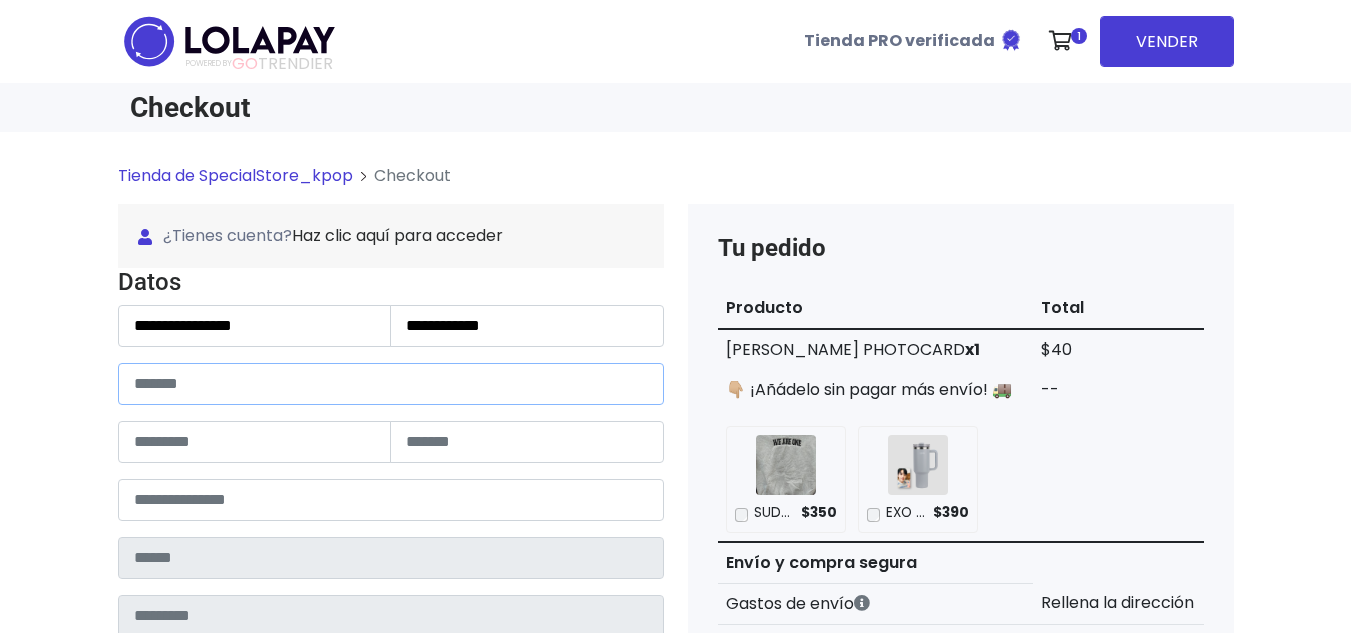 click at bounding box center (391, 384) 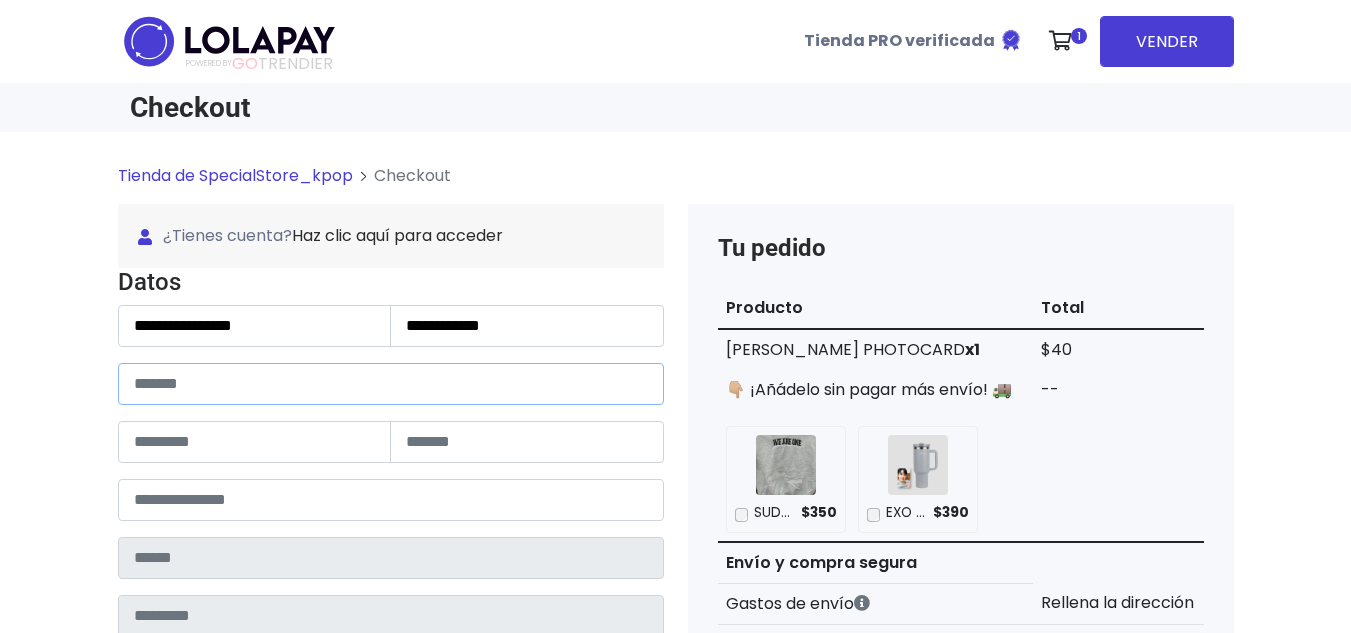 paste on "**********" 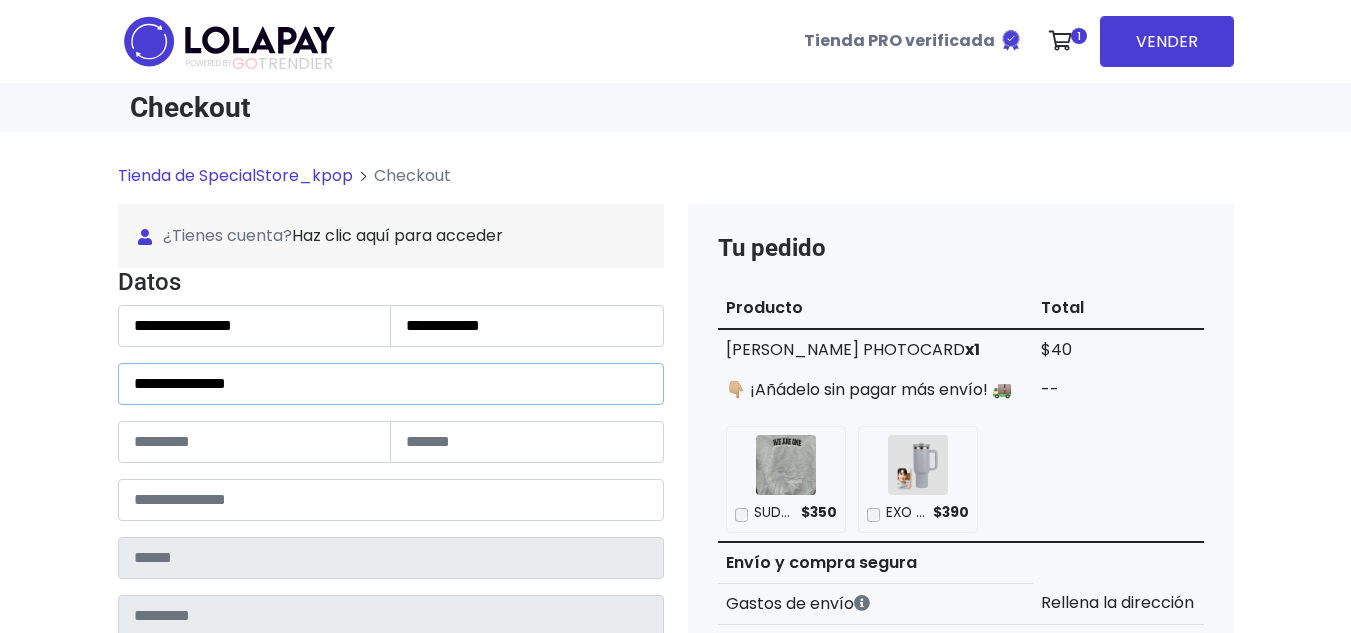 drag, startPoint x: 220, startPoint y: 390, endPoint x: 302, endPoint y: 390, distance: 82 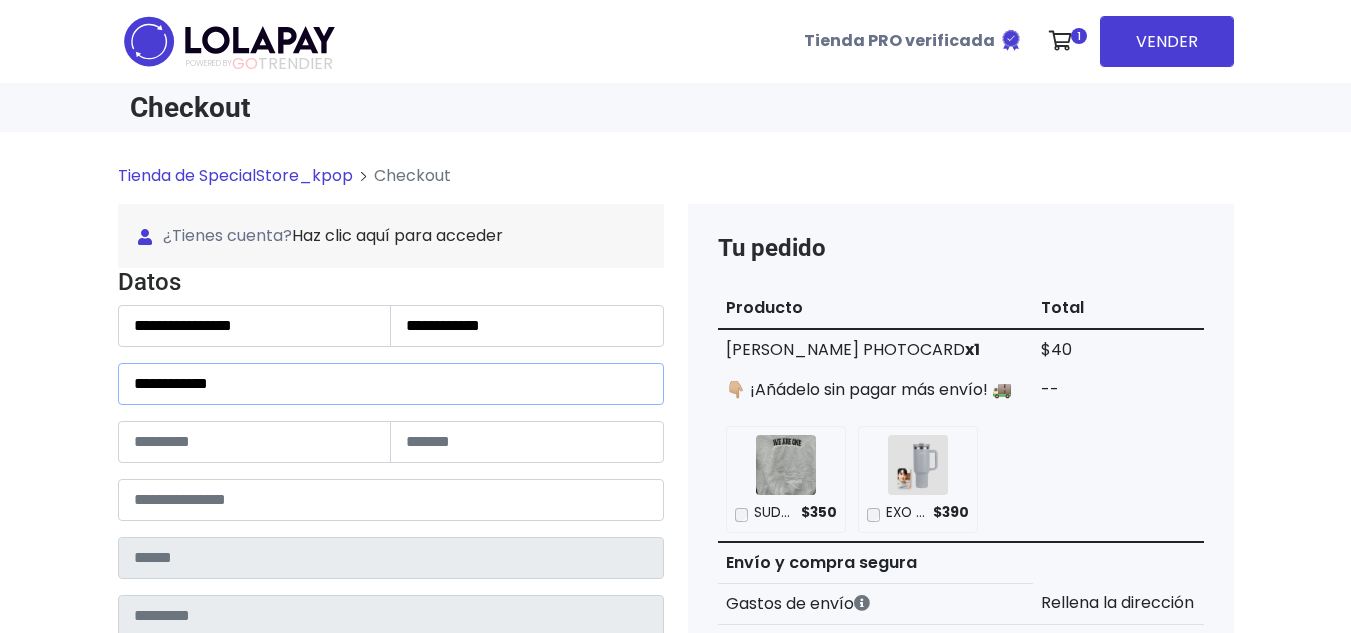 type on "**********" 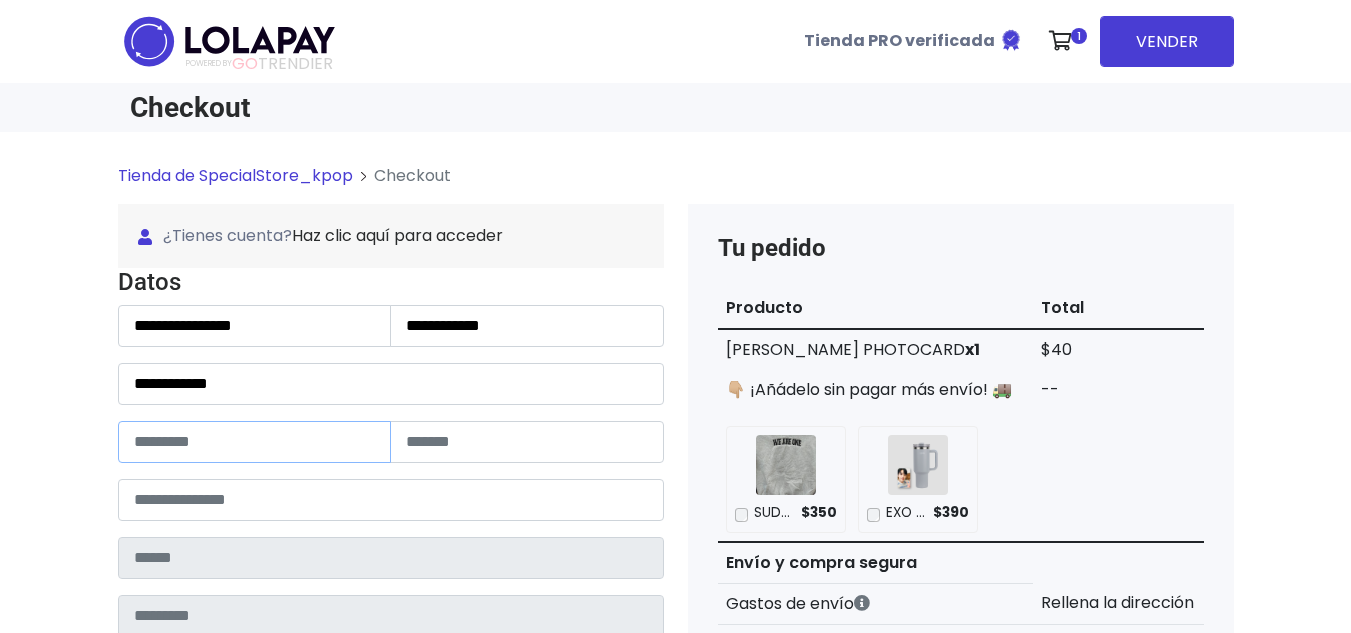 click at bounding box center [255, 442] 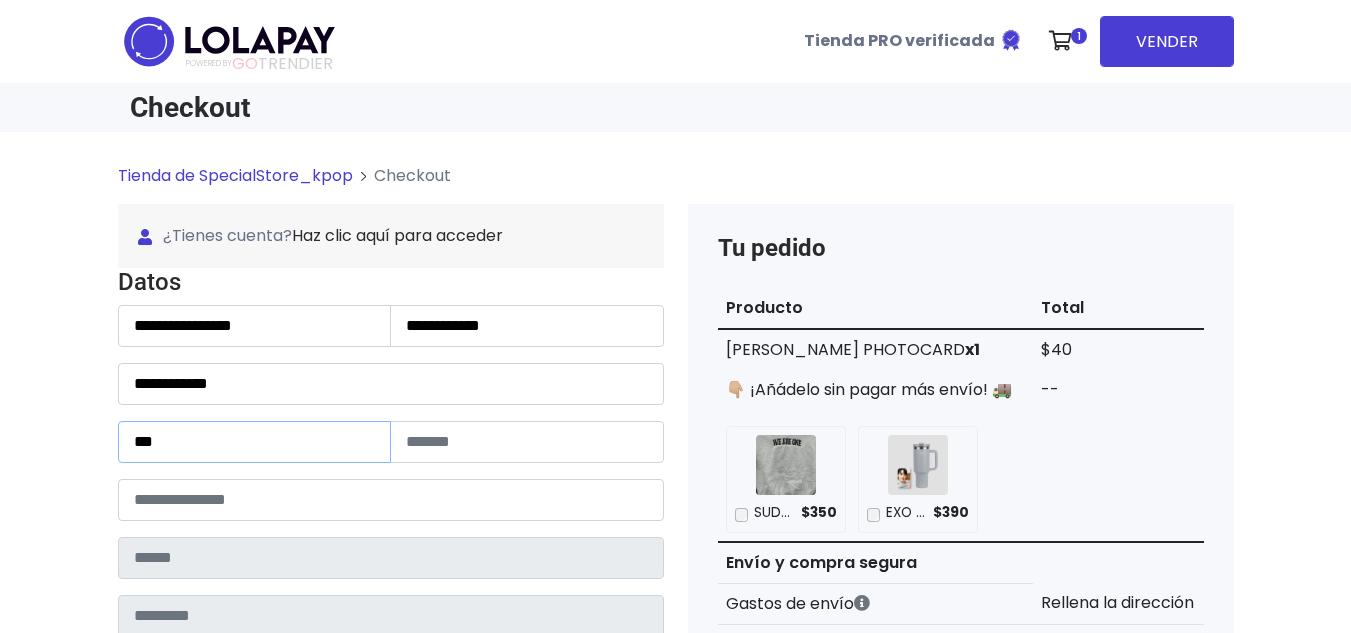 type on "***" 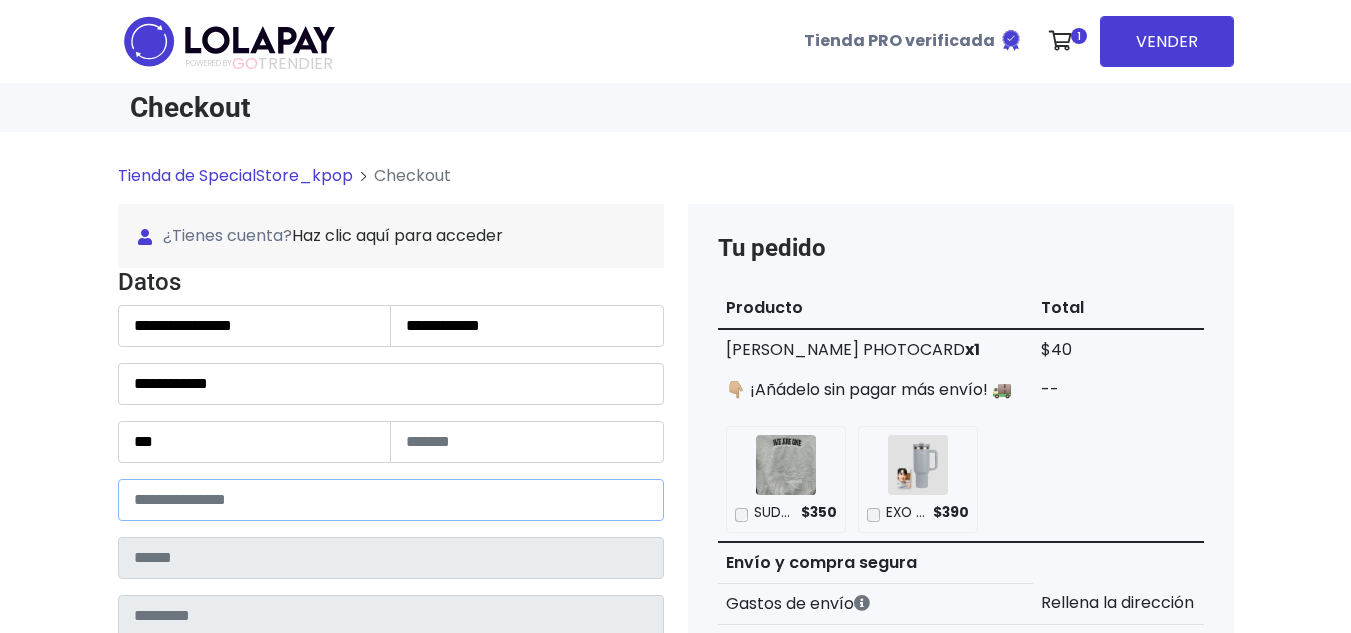 click at bounding box center (391, 500) 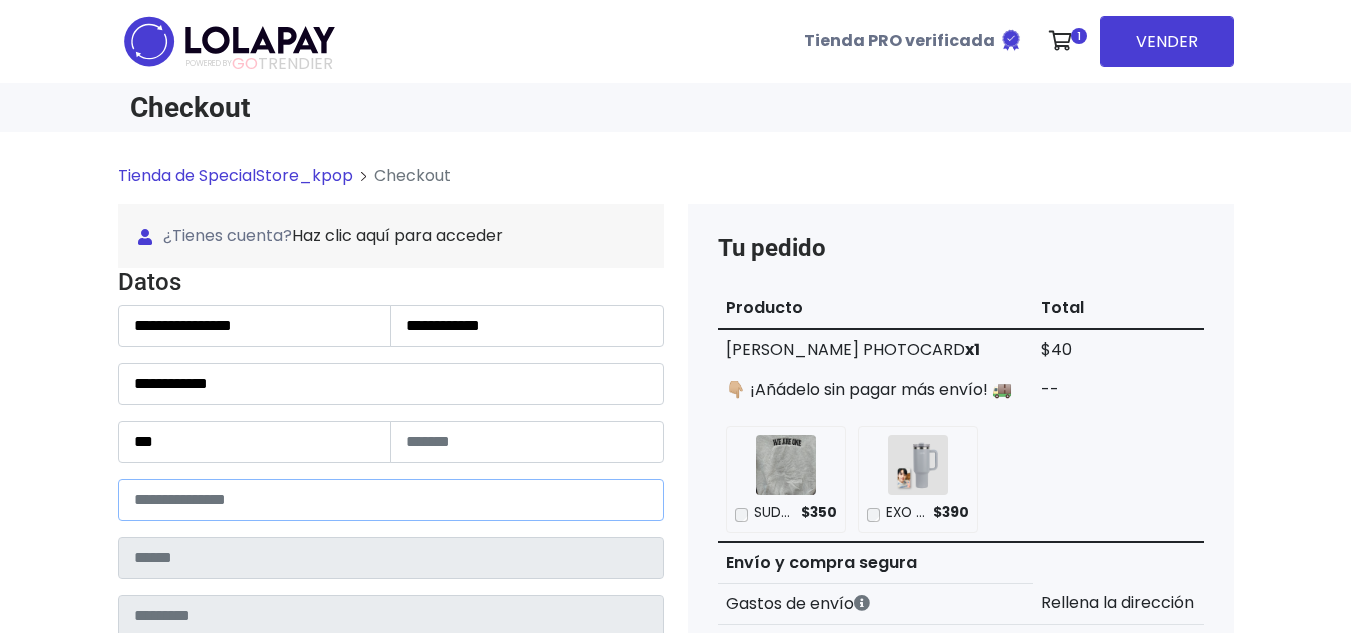 paste on "*****" 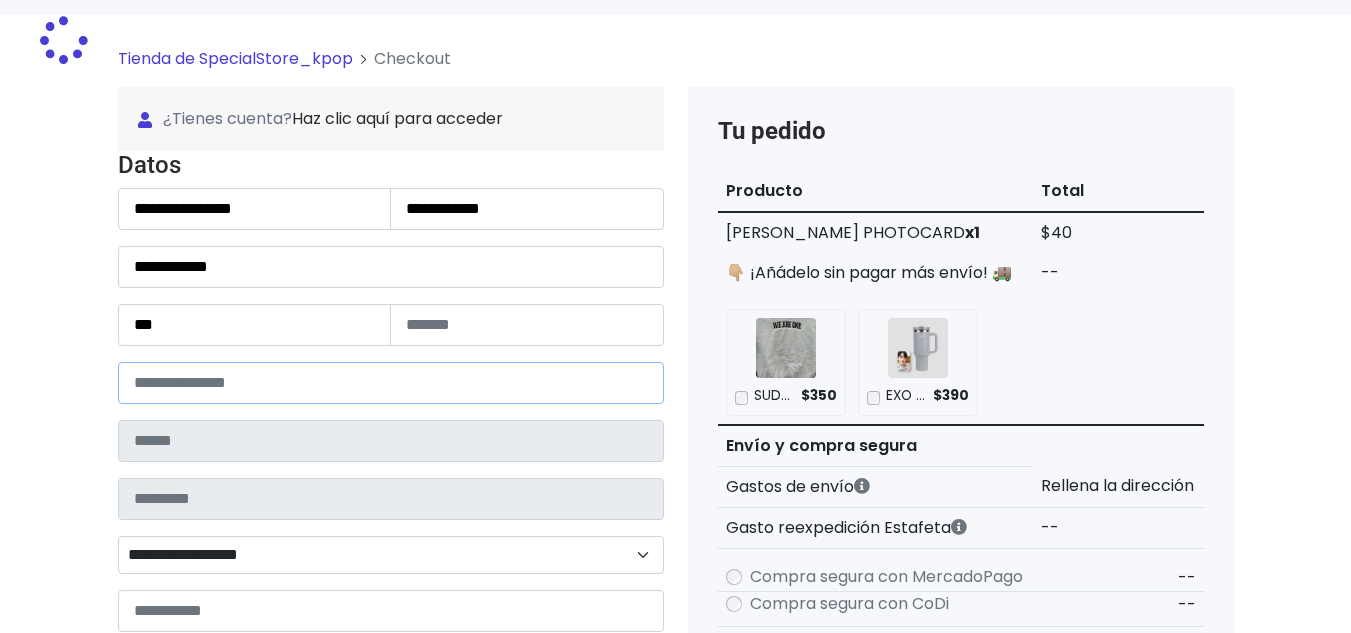 scroll, scrollTop: 300, scrollLeft: 0, axis: vertical 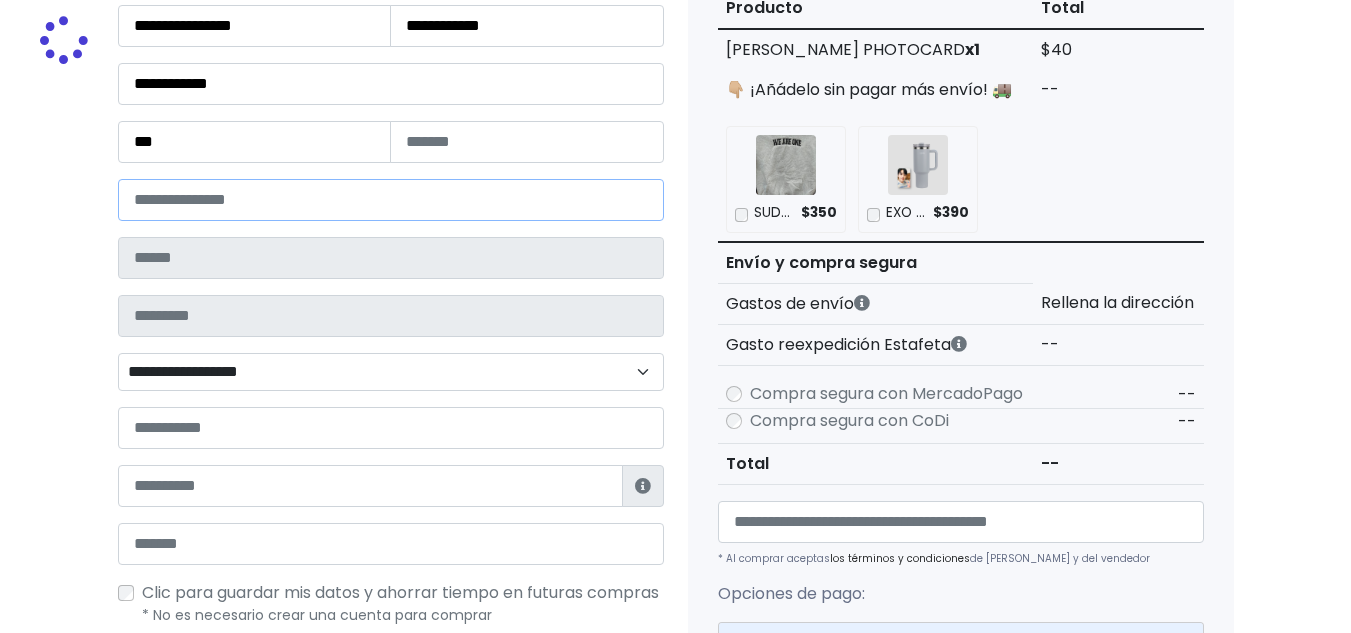 type on "*****" 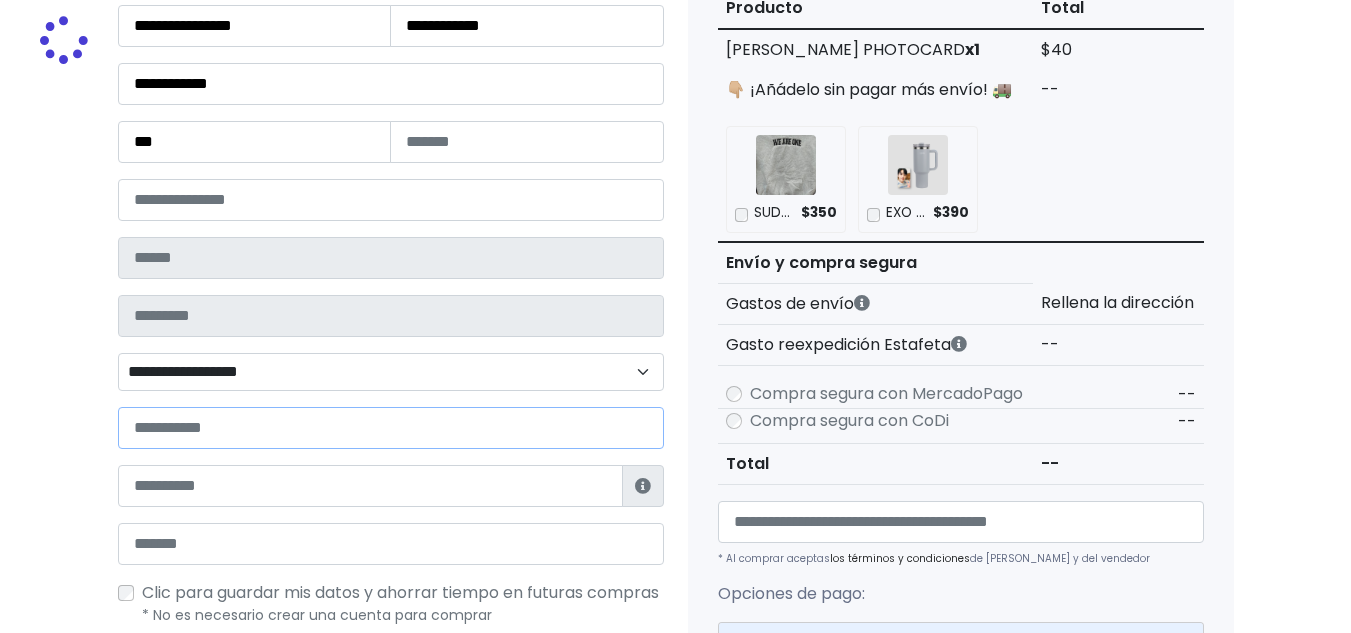 click at bounding box center [391, 428] 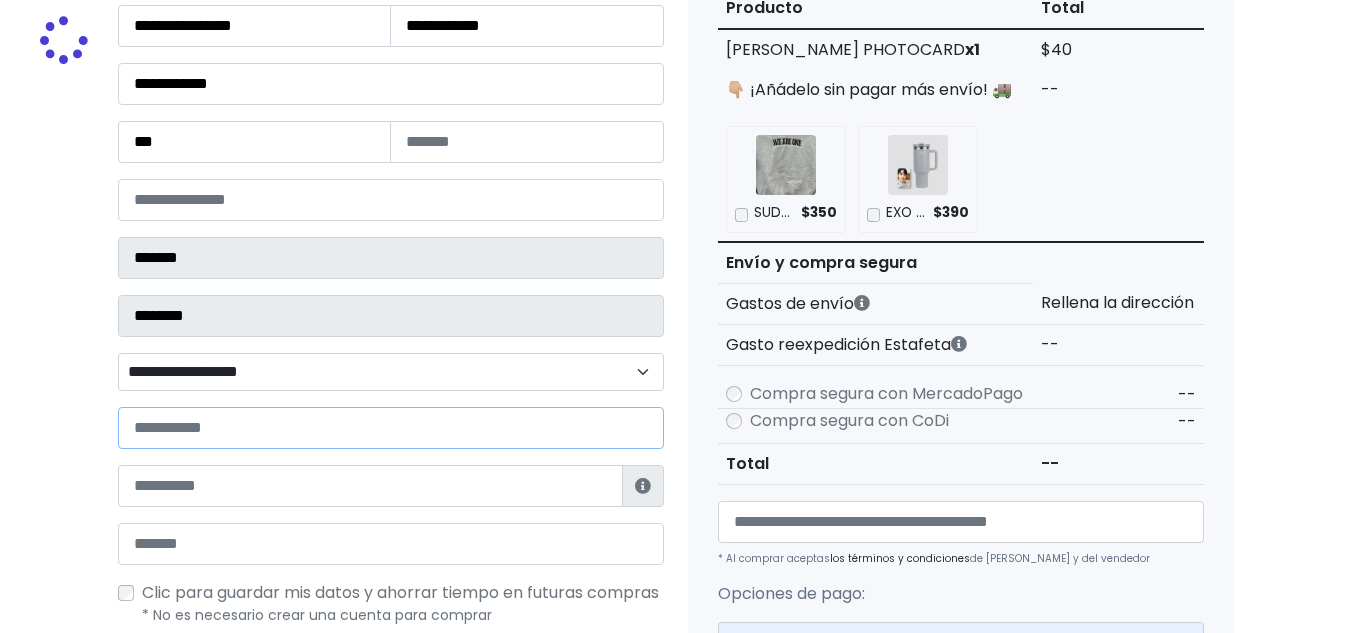 select 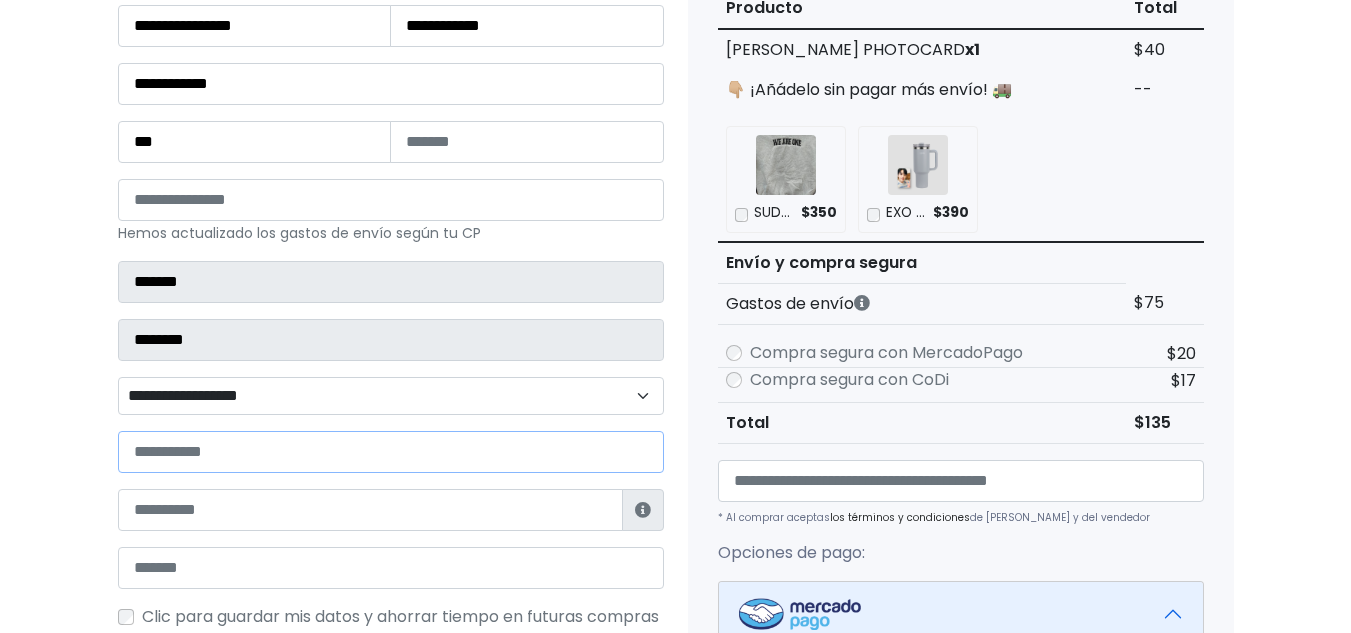 paste on "**********" 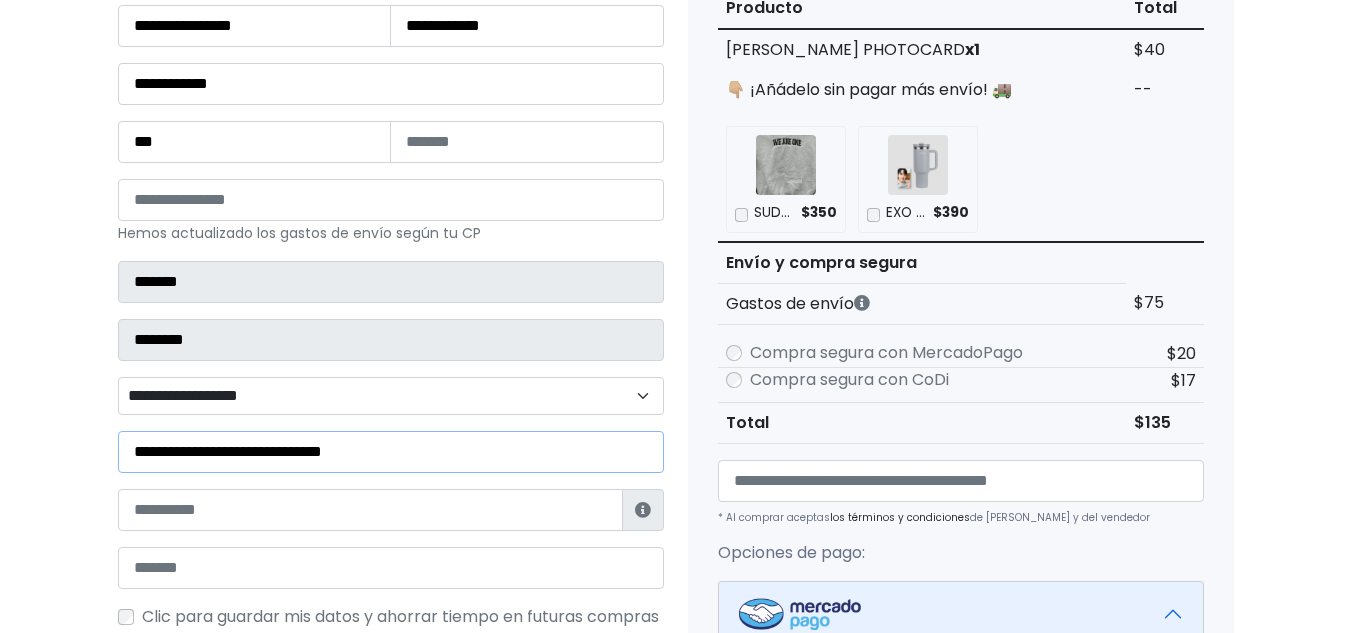 click on "**********" at bounding box center (391, 452) 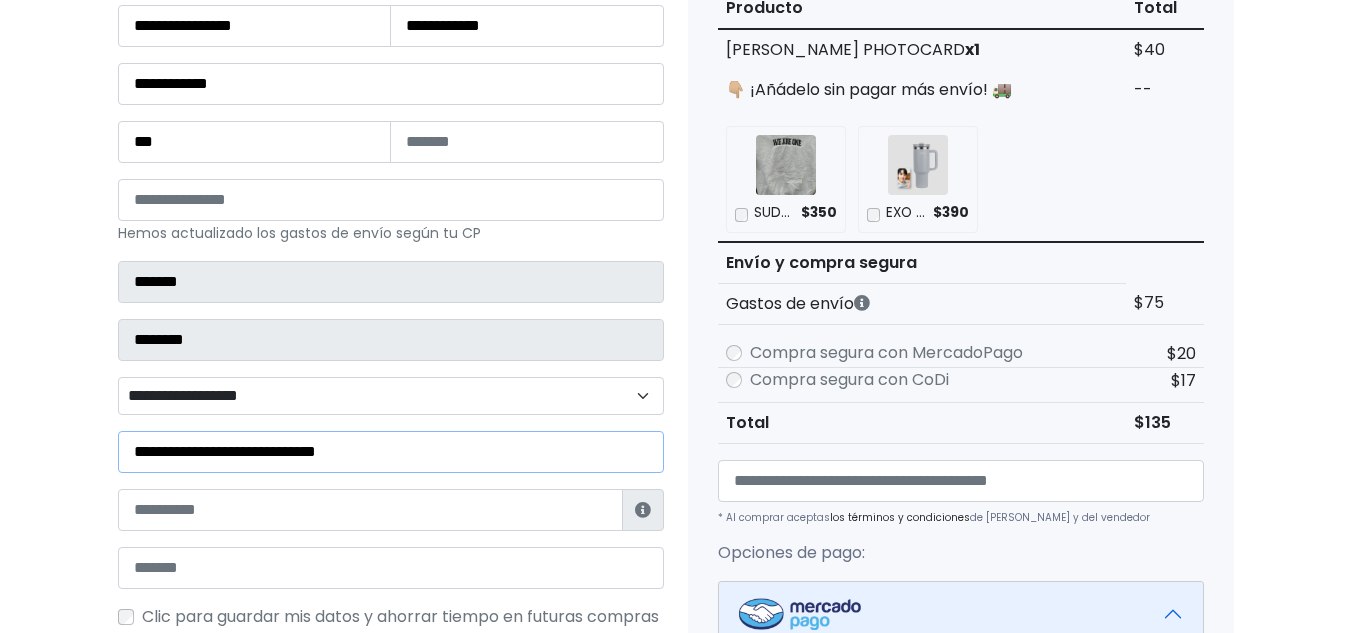 drag, startPoint x: 180, startPoint y: 454, endPoint x: 89, endPoint y: 442, distance: 91.787796 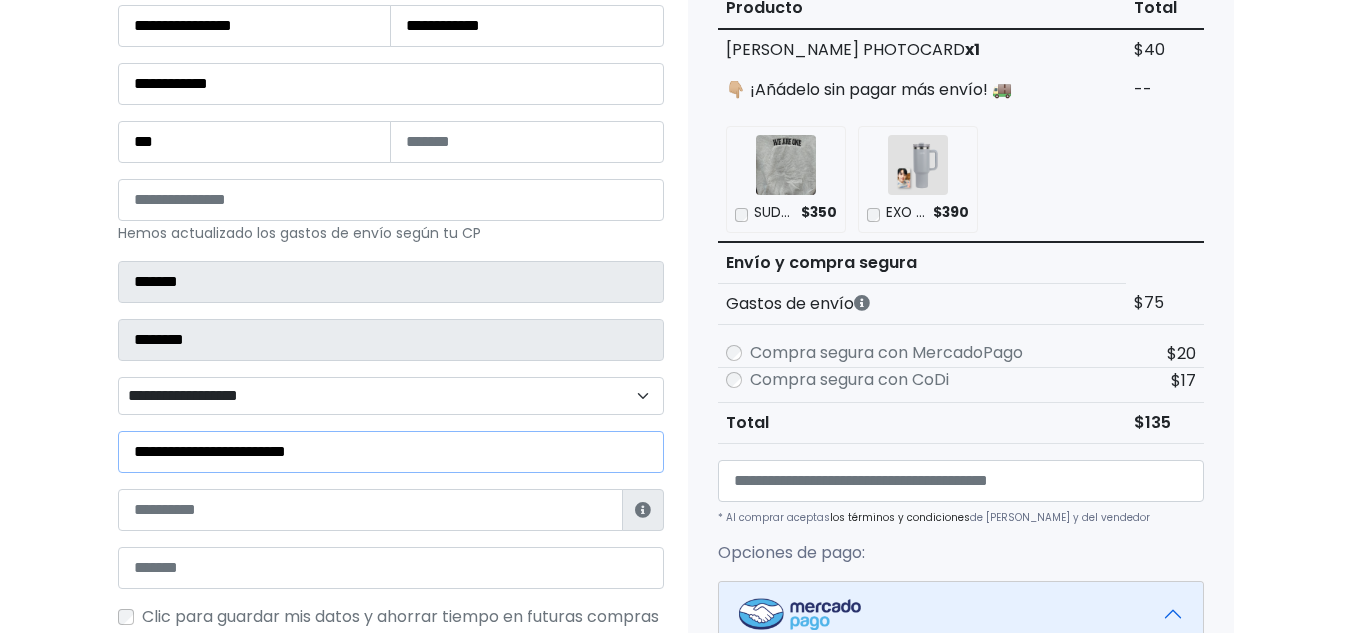 type on "**********" 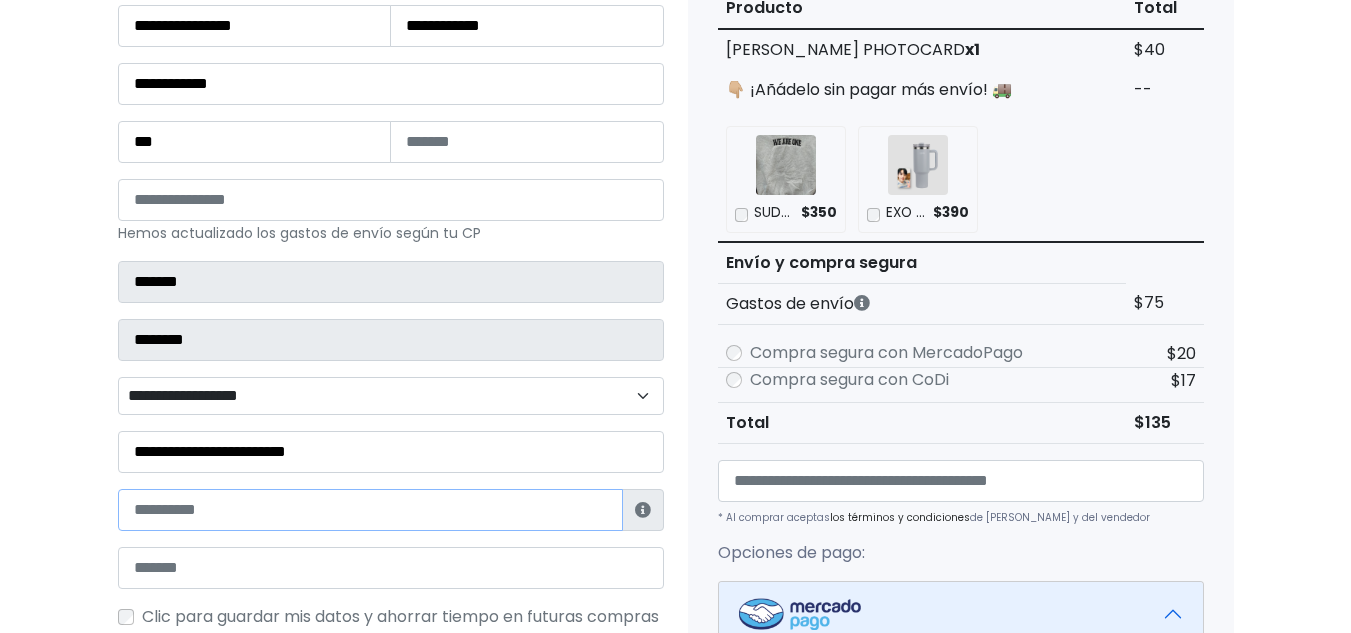 click at bounding box center (370, 510) 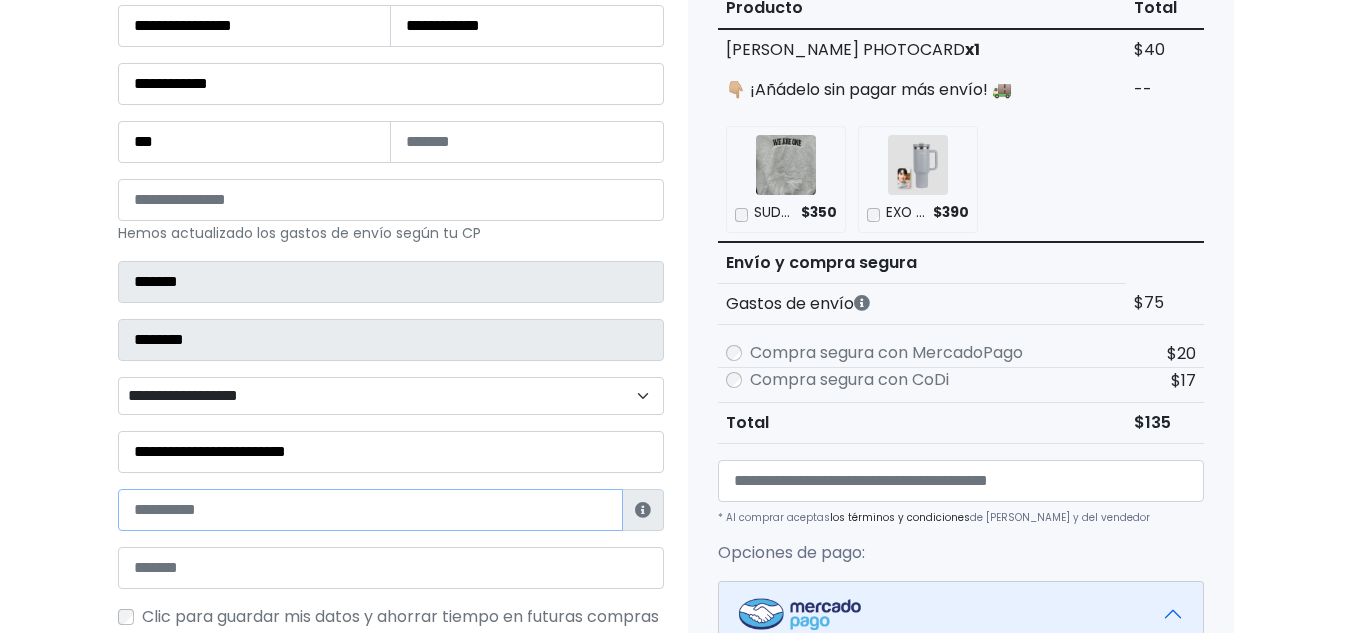 paste on "**********" 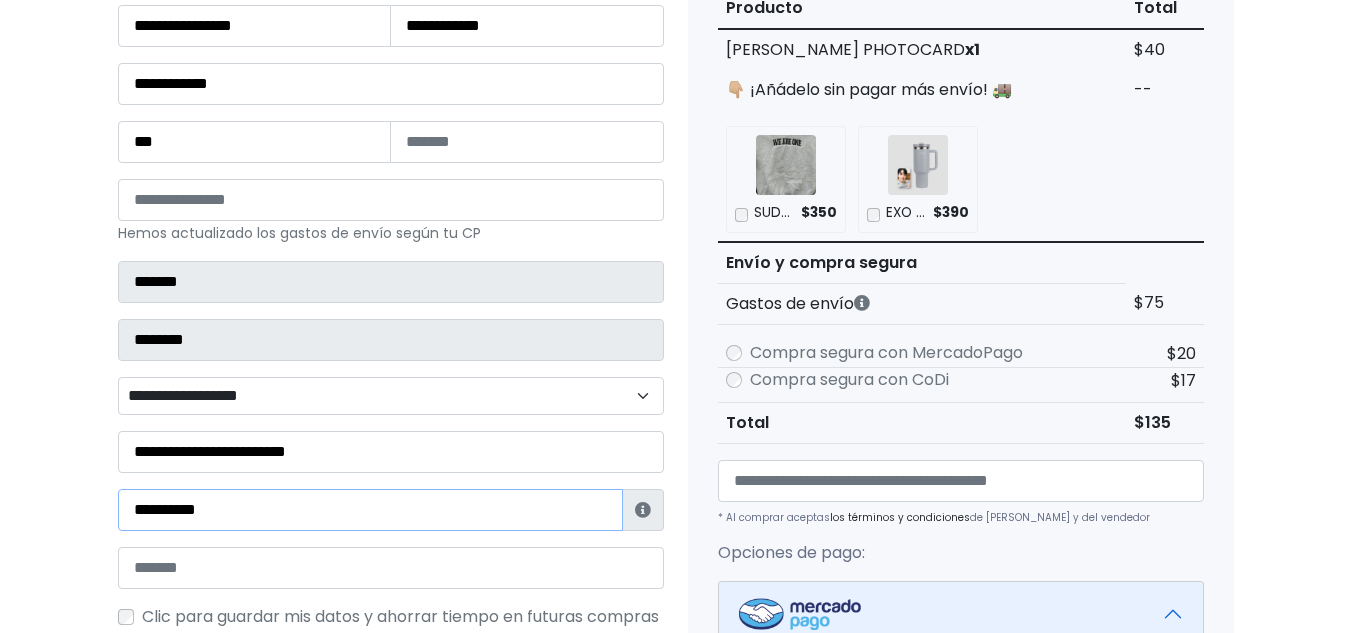 type on "**********" 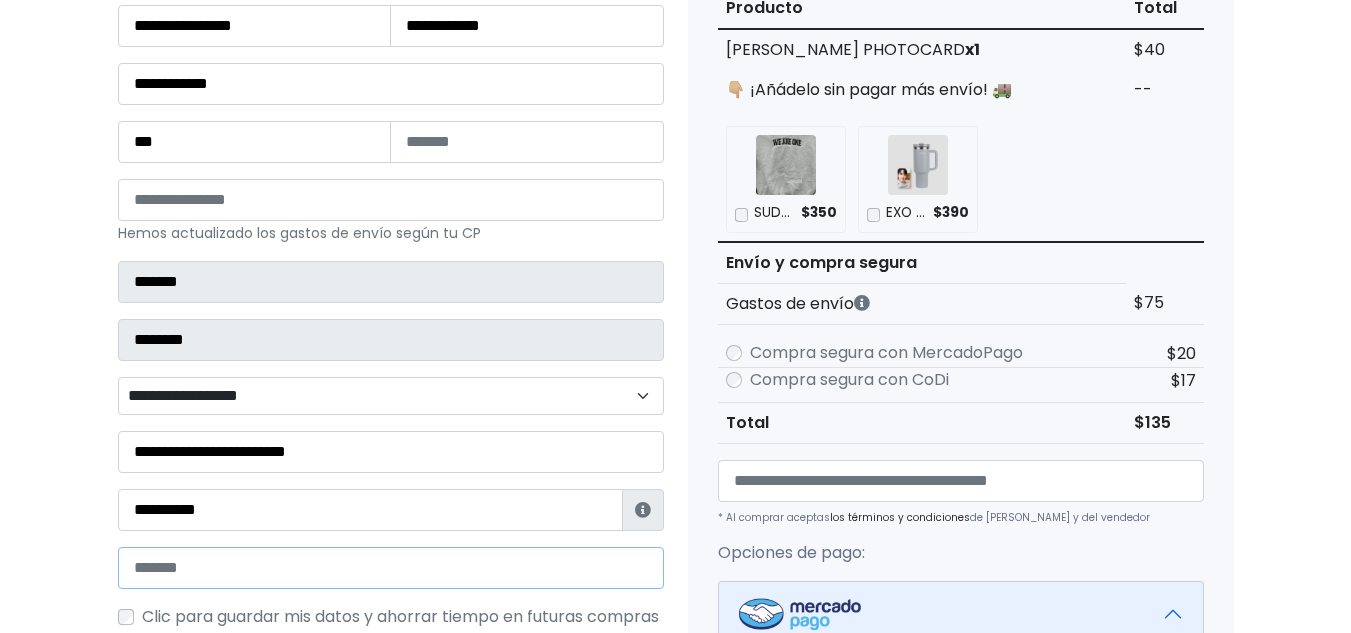 click at bounding box center (391, 568) 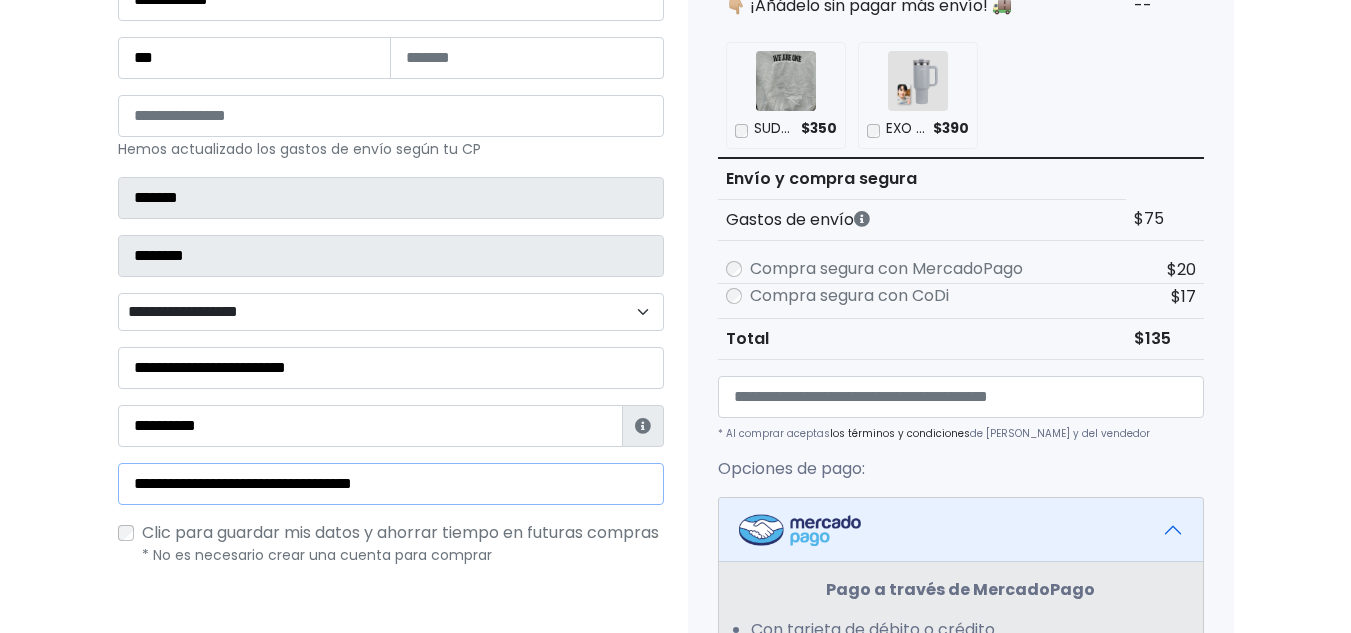 scroll, scrollTop: 500, scrollLeft: 0, axis: vertical 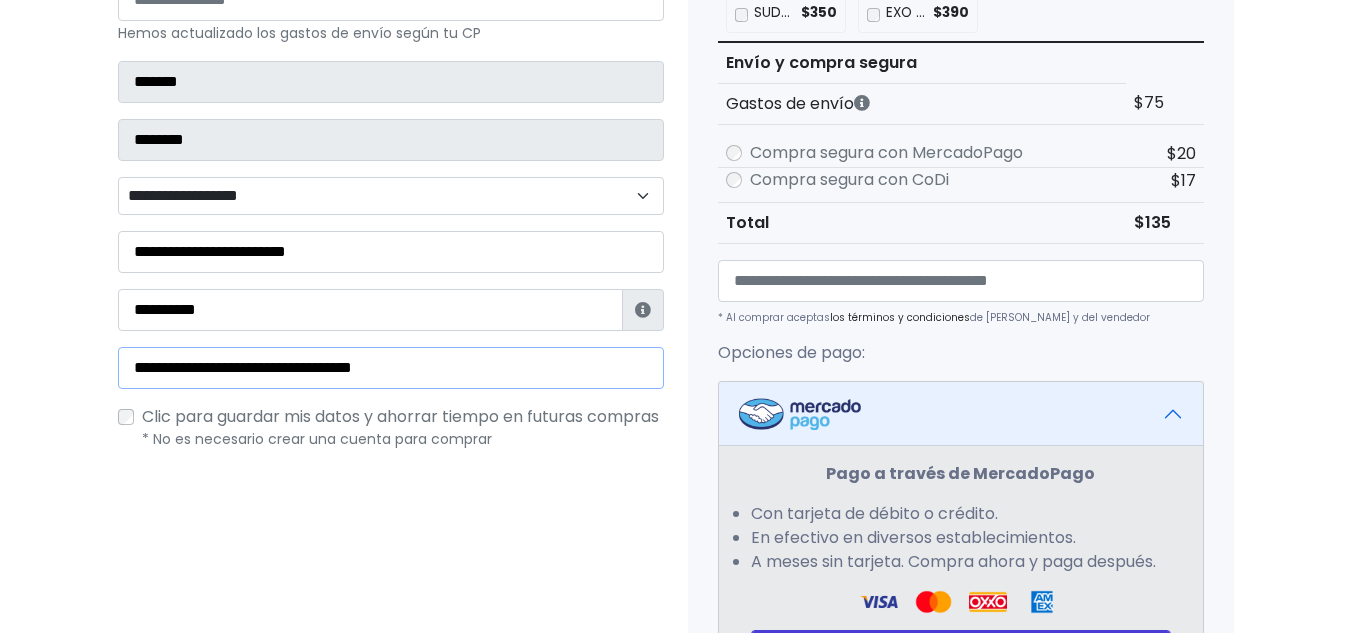 type on "**********" 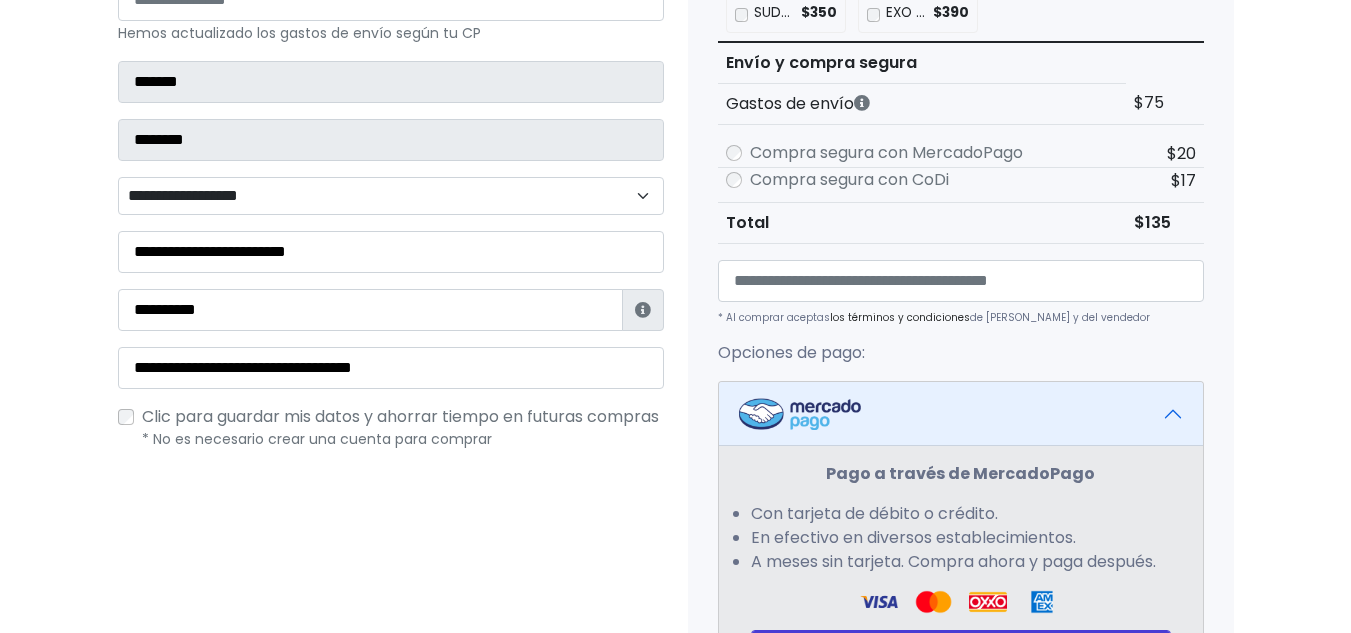 click on "**********" at bounding box center (391, 196) 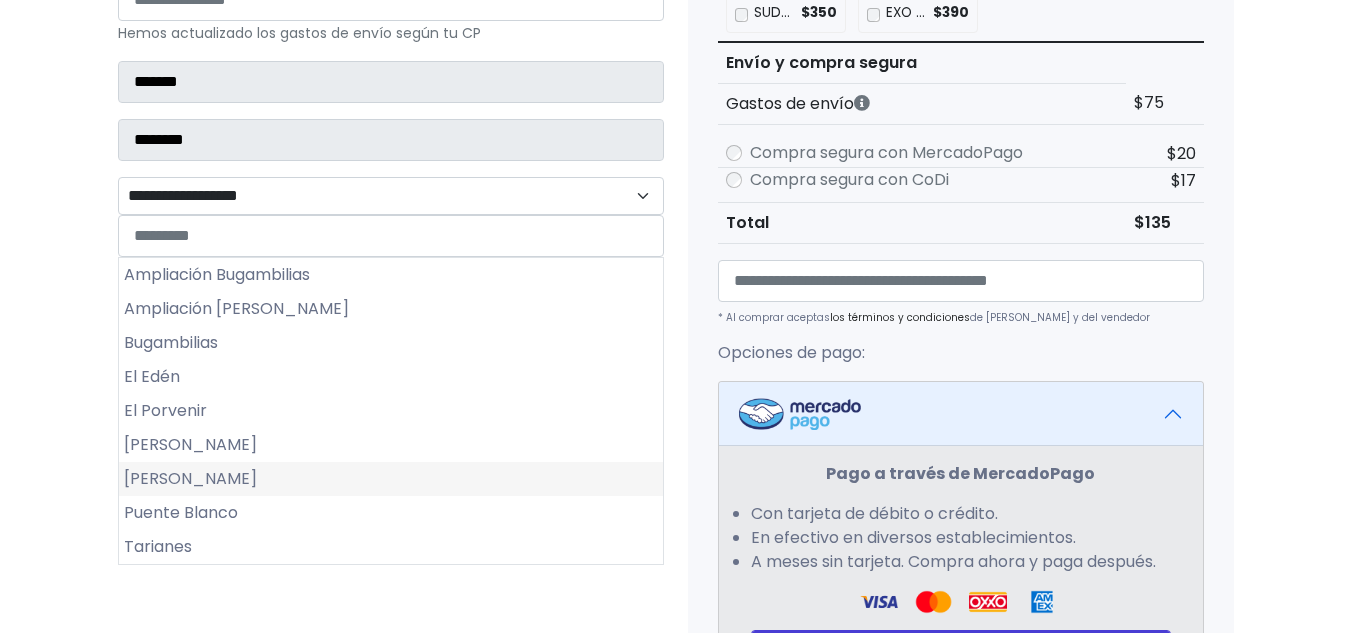click on "Otilio Montaño" at bounding box center [391, 479] 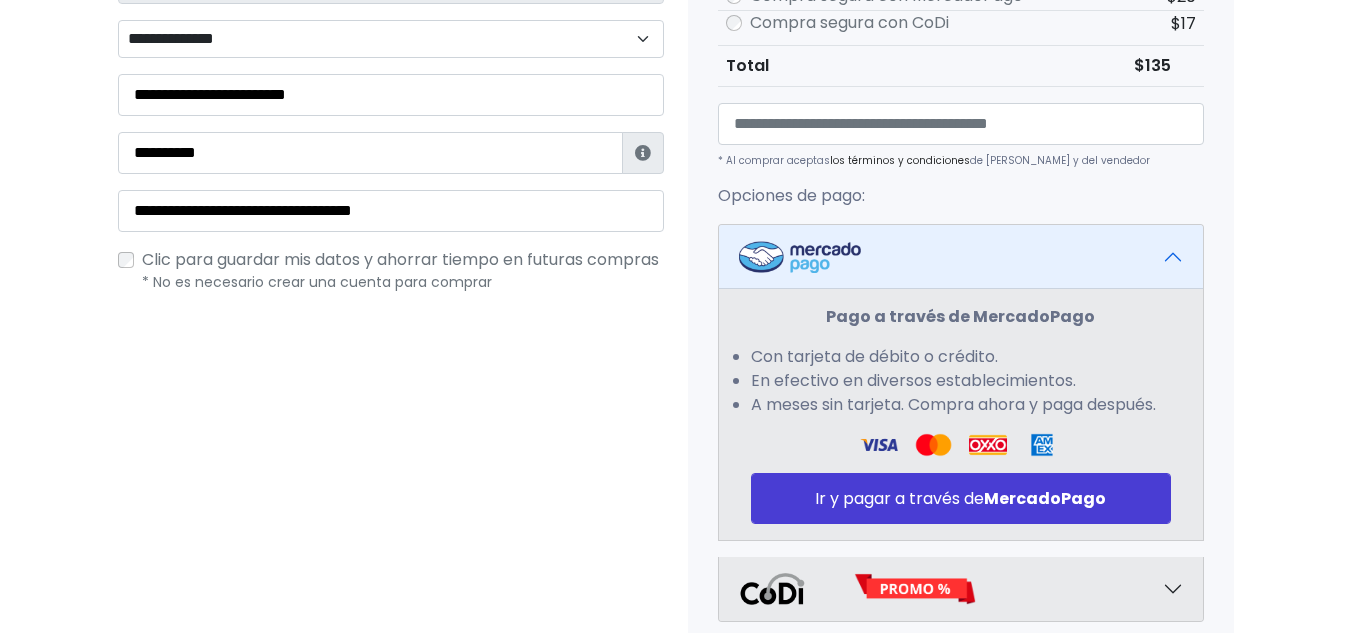 scroll, scrollTop: 800, scrollLeft: 0, axis: vertical 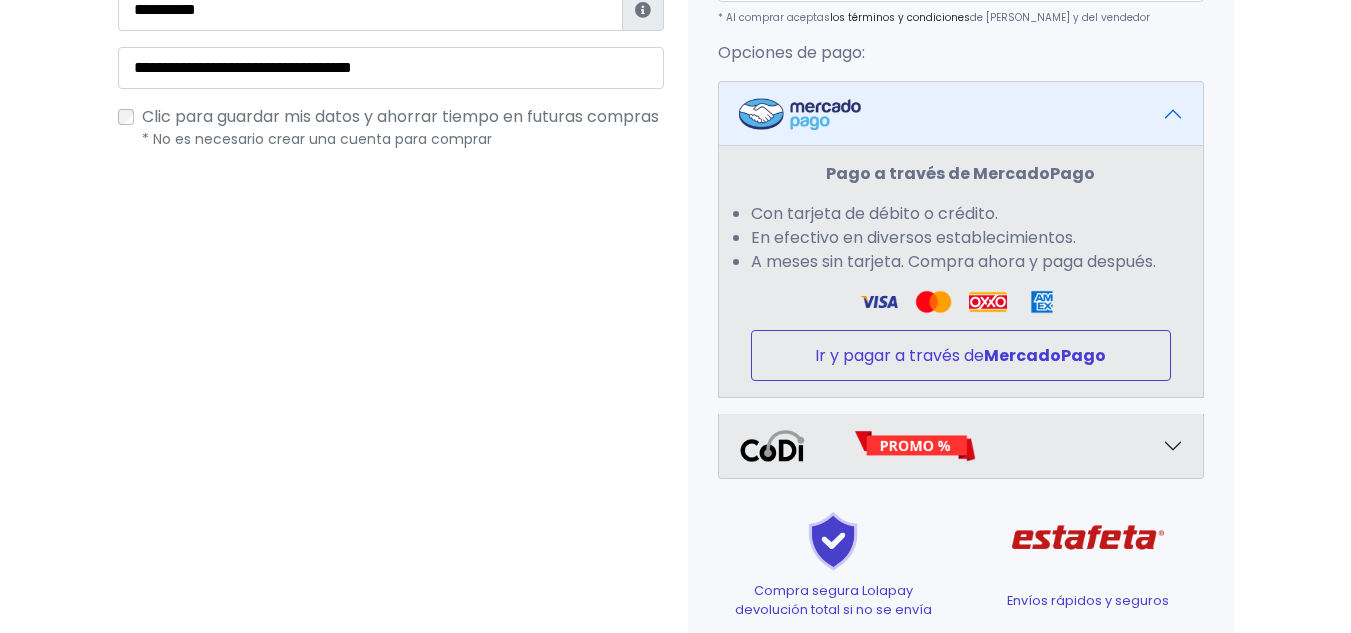 click on "Ir y pagar a través de  MercadoPago" at bounding box center (961, 355) 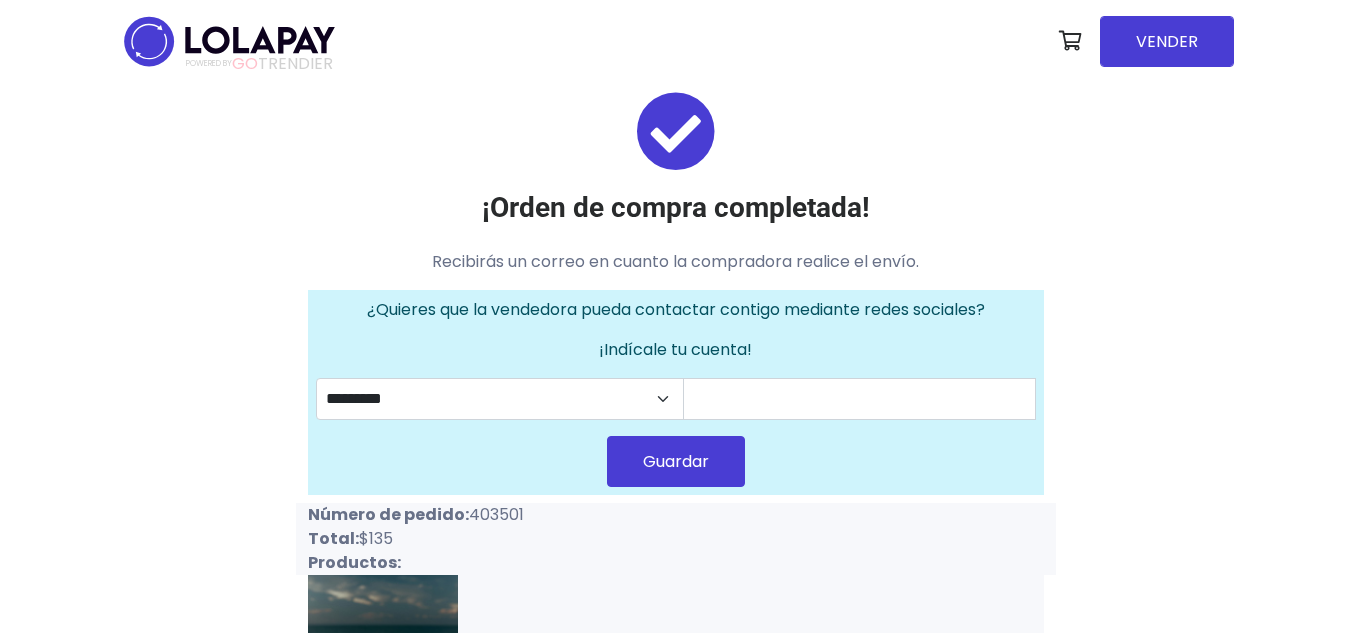 scroll, scrollTop: 0, scrollLeft: 0, axis: both 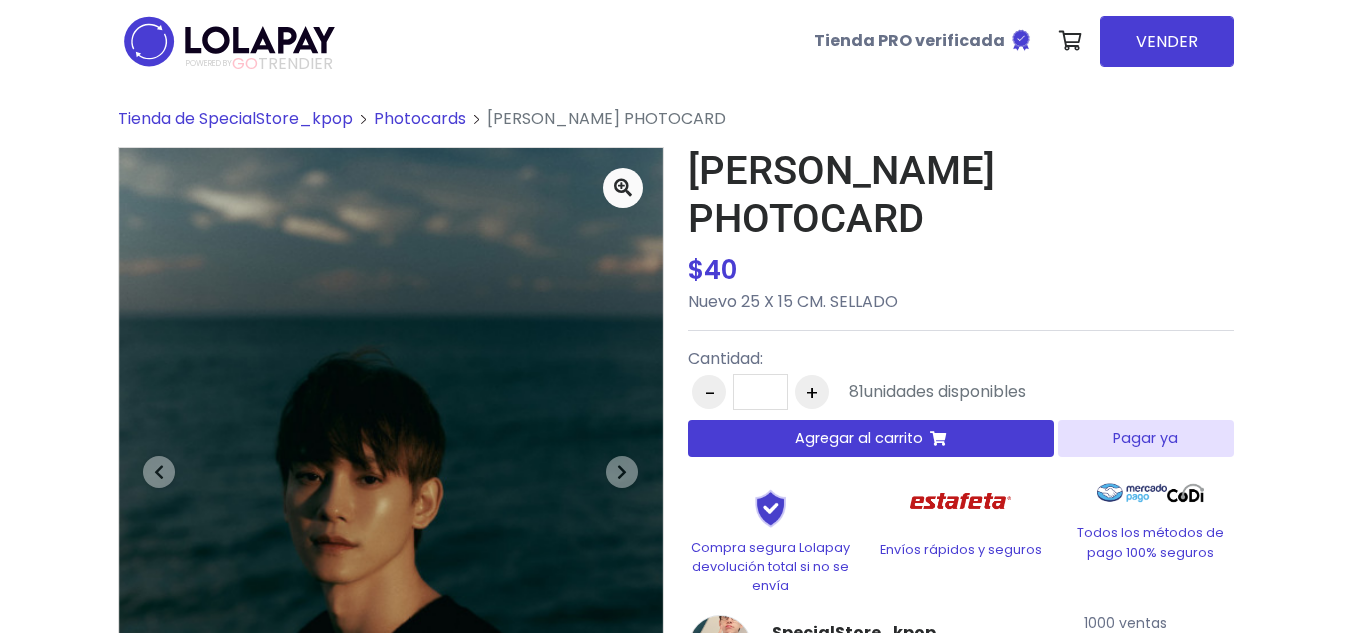 click on "Agregar al carrito" at bounding box center [859, 438] 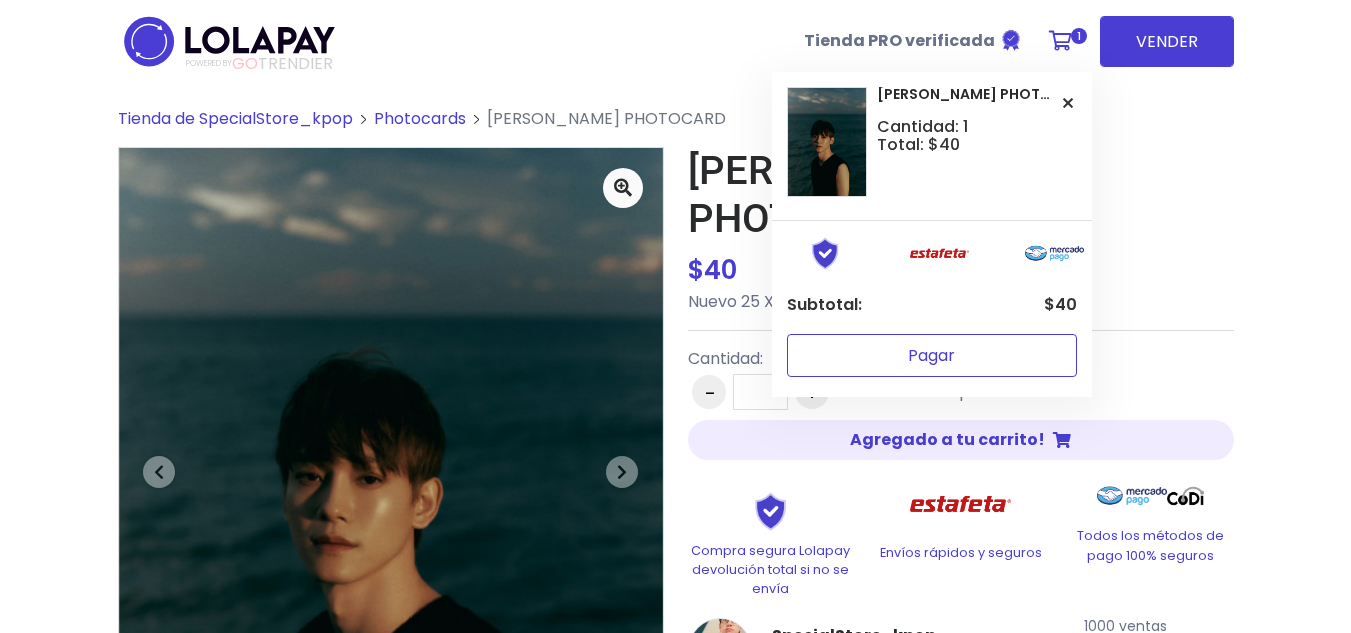 click on "Pagar" at bounding box center (932, 355) 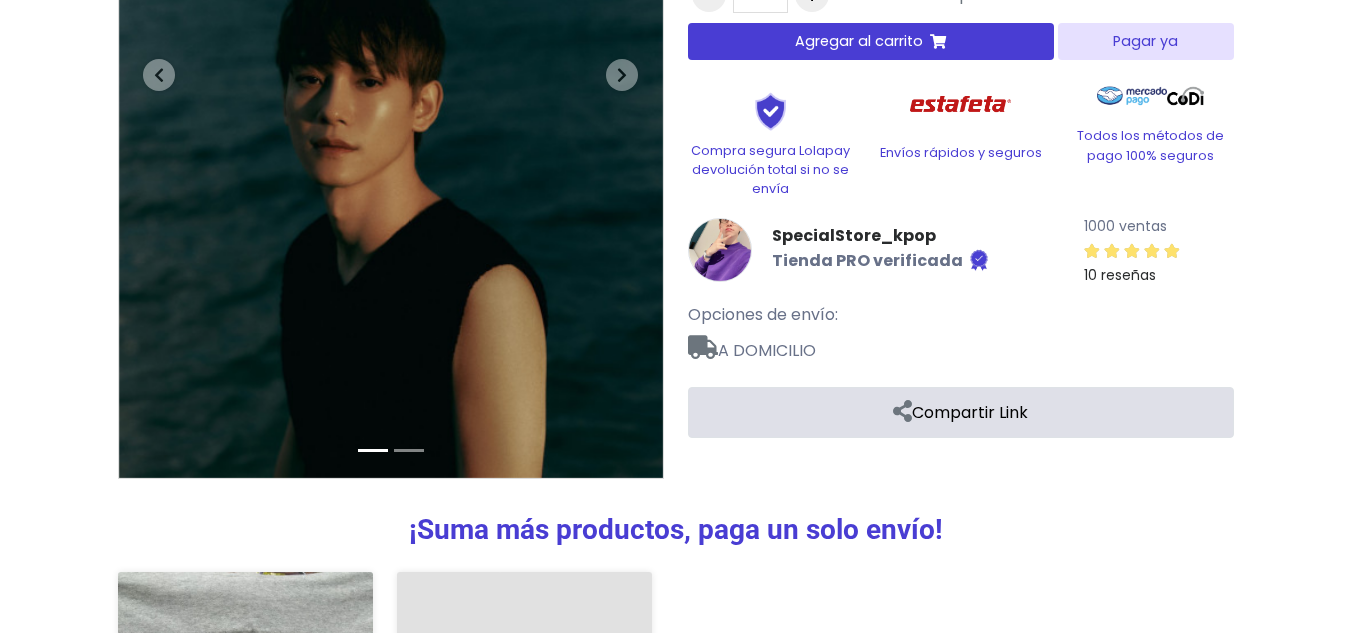 scroll, scrollTop: 881, scrollLeft: 0, axis: vertical 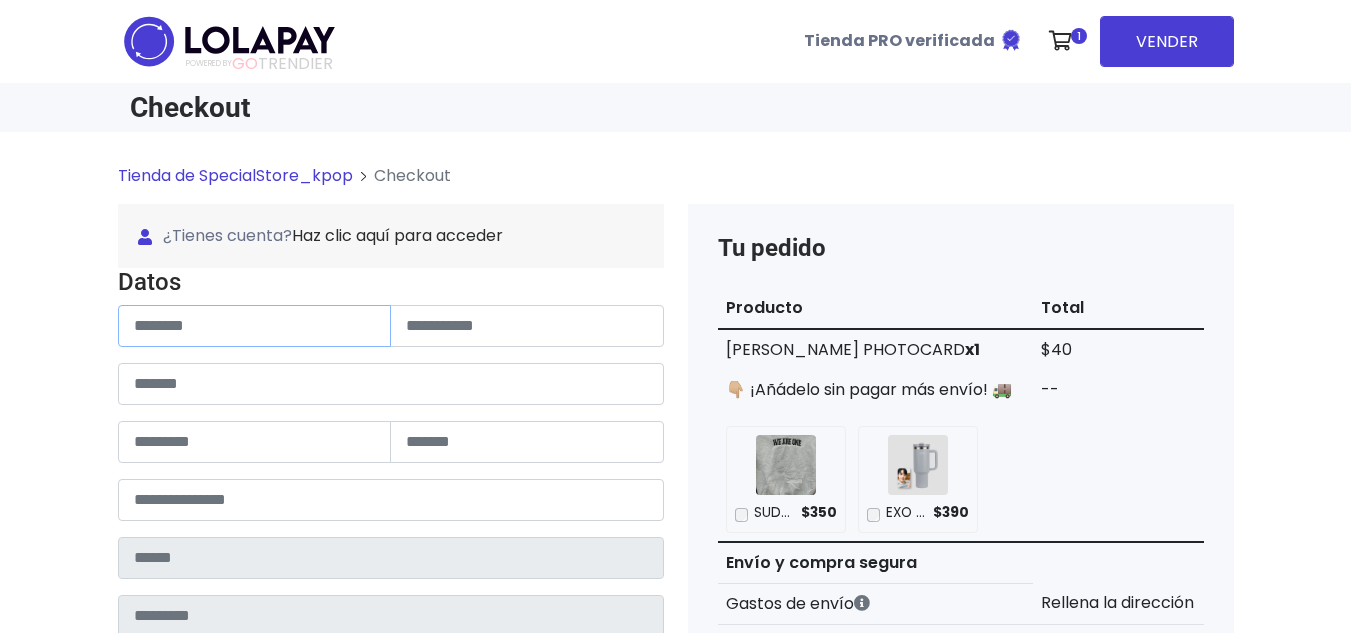 click at bounding box center (255, 326) 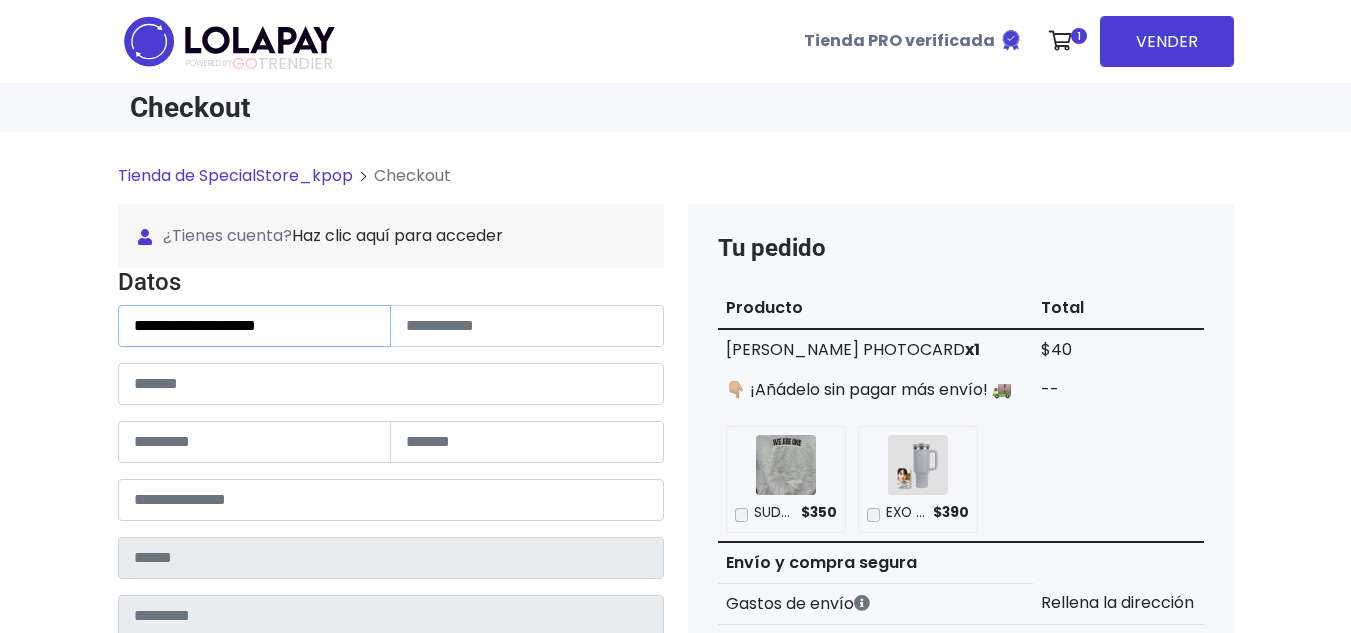 drag, startPoint x: 189, startPoint y: 331, endPoint x: 392, endPoint y: 331, distance: 203 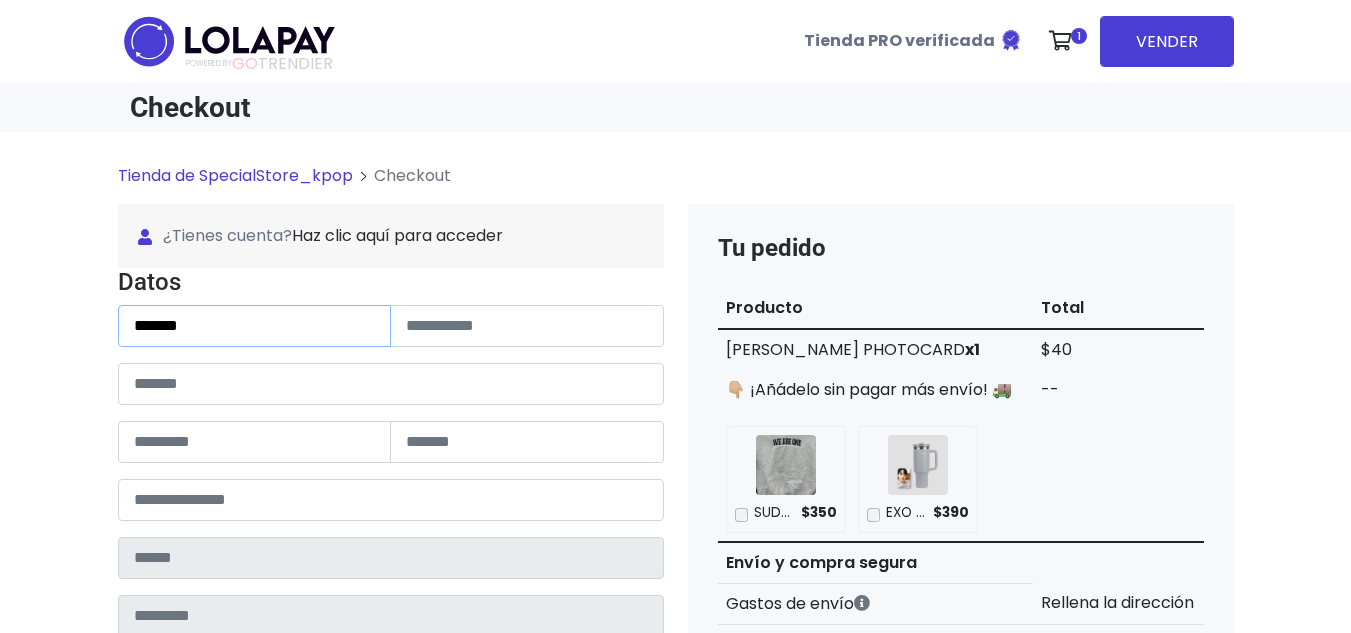 type on "******" 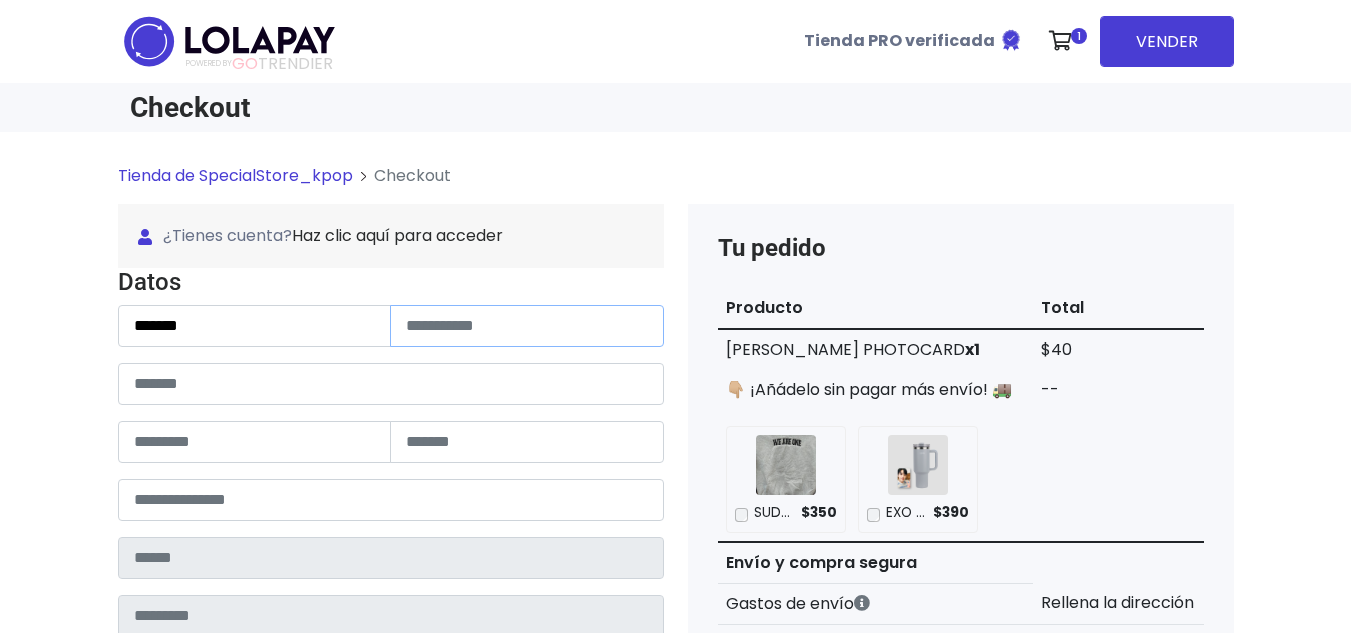 click at bounding box center [527, 326] 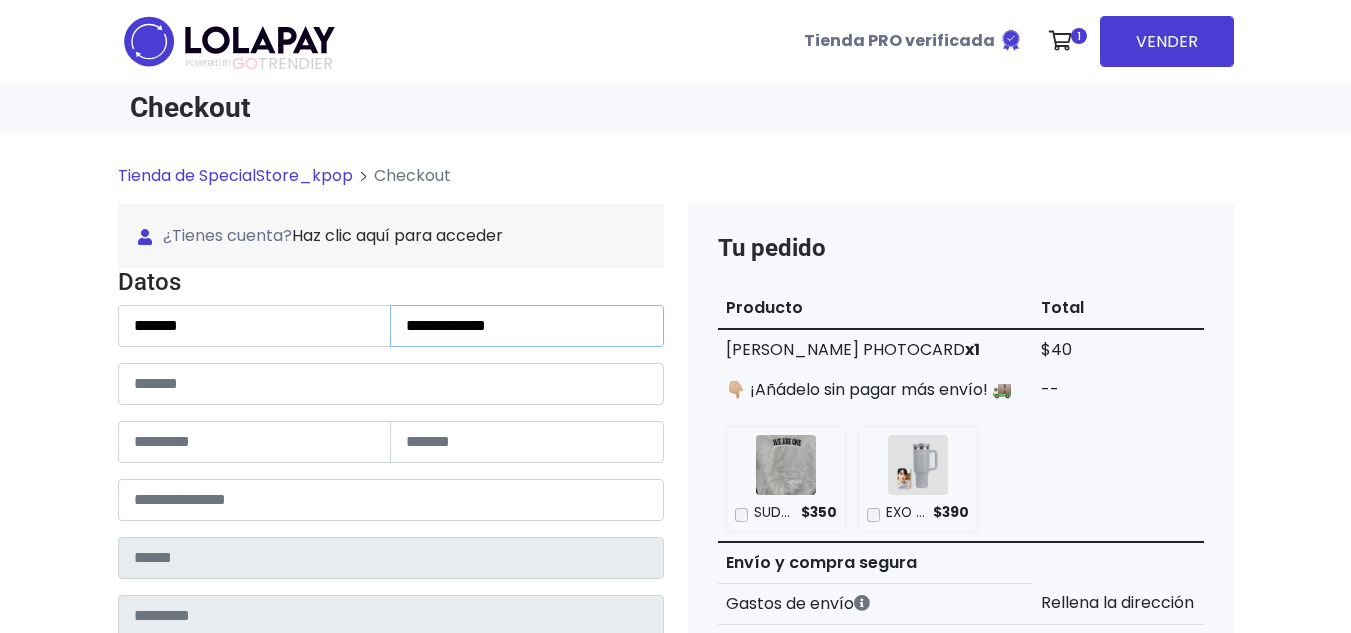 type on "**********" 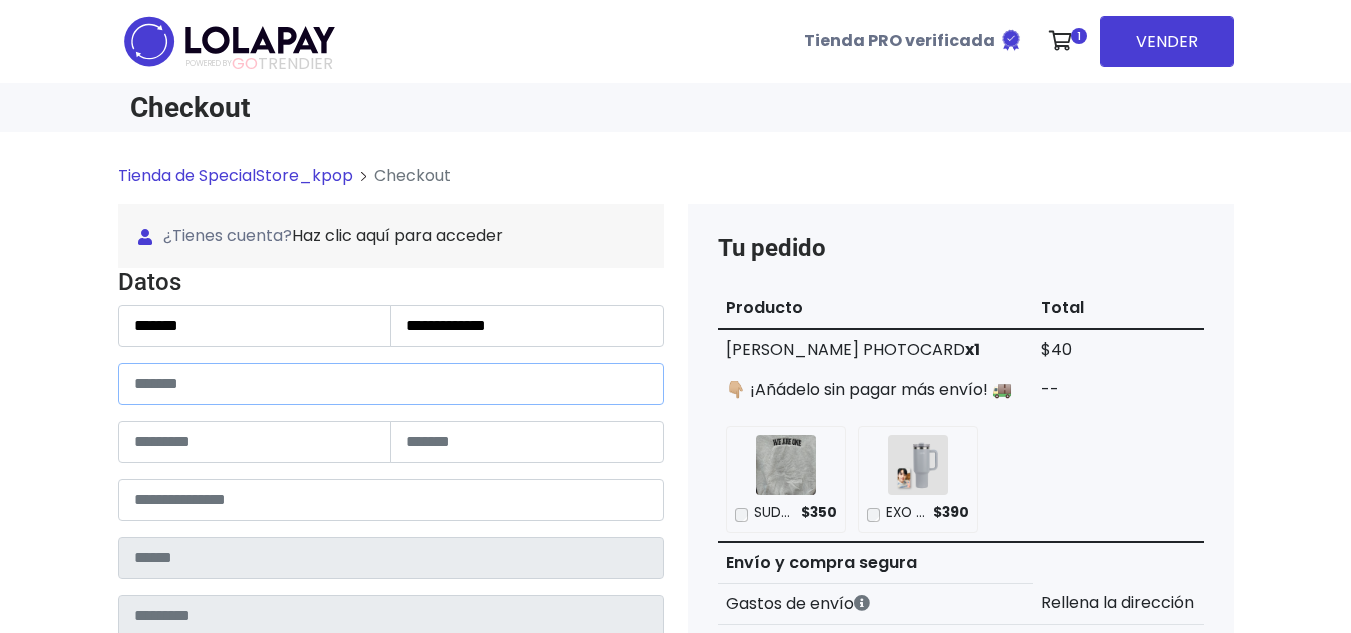 click at bounding box center [391, 384] 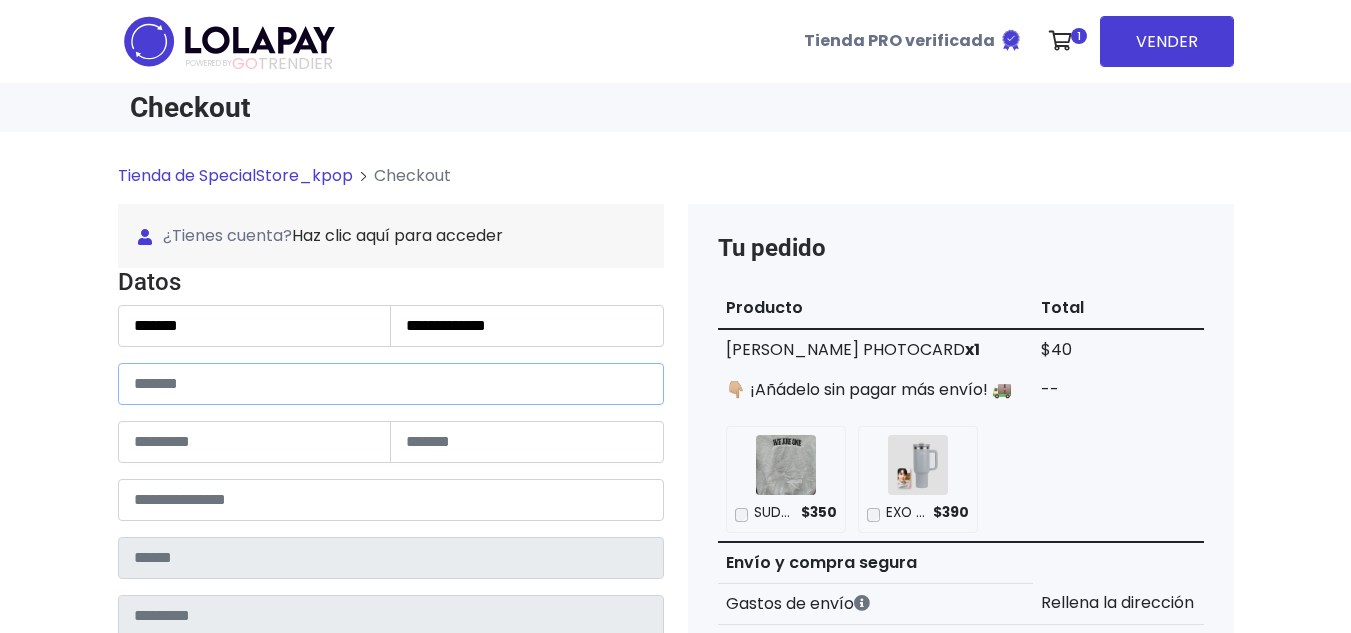 paste on "**********" 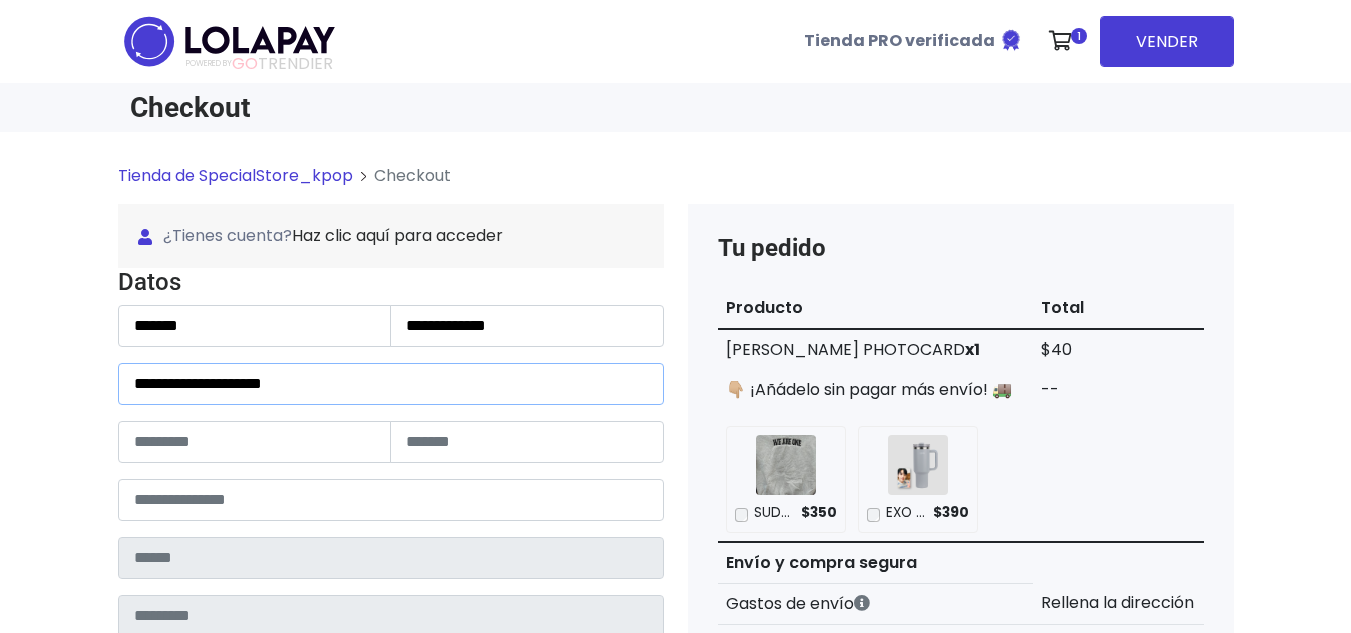 drag, startPoint x: 284, startPoint y: 390, endPoint x: 371, endPoint y: 389, distance: 87.005745 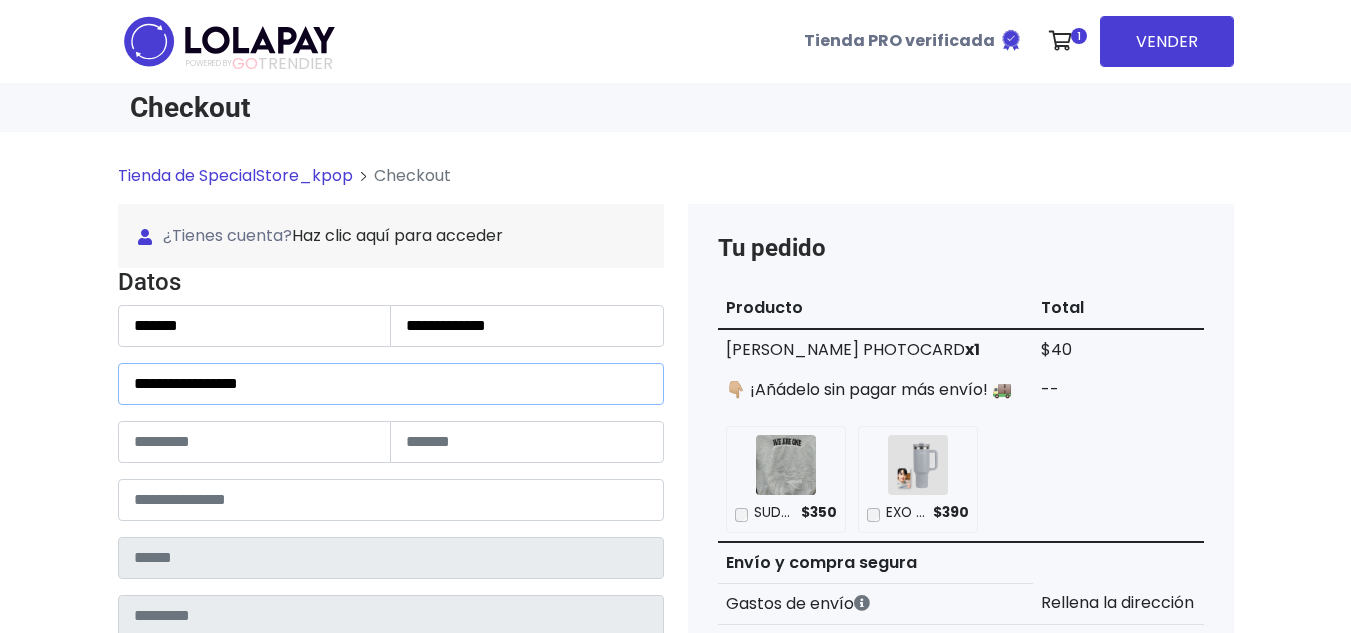type on "**********" 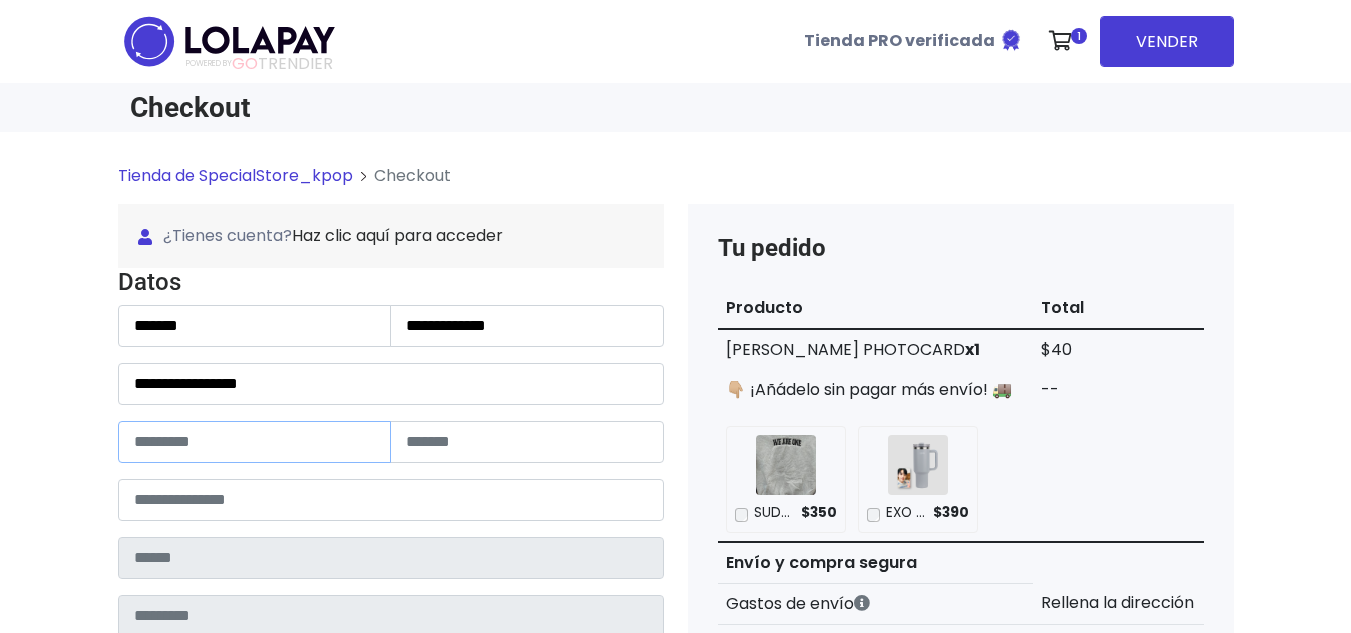 click at bounding box center [255, 442] 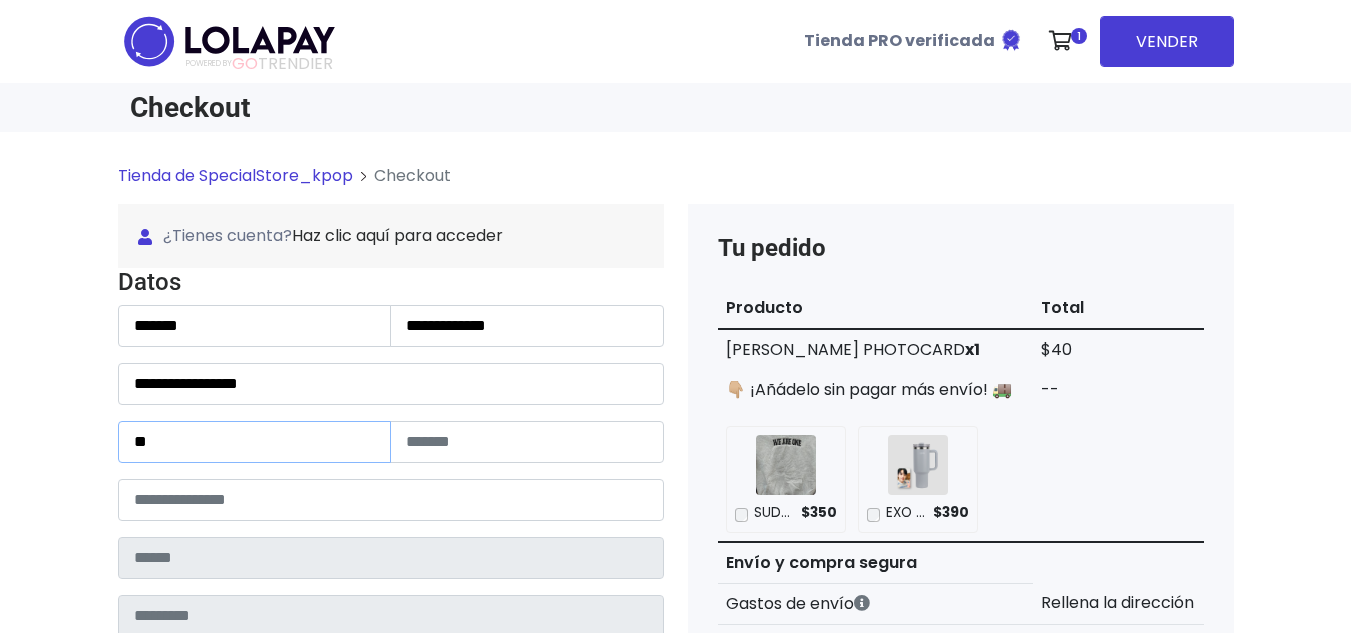 type on "**" 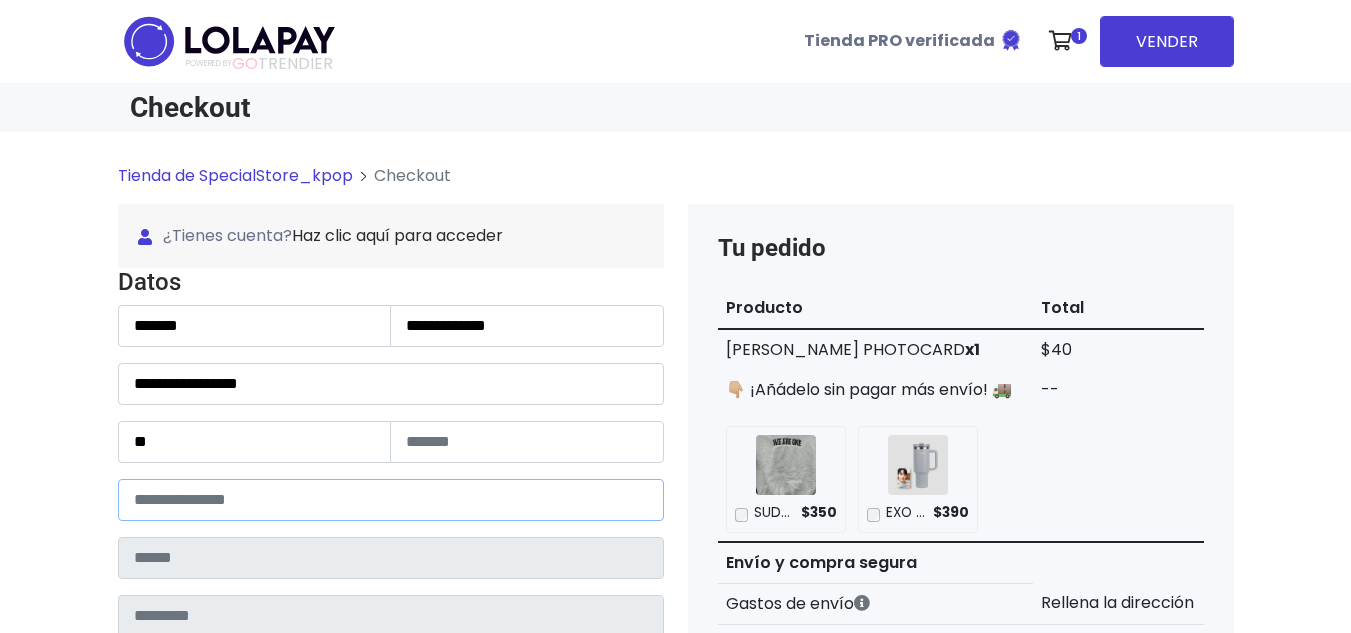 click at bounding box center [391, 500] 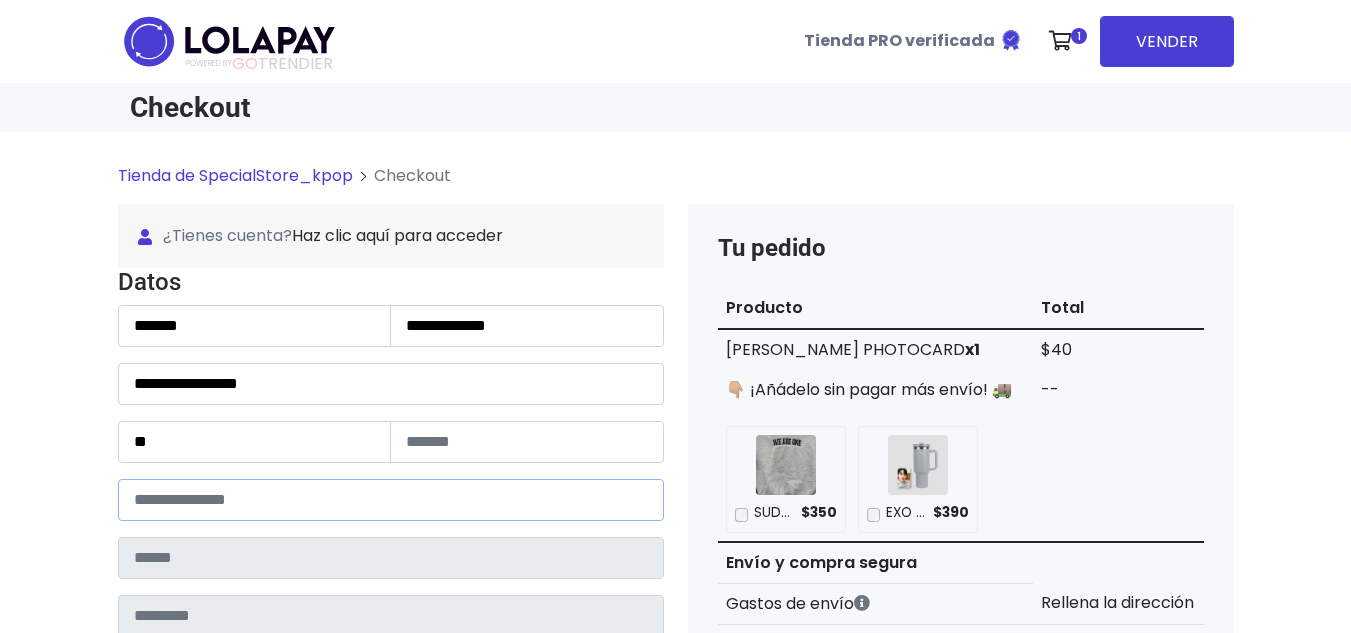 paste on "*****" 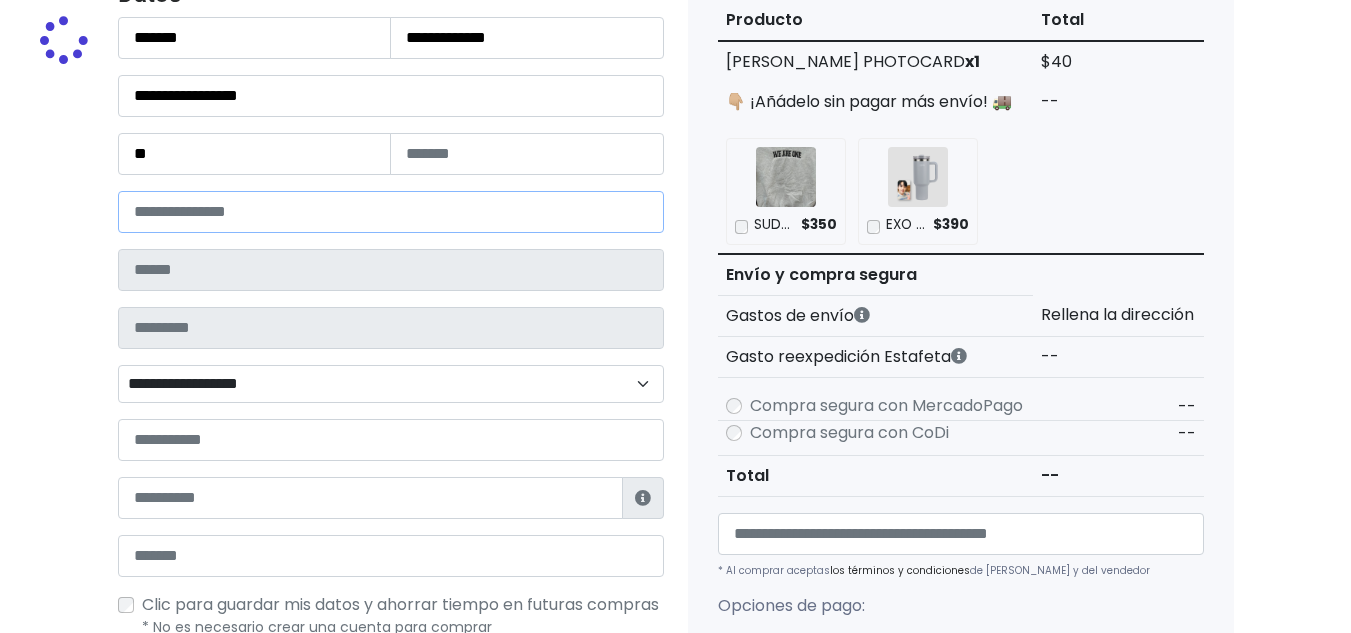 scroll, scrollTop: 300, scrollLeft: 0, axis: vertical 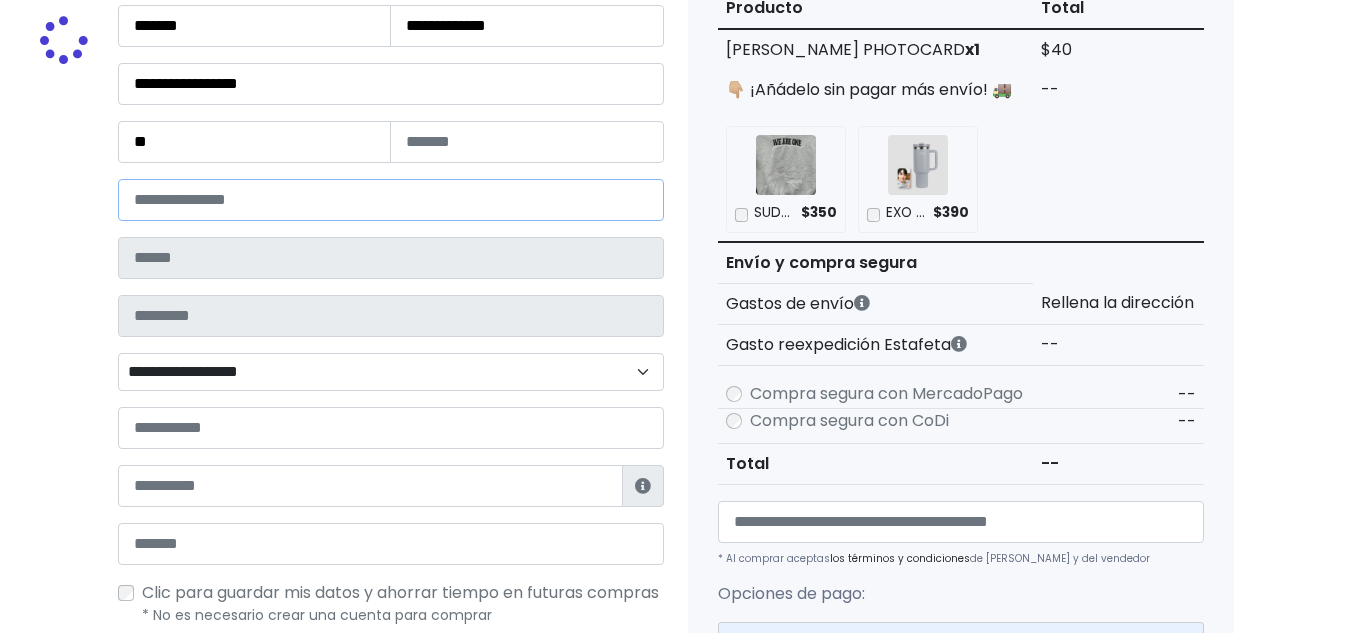 type on "******" 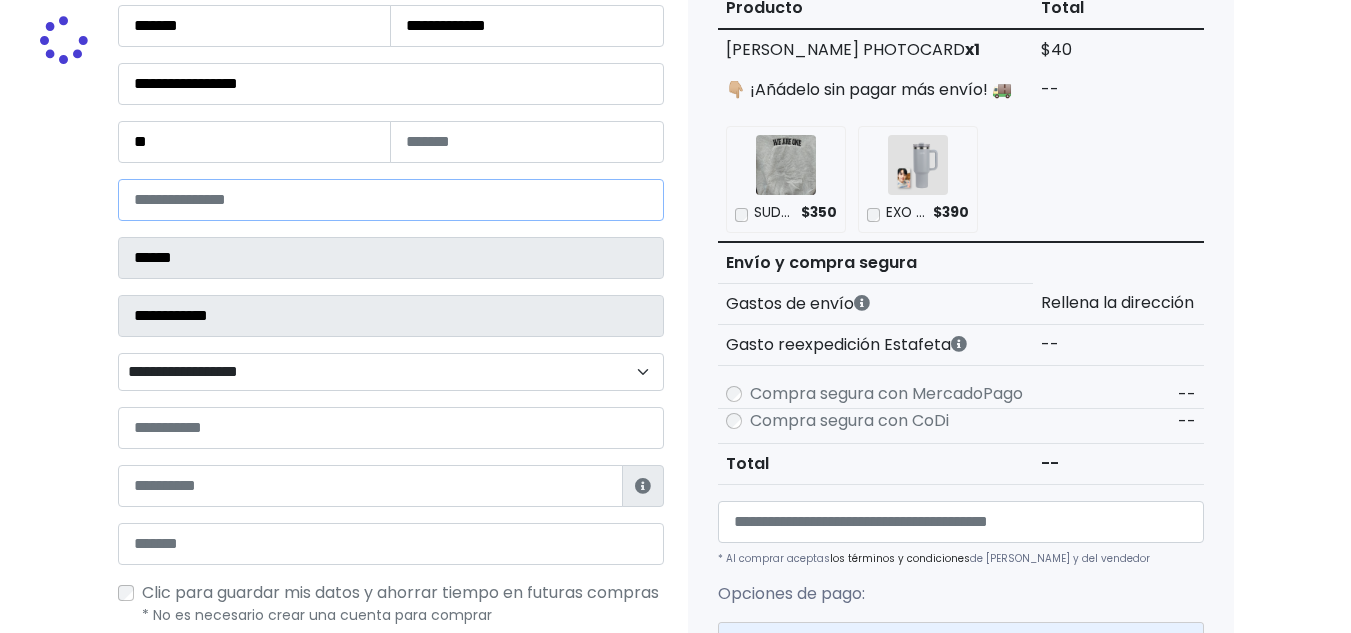 select 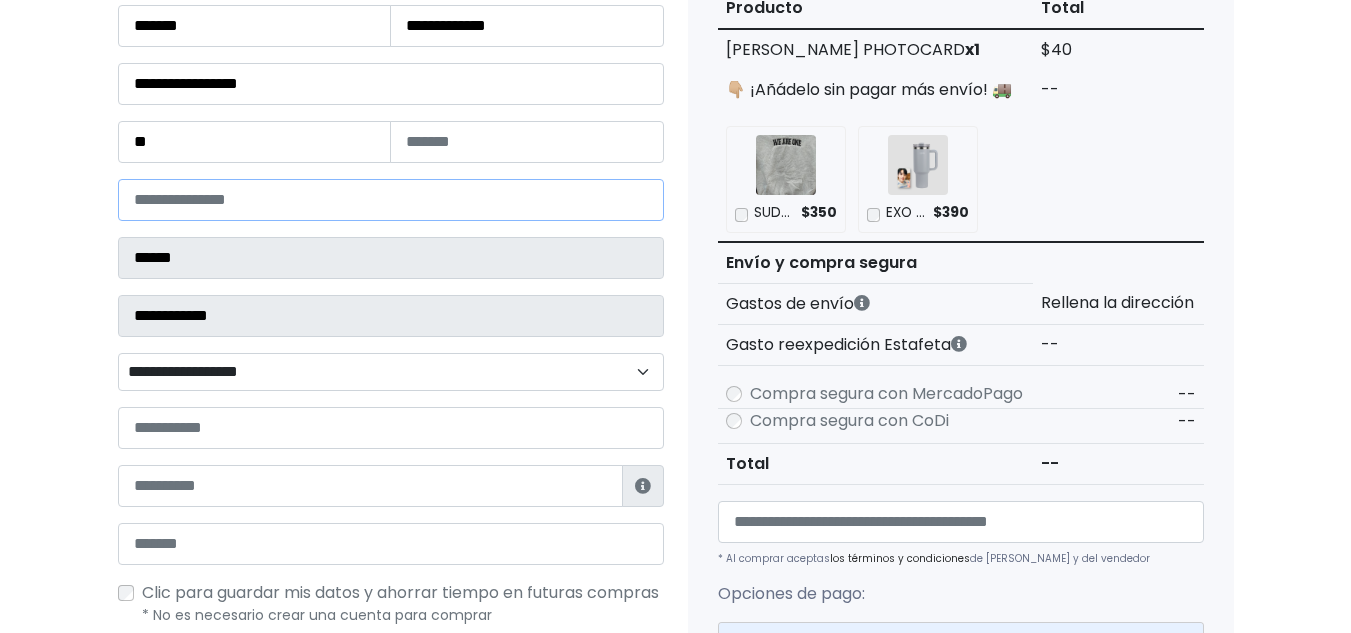 type on "*****" 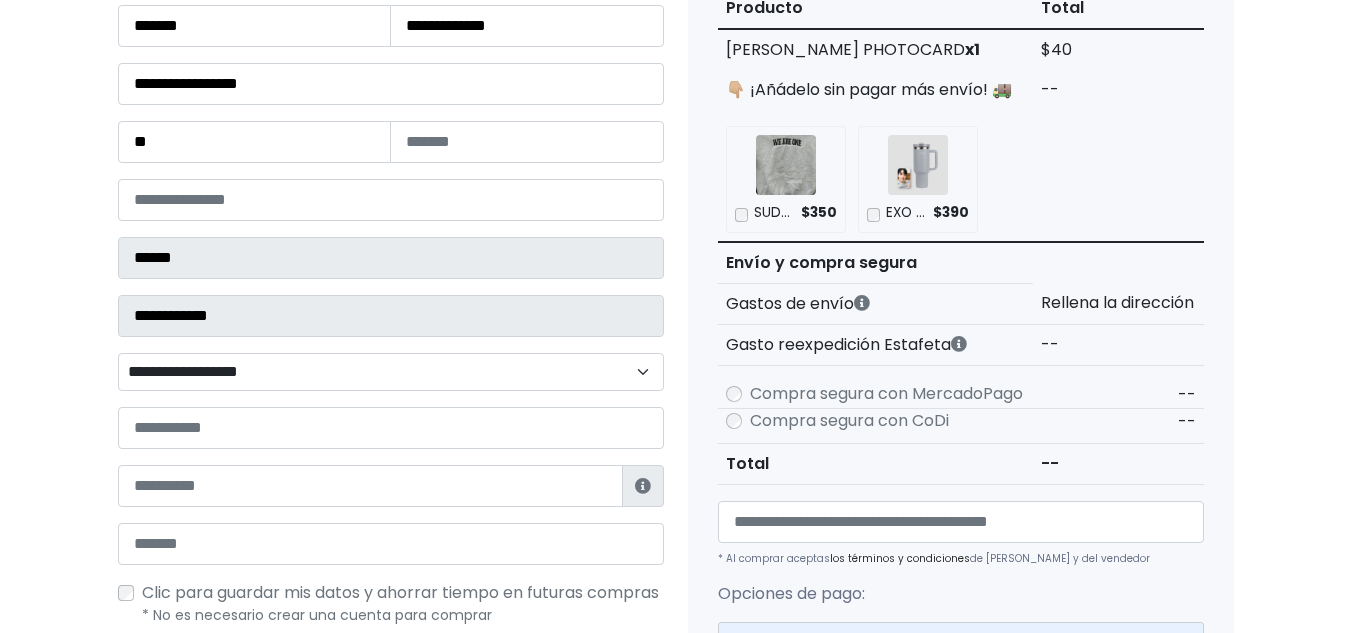 click on "**********" at bounding box center [391, 256] 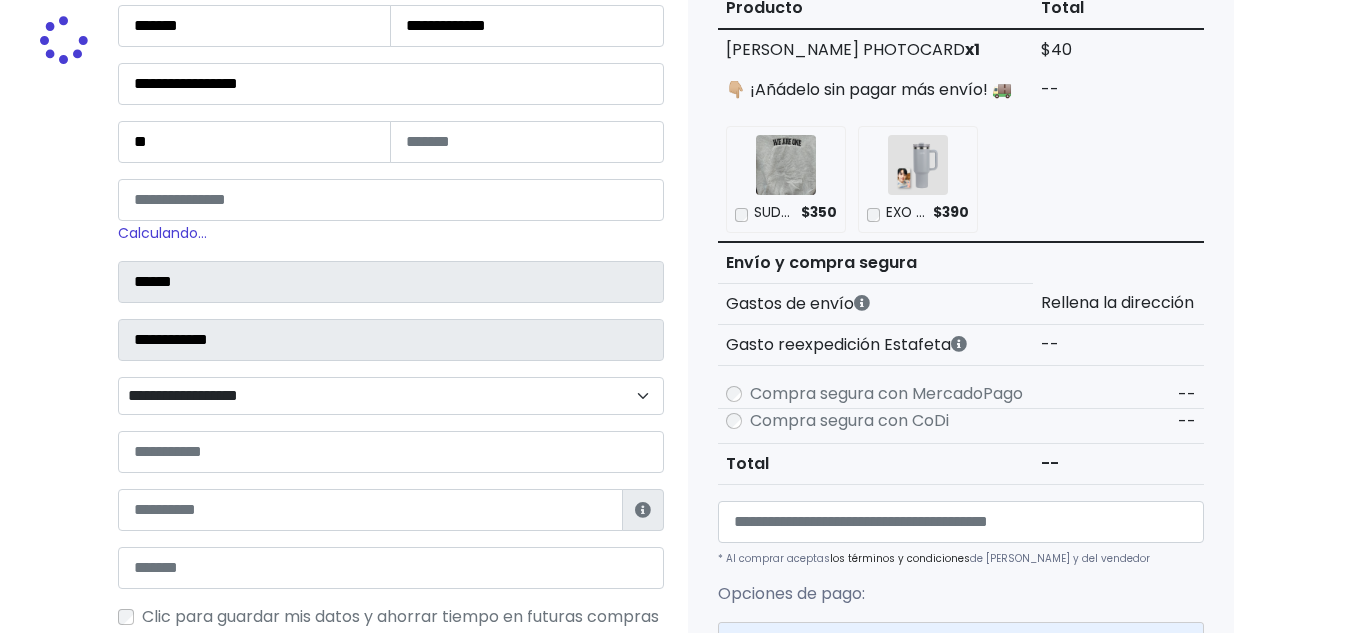 click on "**********" at bounding box center [391, 396] 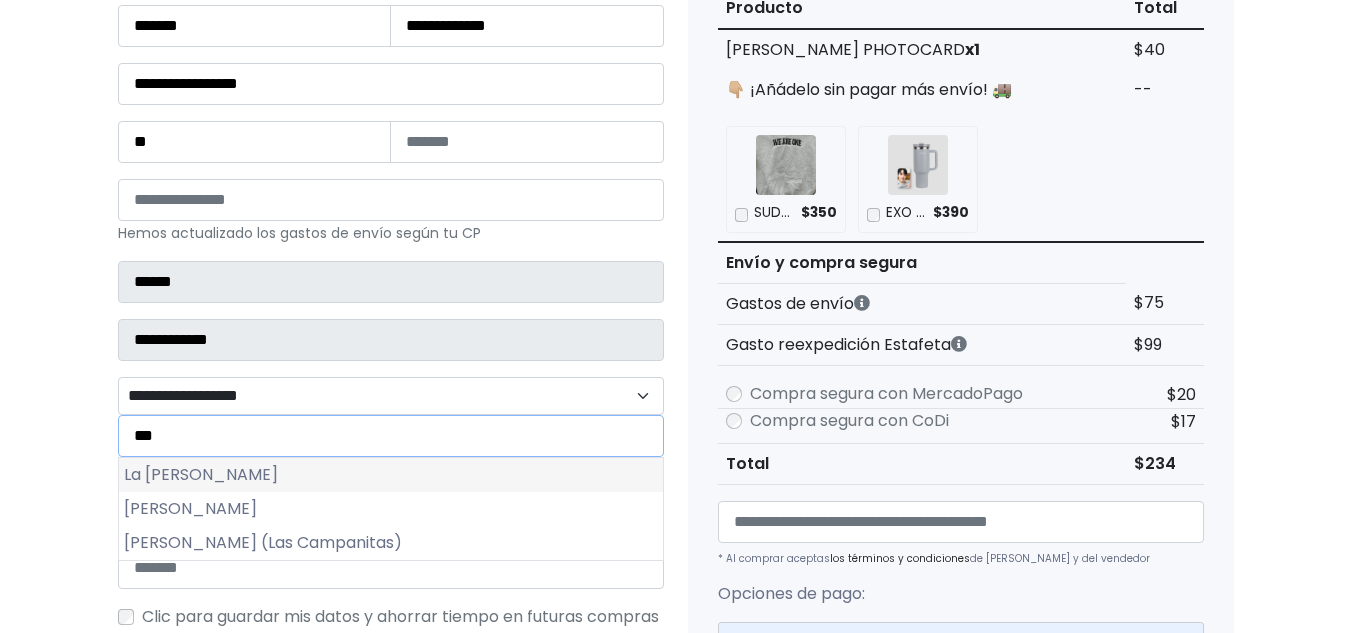 type on "***" 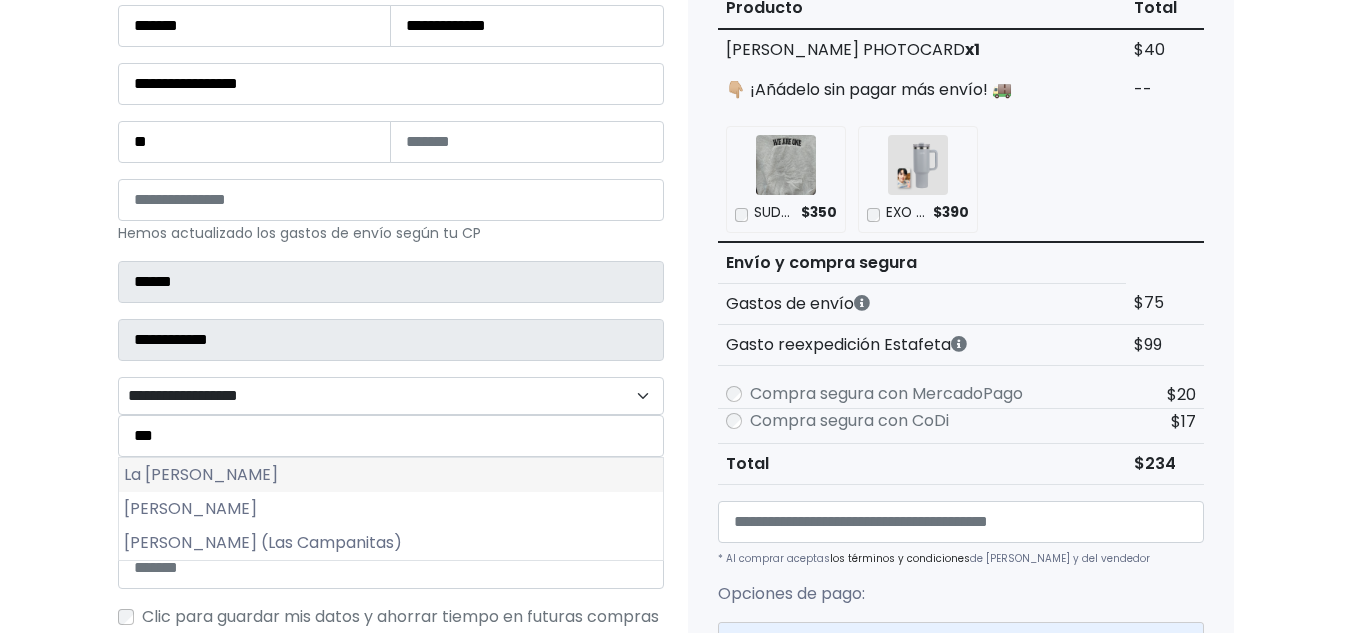 click on "La Magdalena Chichicaspa" at bounding box center (391, 475) 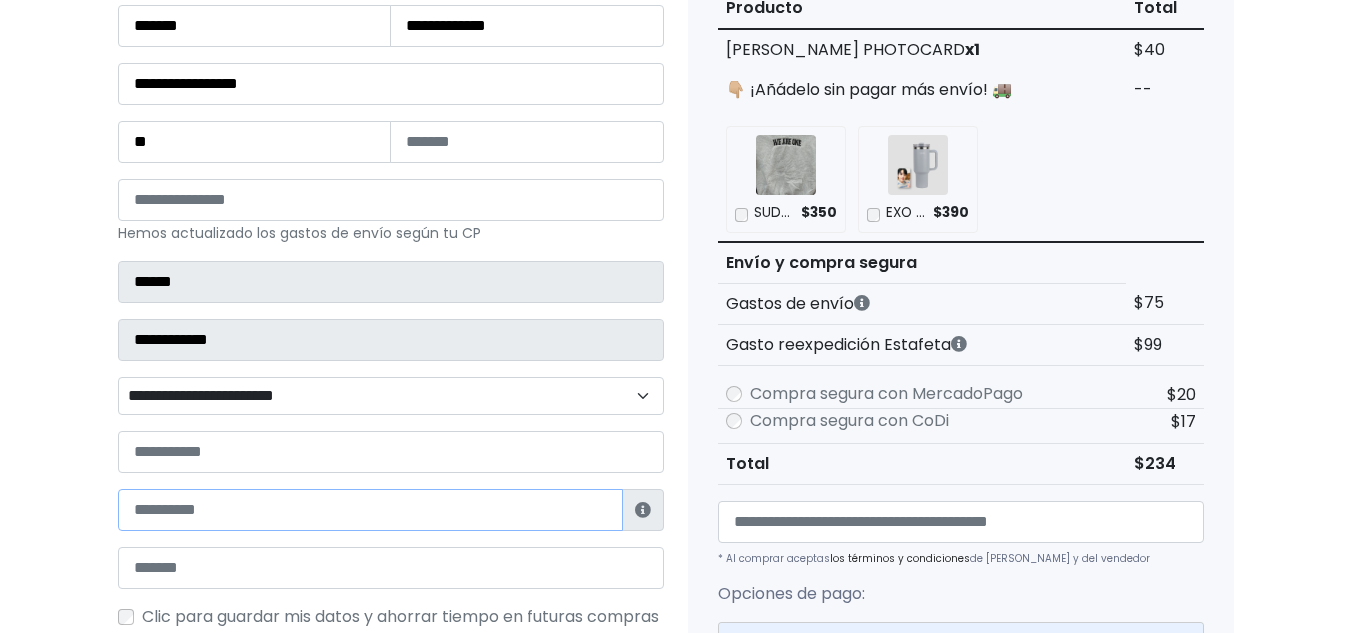 click at bounding box center [370, 510] 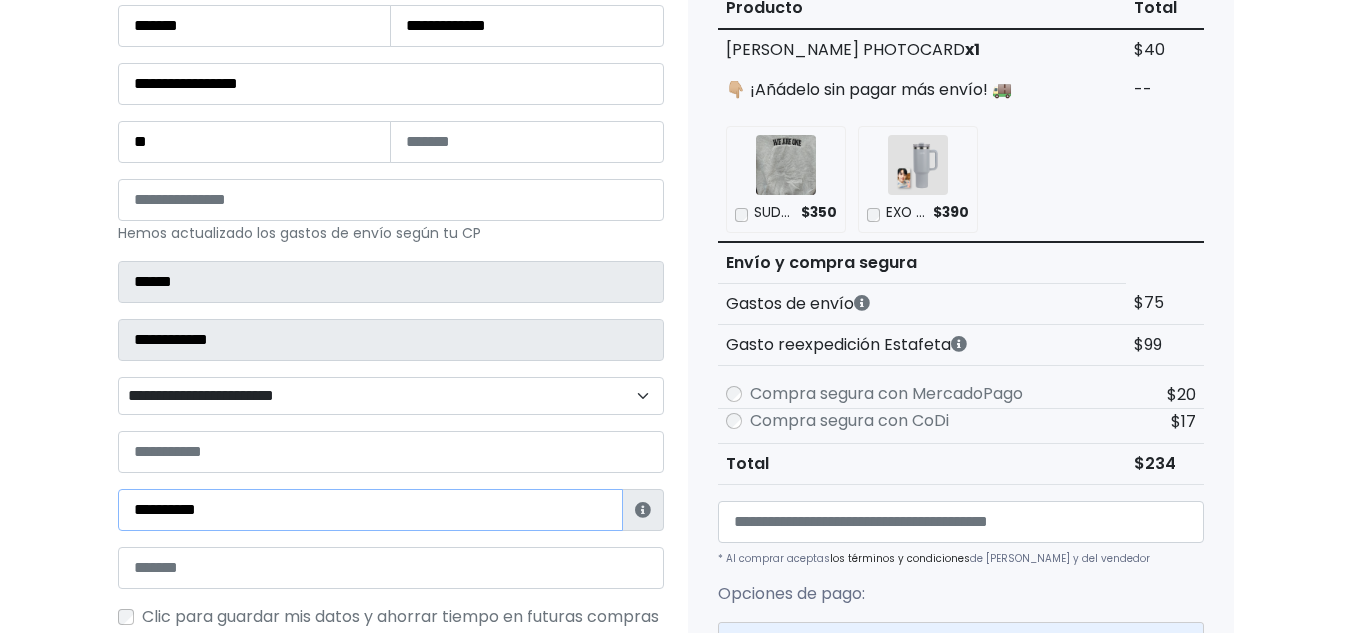 type on "**********" 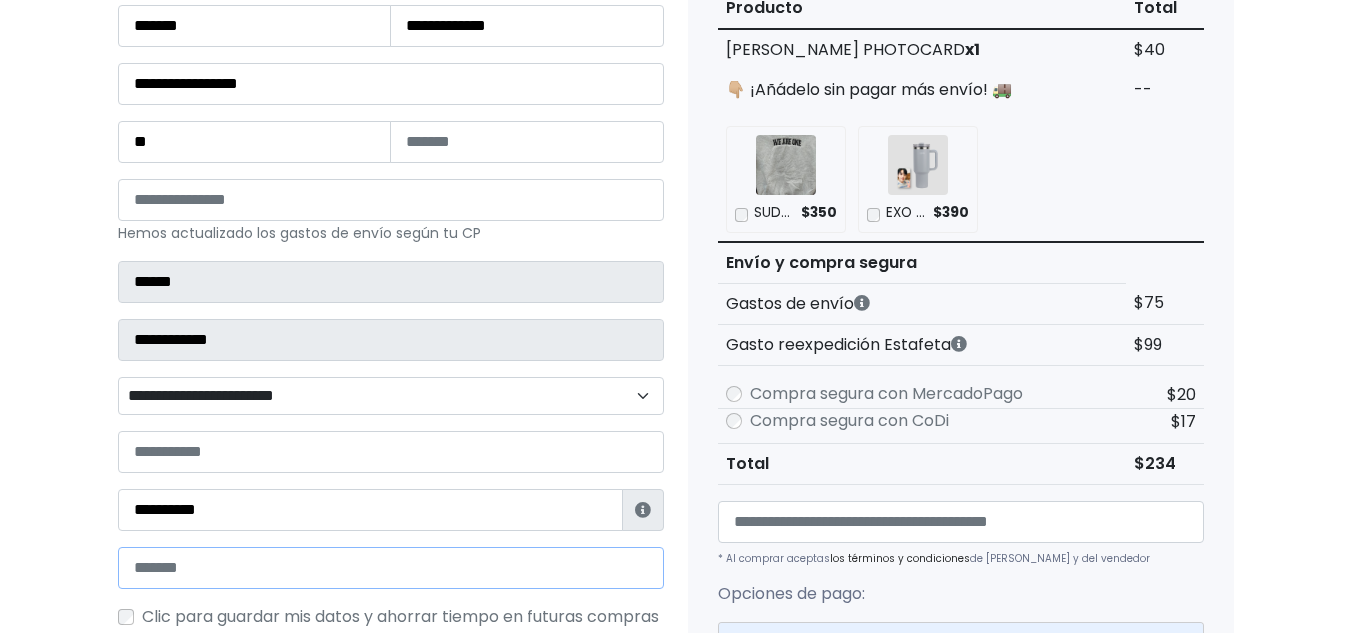 click at bounding box center (391, 568) 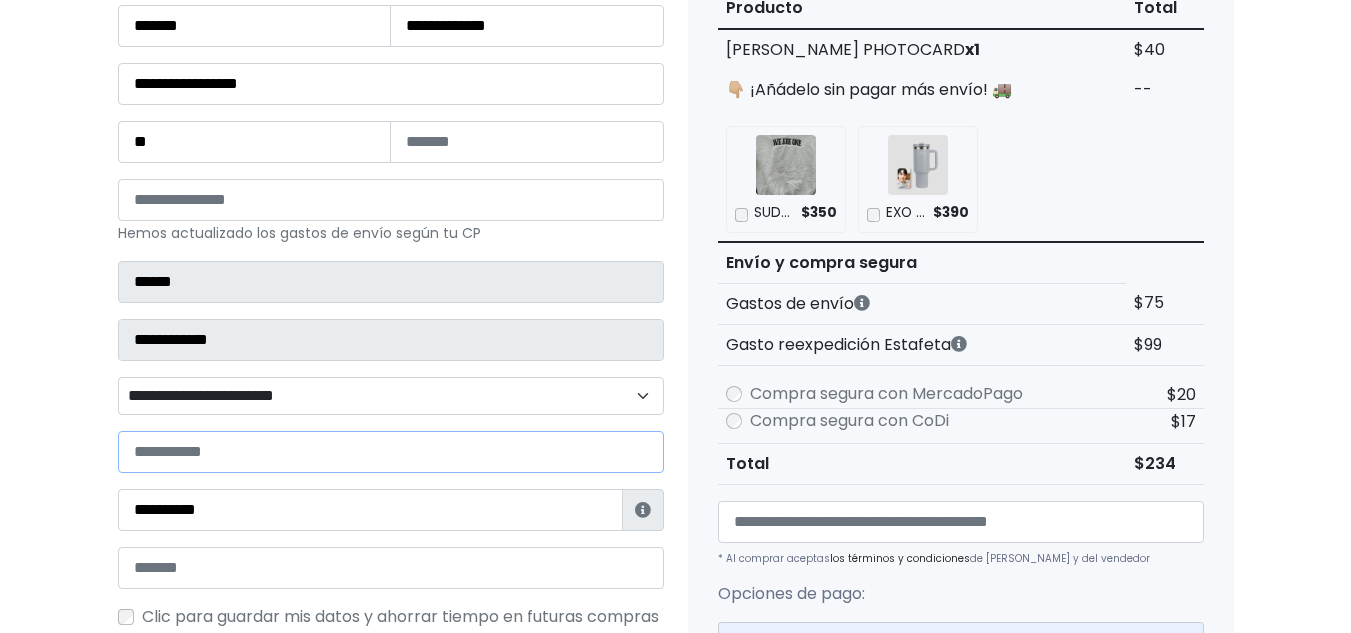 click at bounding box center [391, 452] 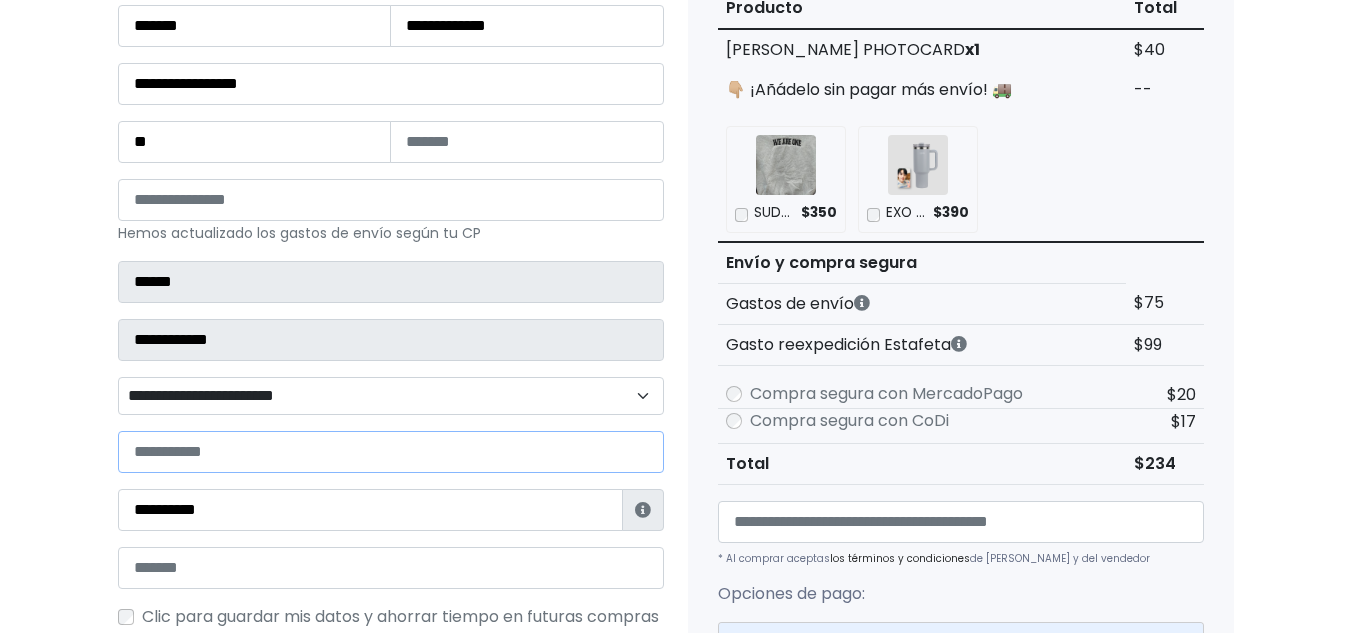 paste on "**********" 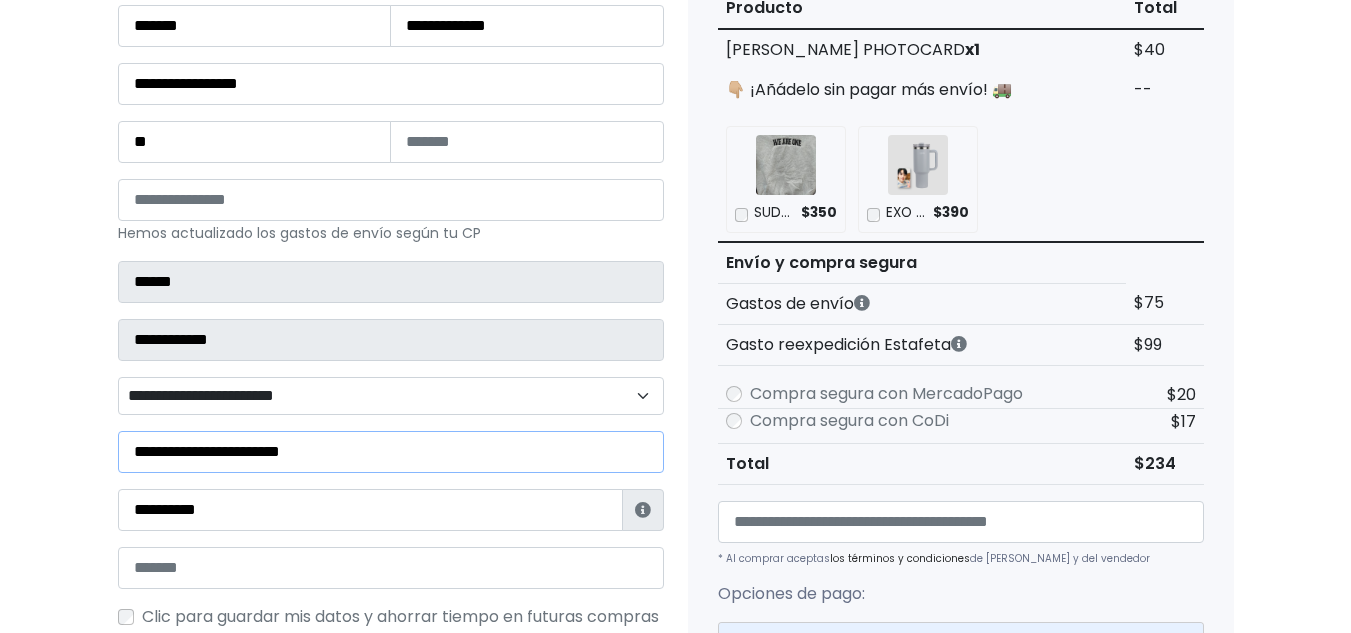 type on "**********" 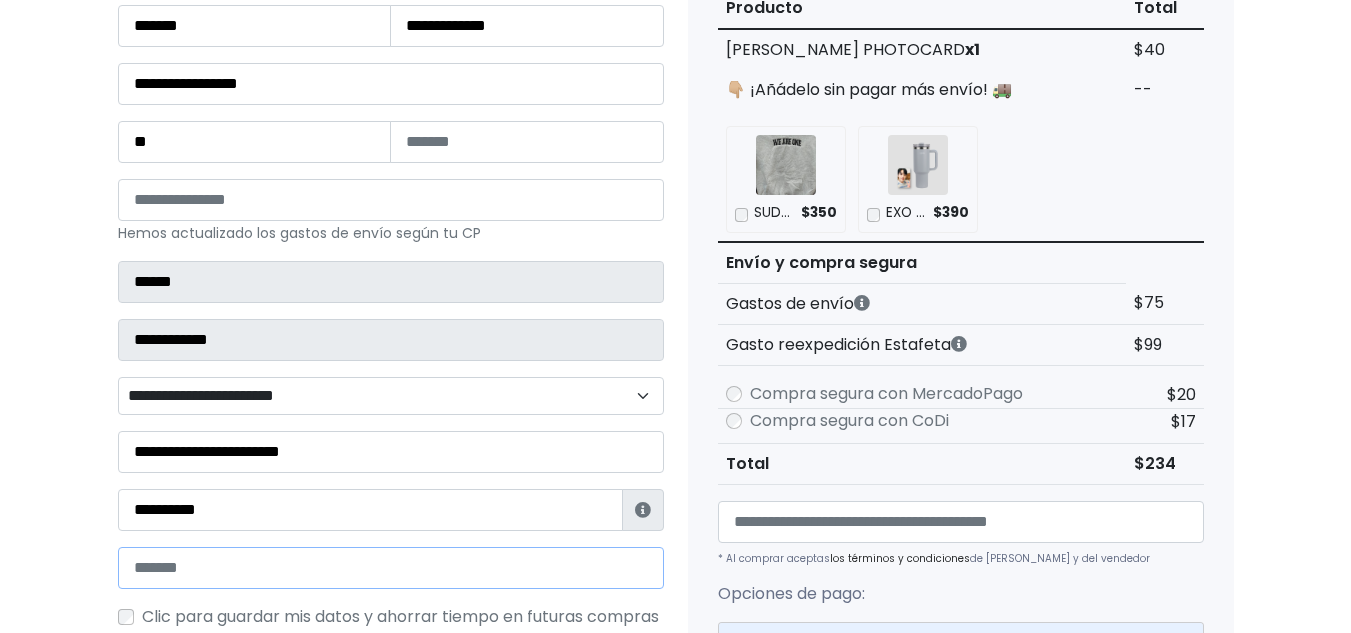 click at bounding box center (391, 568) 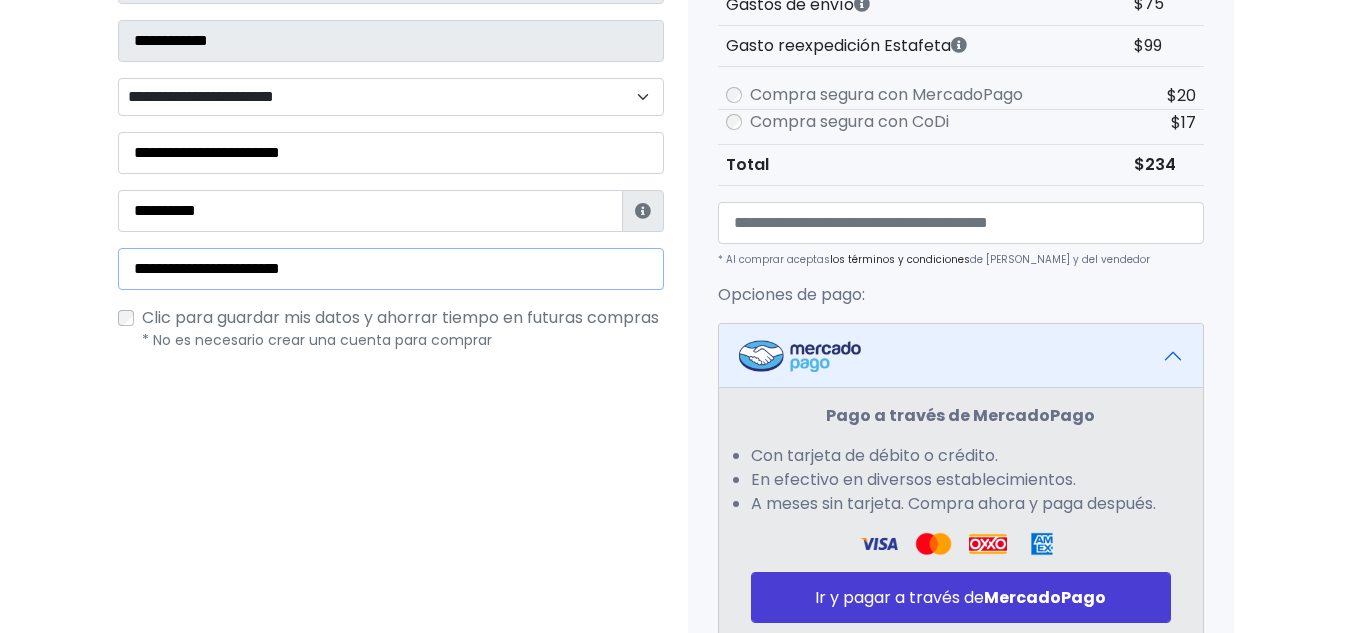 scroll, scrollTop: 600, scrollLeft: 0, axis: vertical 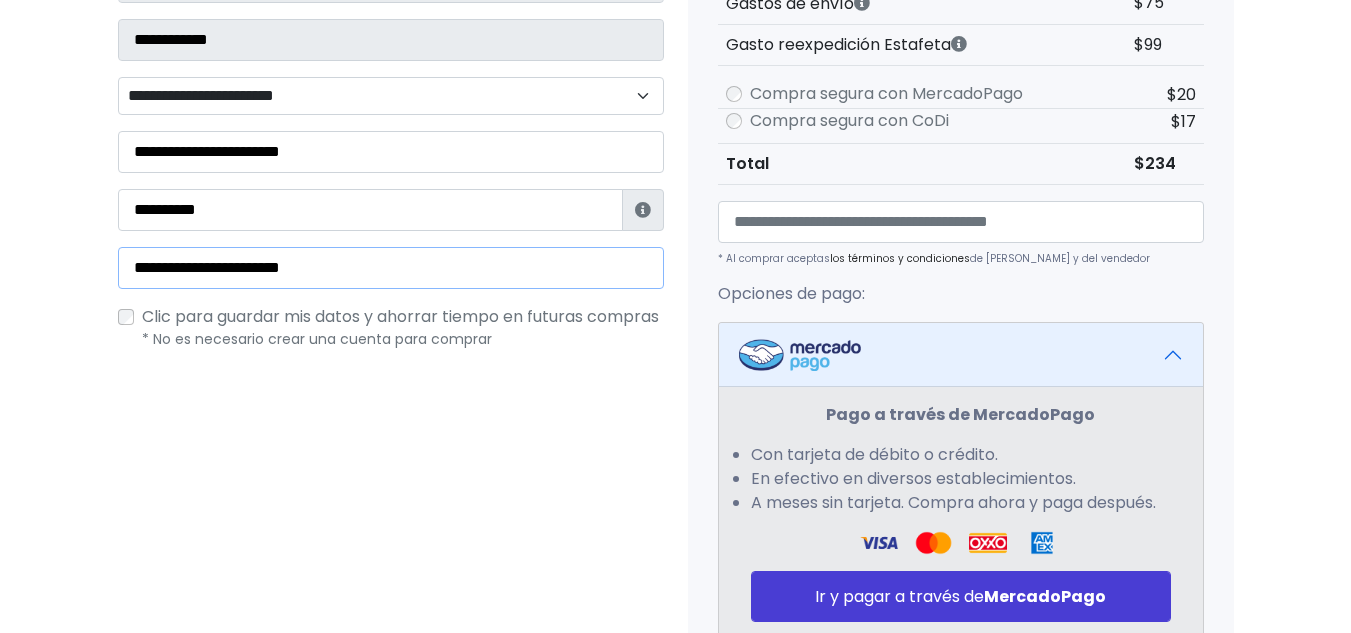 type on "**********" 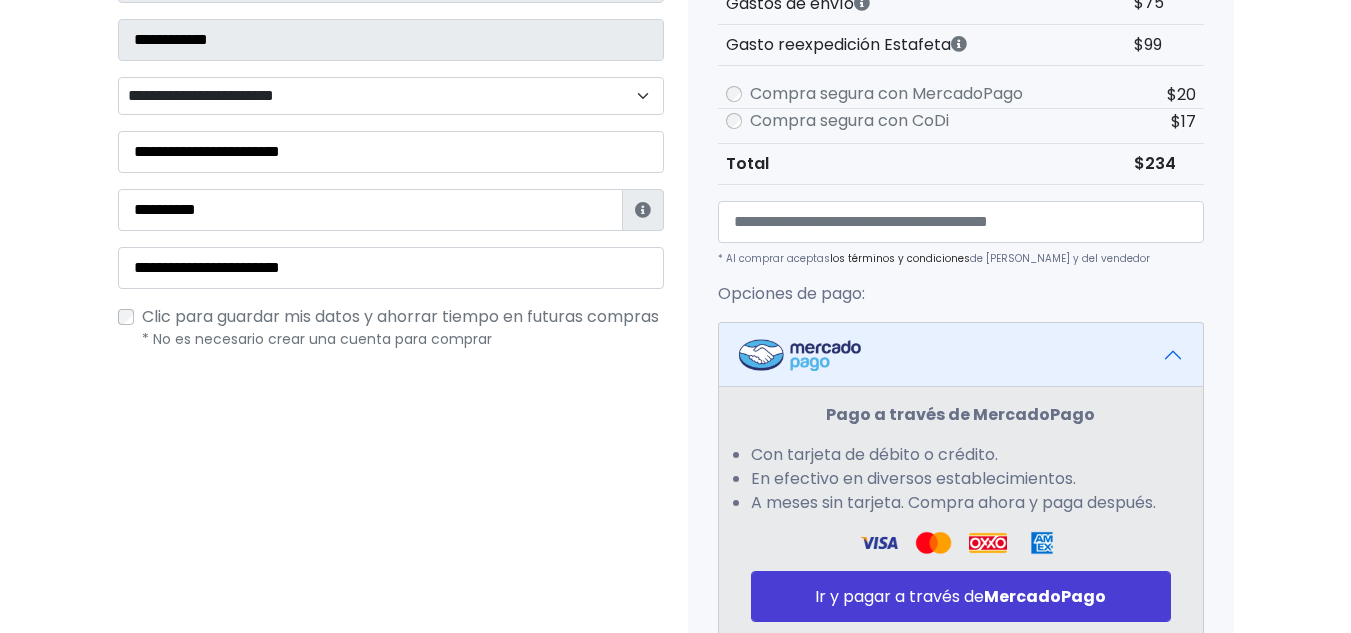 click on "Ir y pagar a través de  MercadoPago" at bounding box center [961, 596] 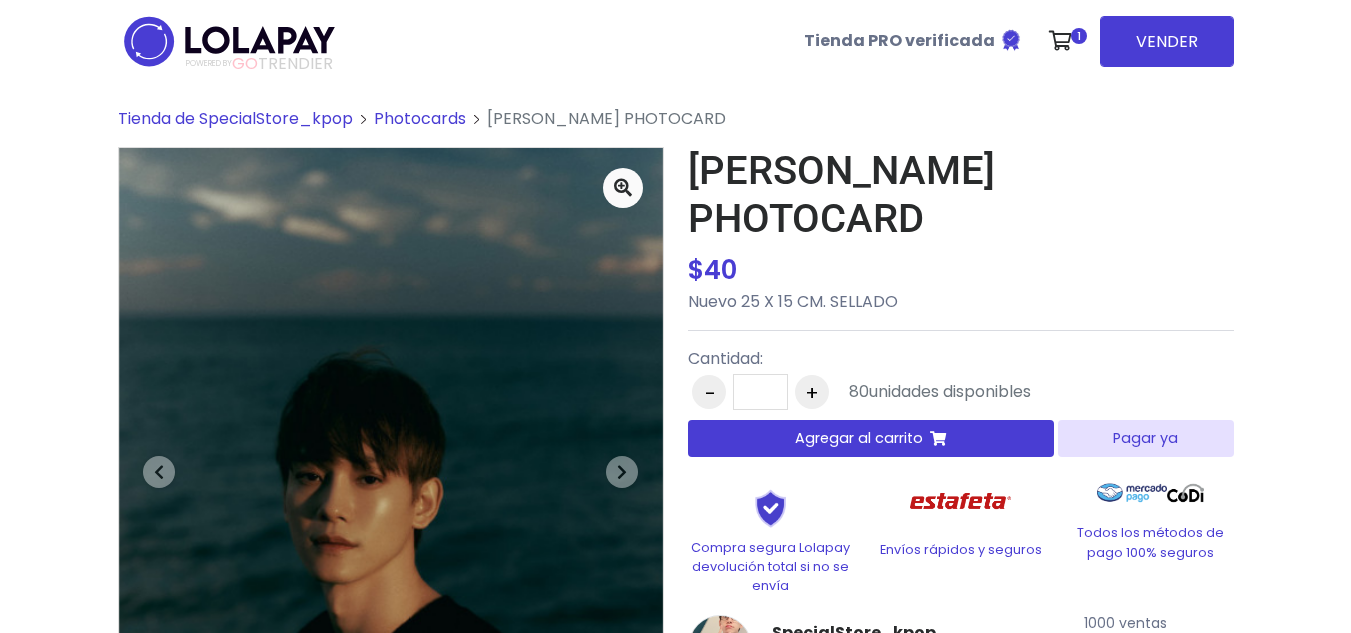 scroll, scrollTop: 0, scrollLeft: 0, axis: both 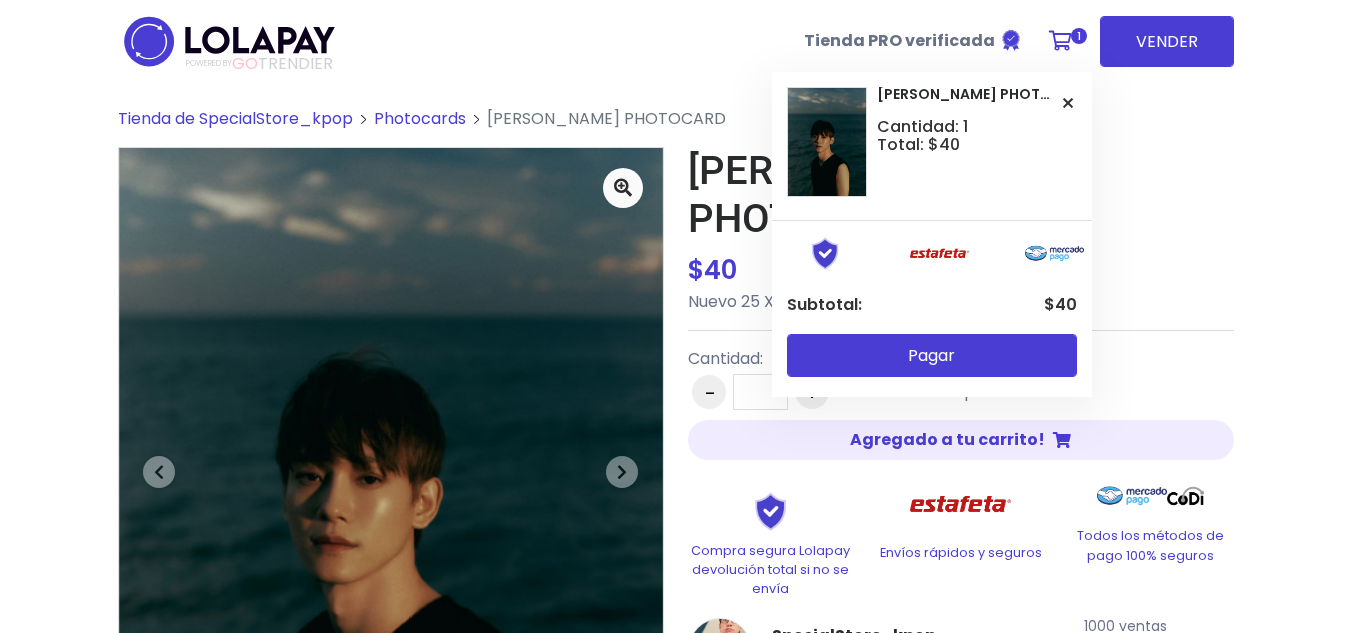 click at bounding box center [1060, 41] 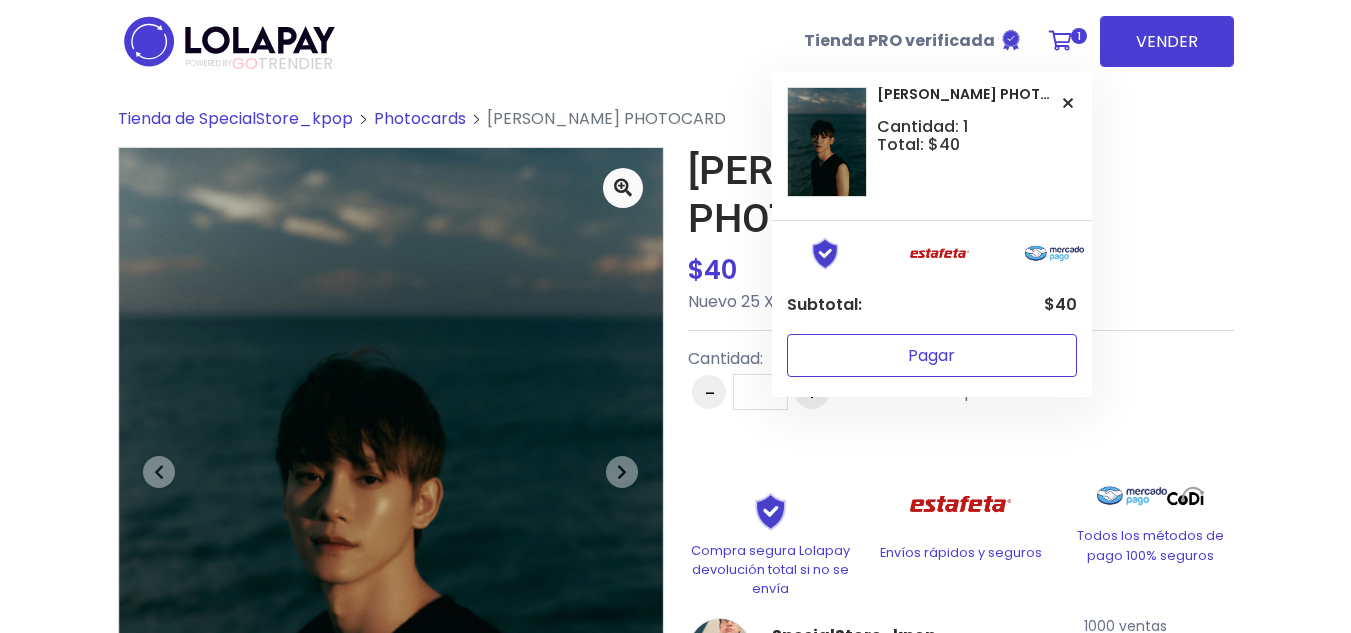 click on "Pagar" at bounding box center (932, 355) 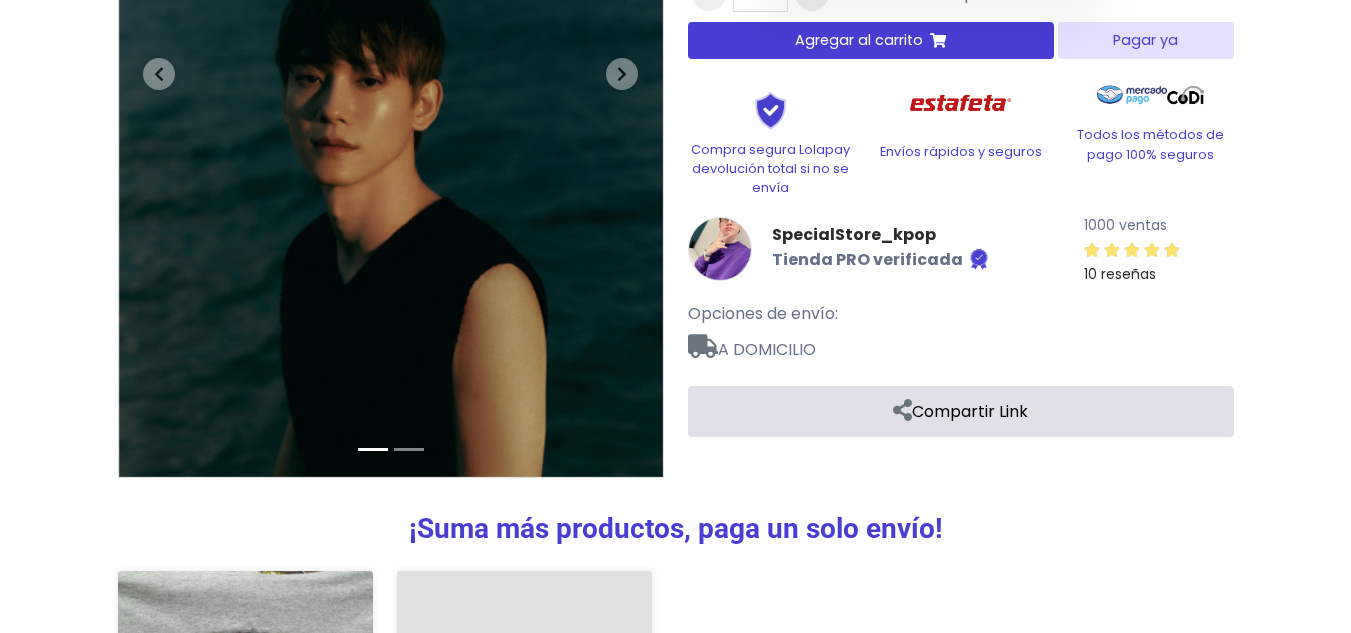 scroll, scrollTop: 726, scrollLeft: 0, axis: vertical 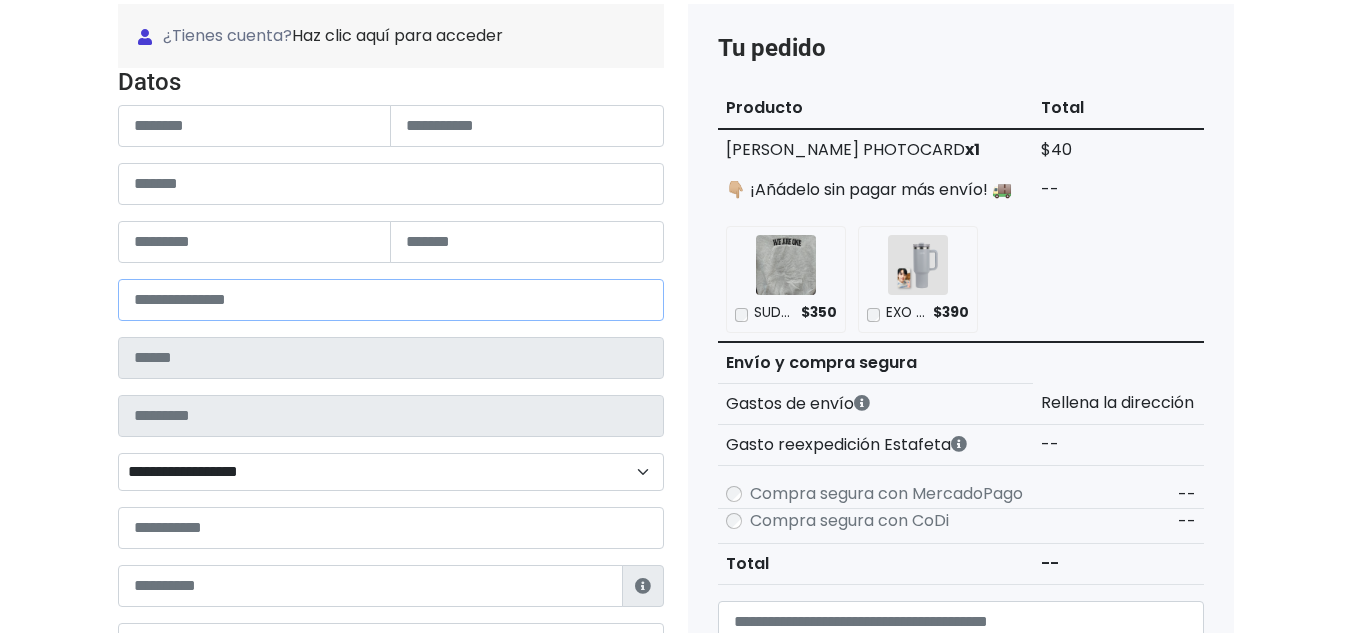 click at bounding box center [391, 300] 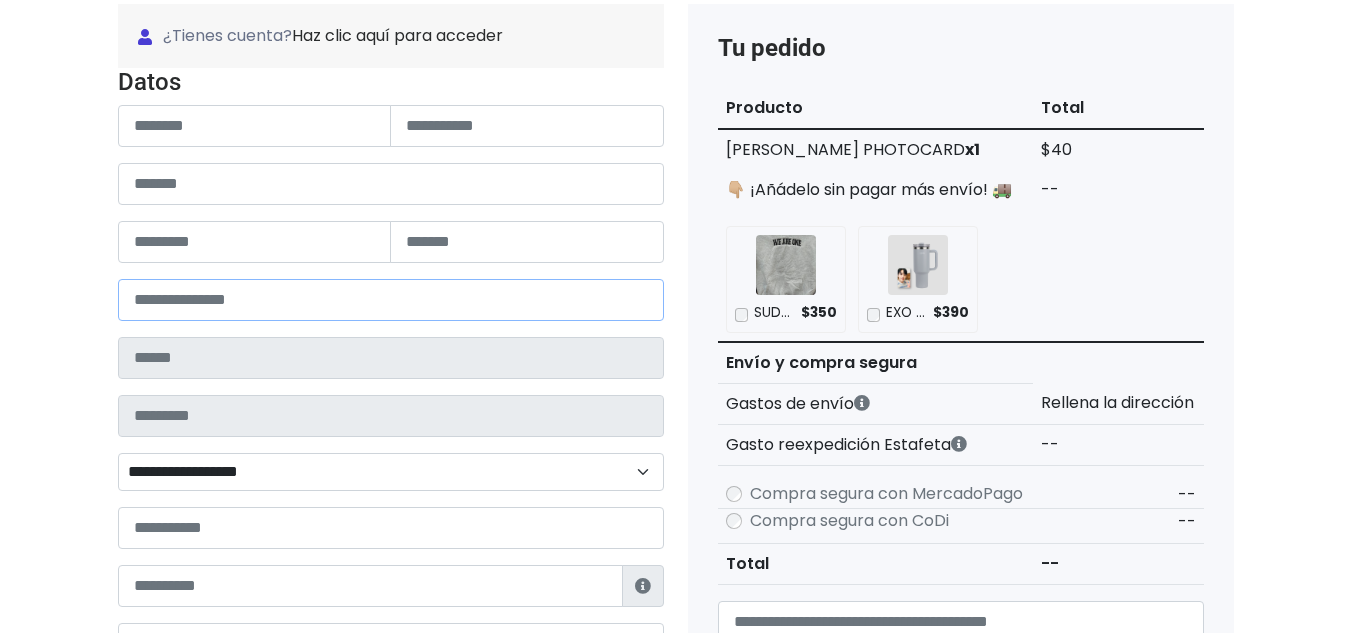 paste on "*****" 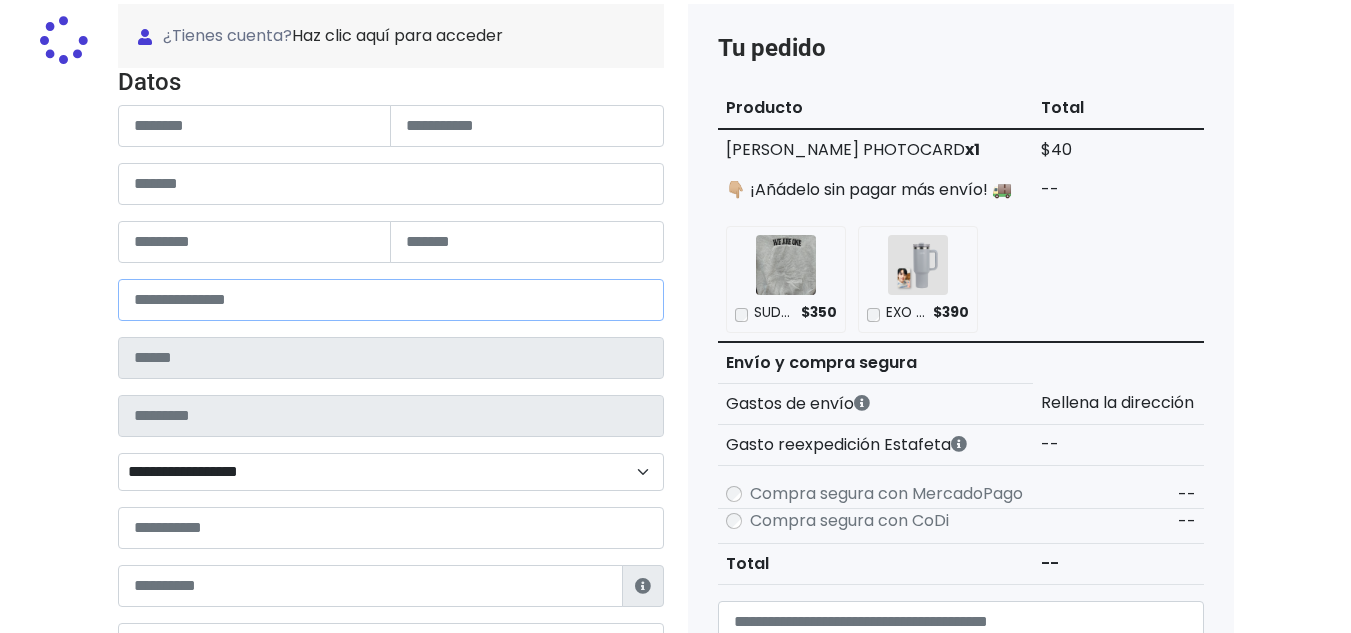 type on "******" 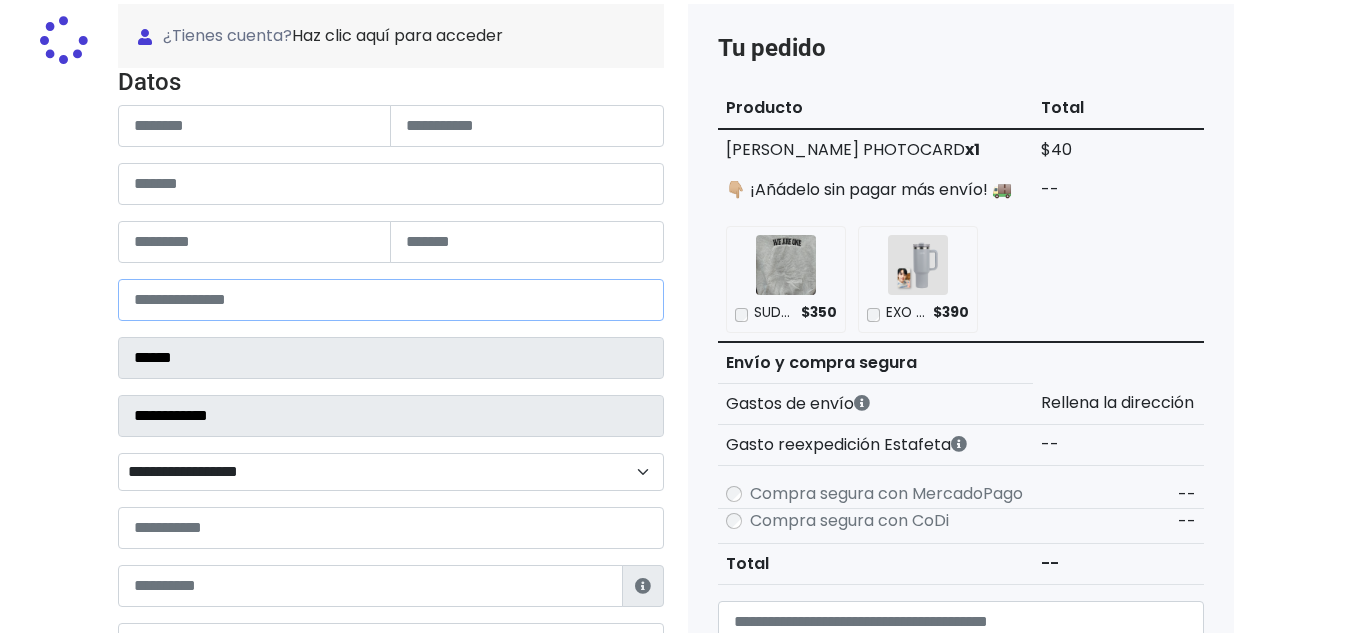 select 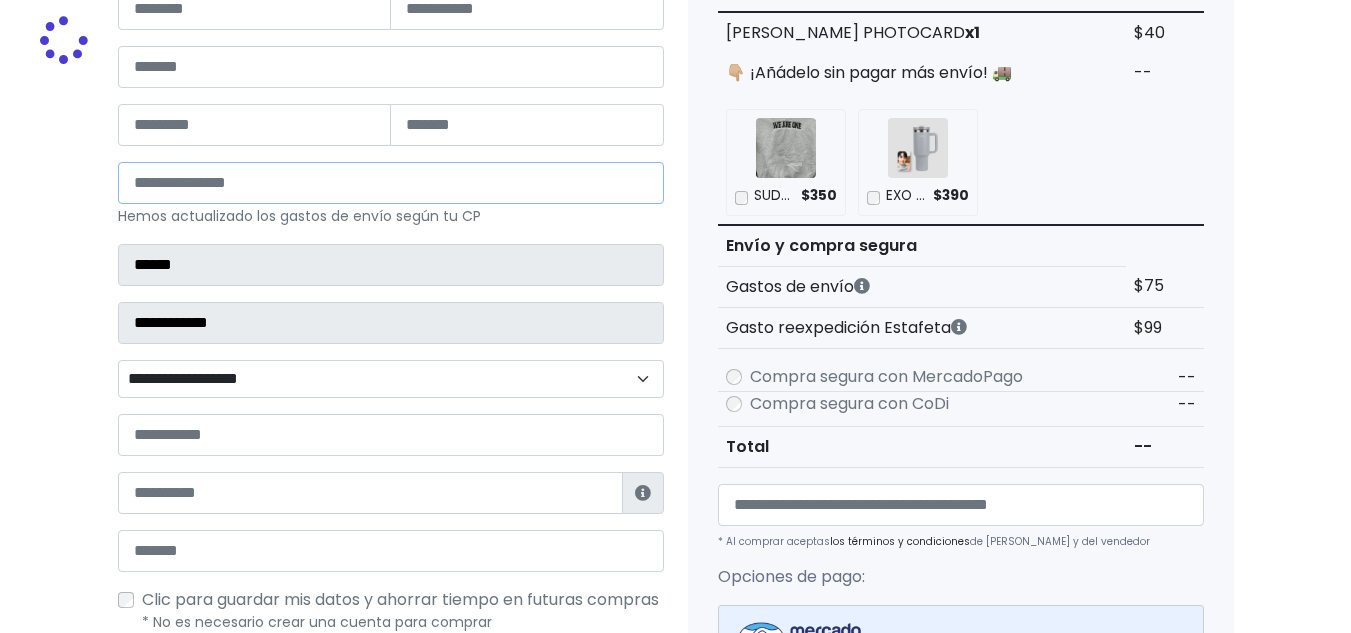 scroll, scrollTop: 500, scrollLeft: 0, axis: vertical 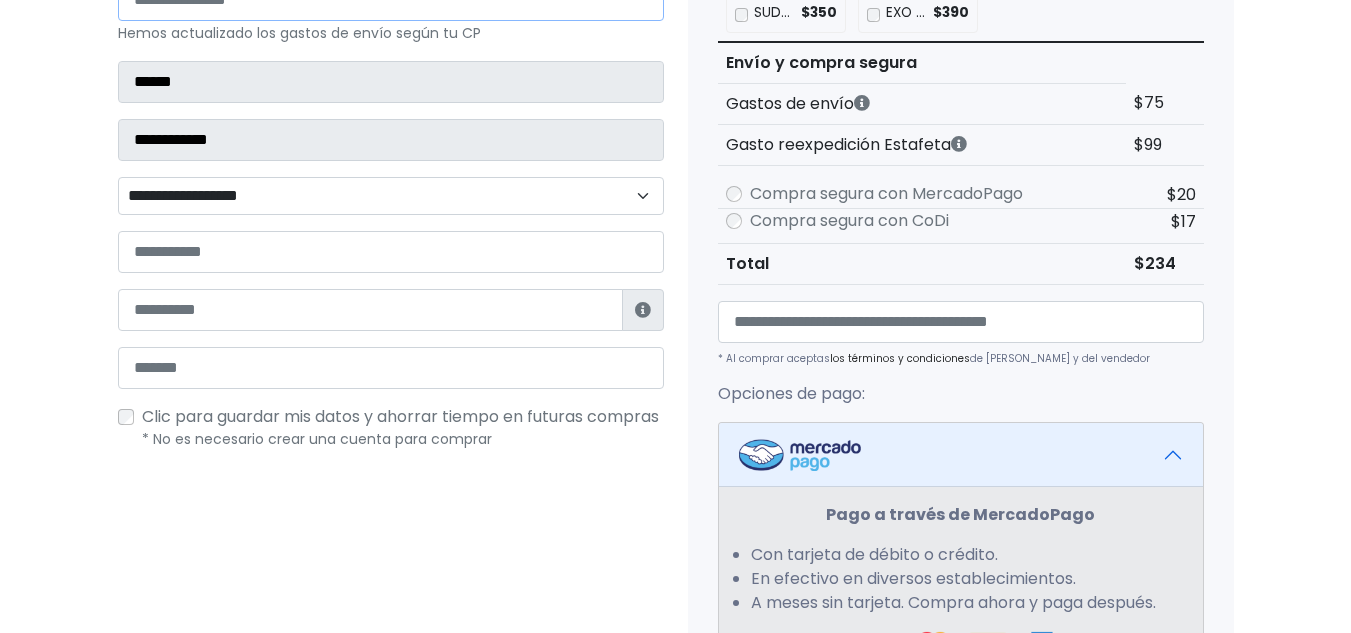 type on "*****" 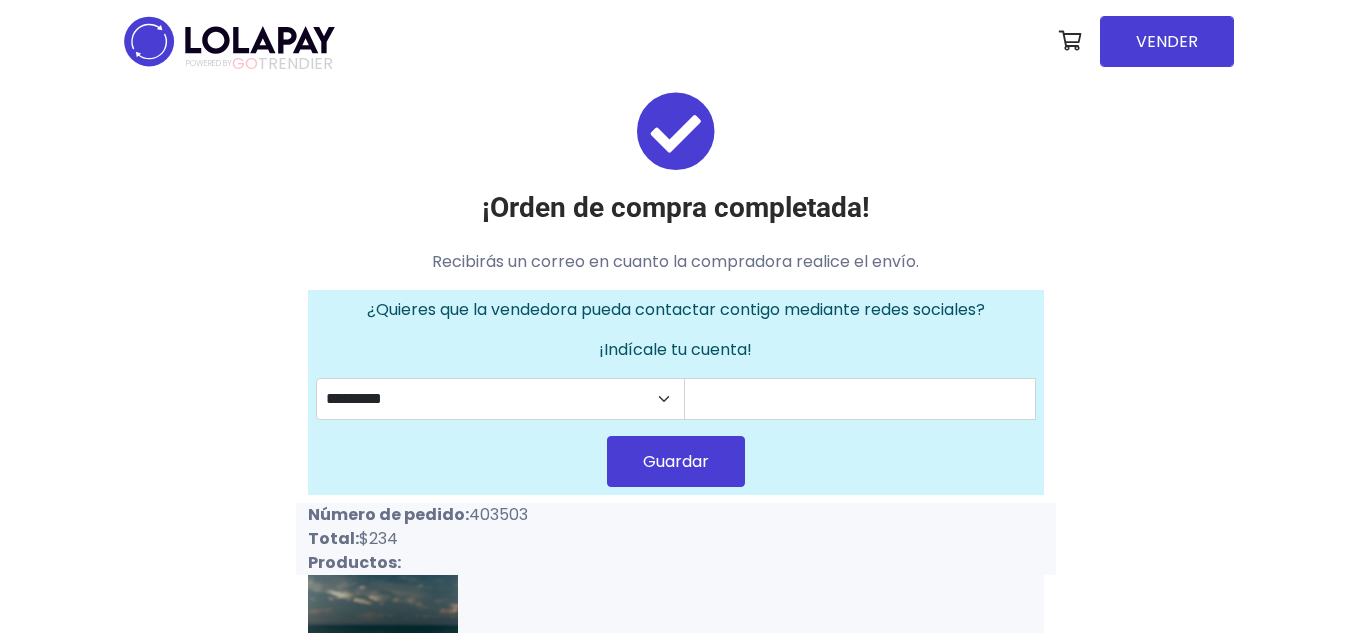 scroll, scrollTop: 0, scrollLeft: 0, axis: both 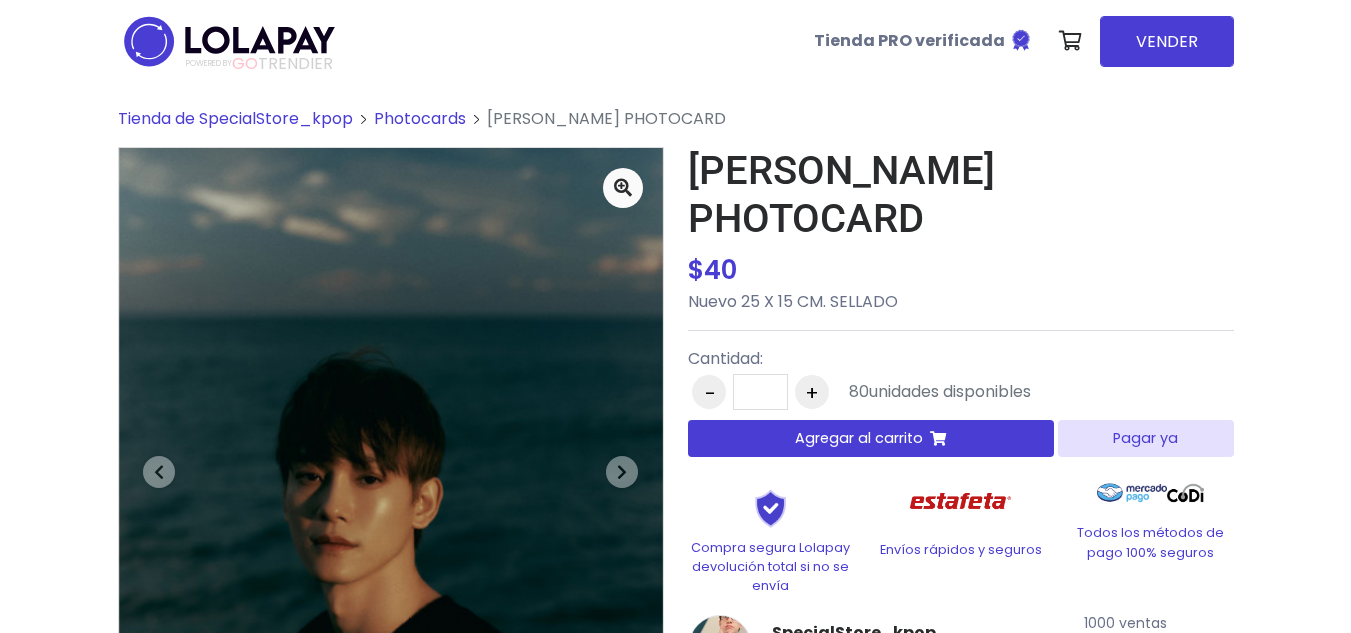 click on "Agregar al carrito" at bounding box center (859, 438) 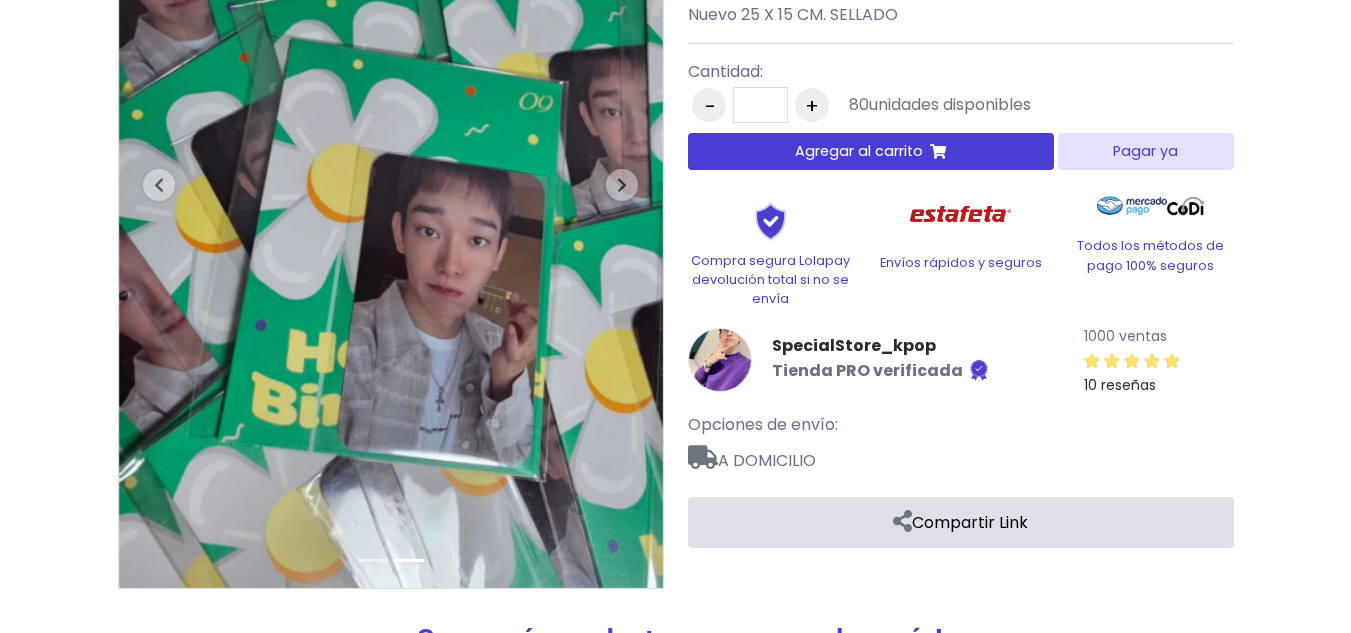 scroll, scrollTop: 0, scrollLeft: 0, axis: both 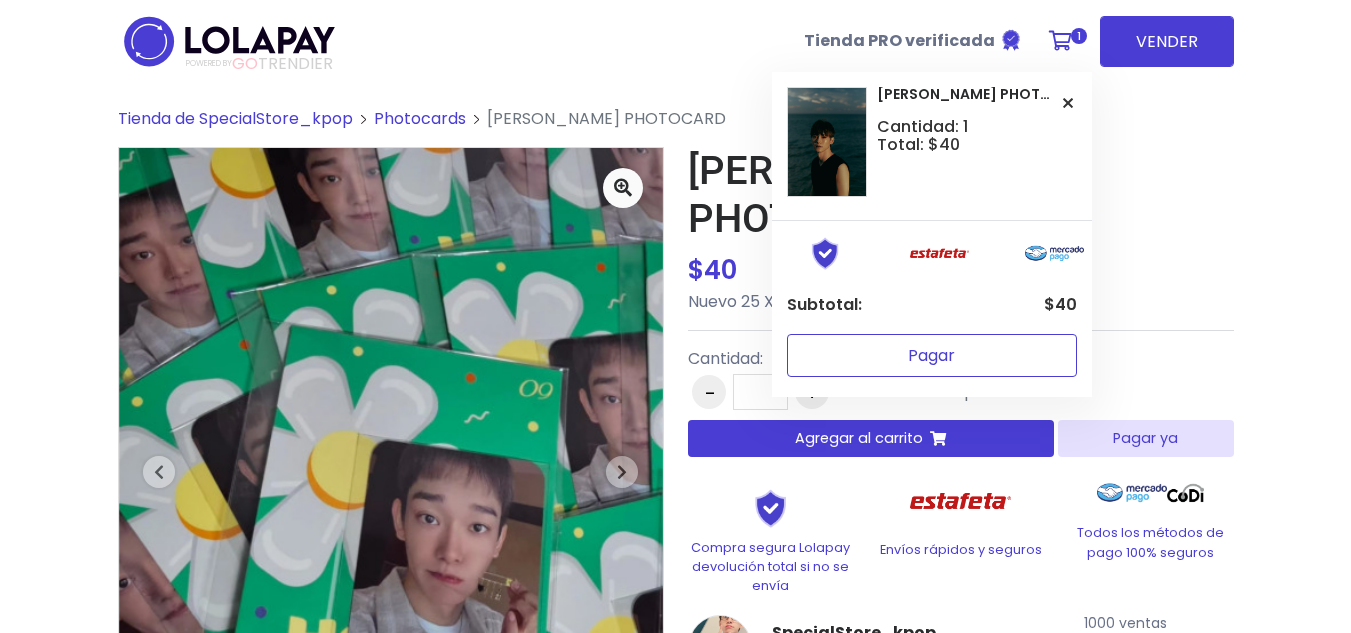 click on "Pagar" at bounding box center [932, 355] 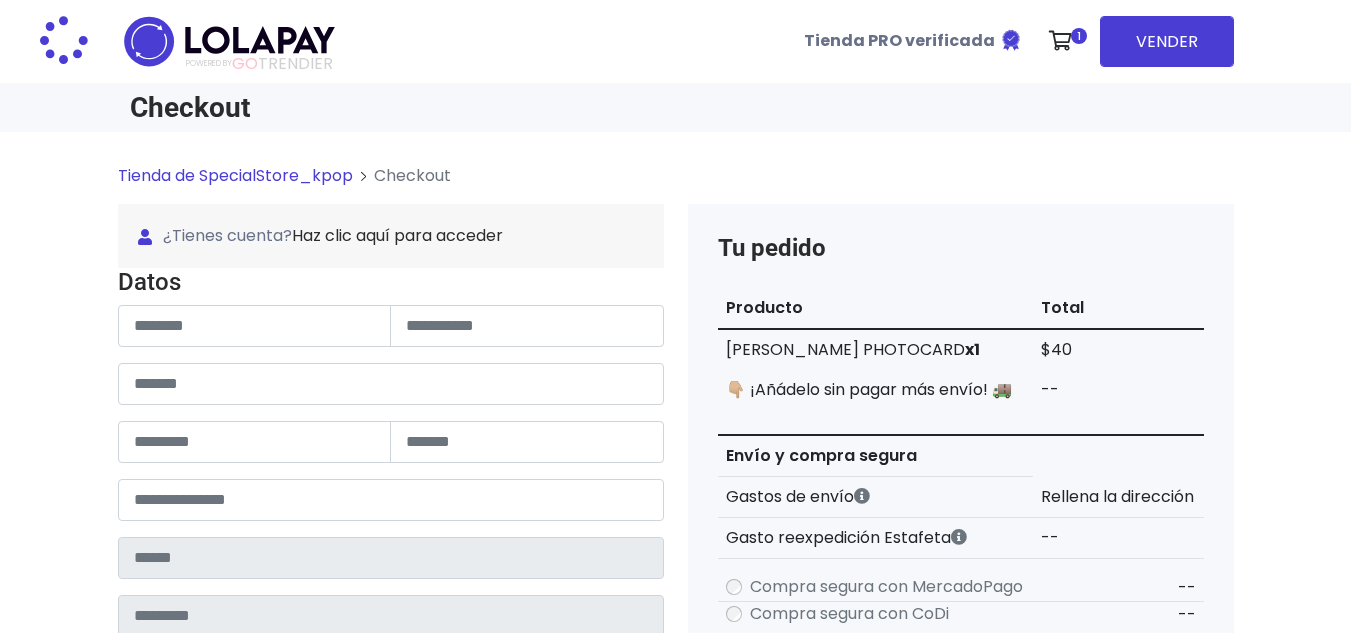 scroll, scrollTop: 0, scrollLeft: 0, axis: both 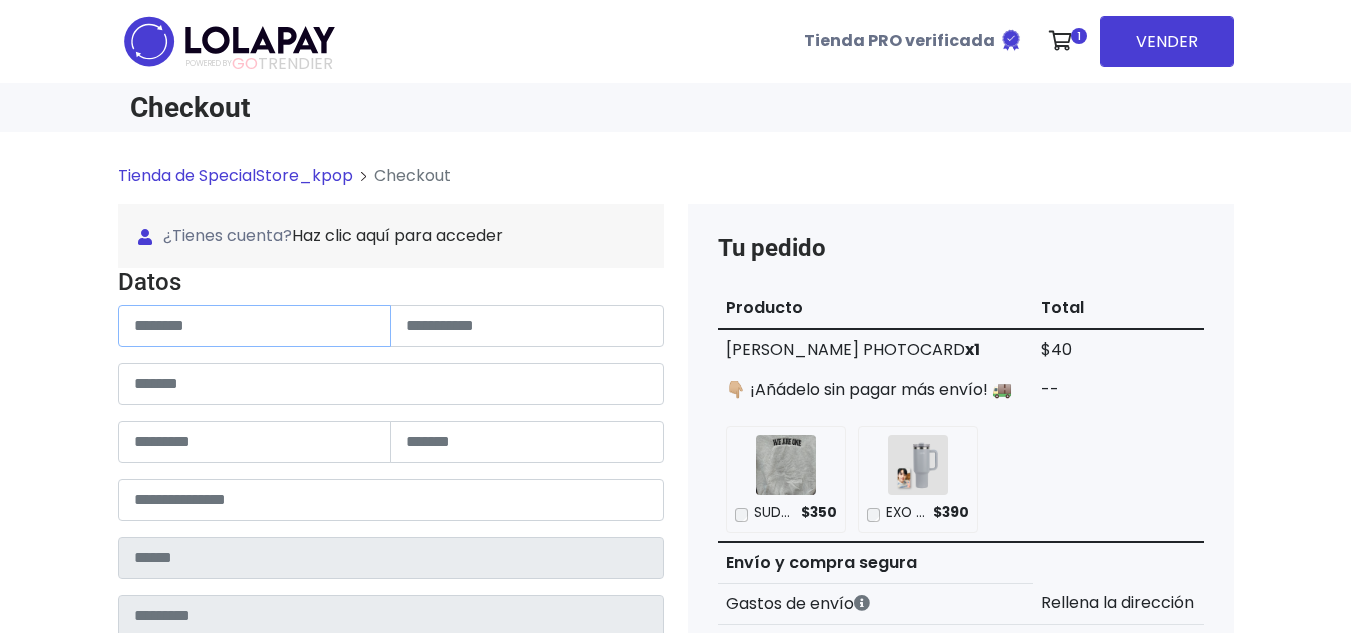 click at bounding box center (255, 326) 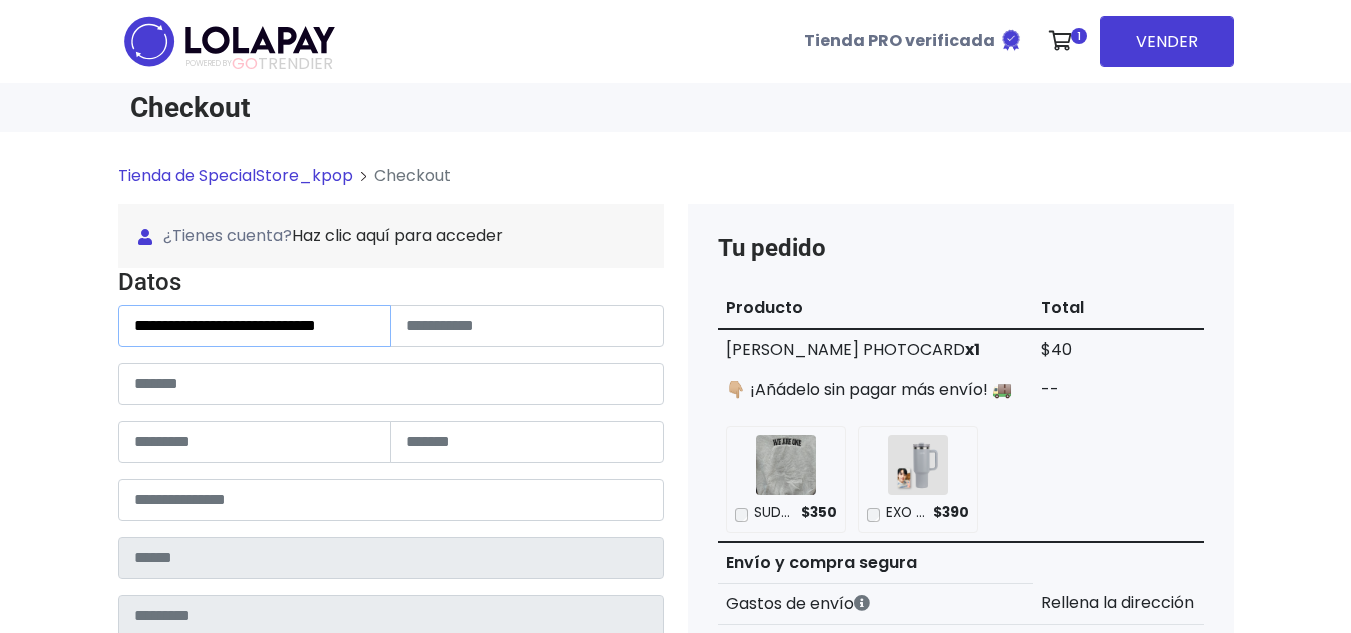 drag, startPoint x: 246, startPoint y: 332, endPoint x: 529, endPoint y: 332, distance: 283 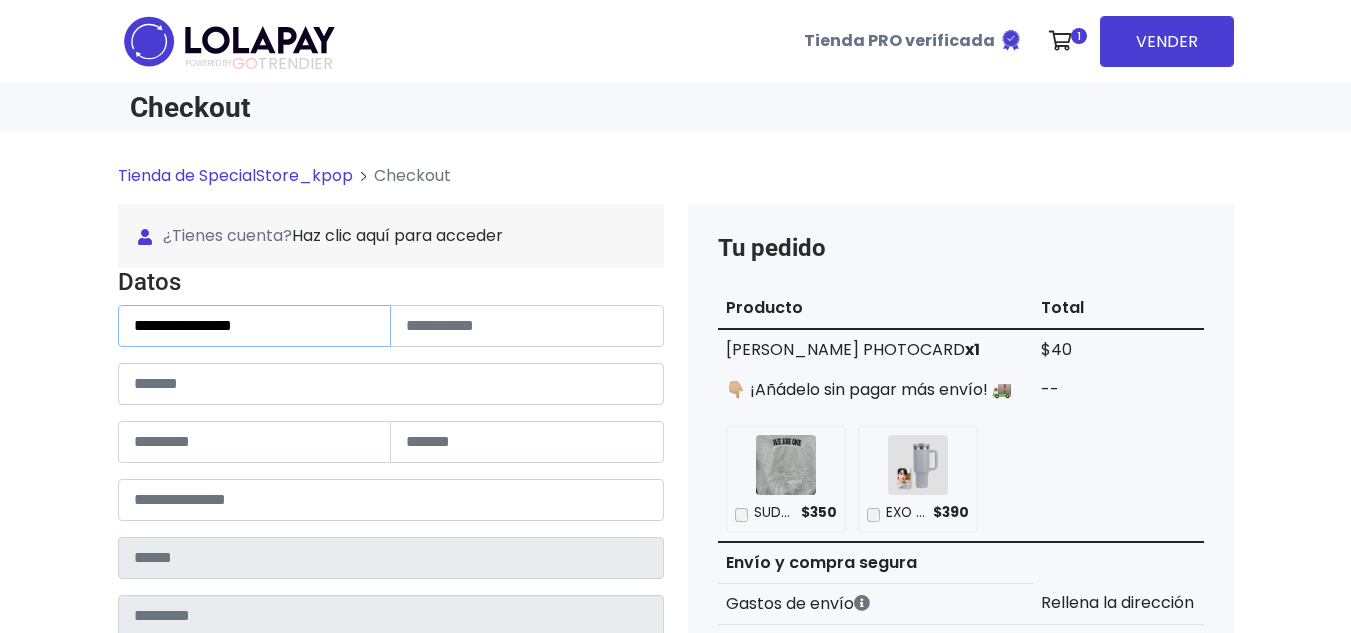 type on "**********" 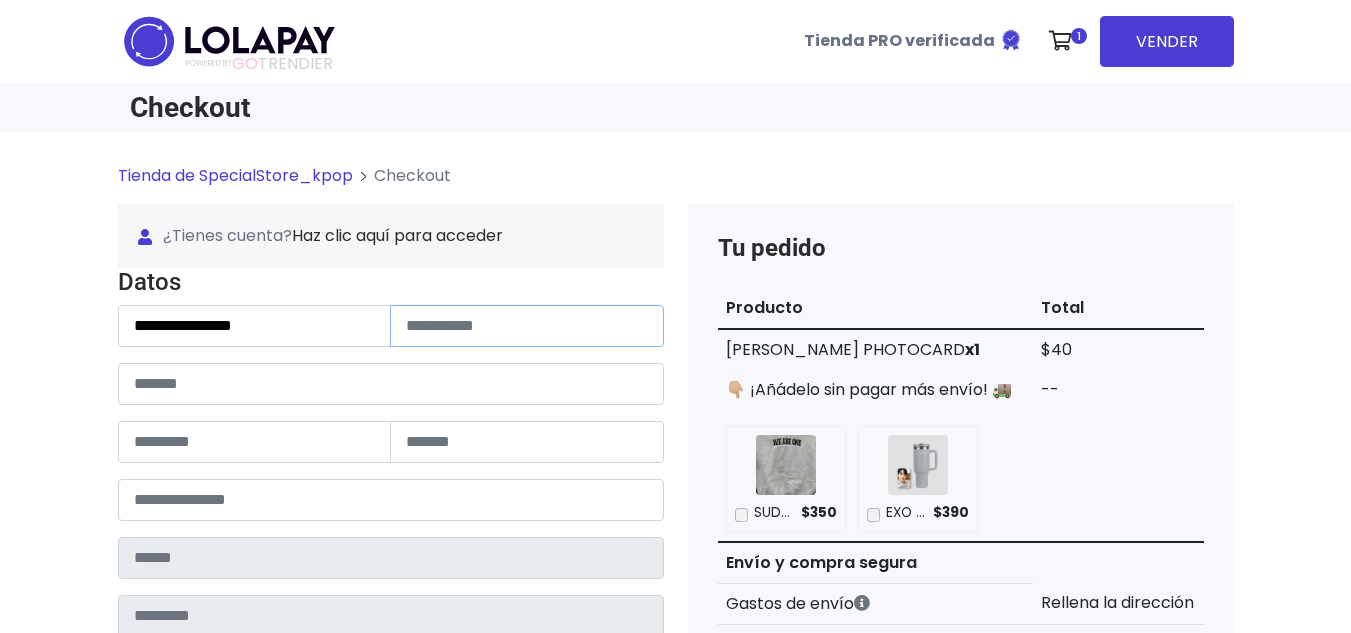 click at bounding box center [527, 326] 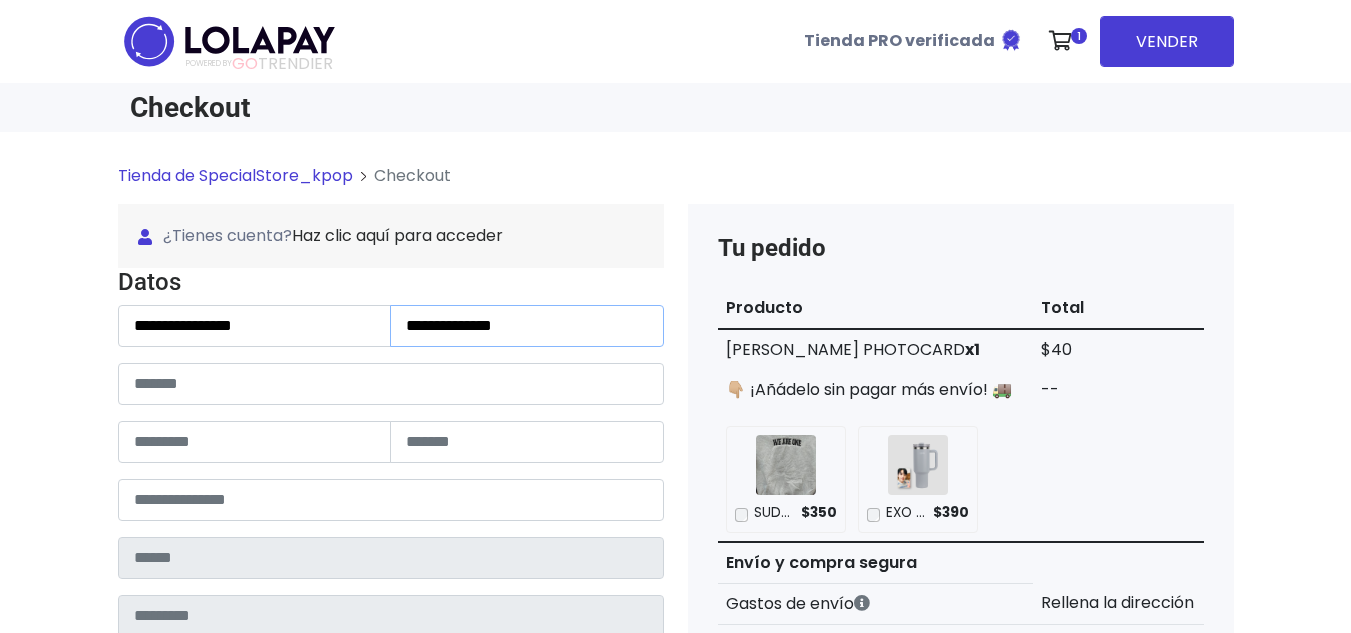 type on "**********" 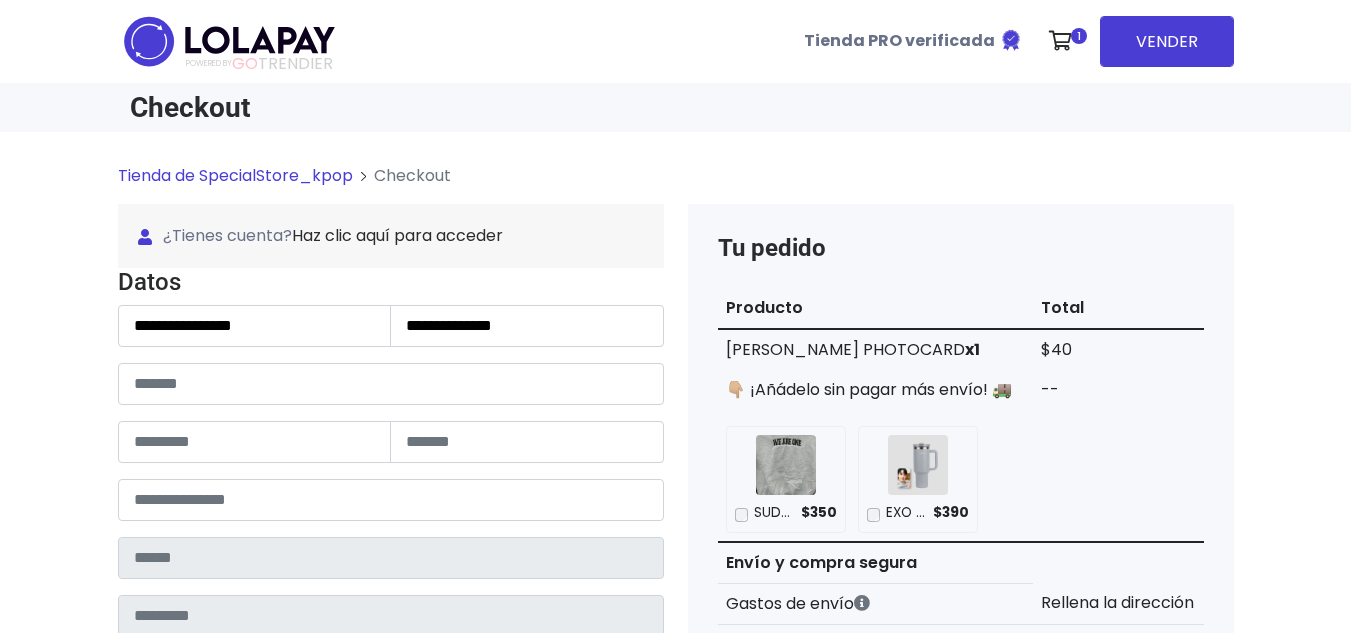click on "**********" at bounding box center [391, 556] 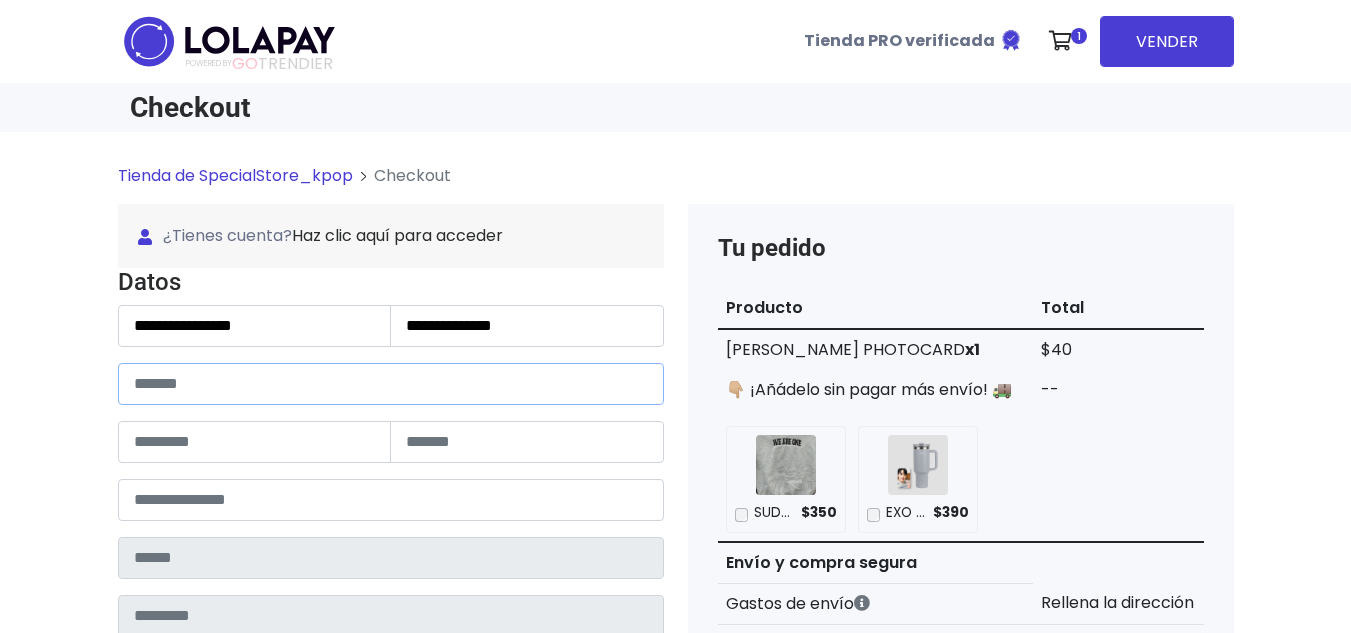 click at bounding box center [391, 384] 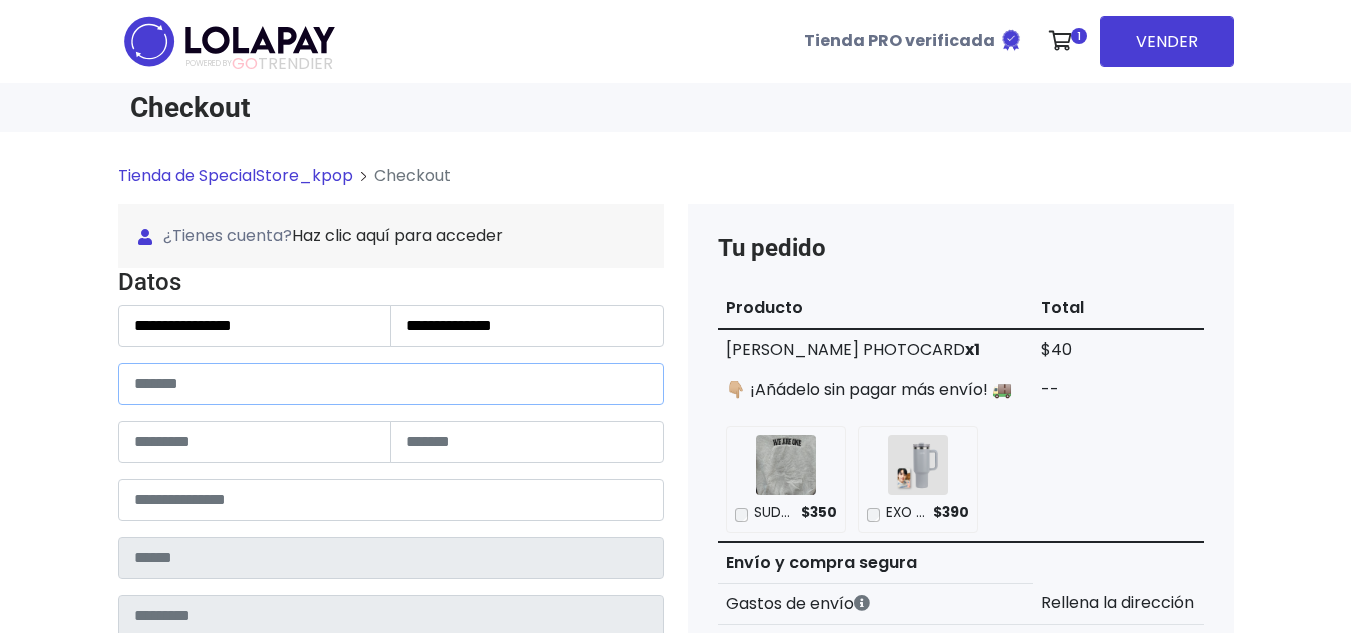 paste on "**********" 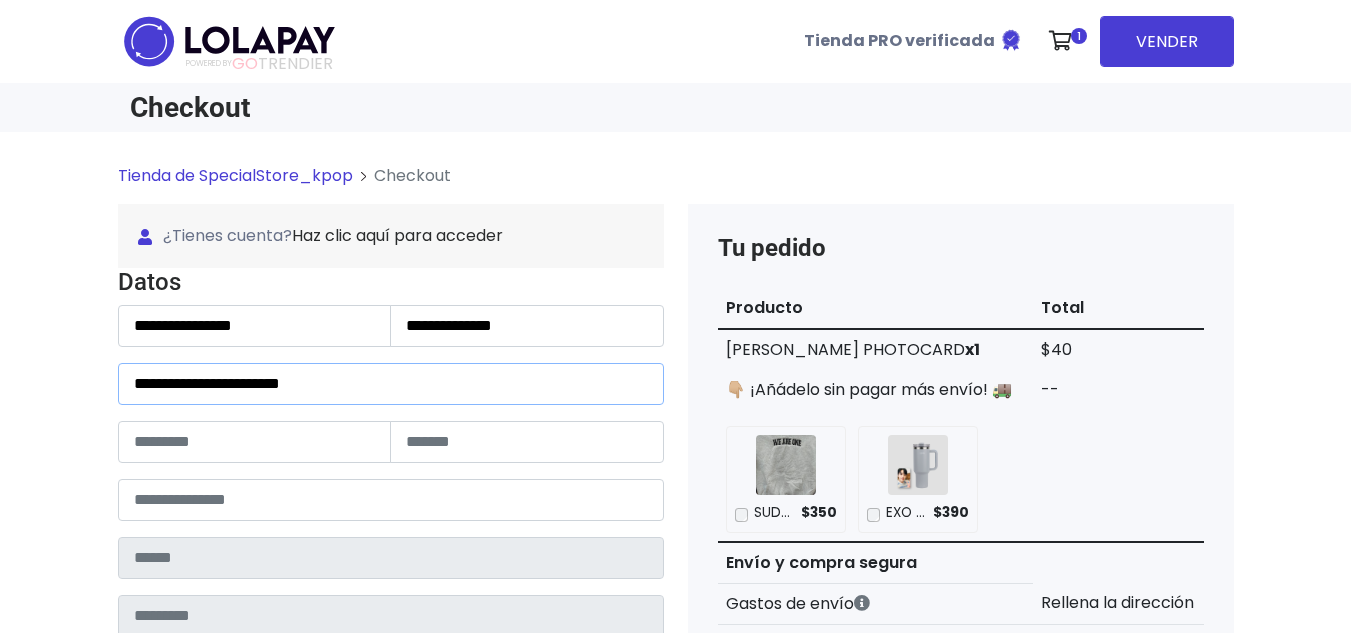 drag, startPoint x: 276, startPoint y: 389, endPoint x: 421, endPoint y: 389, distance: 145 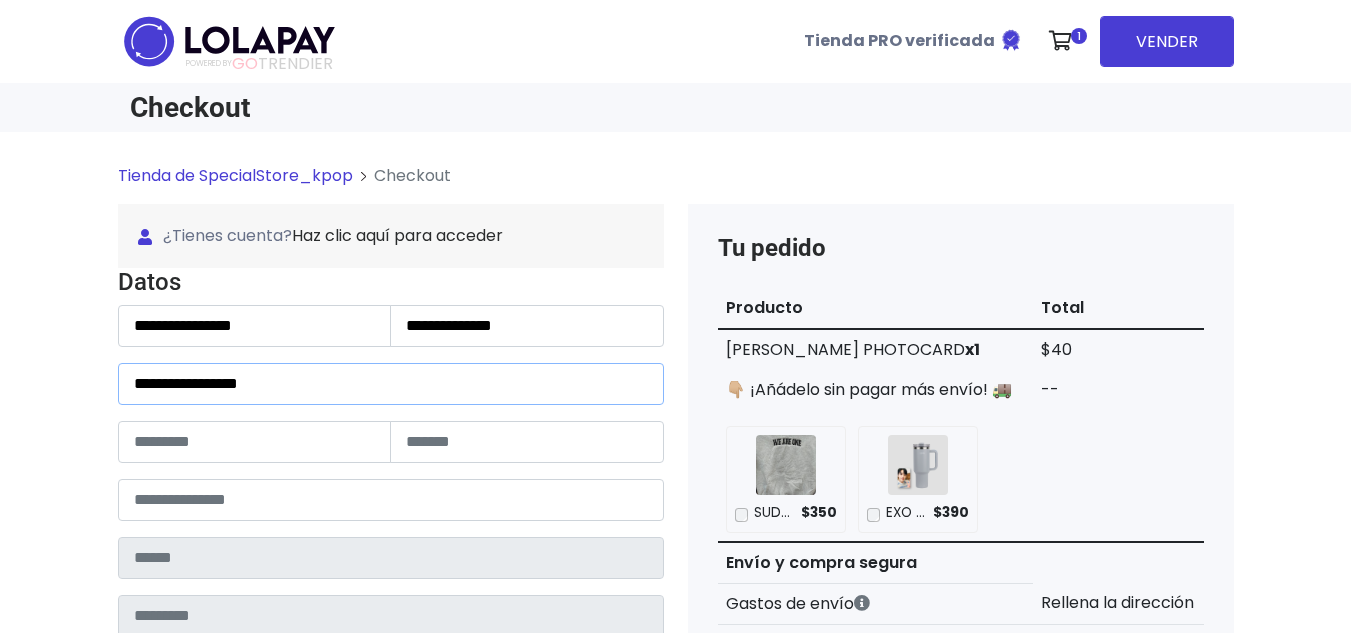 type on "**********" 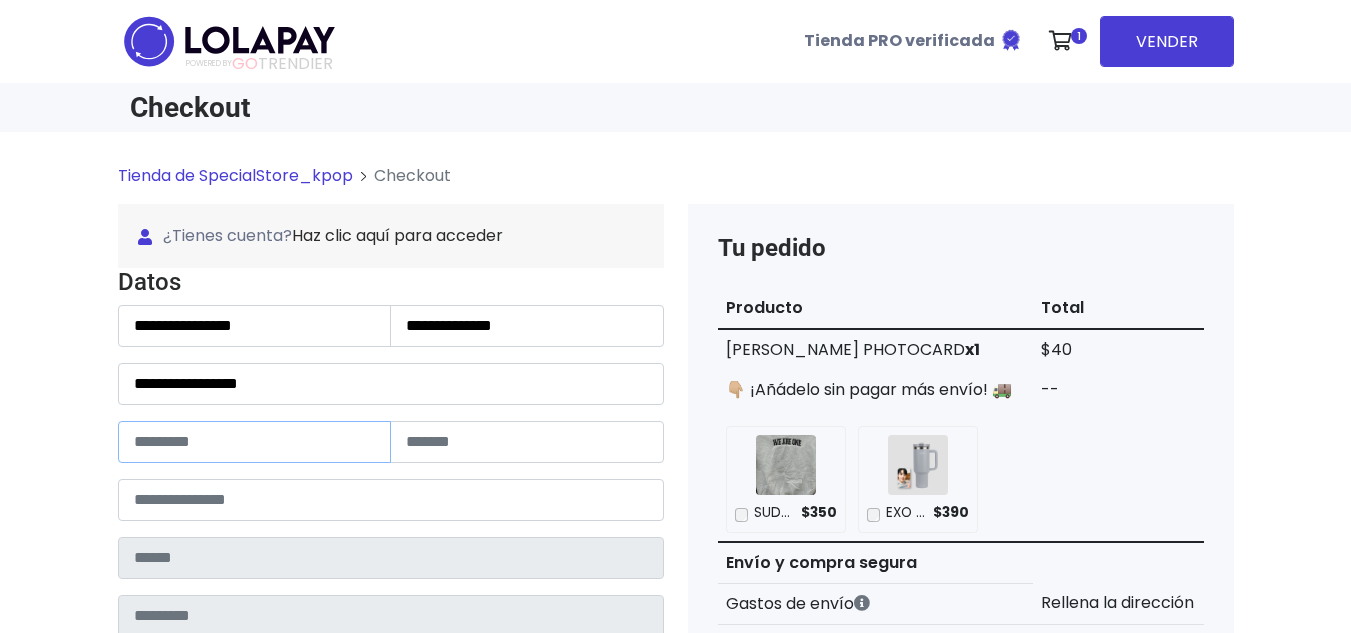 click at bounding box center [255, 442] 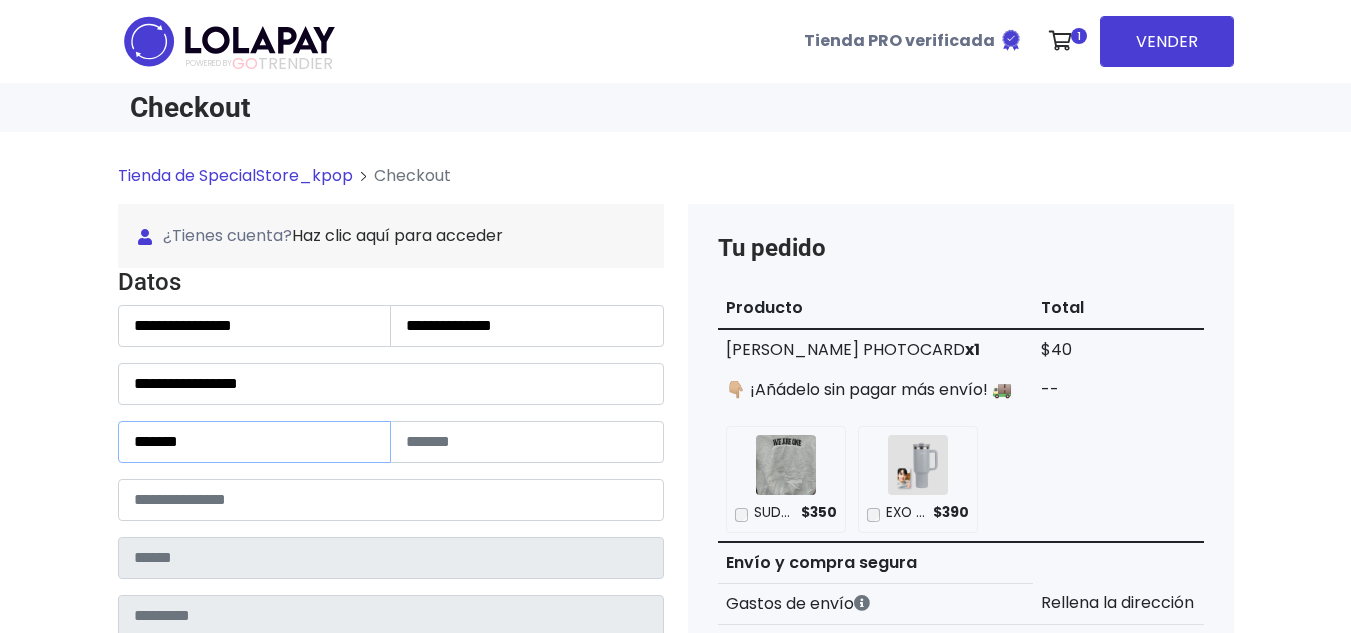type on "******" 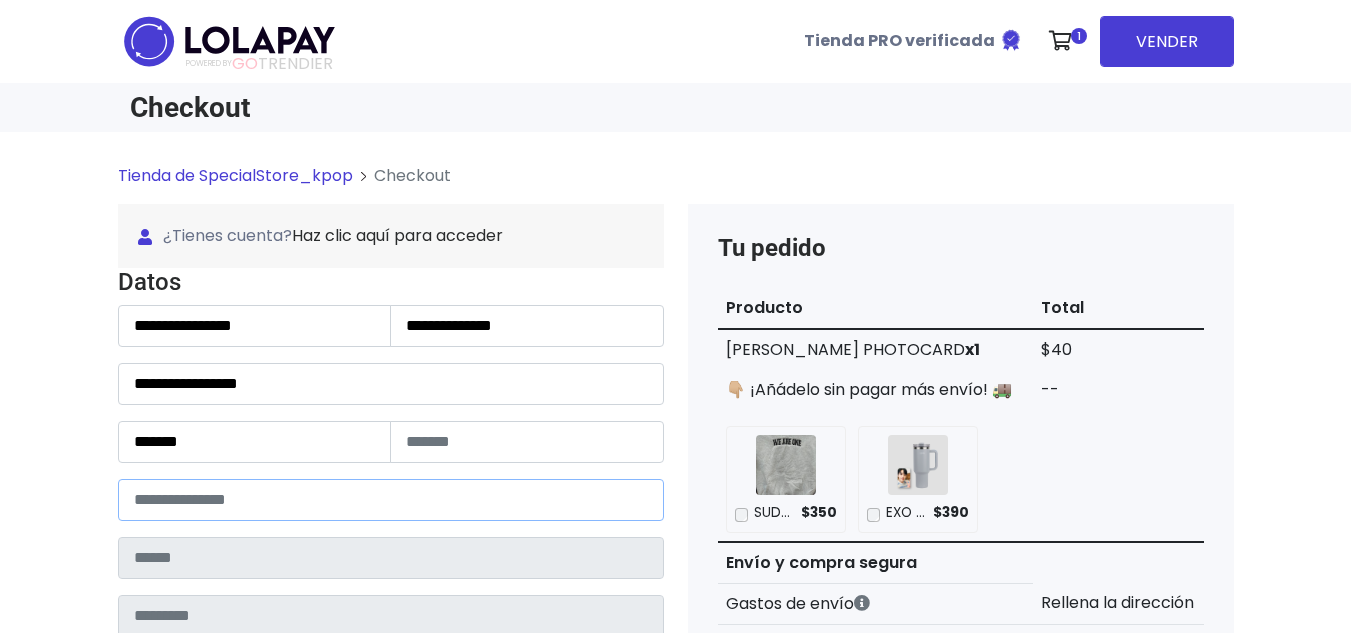 click at bounding box center [391, 500] 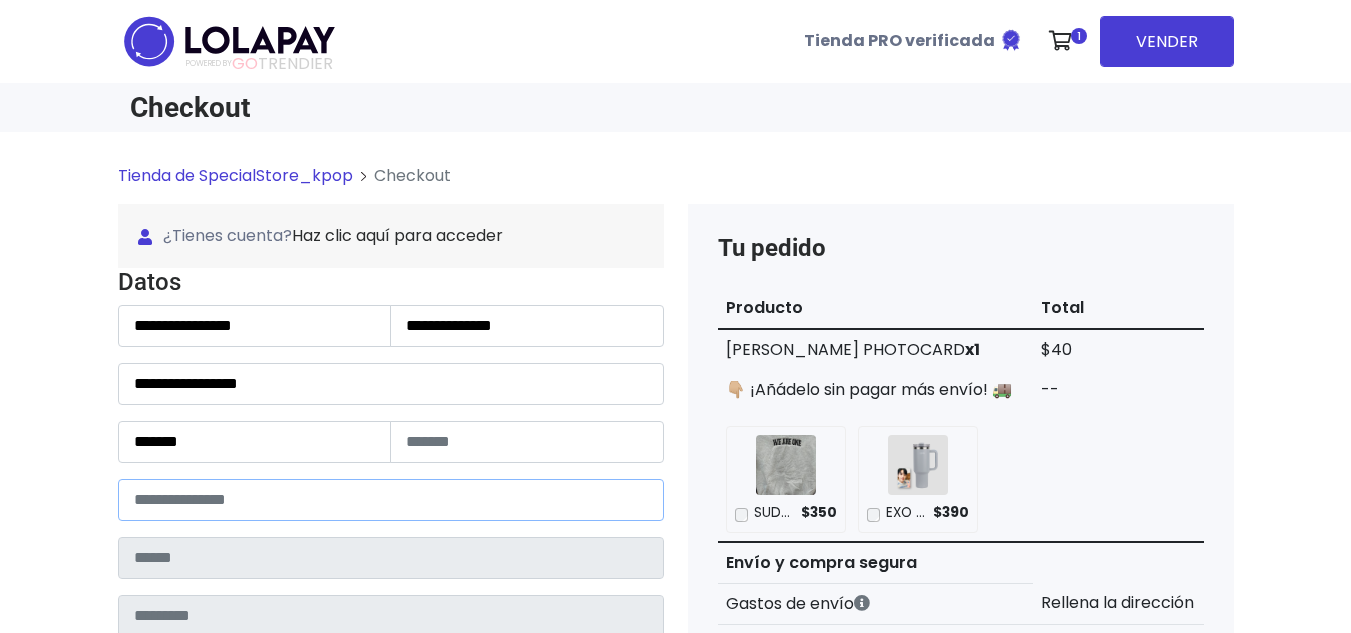paste on "*****" 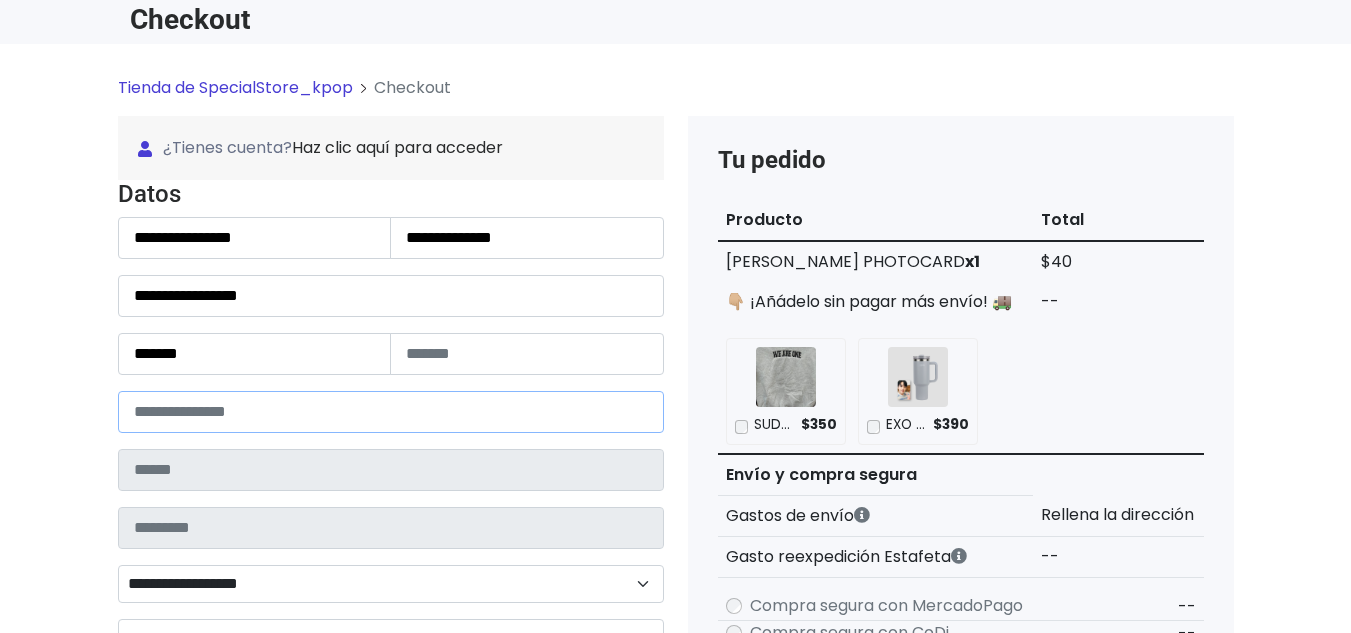 scroll, scrollTop: 200, scrollLeft: 0, axis: vertical 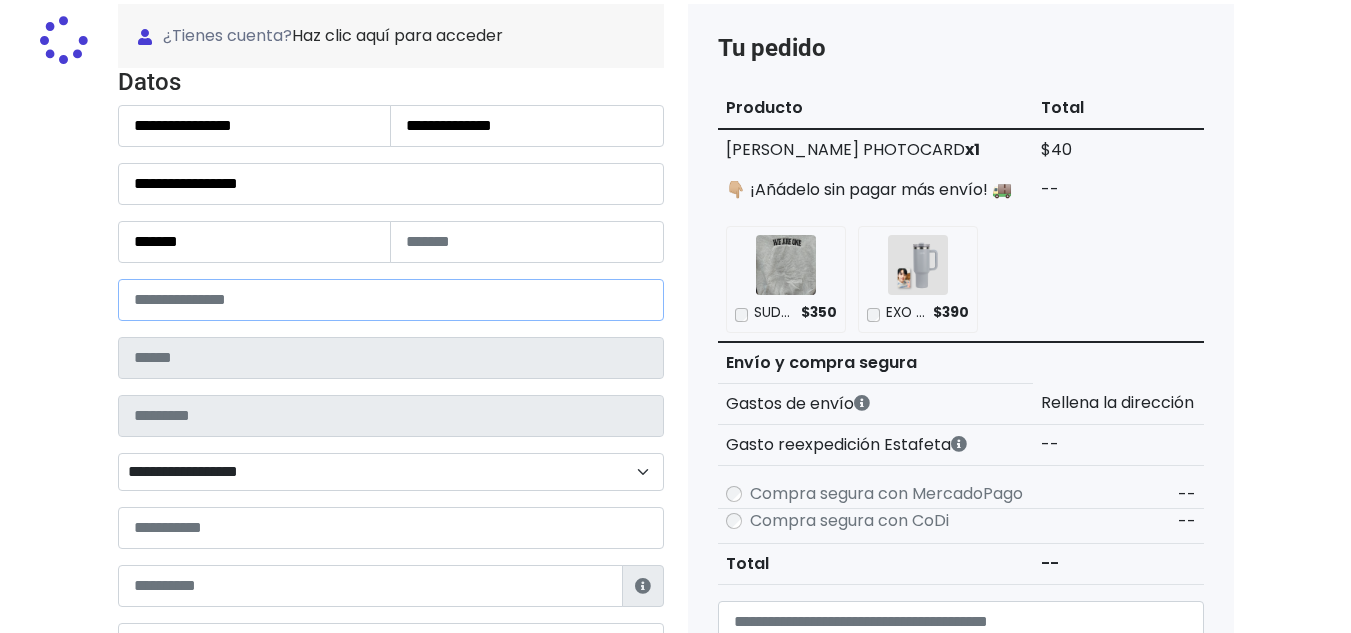 type on "********" 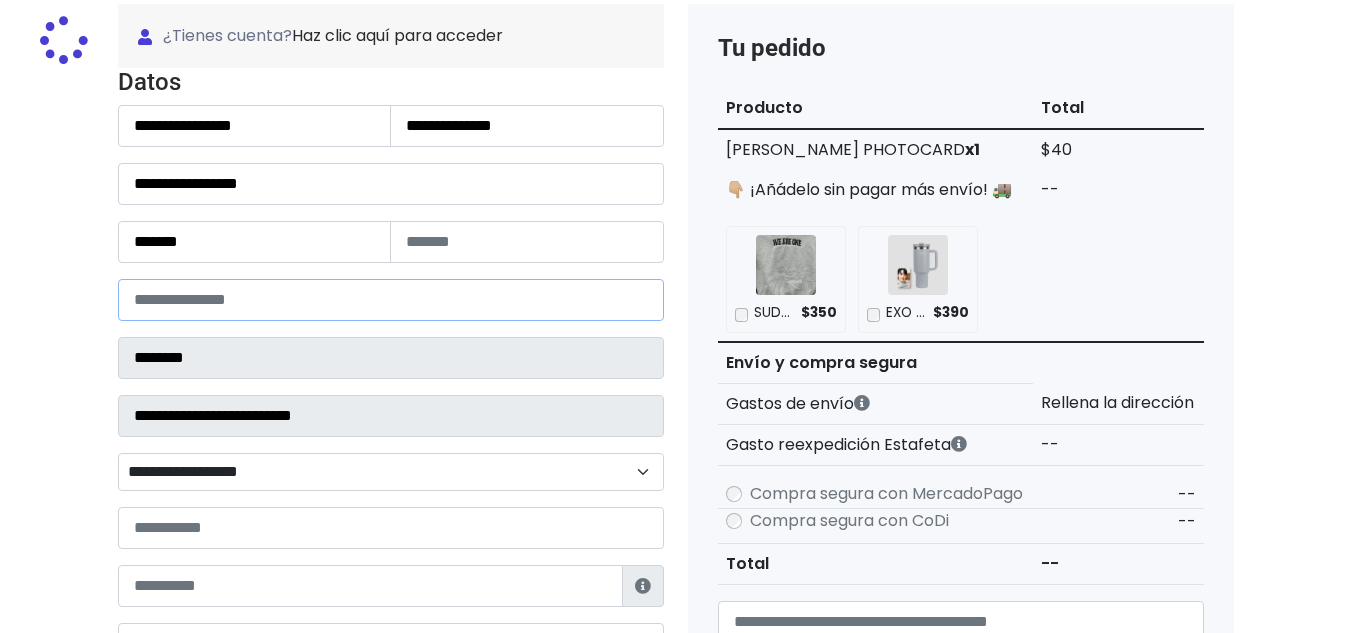 select 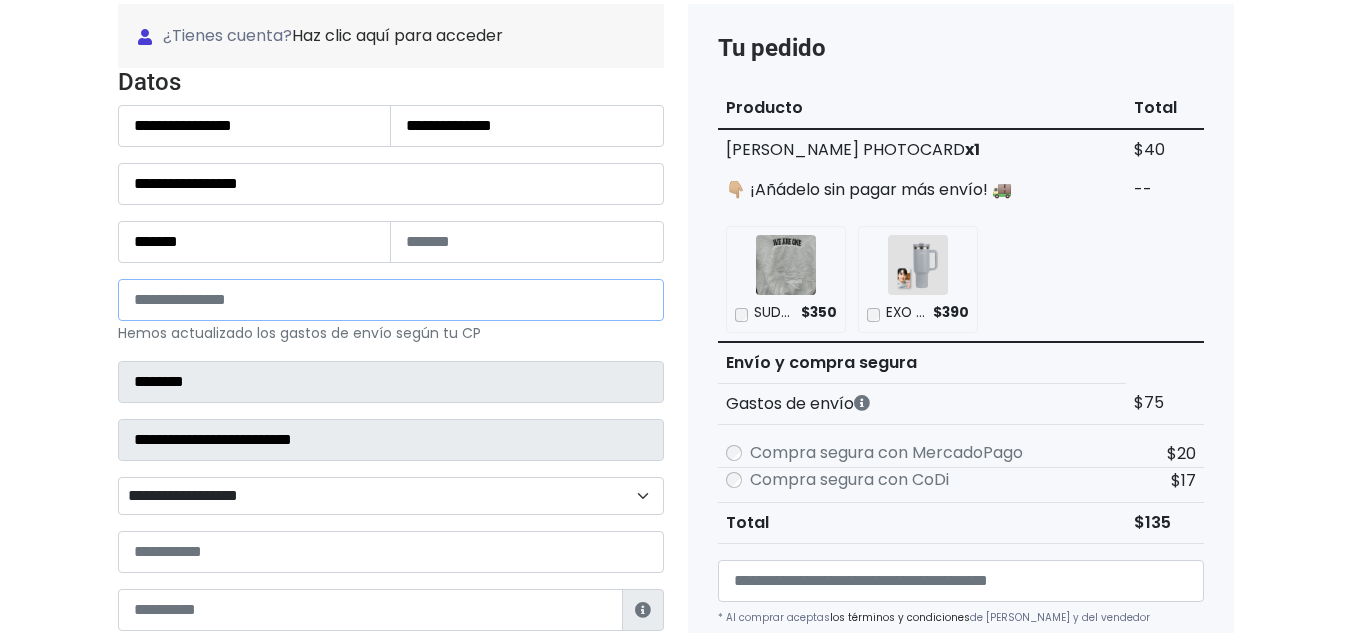 type on "*****" 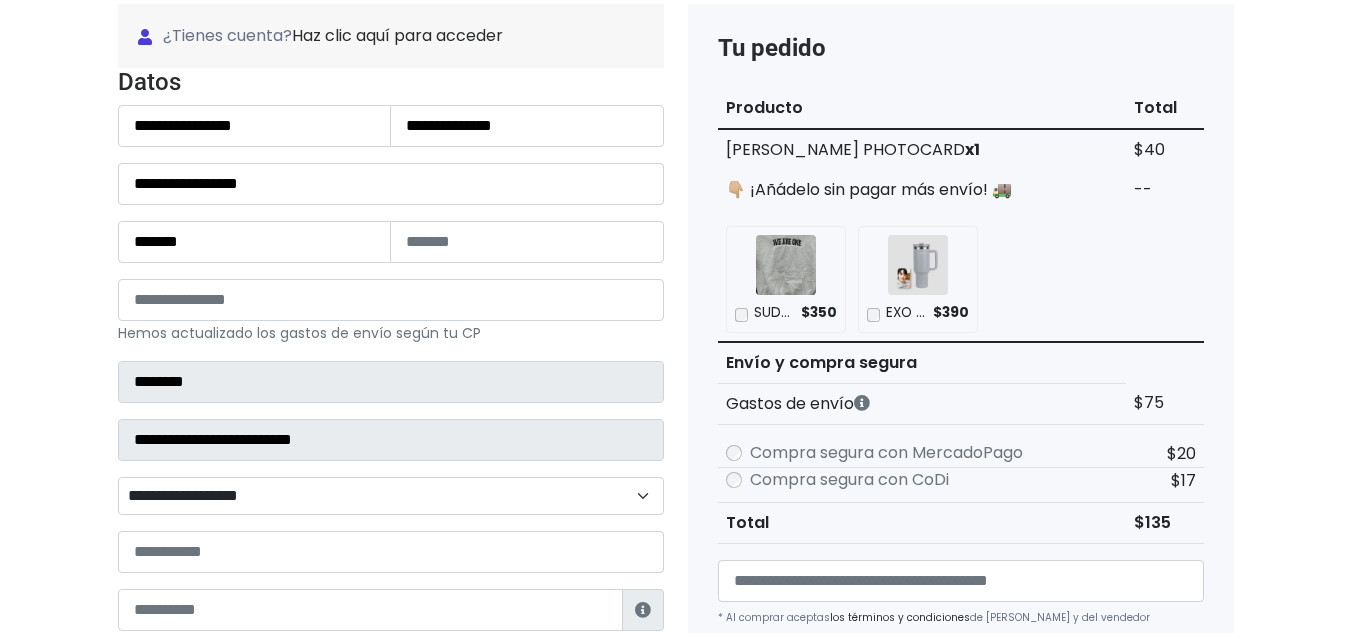click on "**********" at bounding box center [391, 496] 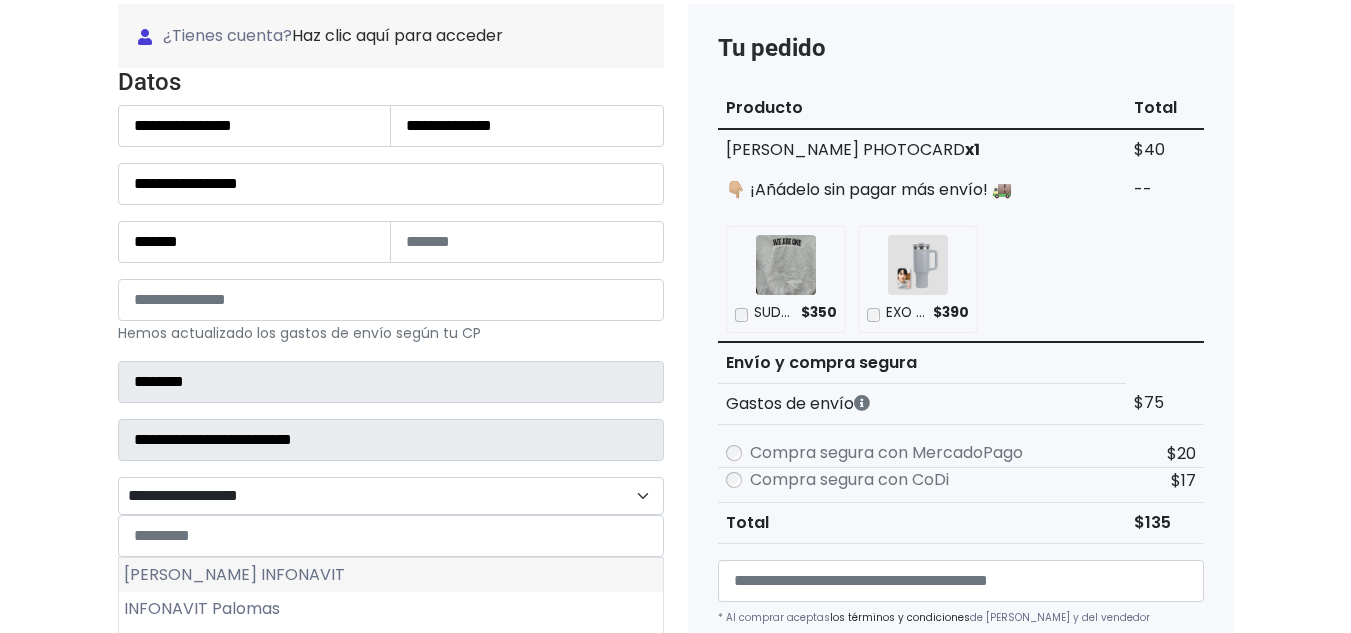 click on "Adolfo López Mateos INFONAVIT" at bounding box center (391, 575) 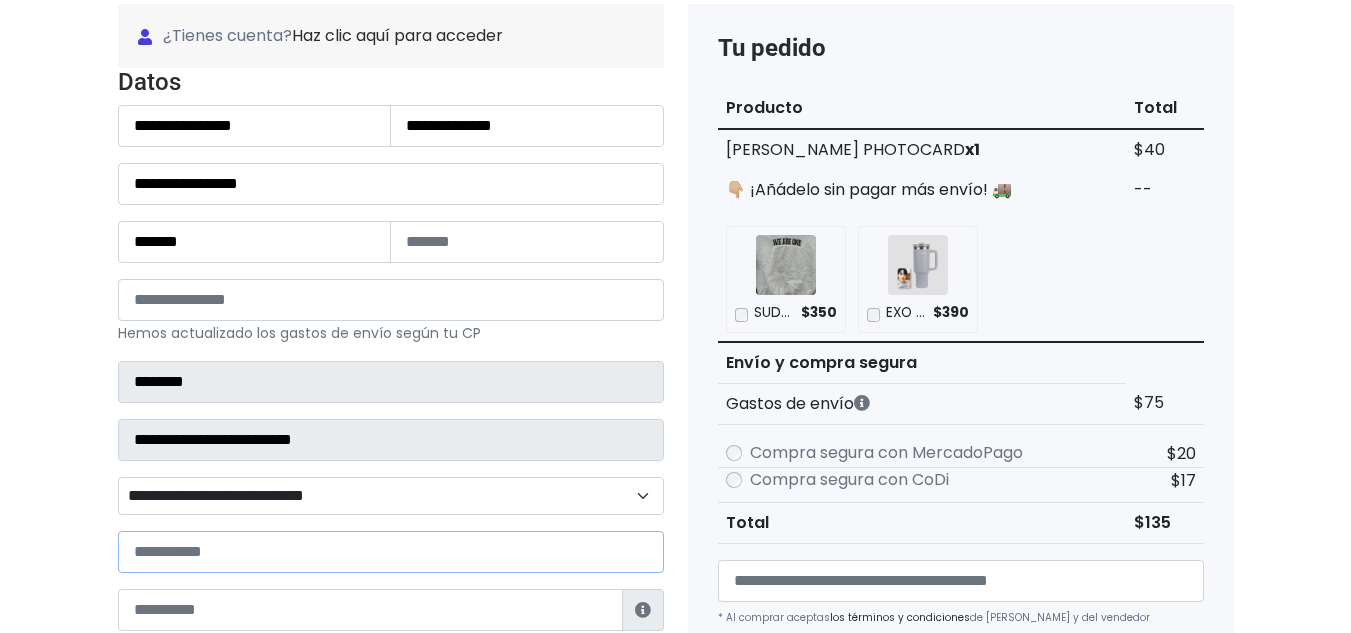 click at bounding box center (391, 552) 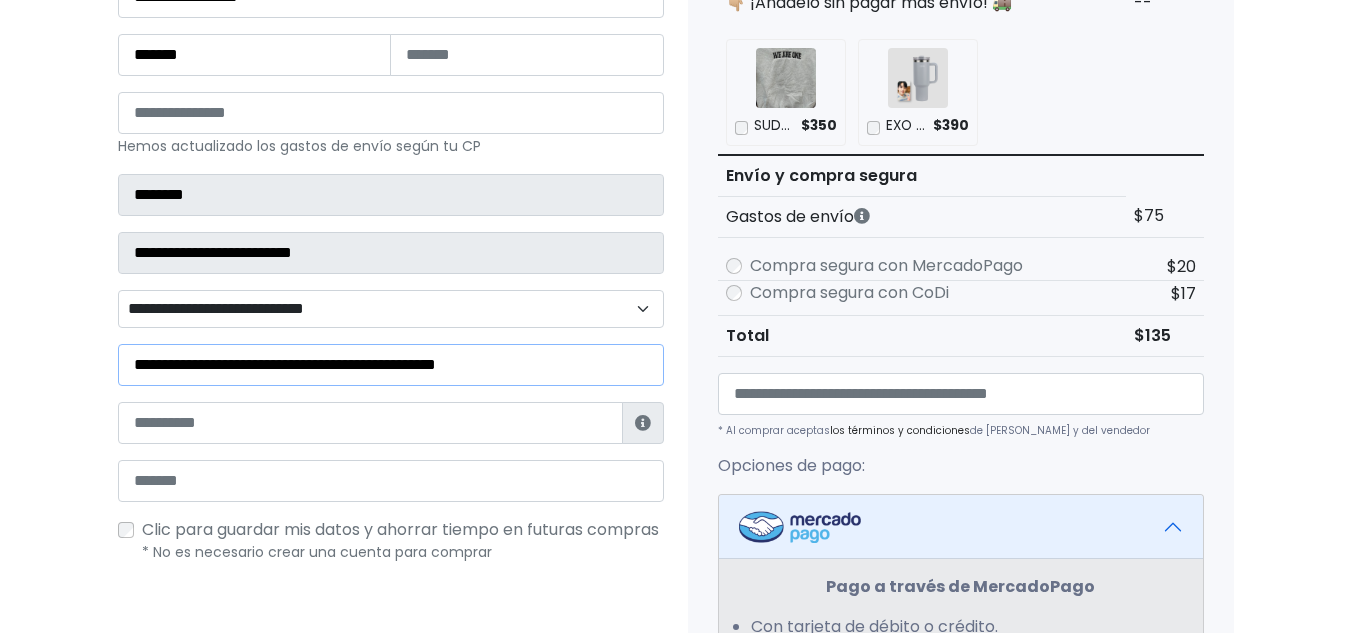 scroll, scrollTop: 400, scrollLeft: 0, axis: vertical 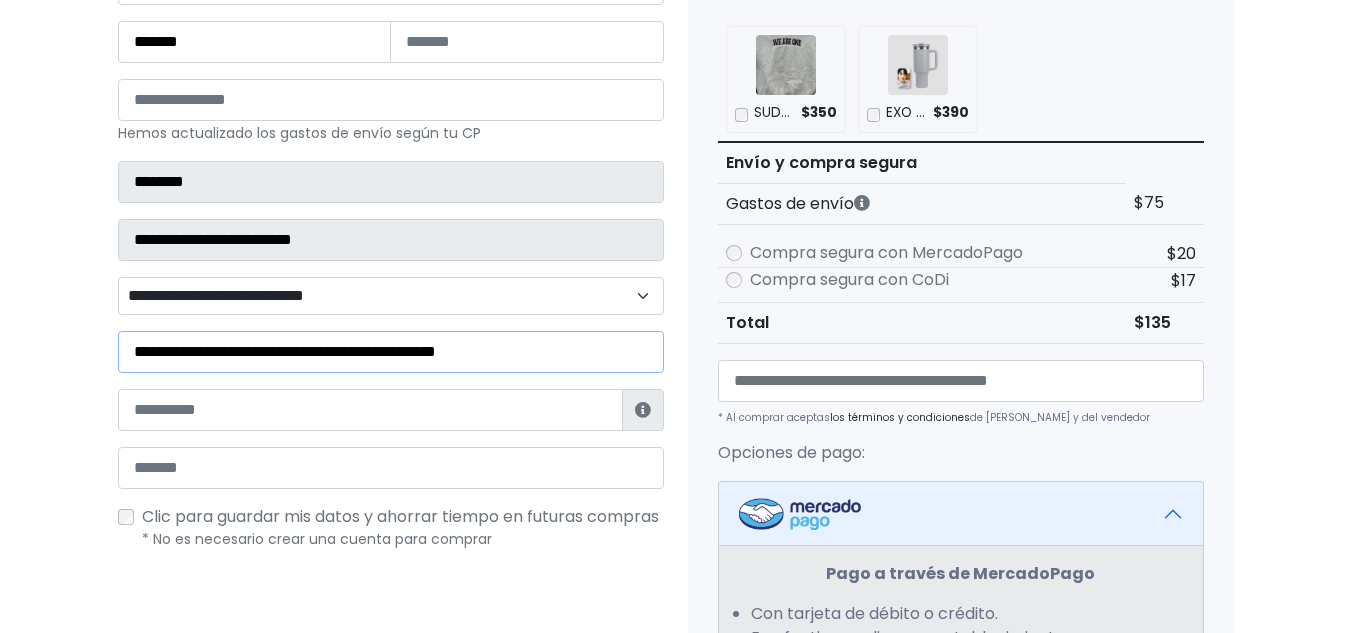 type on "**********" 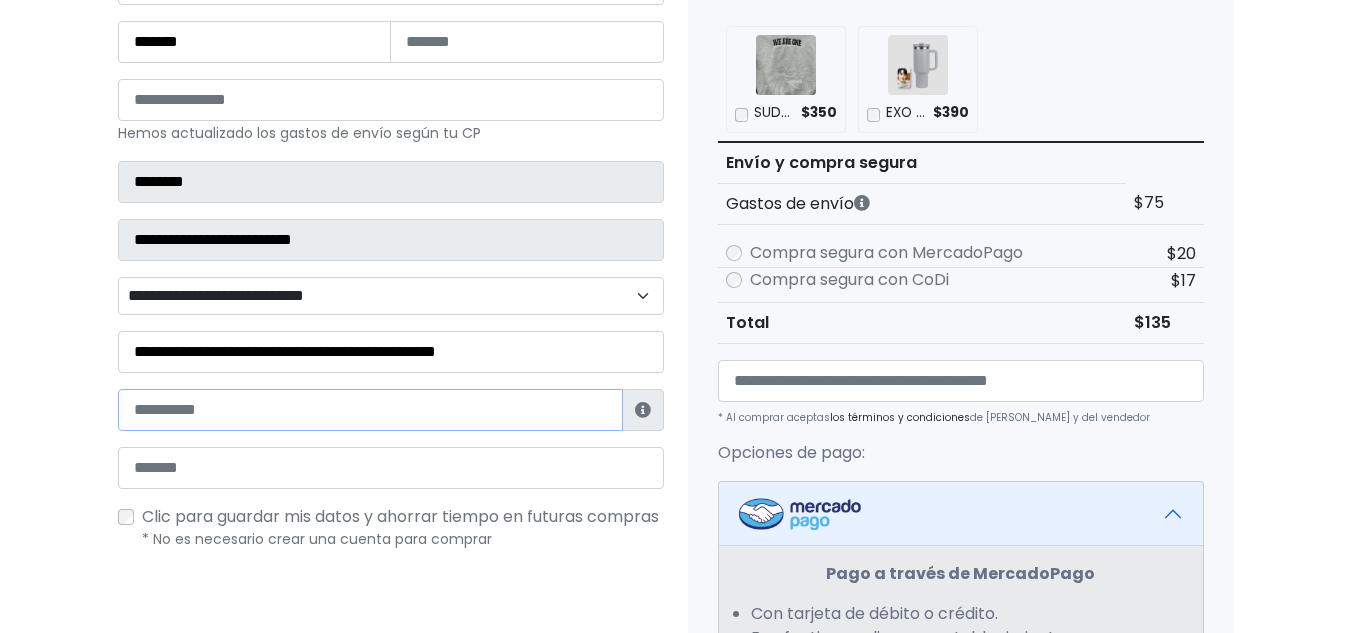 click at bounding box center [370, 410] 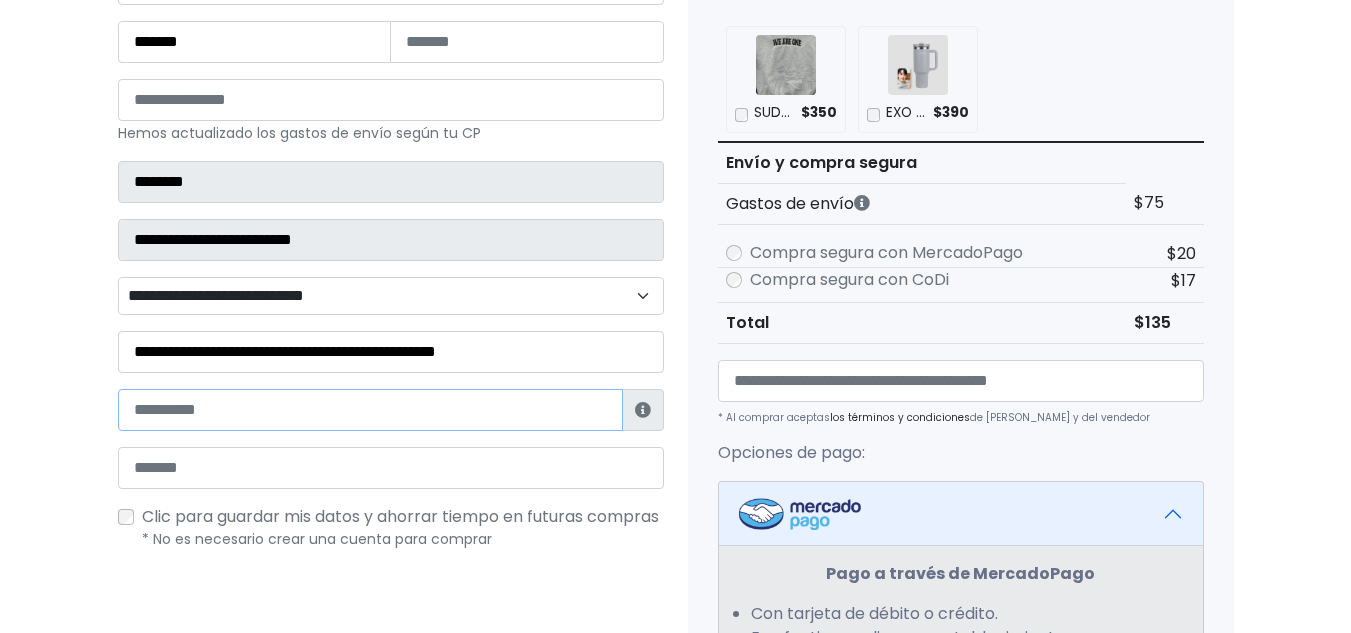 paste on "**********" 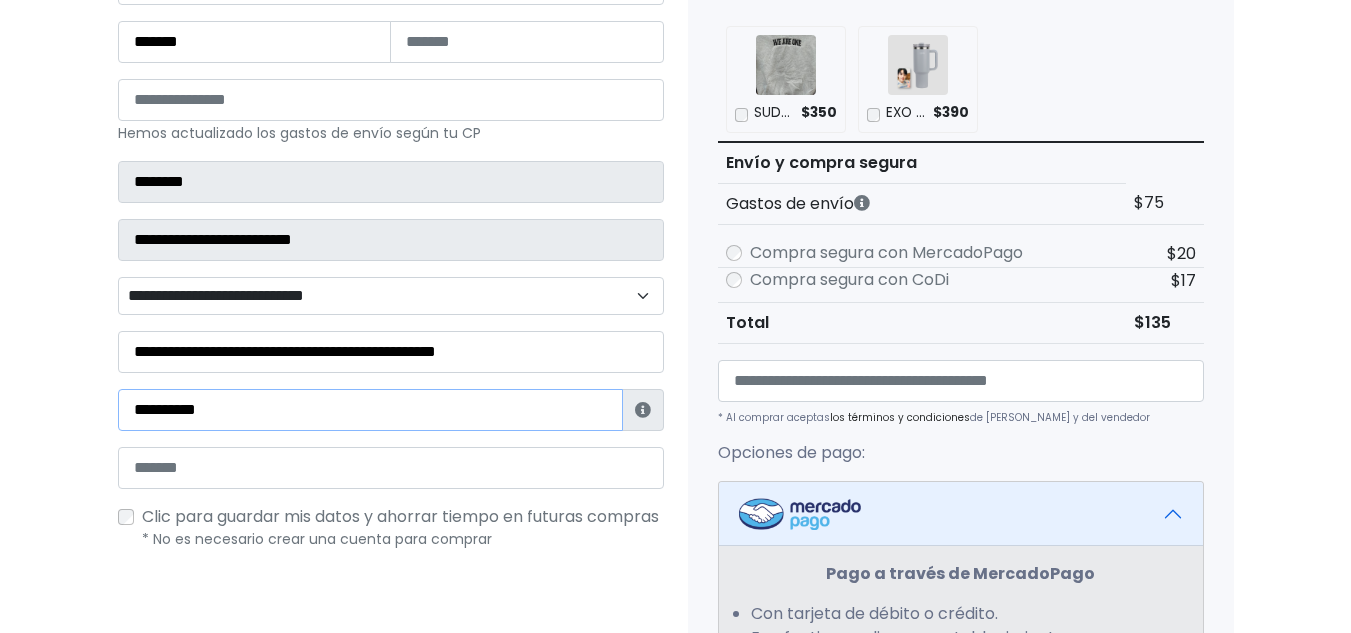 type on "**********" 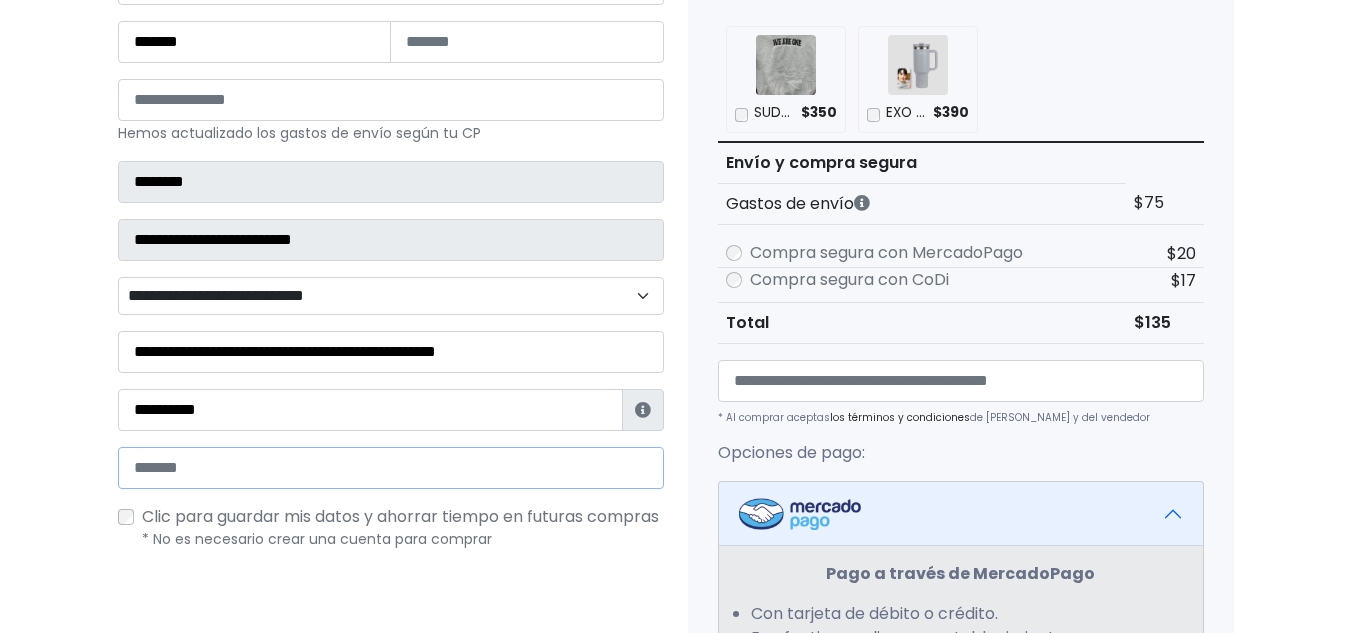 click at bounding box center [391, 468] 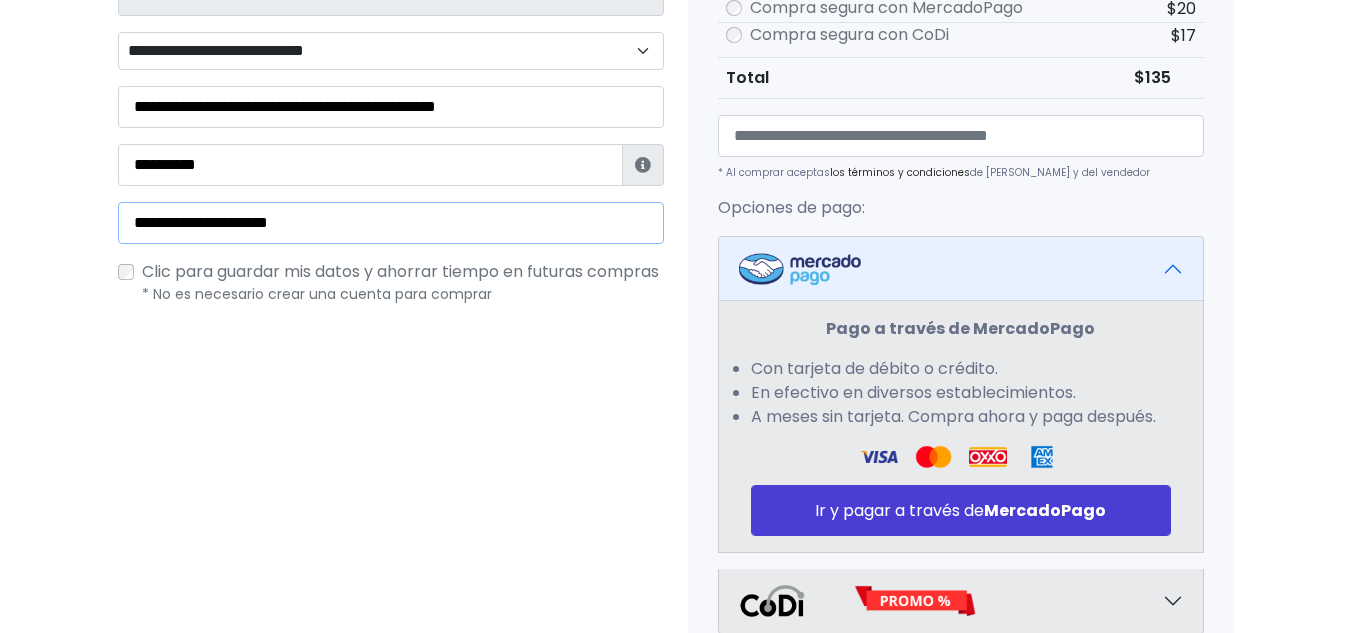 scroll, scrollTop: 795, scrollLeft: 0, axis: vertical 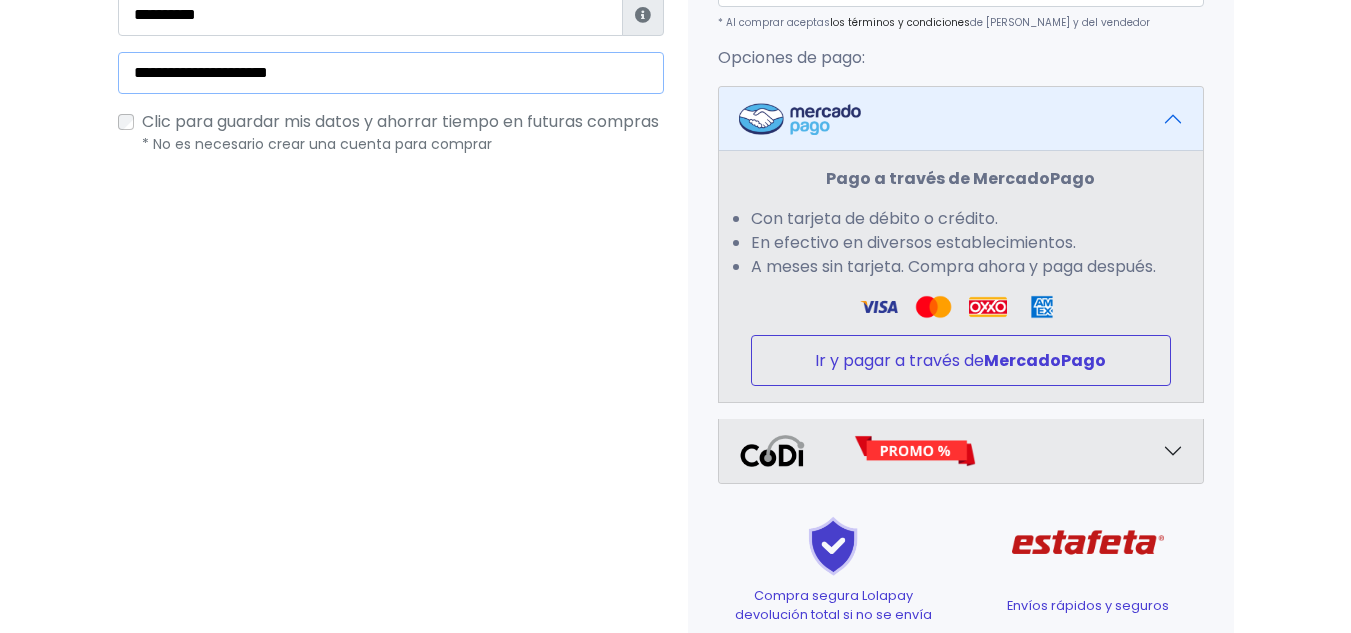 type on "**********" 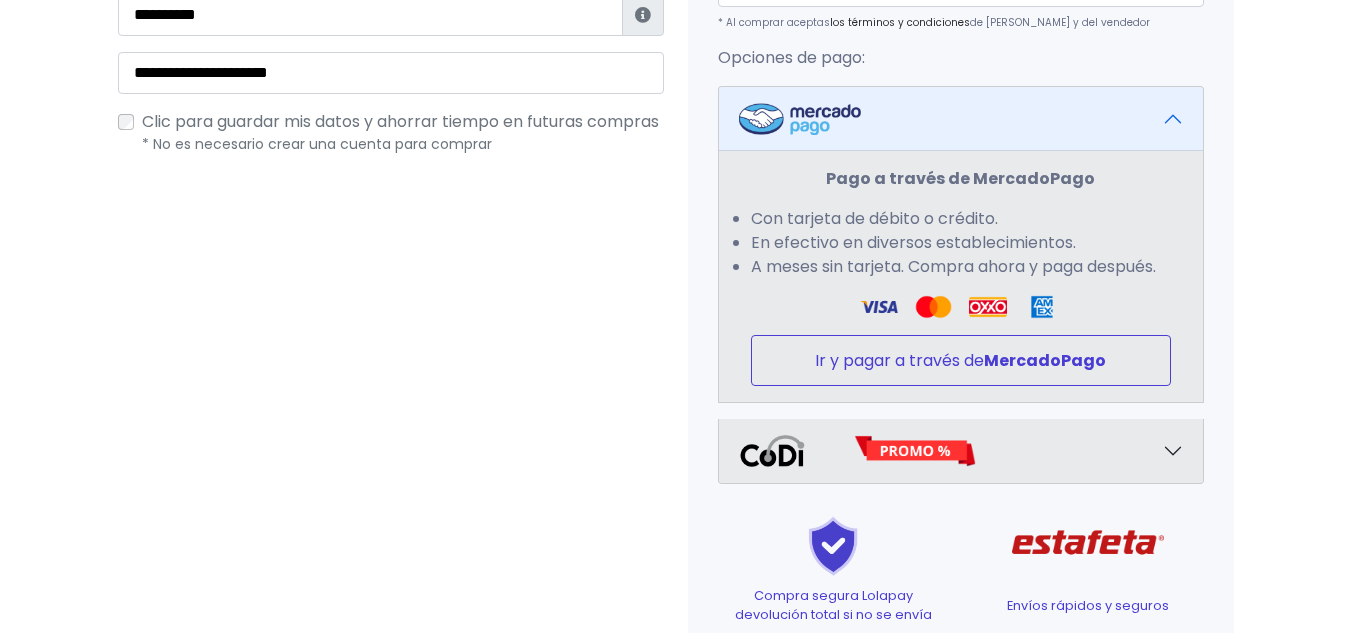click on "Ir y pagar a través de  MercadoPago" at bounding box center [961, 360] 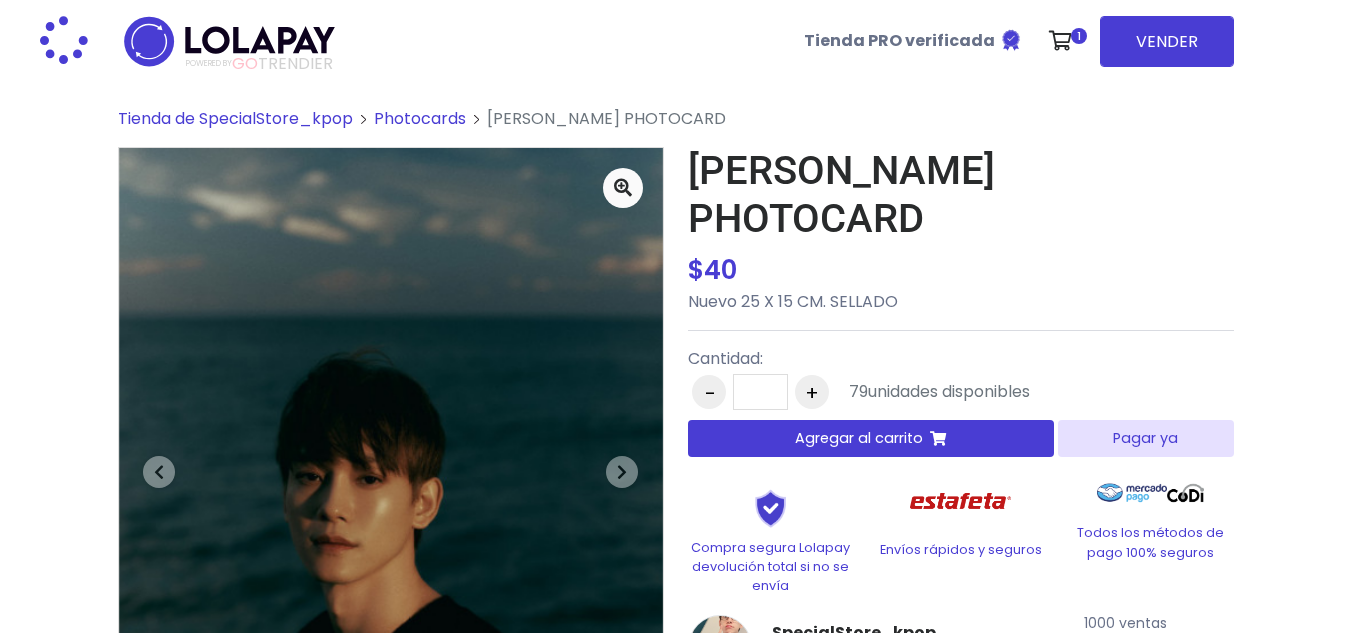 scroll, scrollTop: 0, scrollLeft: 0, axis: both 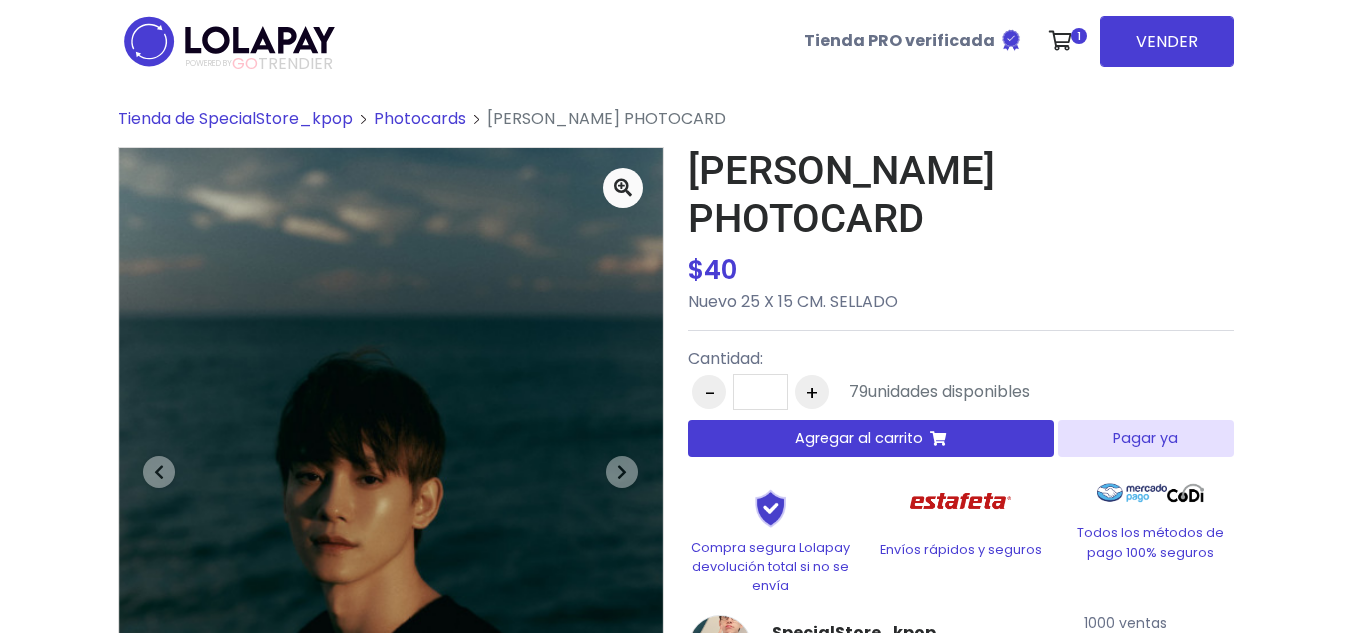 click on "Agregar al carrito" at bounding box center [859, 438] 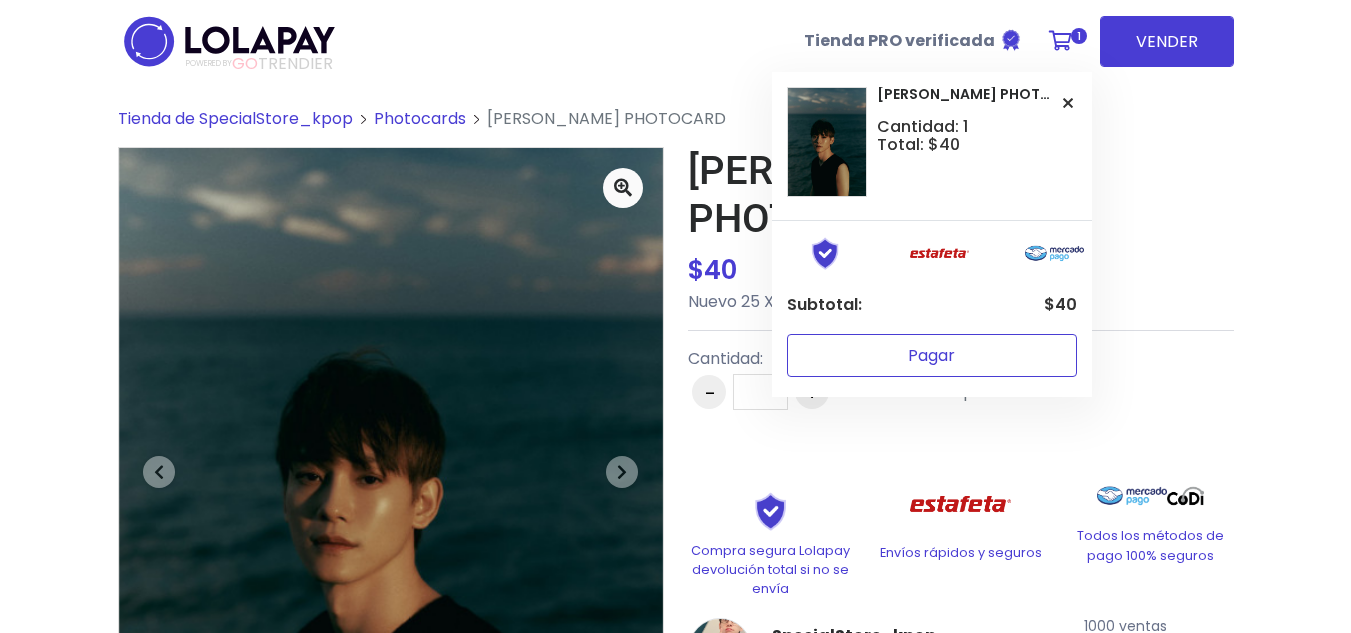 click on "Pagar" at bounding box center [932, 355] 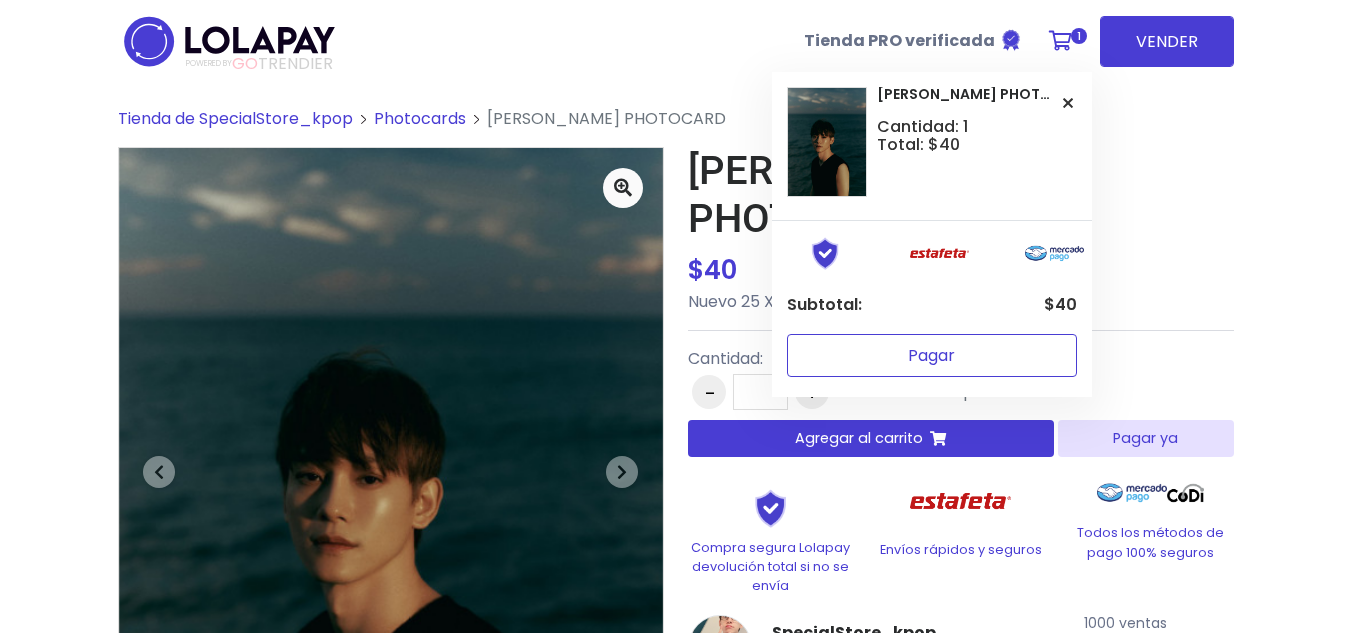 scroll, scrollTop: 50, scrollLeft: 0, axis: vertical 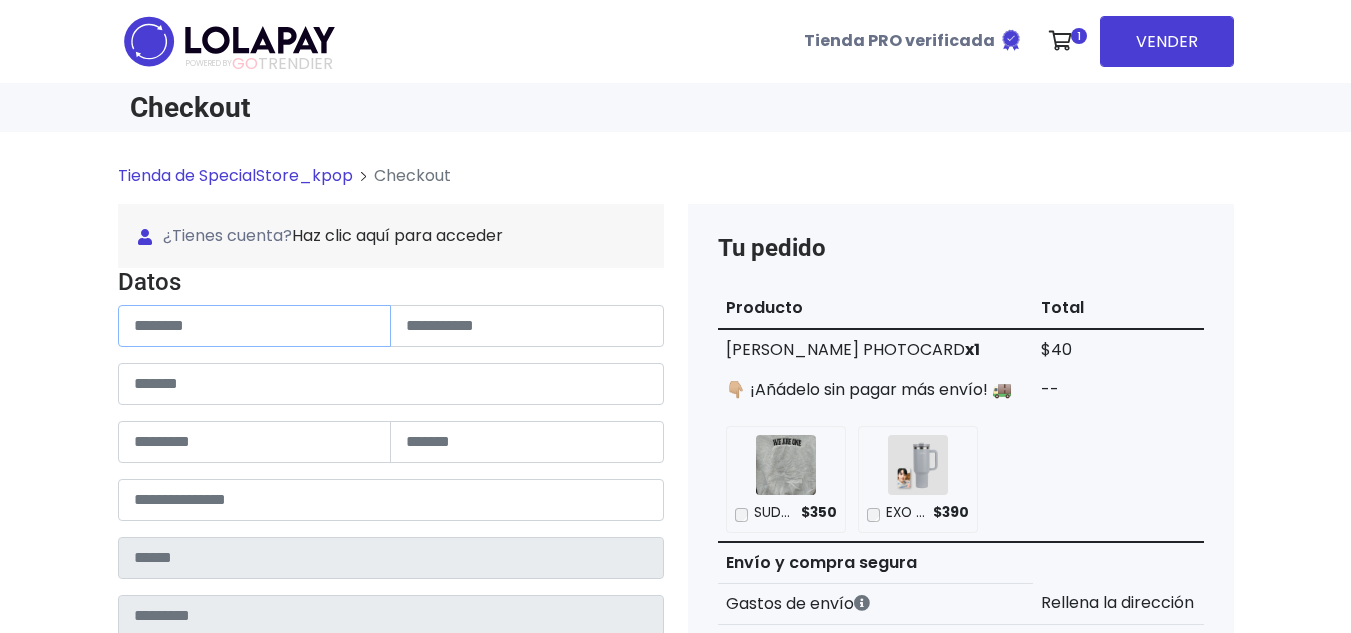 click at bounding box center (255, 326) 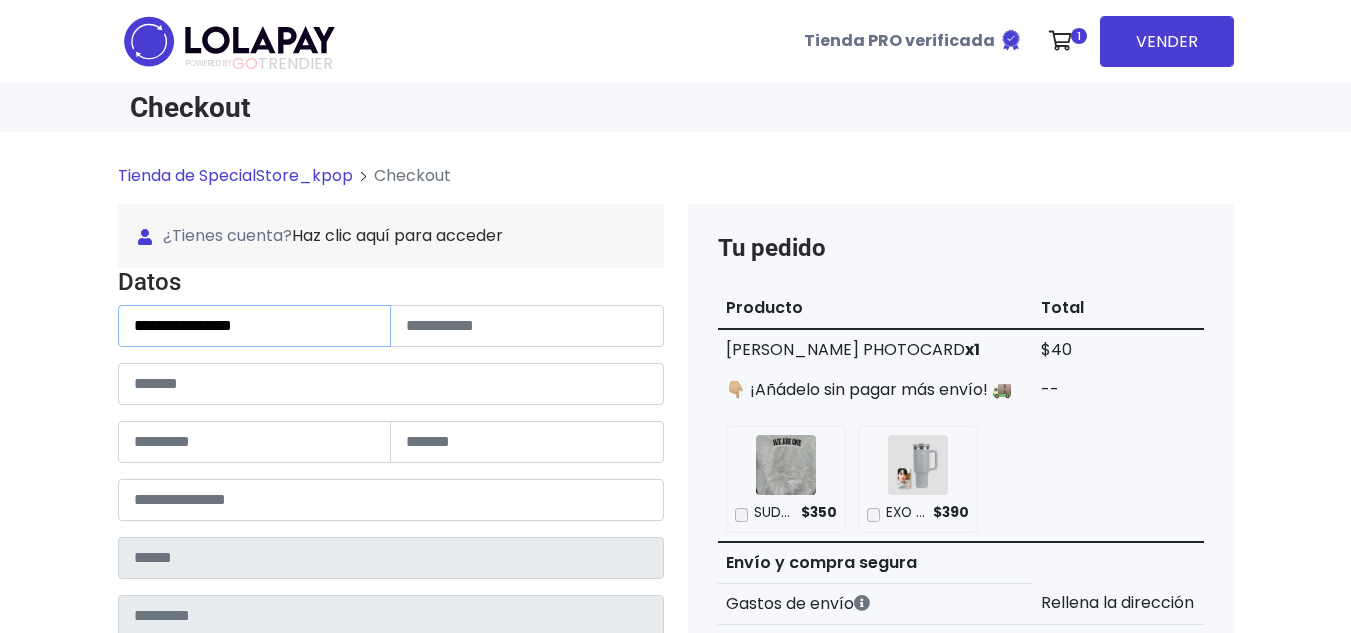 drag, startPoint x: 181, startPoint y: 328, endPoint x: 388, endPoint y: 328, distance: 207 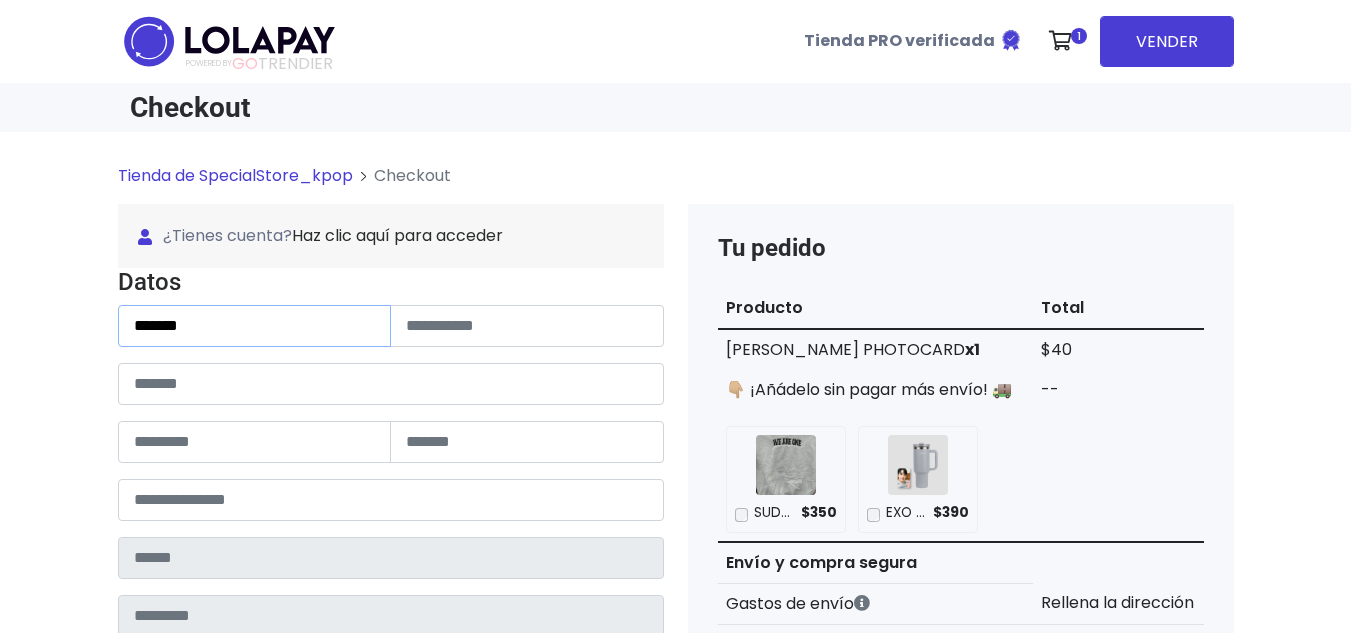 type on "******" 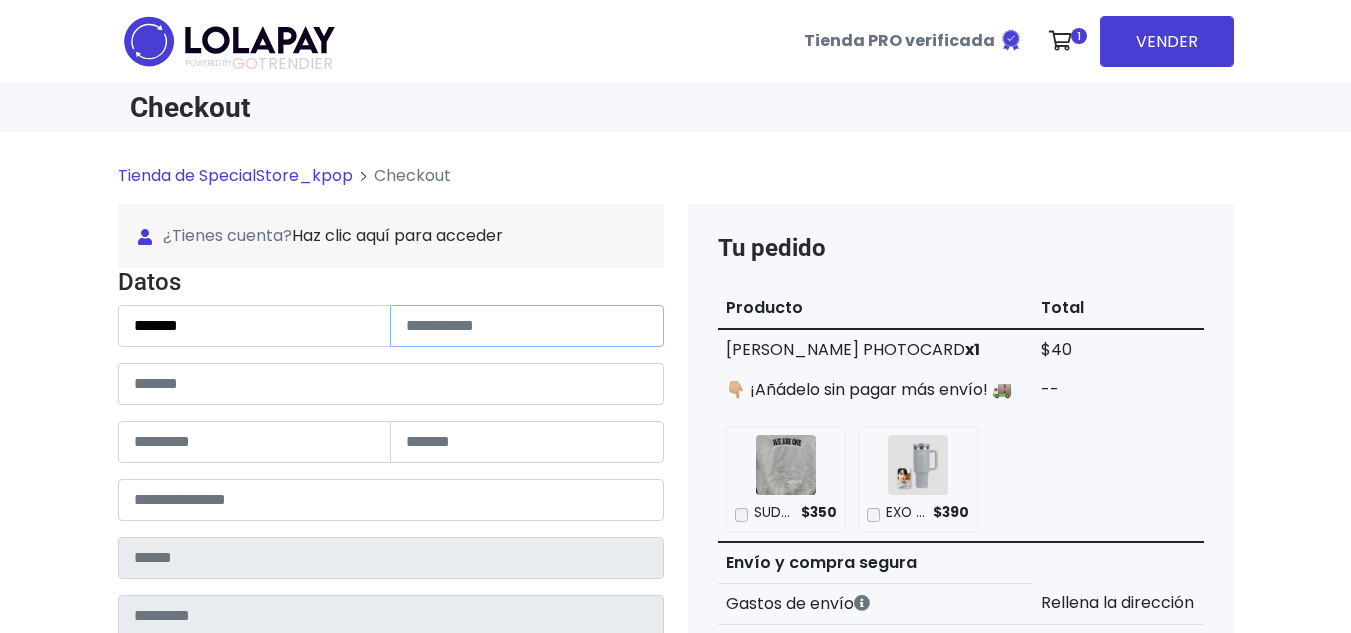 click at bounding box center (527, 326) 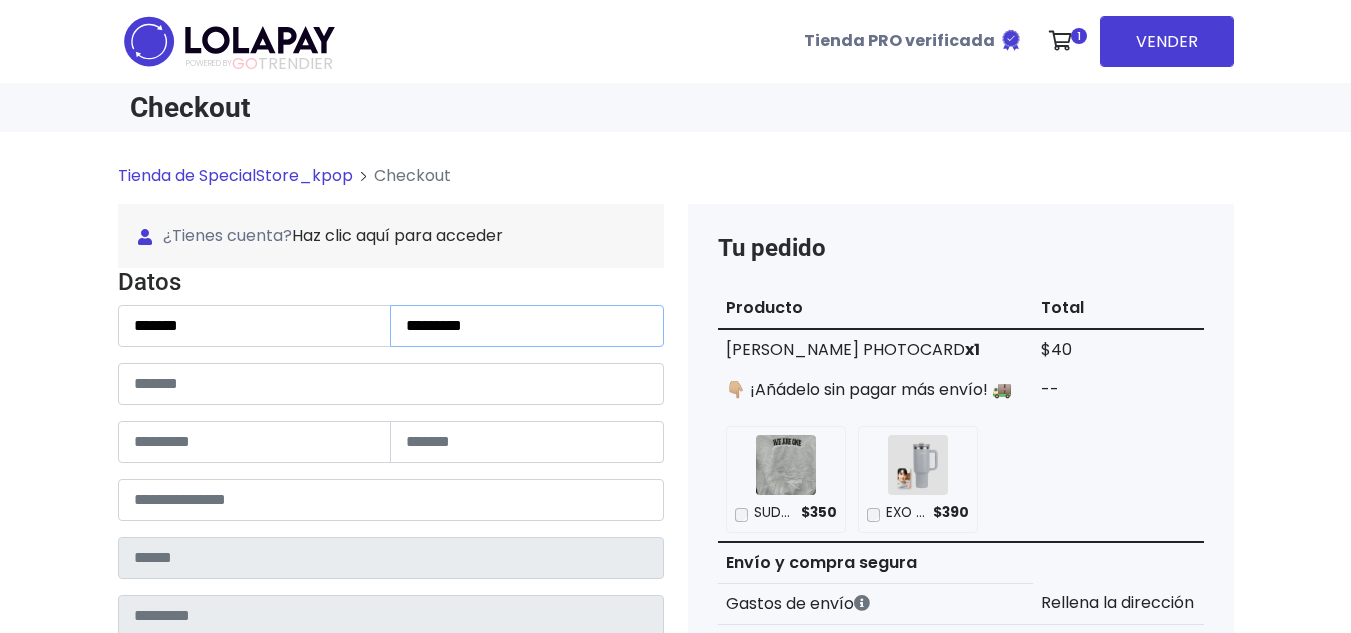 type on "********" 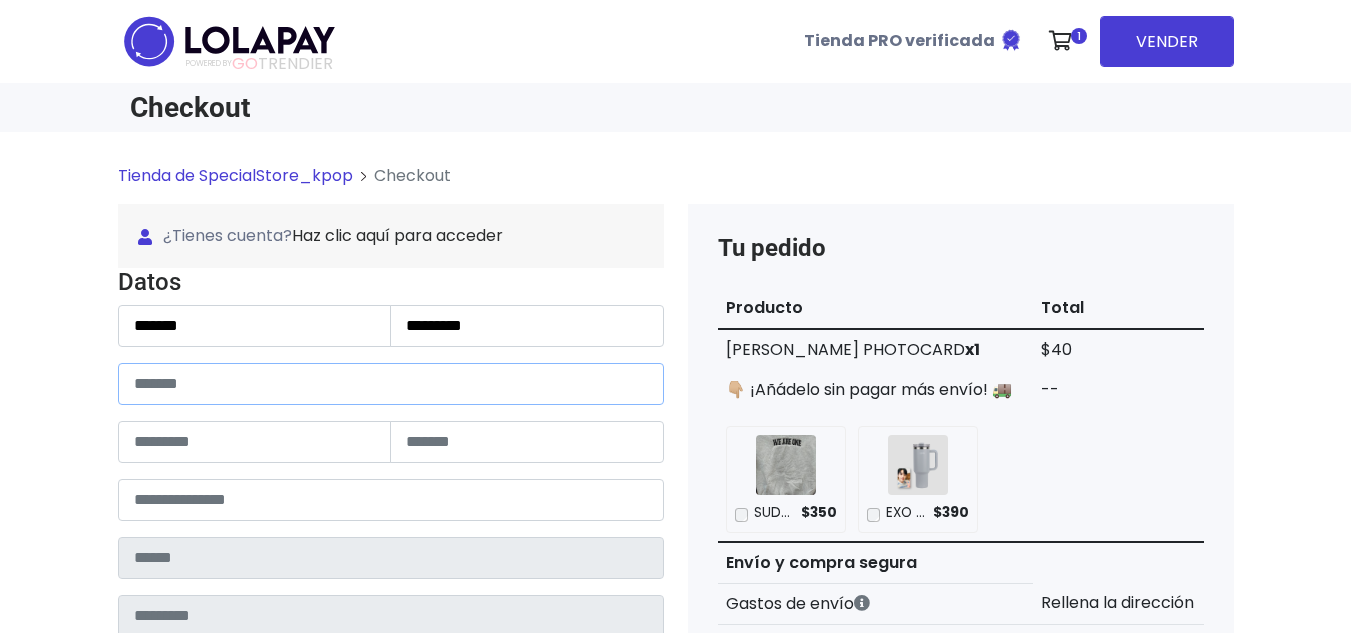 click at bounding box center (391, 384) 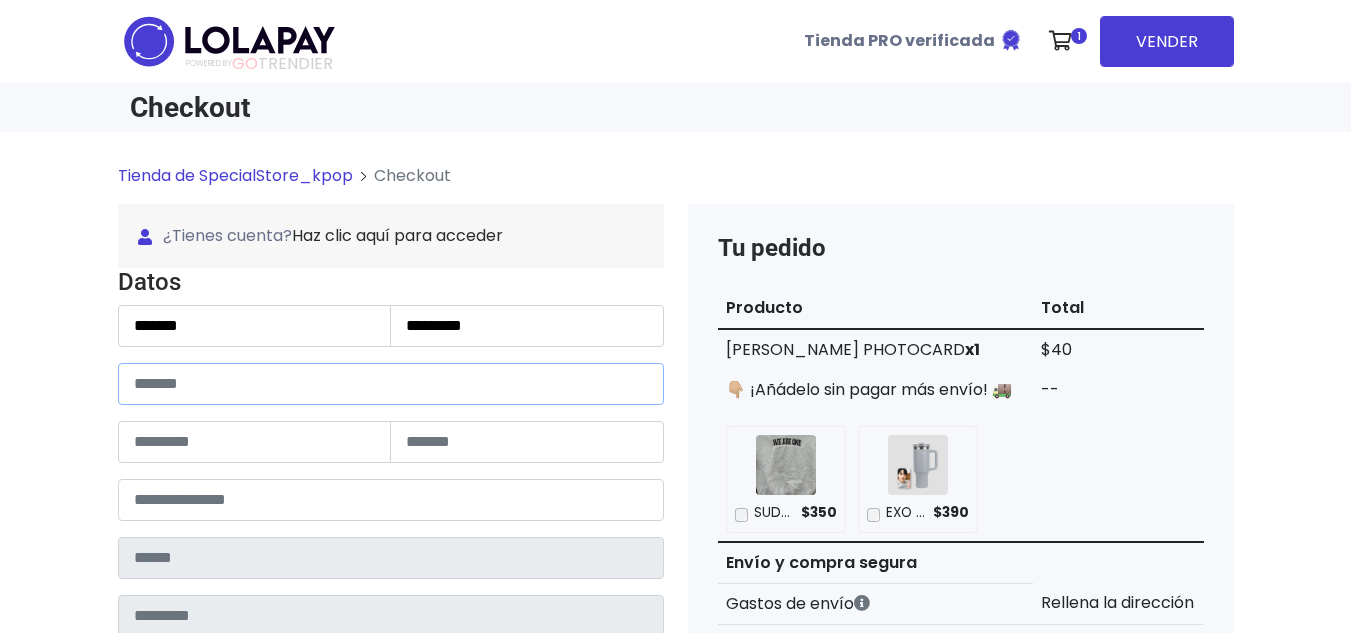 paste on "**********" 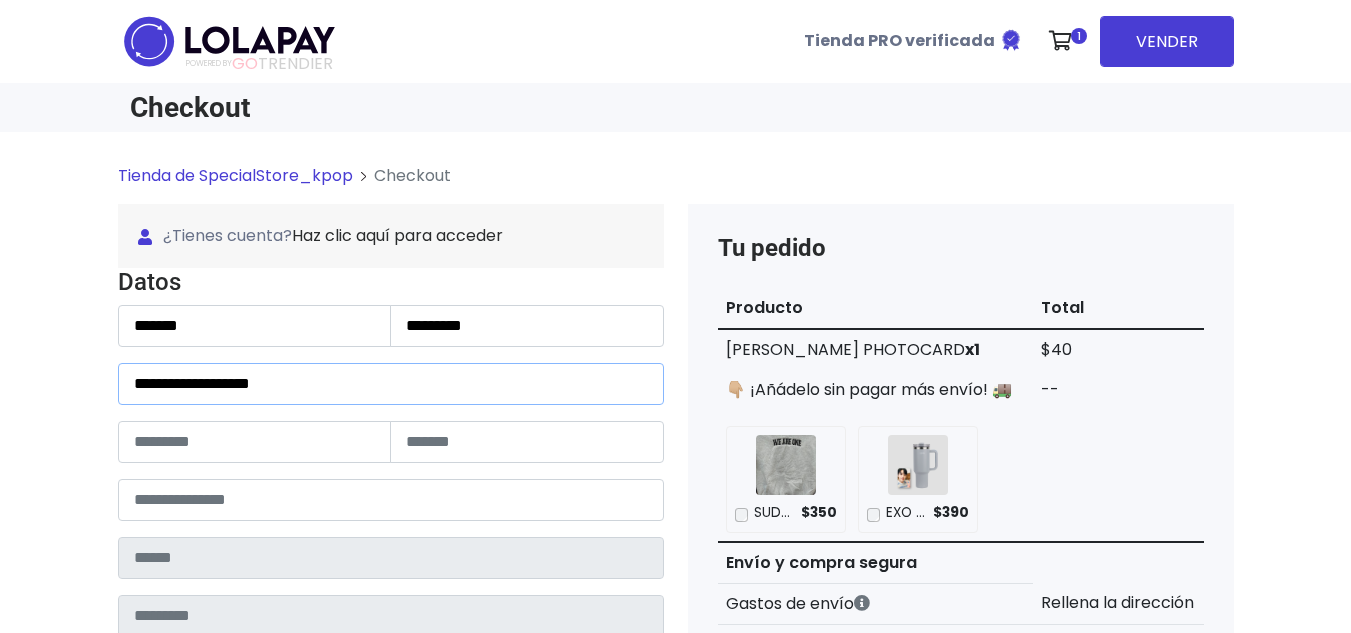 type on "**********" 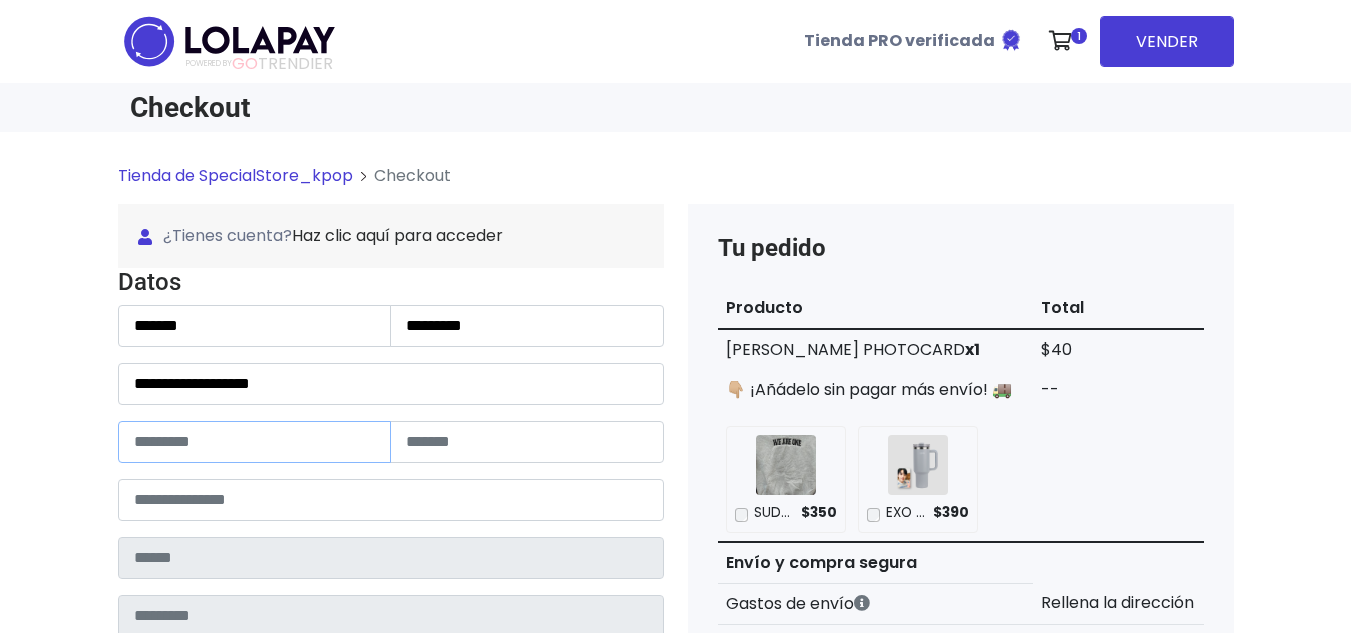 click at bounding box center (255, 442) 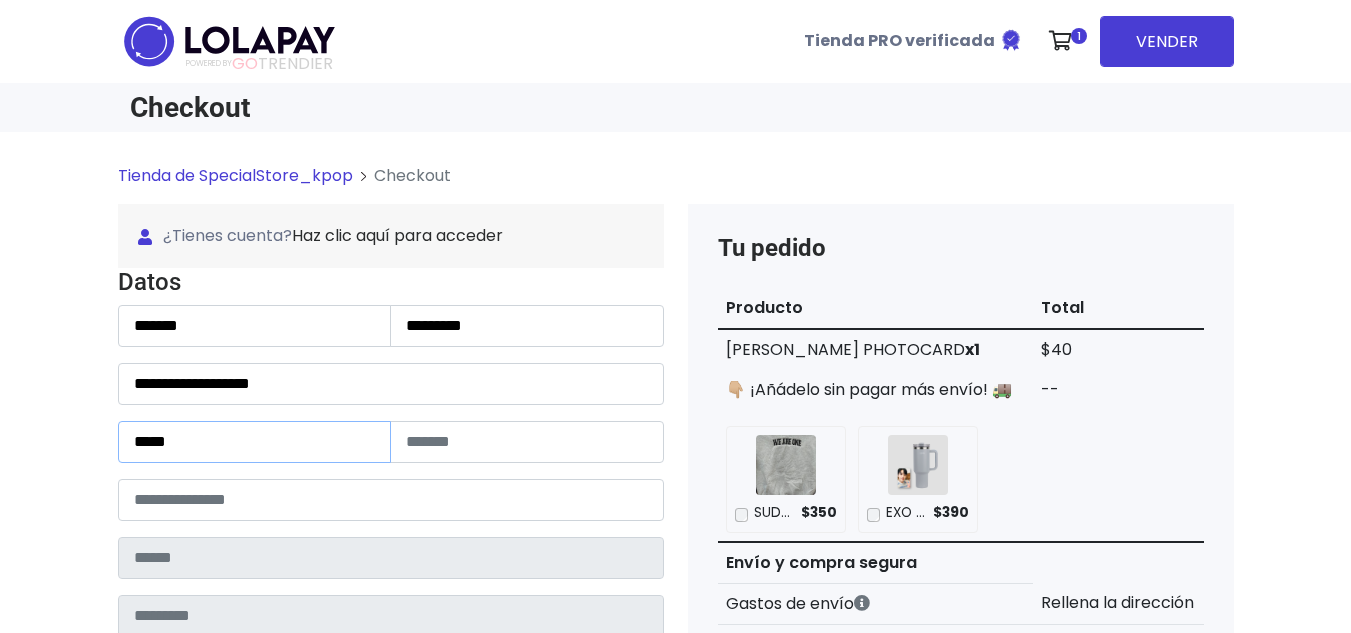 type on "*****" 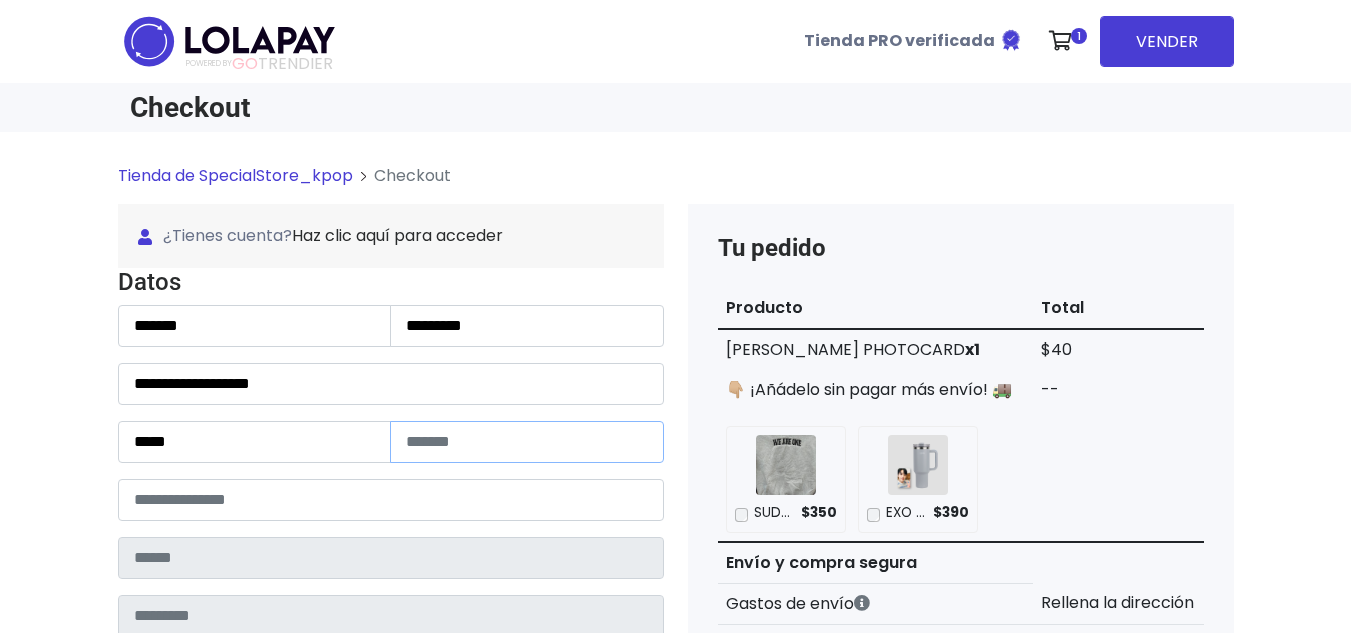 click at bounding box center (527, 442) 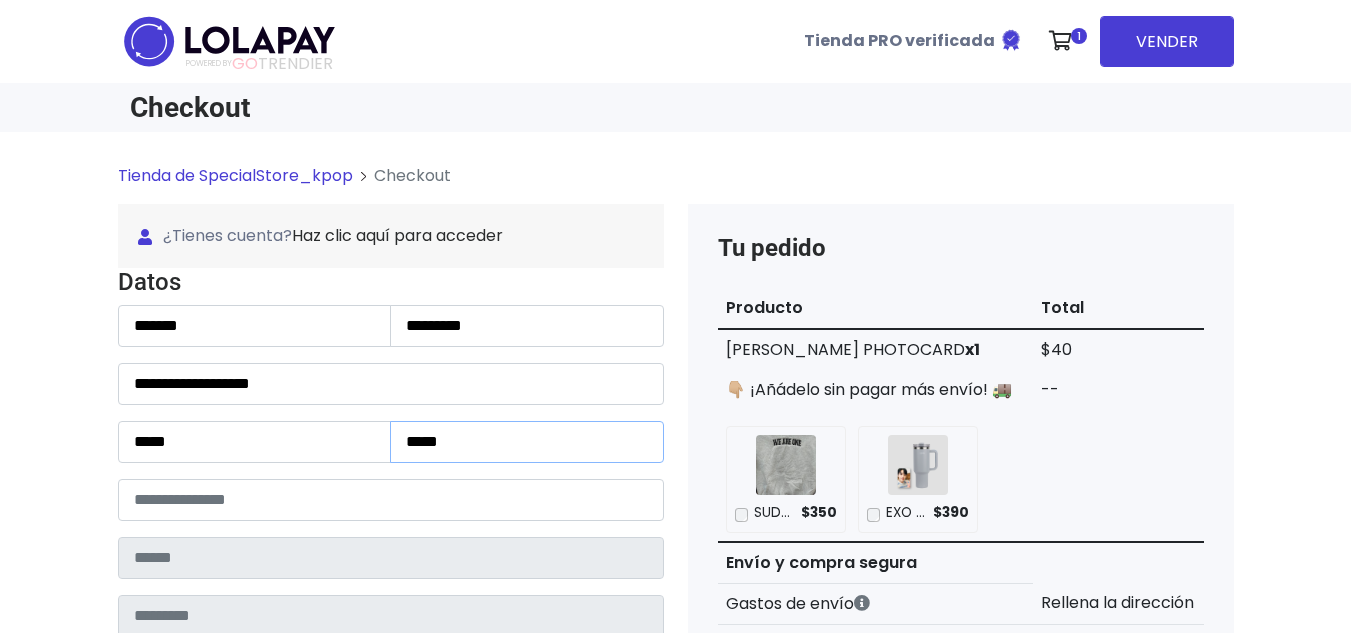 type on "*****" 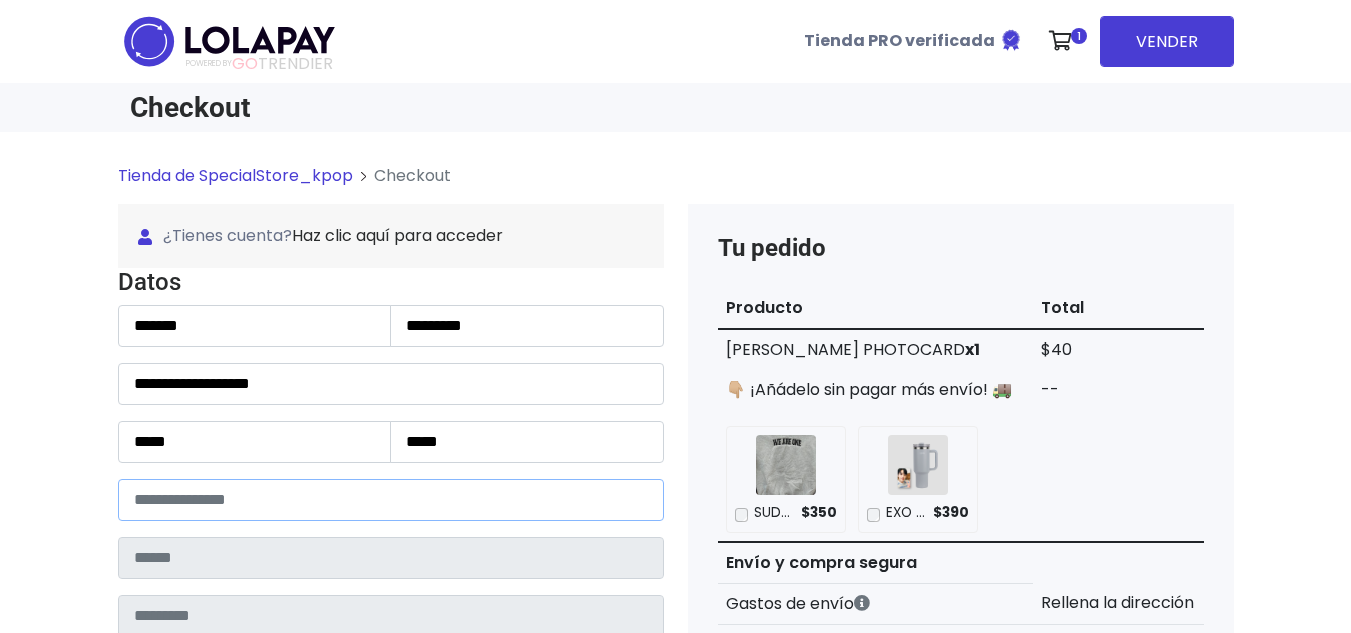 click at bounding box center [391, 500] 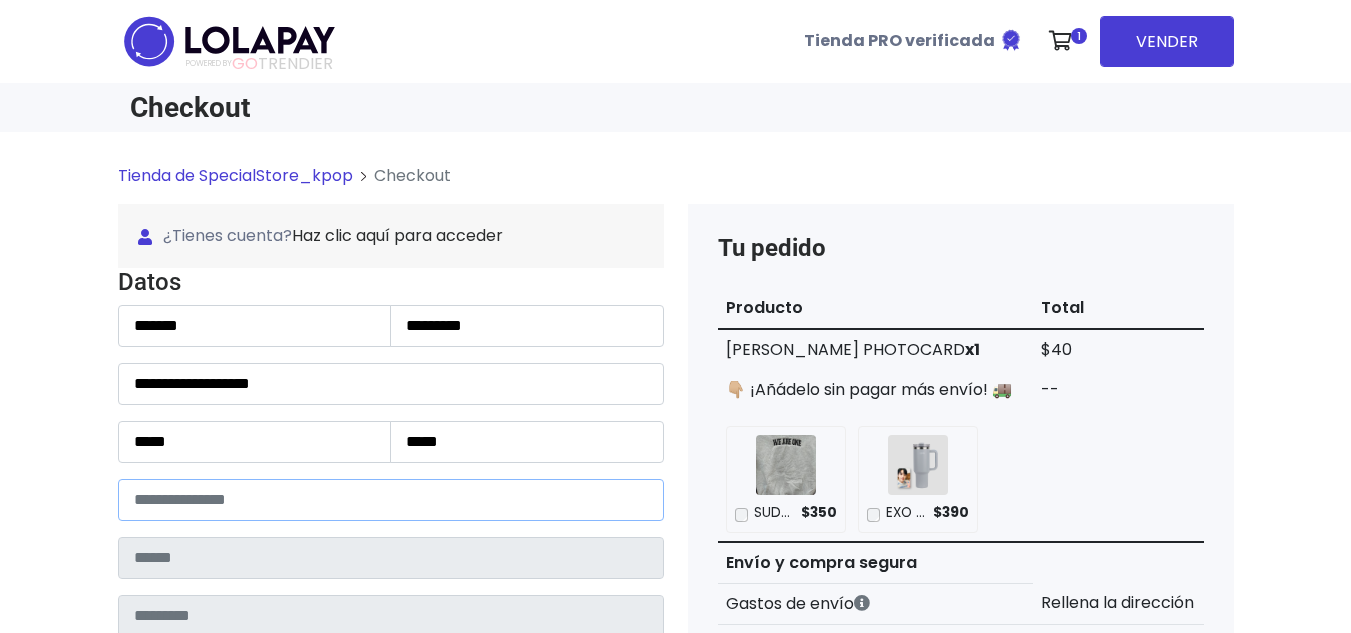 paste on "*****" 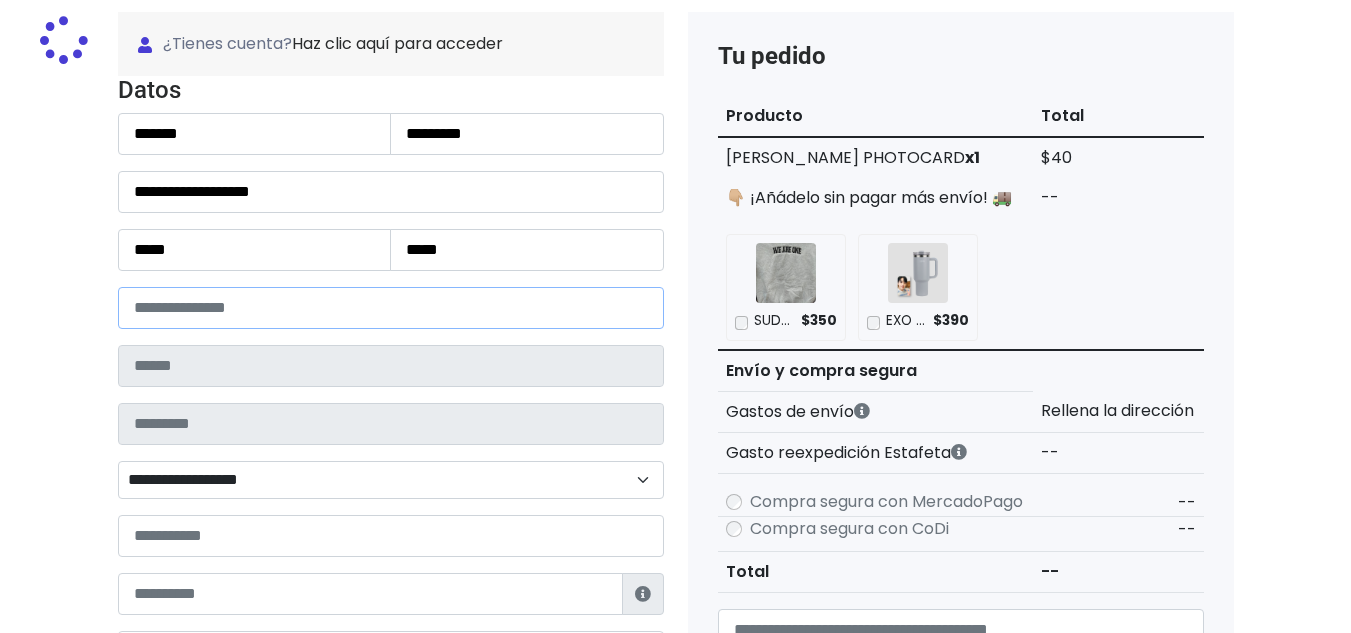type on "**********" 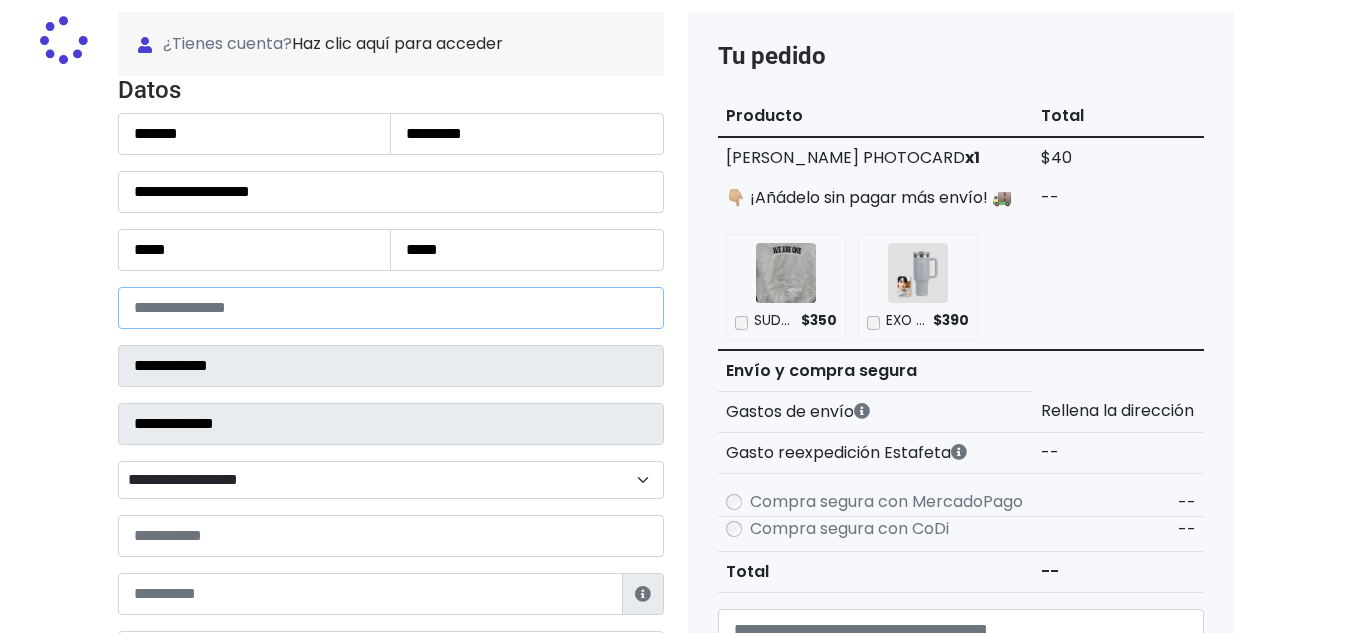 select 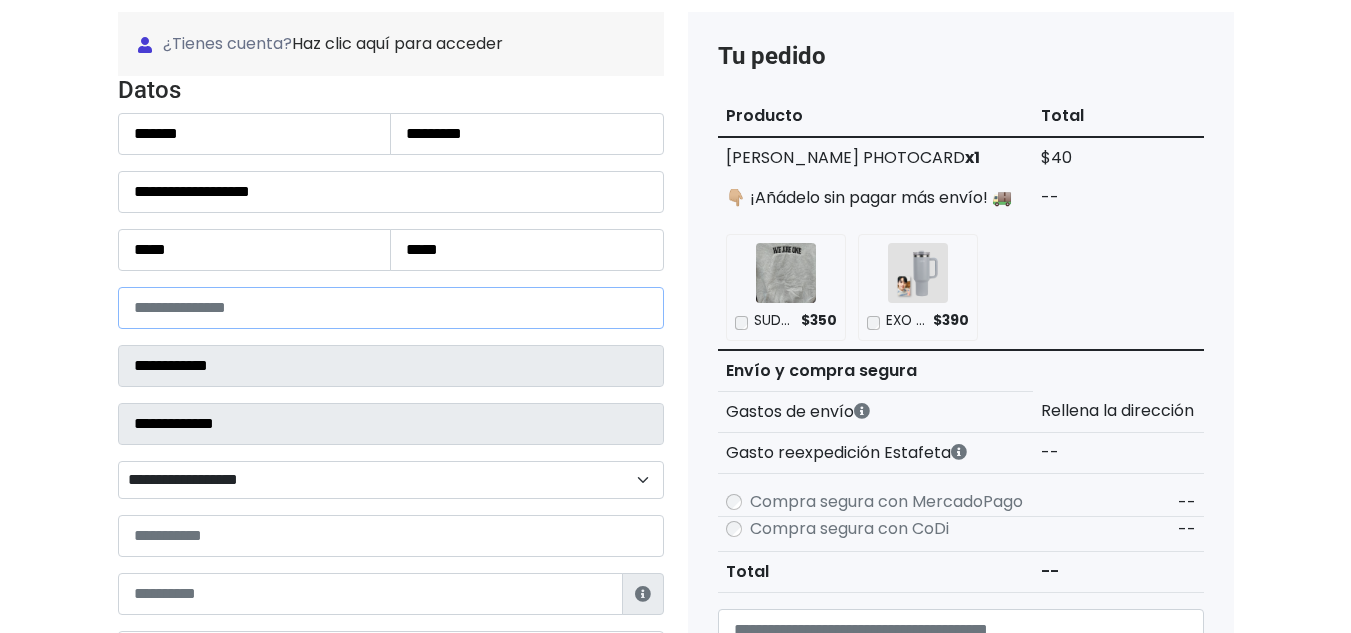 scroll, scrollTop: 200, scrollLeft: 0, axis: vertical 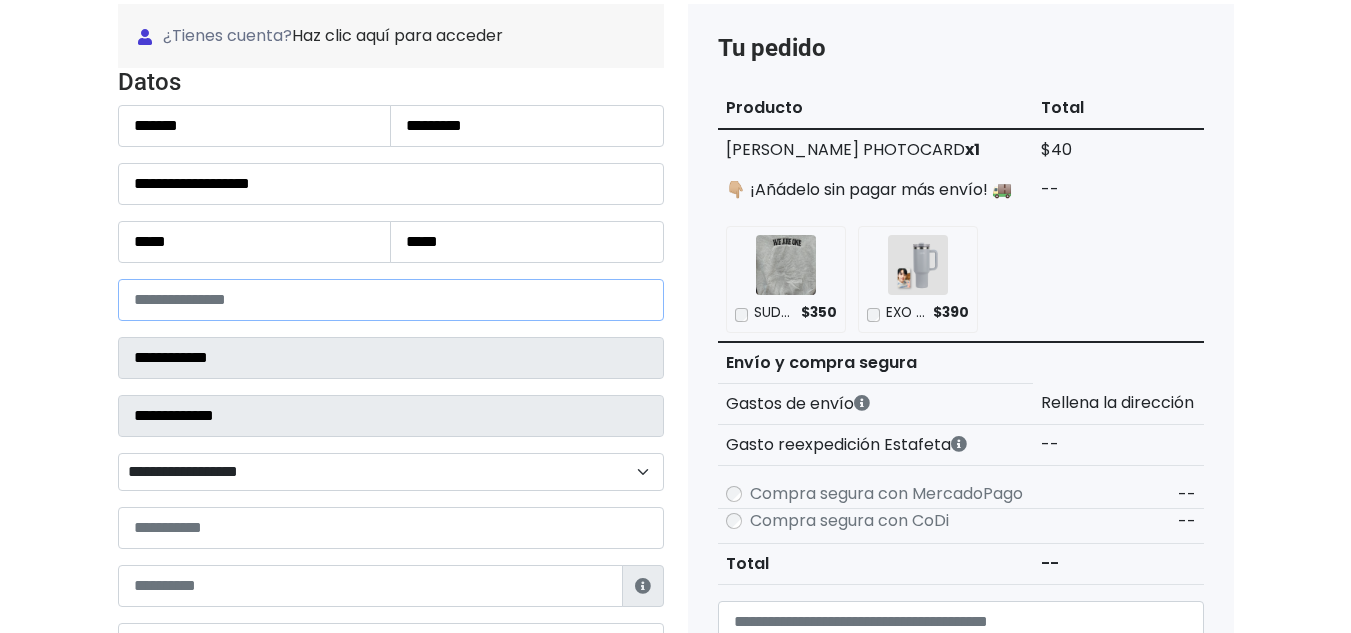 type on "*****" 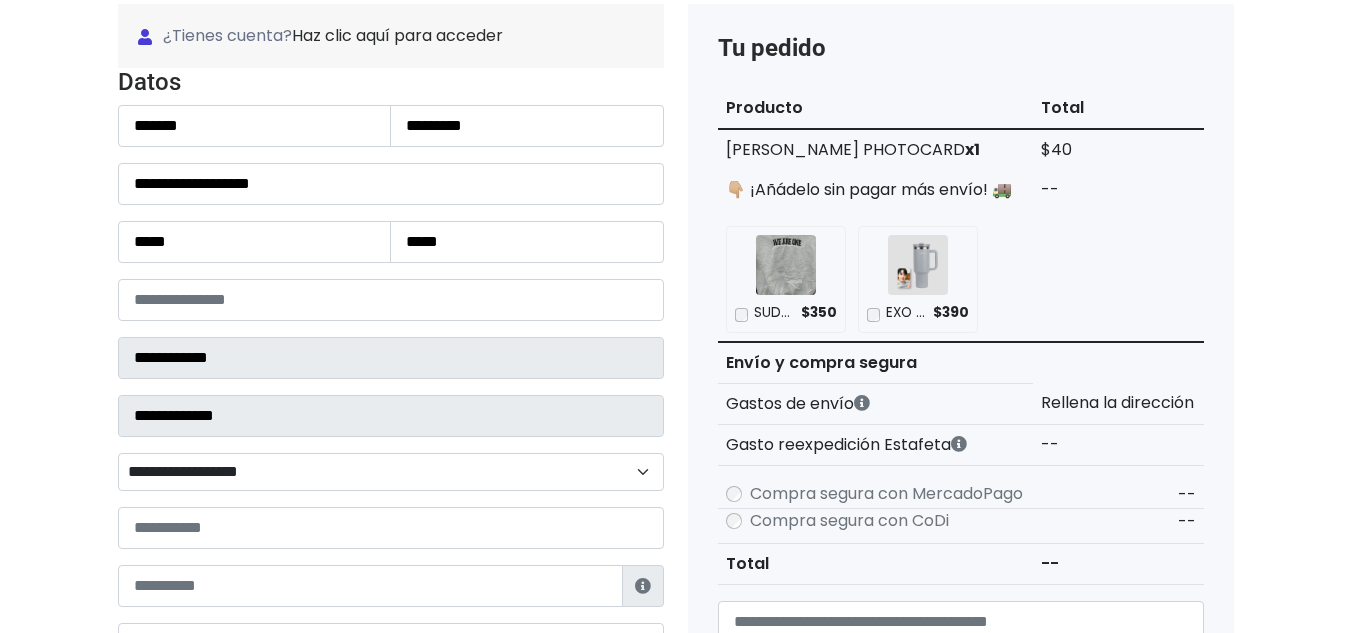 click on "**********" at bounding box center (391, 356) 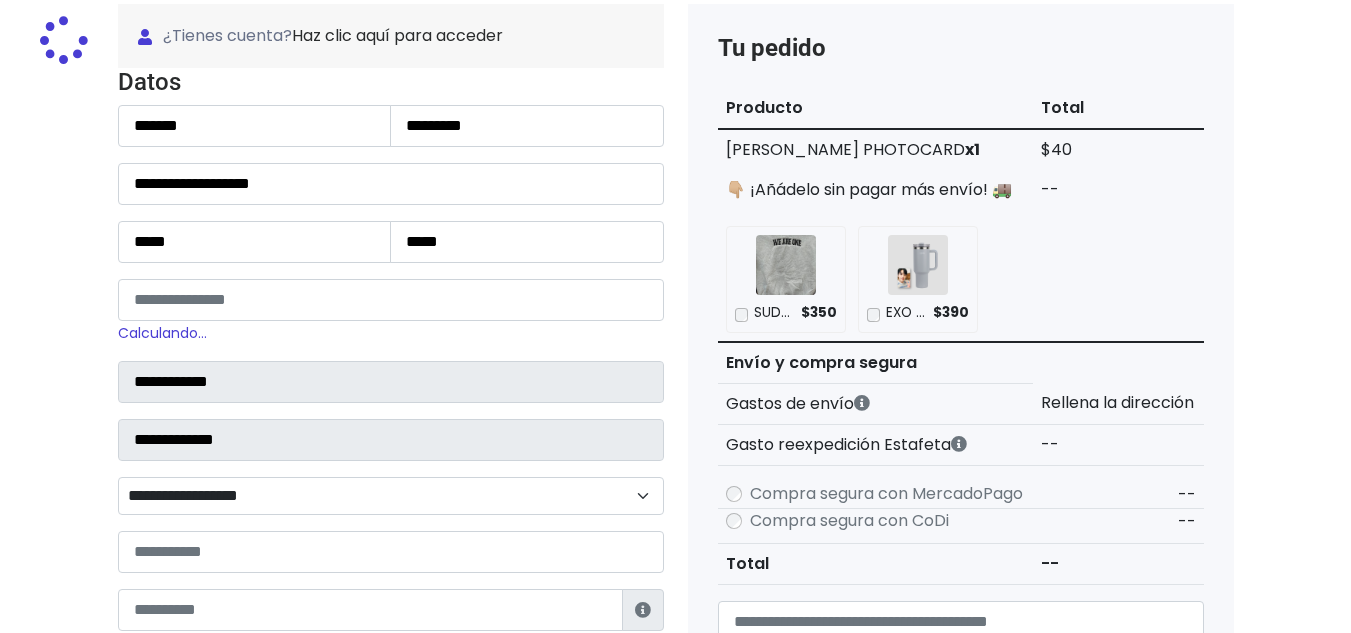 click on "**********" at bounding box center (391, 496) 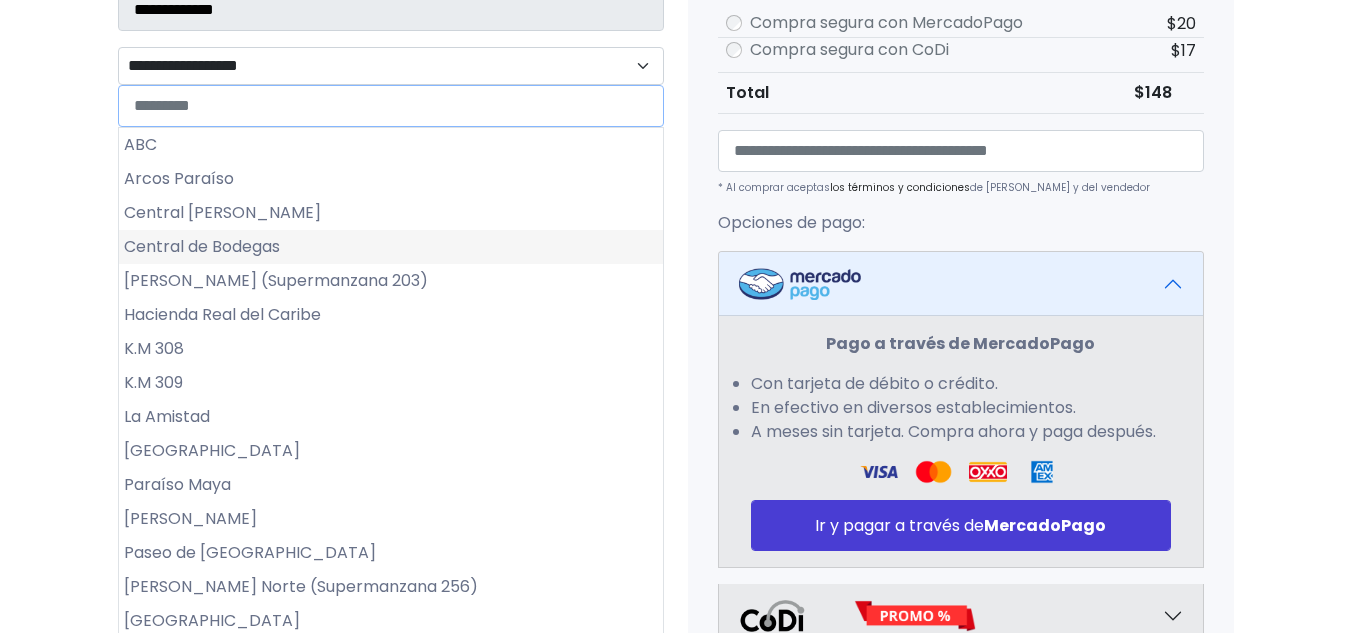 scroll, scrollTop: 700, scrollLeft: 0, axis: vertical 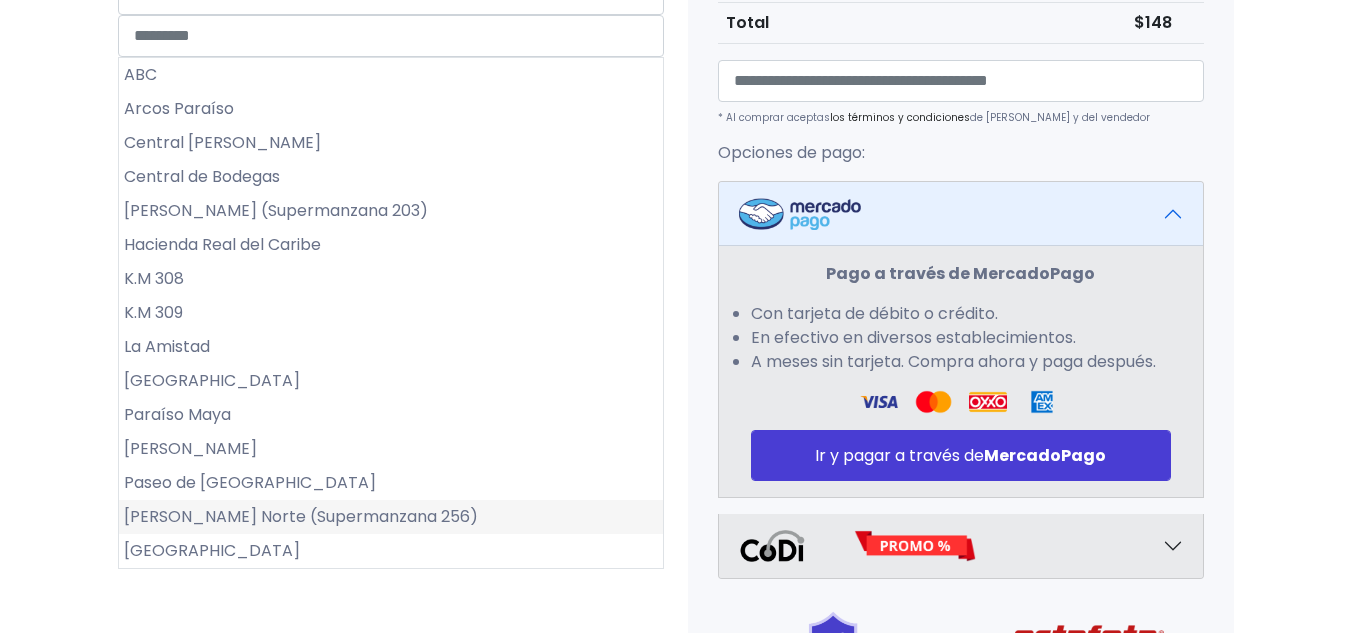 click on "Prado Norte (Supermanzana 256)" at bounding box center [391, 517] 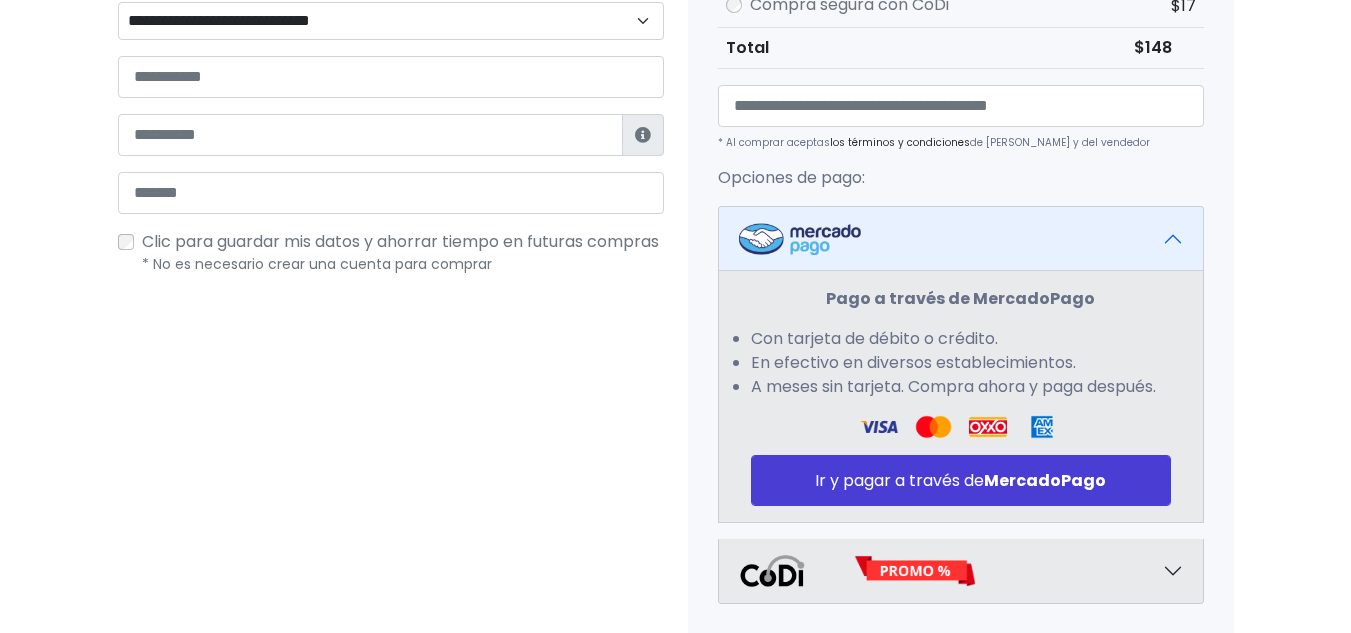 scroll, scrollTop: 600, scrollLeft: 0, axis: vertical 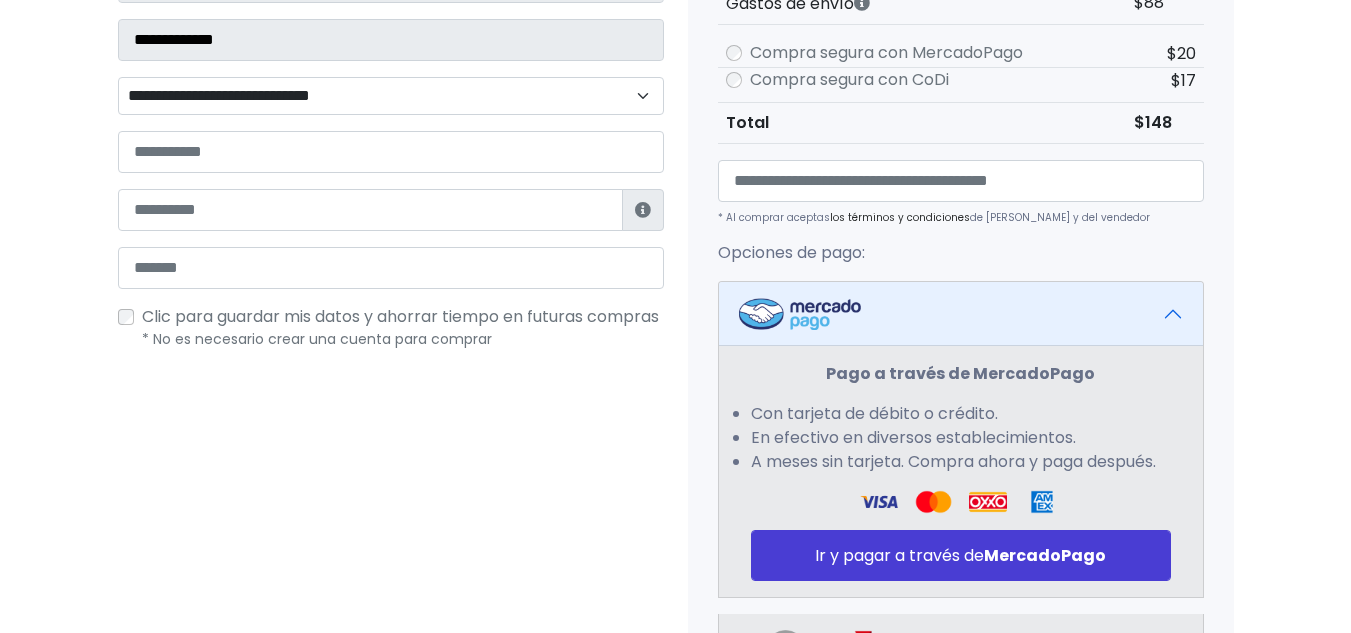 click on "**********" at bounding box center [391, 96] 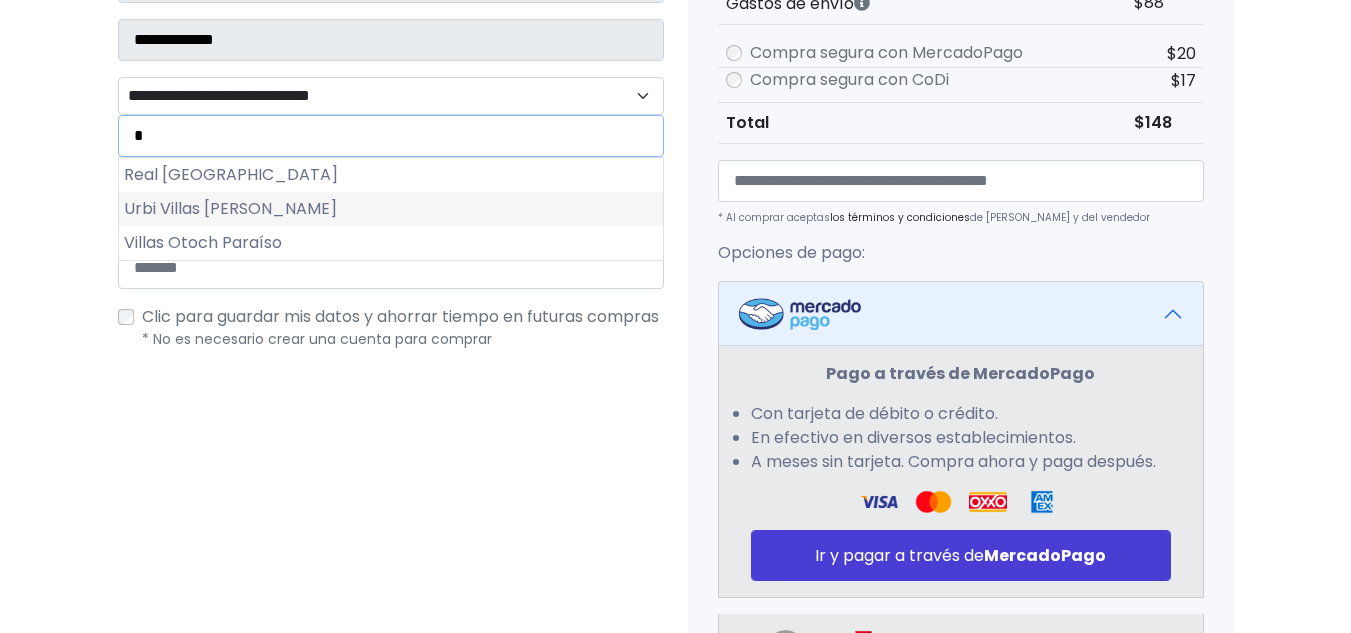 type on "*" 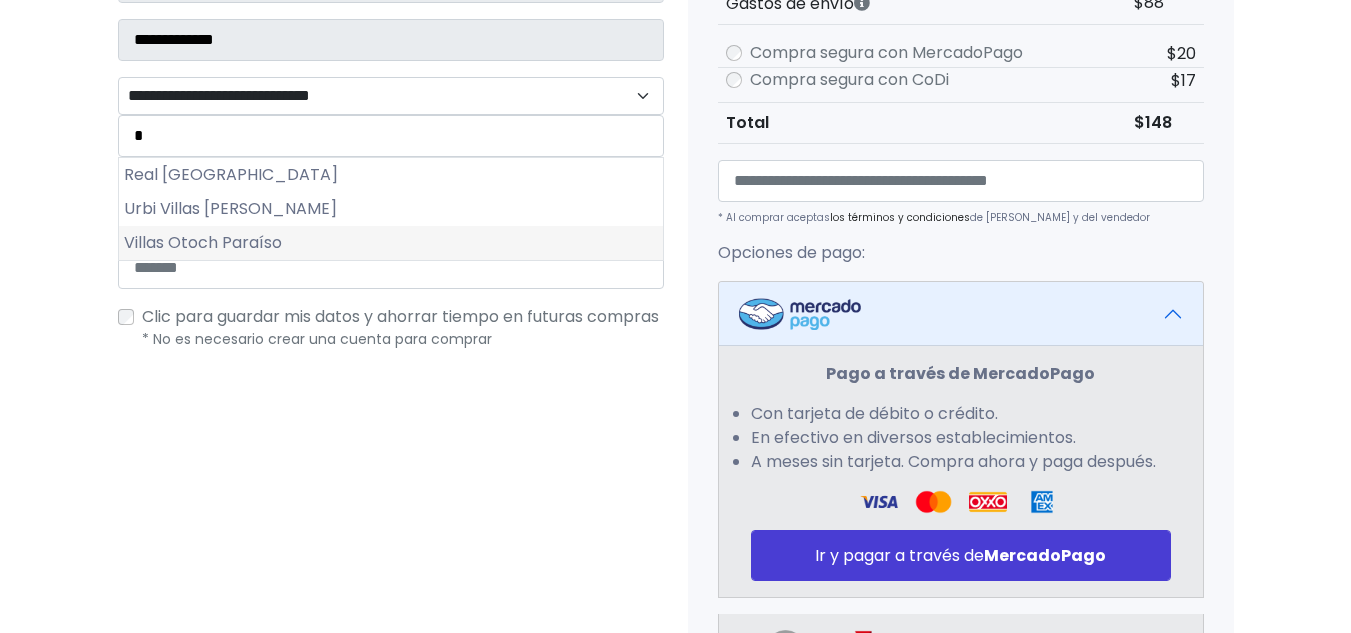 click on "Villas Otoch Paraíso" at bounding box center [391, 243] 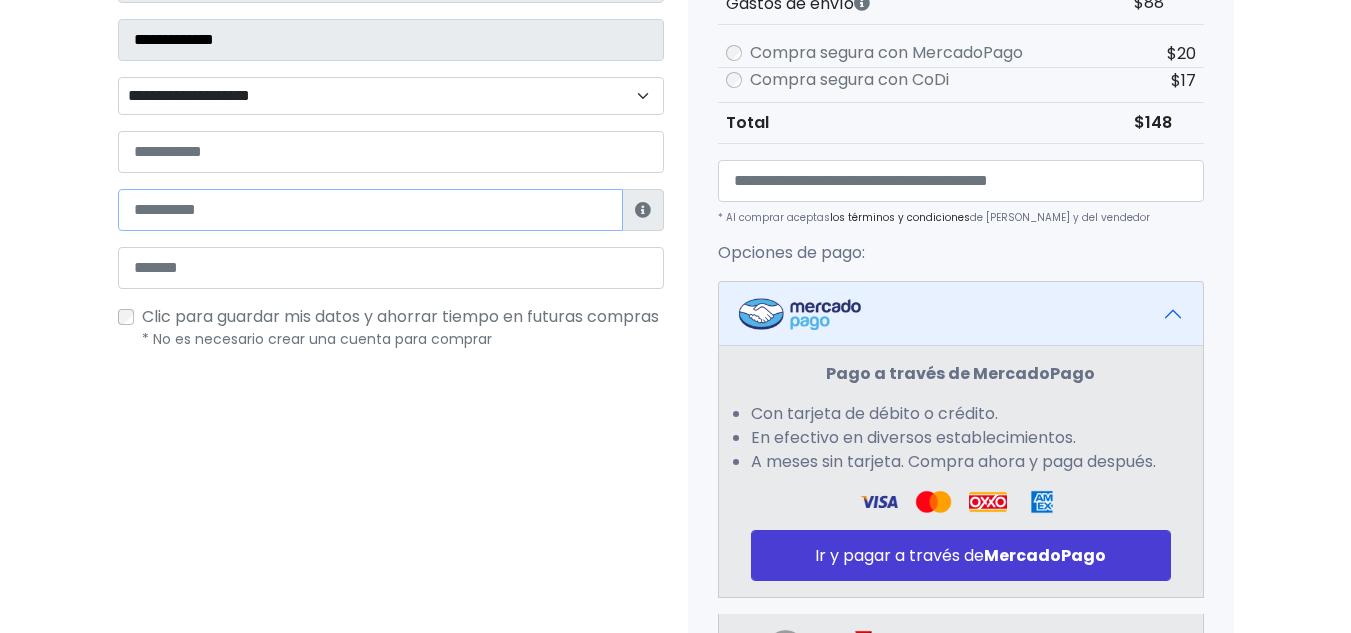 click at bounding box center (370, 210) 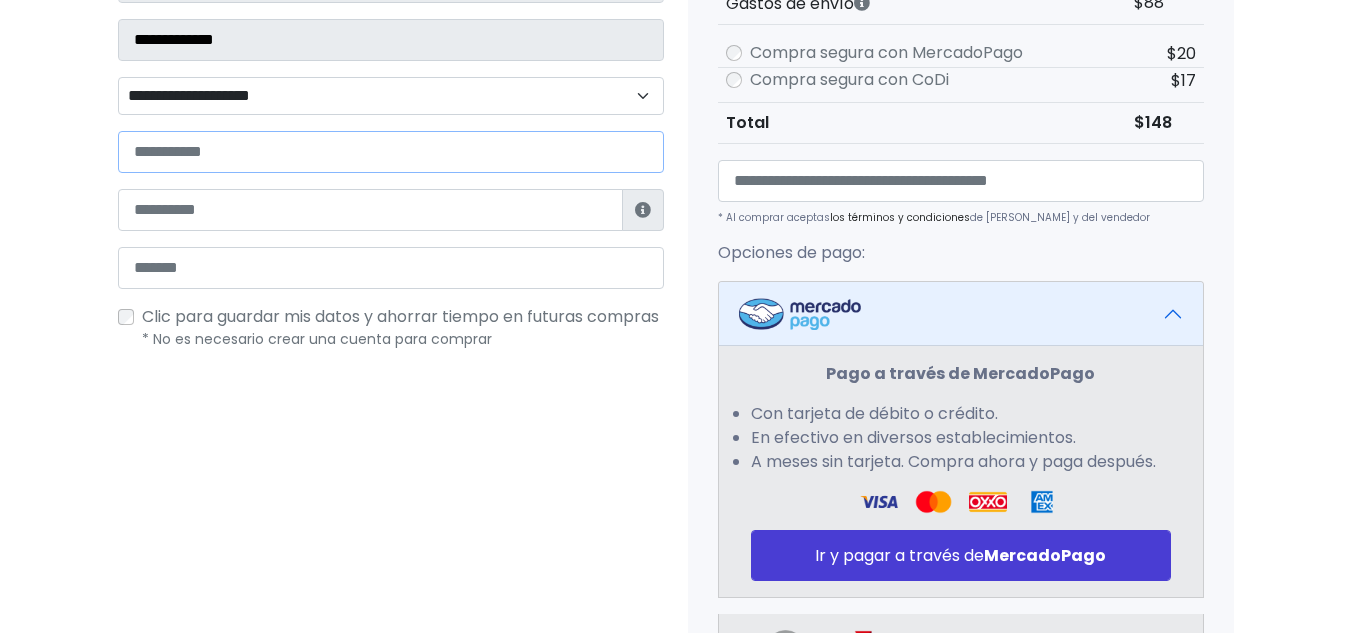 click at bounding box center [391, 152] 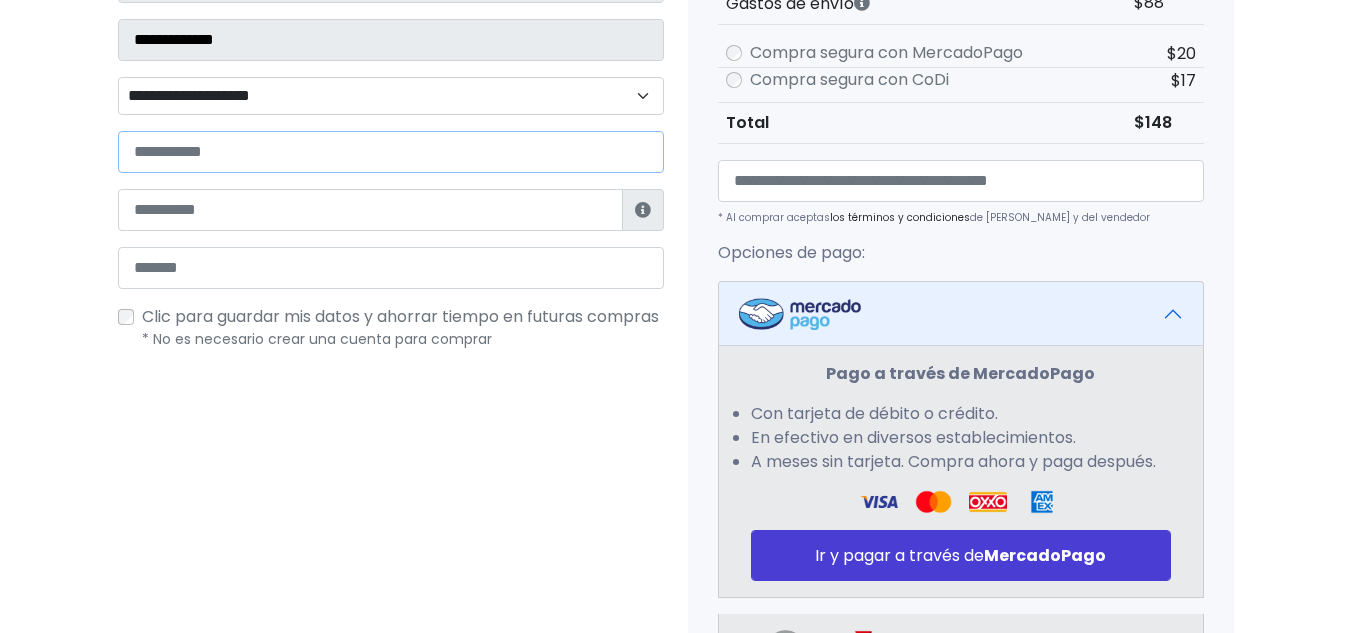 paste on "**********" 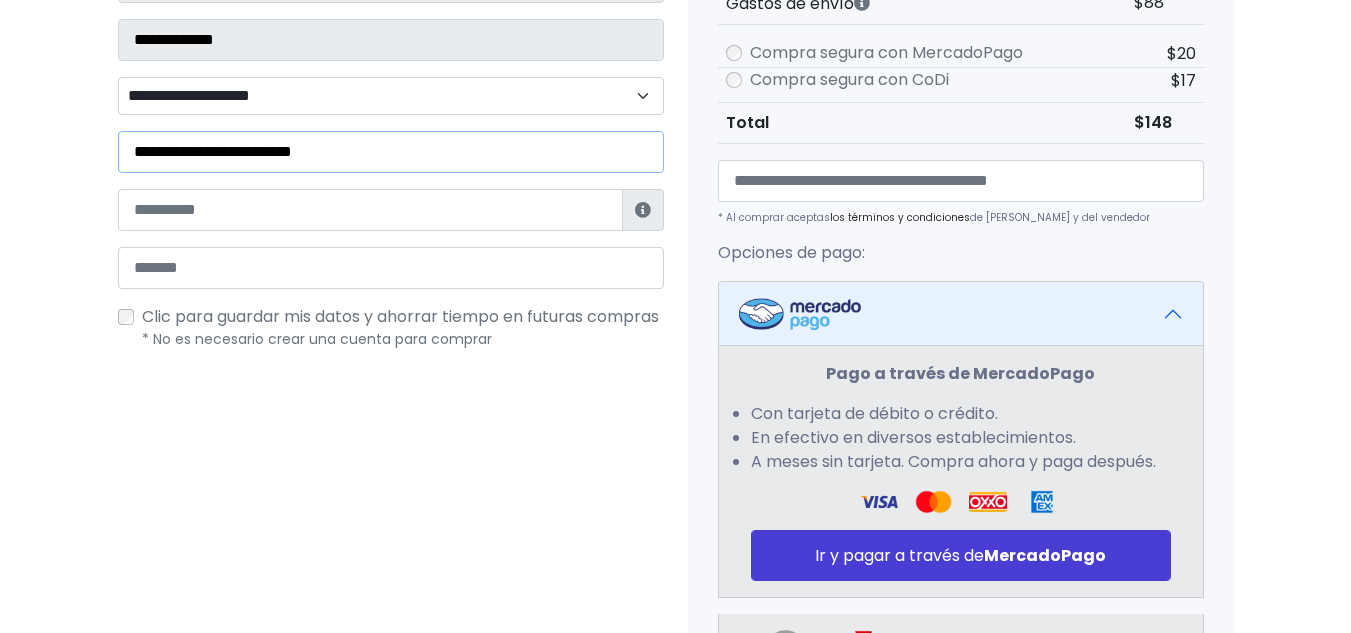 type on "**********" 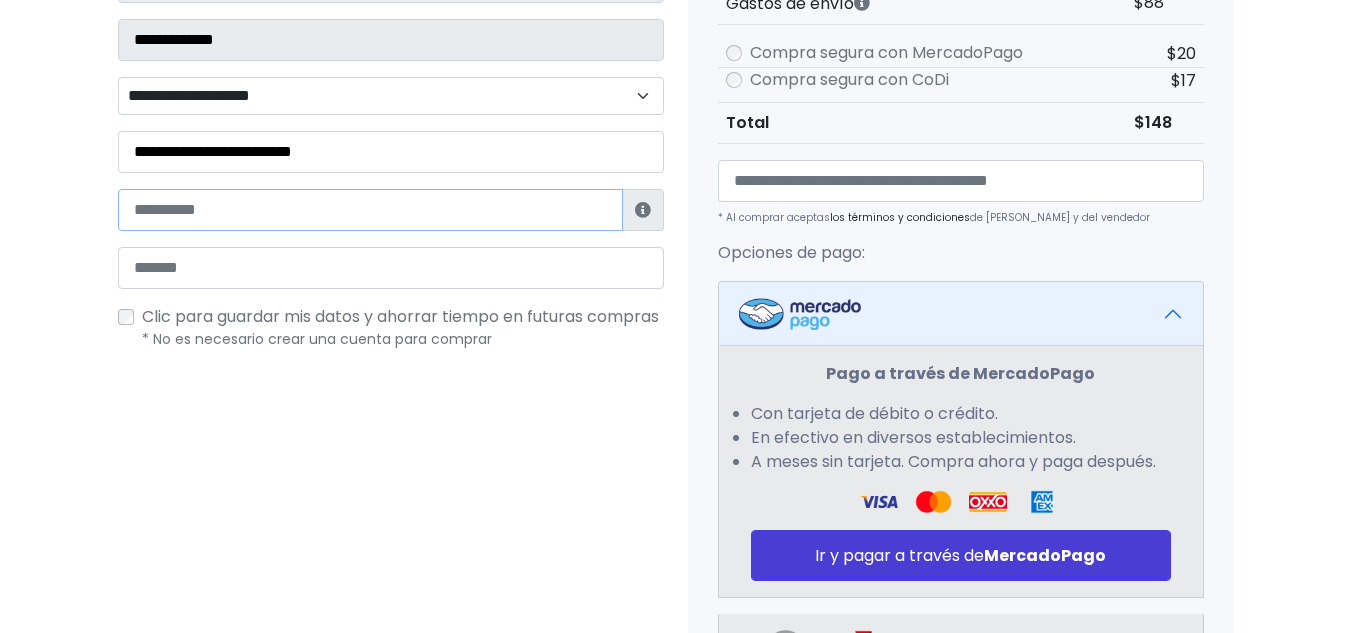 click at bounding box center (370, 210) 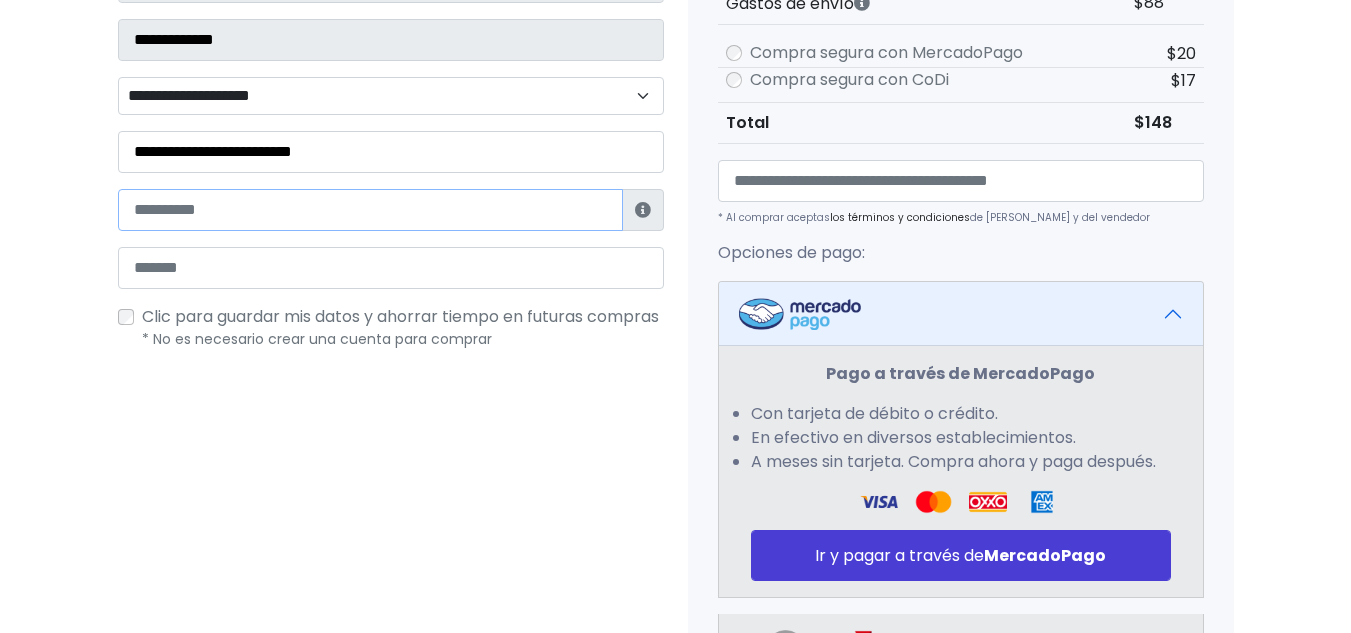 paste on "**********" 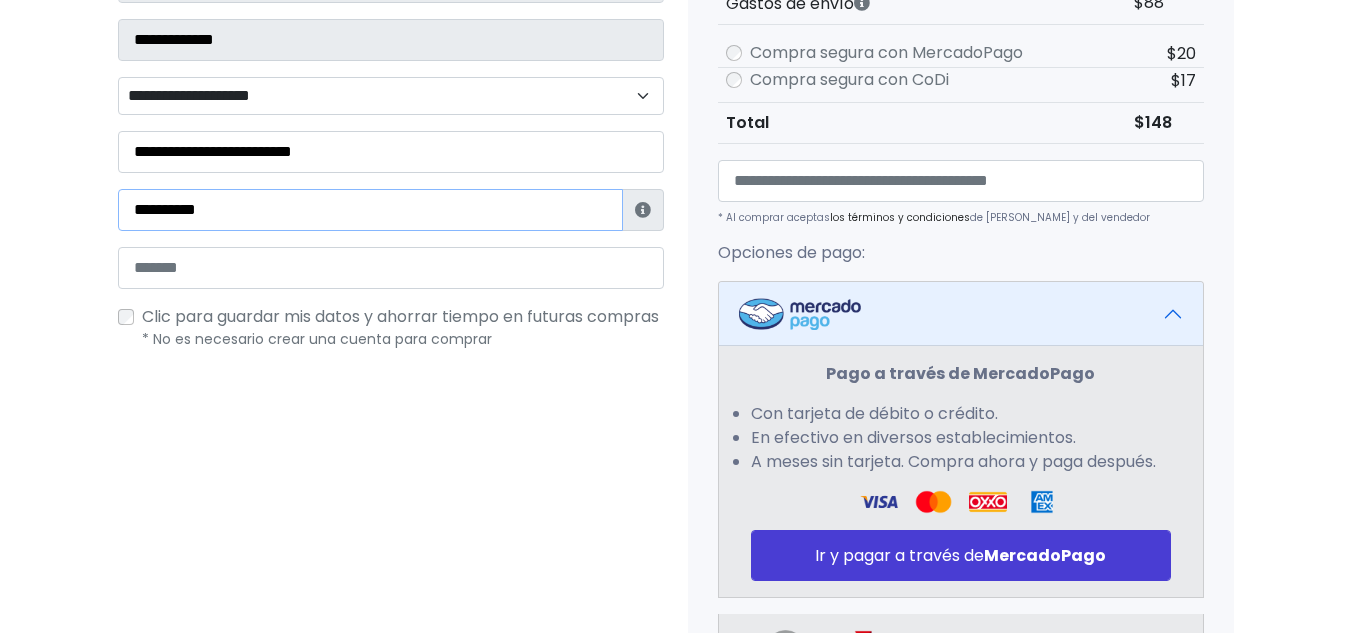 type on "**********" 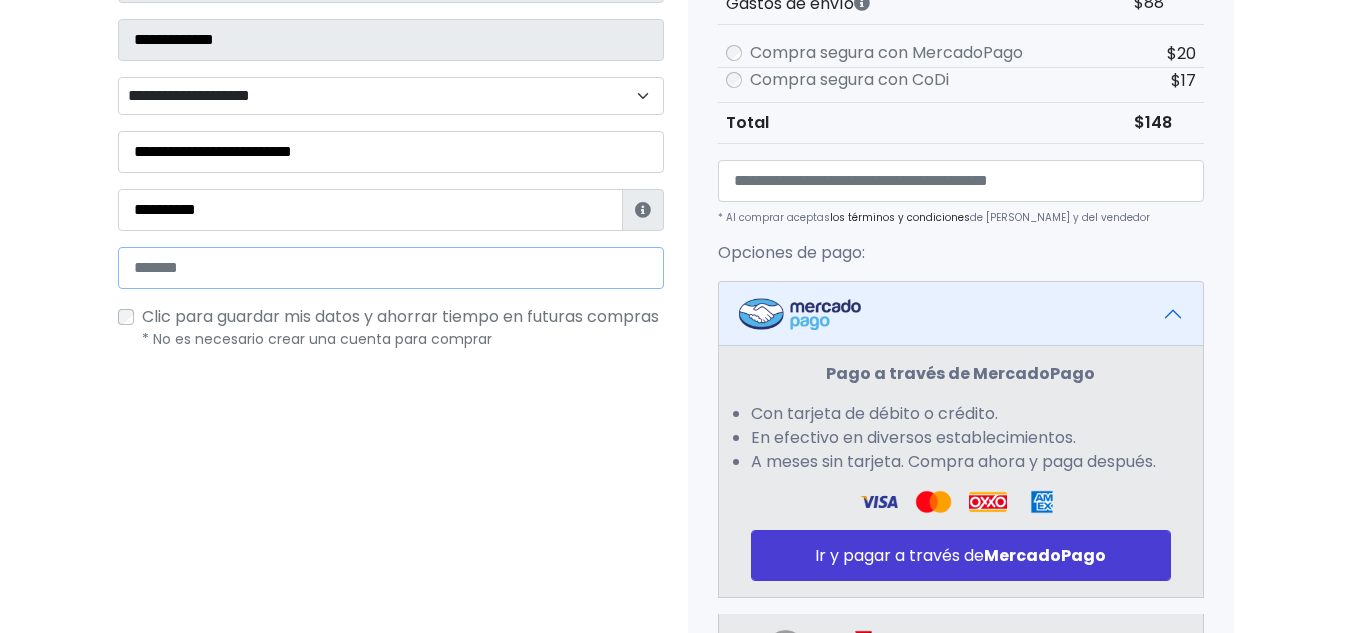 click at bounding box center [391, 268] 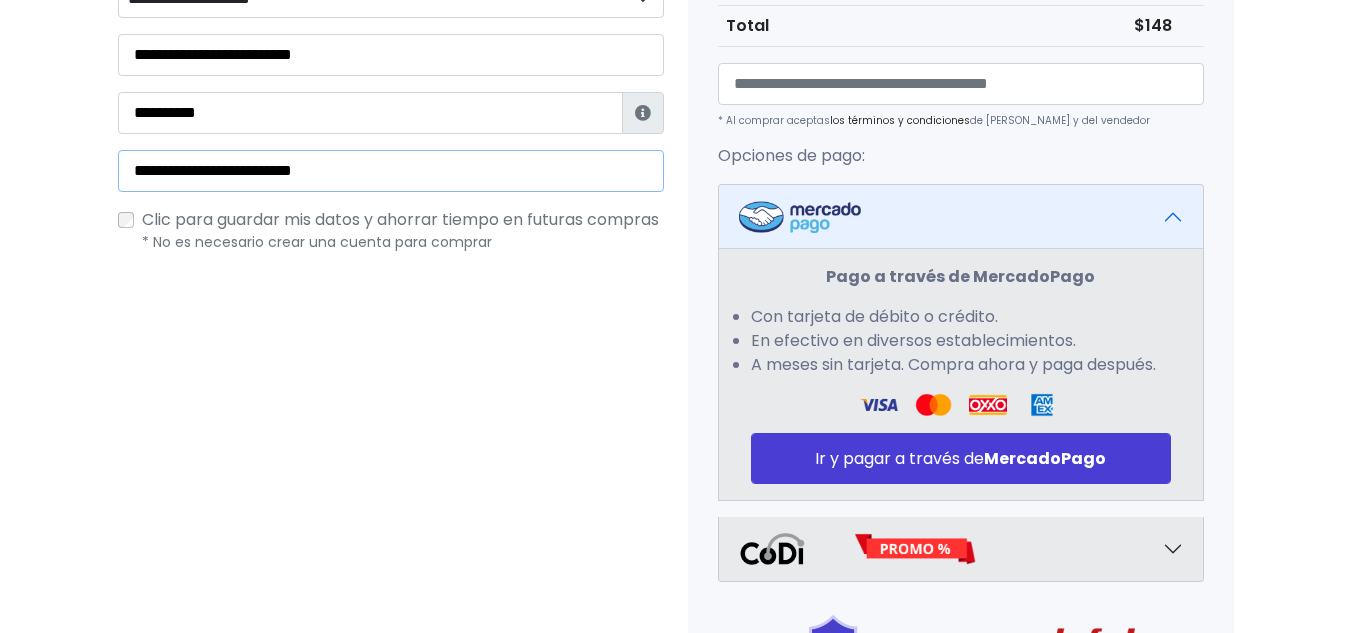scroll, scrollTop: 700, scrollLeft: 0, axis: vertical 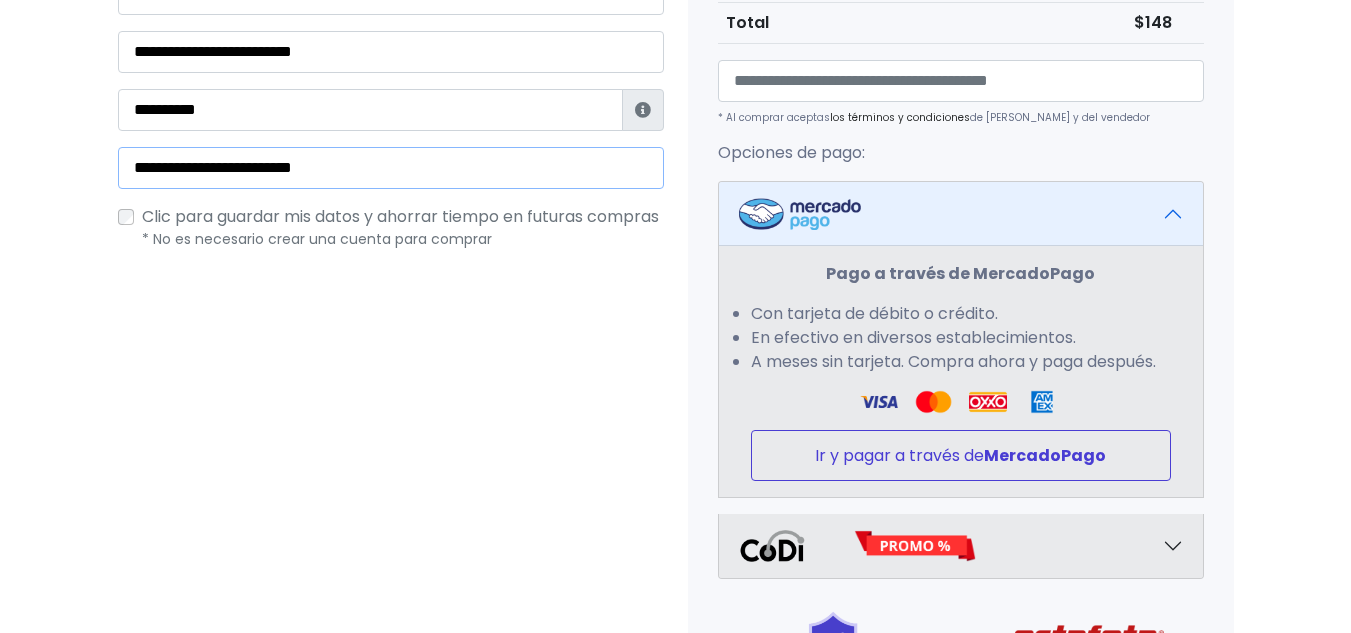 type on "**********" 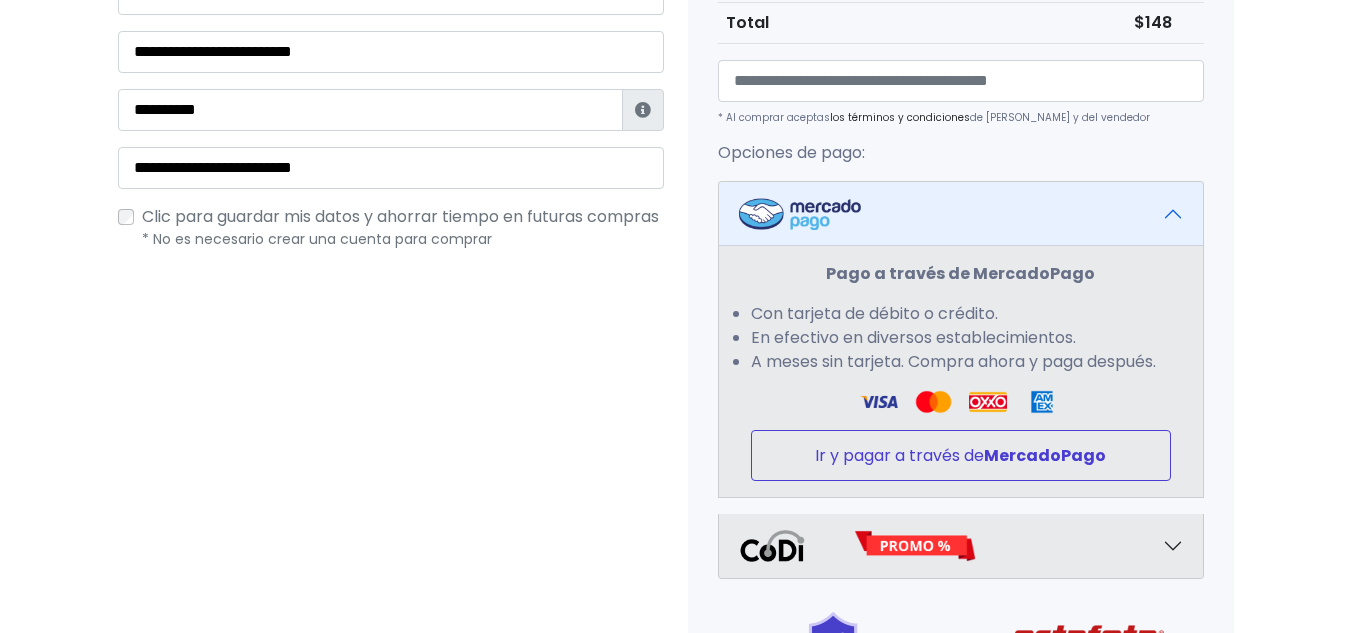 click on "Ir y pagar a través de  MercadoPago" at bounding box center [961, 455] 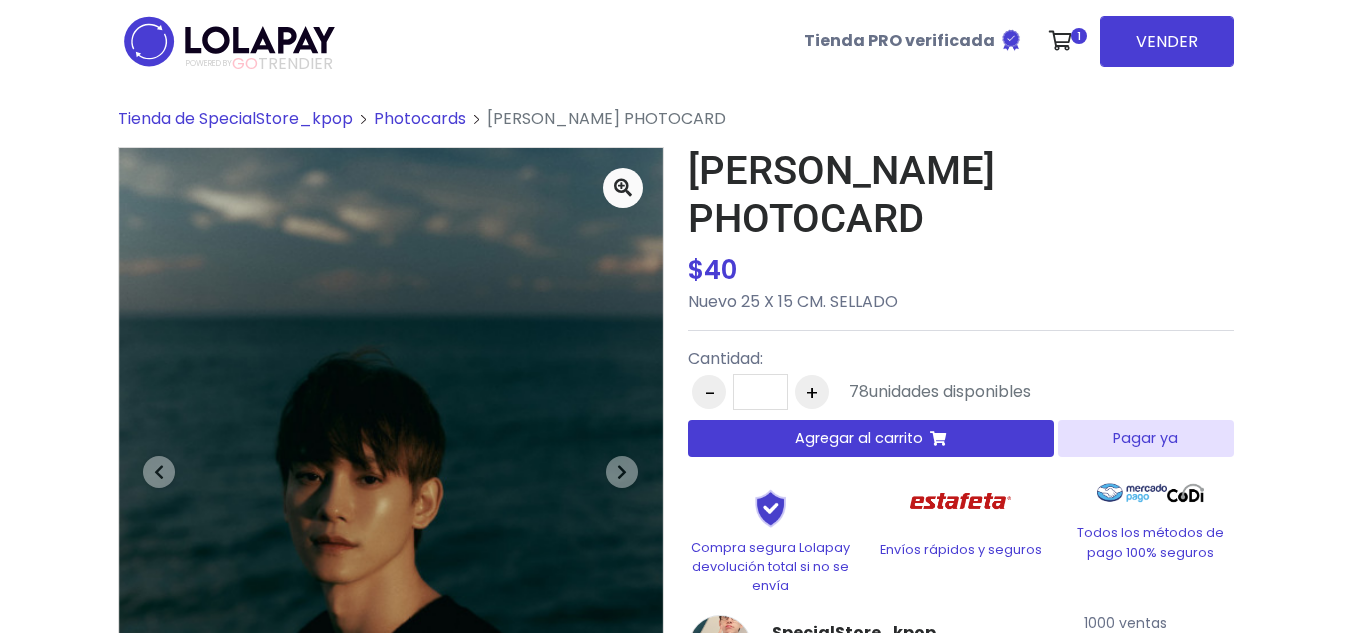 scroll, scrollTop: 0, scrollLeft: 0, axis: both 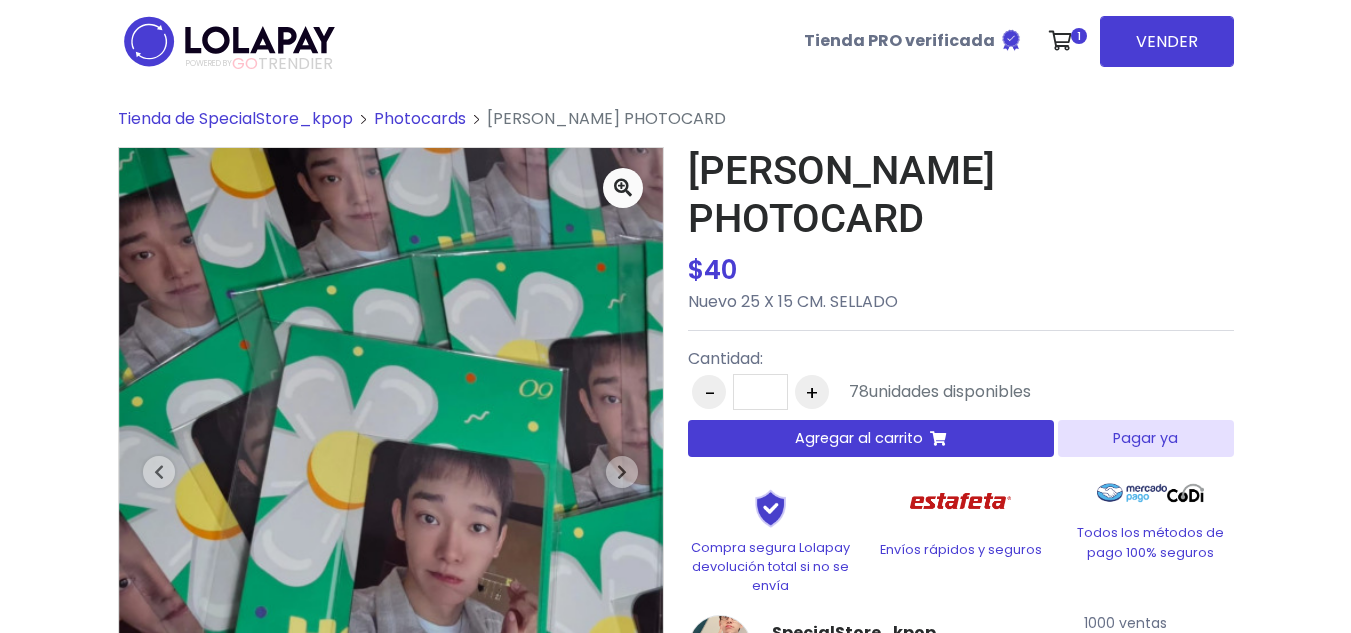 click on "Agregar al carrito" at bounding box center (871, 438) 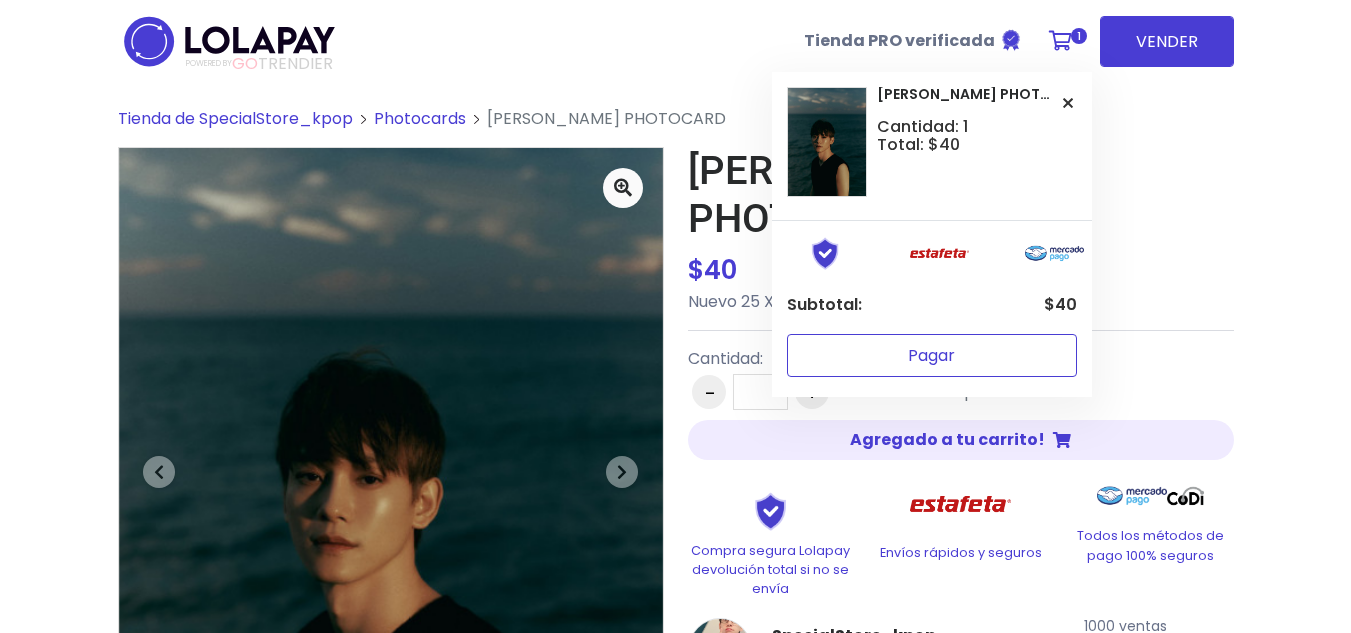 click on "Pagar" at bounding box center (932, 355) 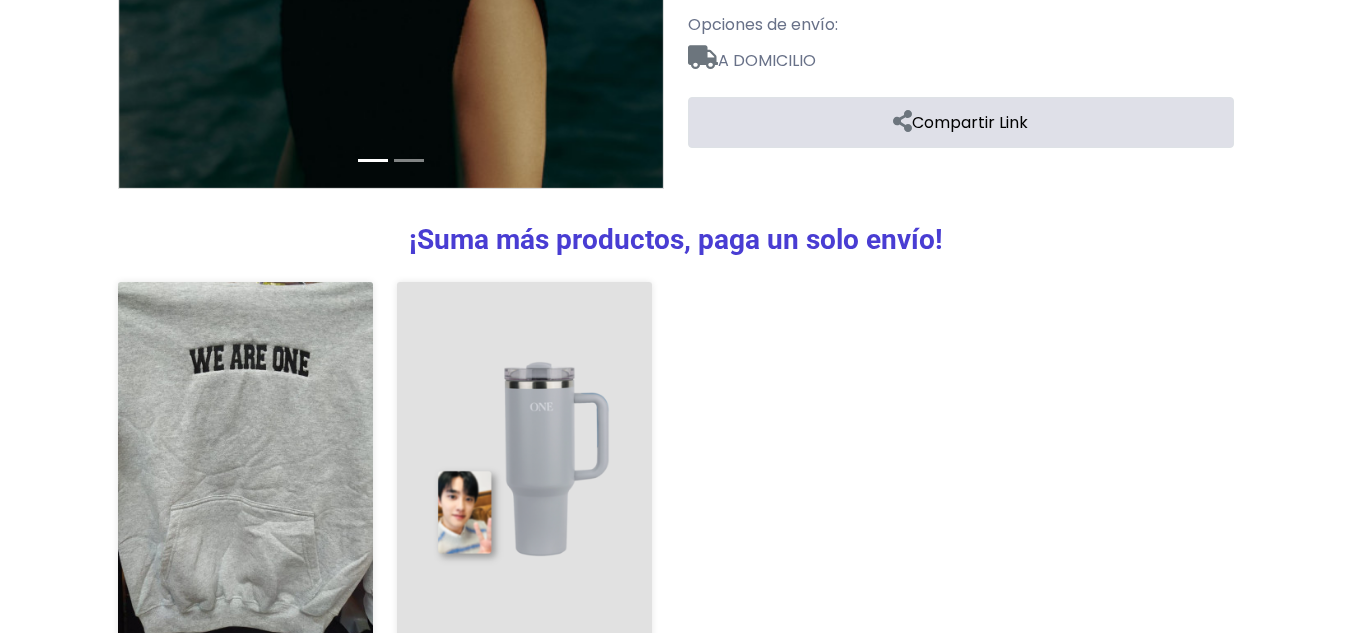 scroll, scrollTop: 887, scrollLeft: 0, axis: vertical 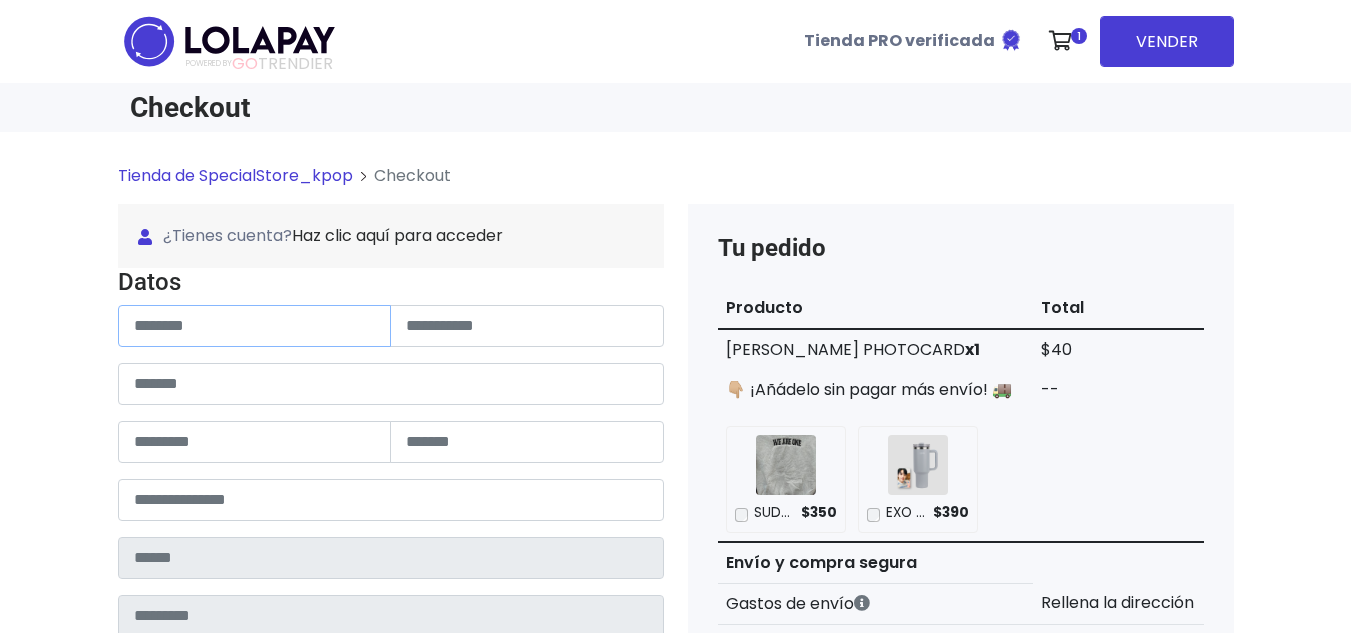 click at bounding box center (255, 326) 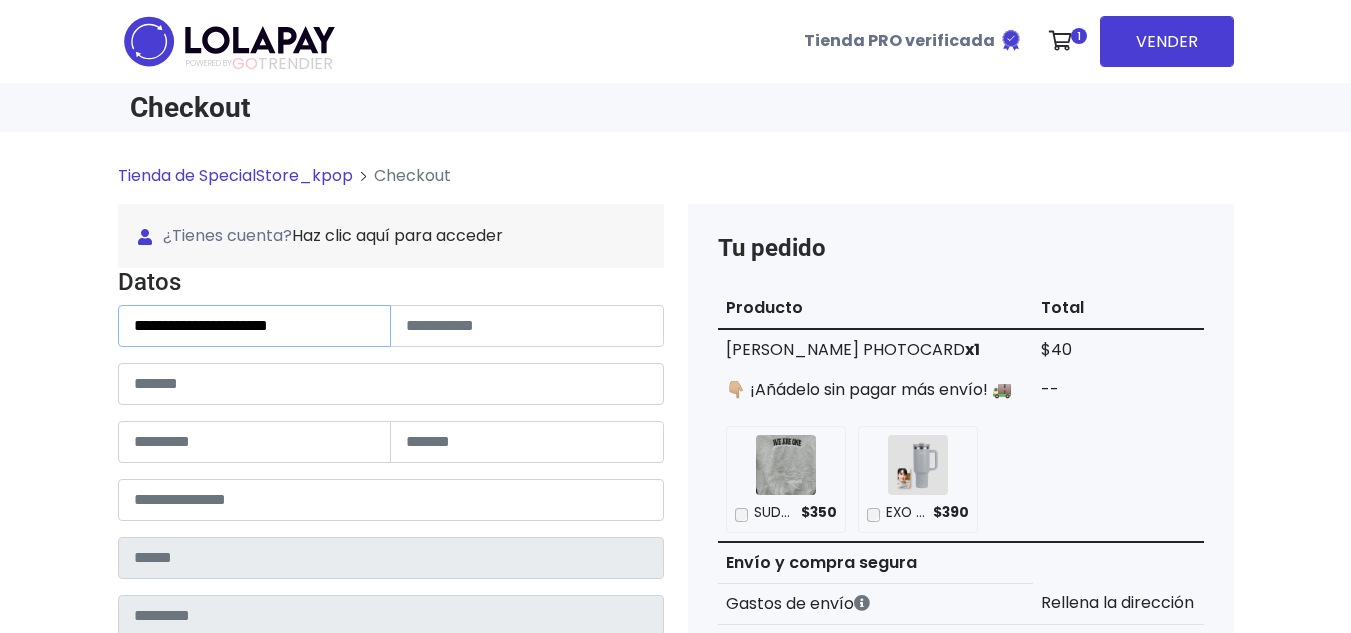 drag, startPoint x: 188, startPoint y: 327, endPoint x: 403, endPoint y: 341, distance: 215.45534 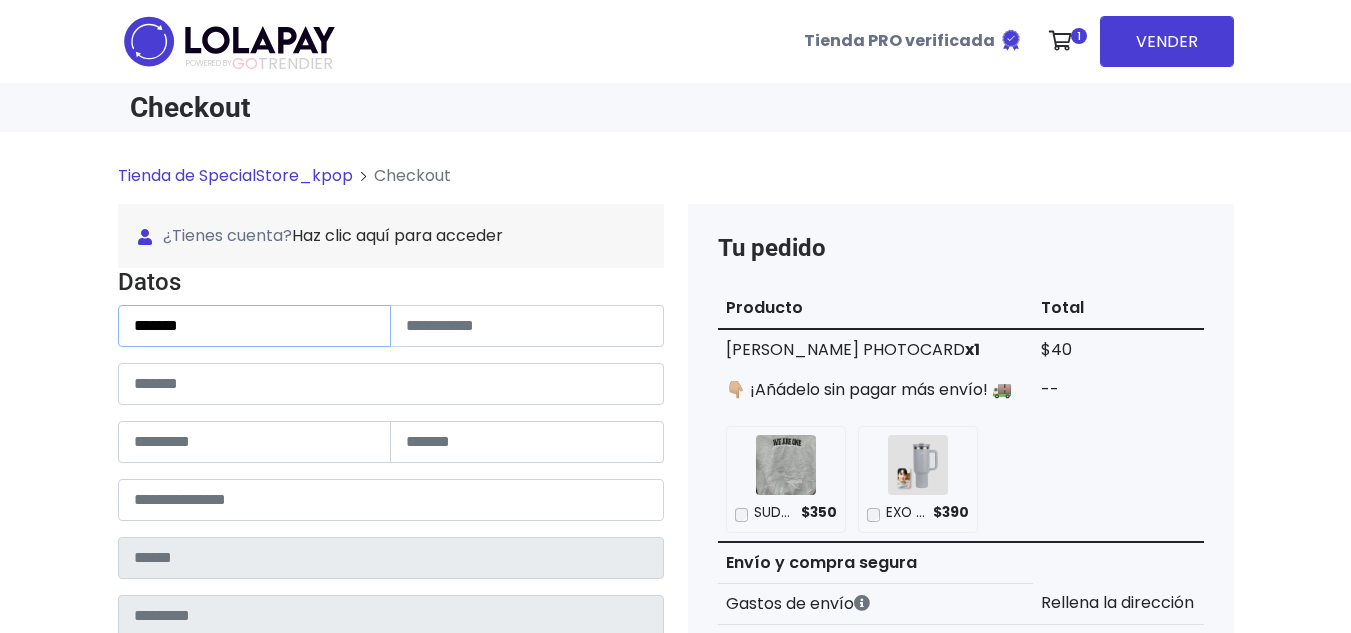 type on "******" 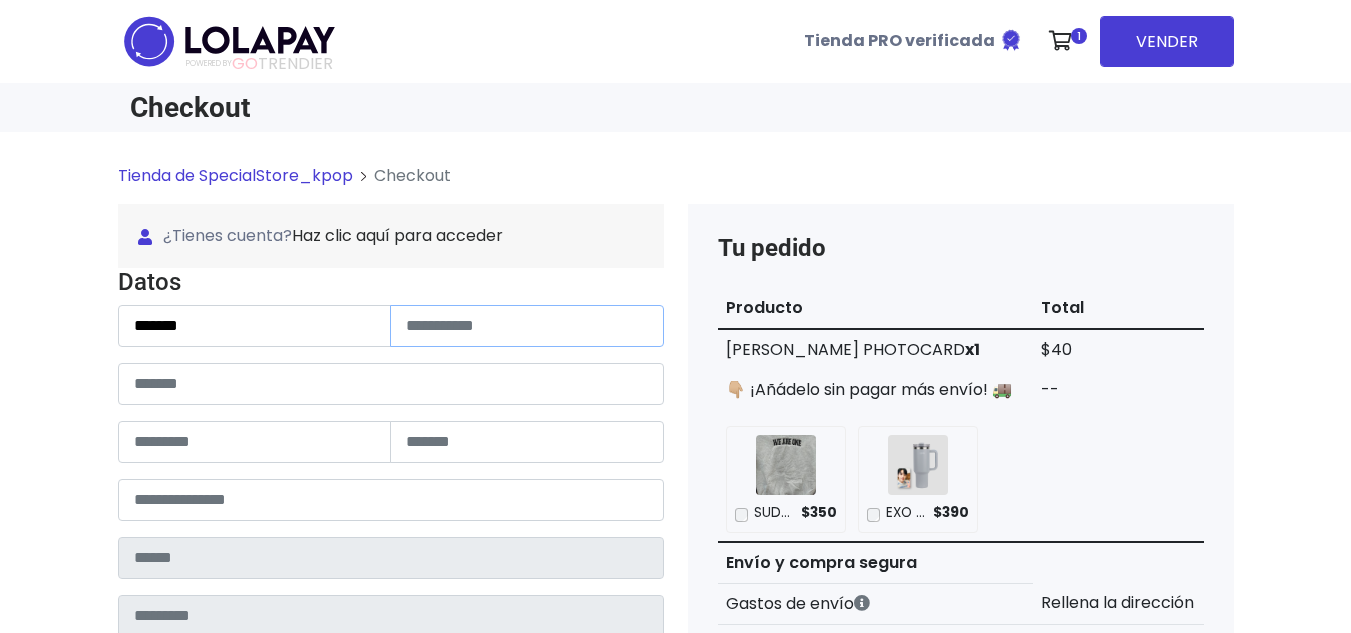 click at bounding box center (527, 326) 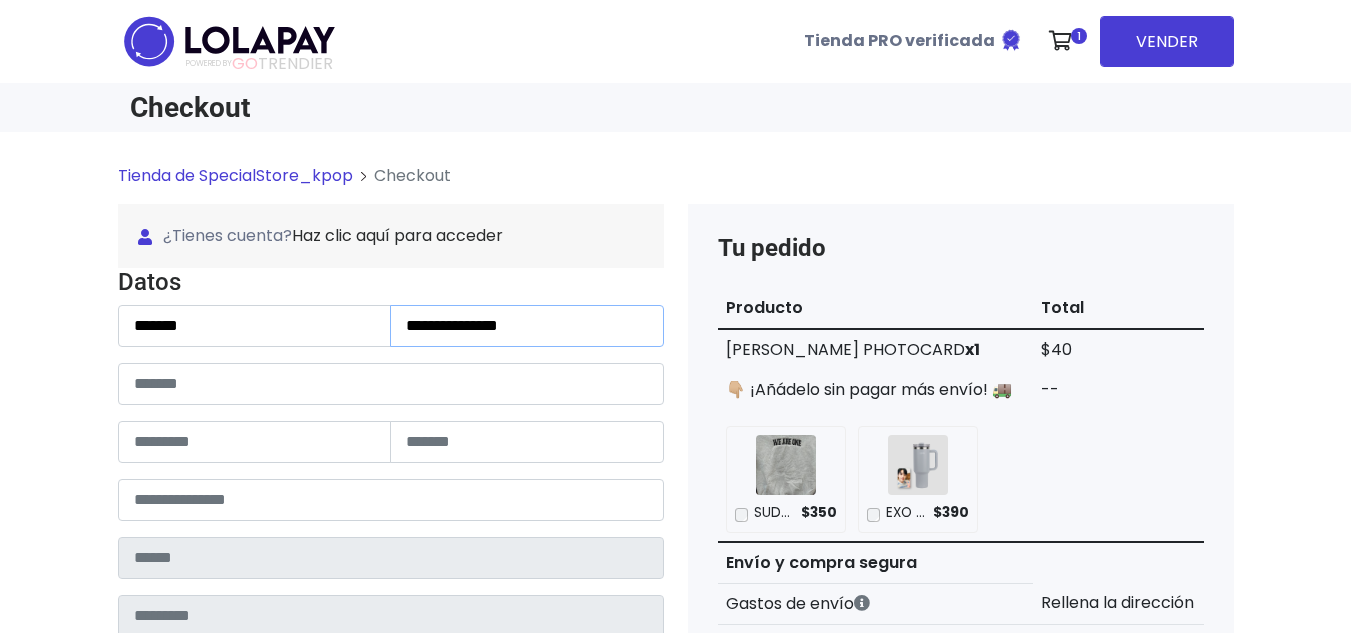 type on "**********" 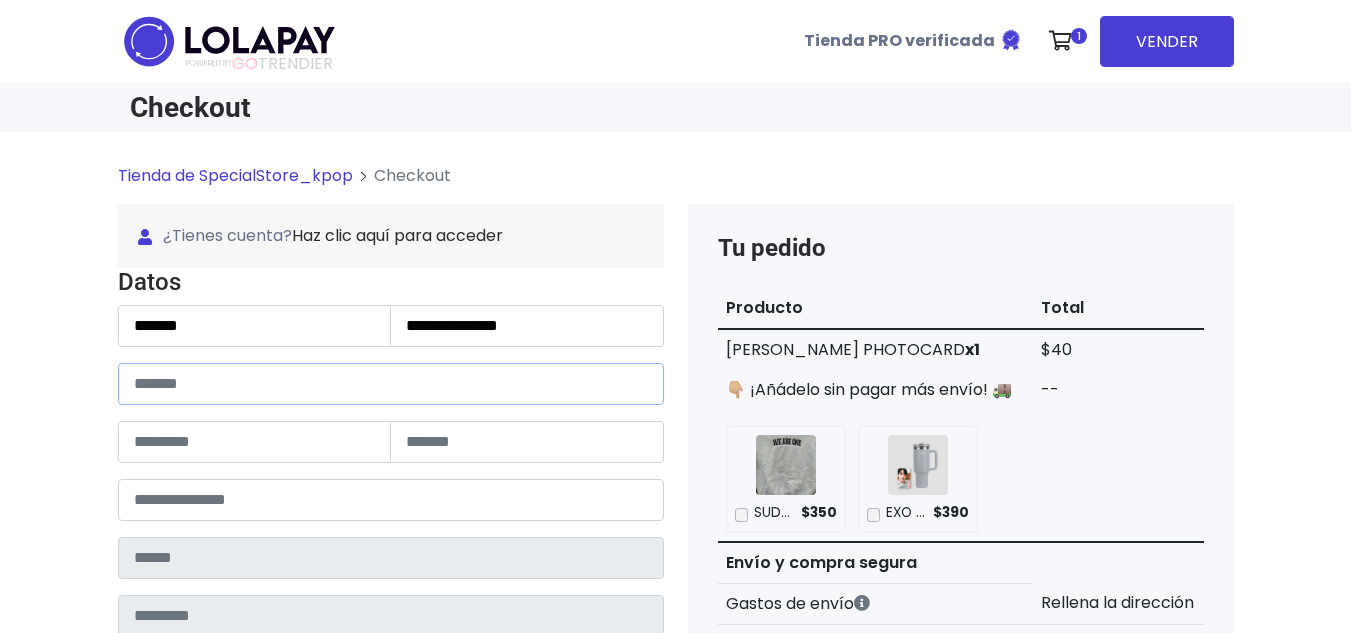click at bounding box center (391, 384) 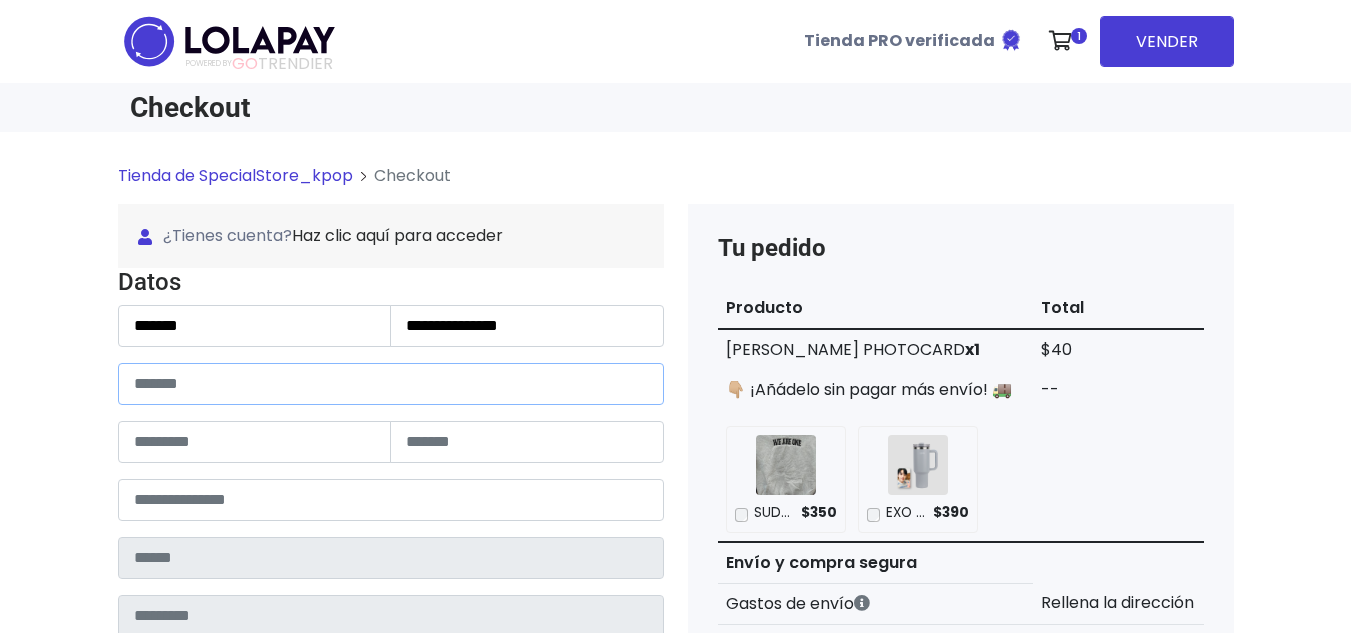 paste on "**********" 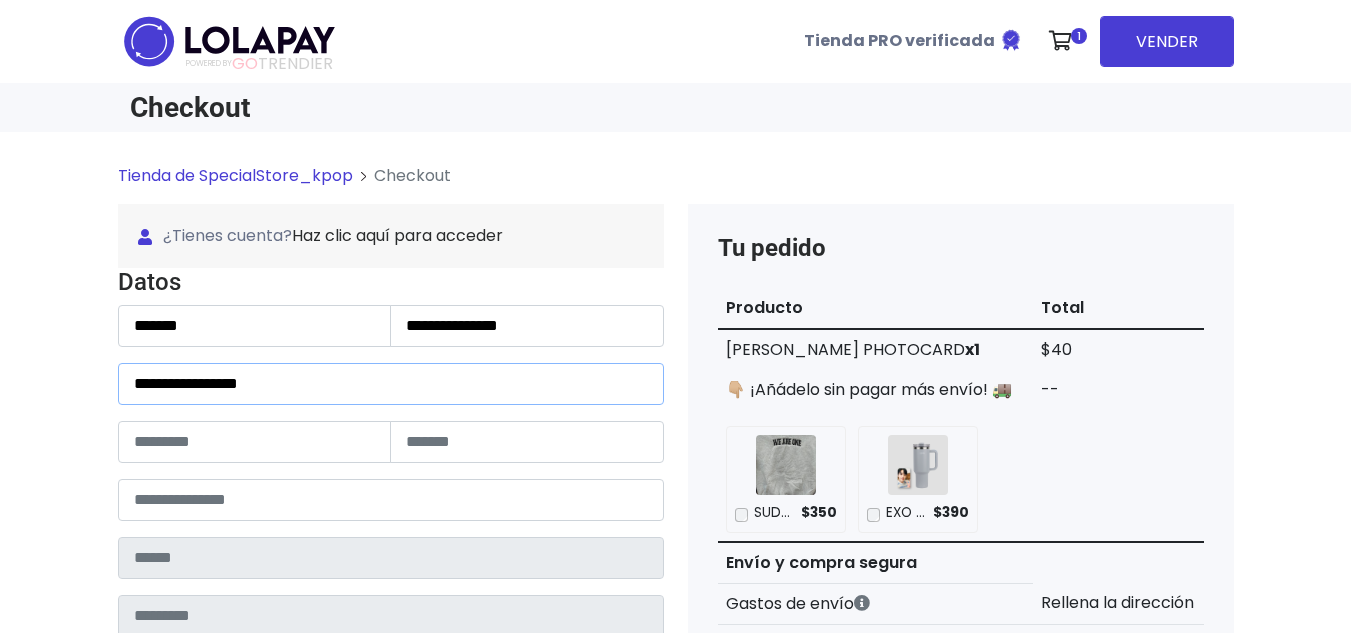 drag, startPoint x: 236, startPoint y: 389, endPoint x: 358, endPoint y: 388, distance: 122.0041 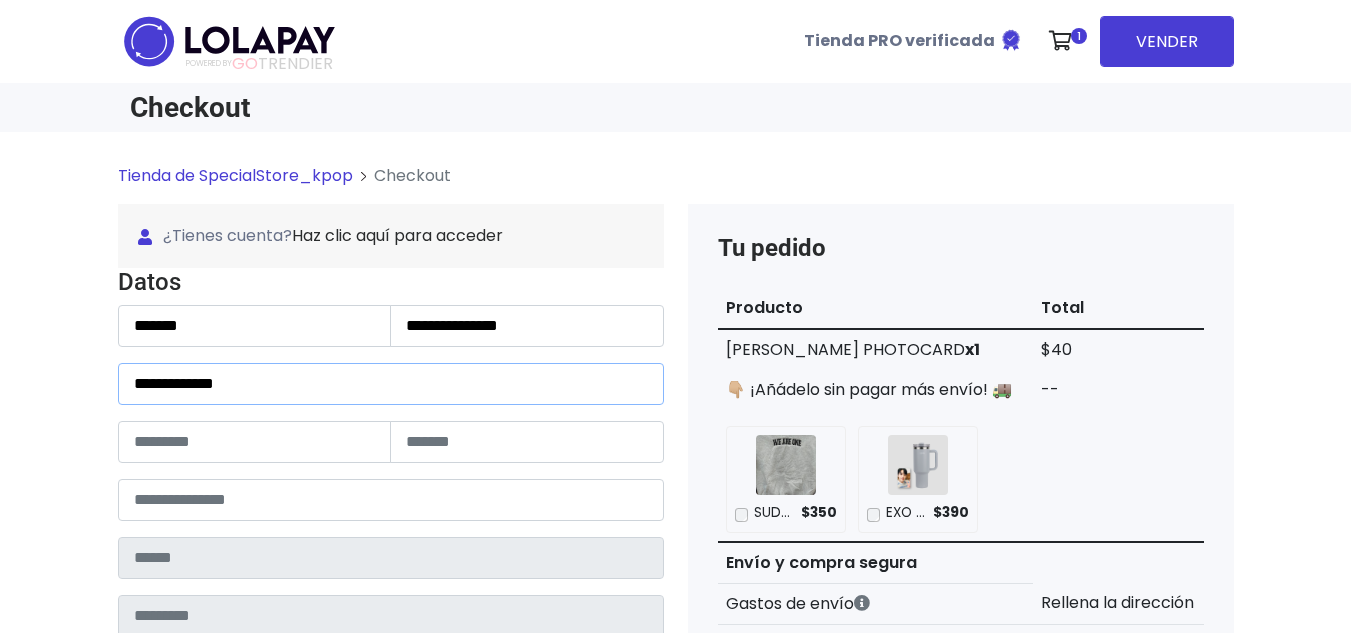 type on "**********" 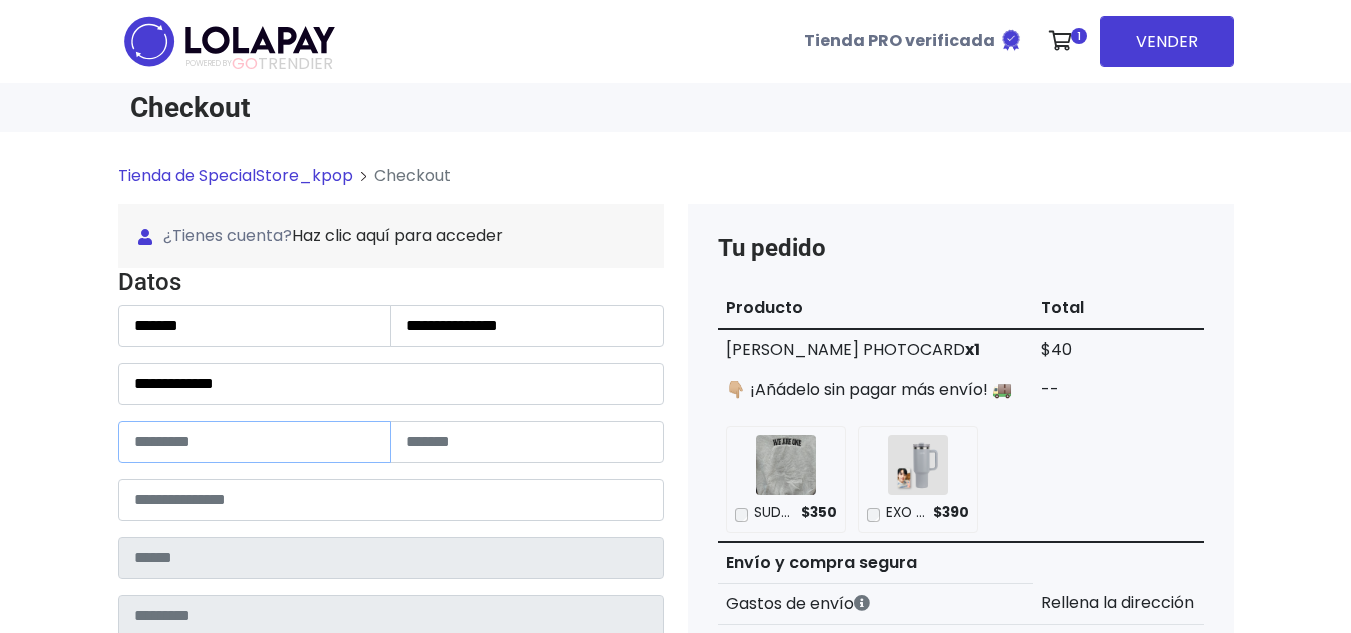 click at bounding box center (255, 442) 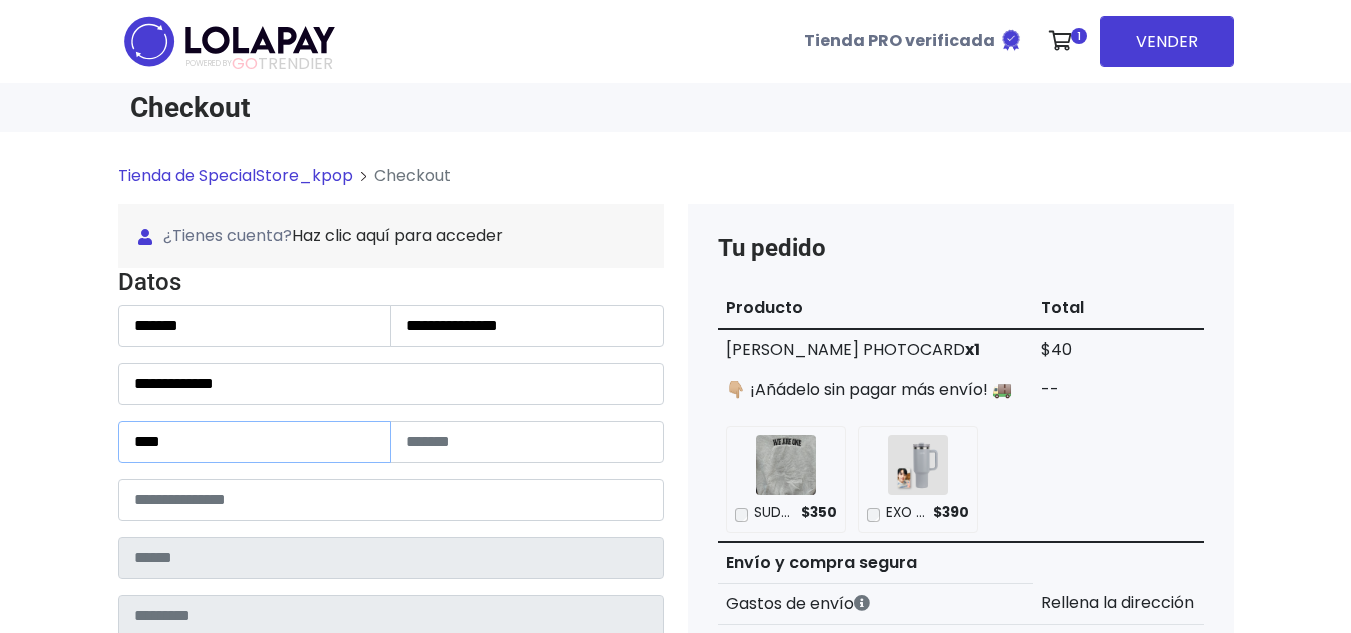 type on "****" 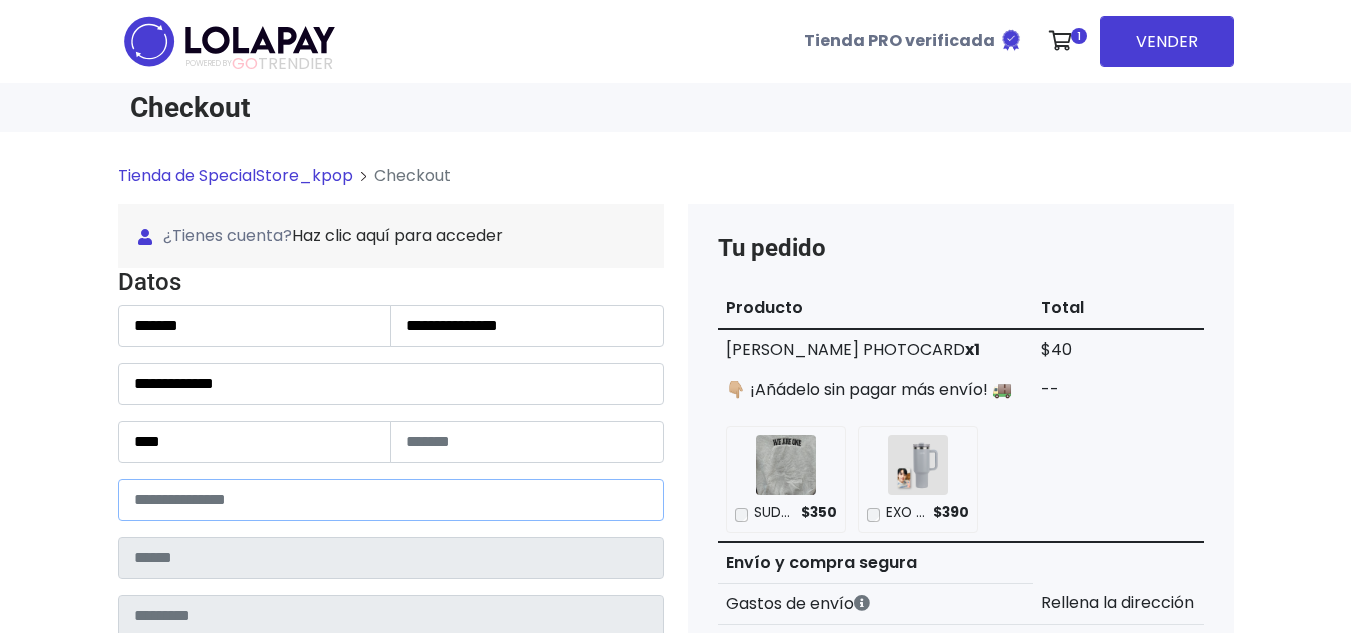click at bounding box center (391, 500) 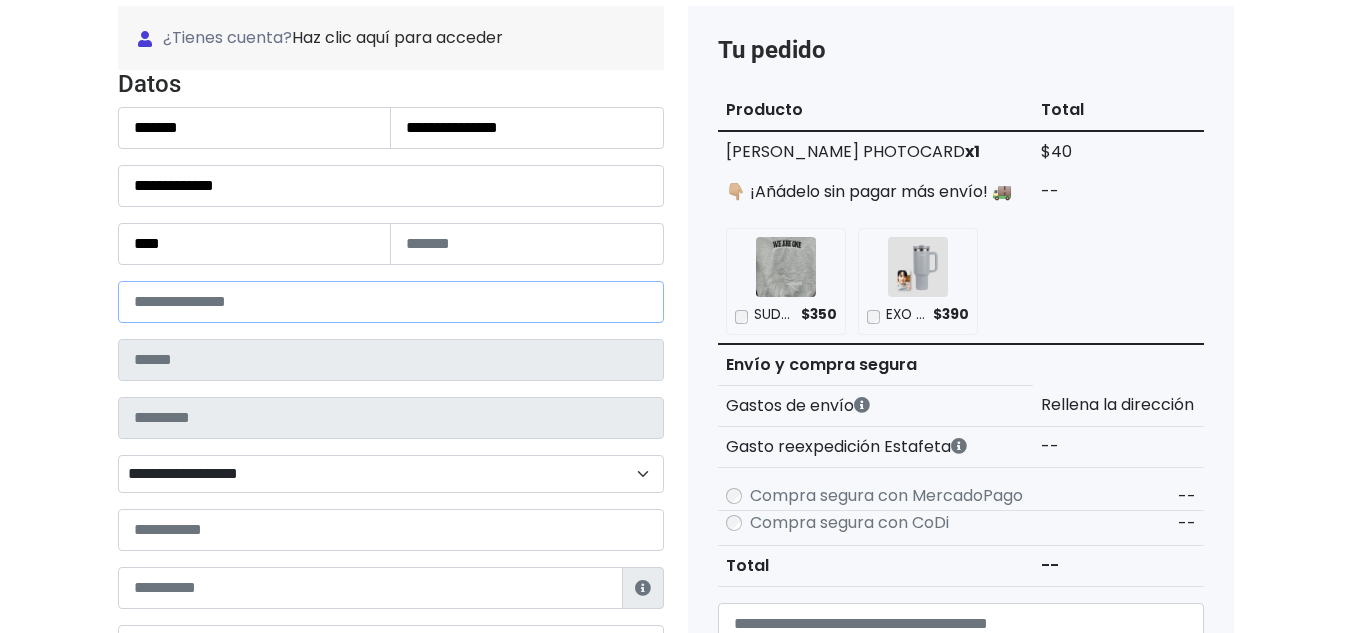 scroll, scrollTop: 200, scrollLeft: 0, axis: vertical 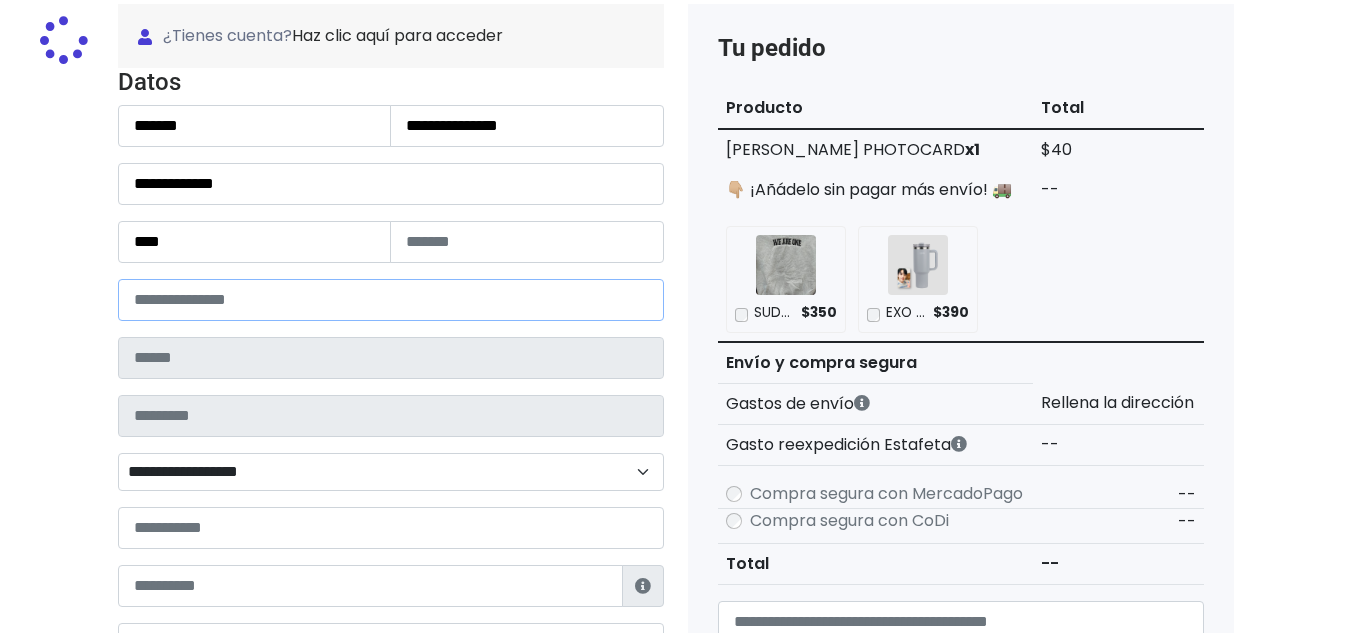 type on "**********" 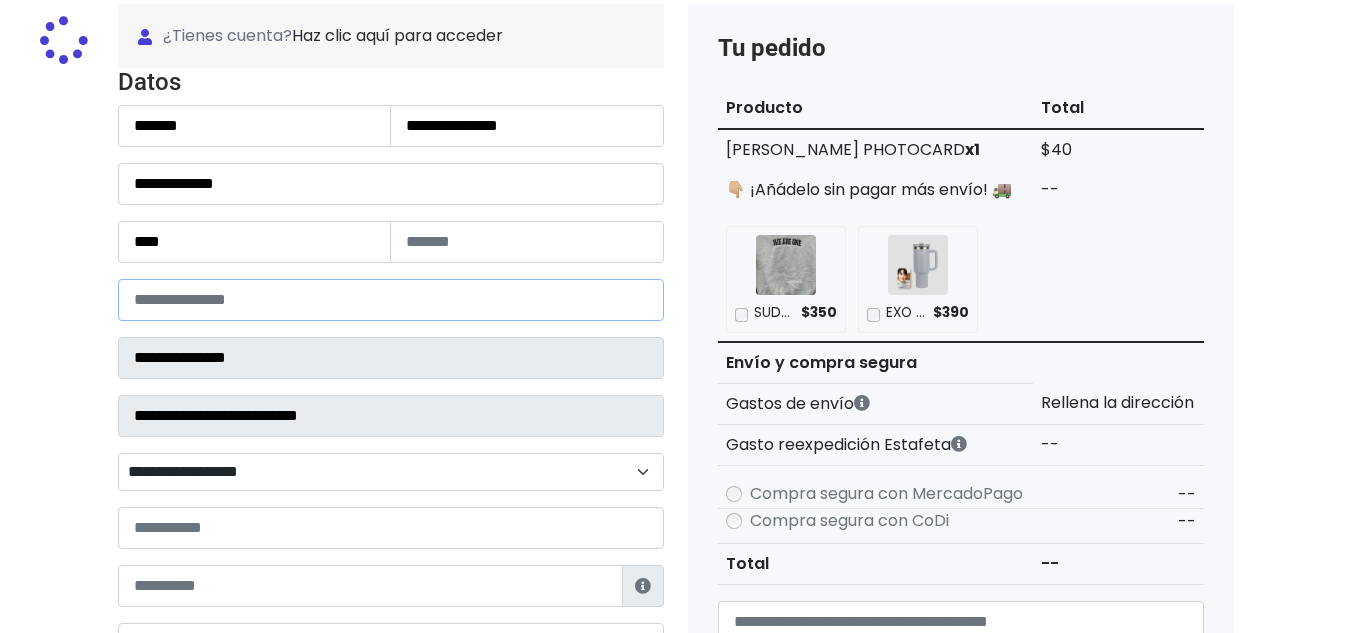 select 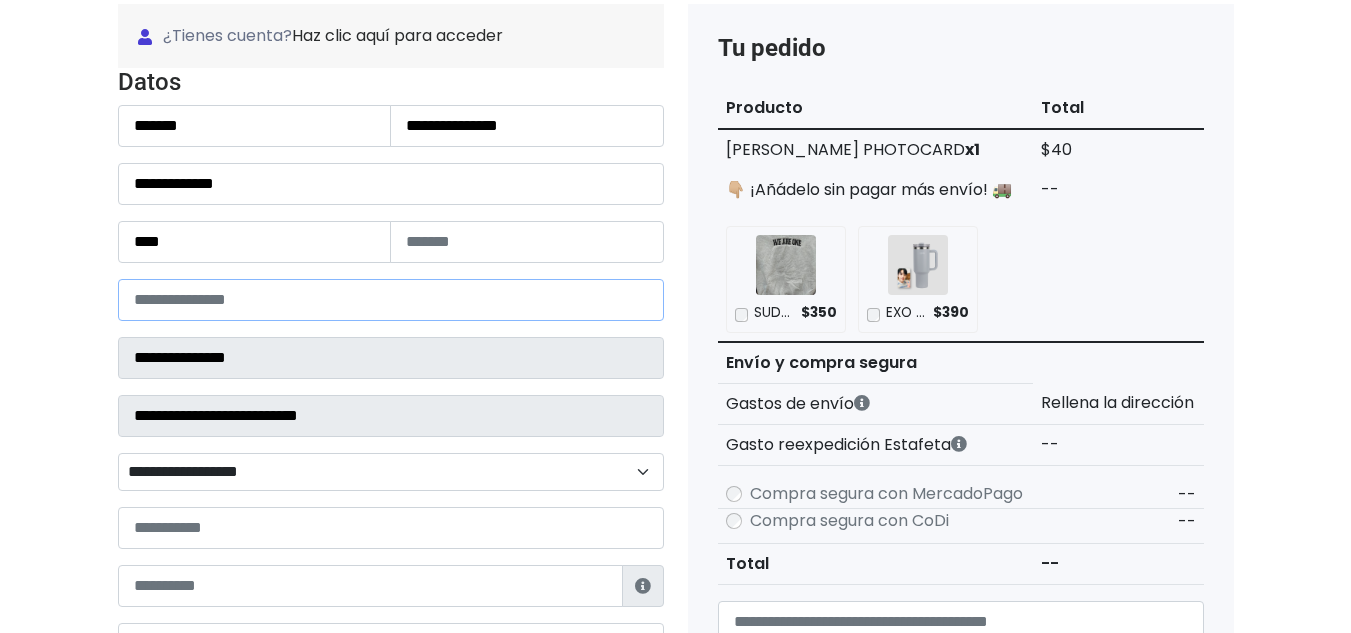 type on "*****" 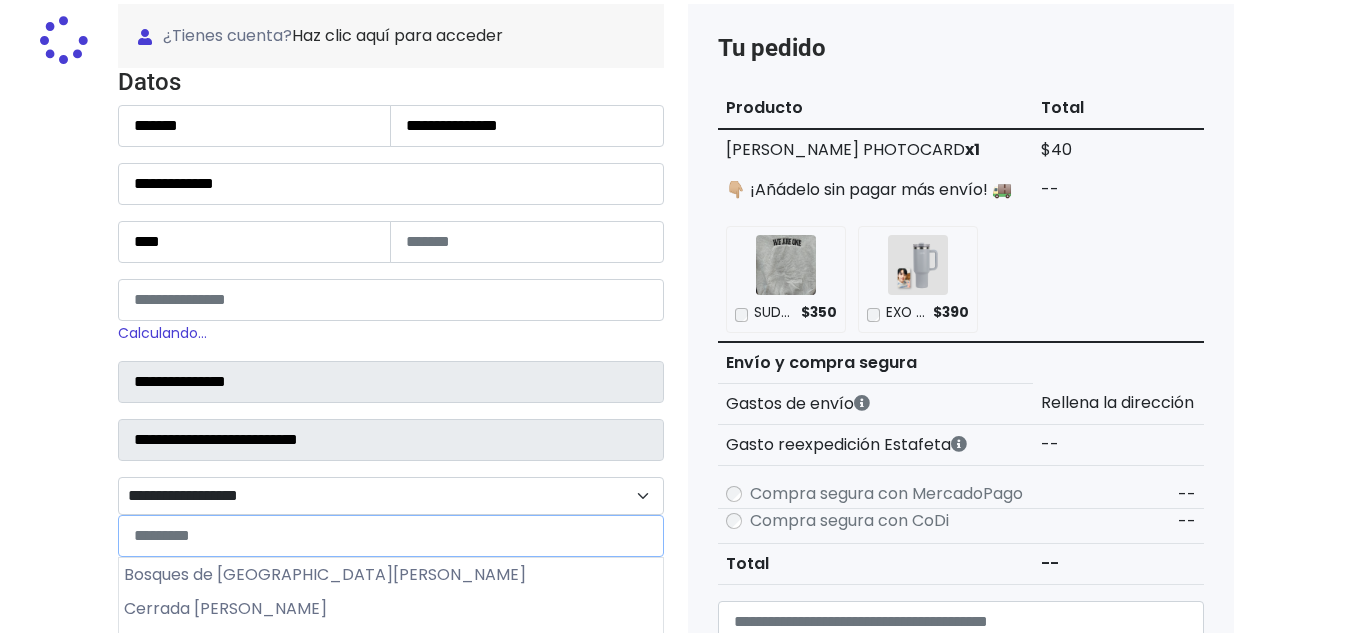 click on "**********" at bounding box center (391, 496) 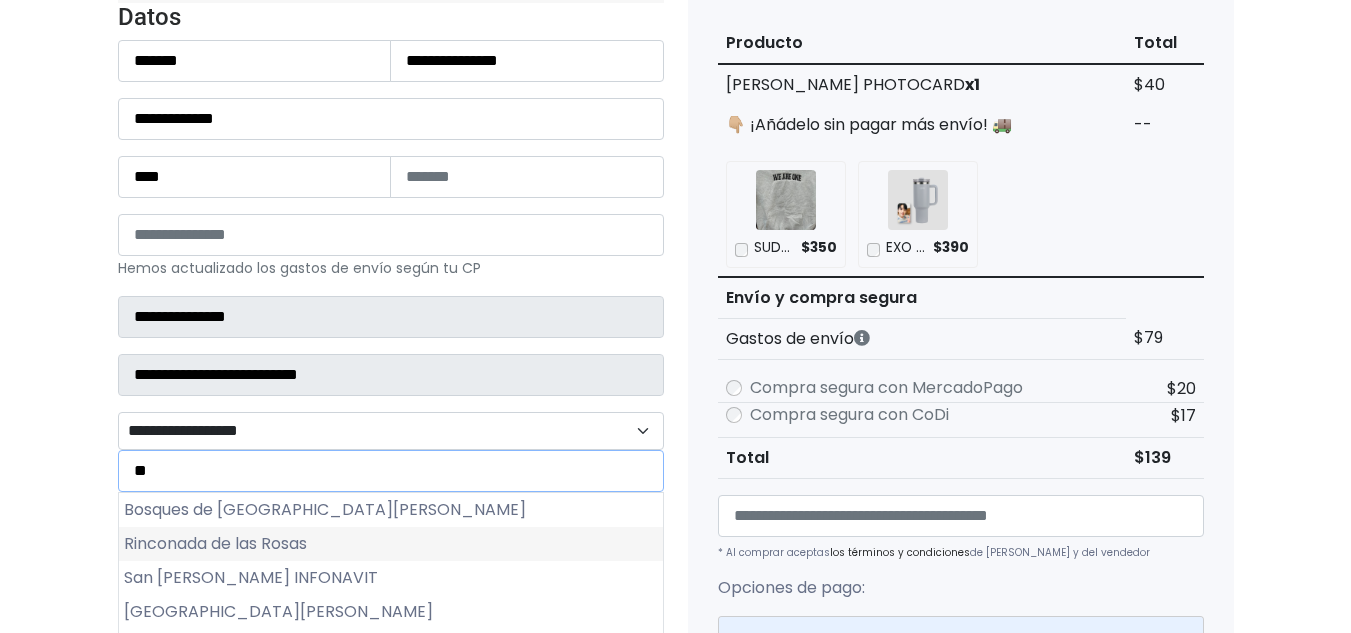 scroll, scrollTop: 300, scrollLeft: 0, axis: vertical 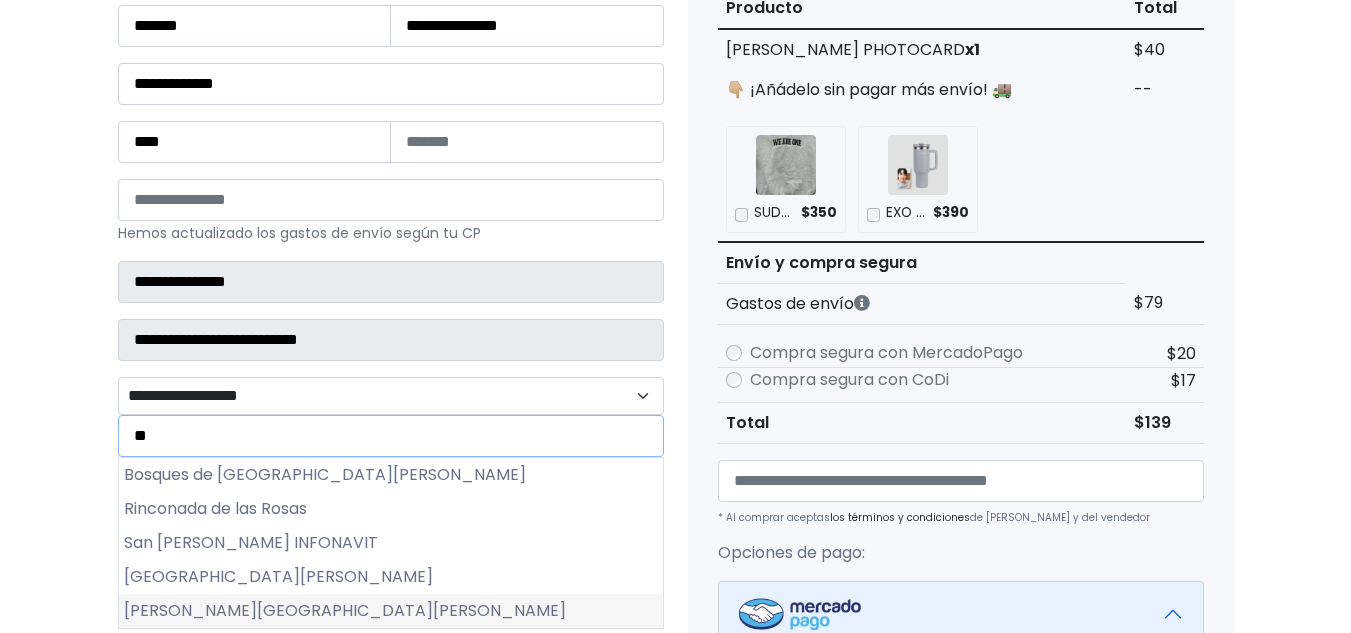 type on "**" 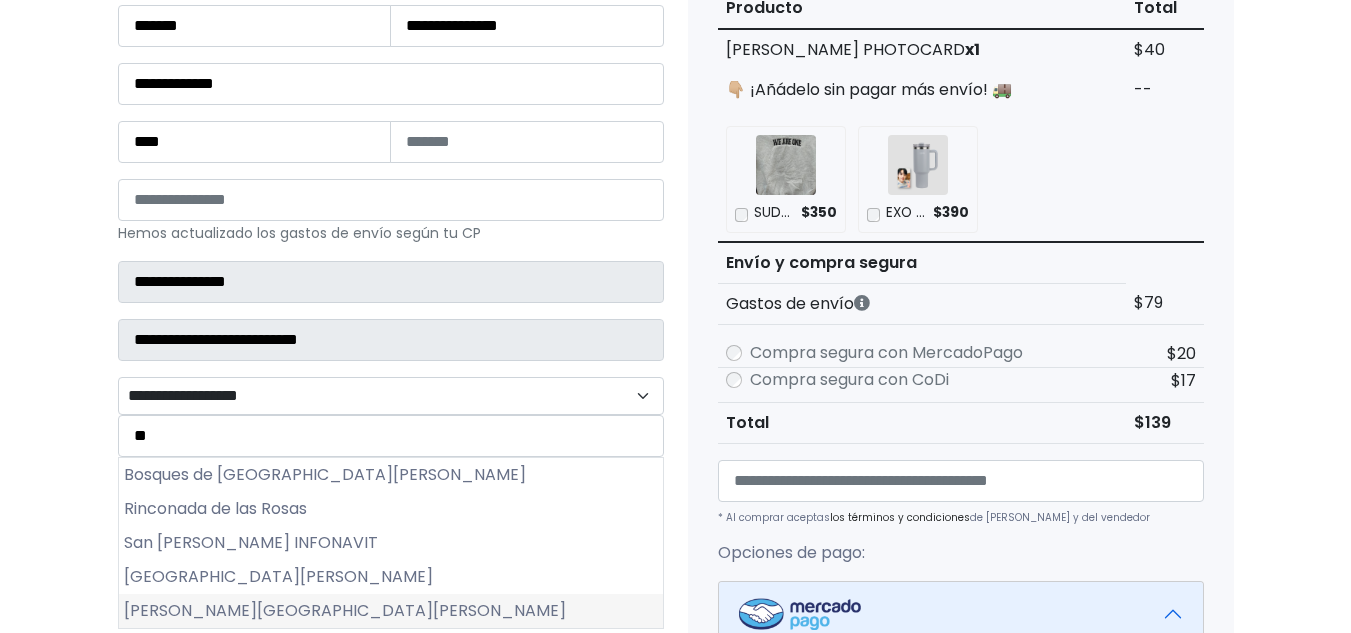 click on "Valle de San Isidro" at bounding box center [391, 611] 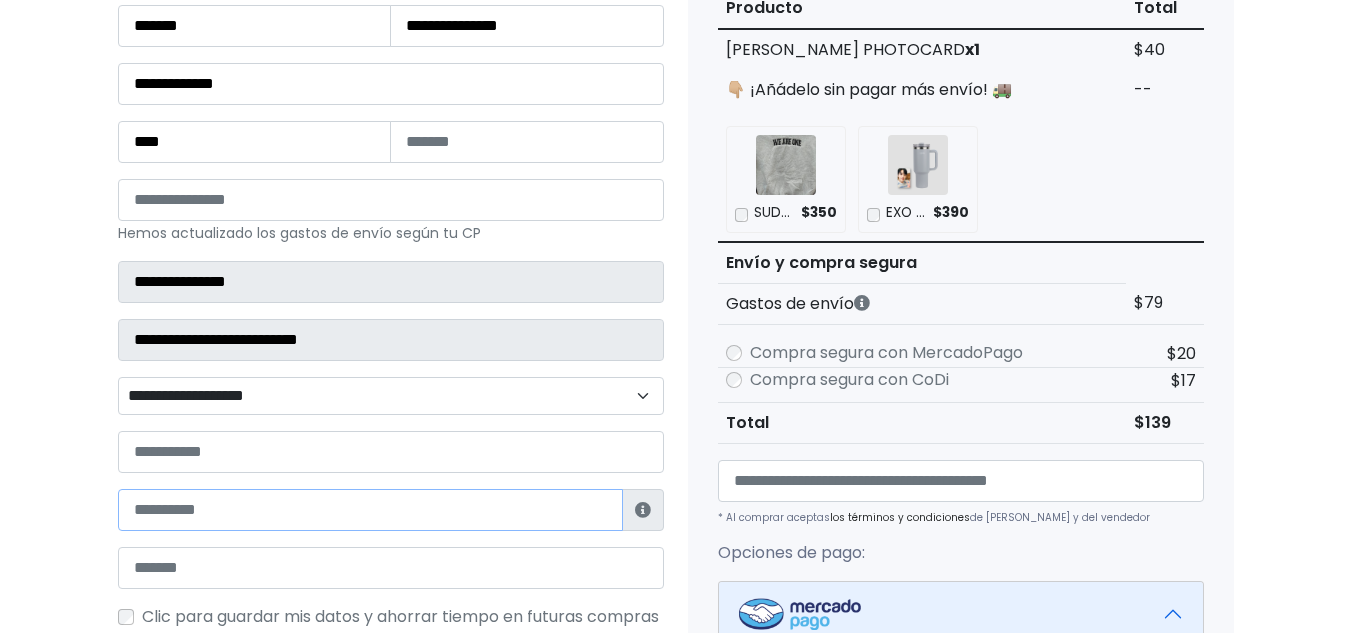click at bounding box center [370, 510] 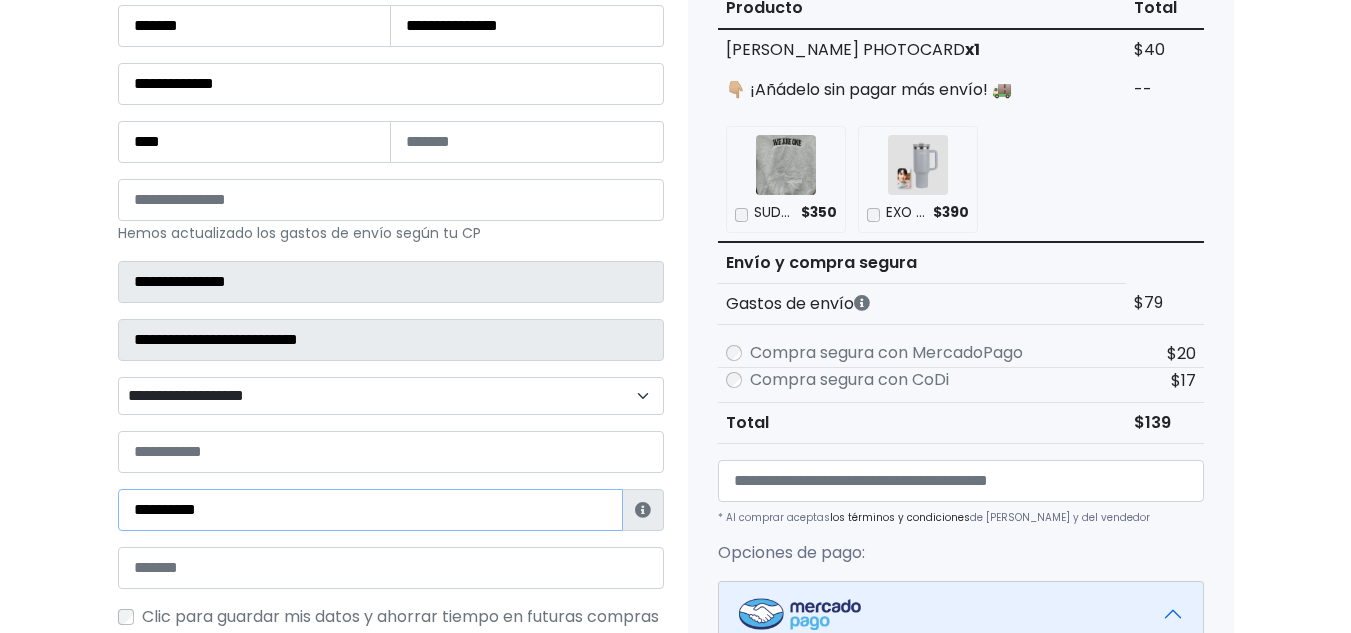 type on "**********" 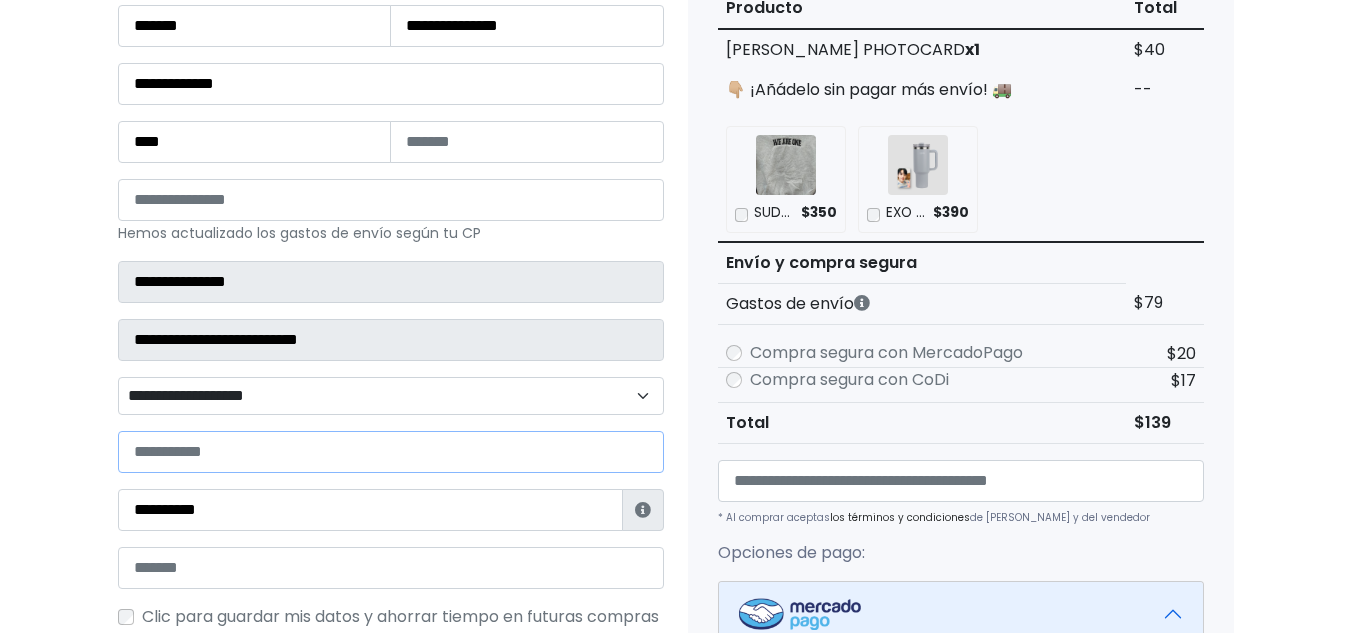 click at bounding box center [391, 452] 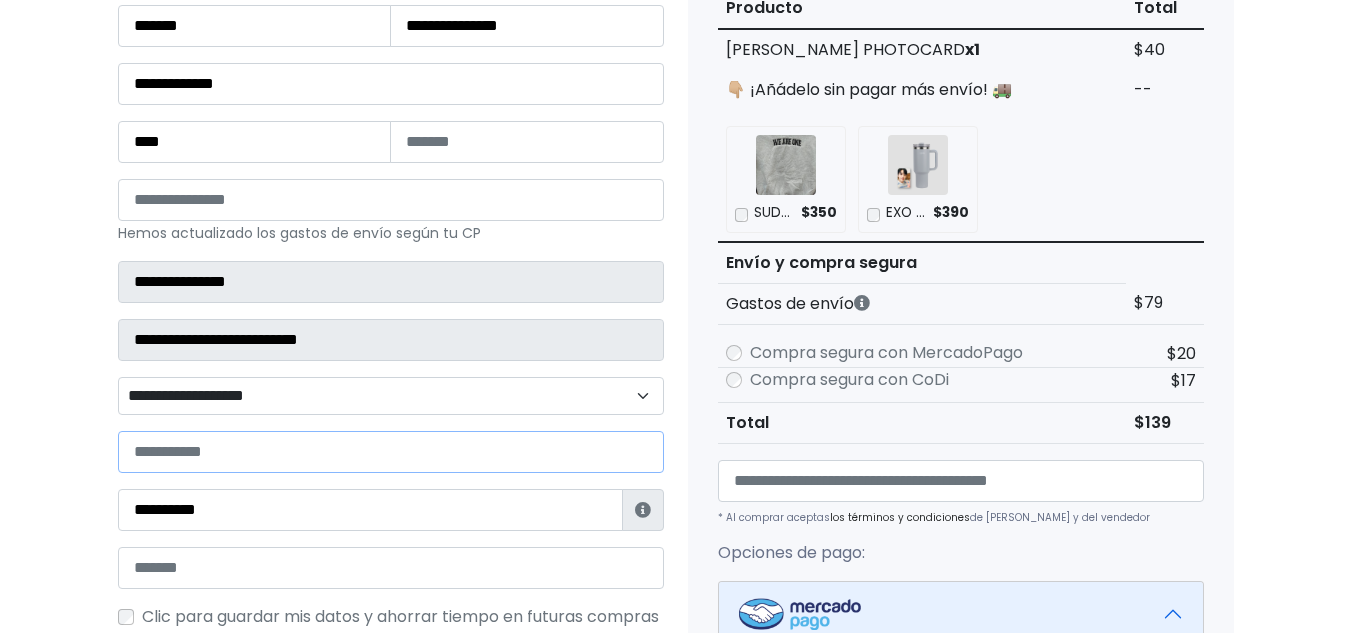 paste on "**********" 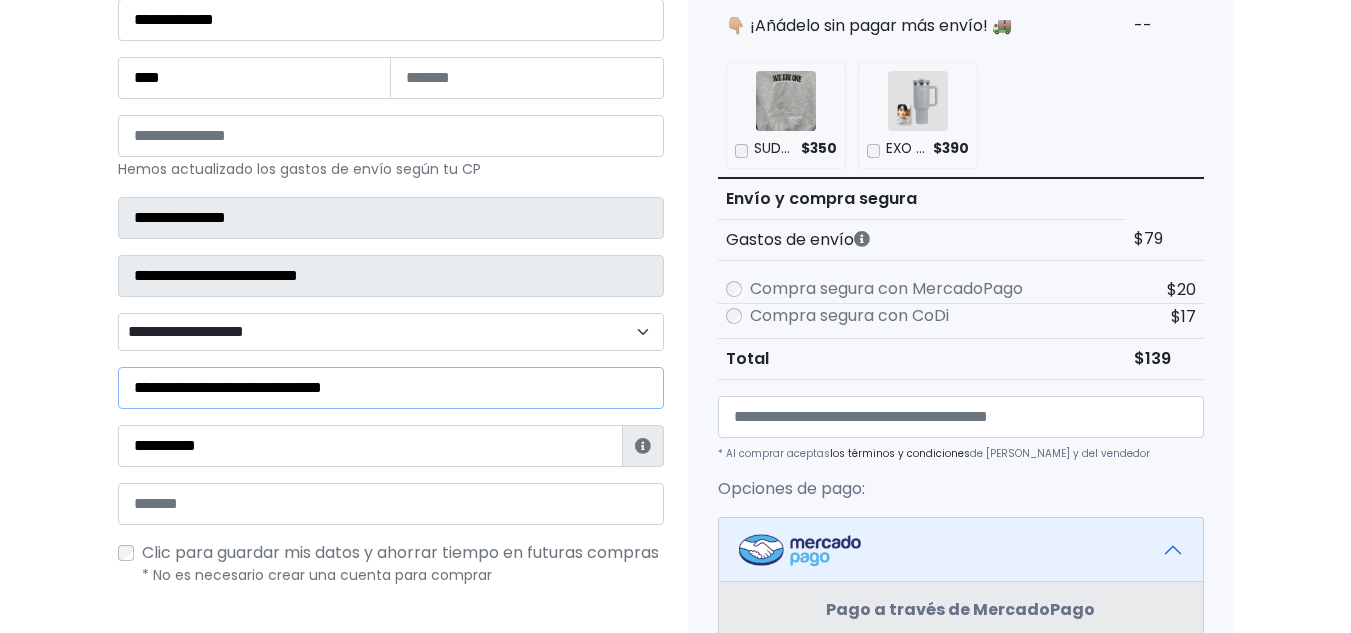 scroll, scrollTop: 400, scrollLeft: 0, axis: vertical 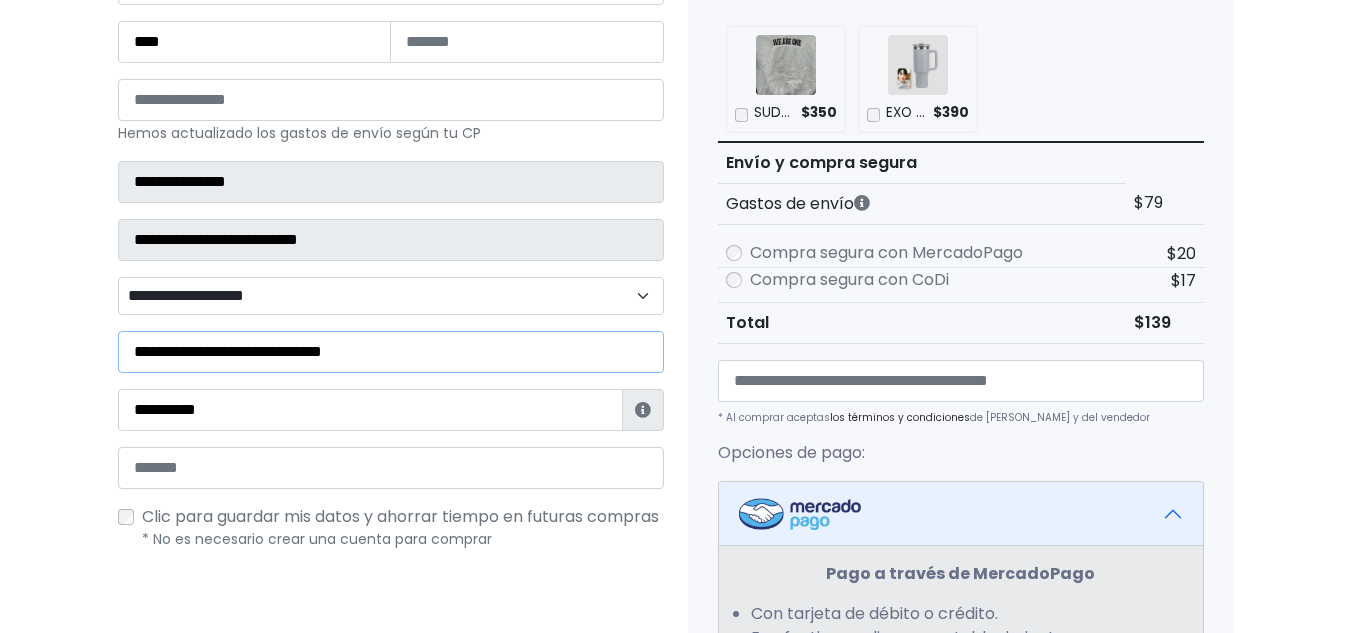 type on "**********" 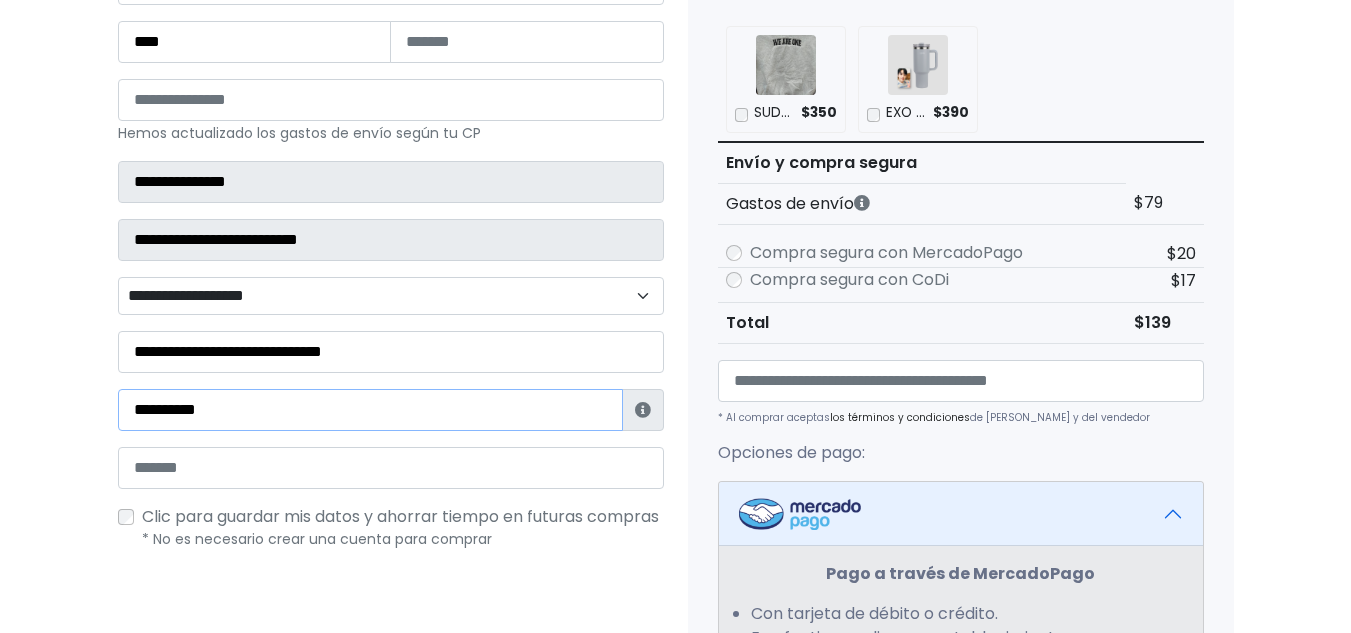 drag, startPoint x: 333, startPoint y: 431, endPoint x: 327, endPoint y: 444, distance: 14.3178215 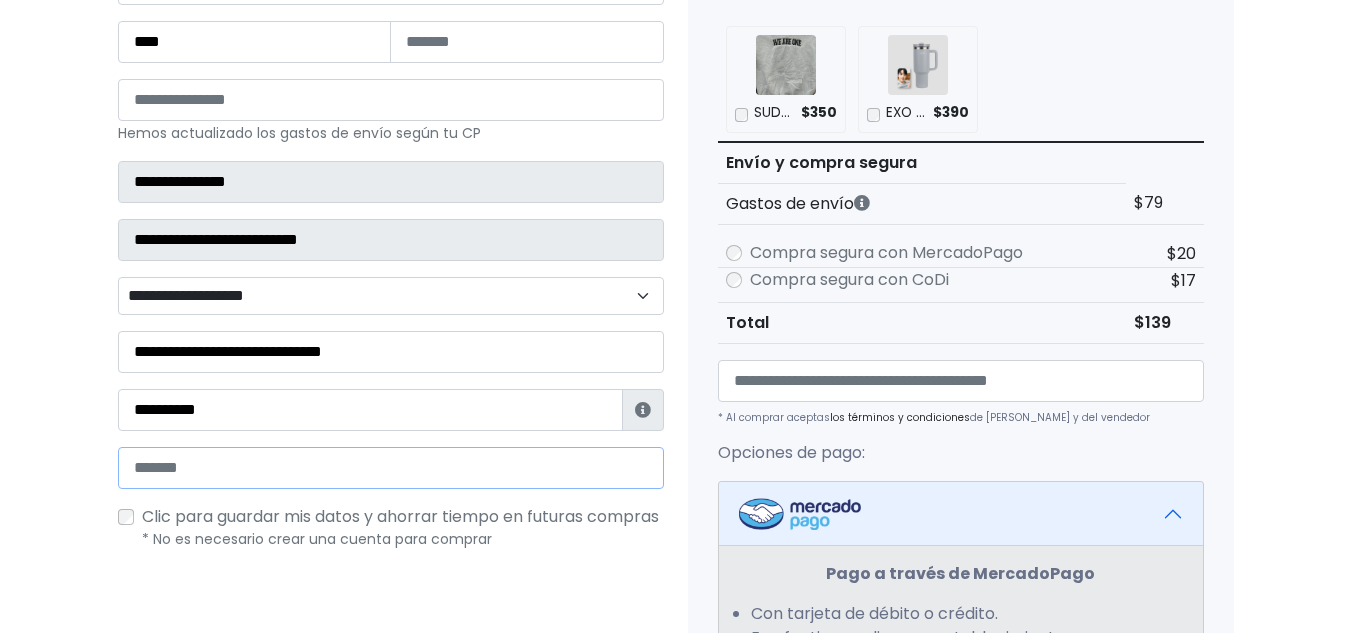 click at bounding box center [391, 468] 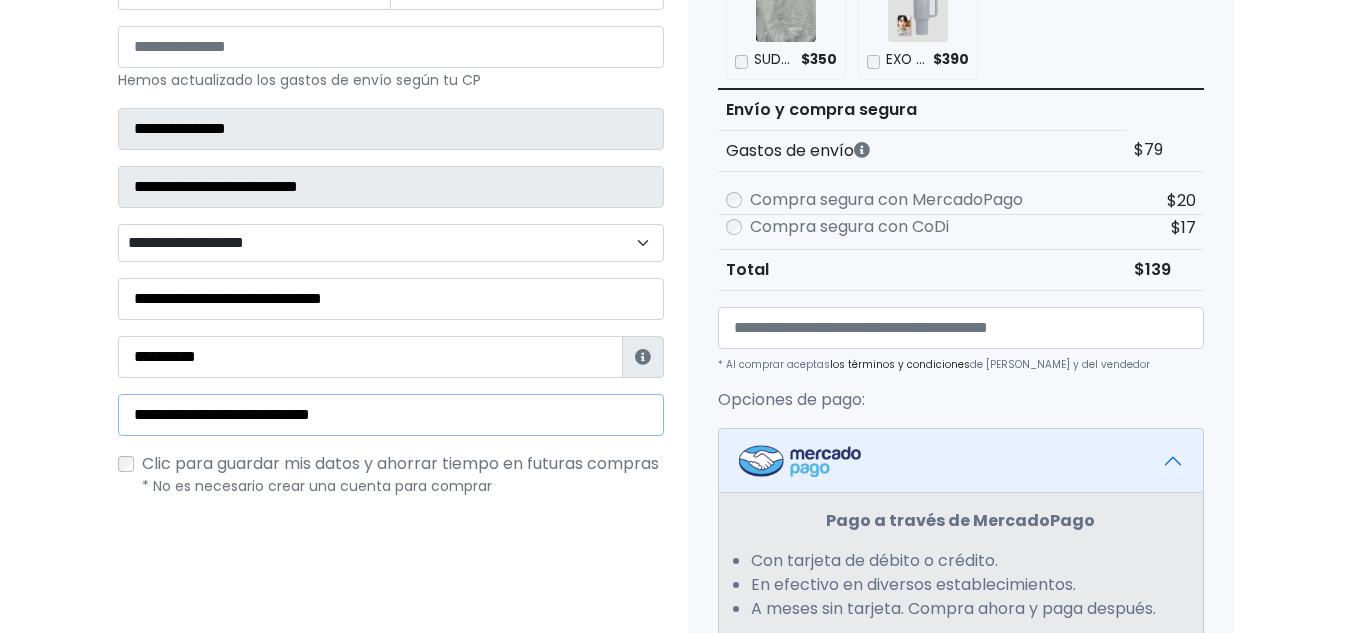 scroll, scrollTop: 700, scrollLeft: 0, axis: vertical 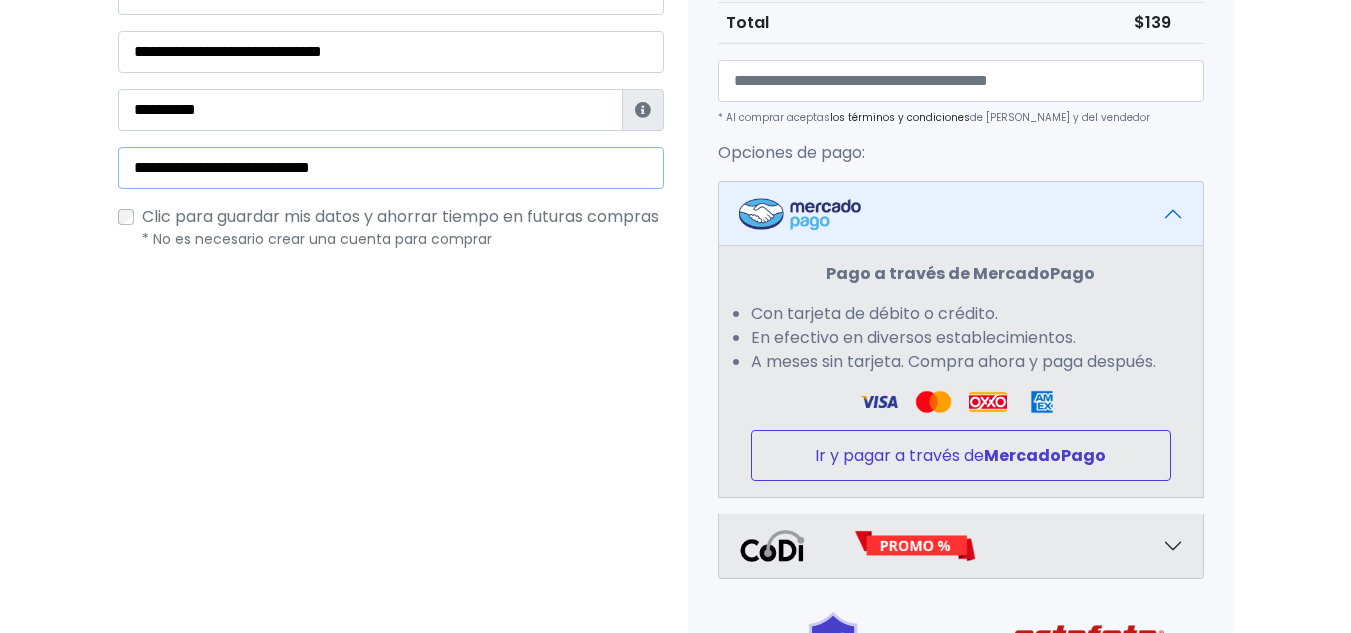 type on "**********" 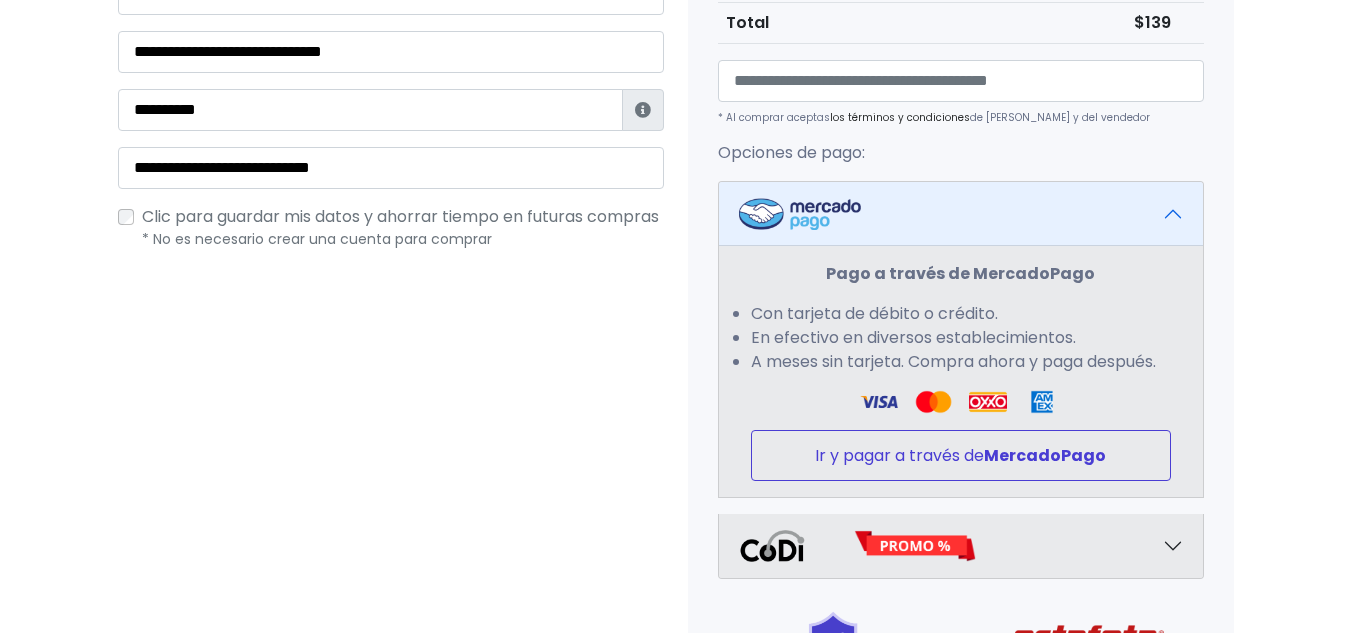 click on "Ir y pagar a través de  MercadoPago" at bounding box center (961, 455) 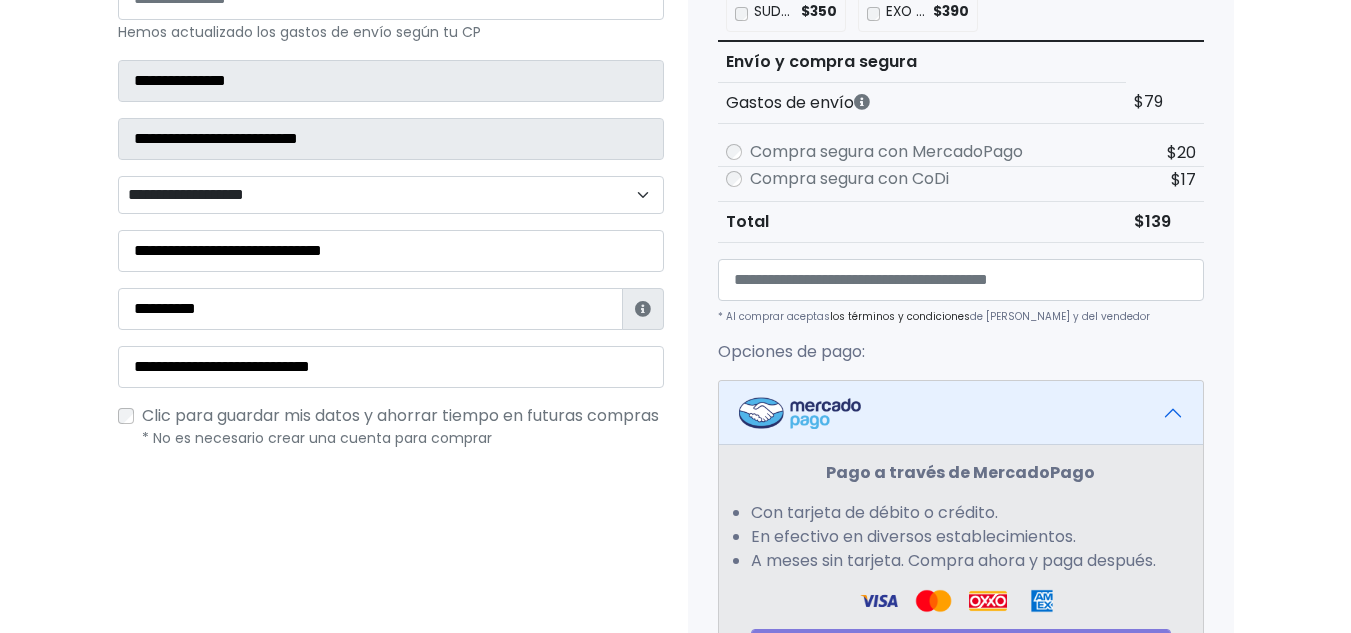 scroll, scrollTop: 500, scrollLeft: 0, axis: vertical 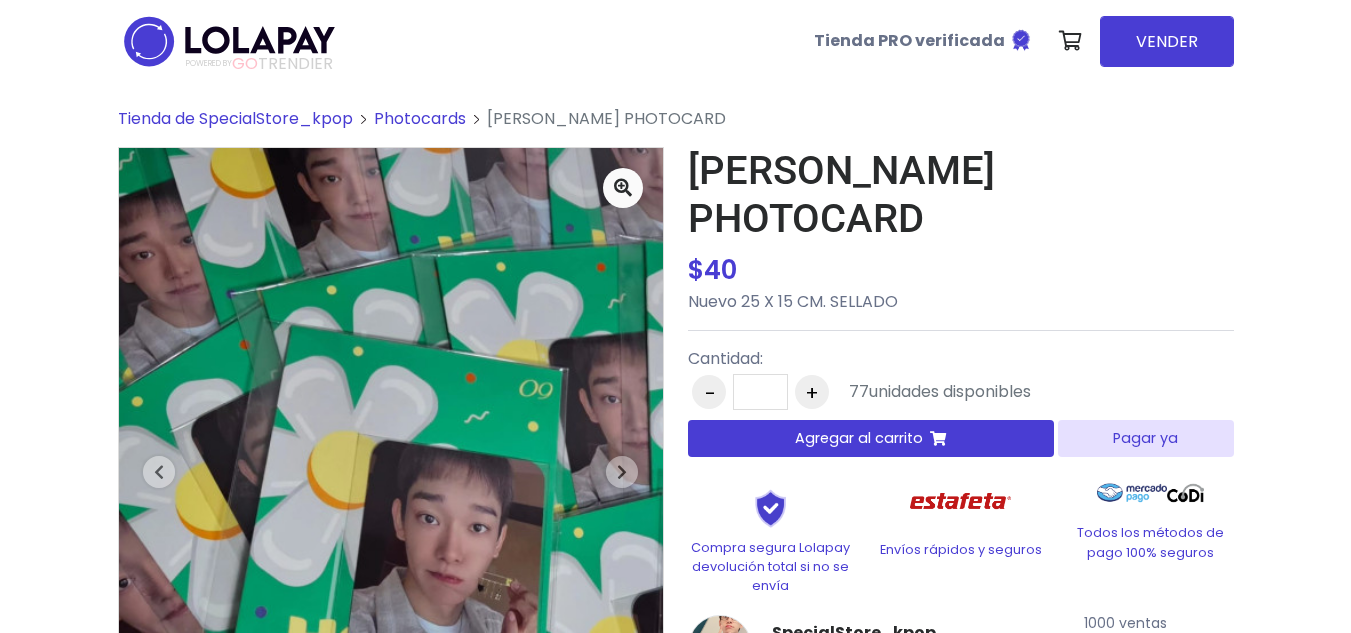click on "Agregar al carrito" at bounding box center [871, 438] 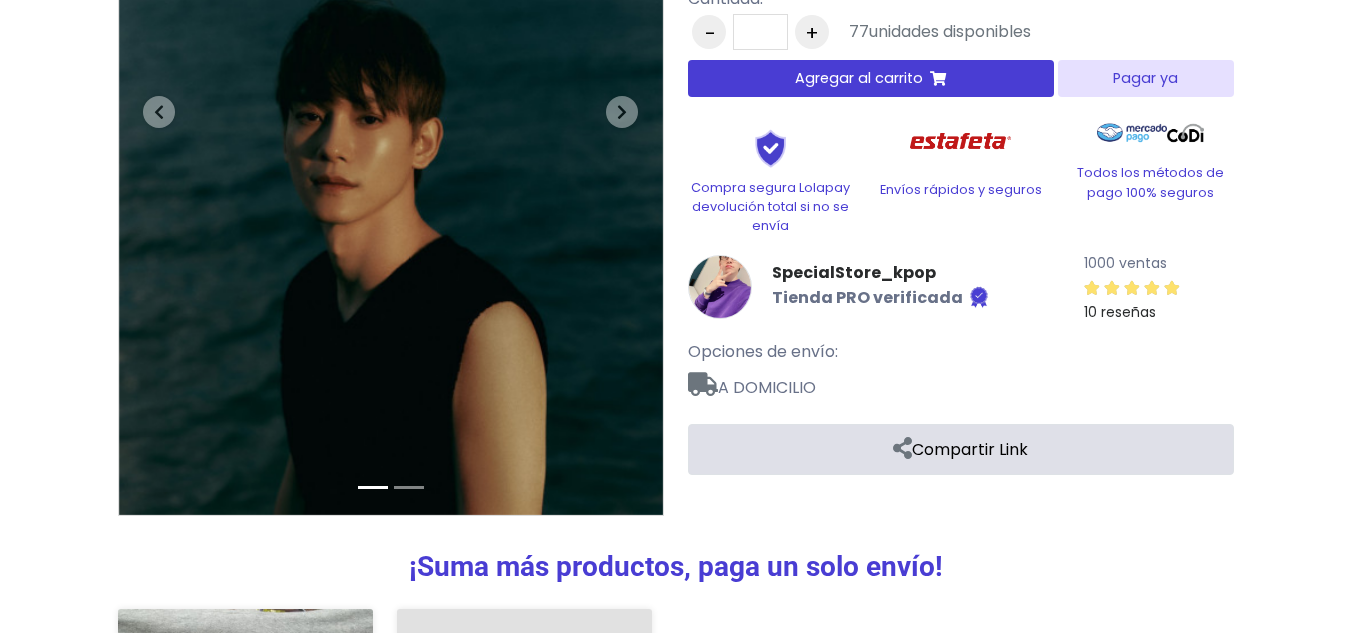 scroll, scrollTop: 0, scrollLeft: 0, axis: both 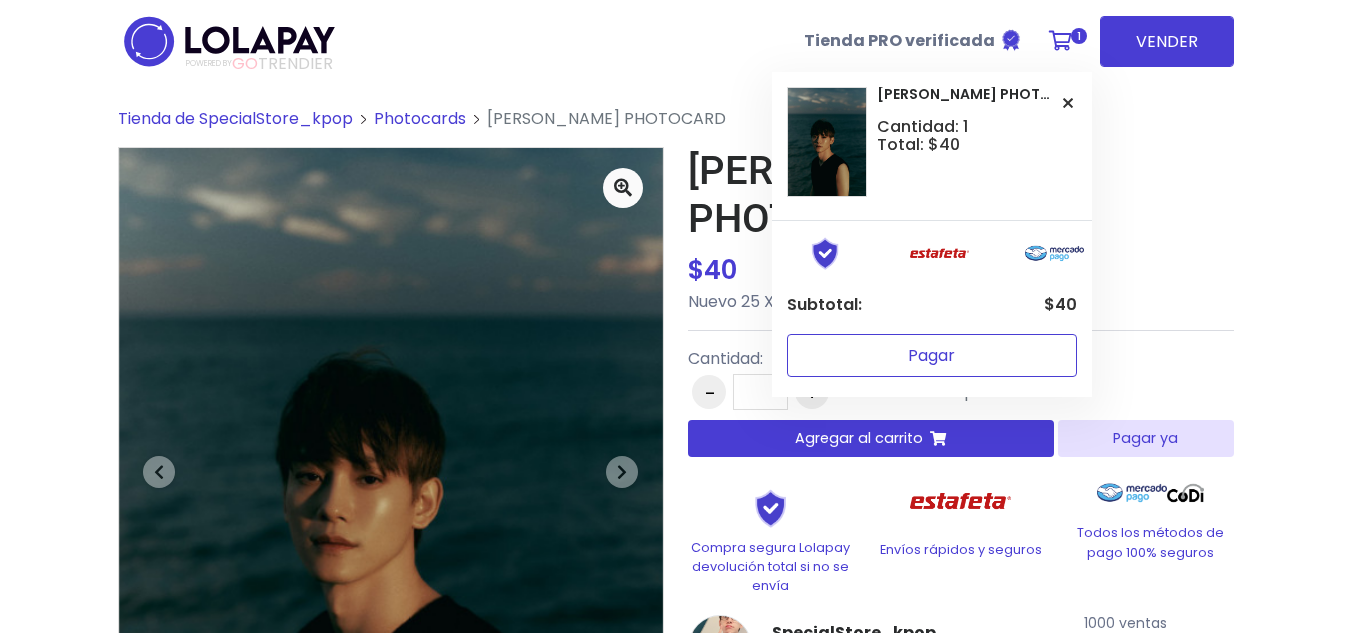 click on "Pagar" at bounding box center [932, 355] 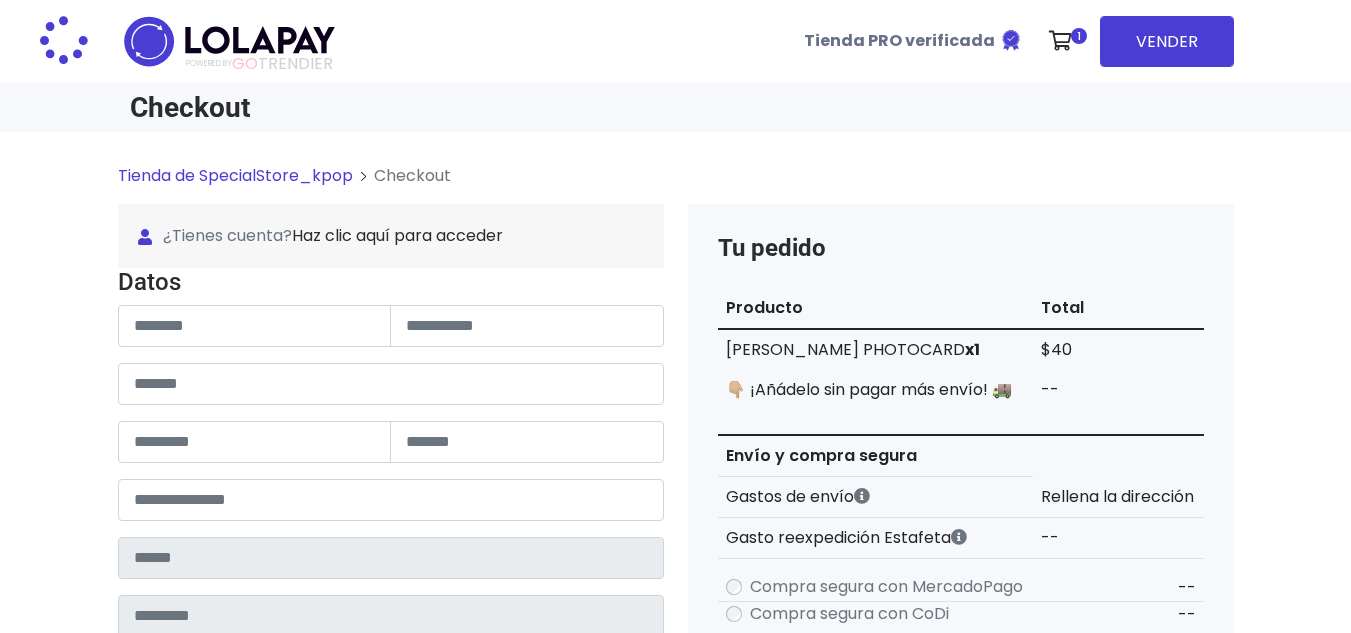 scroll, scrollTop: 0, scrollLeft: 0, axis: both 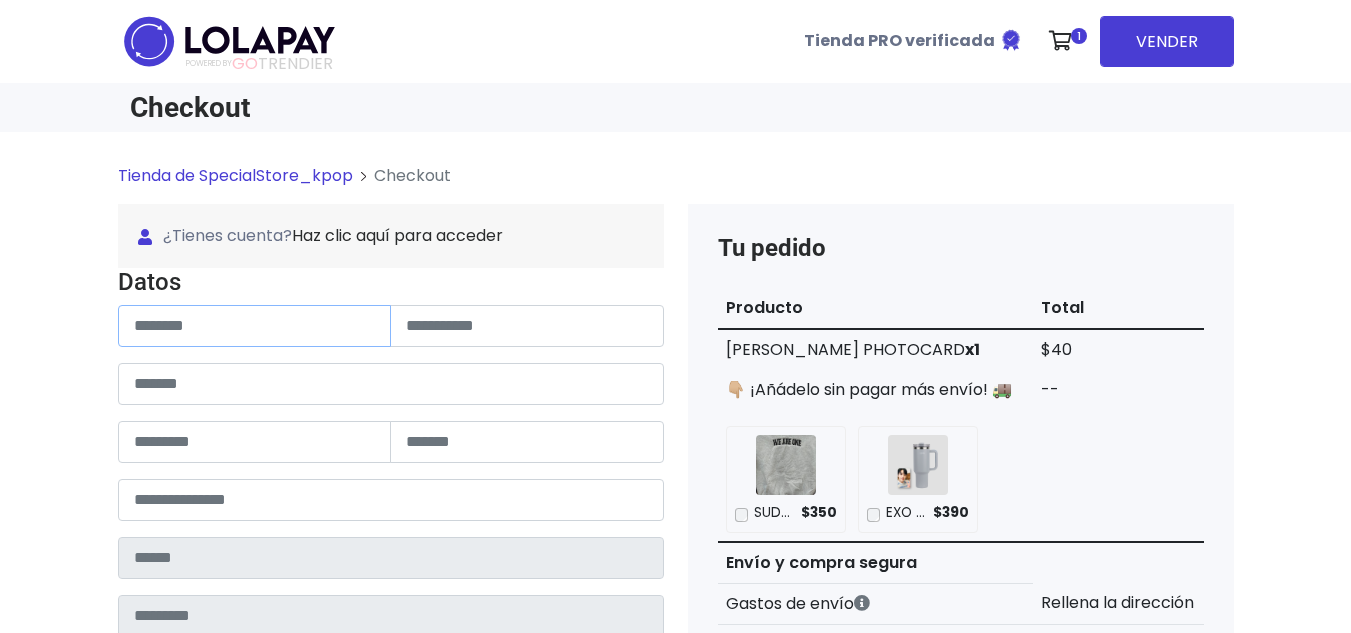 click at bounding box center (255, 326) 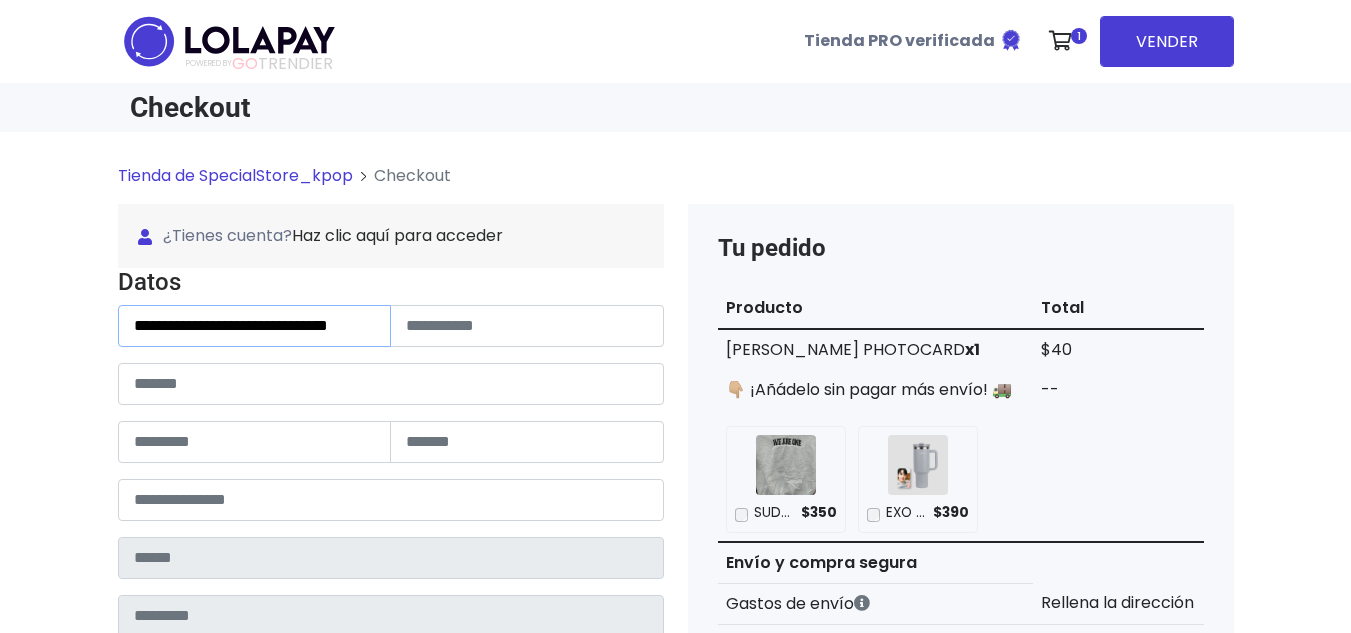 scroll, scrollTop: 0, scrollLeft: 13, axis: horizontal 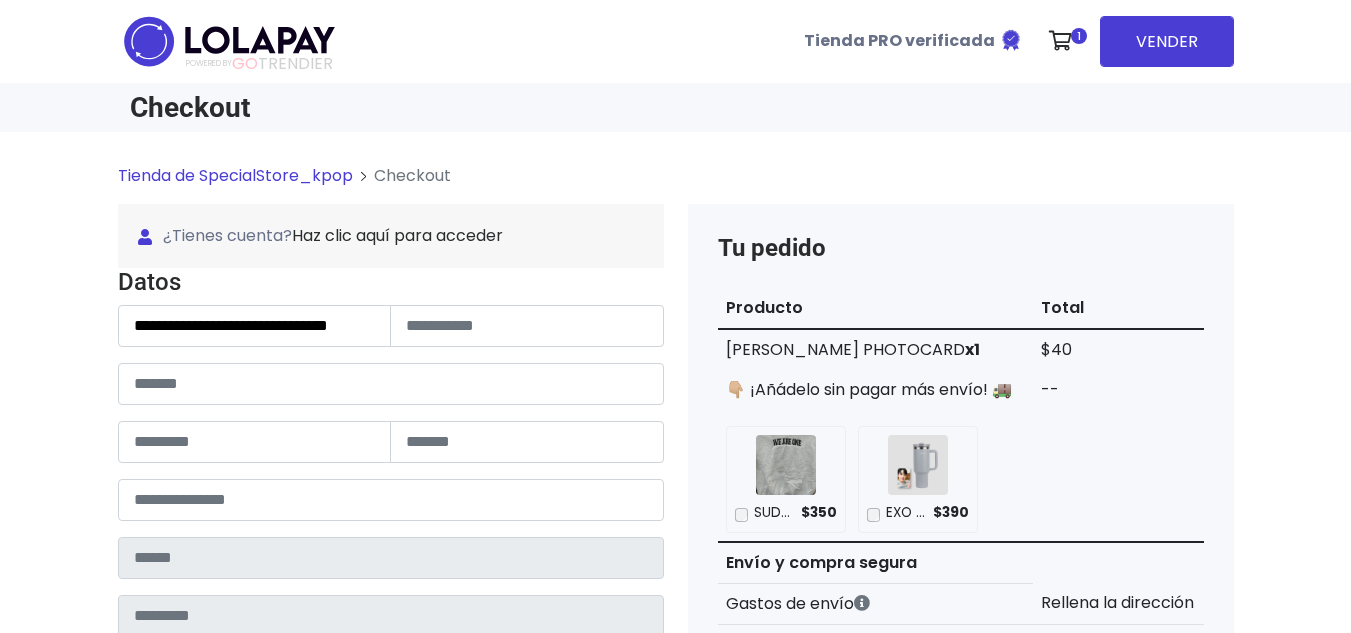 click on "**********" at bounding box center (391, 615) 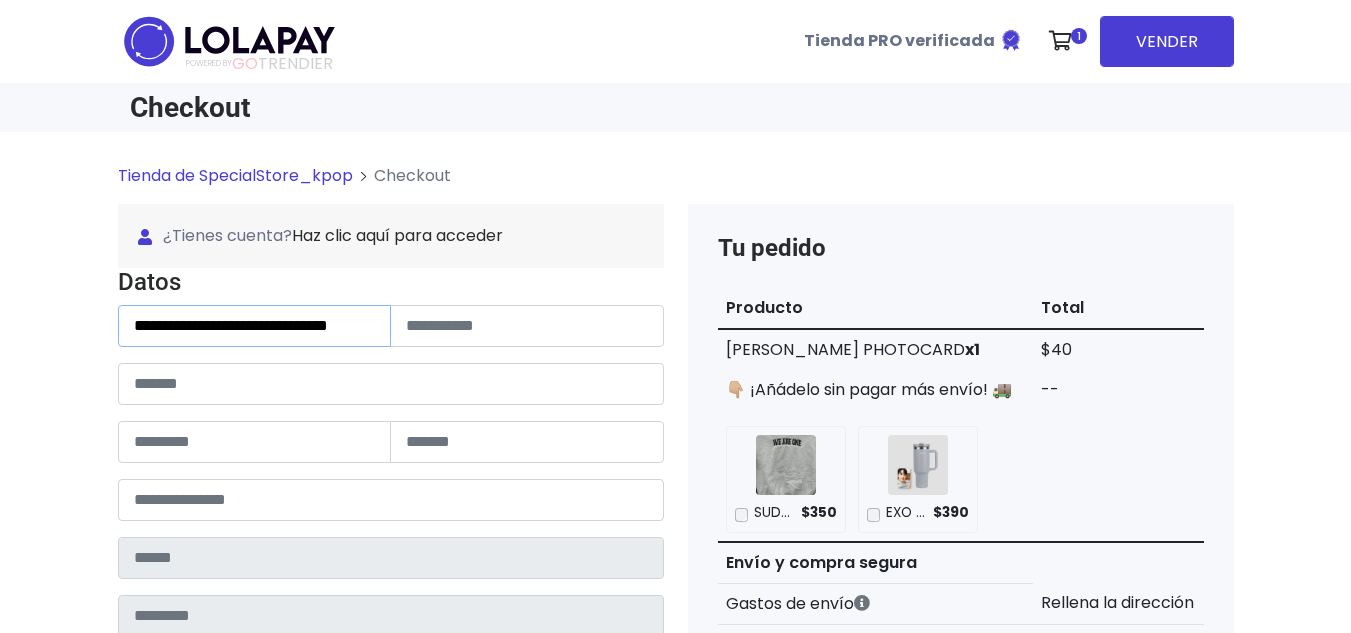 scroll, scrollTop: 0, scrollLeft: 13, axis: horizontal 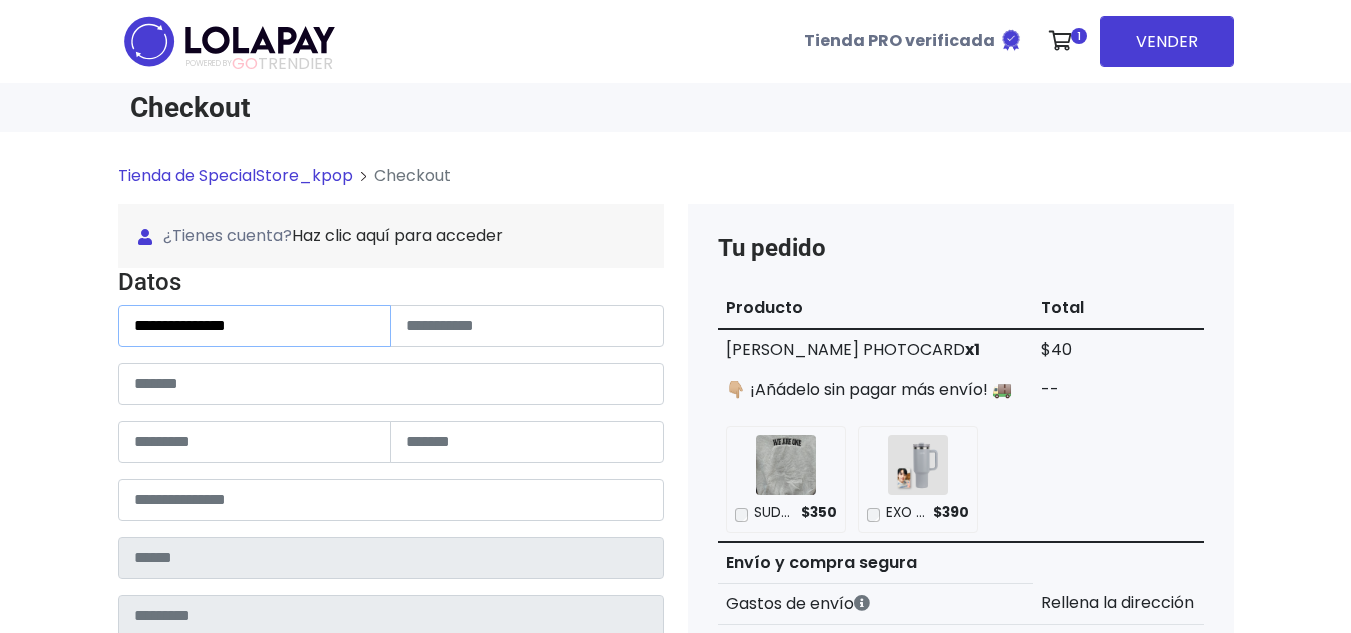 type on "**********" 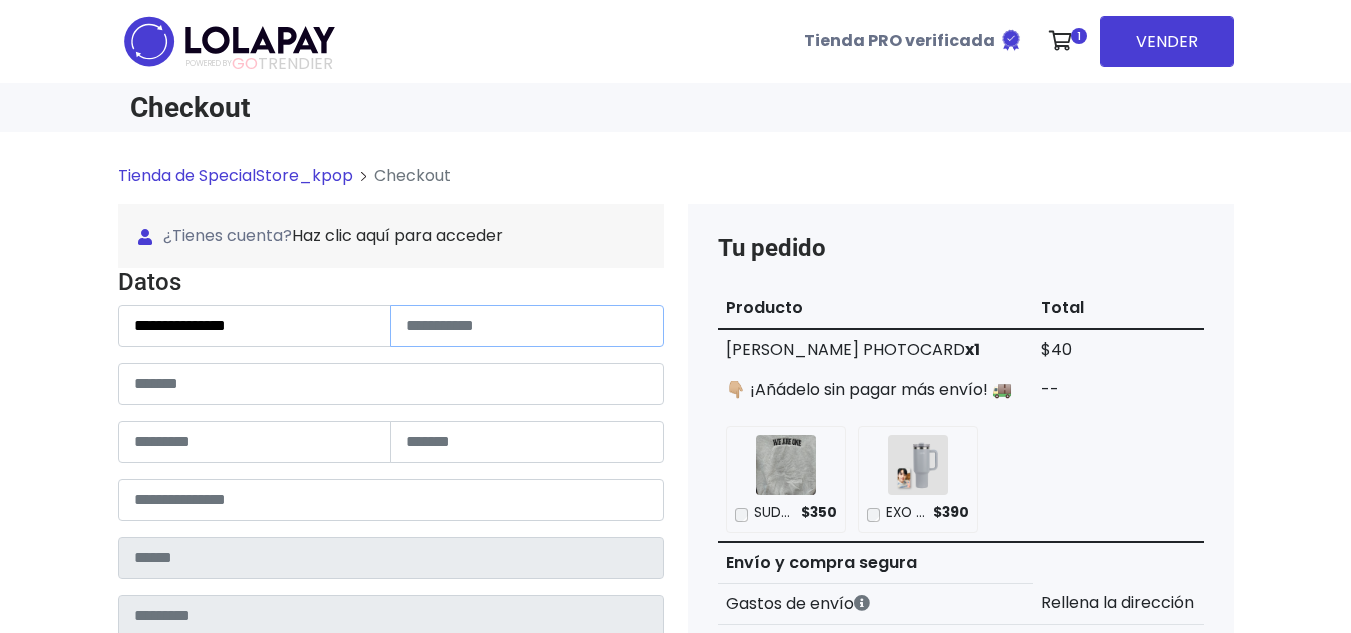 click at bounding box center [527, 326] 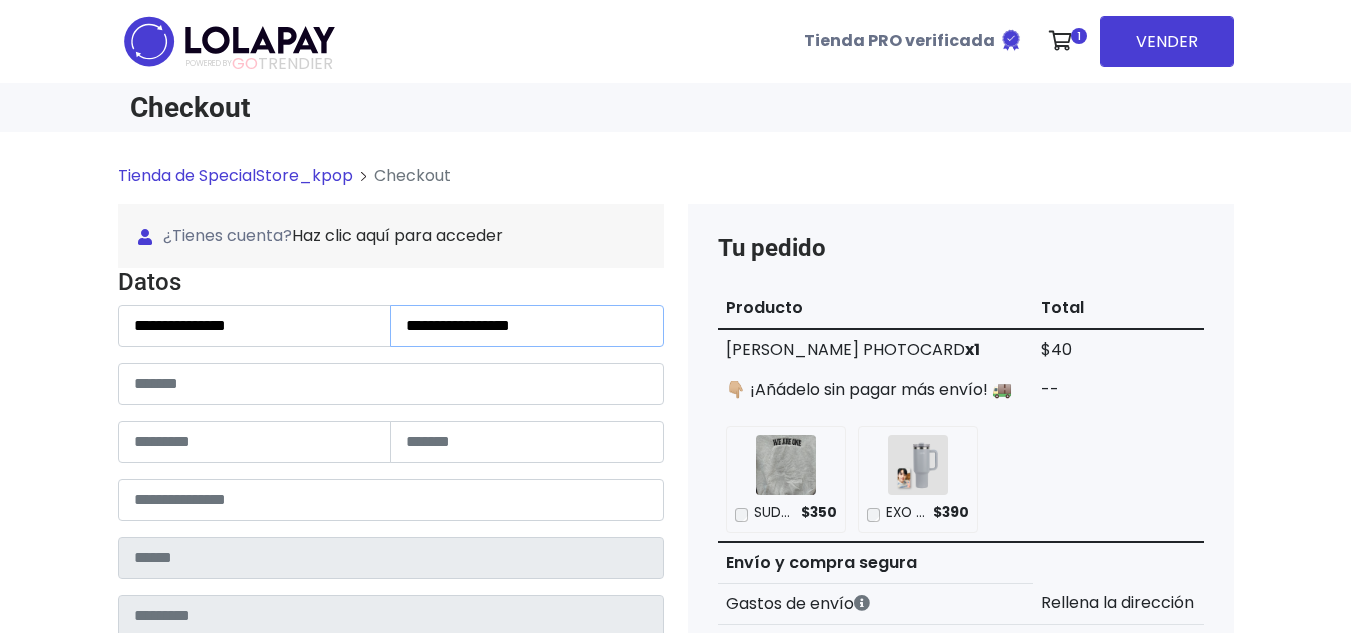 type on "**********" 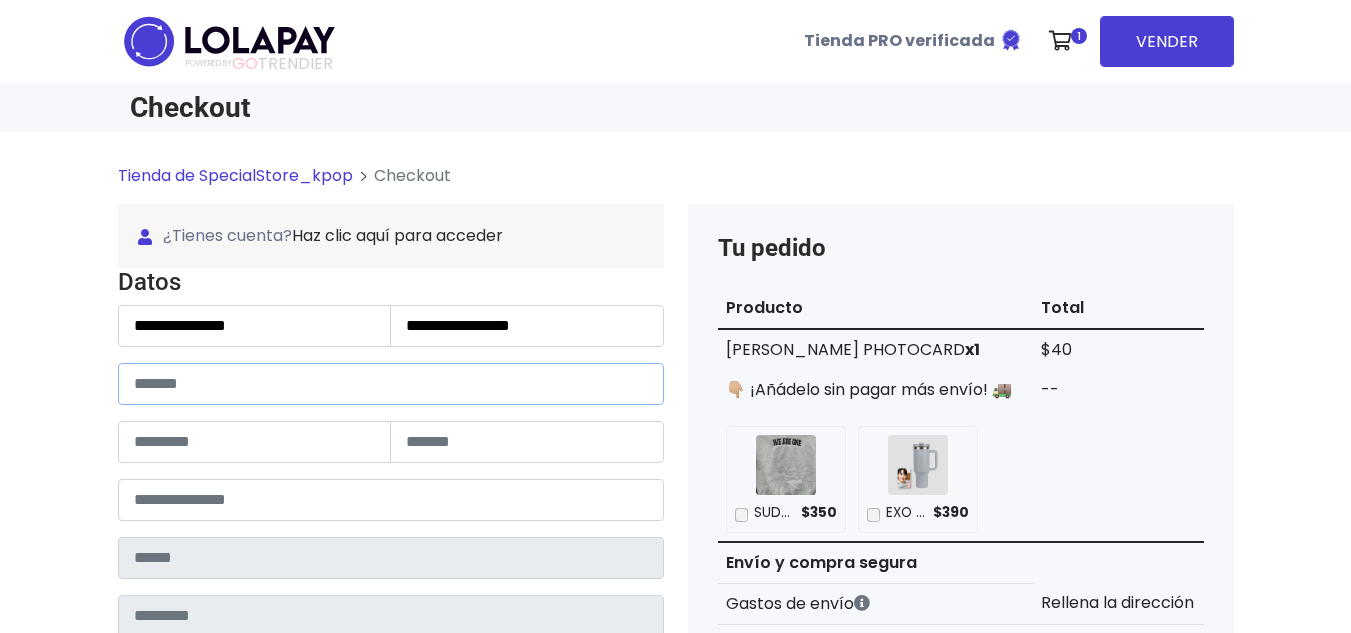 click at bounding box center [391, 384] 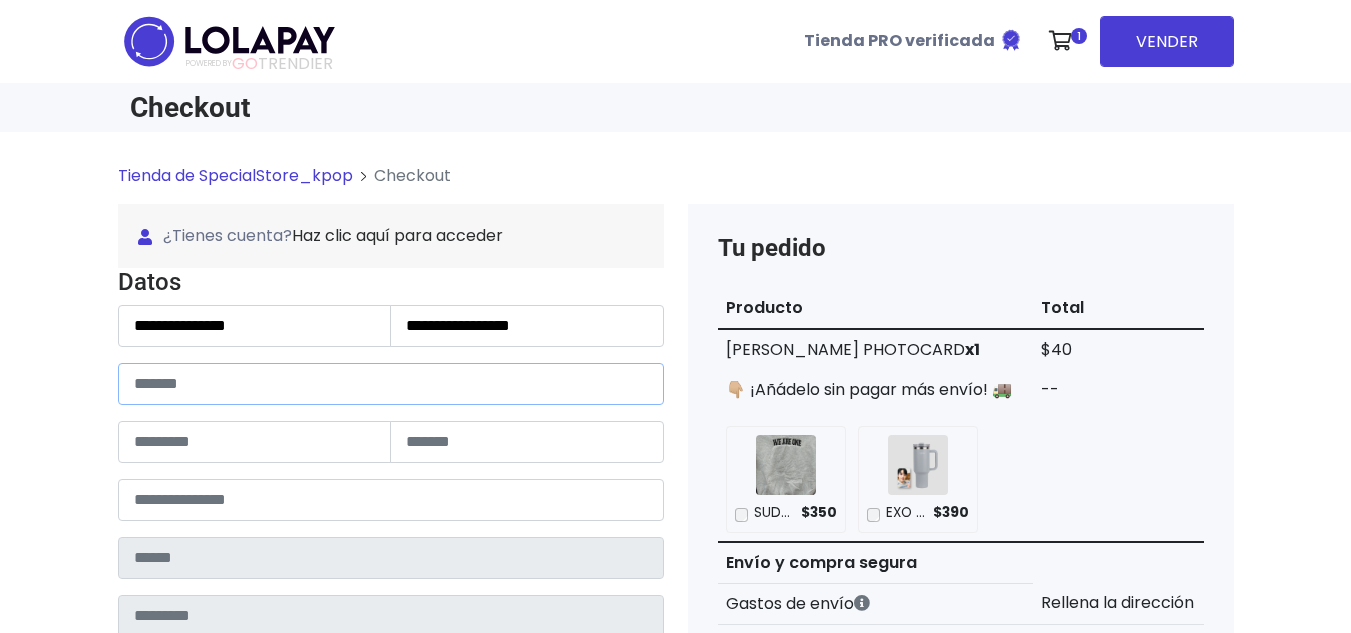 paste on "**********" 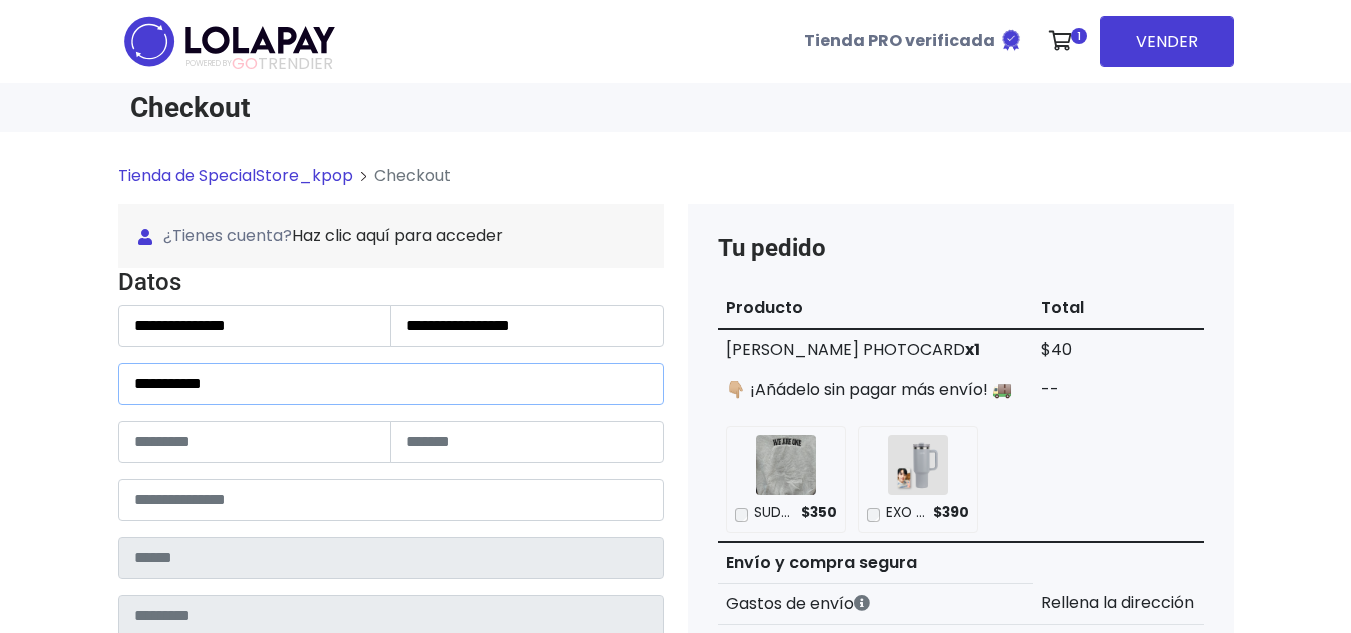 drag, startPoint x: 226, startPoint y: 392, endPoint x: 377, endPoint y: 407, distance: 151.74321 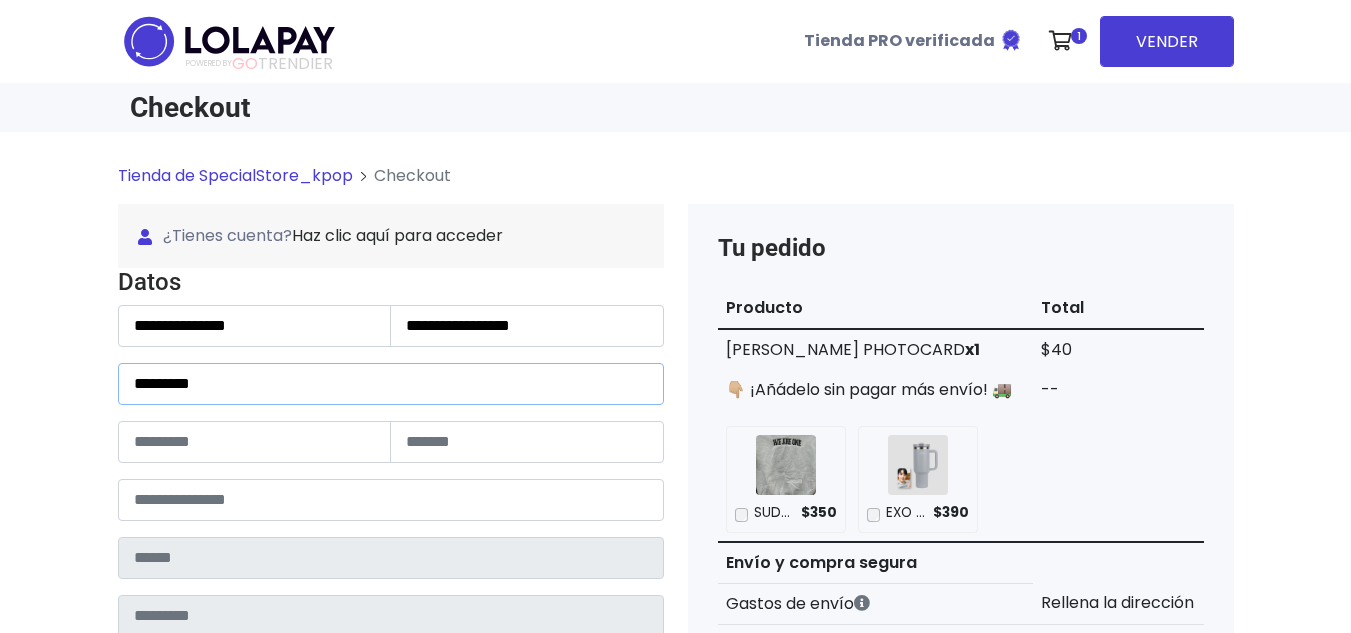 type on "********" 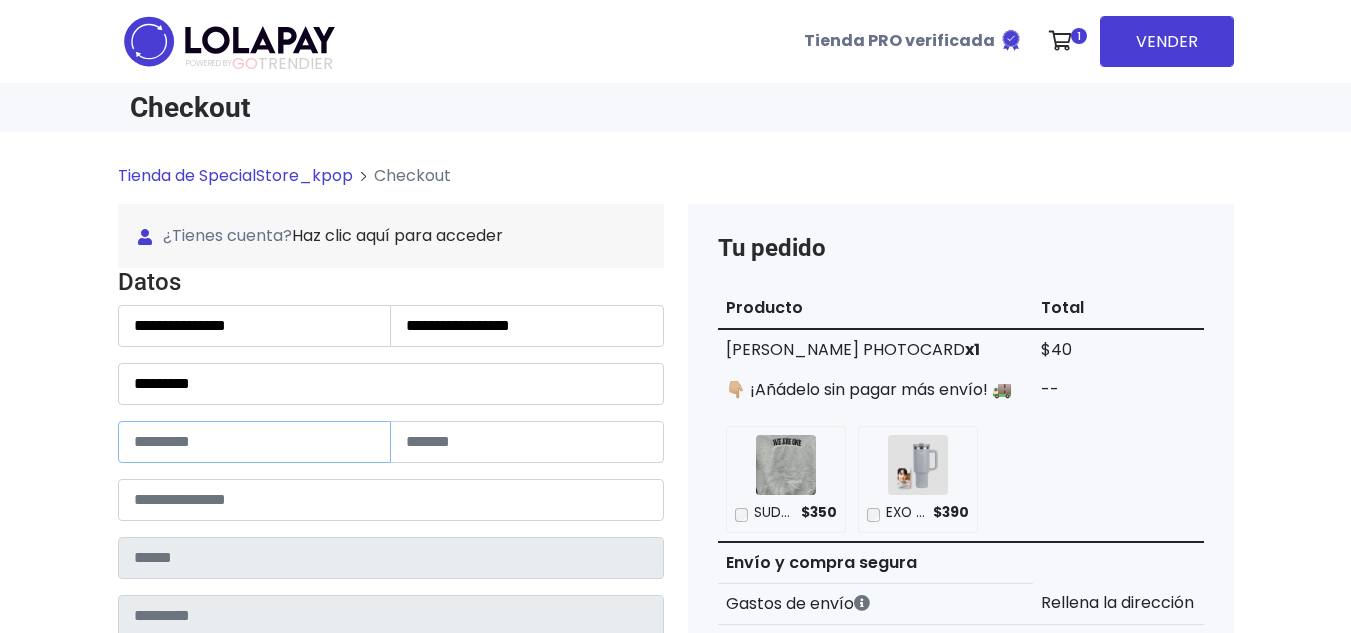 click at bounding box center [255, 442] 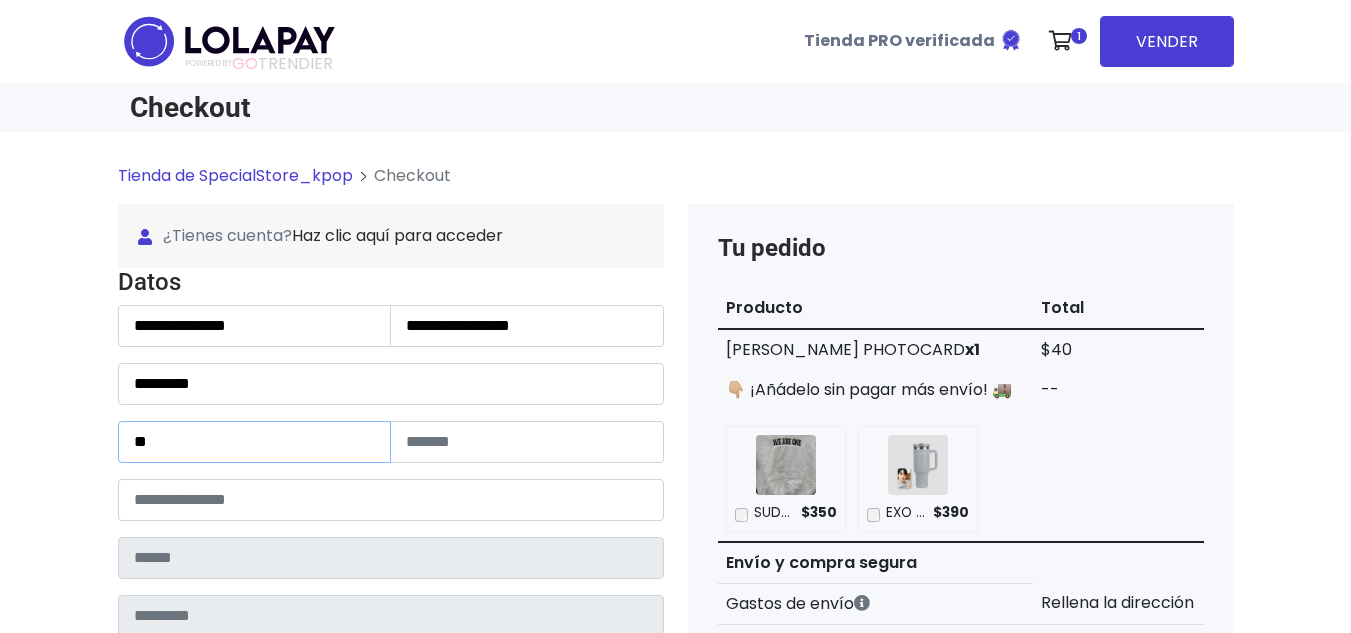 type on "**" 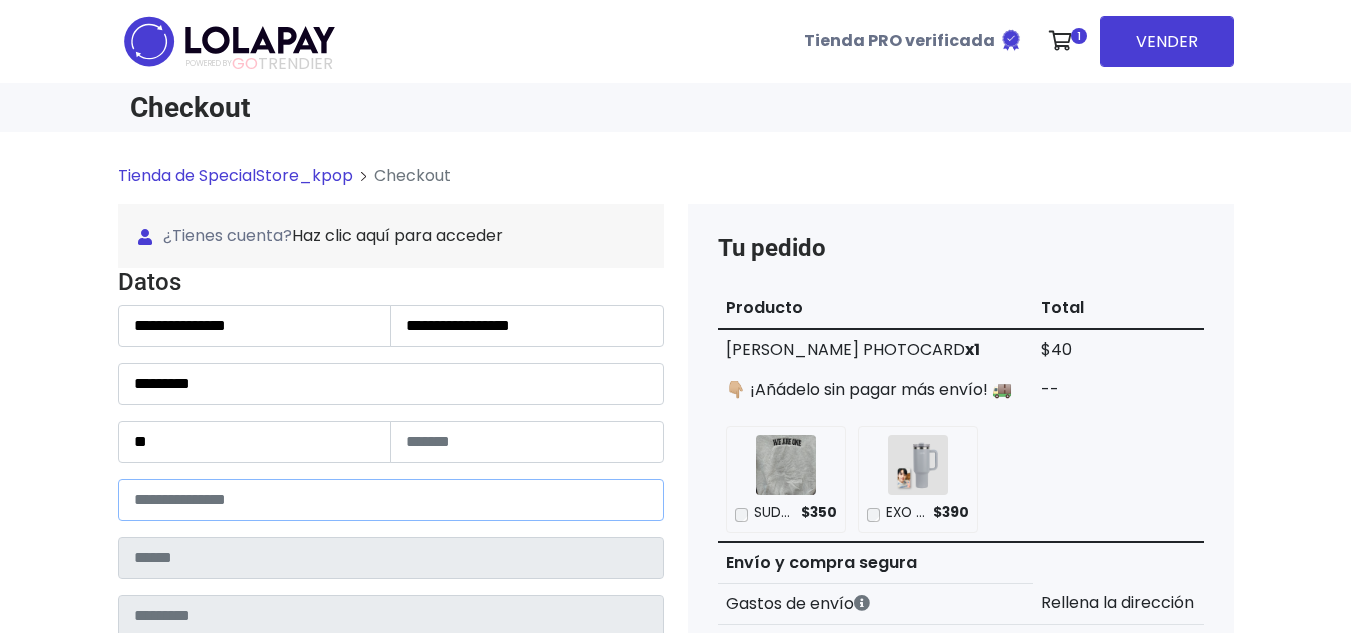 click at bounding box center (391, 500) 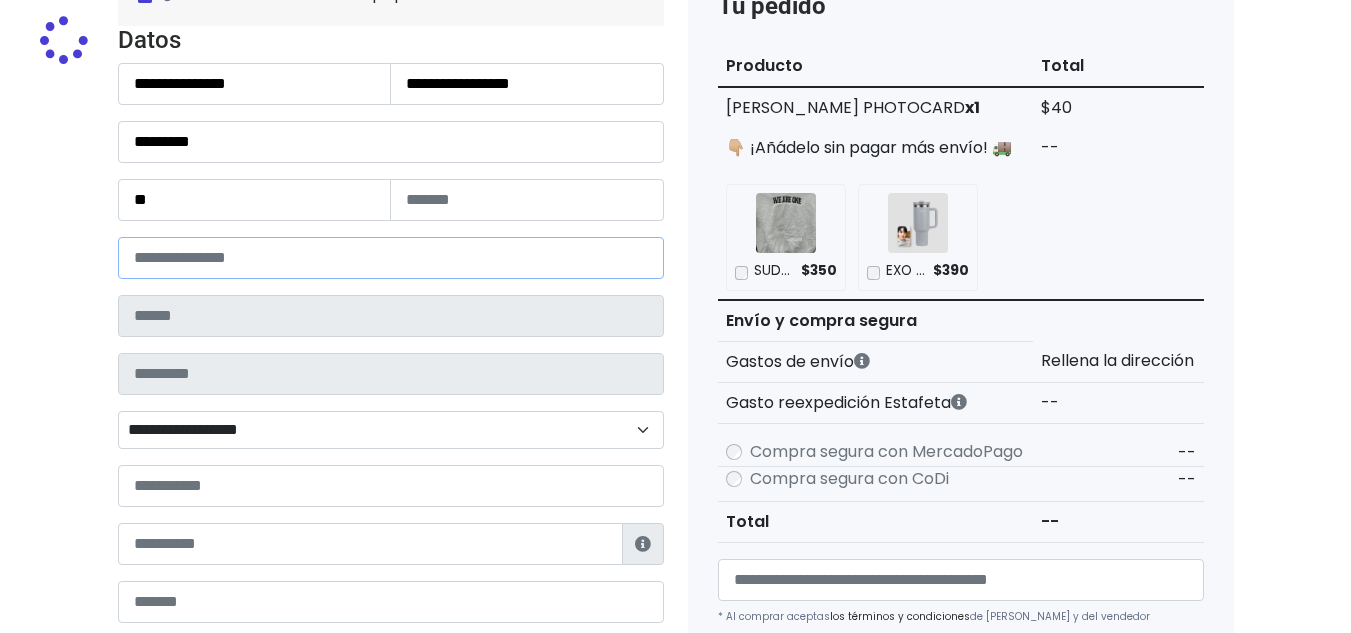scroll, scrollTop: 300, scrollLeft: 0, axis: vertical 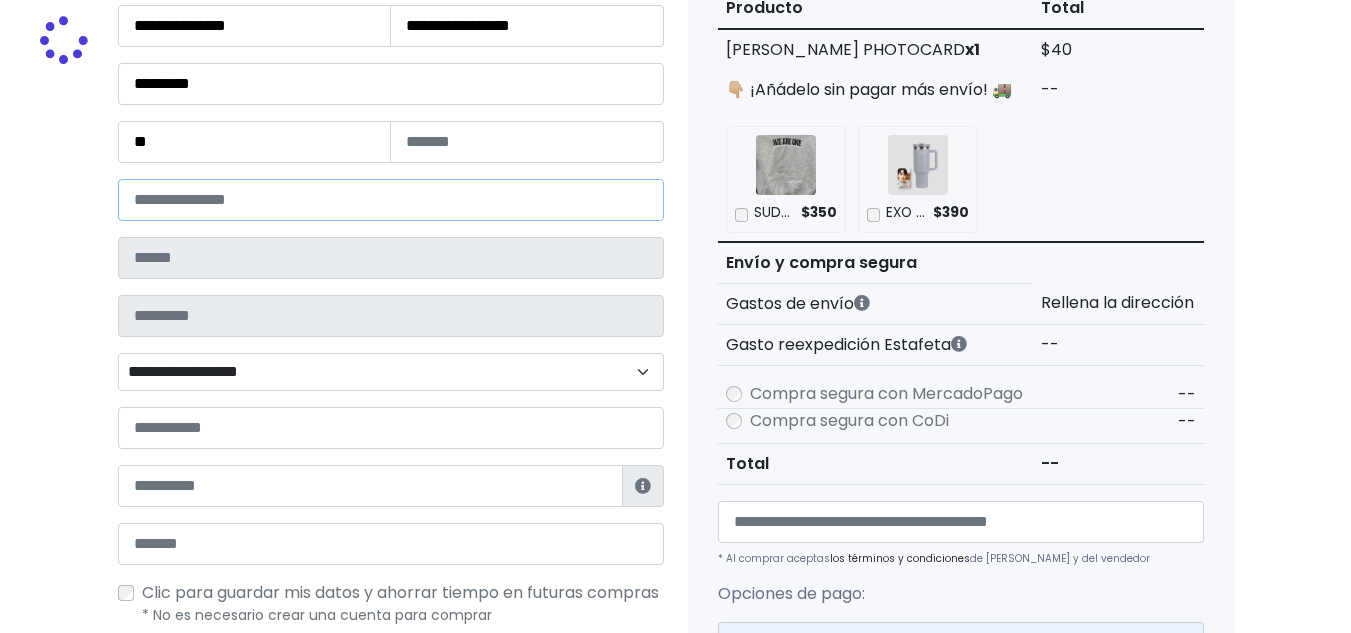 type on "*****" 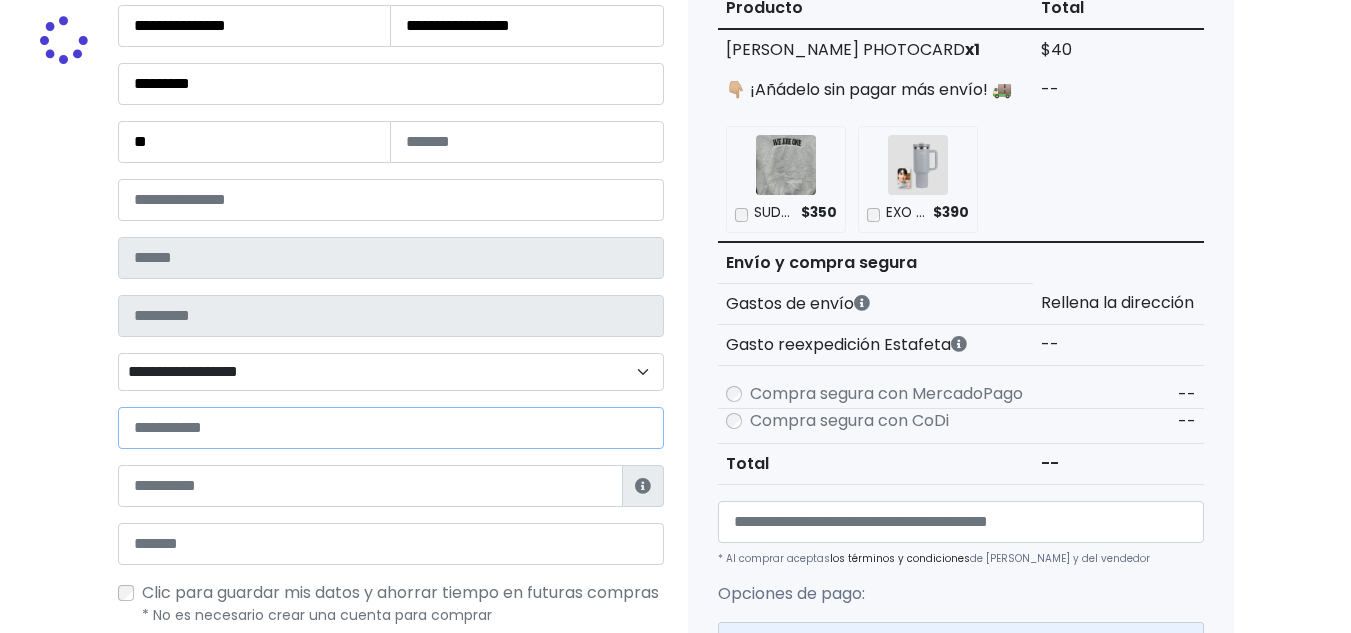 type on "*******" 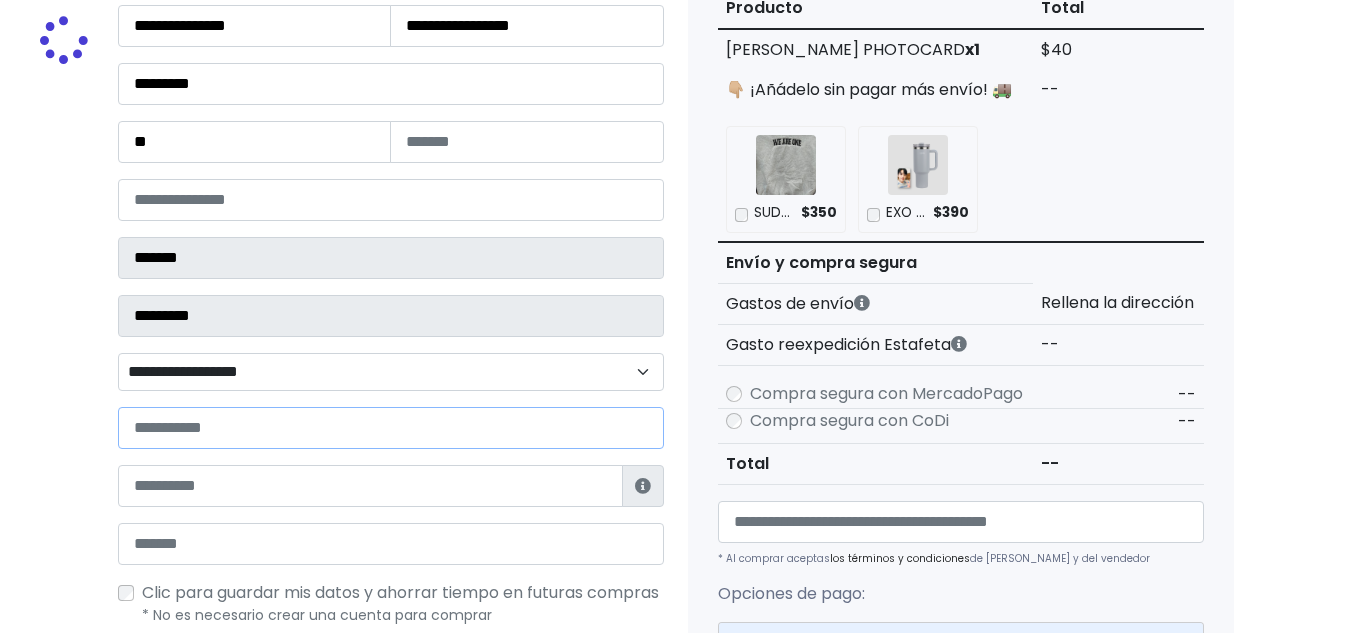 click at bounding box center [391, 428] 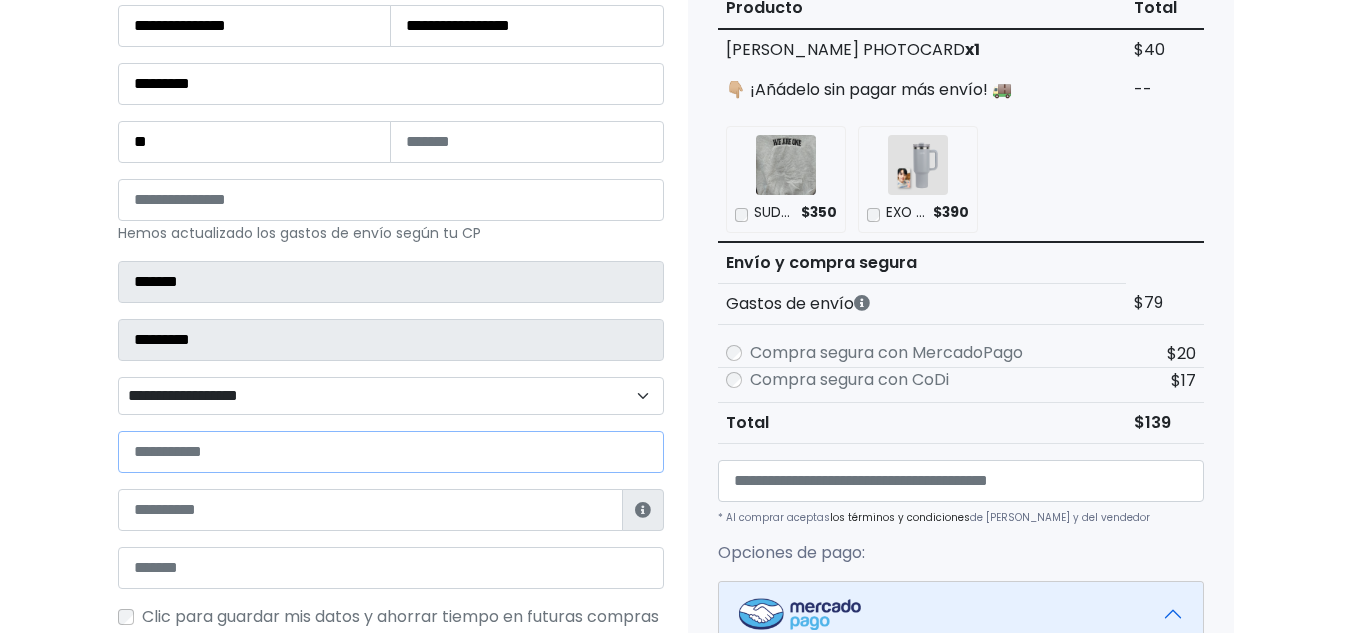 paste on "**********" 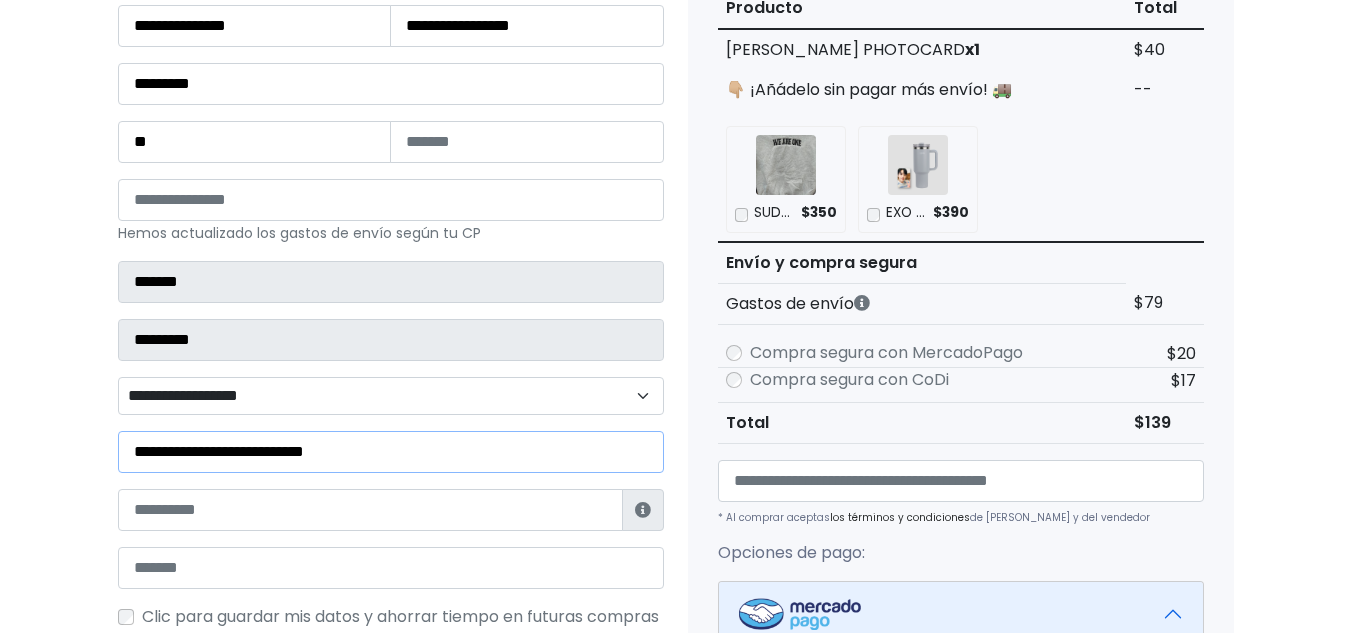 type on "**********" 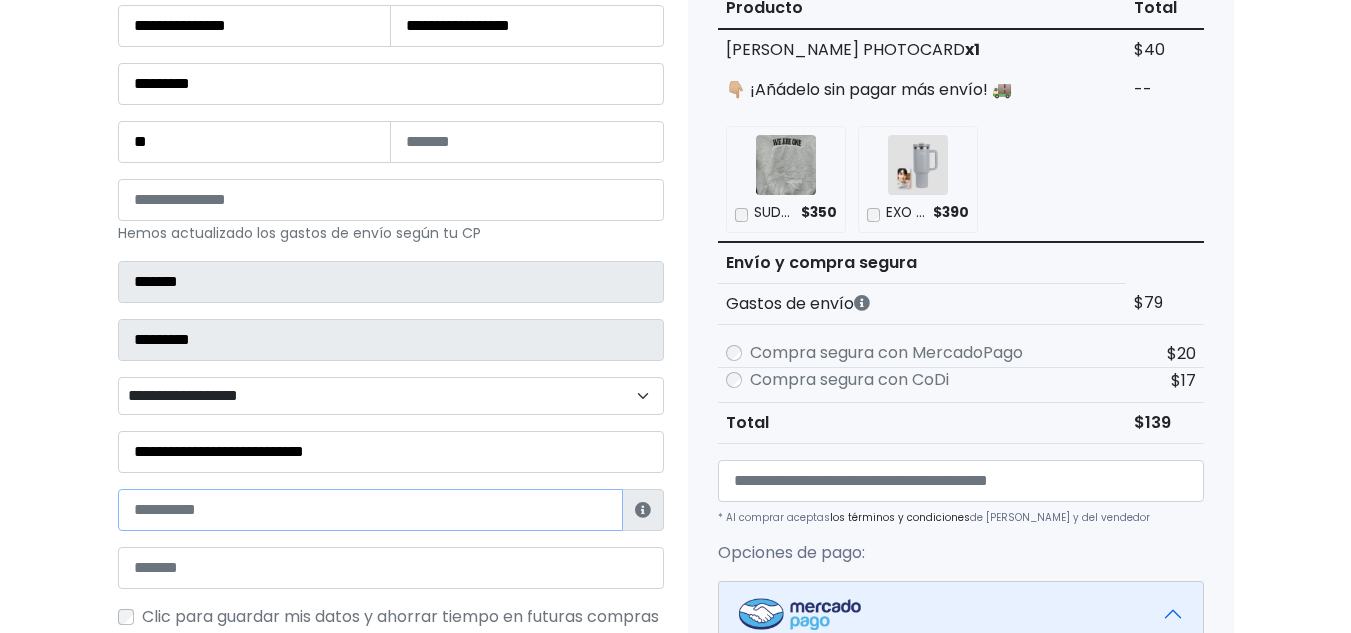 click at bounding box center [370, 510] 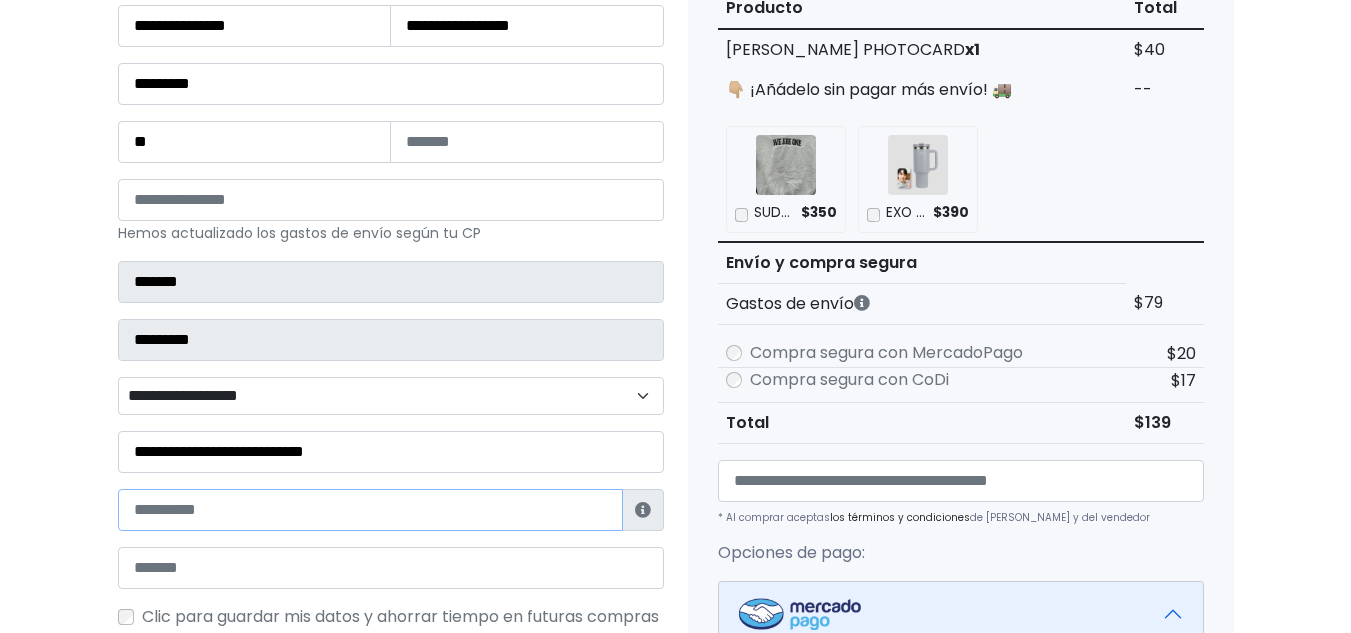 click at bounding box center (370, 510) 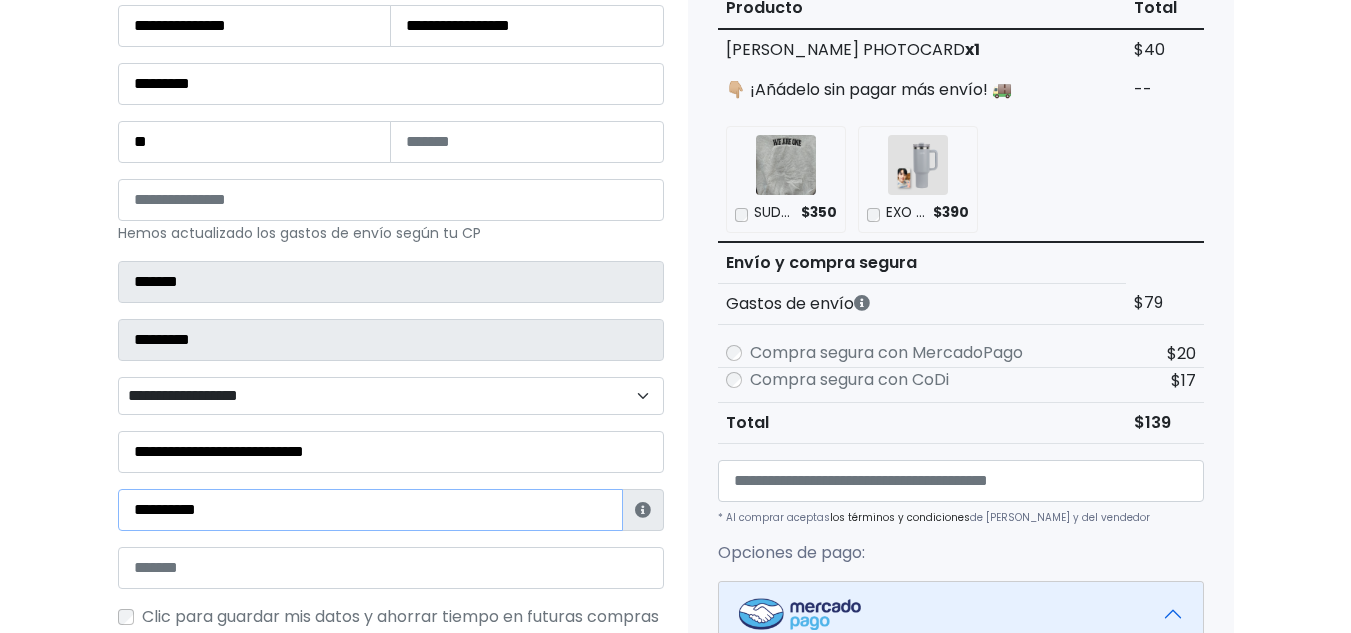 type on "**********" 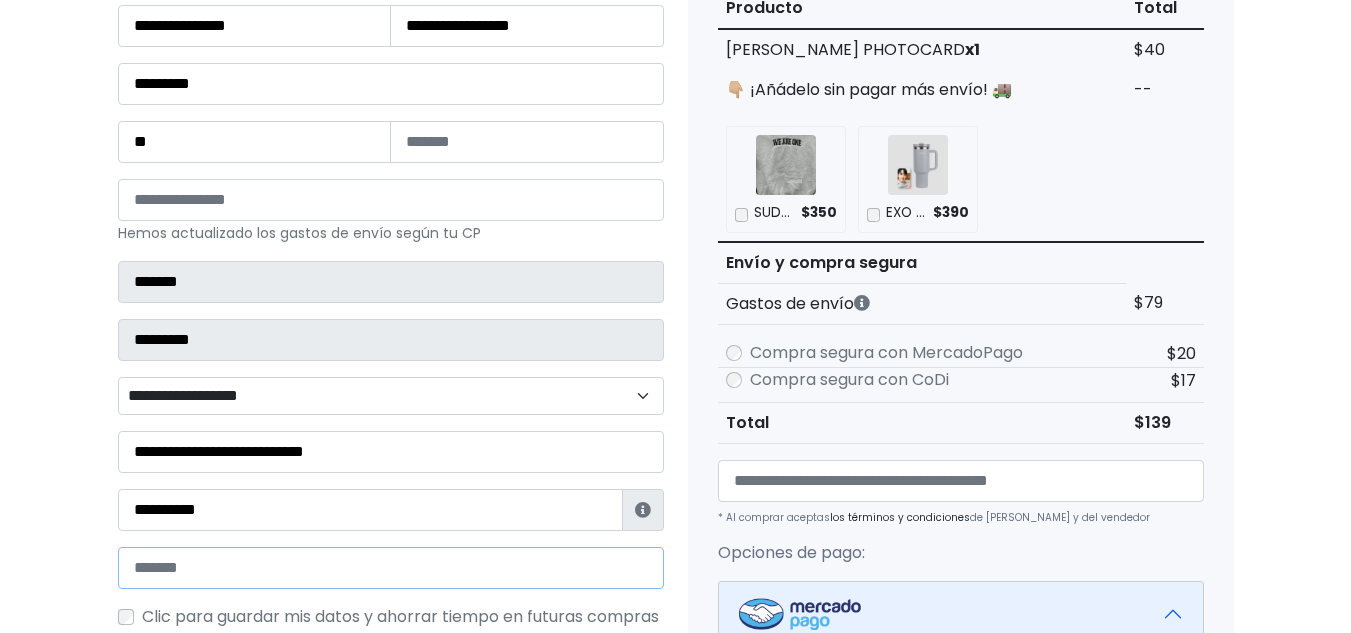 click at bounding box center (391, 568) 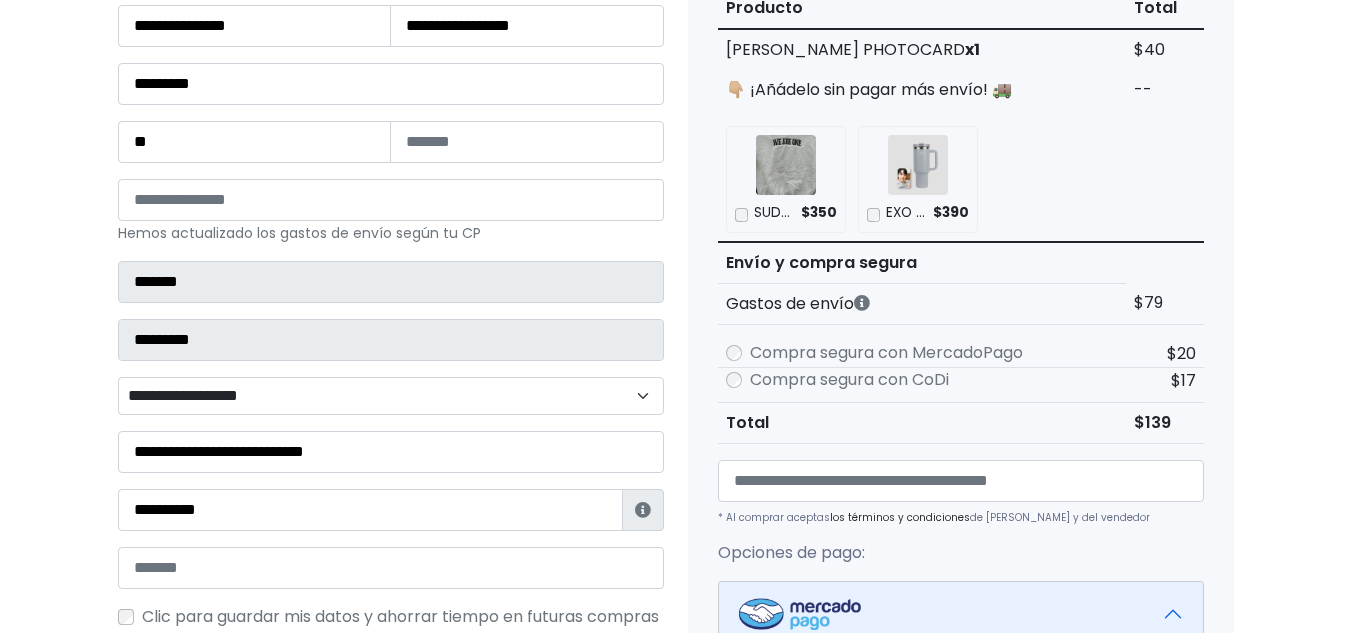 click on "**********" at bounding box center [391, 396] 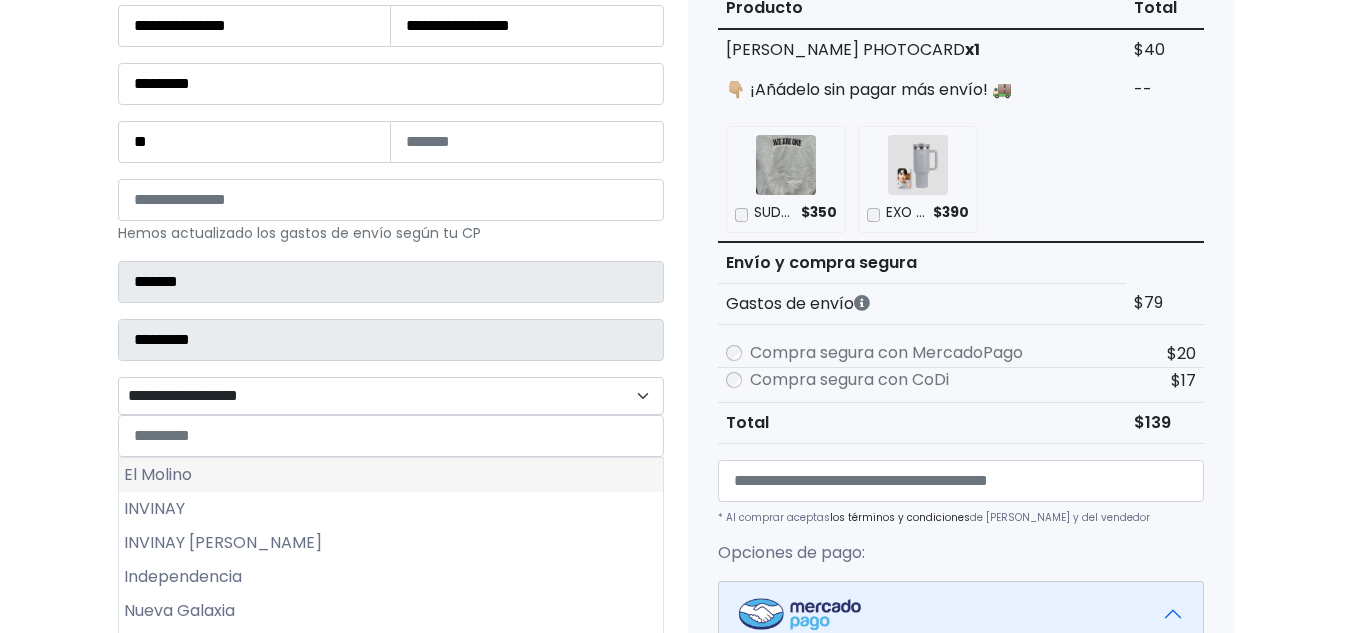 click on "El Molino" at bounding box center [391, 475] 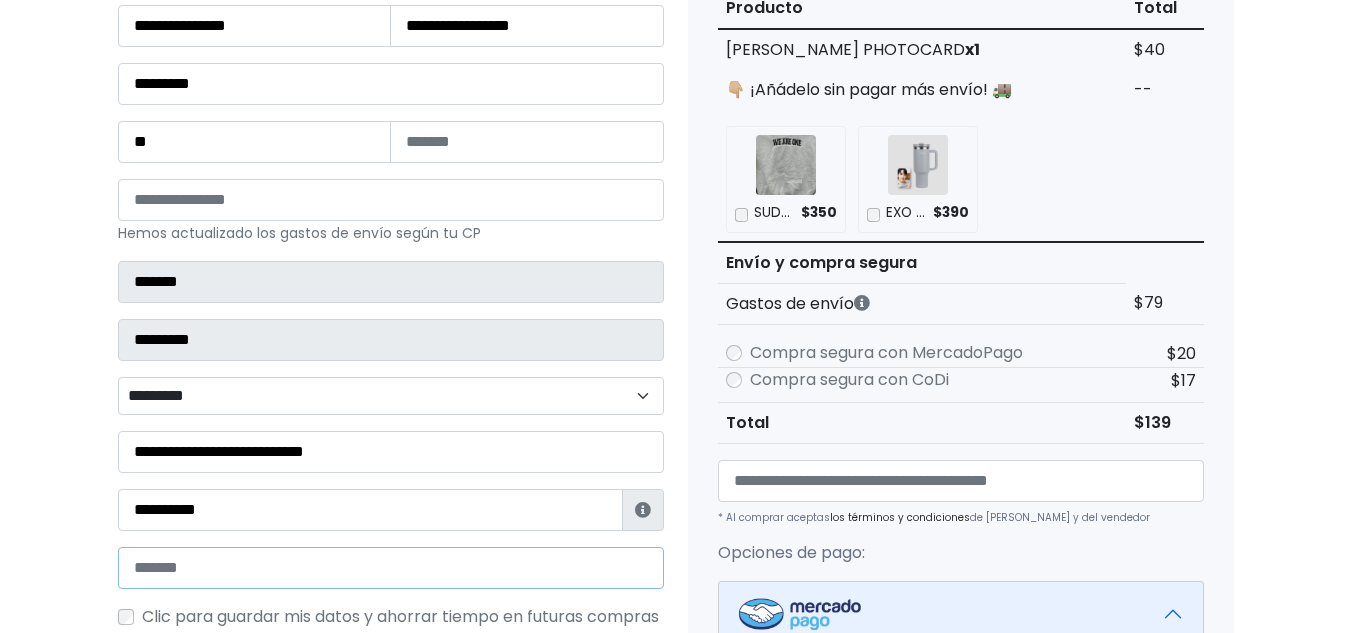 click at bounding box center (391, 568) 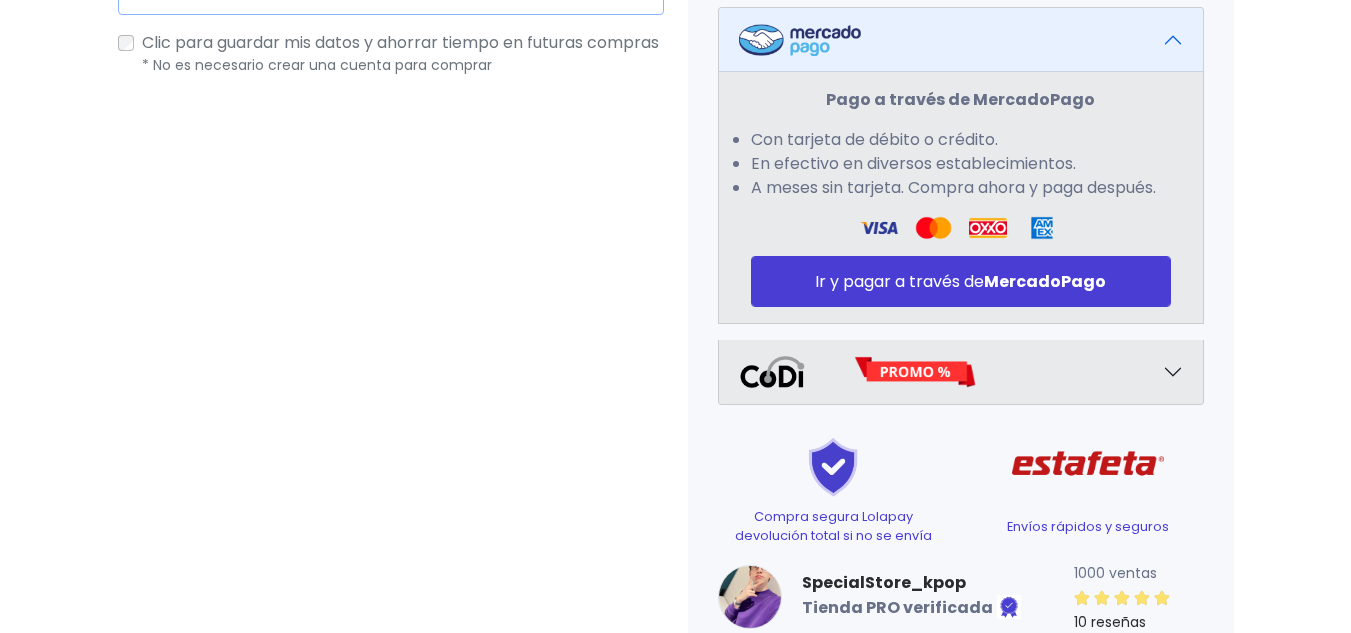 scroll, scrollTop: 900, scrollLeft: 0, axis: vertical 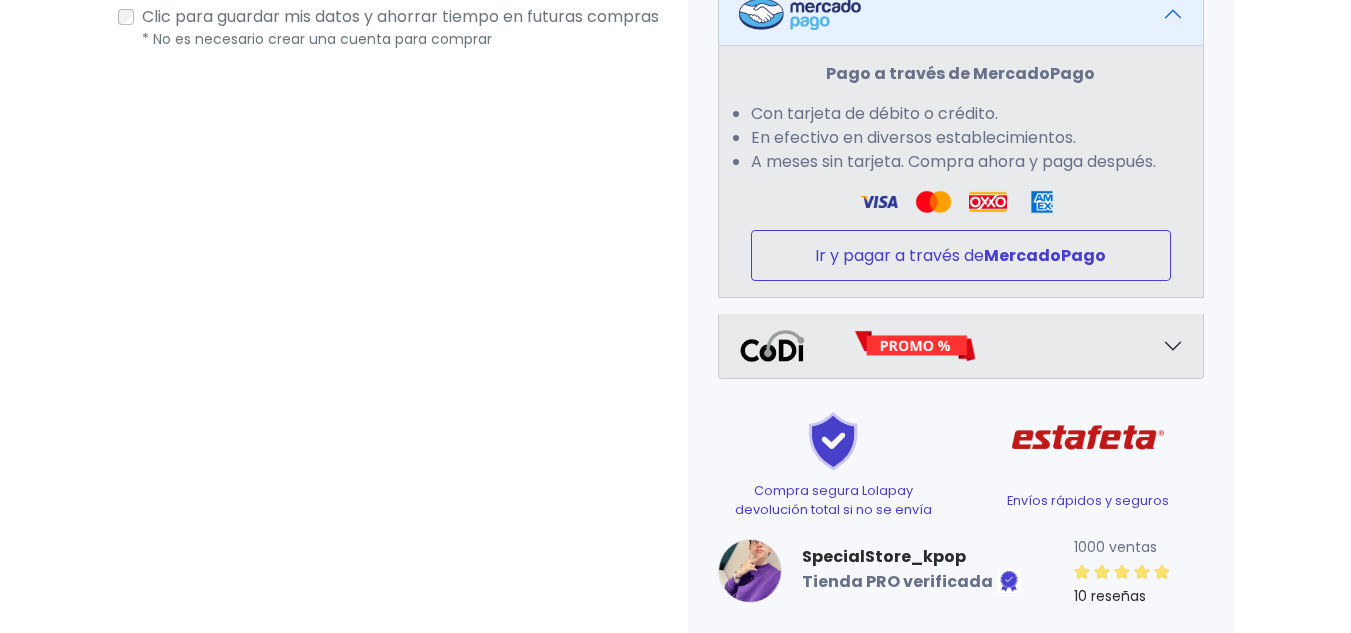 type on "**********" 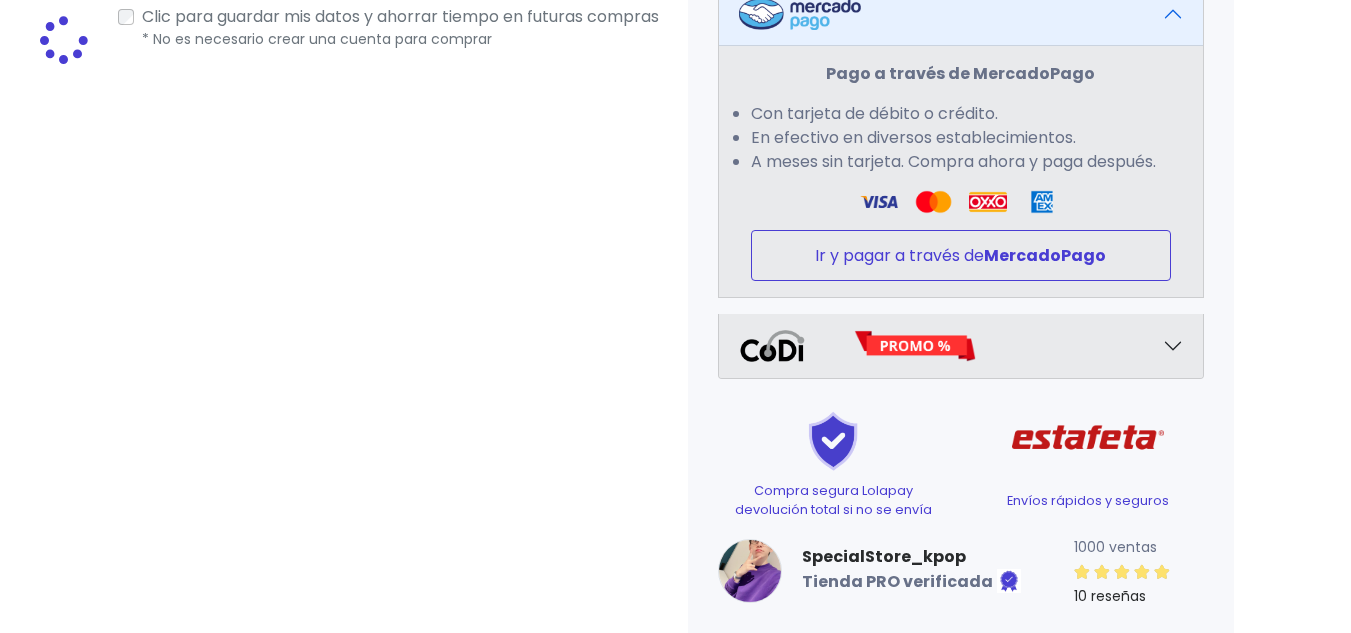 click on "Ir y pagar a través de  MercadoPago" at bounding box center (961, 255) 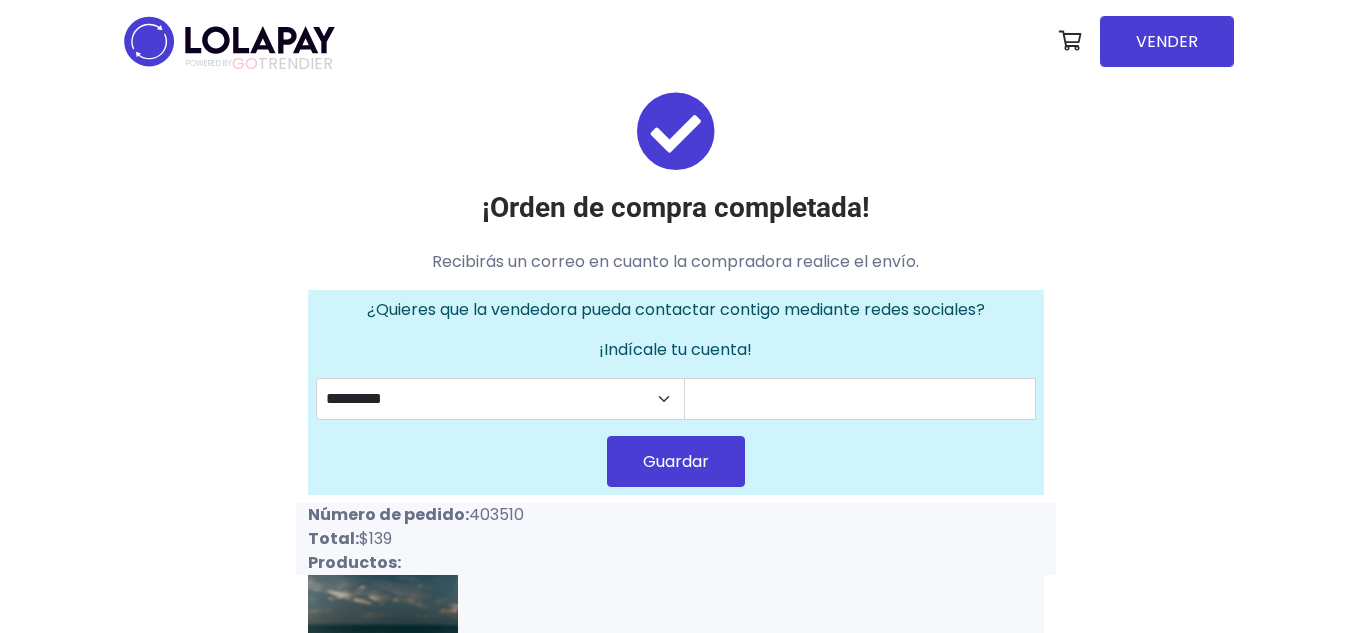 scroll, scrollTop: 0, scrollLeft: 0, axis: both 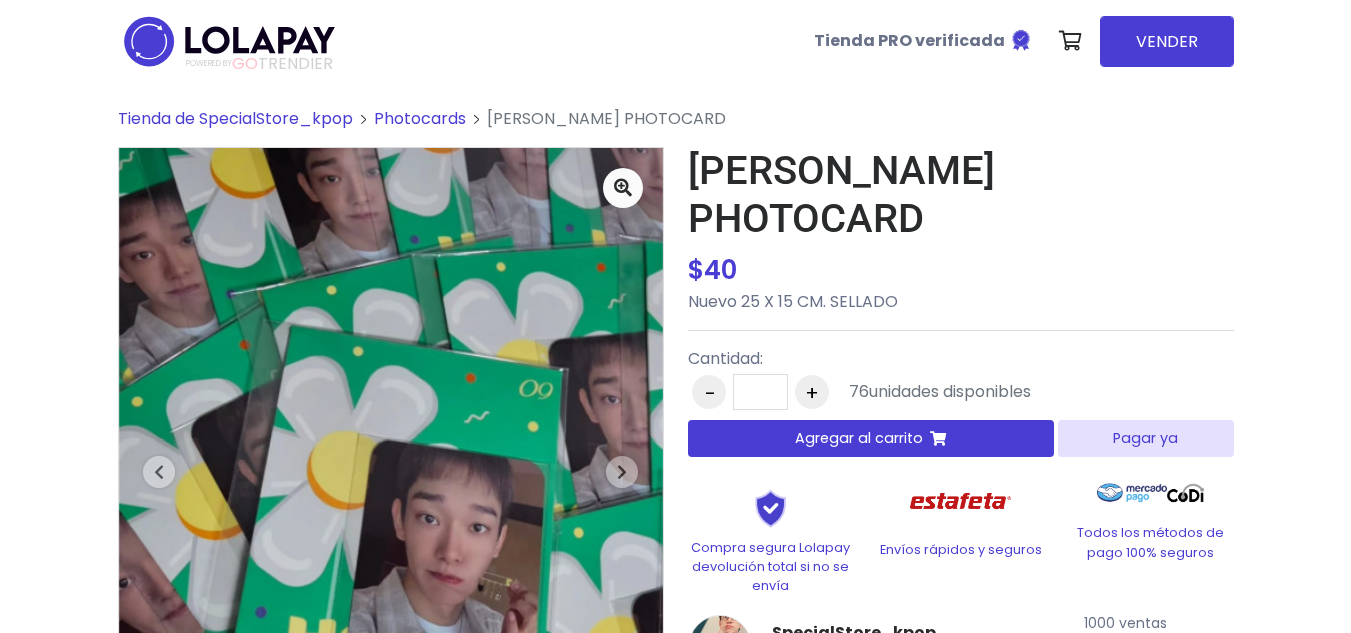 click on "Agregar al carrito" at bounding box center (859, 438) 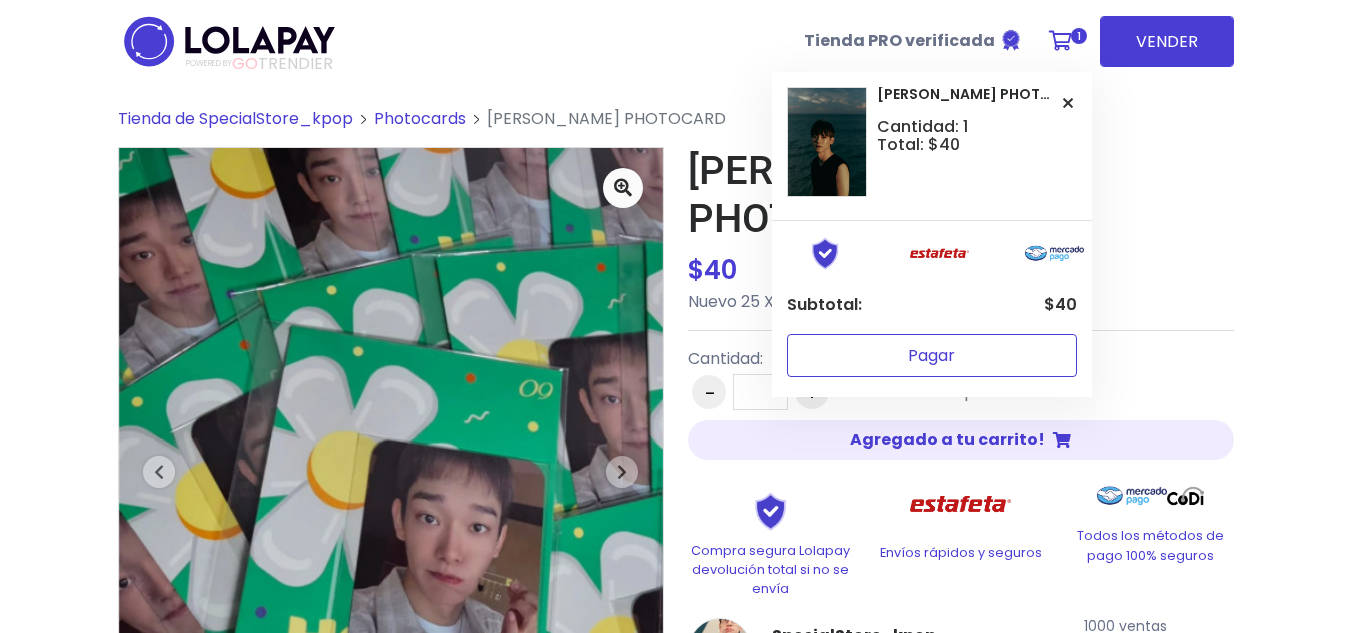 click on "Pagar" at bounding box center (932, 355) 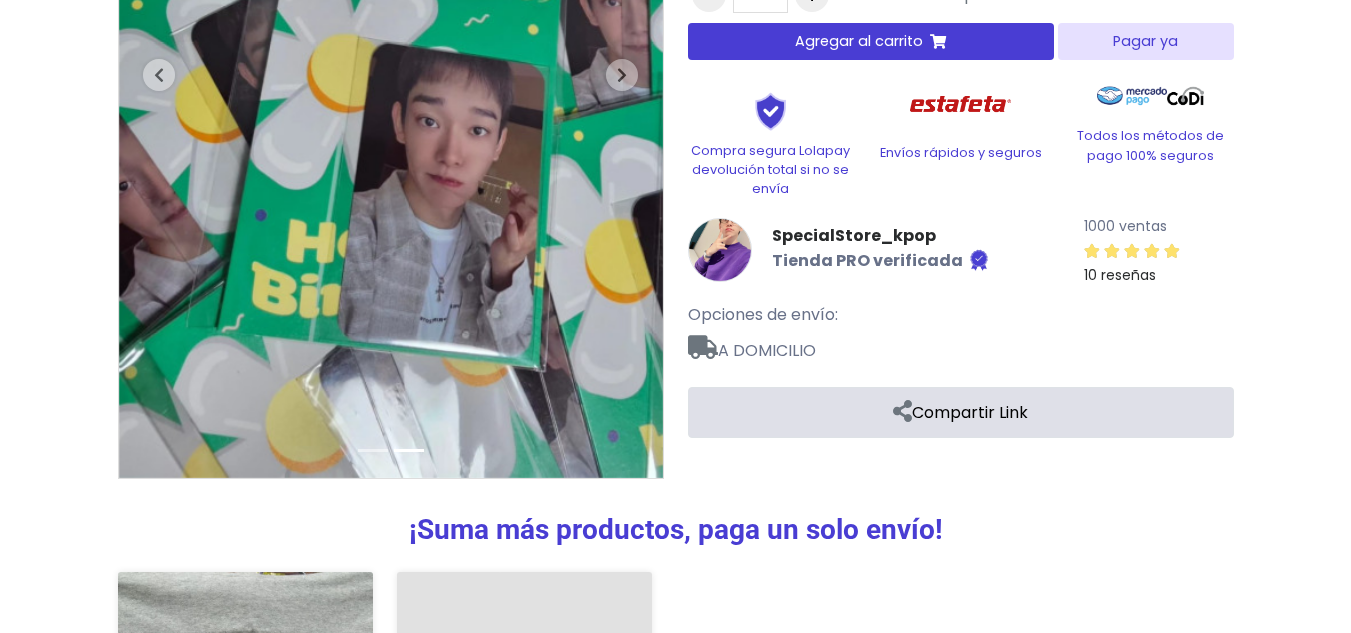 scroll, scrollTop: 598, scrollLeft: 0, axis: vertical 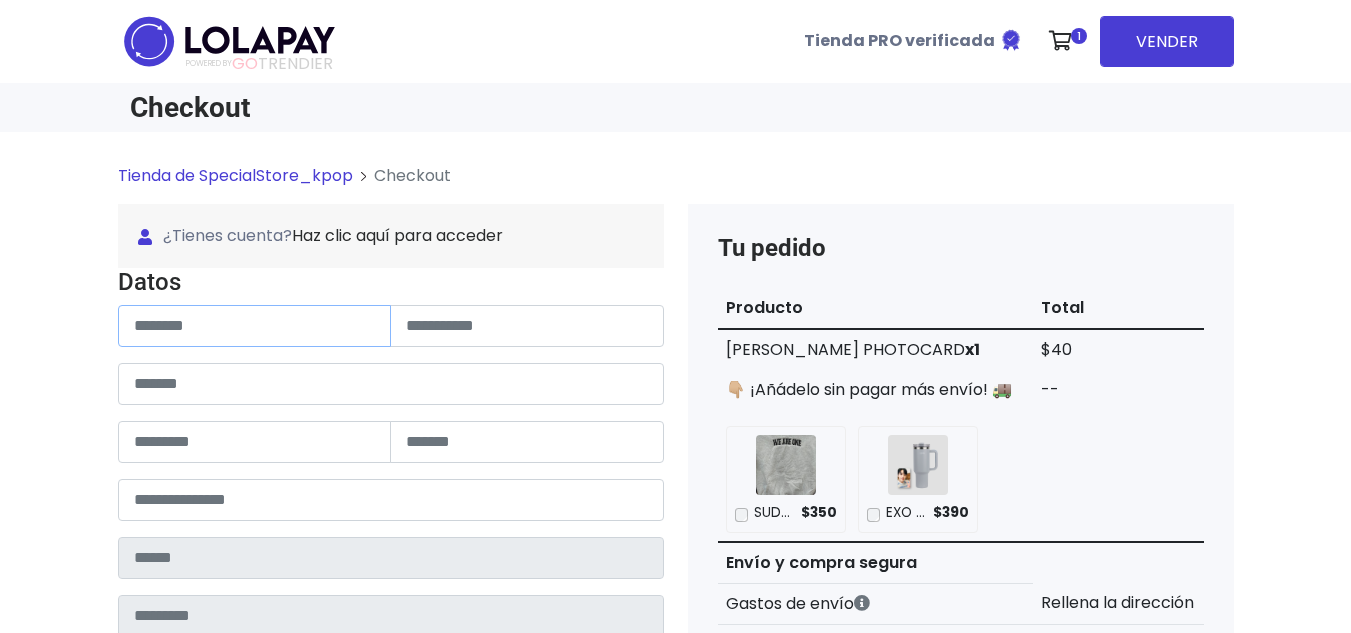 click at bounding box center [255, 326] 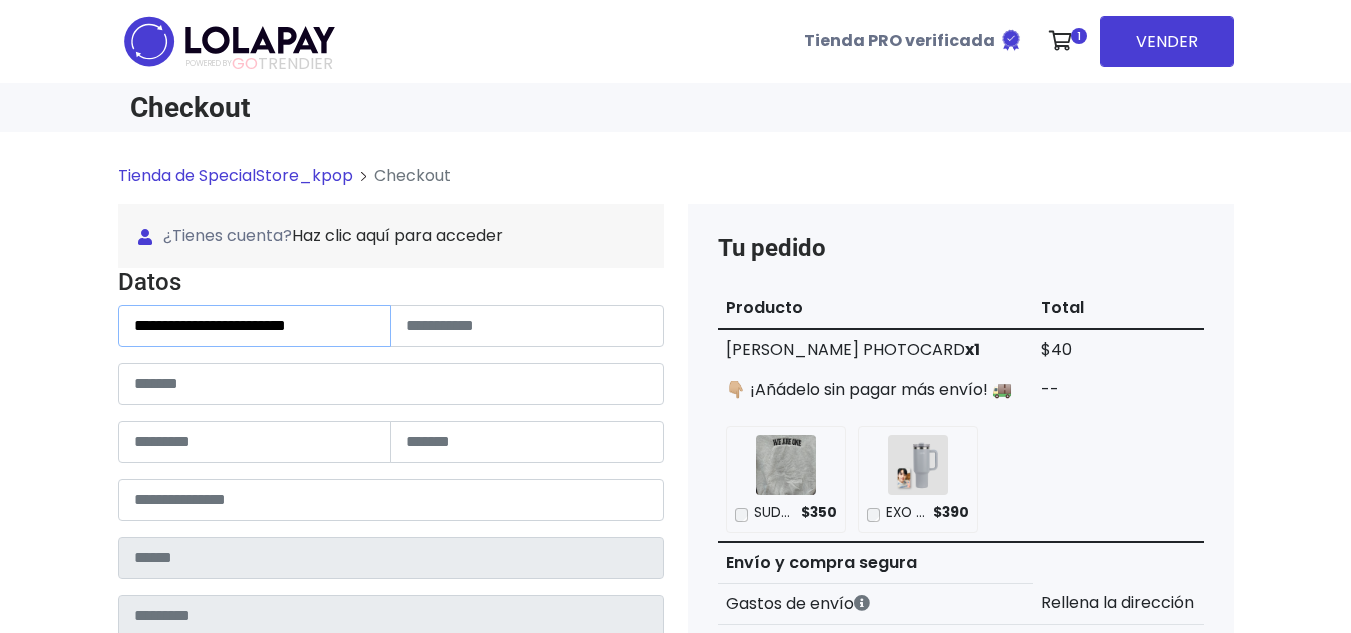 drag, startPoint x: 267, startPoint y: 331, endPoint x: 410, endPoint y: 331, distance: 143 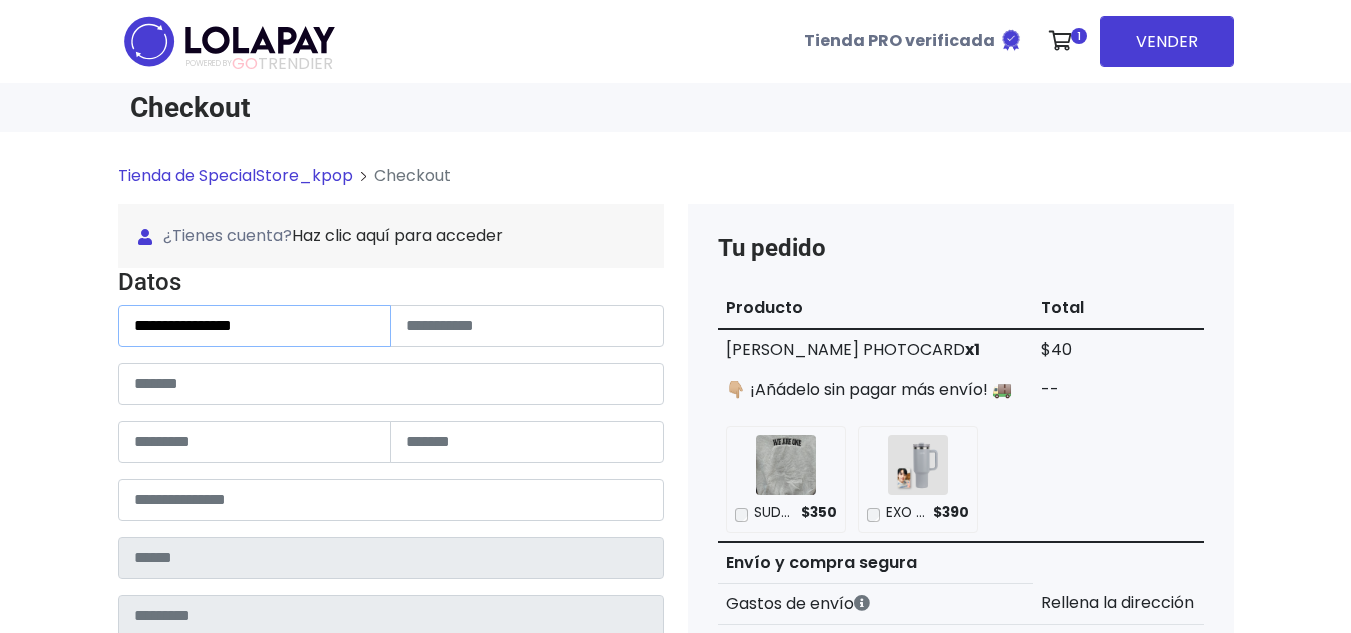 type on "**********" 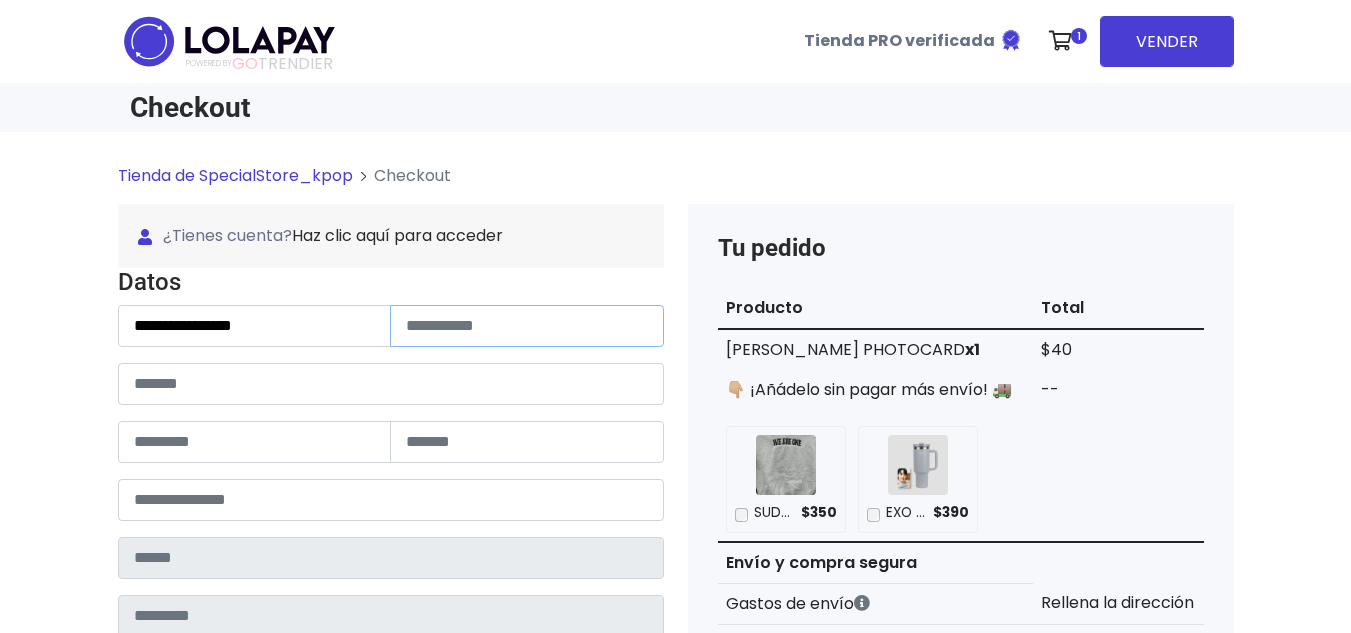 click at bounding box center [527, 326] 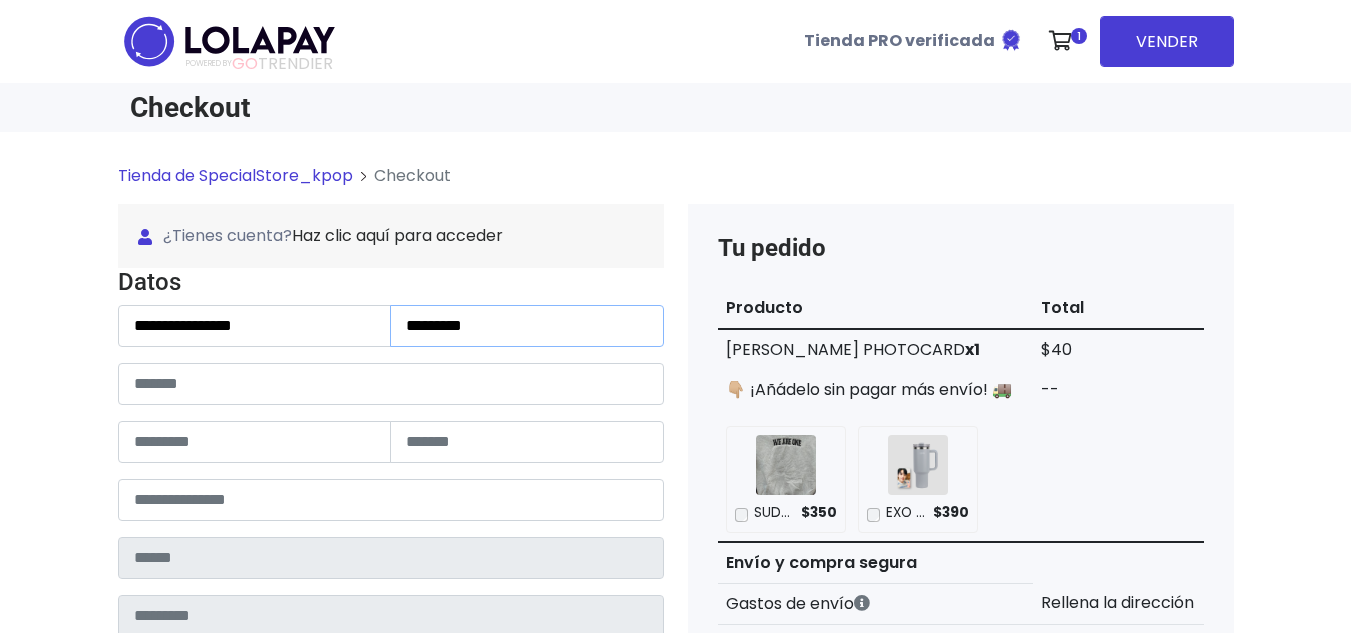 type on "********" 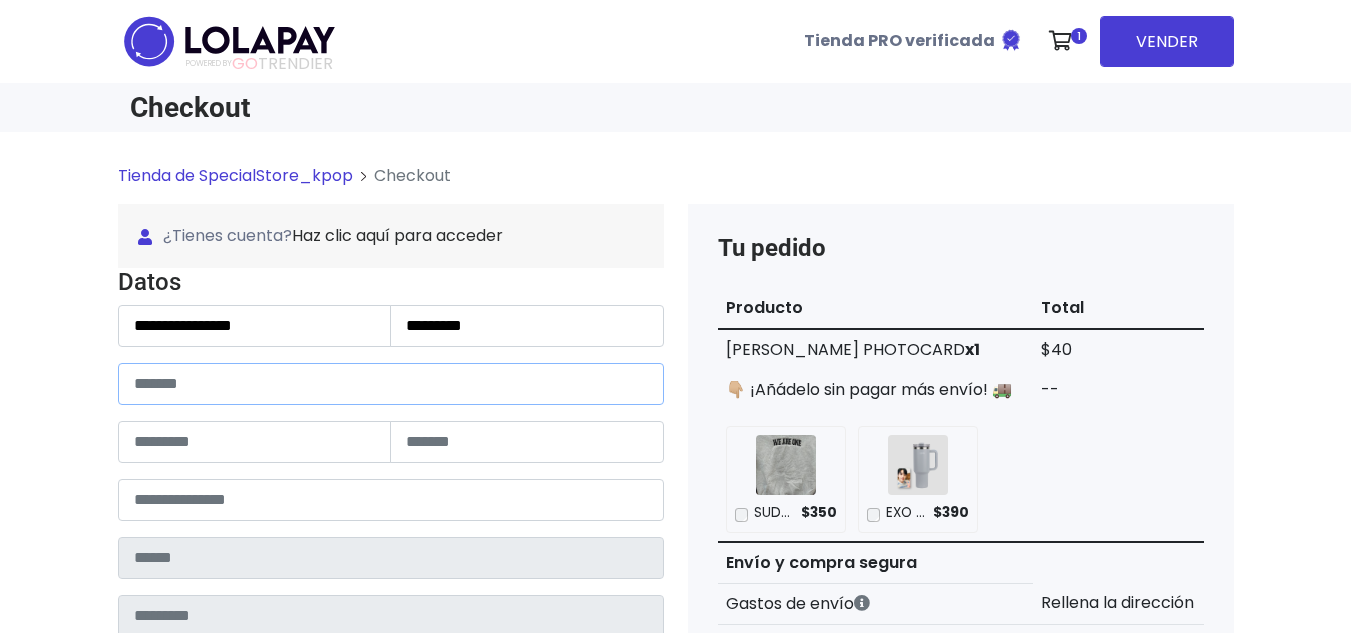 click at bounding box center (391, 384) 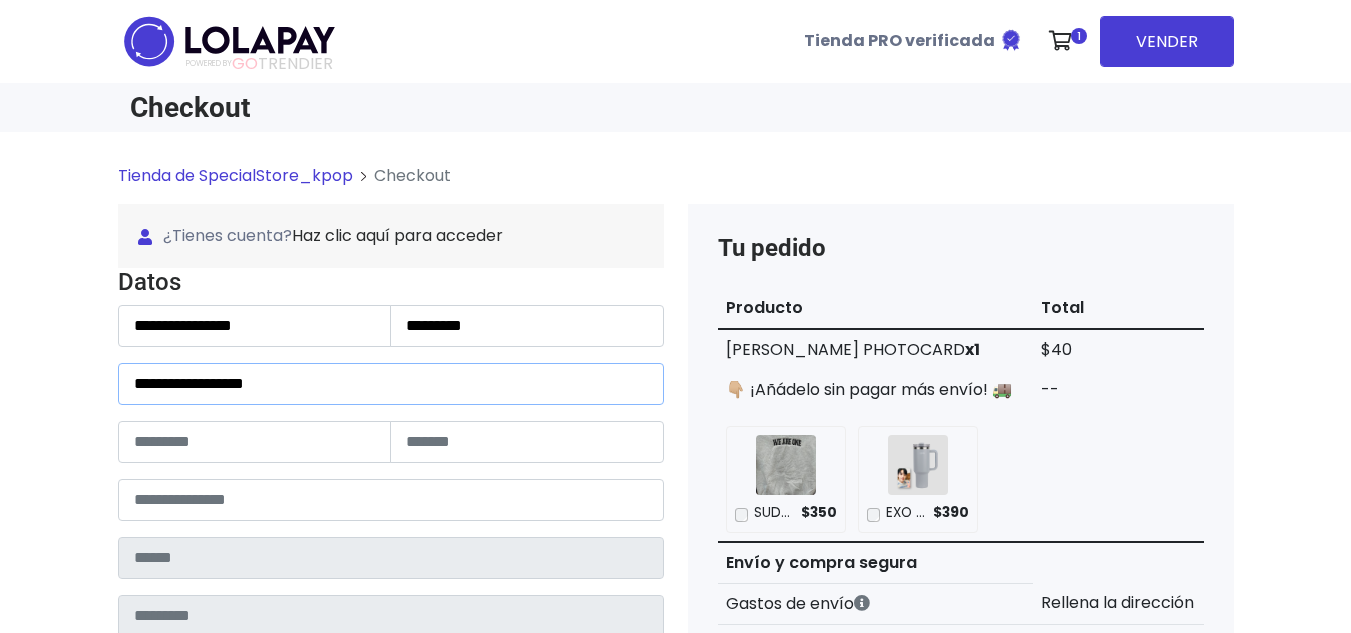 type on "**********" 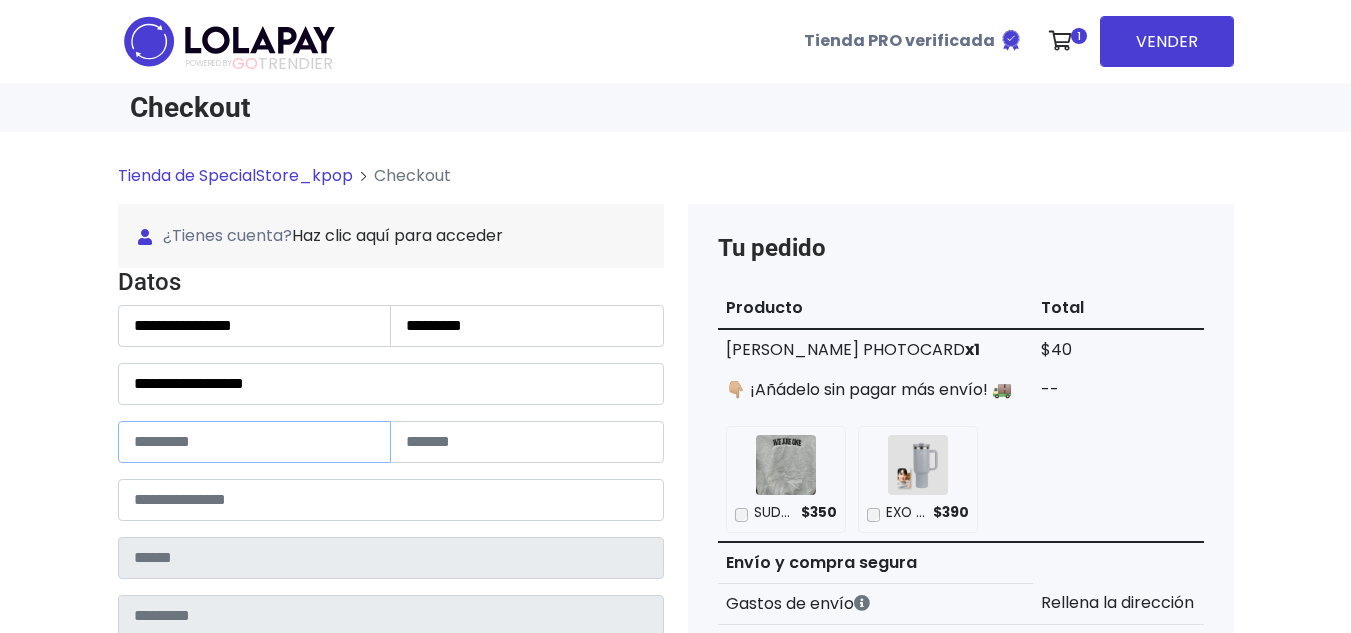 click at bounding box center [255, 442] 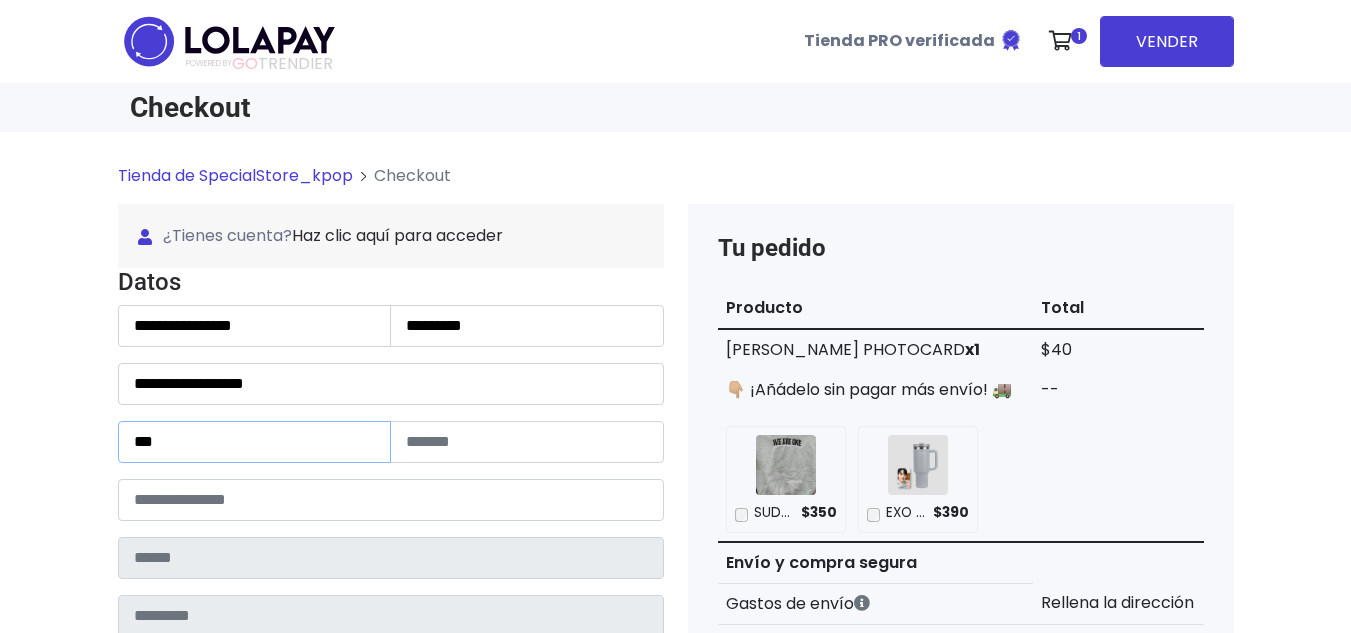 type on "***" 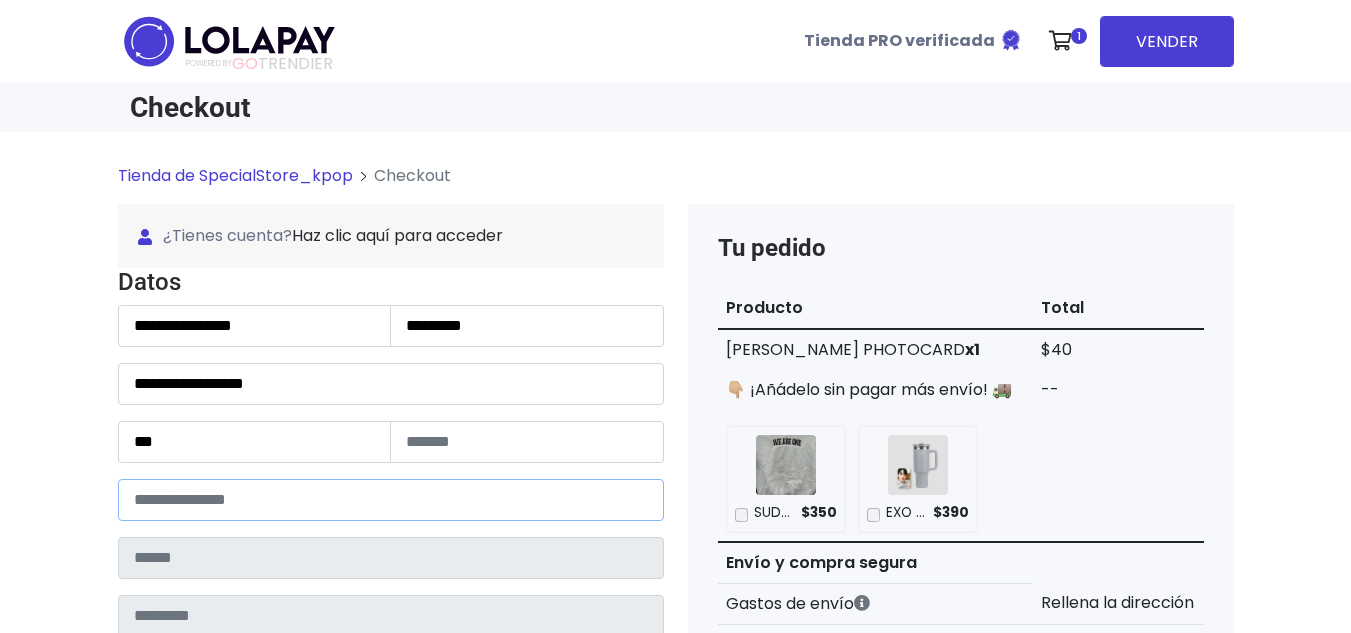 click at bounding box center [391, 500] 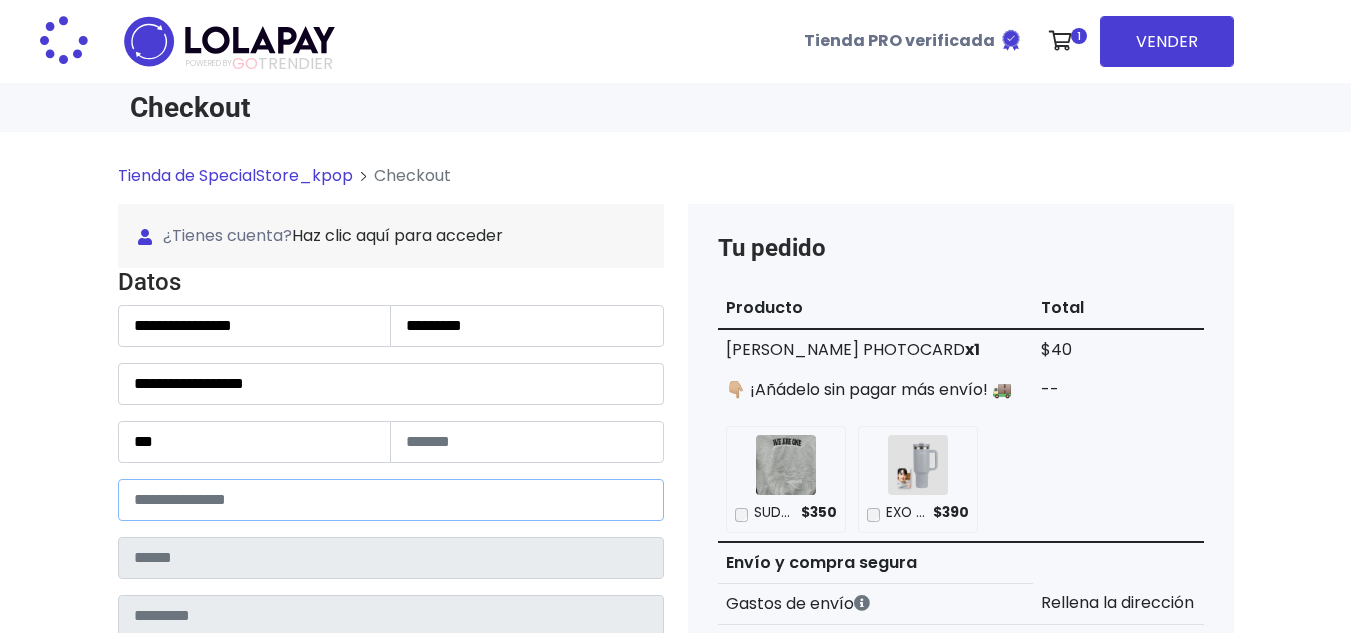 type on "*****" 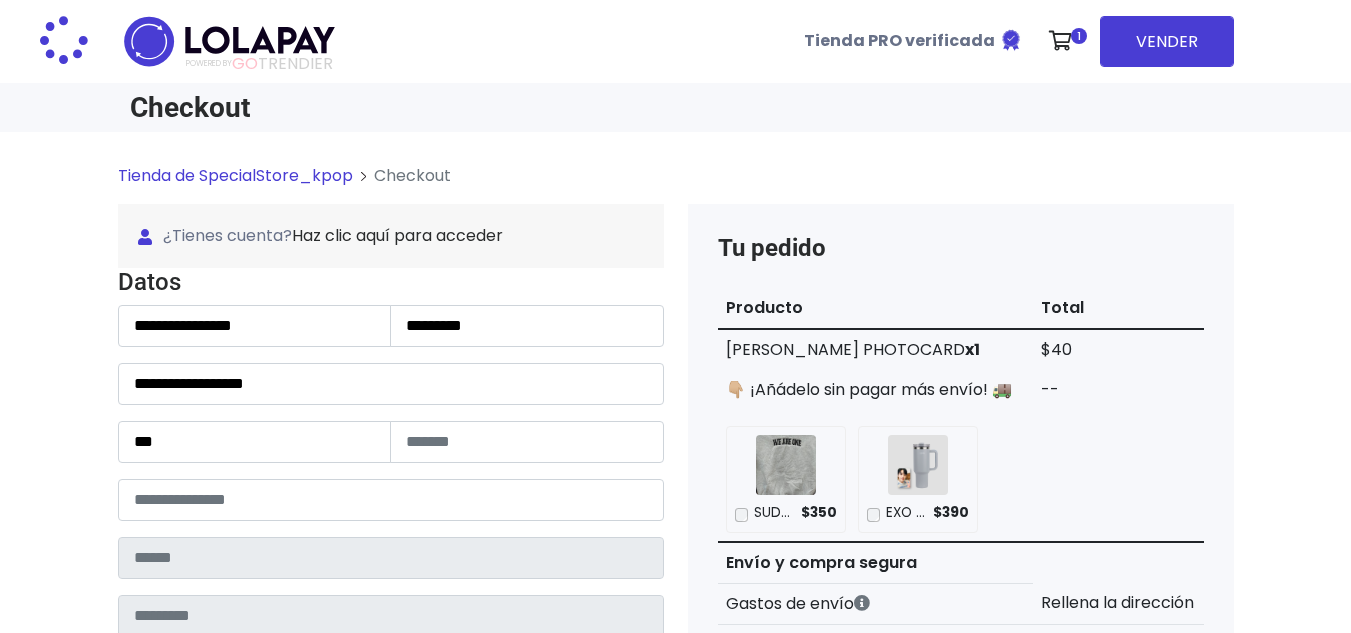 type on "**********" 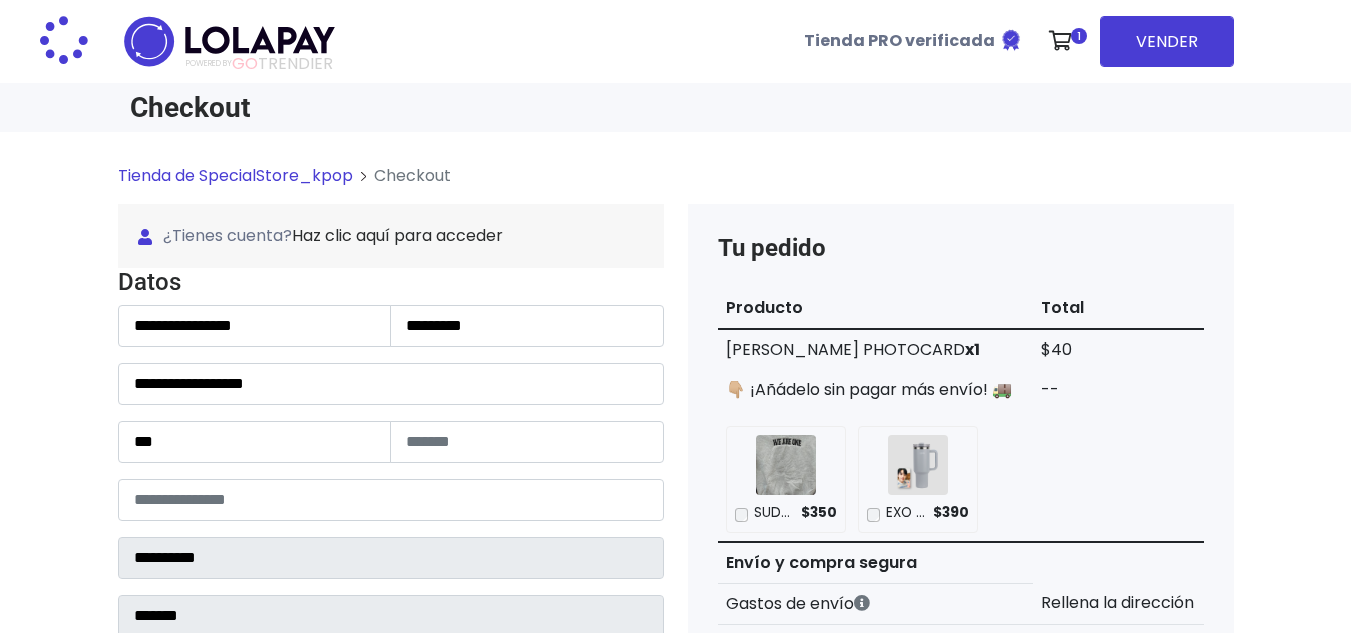 select 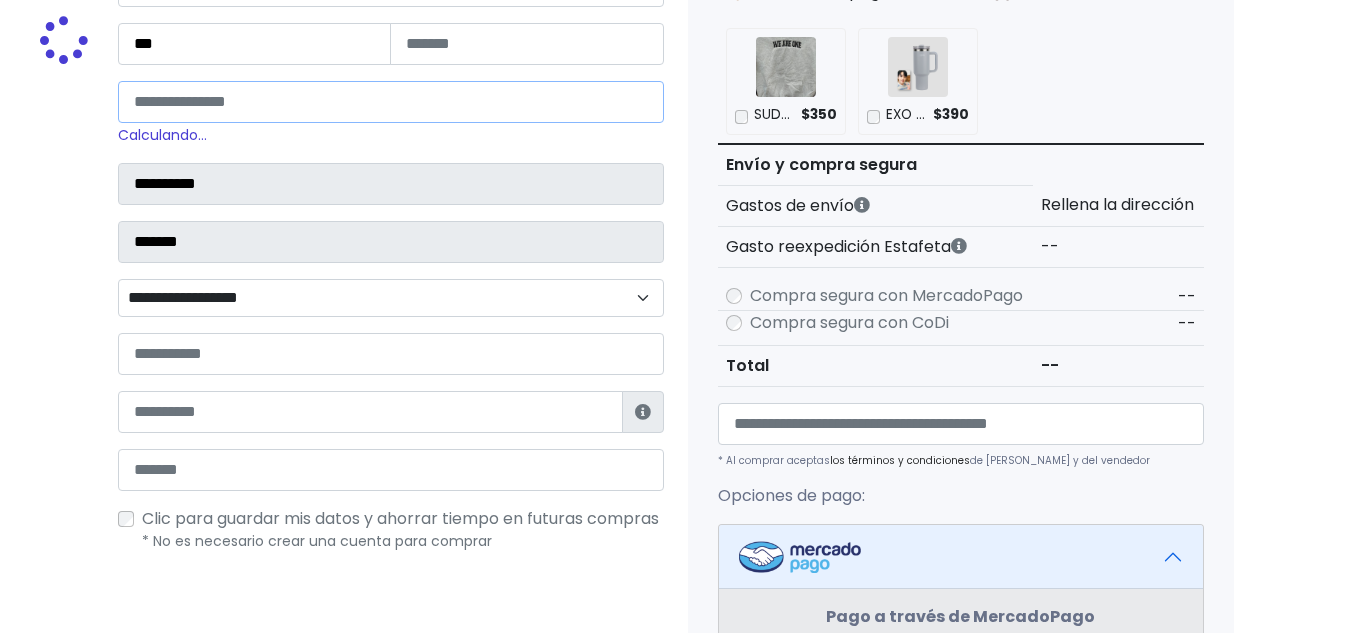 scroll, scrollTop: 400, scrollLeft: 0, axis: vertical 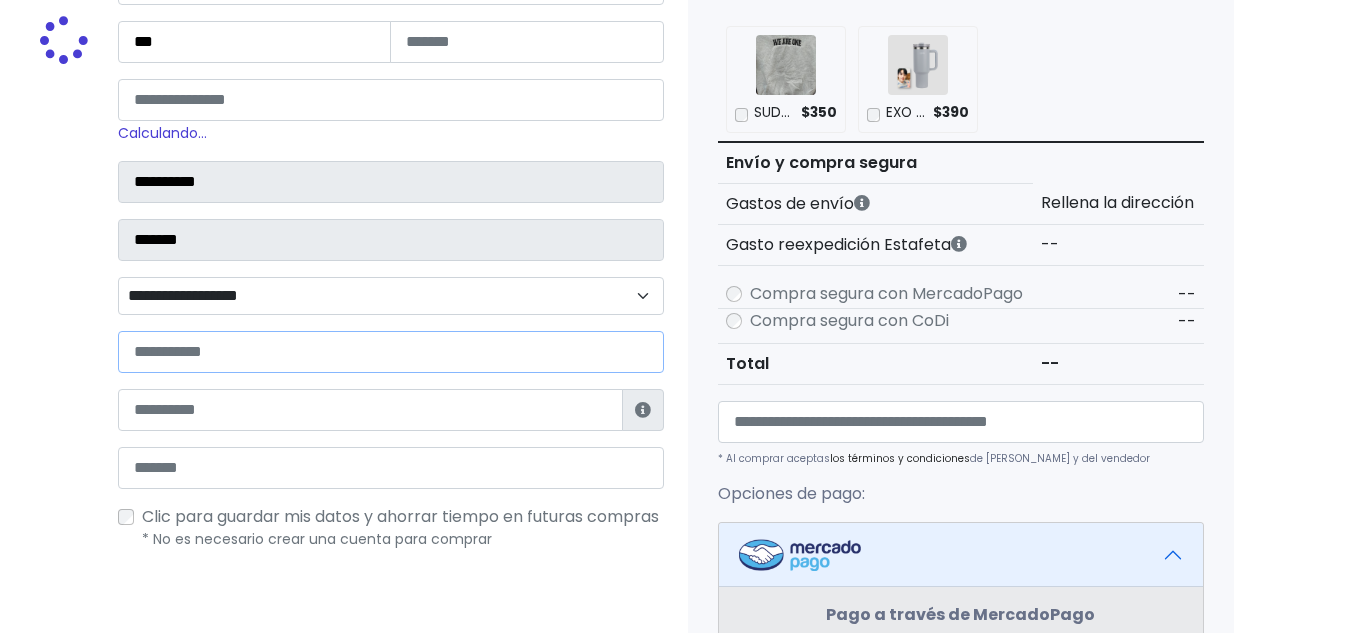 click at bounding box center (391, 352) 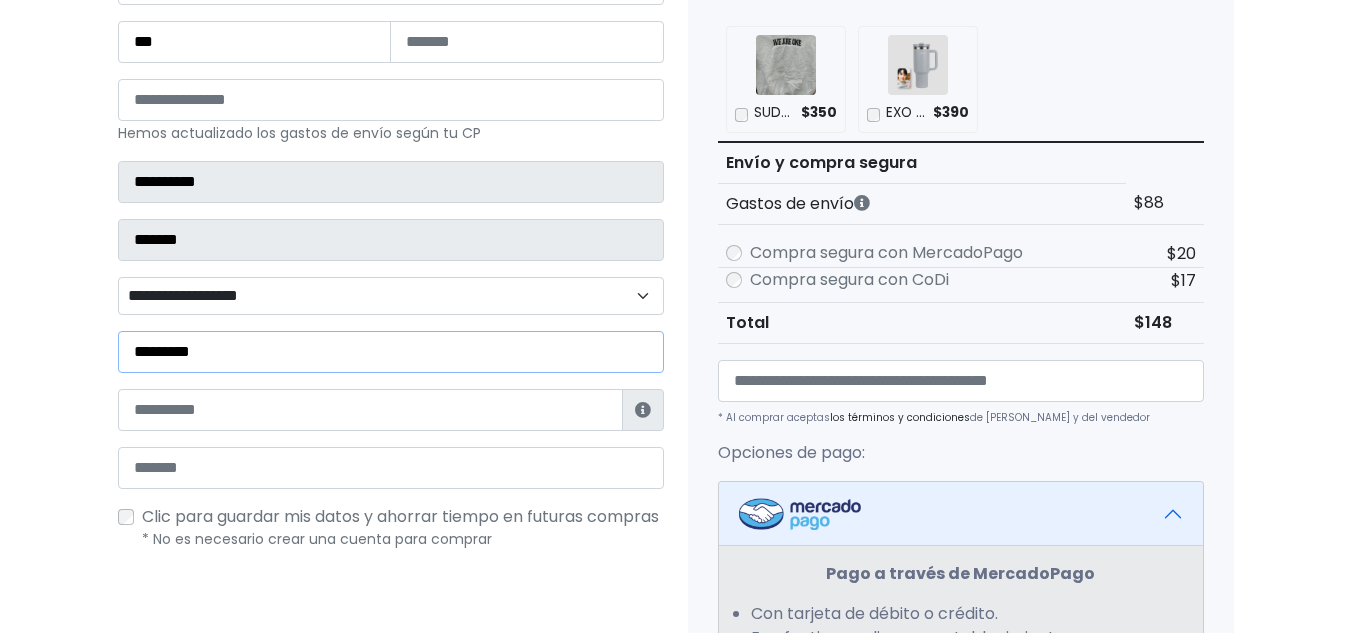 type on "*********" 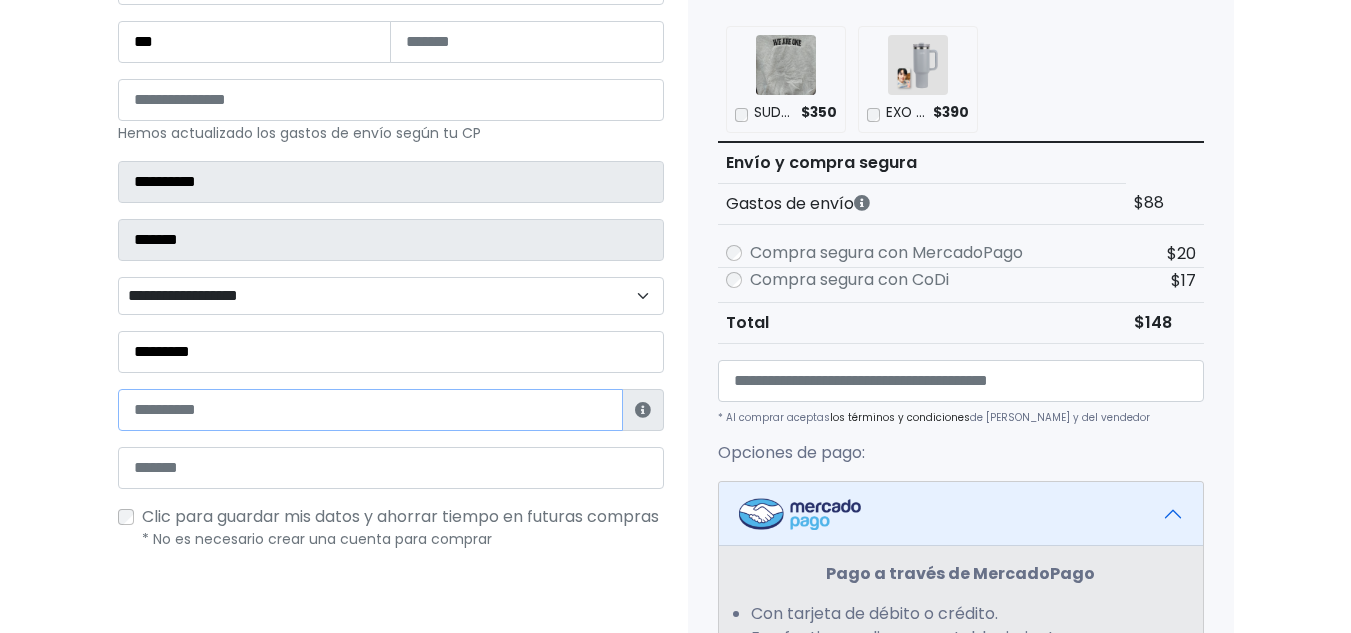 click at bounding box center (370, 410) 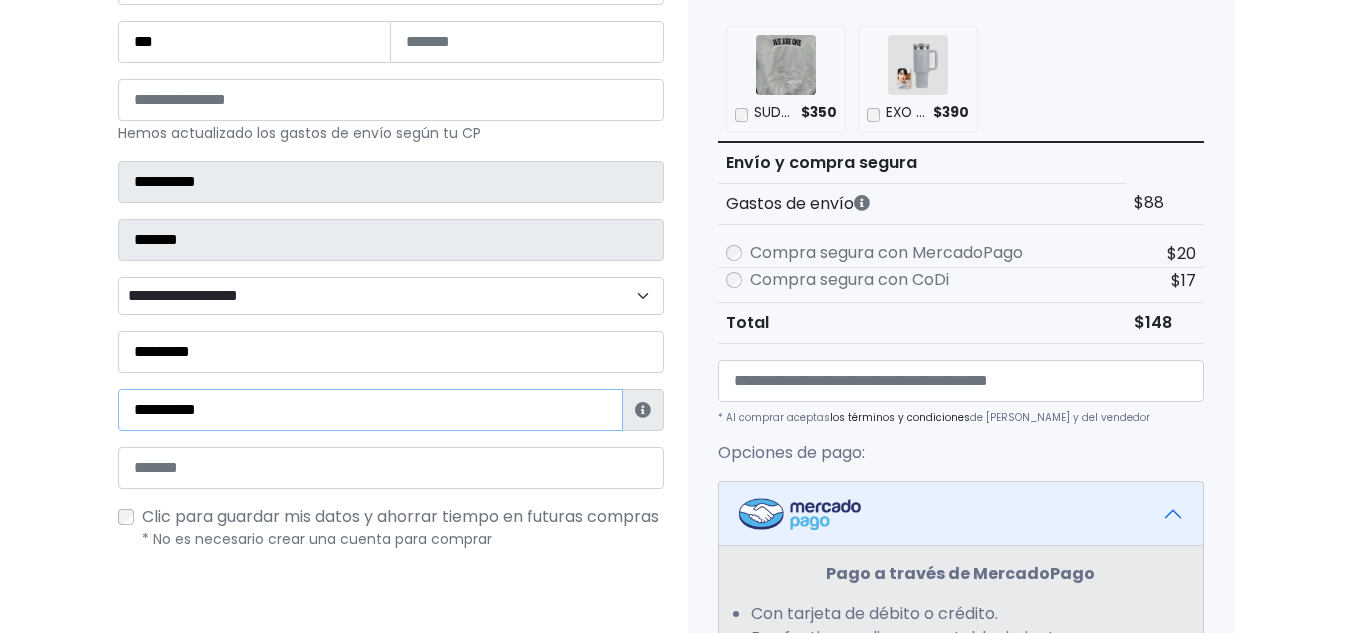 type on "**********" 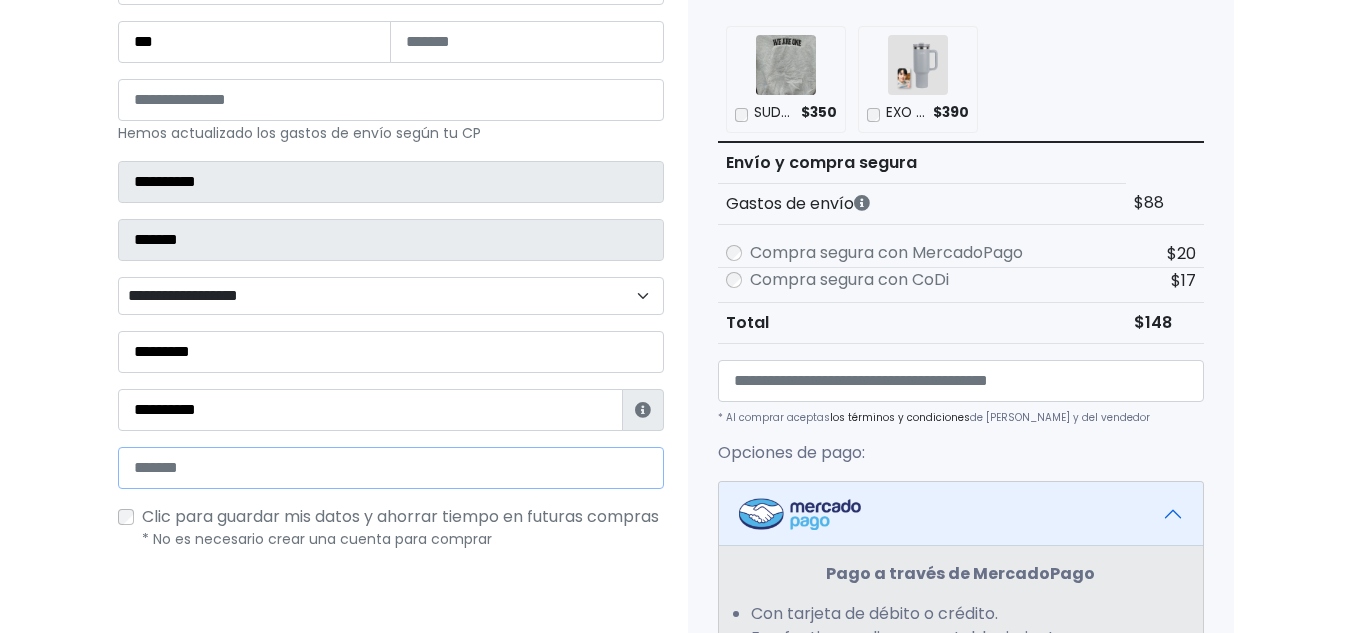 click at bounding box center (391, 468) 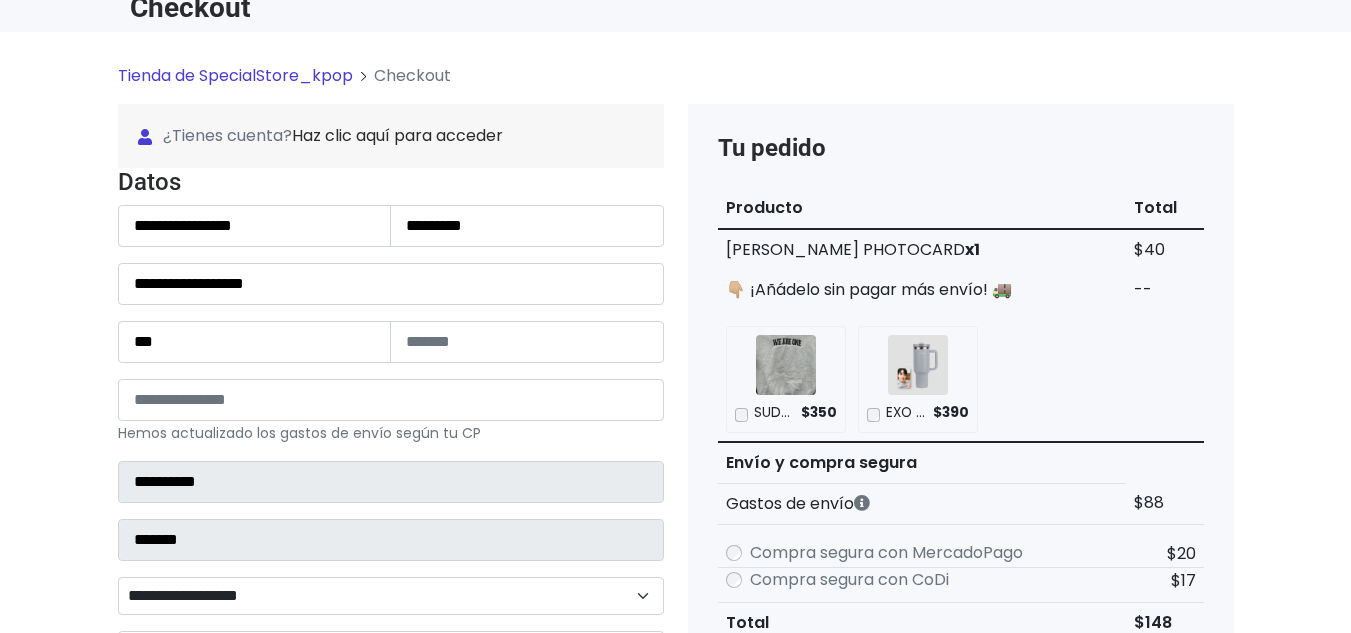 scroll, scrollTop: 200, scrollLeft: 0, axis: vertical 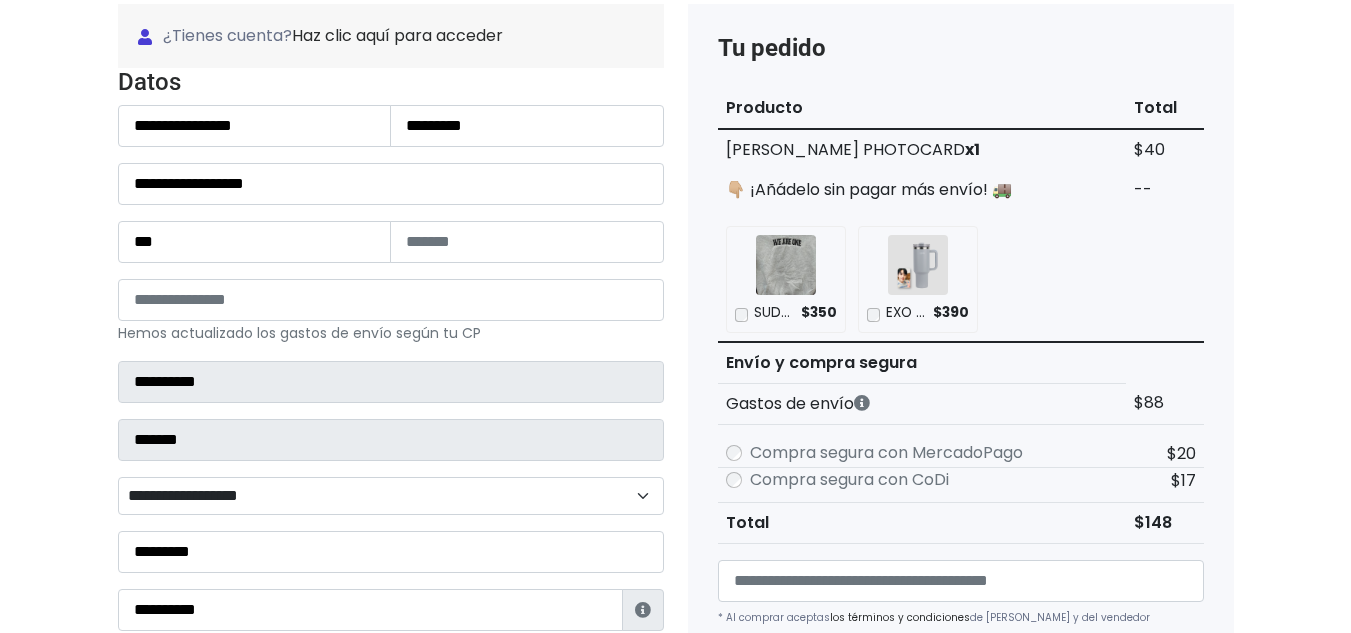 type on "**********" 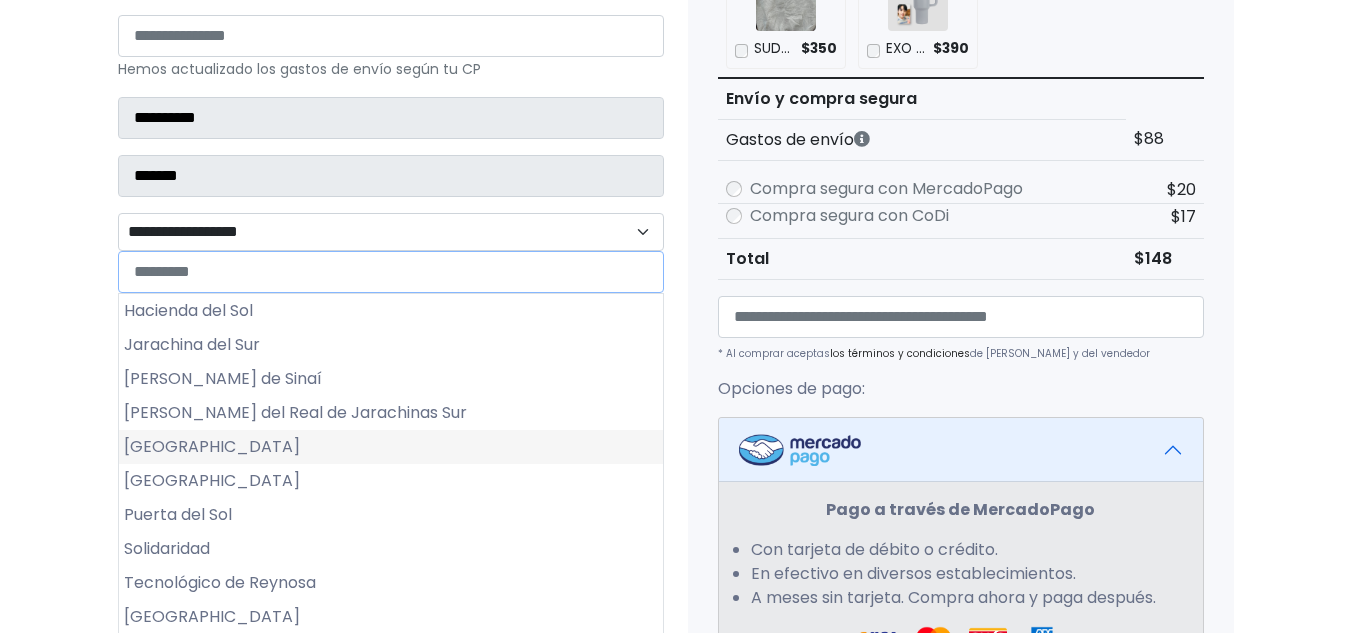 scroll, scrollTop: 500, scrollLeft: 0, axis: vertical 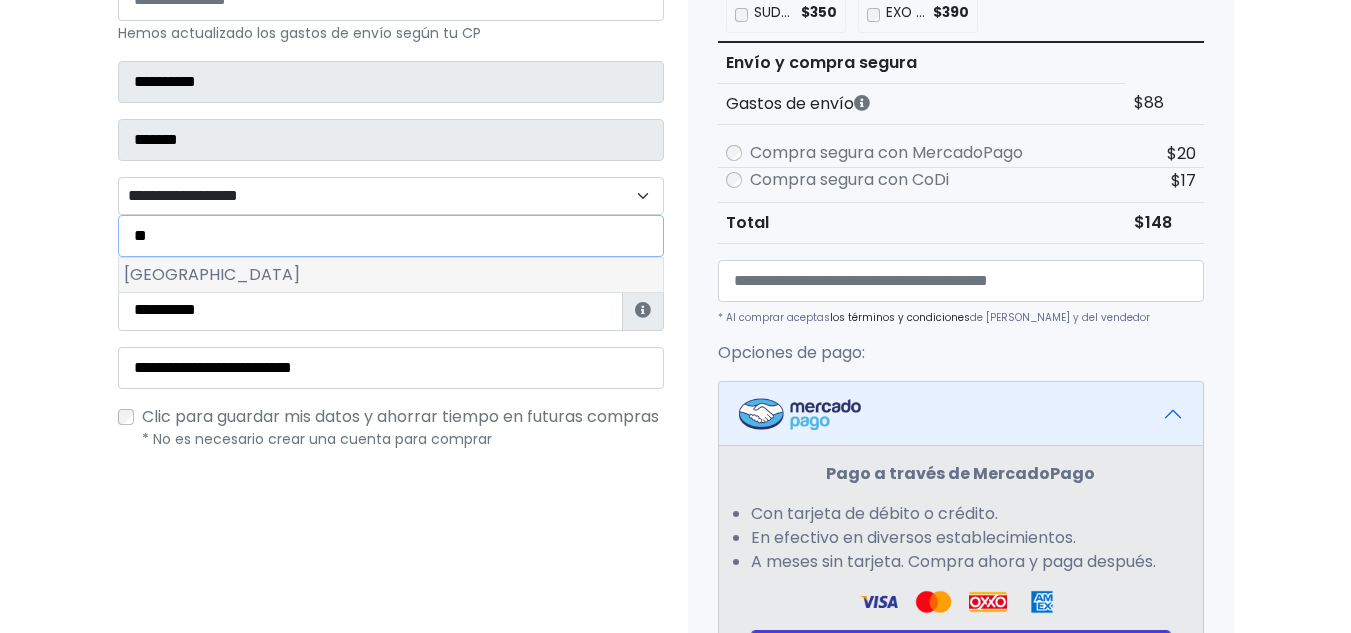type on "**" 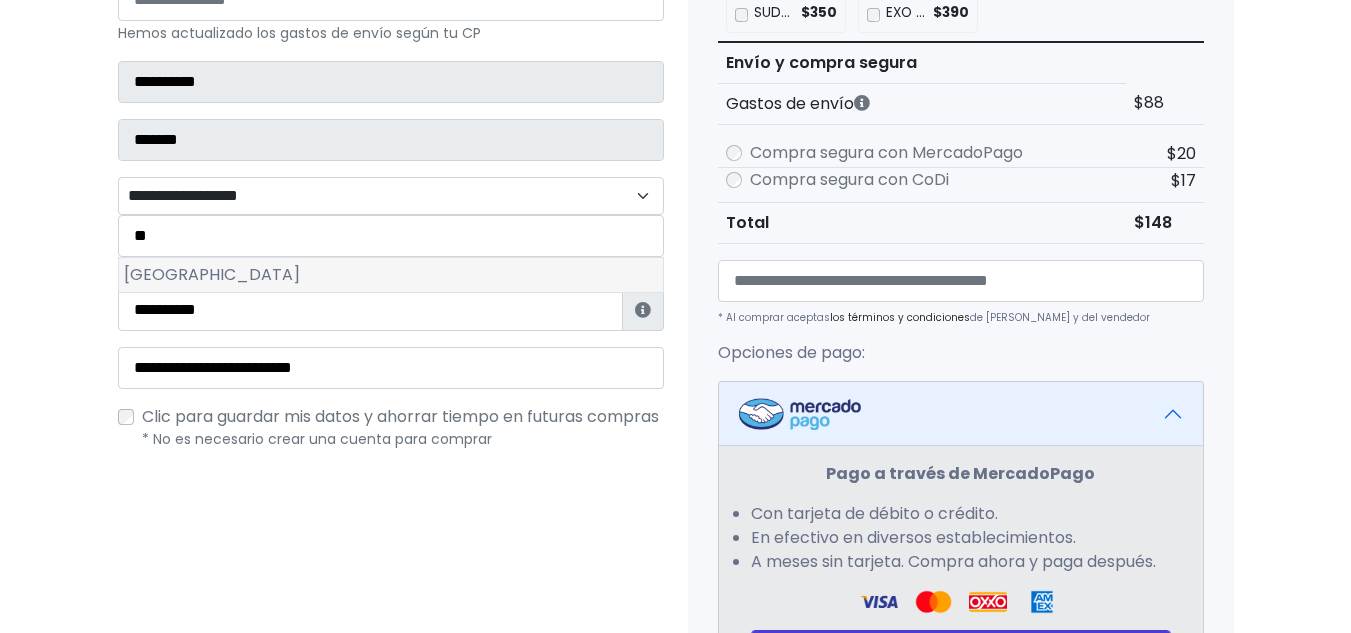 click on "Puerta Grande" at bounding box center (391, 275) 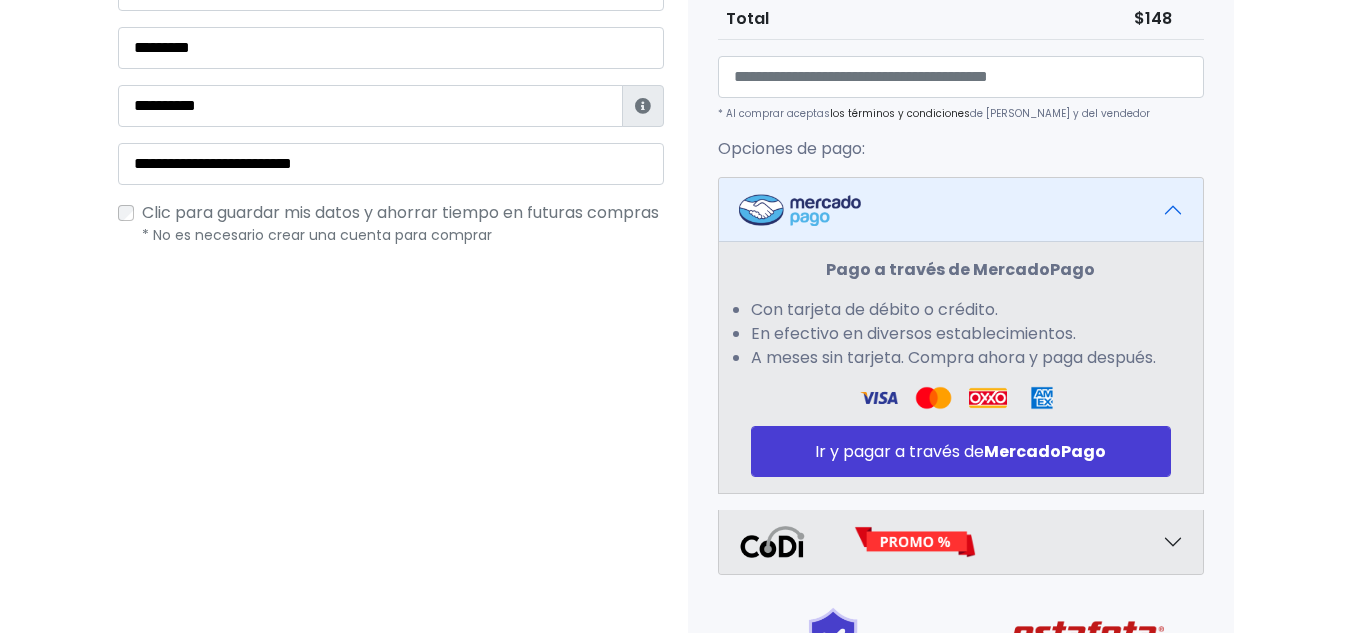 scroll, scrollTop: 930, scrollLeft: 0, axis: vertical 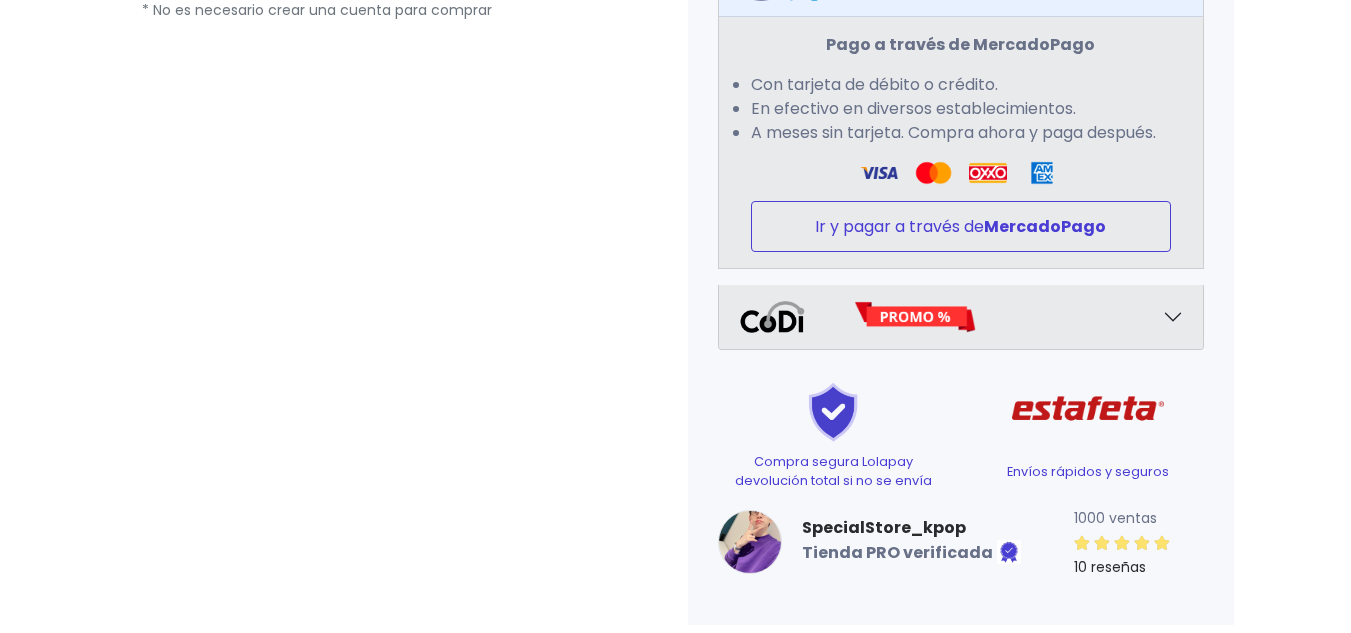 click on "Ir y pagar a través de  MercadoPago" at bounding box center (961, 226) 